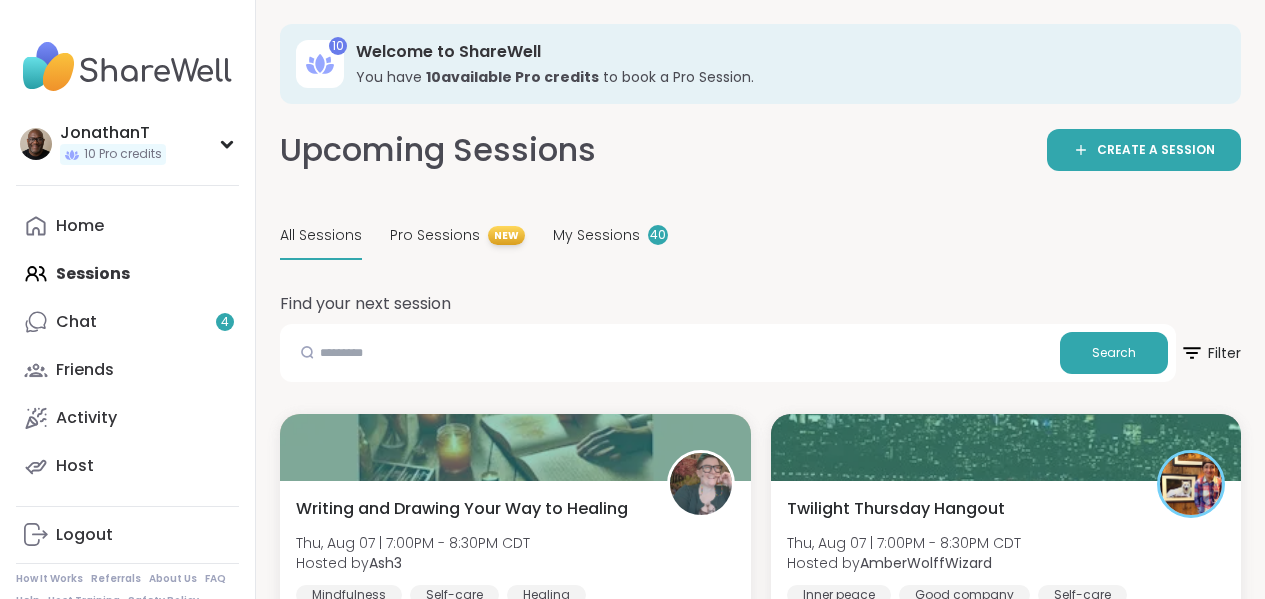 scroll, scrollTop: 0, scrollLeft: 0, axis: both 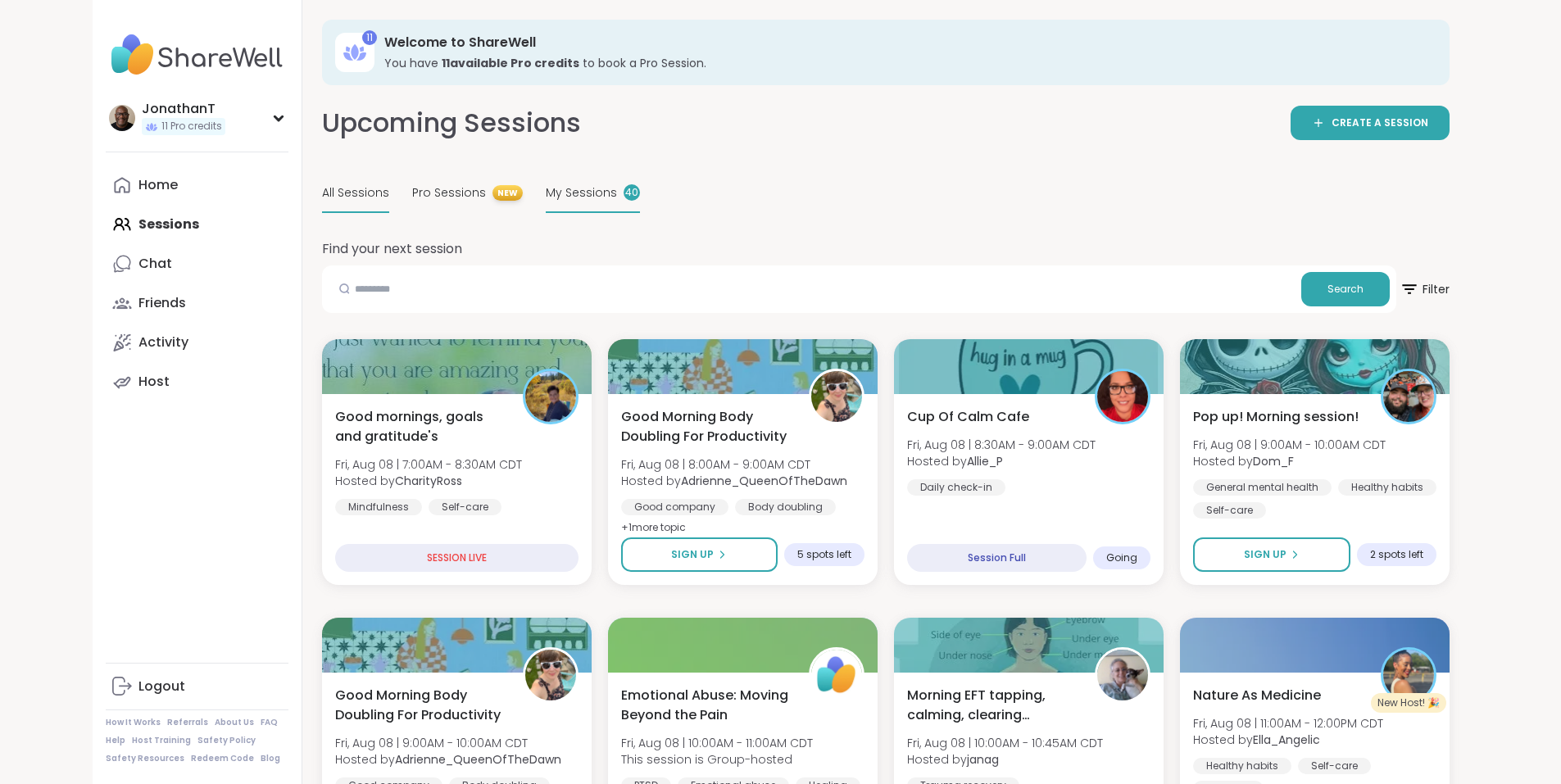 click on "My Sessions" at bounding box center (581, 193) 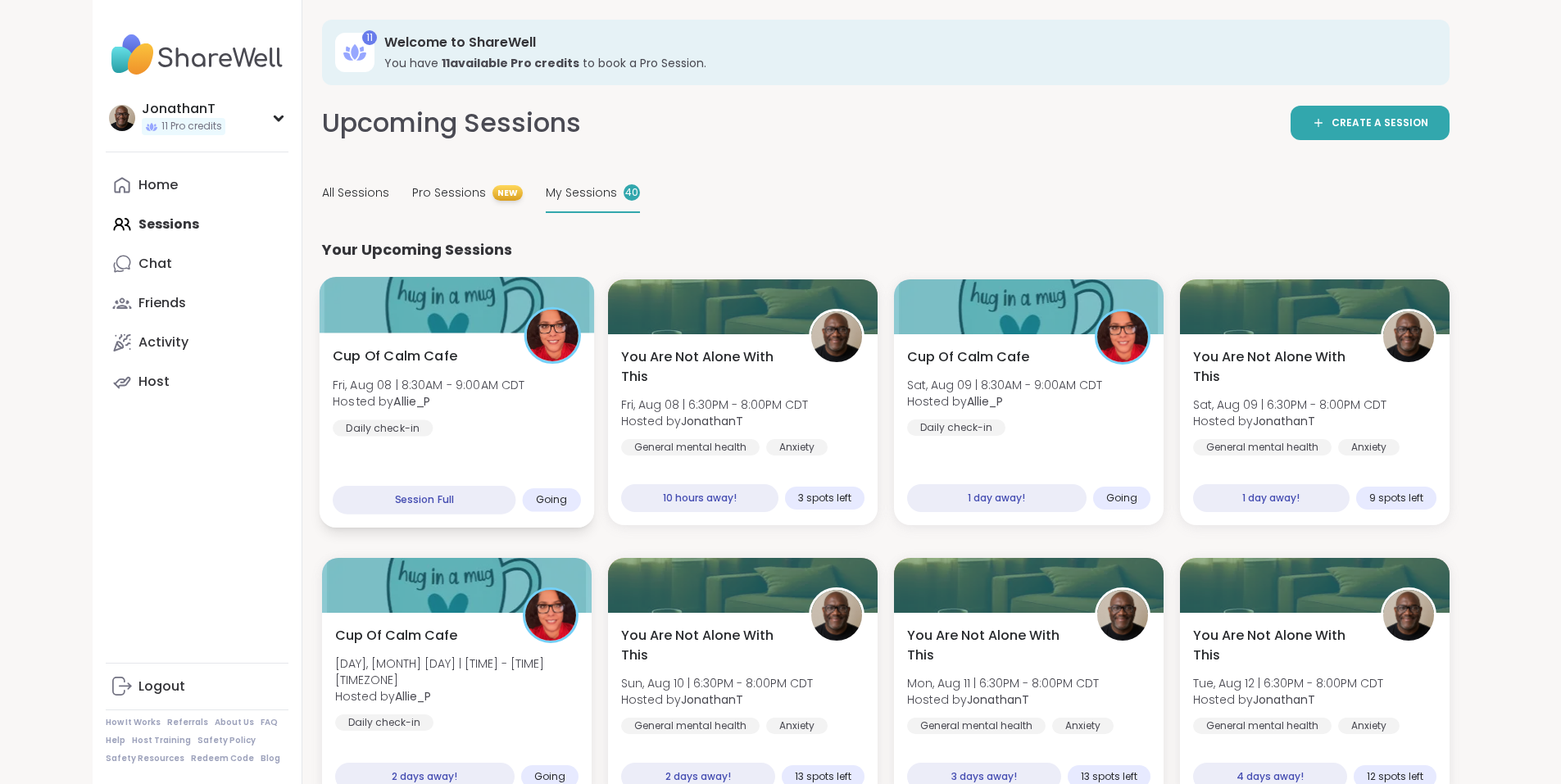 click on "Cup Of Calm Cafe Fri, Aug 08 | 8:30AM - 9:00AM CDT Hosted by  Allie_P Daily check-in" at bounding box center [456, 392] 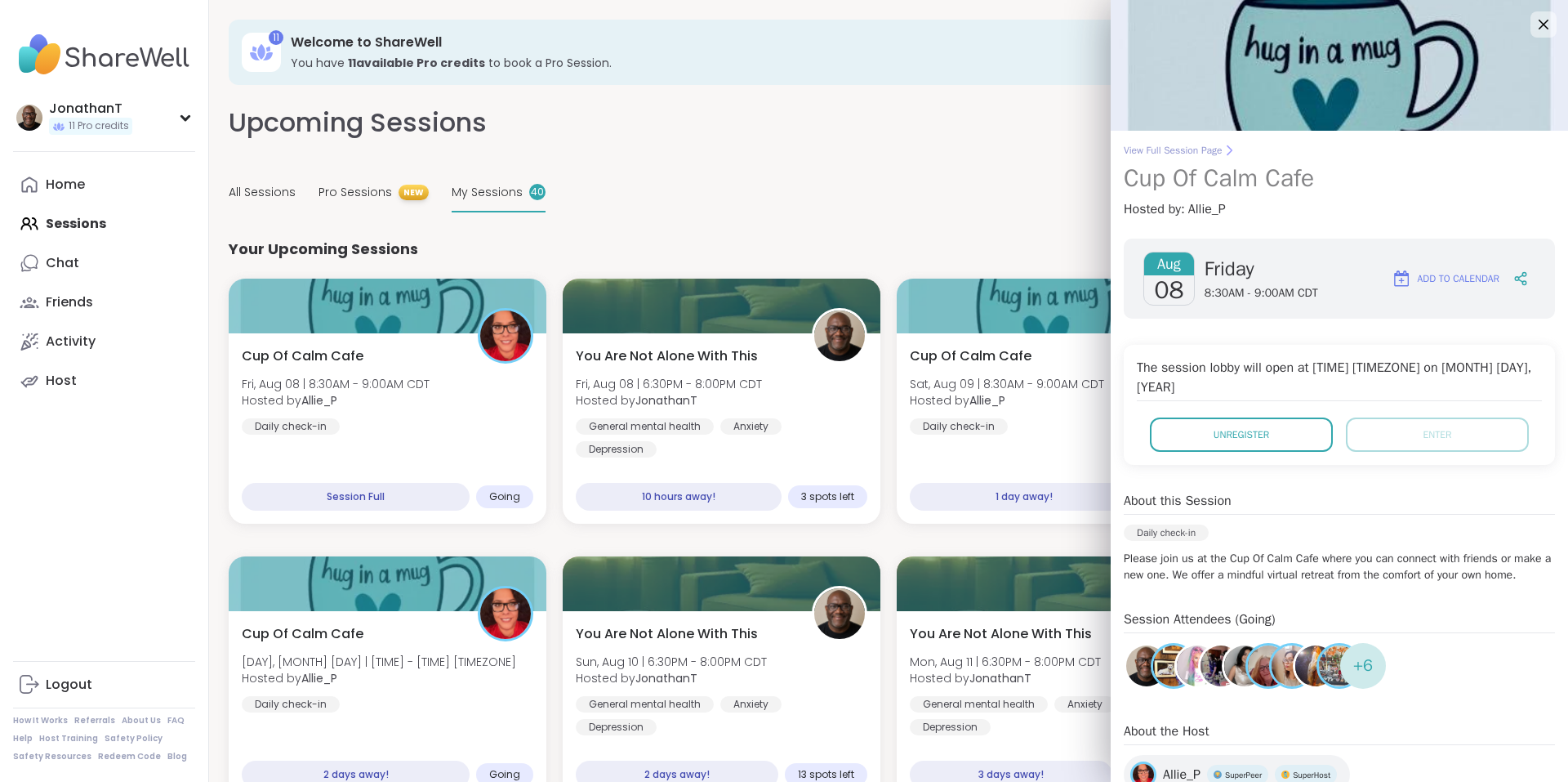 click on "View Full Session Page" at bounding box center [1339, 150] 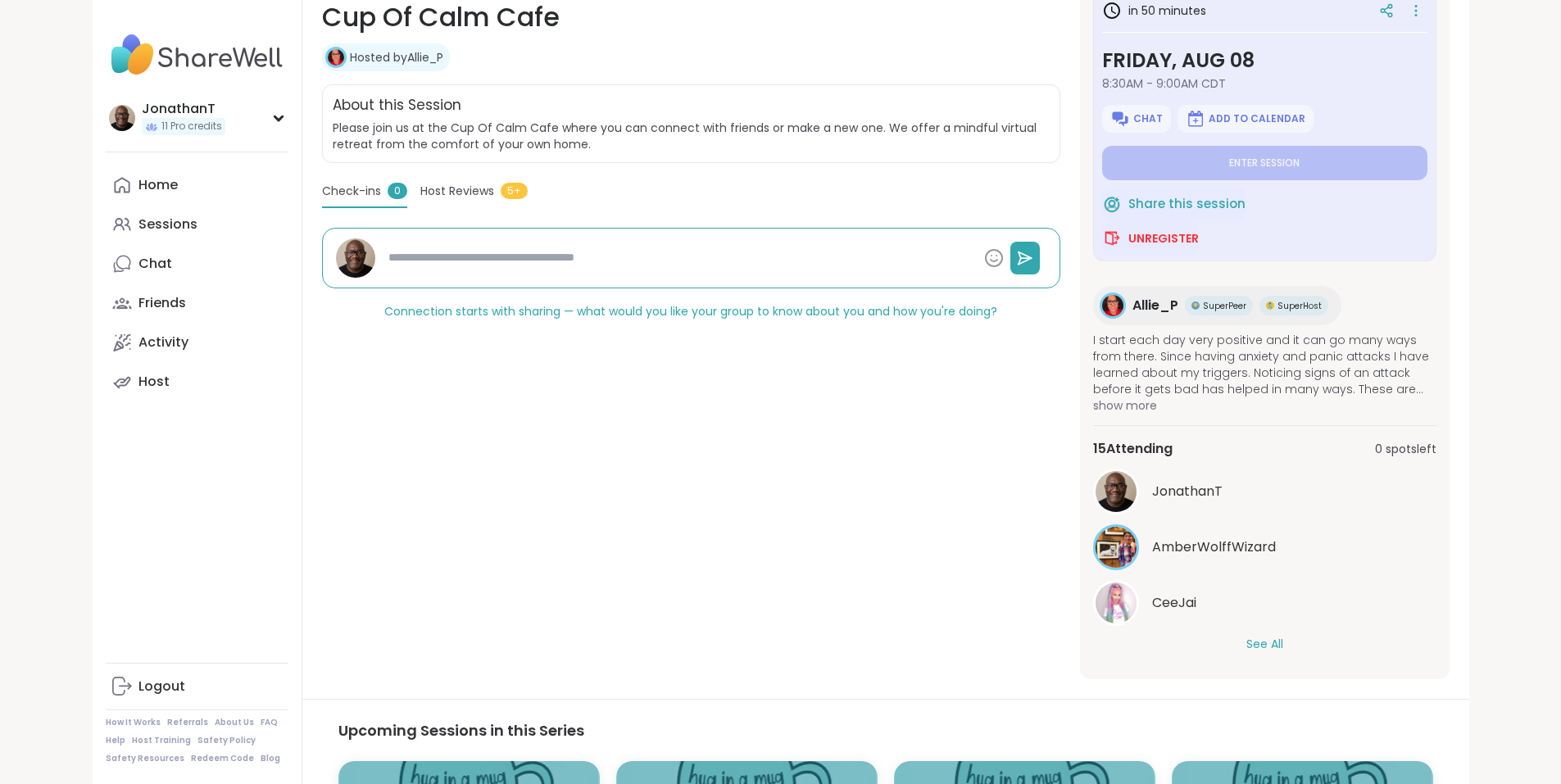scroll, scrollTop: 383, scrollLeft: 0, axis: vertical 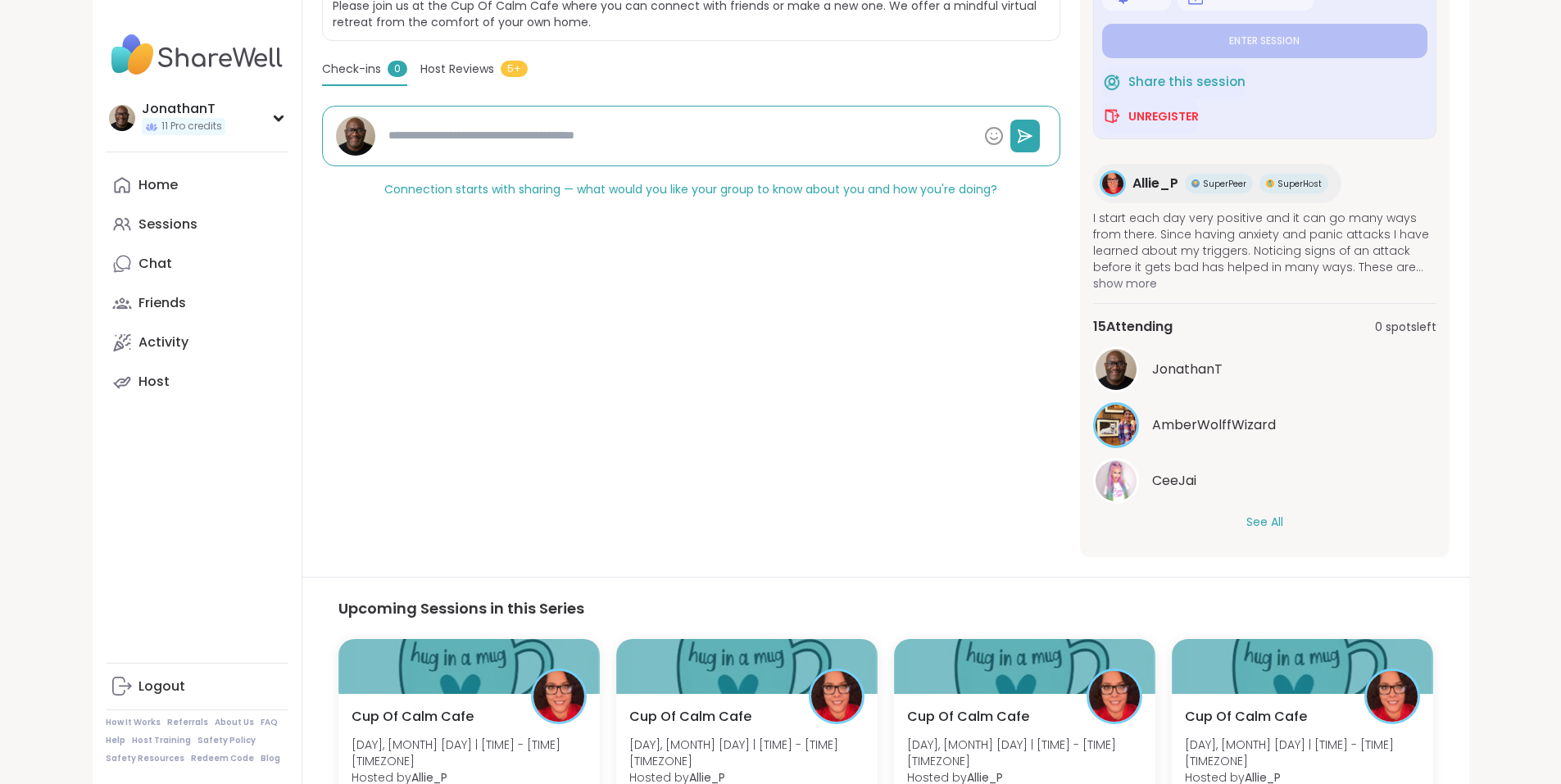 click on "See All" at bounding box center [1264, 522] 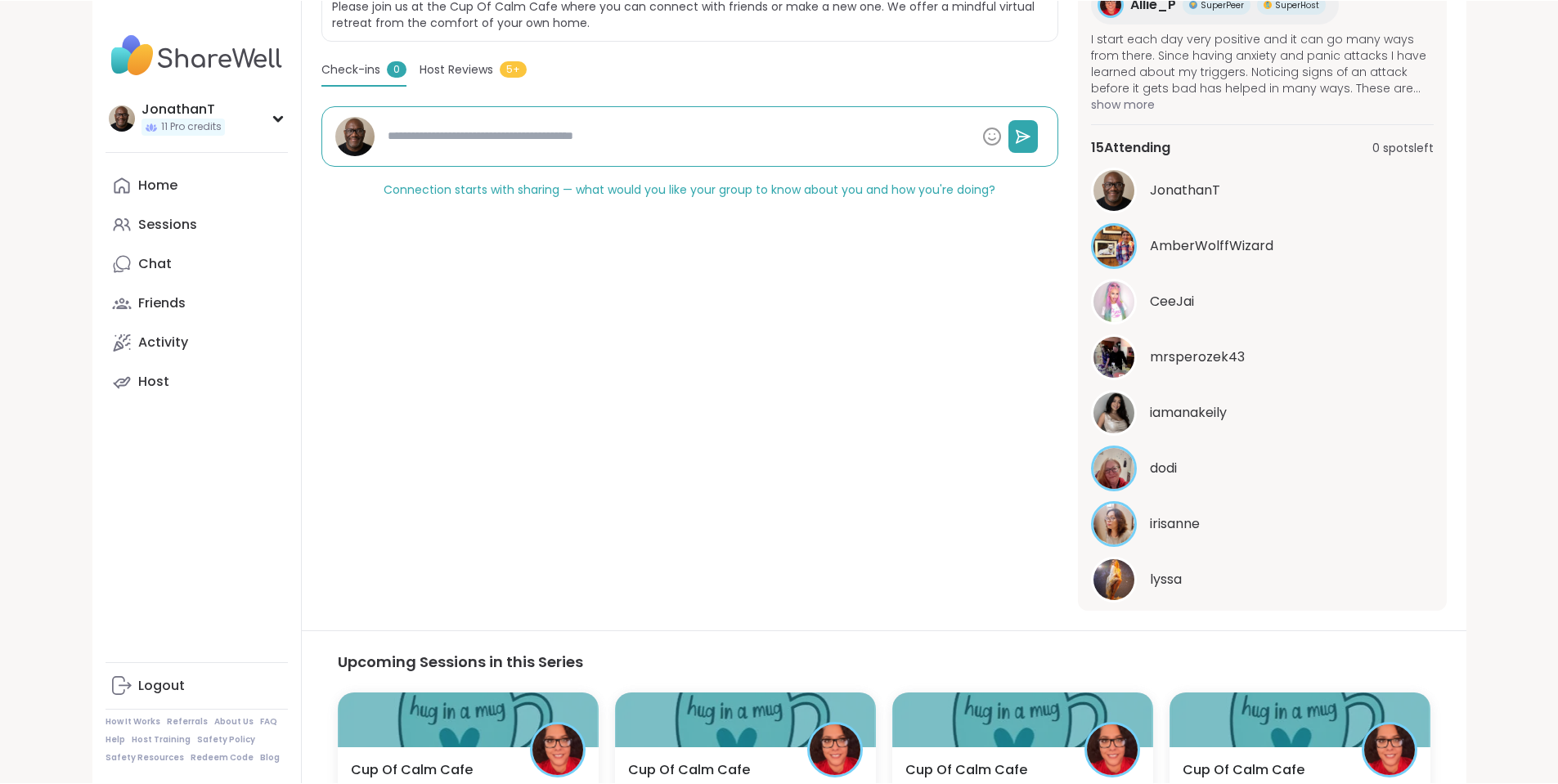 scroll, scrollTop: 177, scrollLeft: 0, axis: vertical 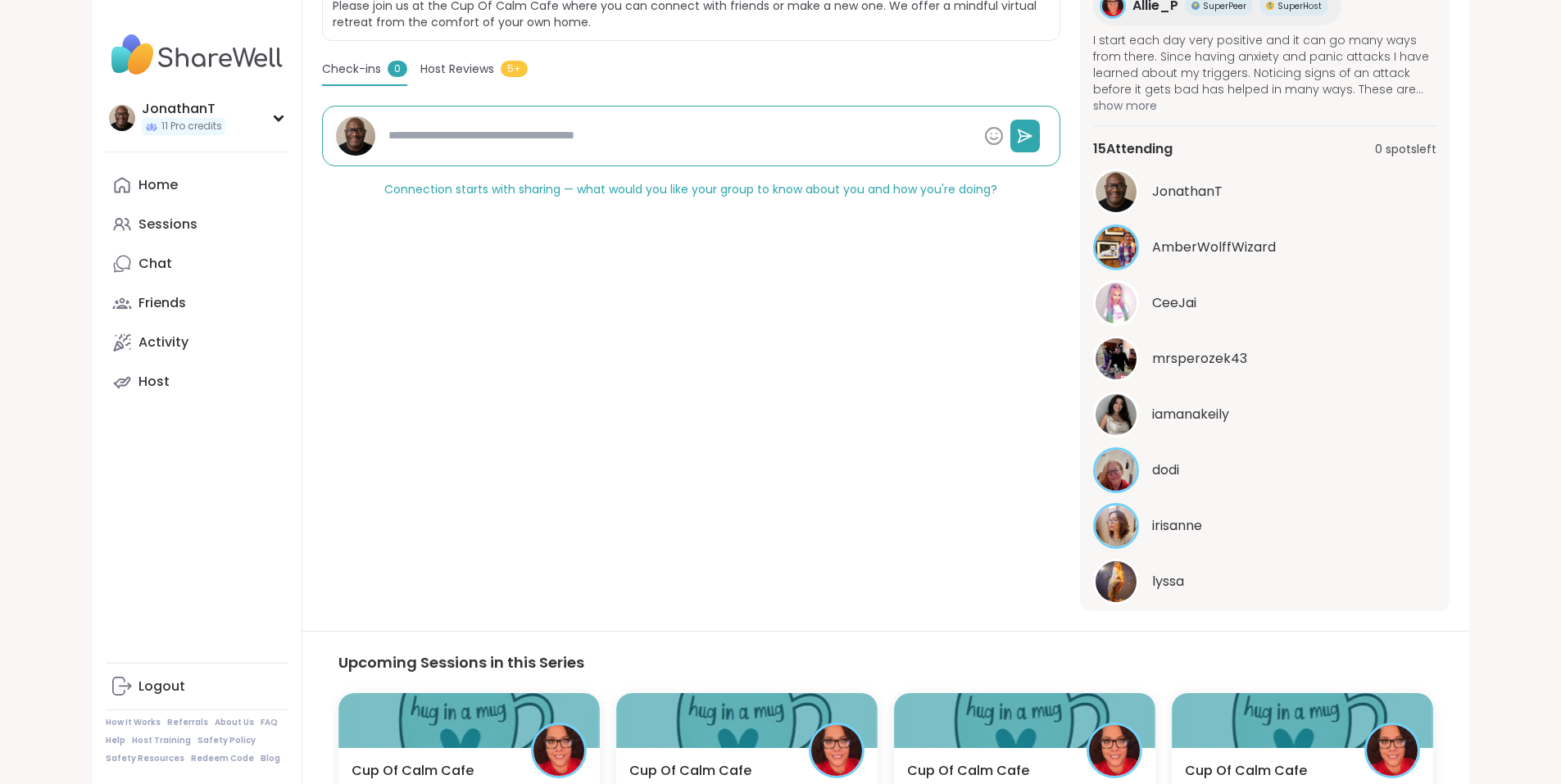 click at bounding box center [1116, 415] 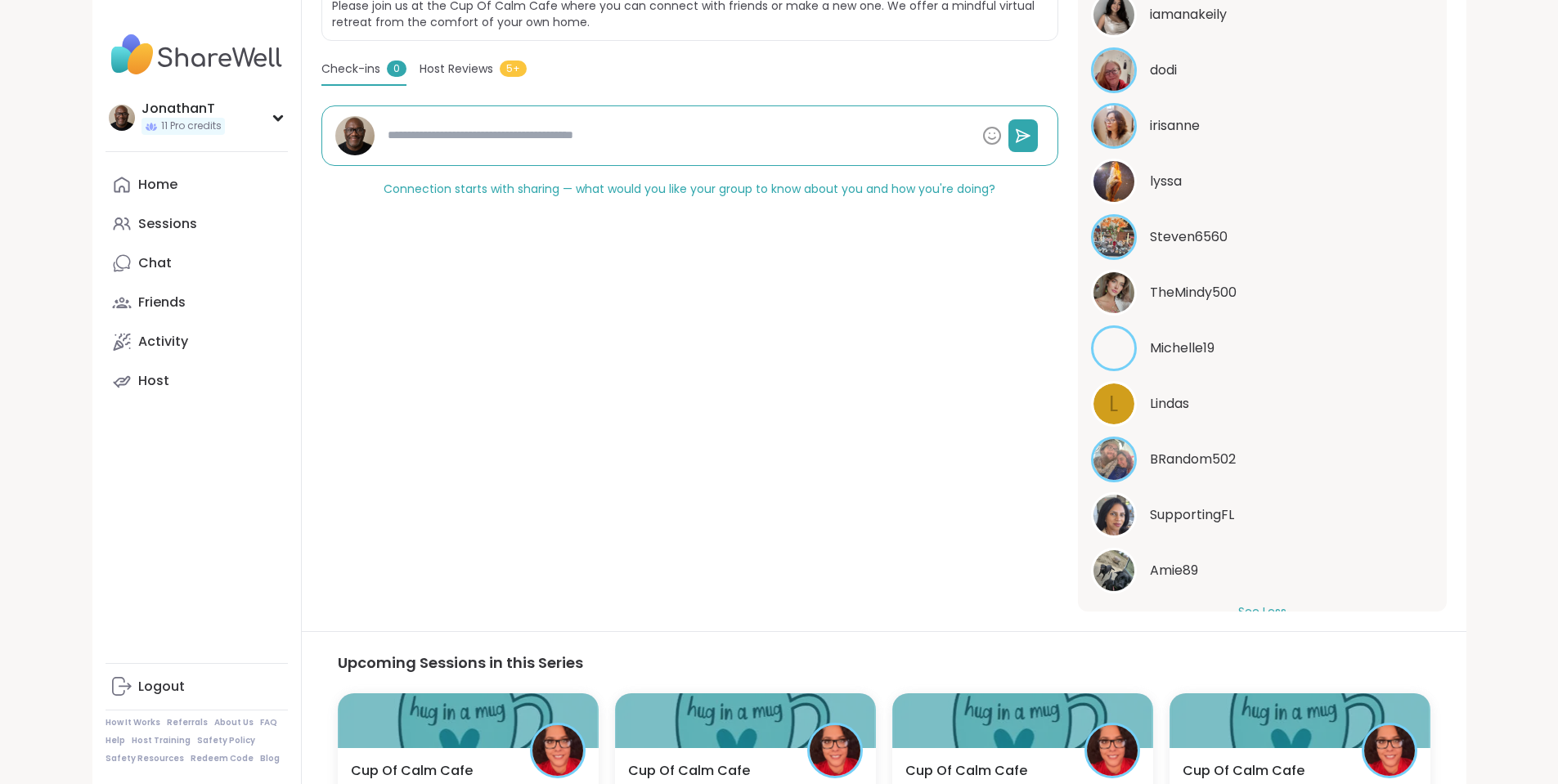 scroll, scrollTop: 612, scrollLeft: 0, axis: vertical 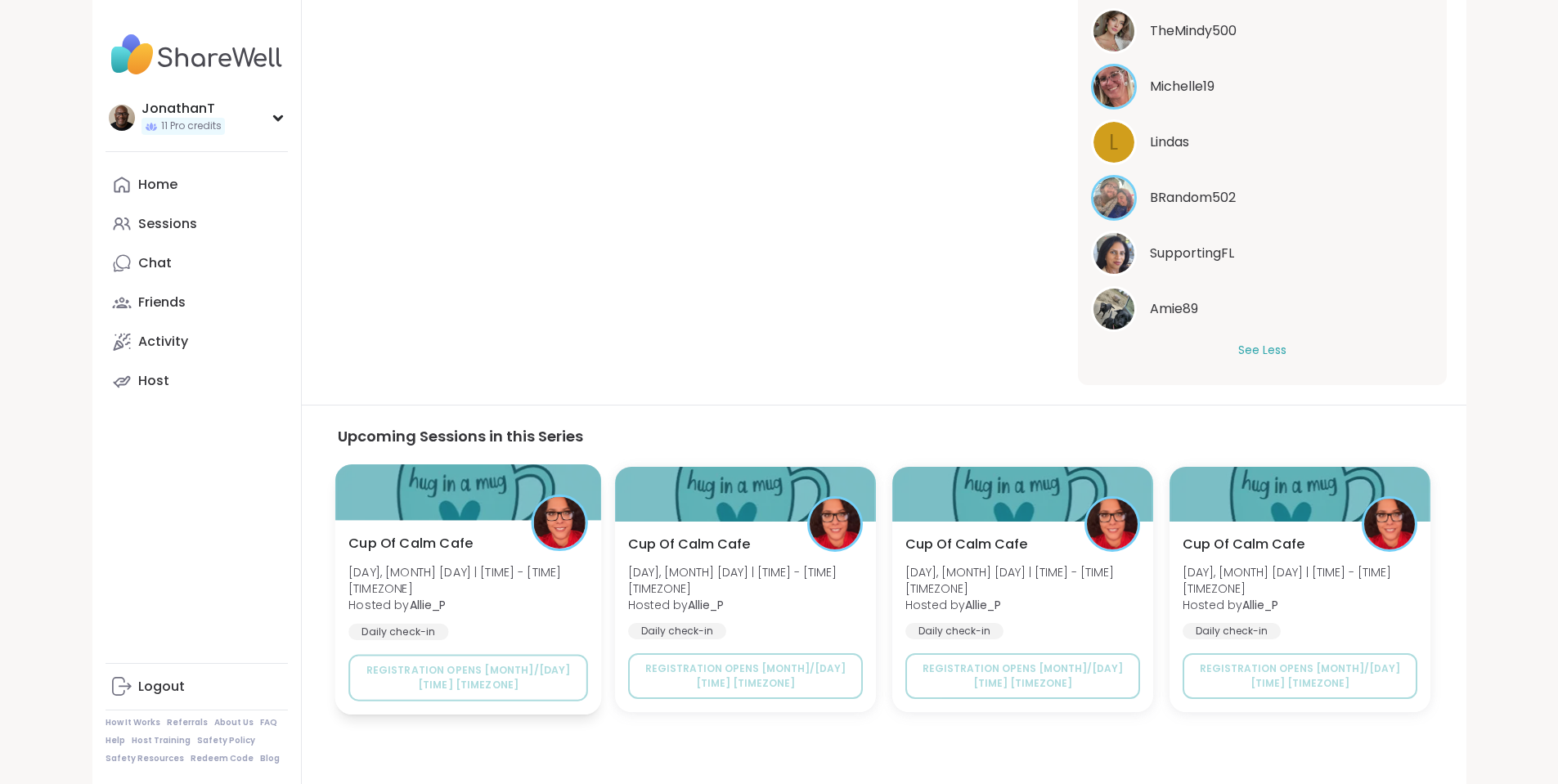 click on "Cup Of Calm Cafe Fri, Aug 15 | 8:30AM - 9:00AM CDT Hosted by  Allie_P Daily check-in" at bounding box center [468, 587] 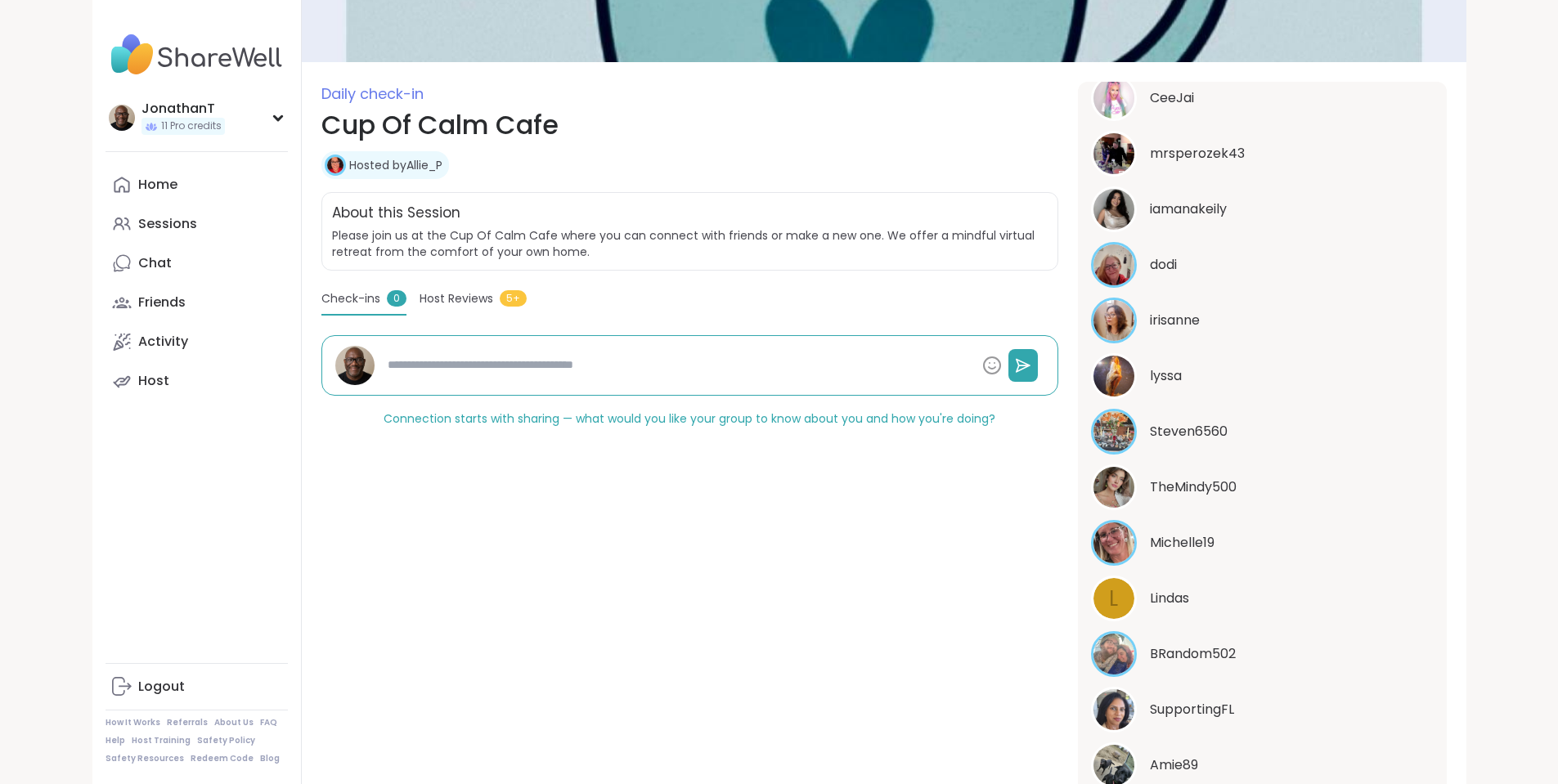 scroll, scrollTop: 0, scrollLeft: 0, axis: both 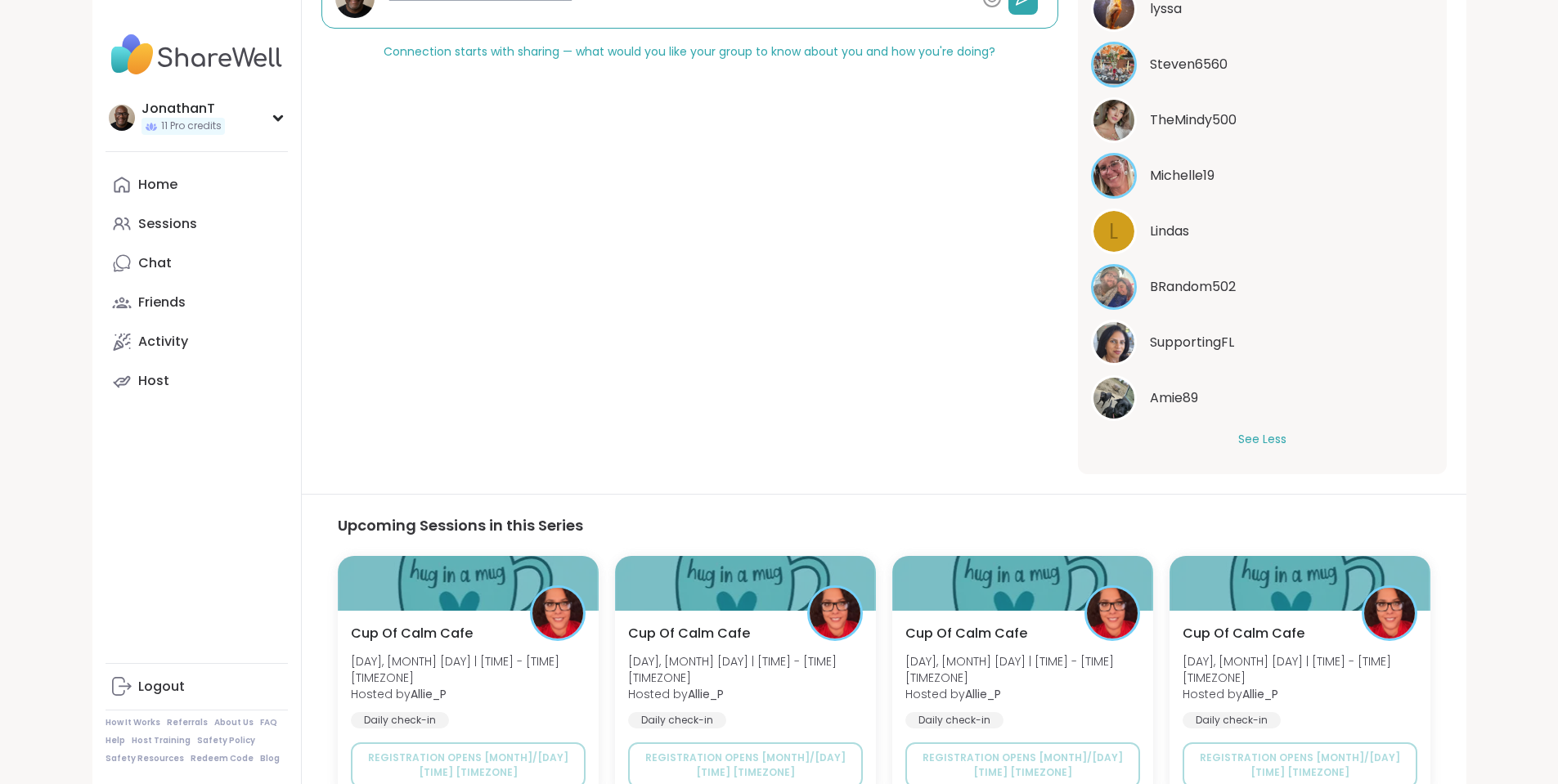click on "See Less" at bounding box center [1262, 439] 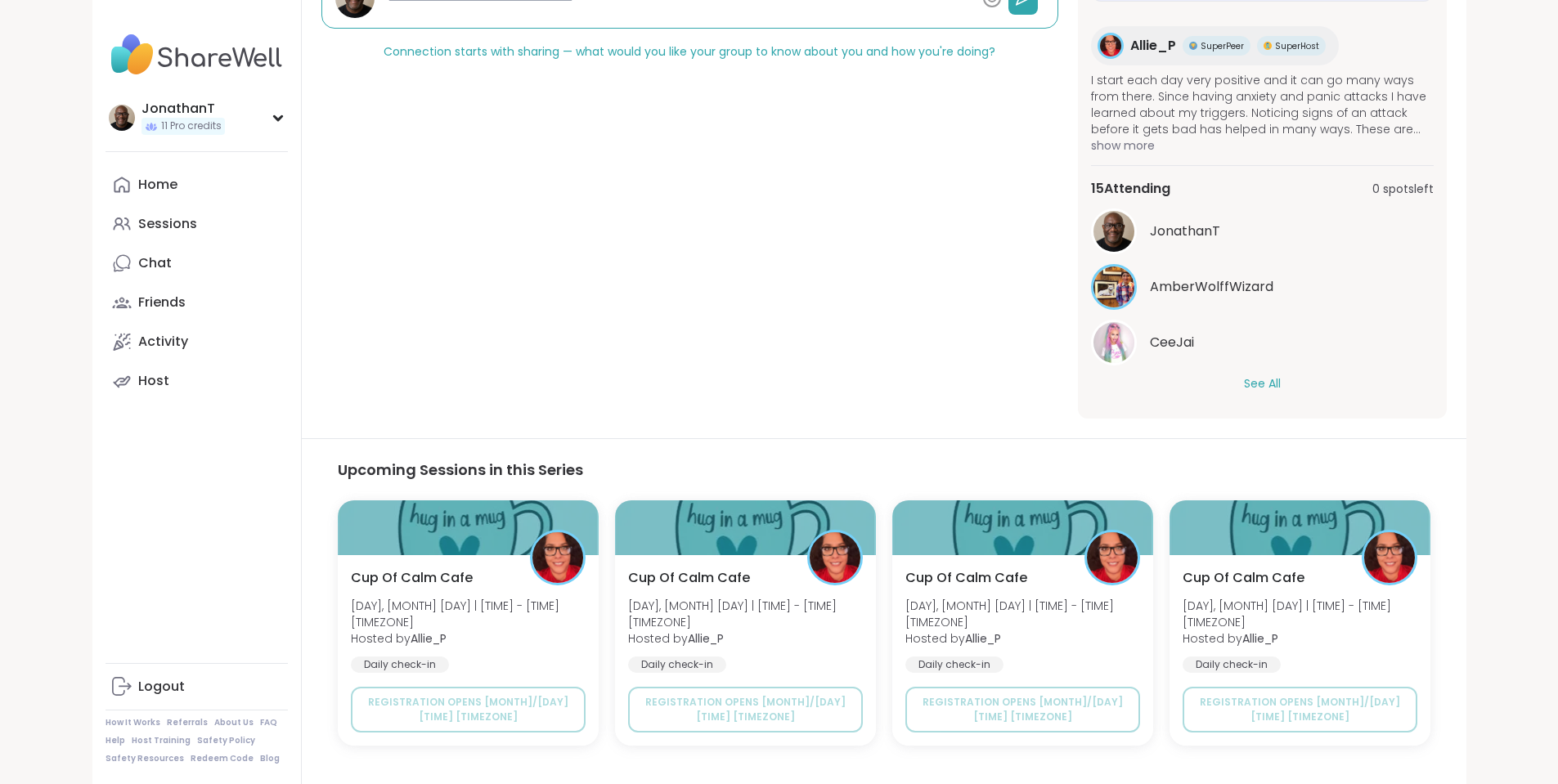 scroll, scrollTop: 0, scrollLeft: 0, axis: both 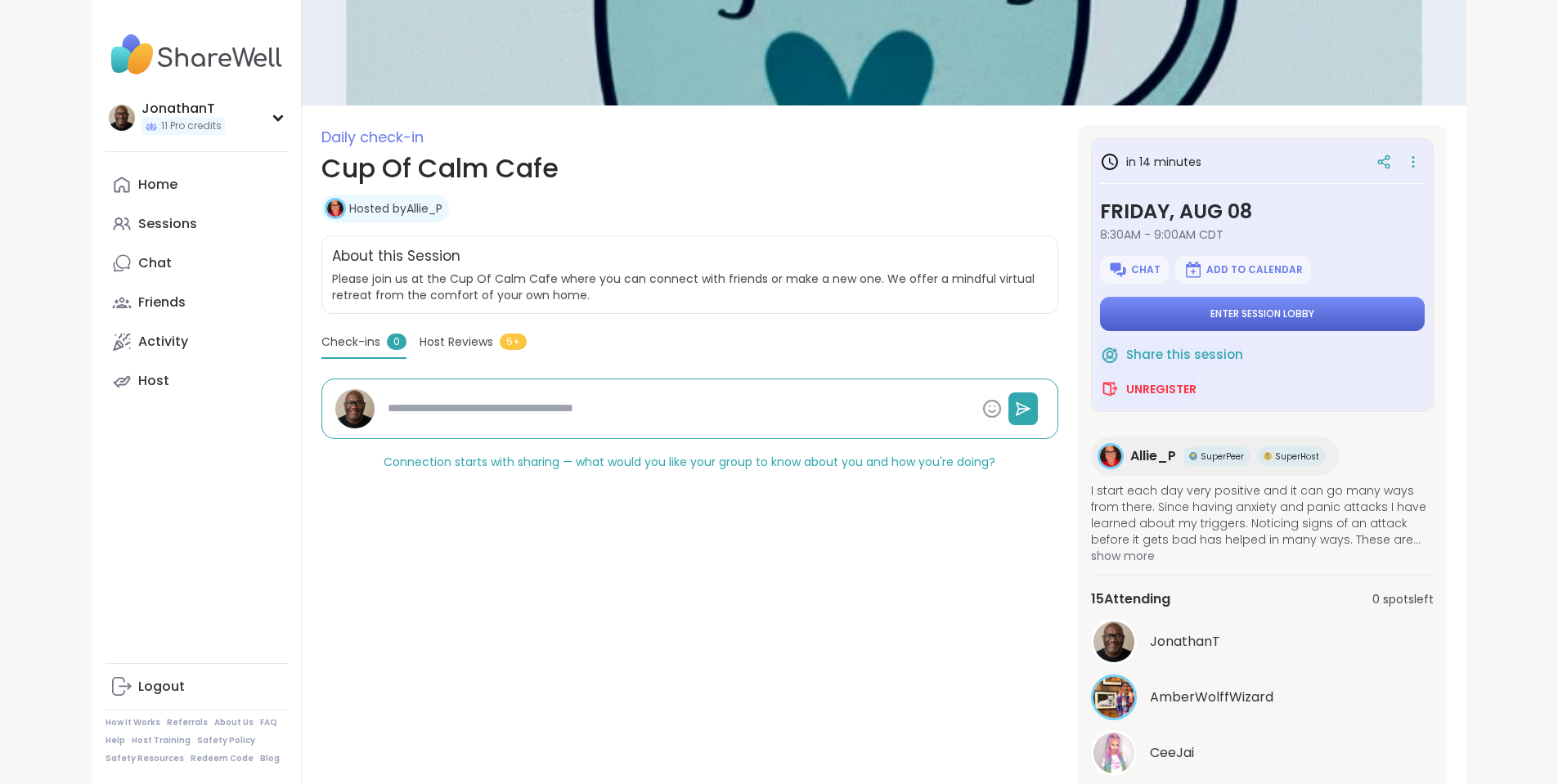 click on "Enter session lobby" at bounding box center (1262, 314) 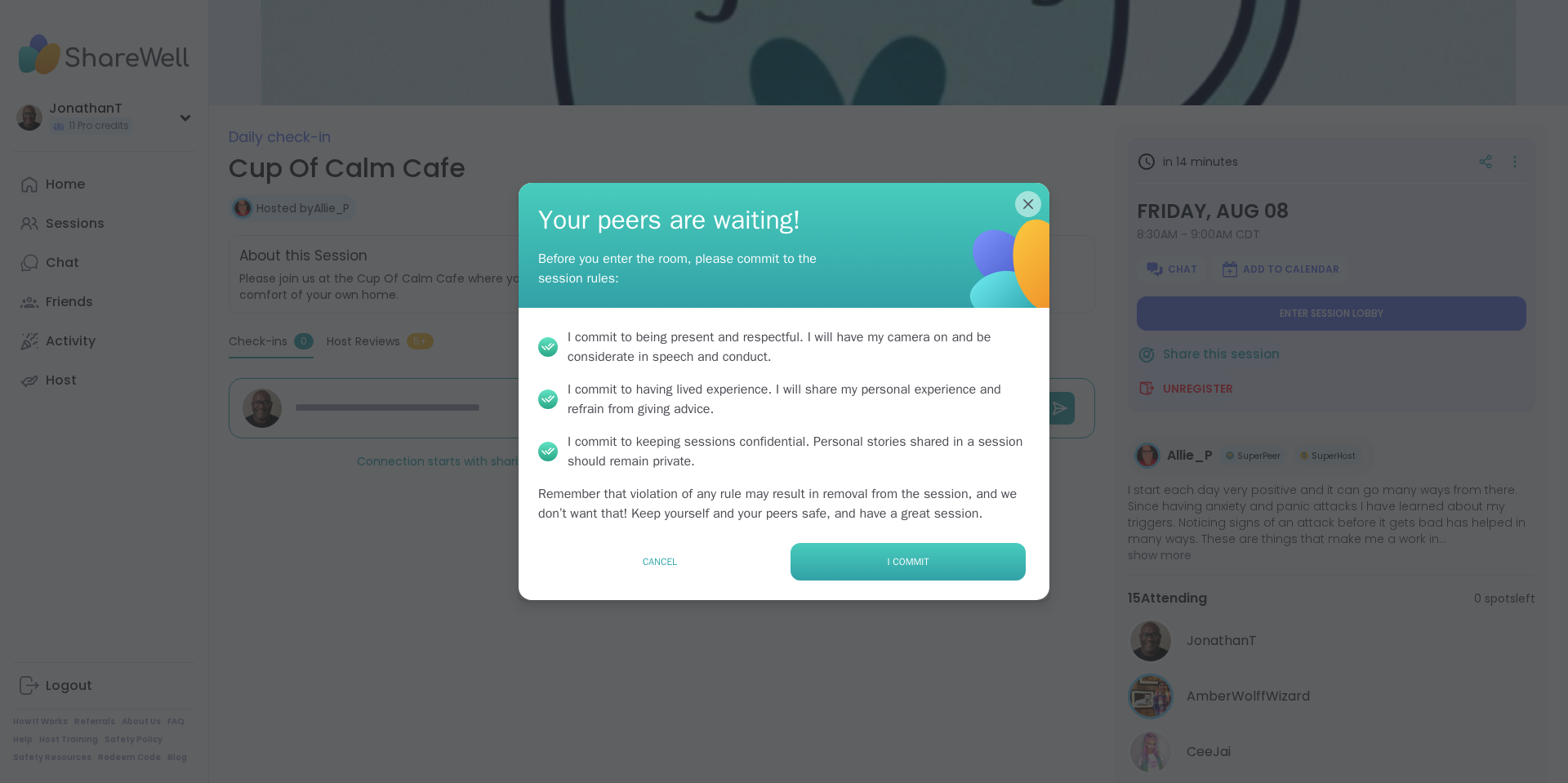 click on "I commit" at bounding box center [908, 562] 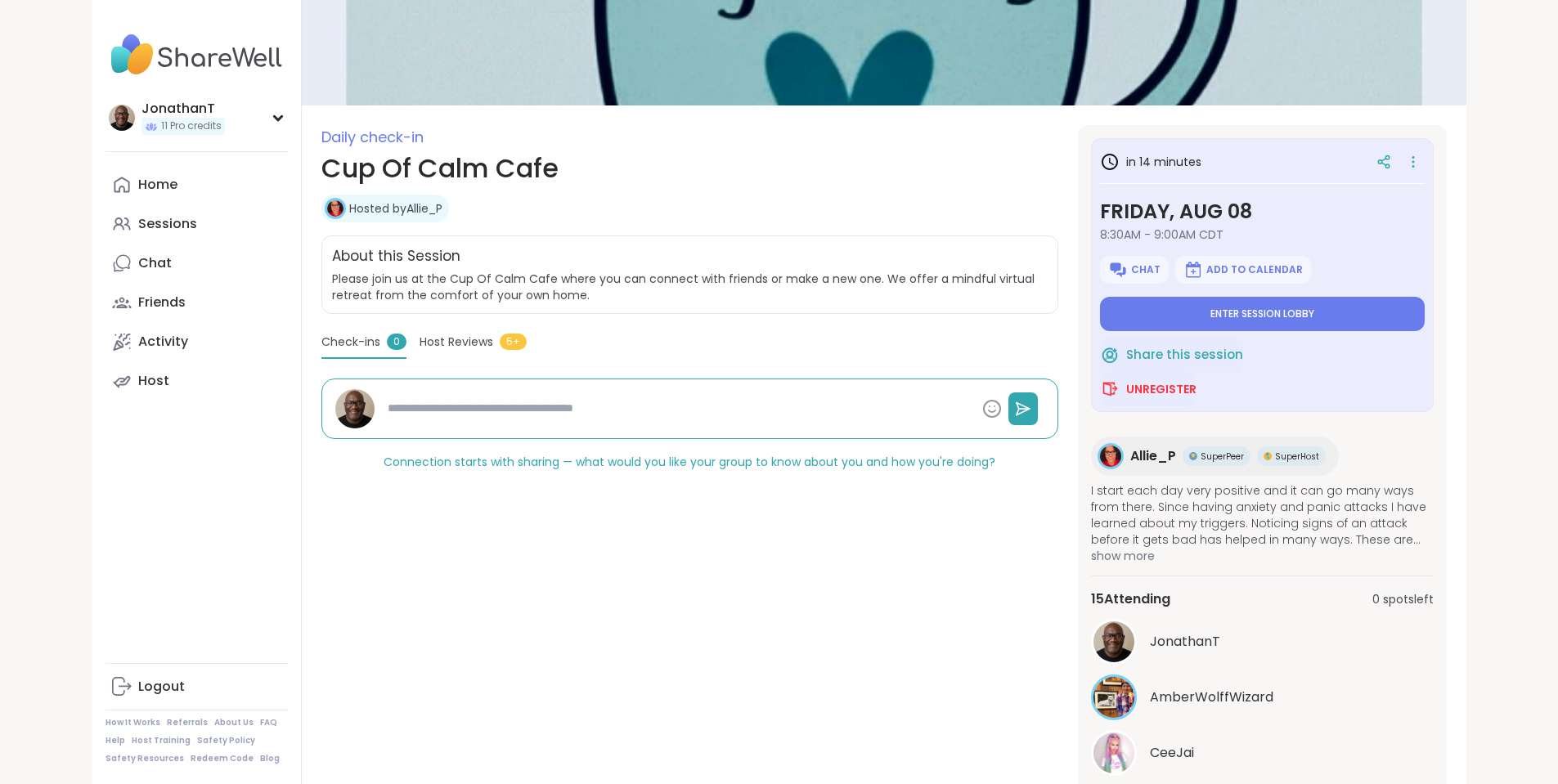 type on "*" 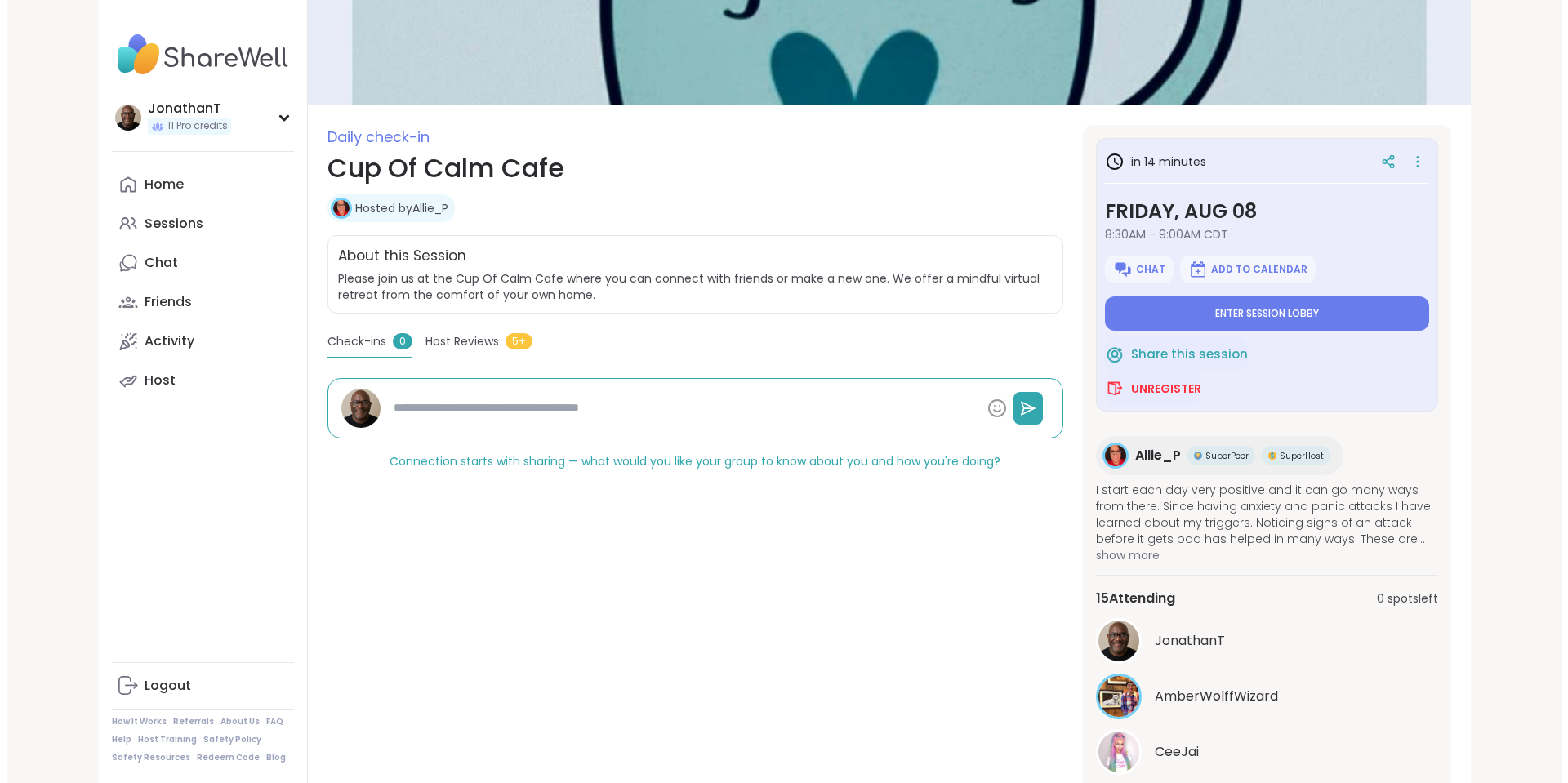 scroll, scrollTop: 0, scrollLeft: 0, axis: both 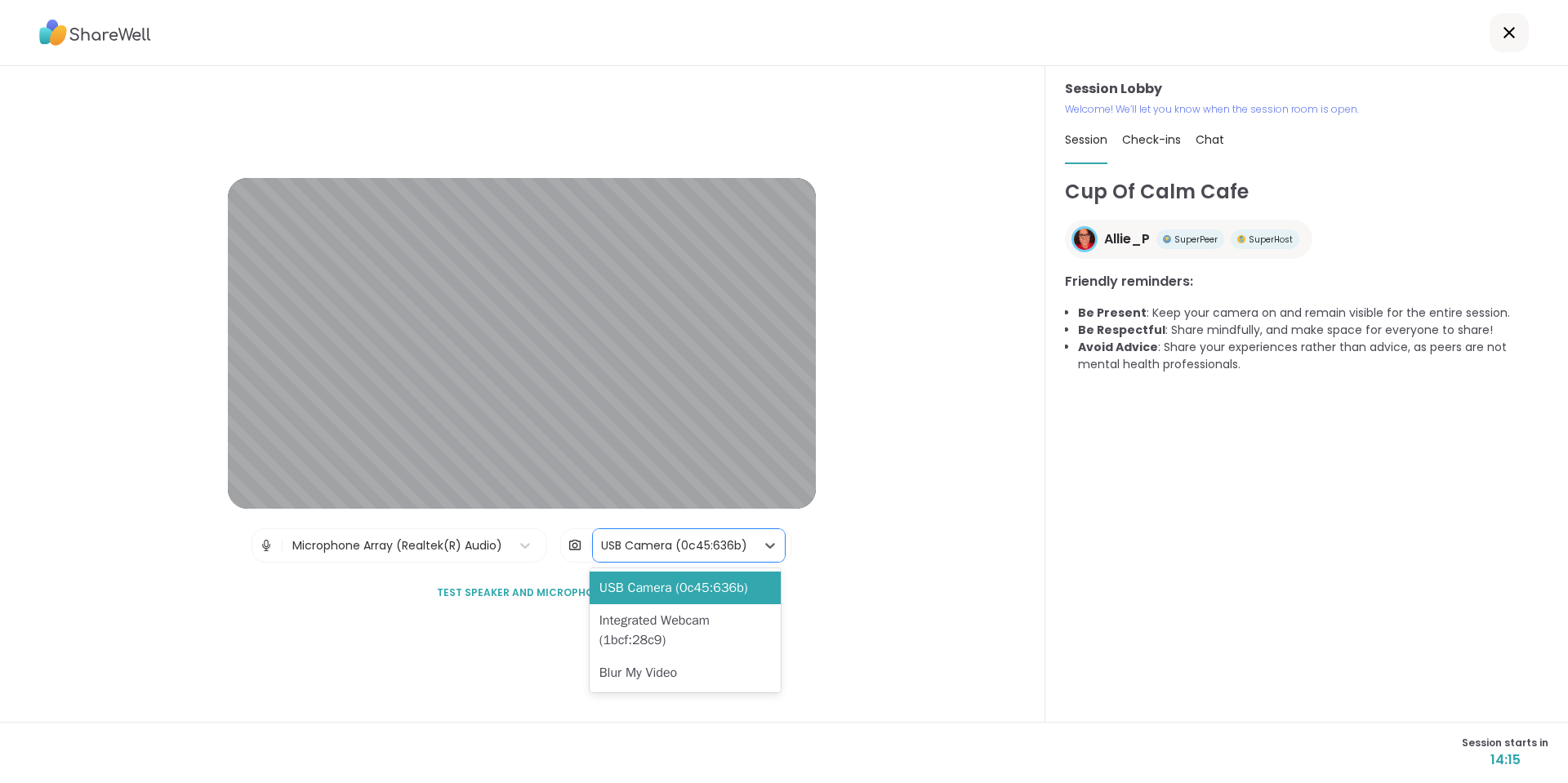 click on "USB Camera (0c45:636b)" at bounding box center (674, 545) 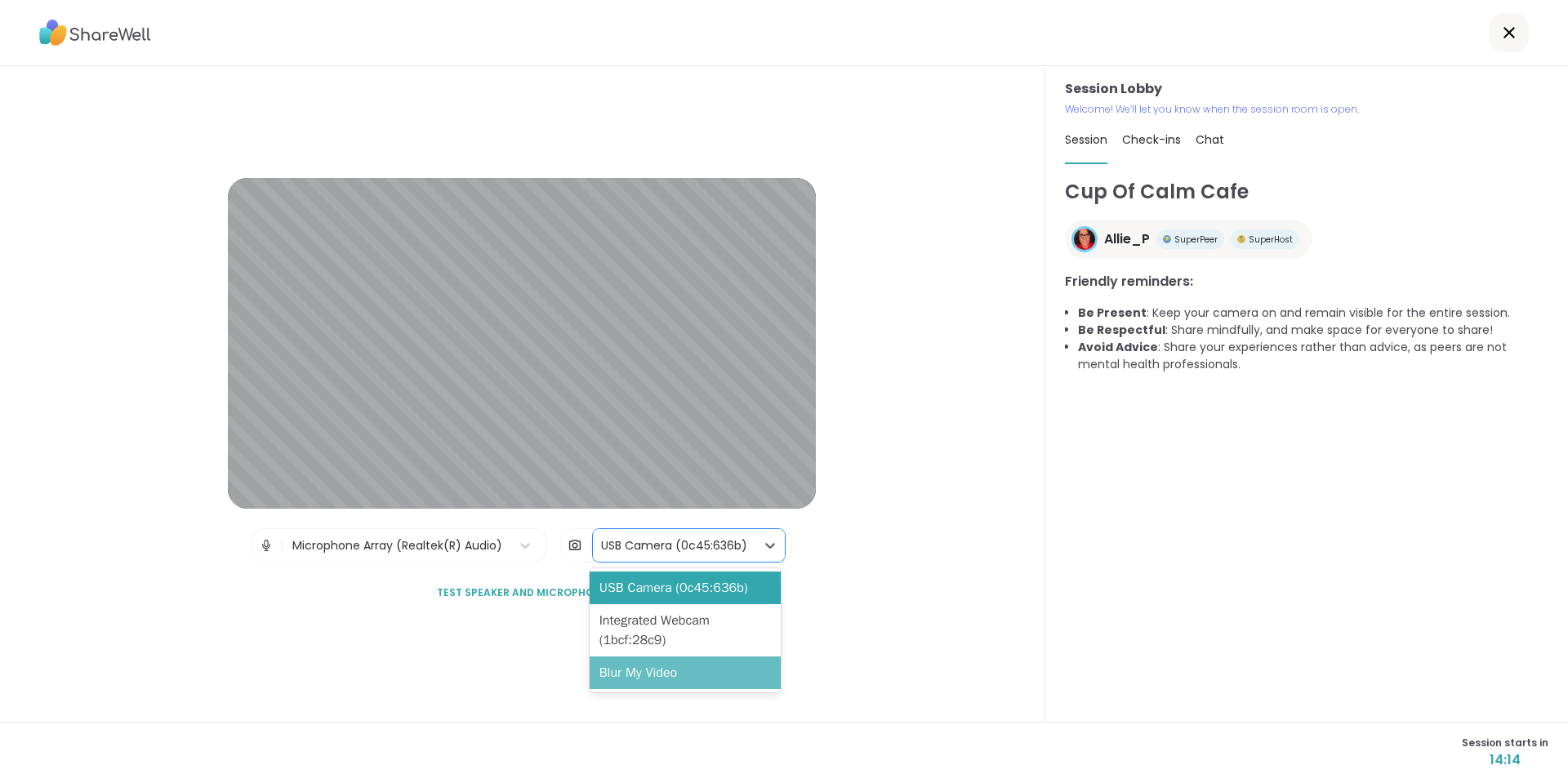 click on "Blur My Video" at bounding box center (685, 673) 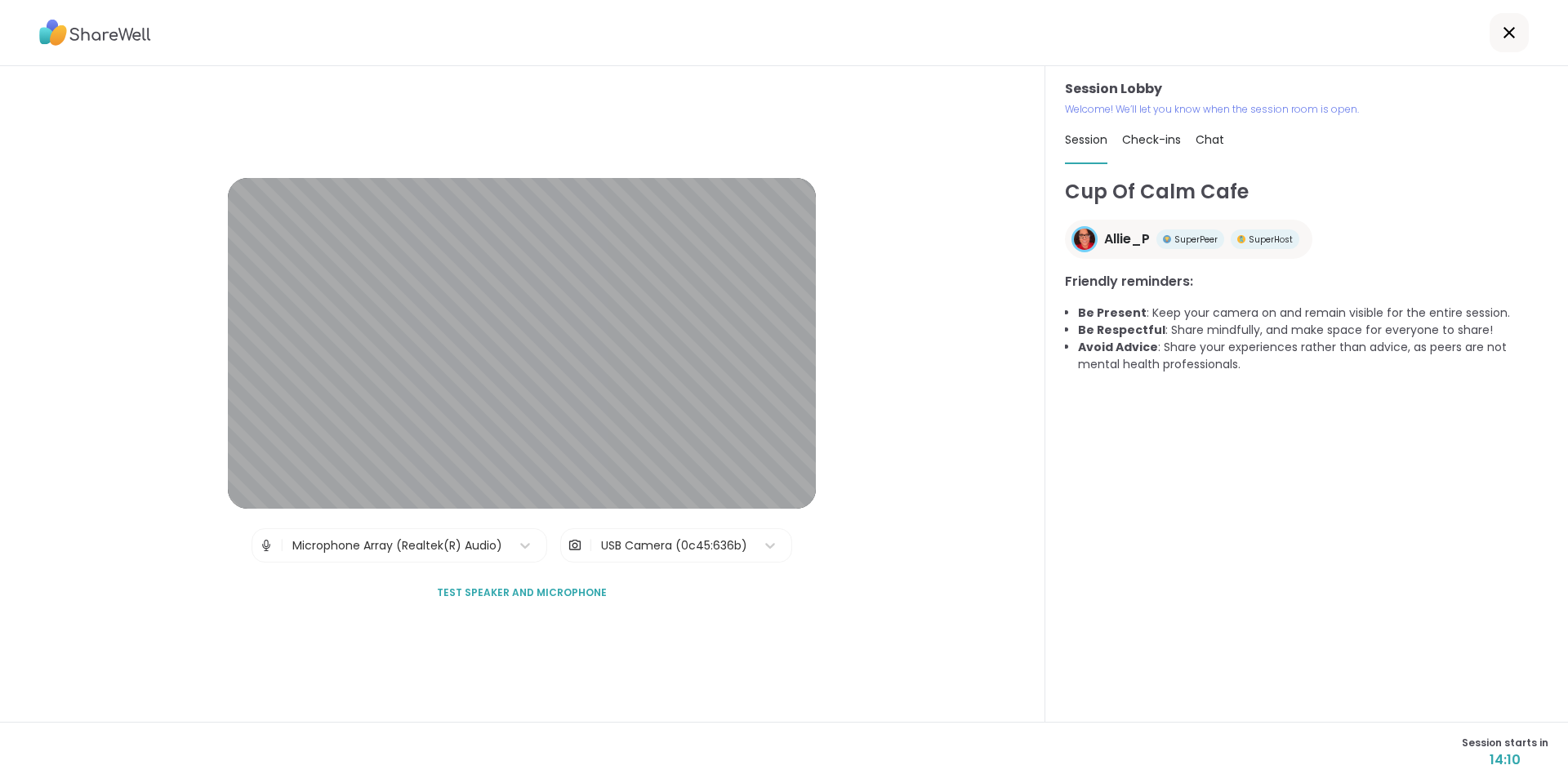 click on "Test speaker and microphone" at bounding box center (522, 593) 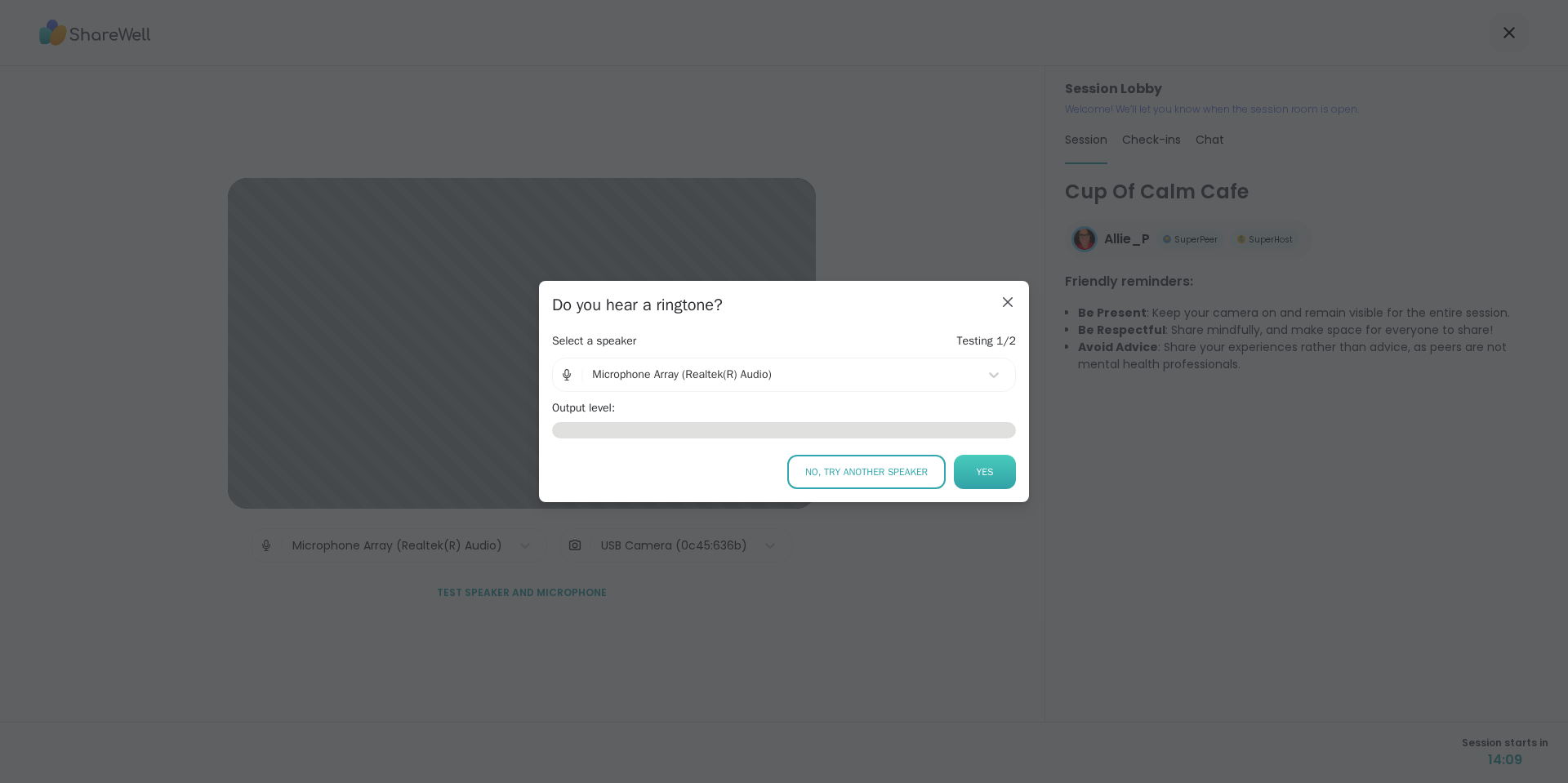 click on "Yes" at bounding box center [985, 472] 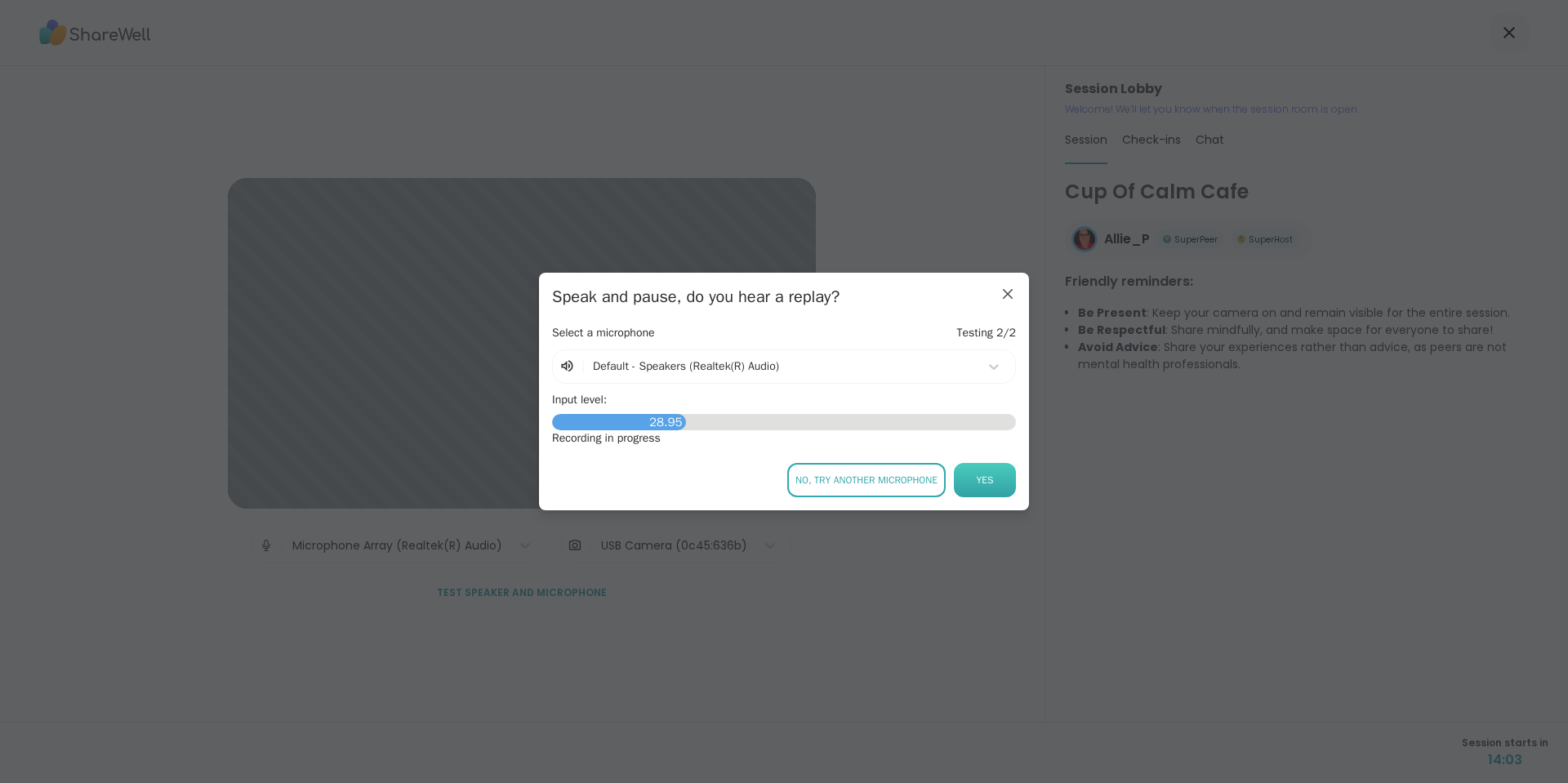 click on "Yes" at bounding box center [985, 480] 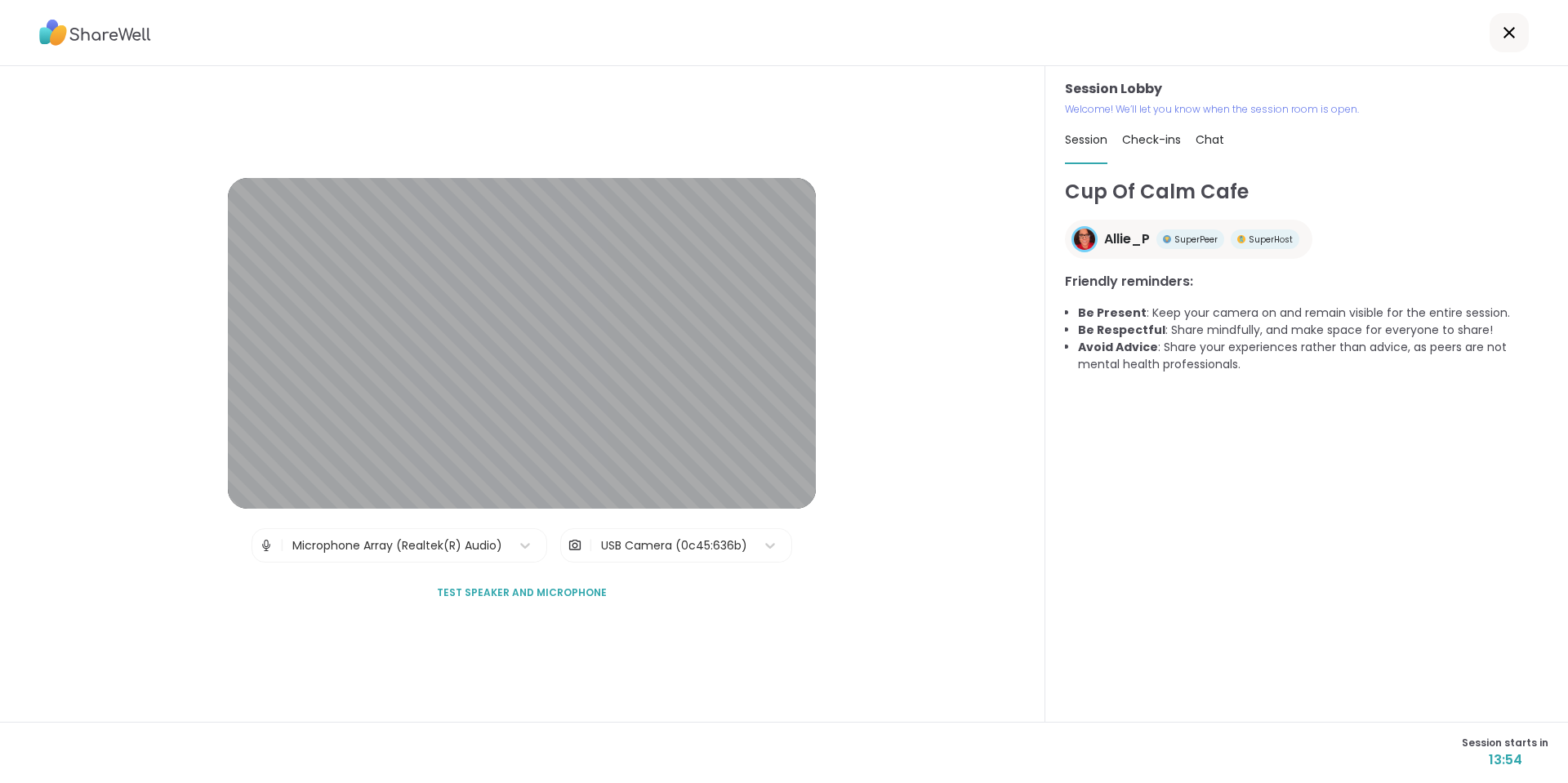 click on "Test speaker and microphone" at bounding box center (522, 593) 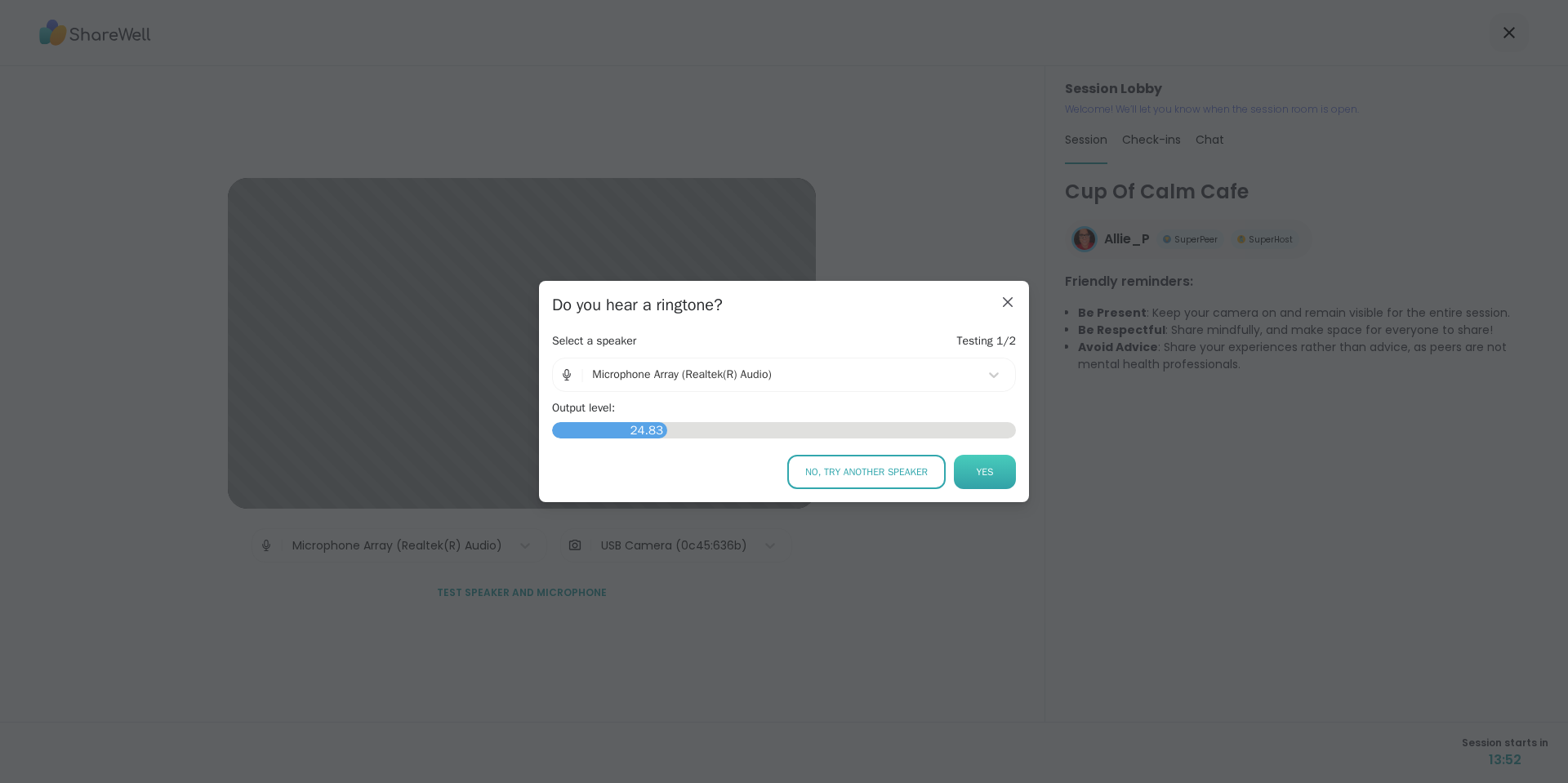 click on "Yes" at bounding box center [985, 472] 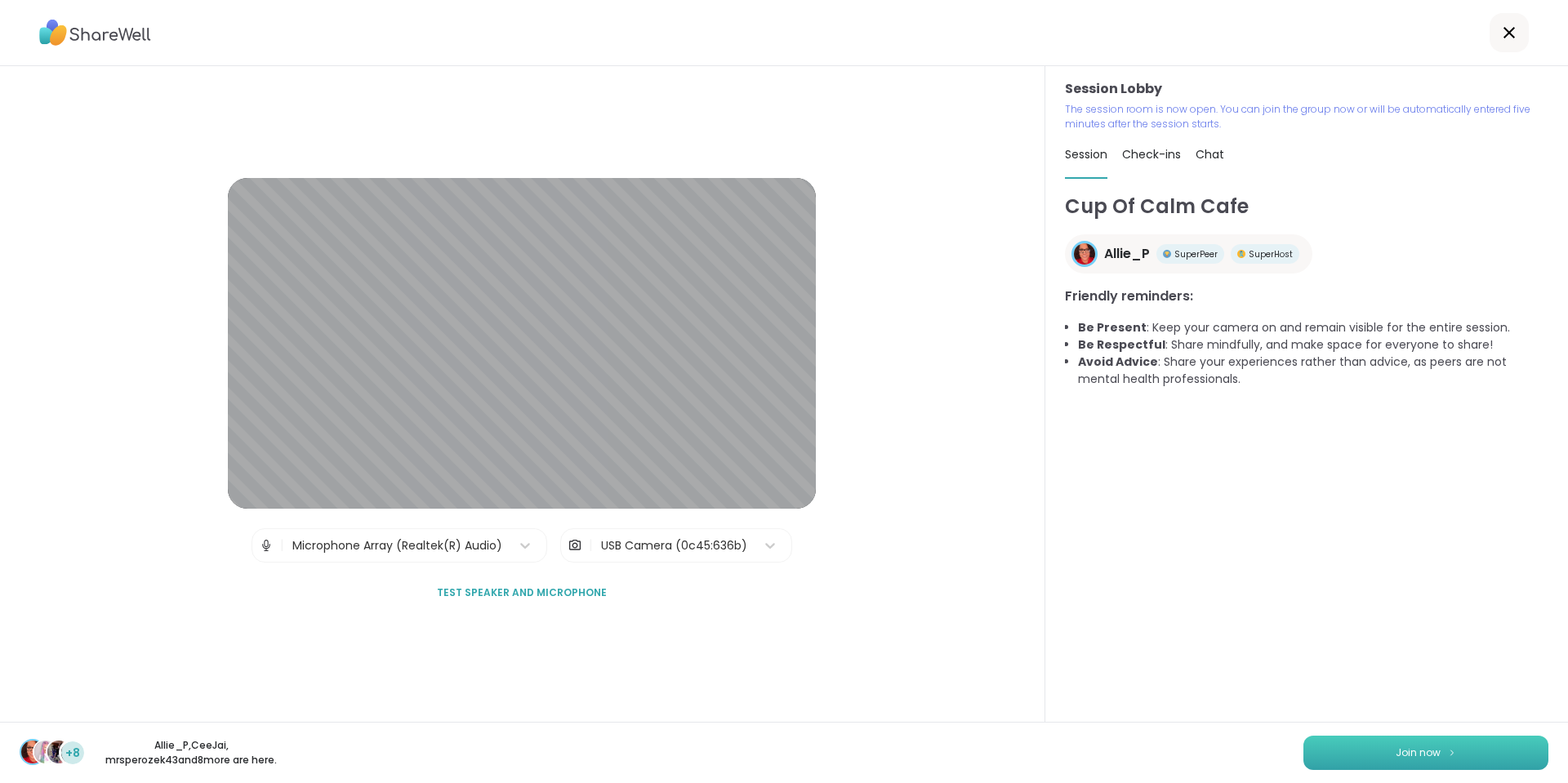 click on "Join now" at bounding box center (1426, 753) 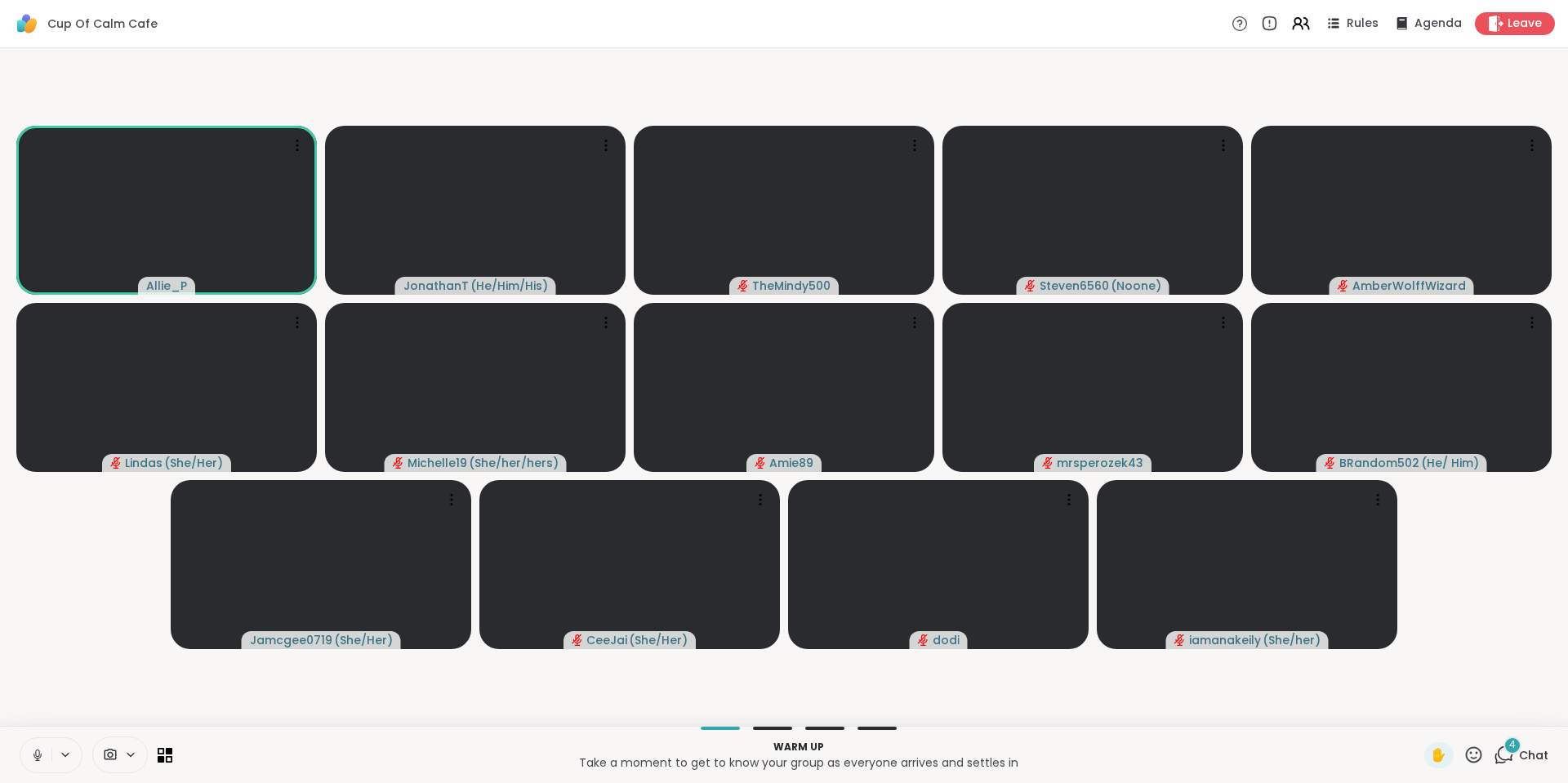 type 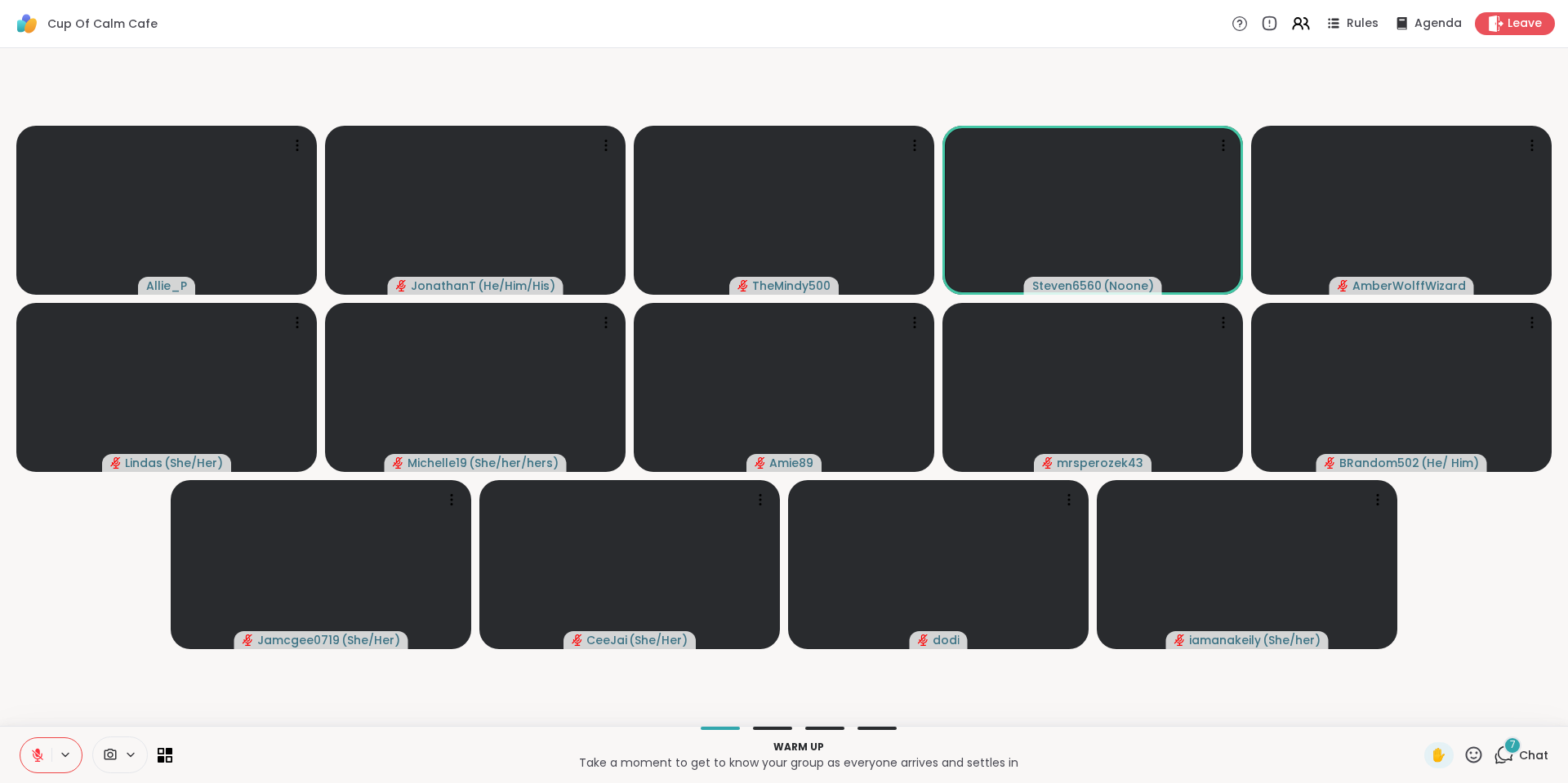 click on "7" at bounding box center (1512, 745) 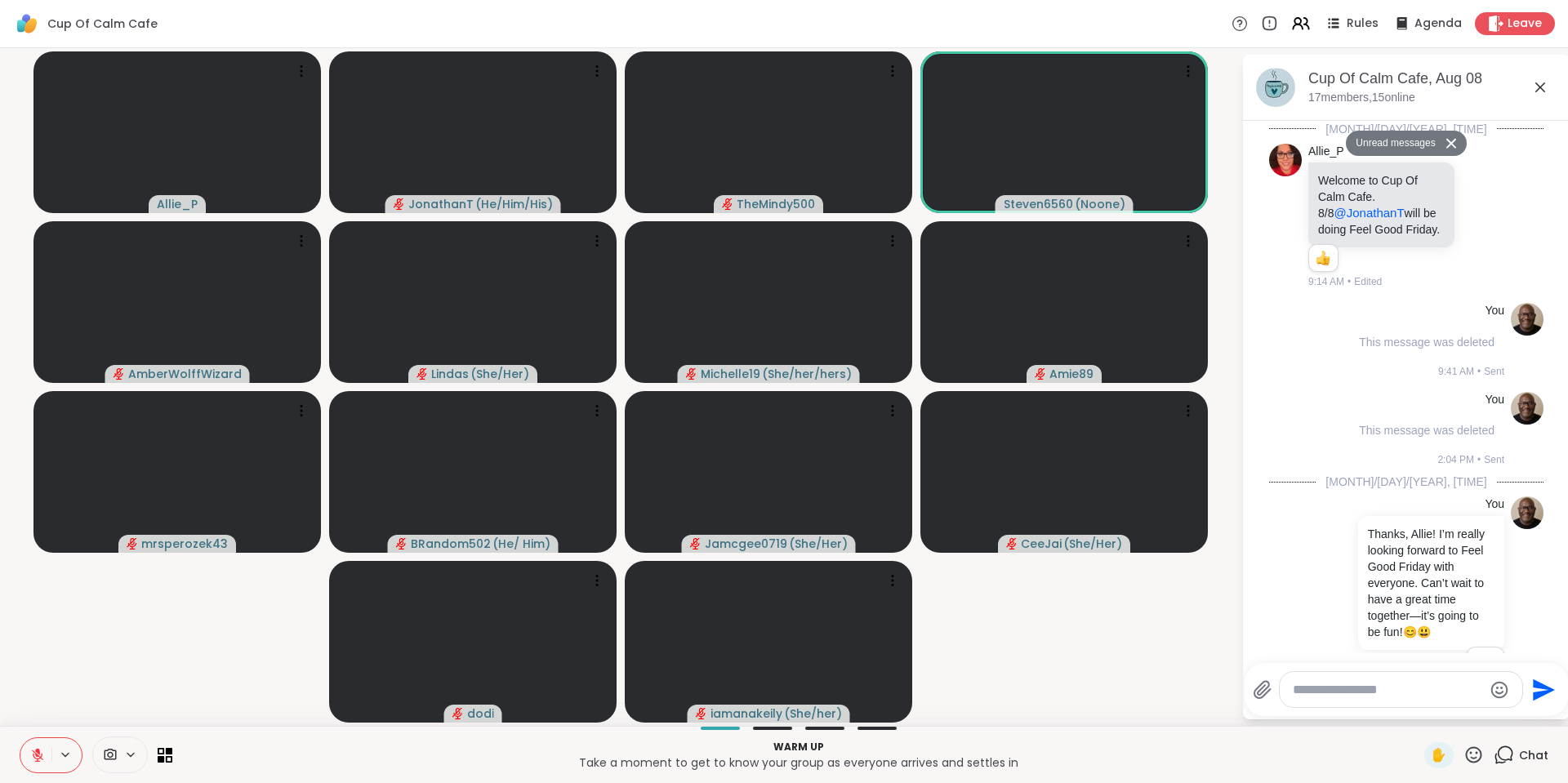 scroll, scrollTop: 1650, scrollLeft: 0, axis: vertical 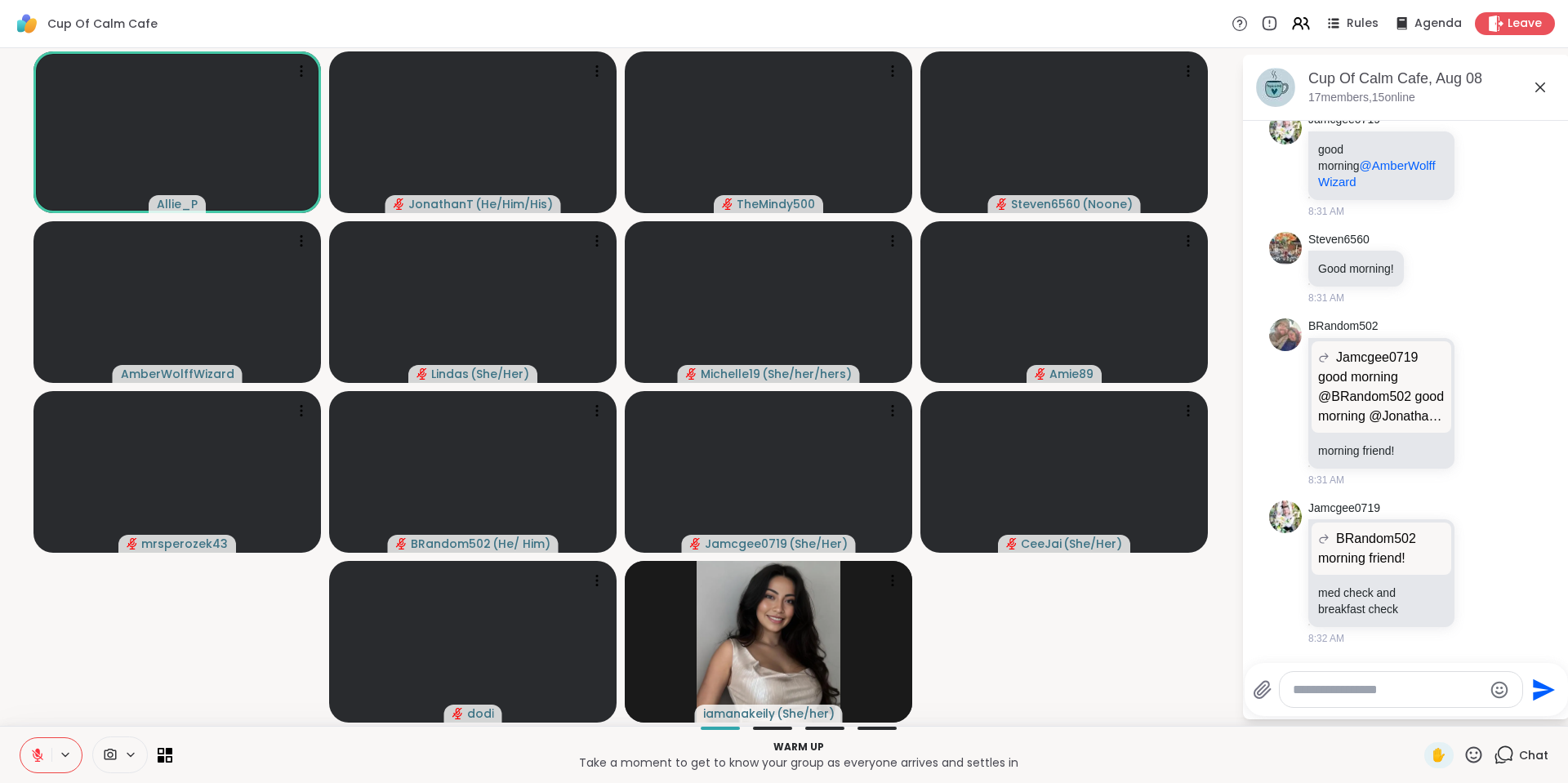 click 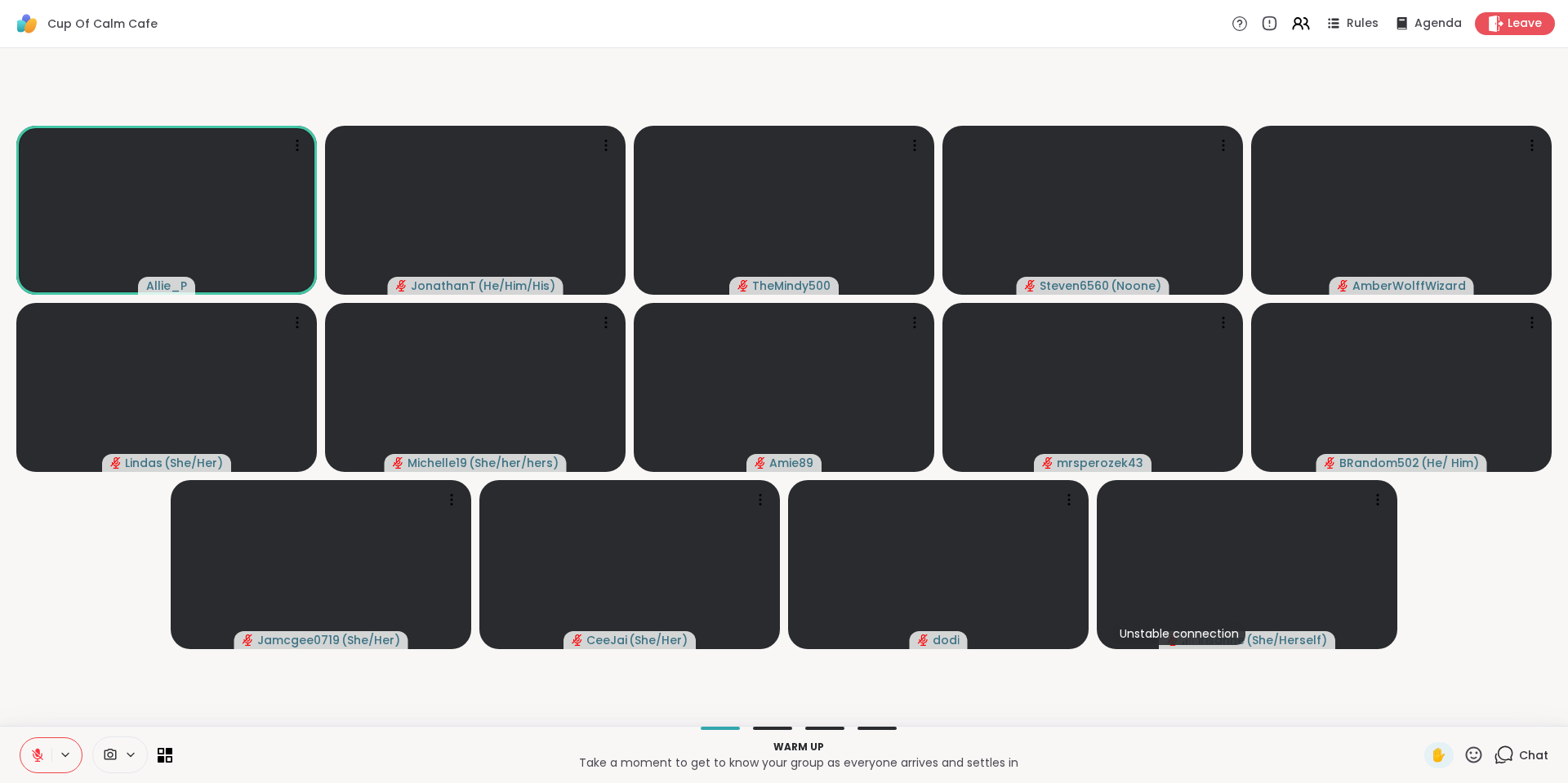 click 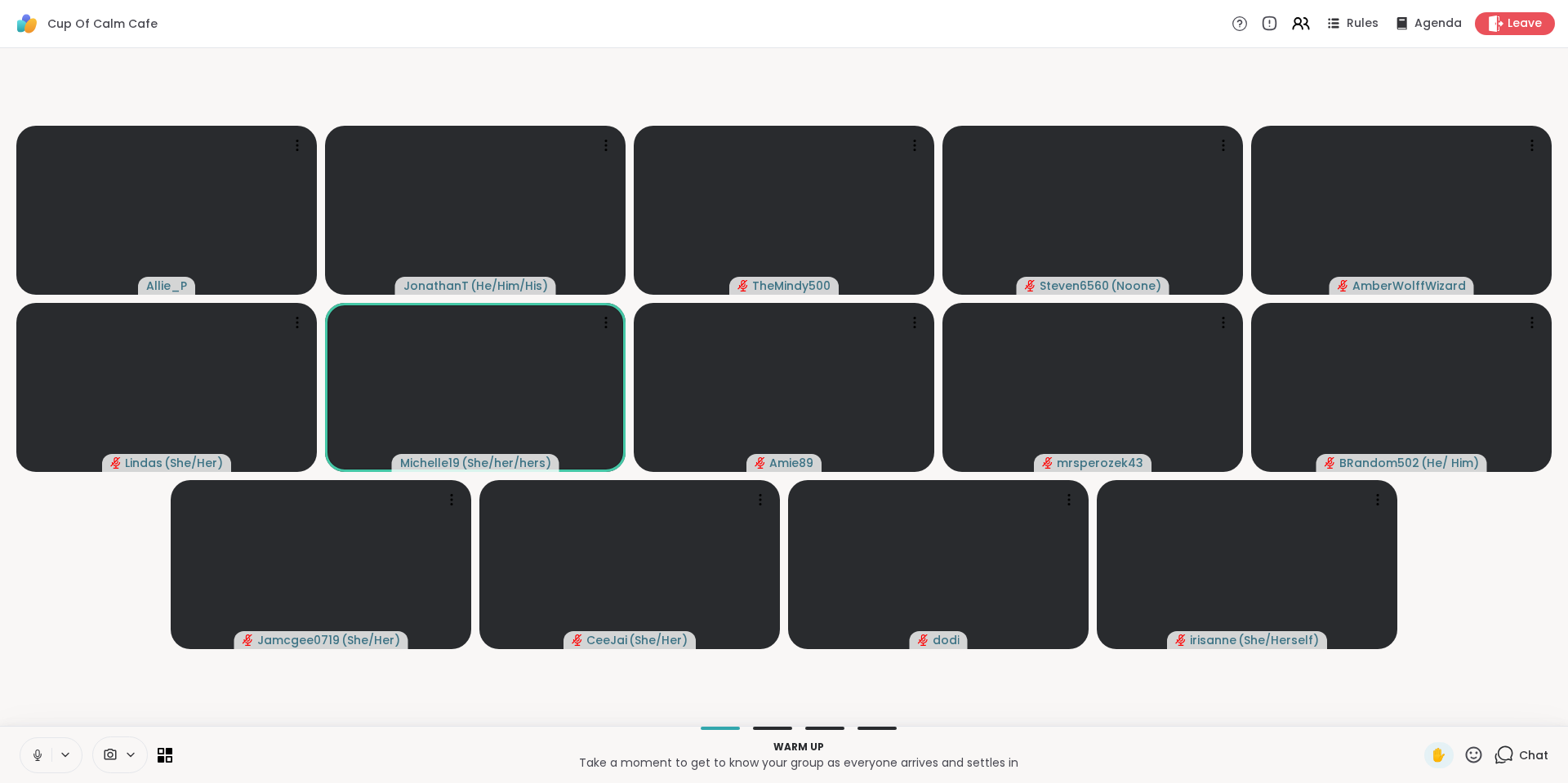 click 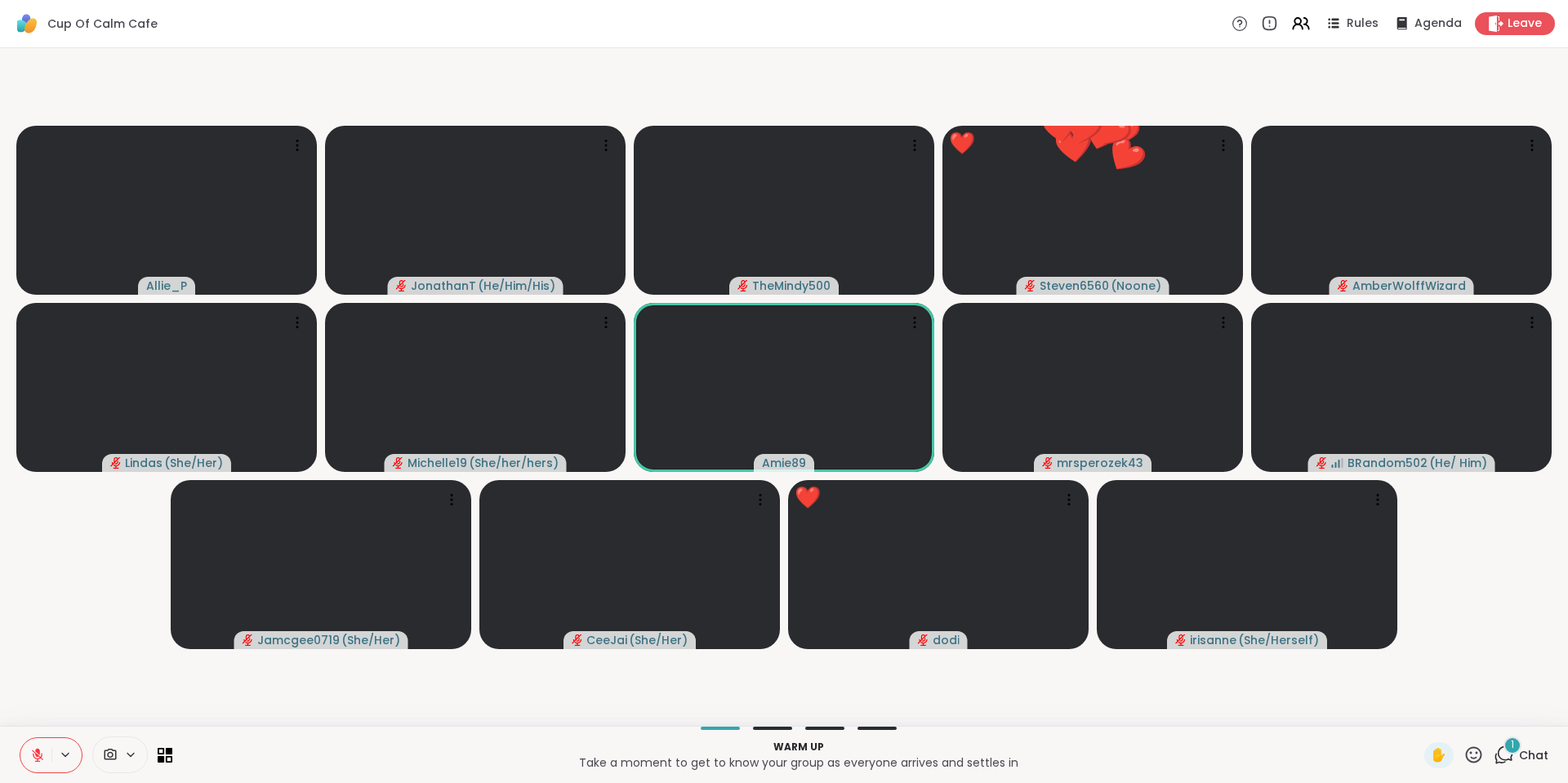 click 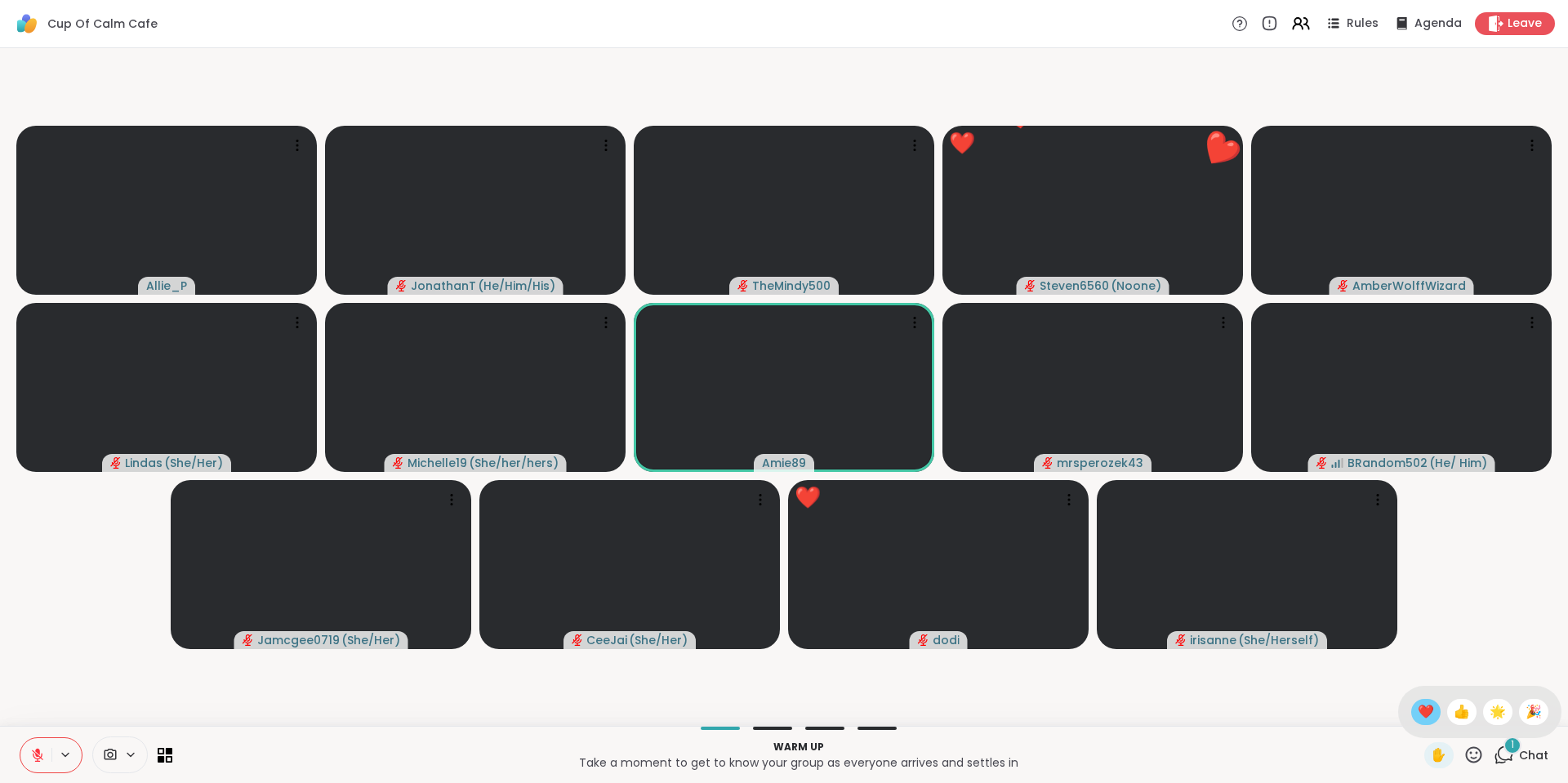 click on "❤️" at bounding box center [1426, 712] 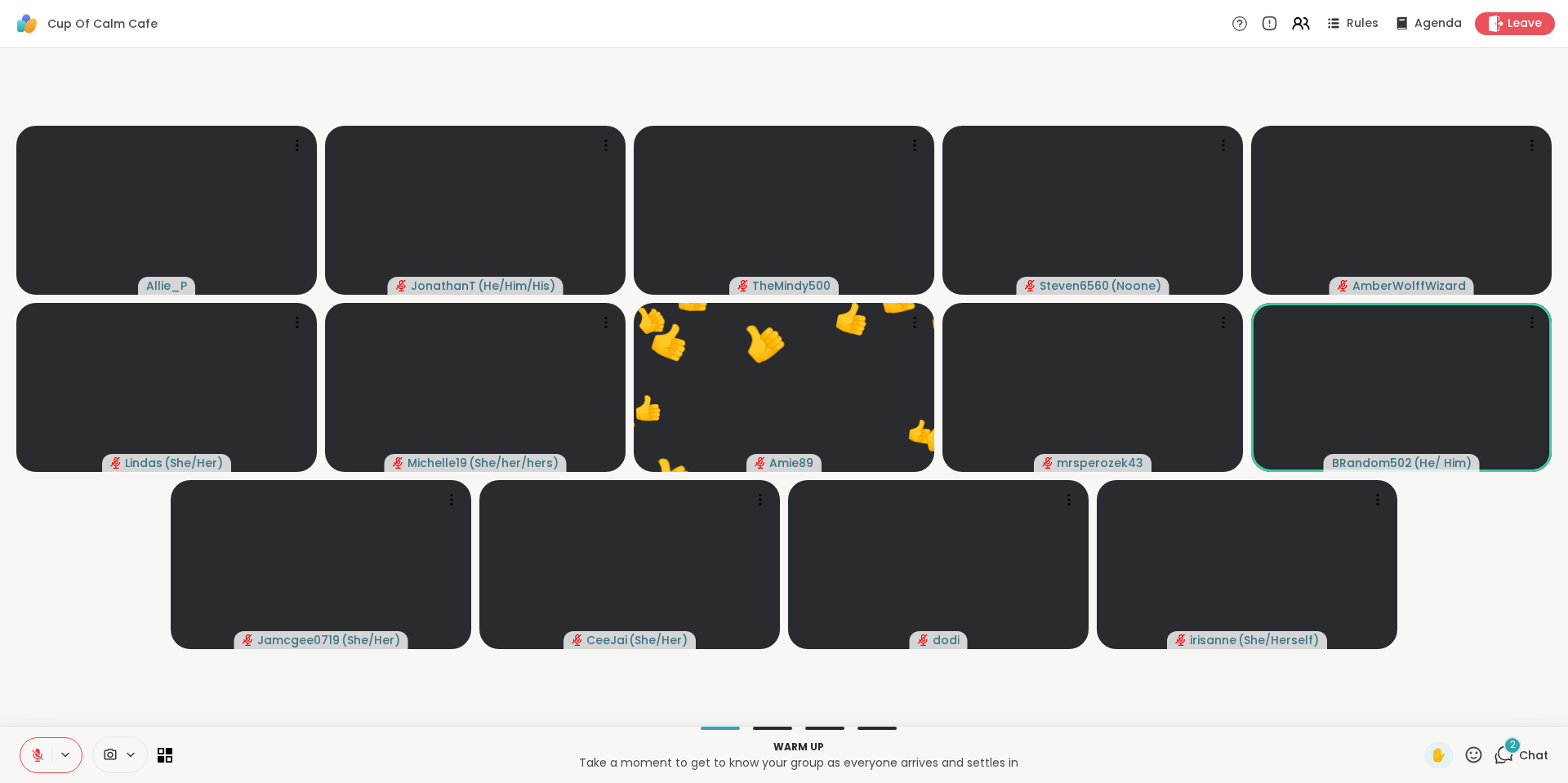click 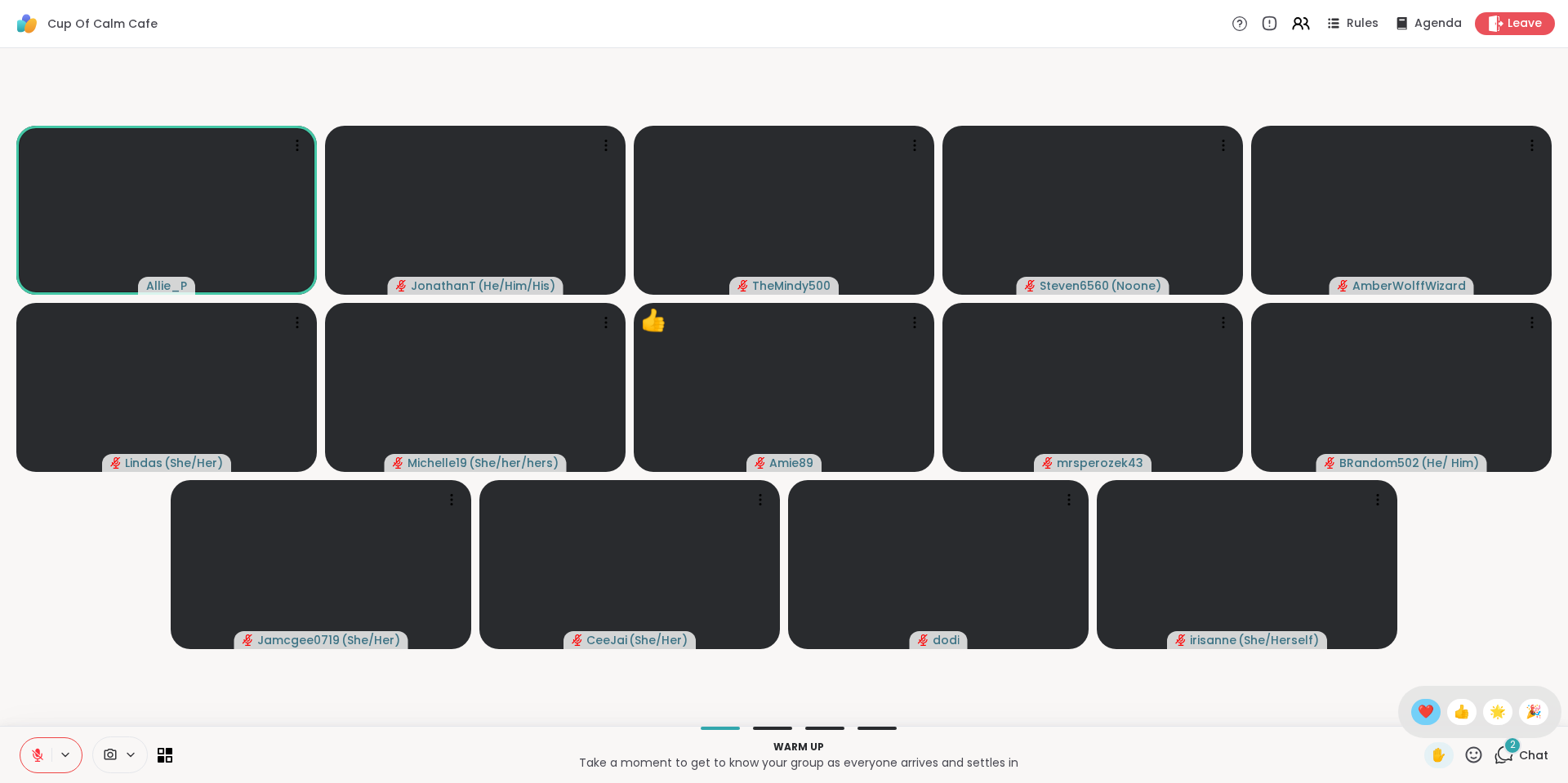 click on "❤️" at bounding box center [1426, 712] 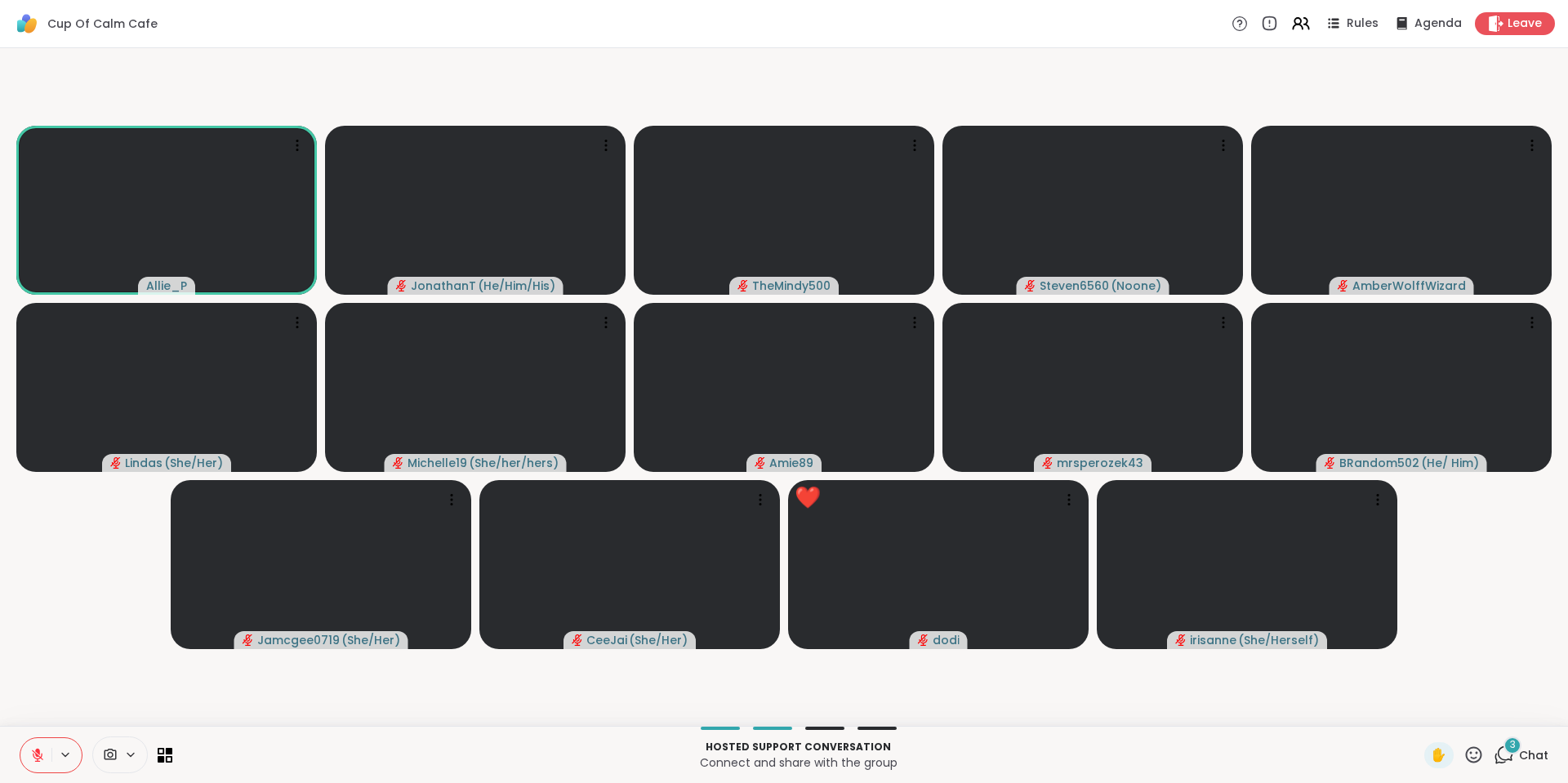 click at bounding box center (36, 755) 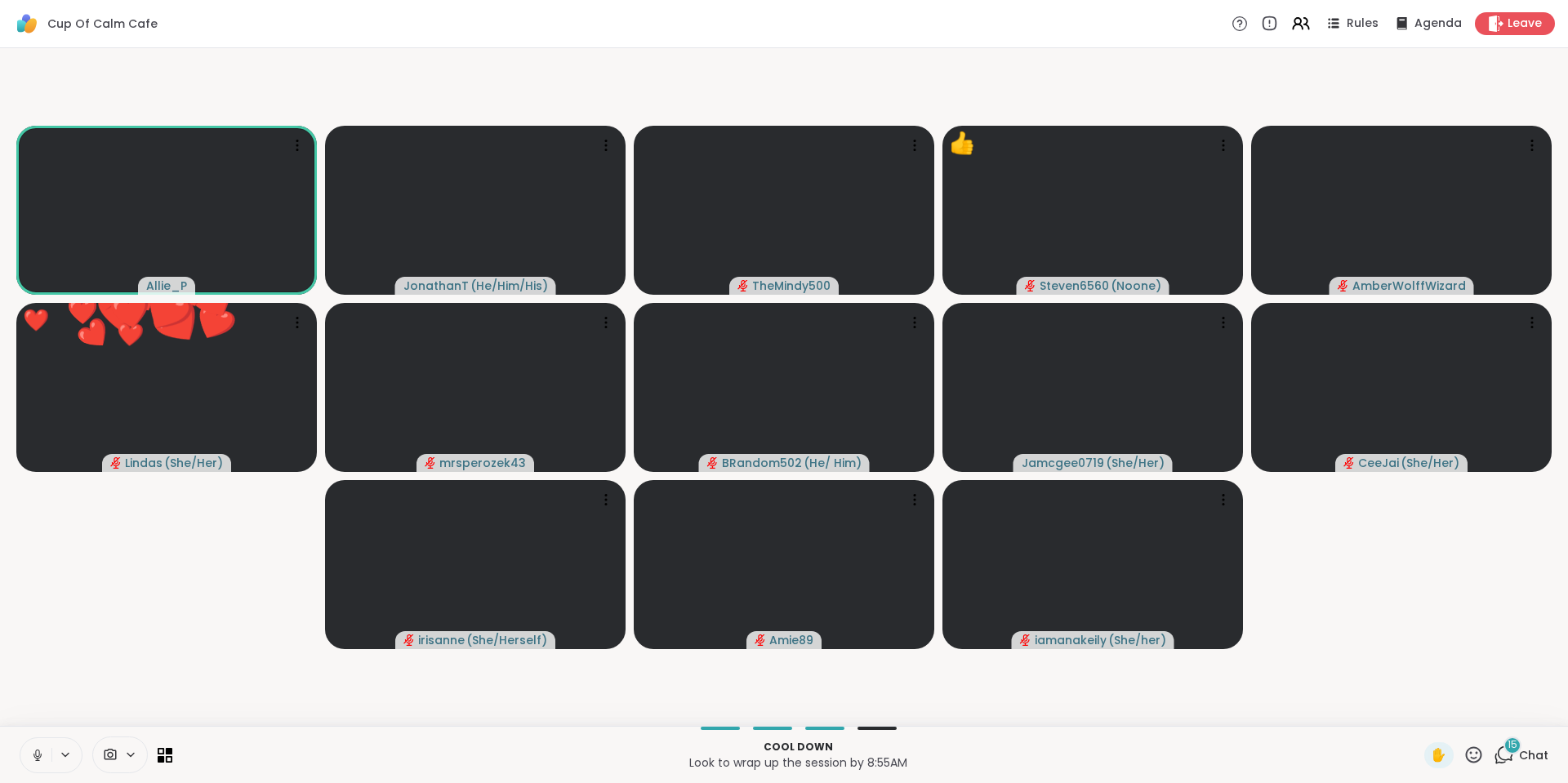 click 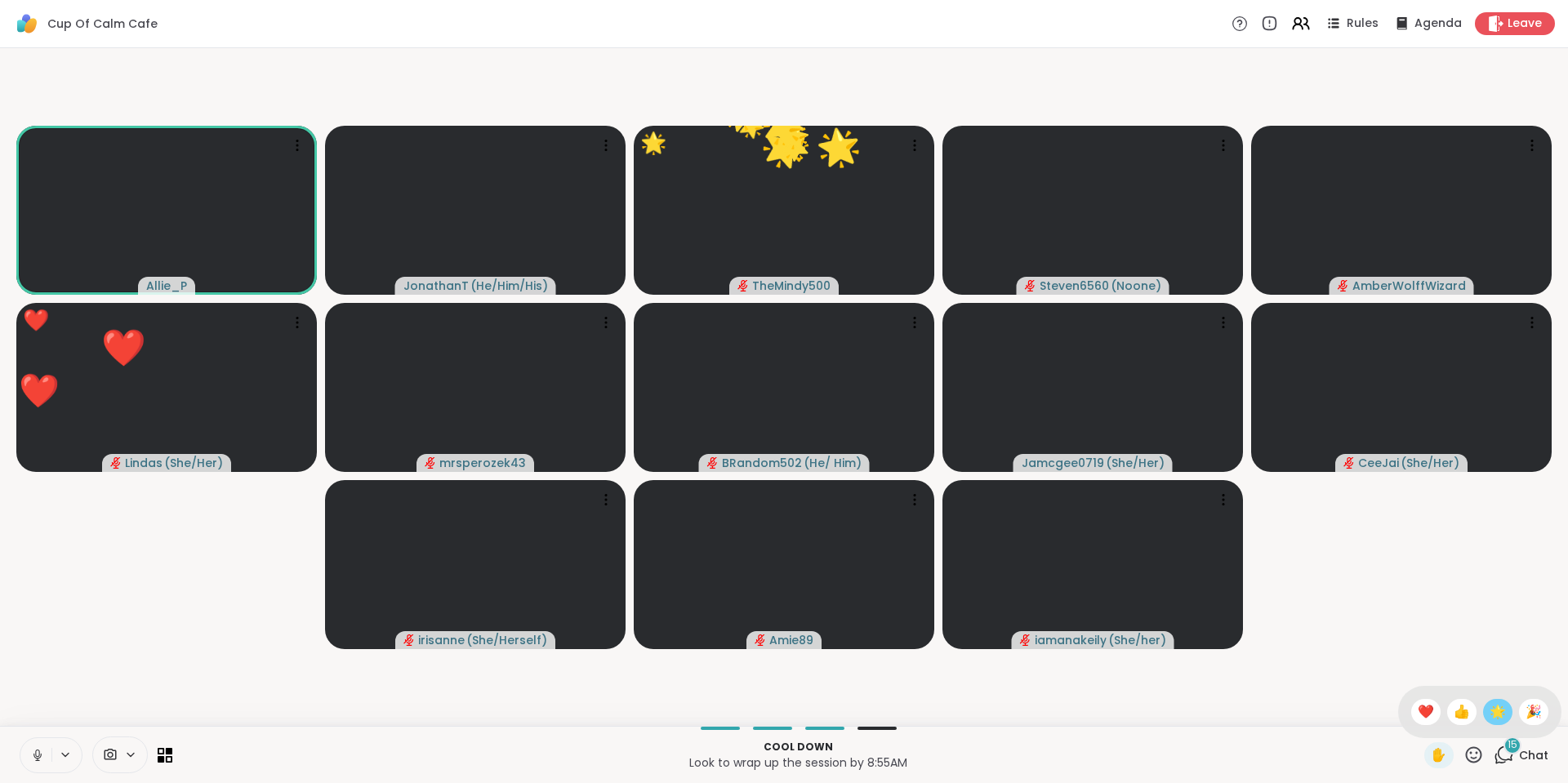 click on "🌟" at bounding box center [1498, 712] 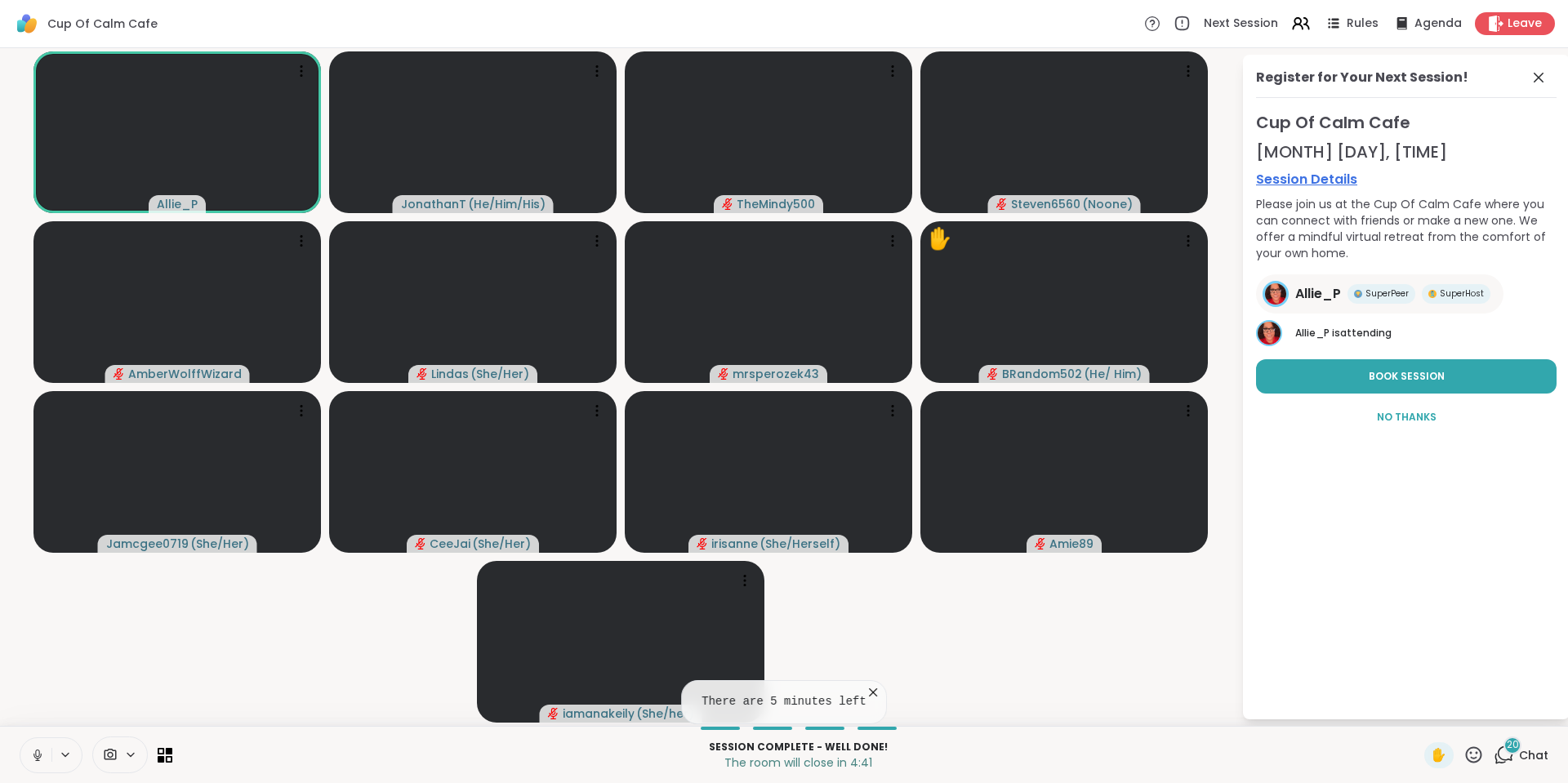 click 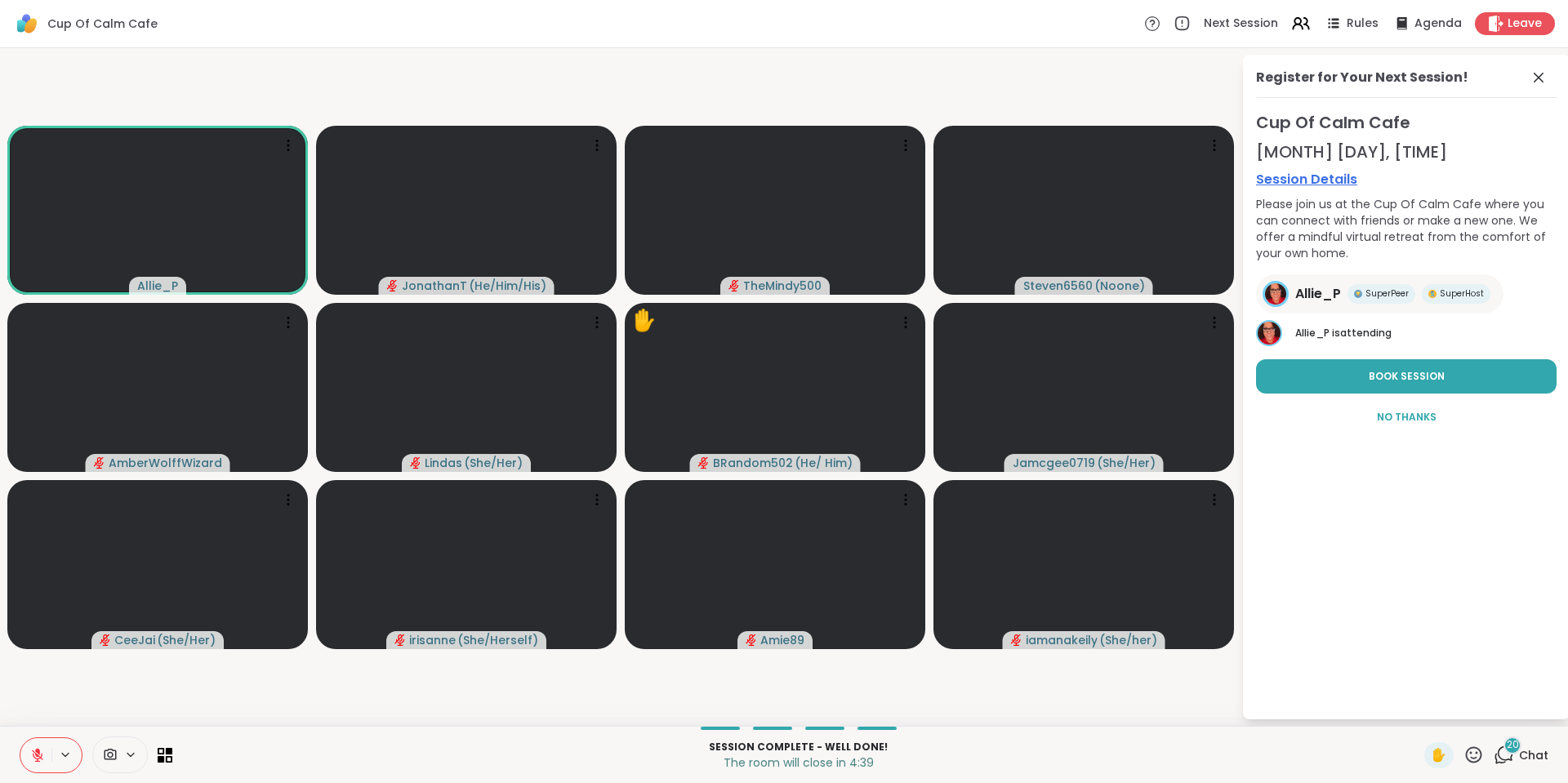 click 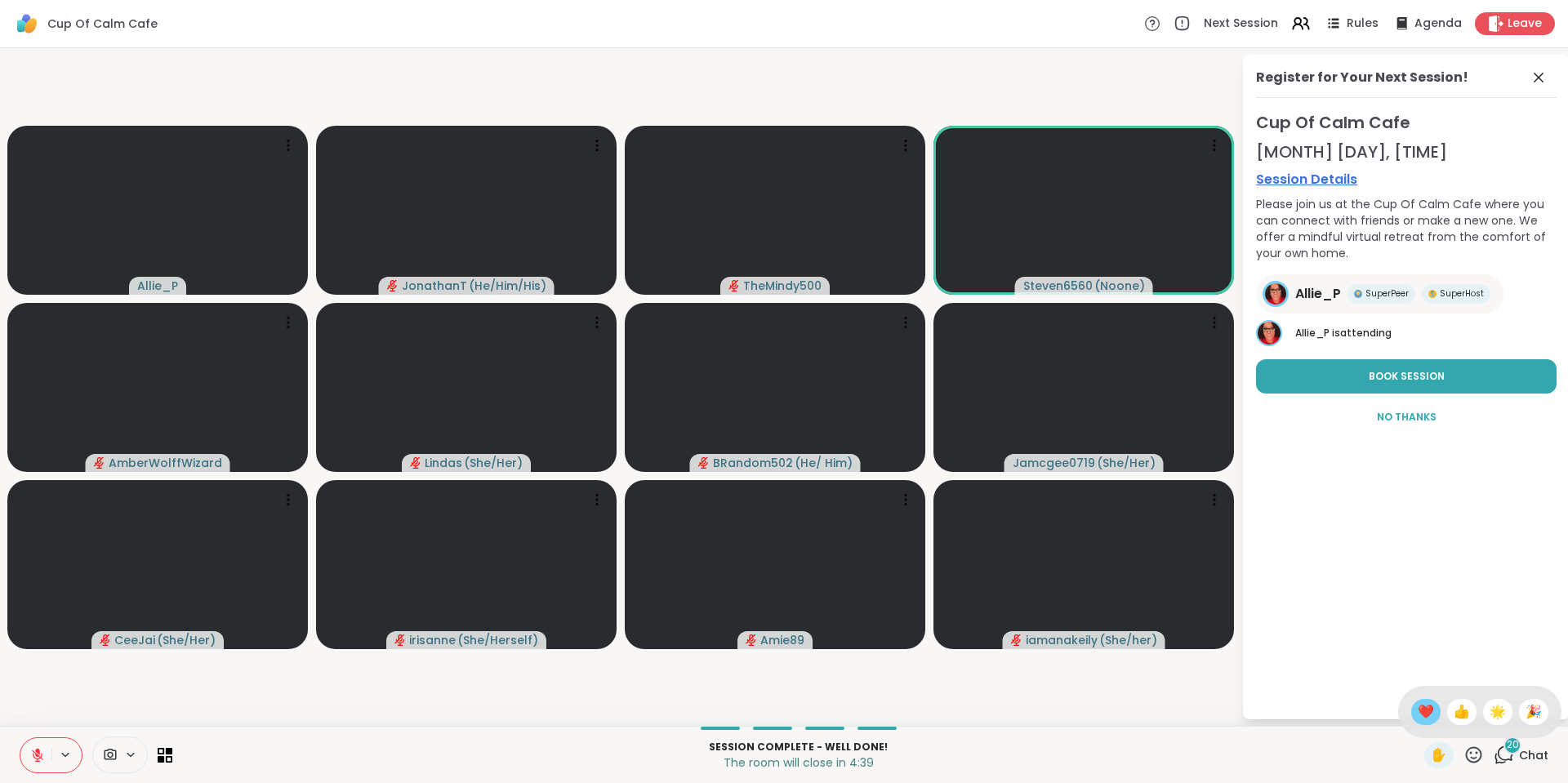 click on "❤️" at bounding box center (1426, 712) 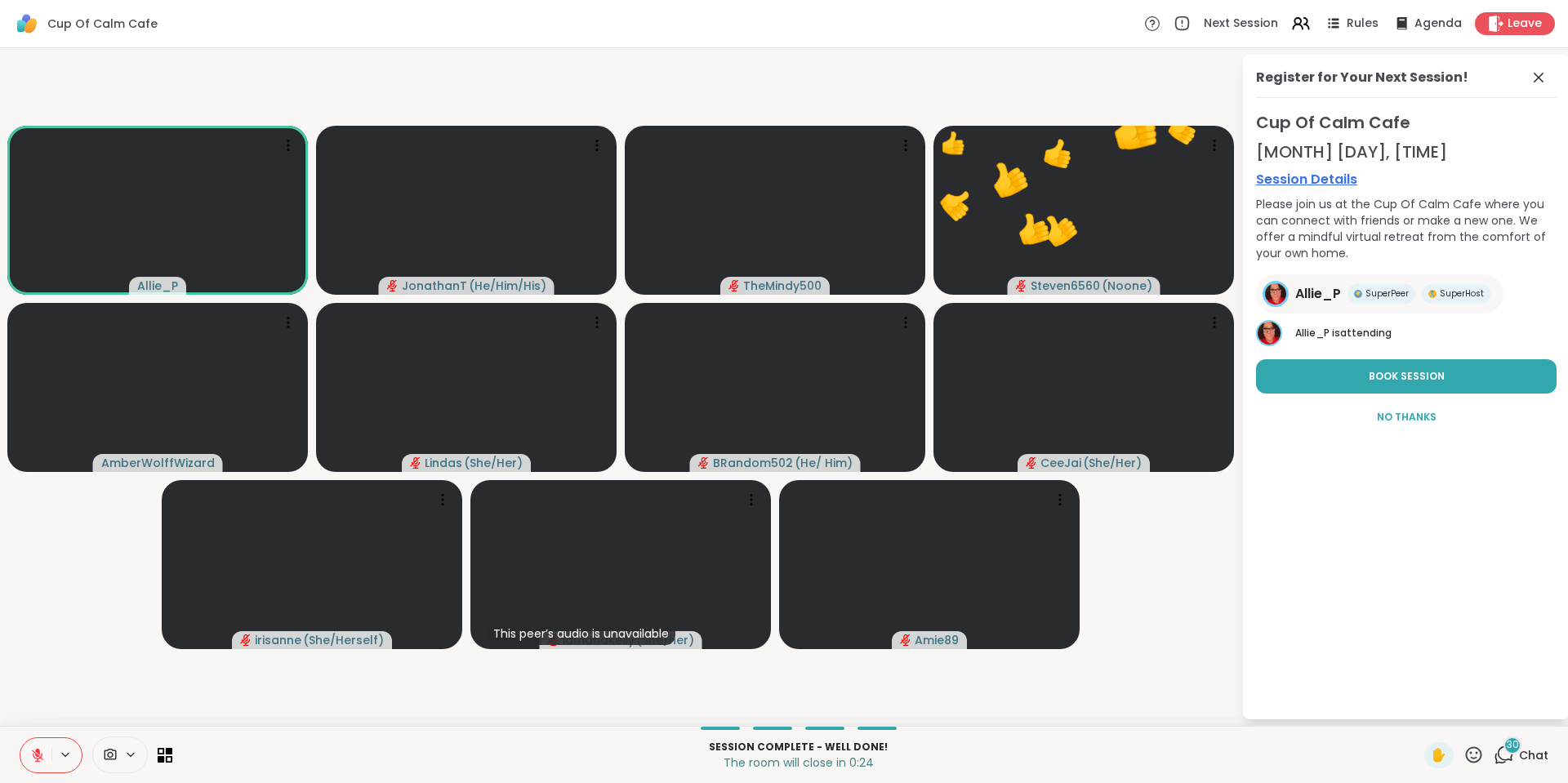 click 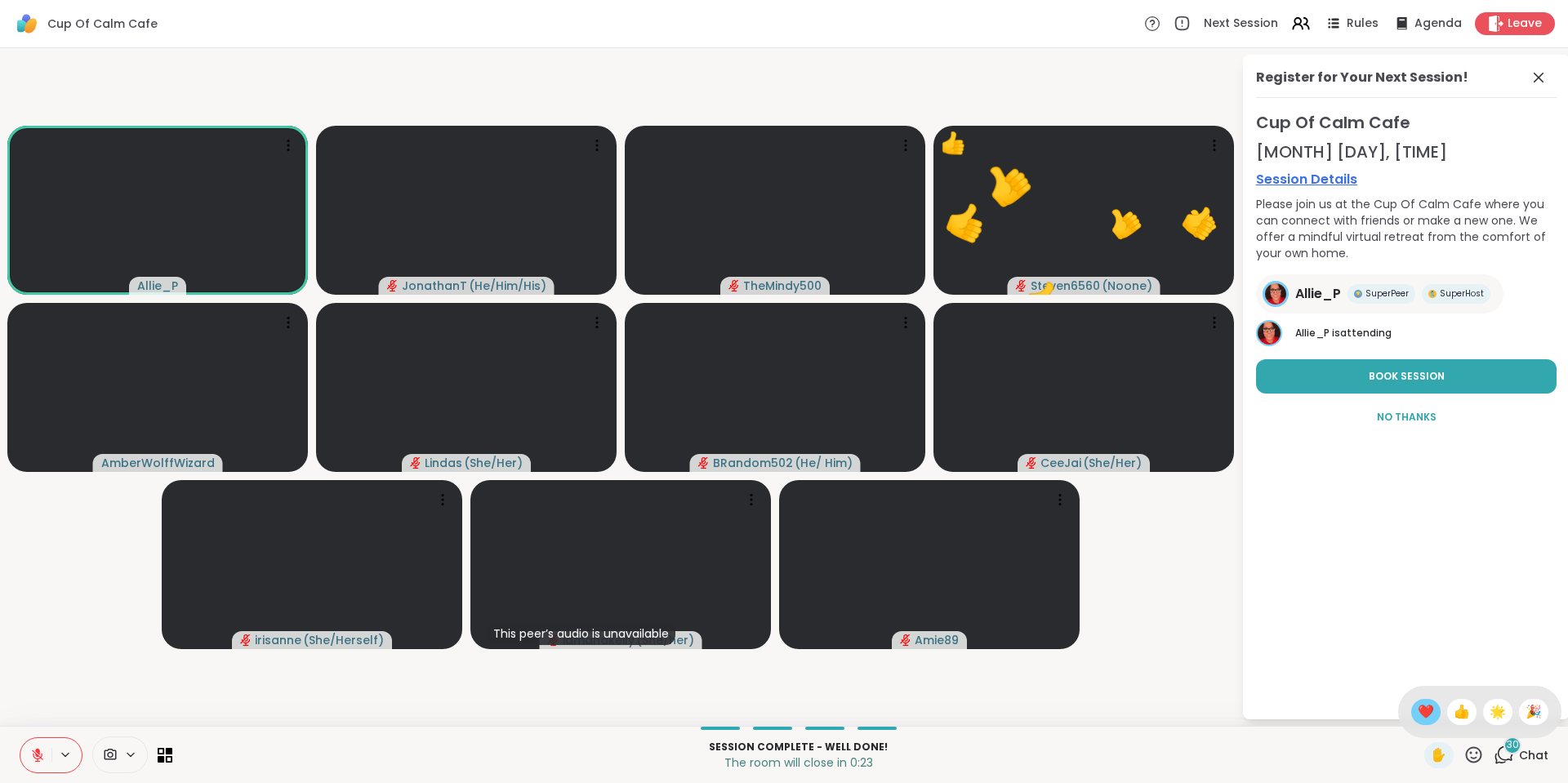 click on "❤️" at bounding box center (1426, 712) 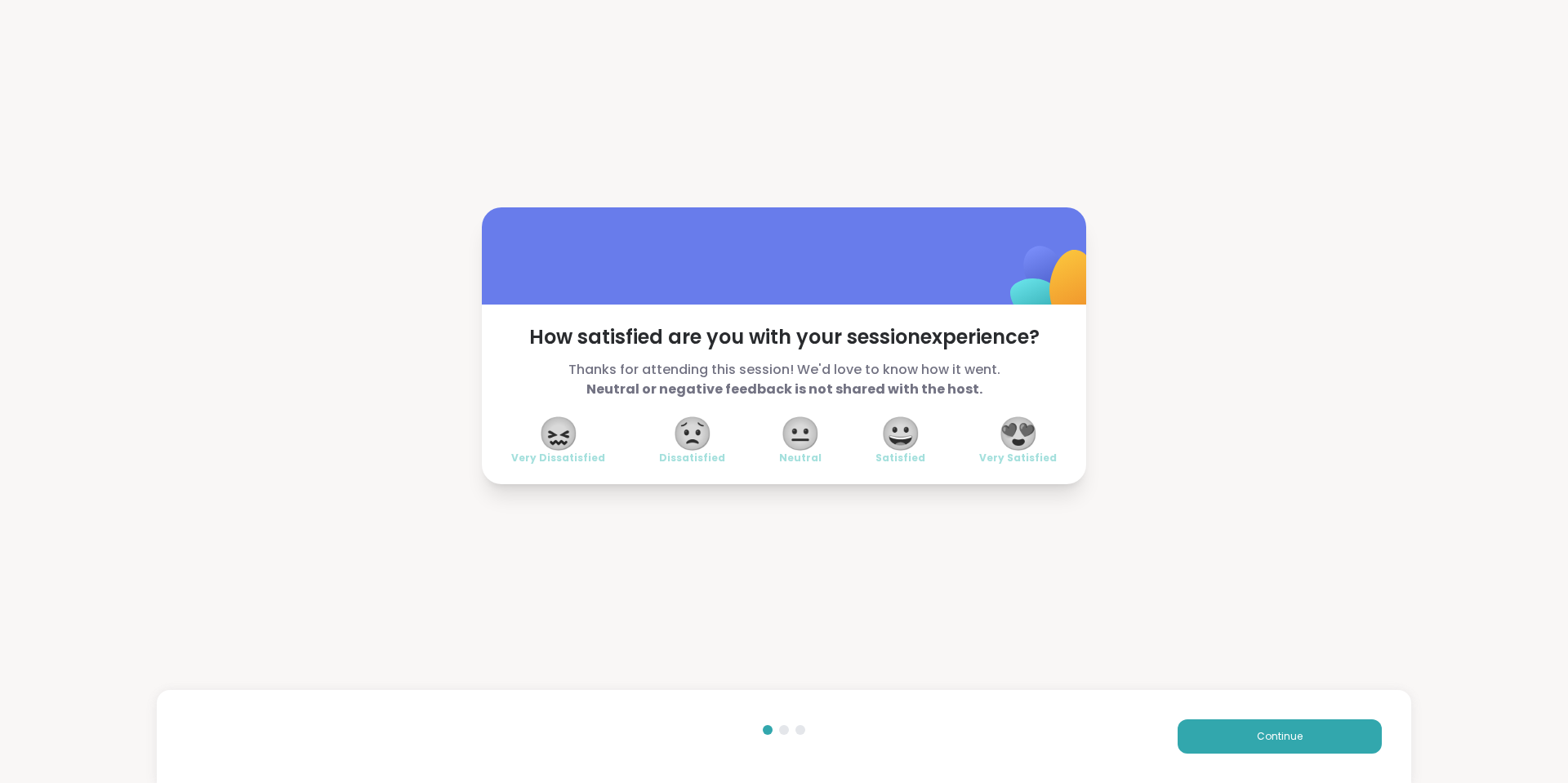 click on "😍" at bounding box center [1018, 434] 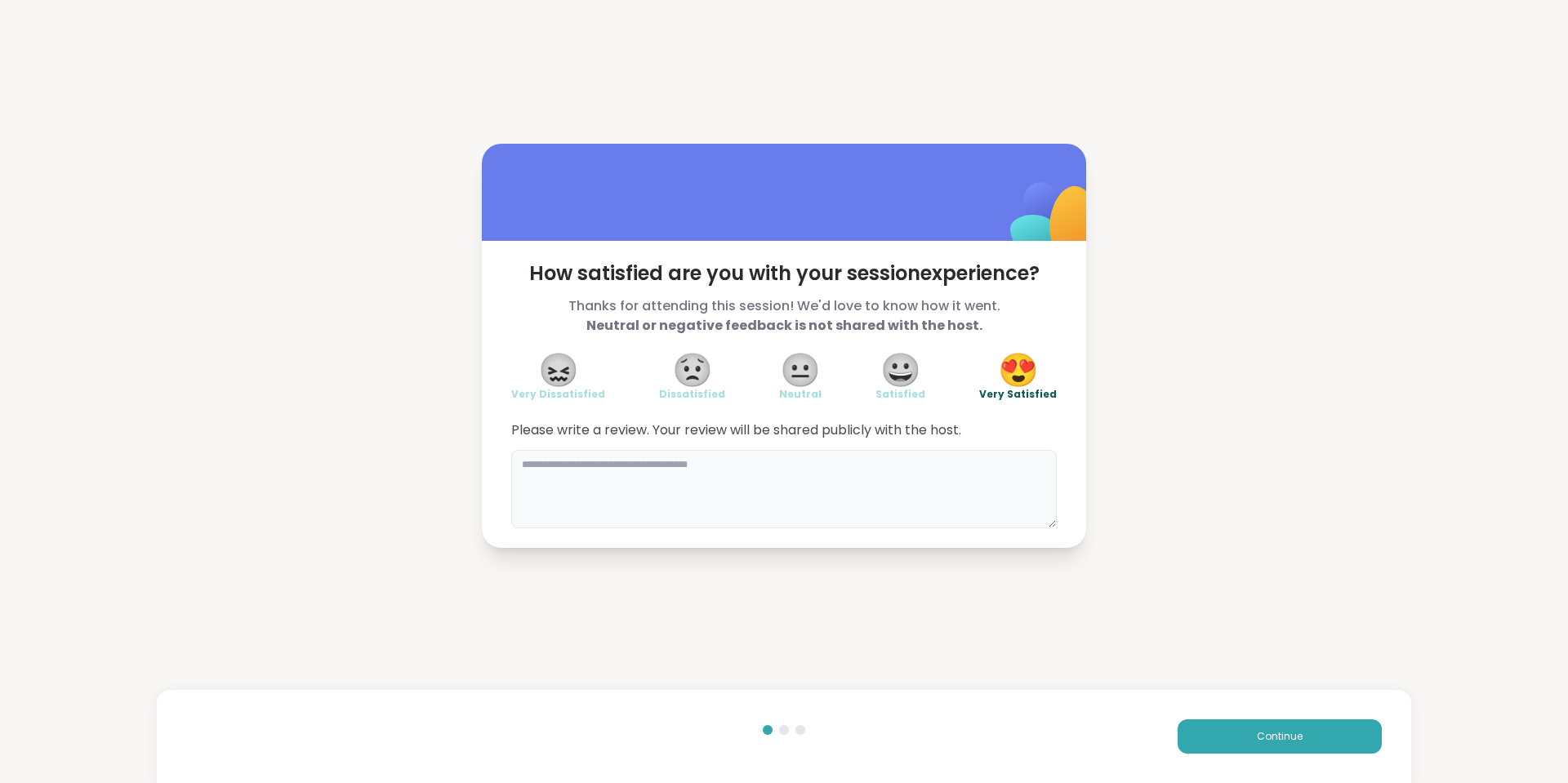 click at bounding box center (784, 489) 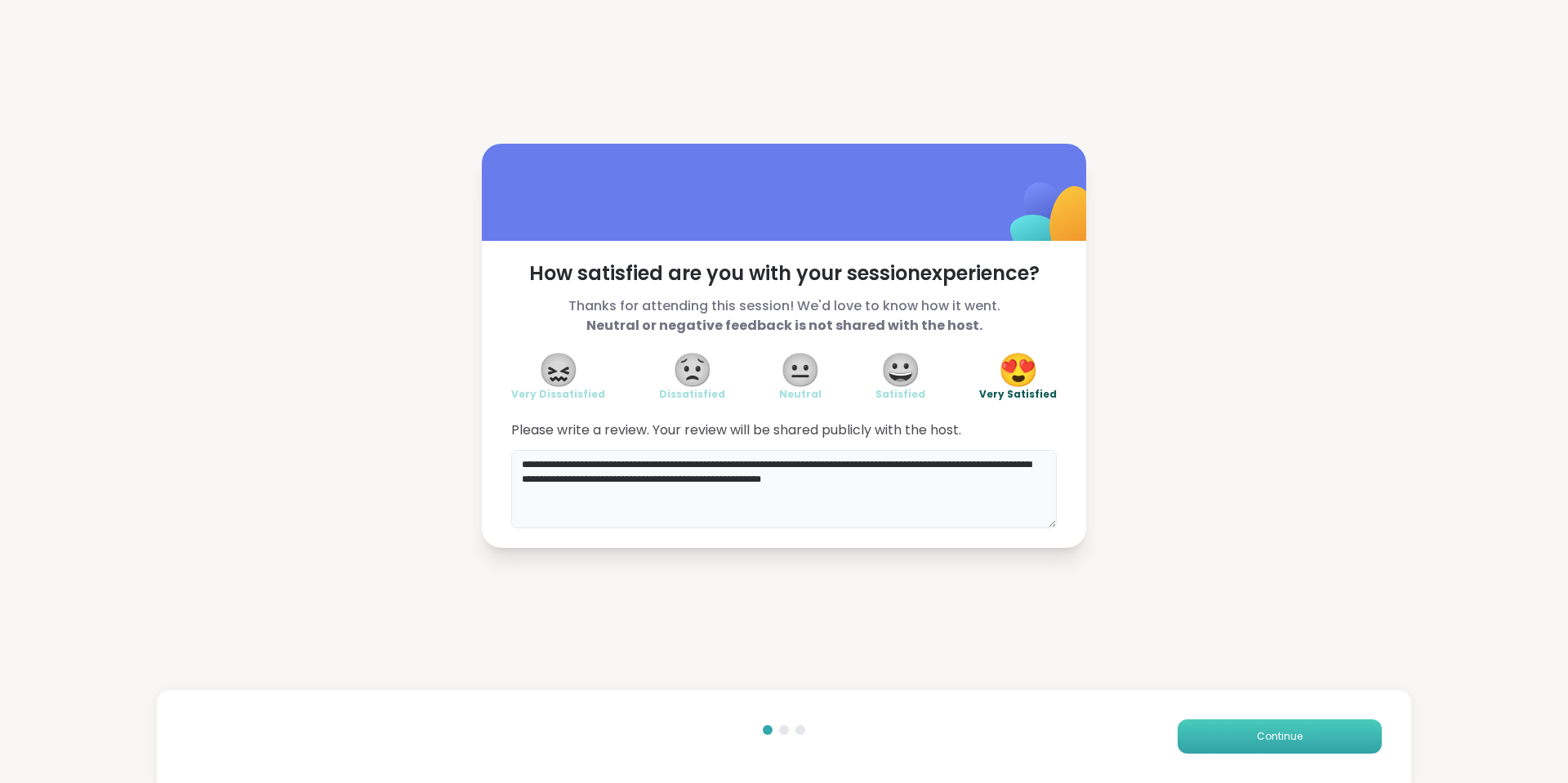 type on "**********" 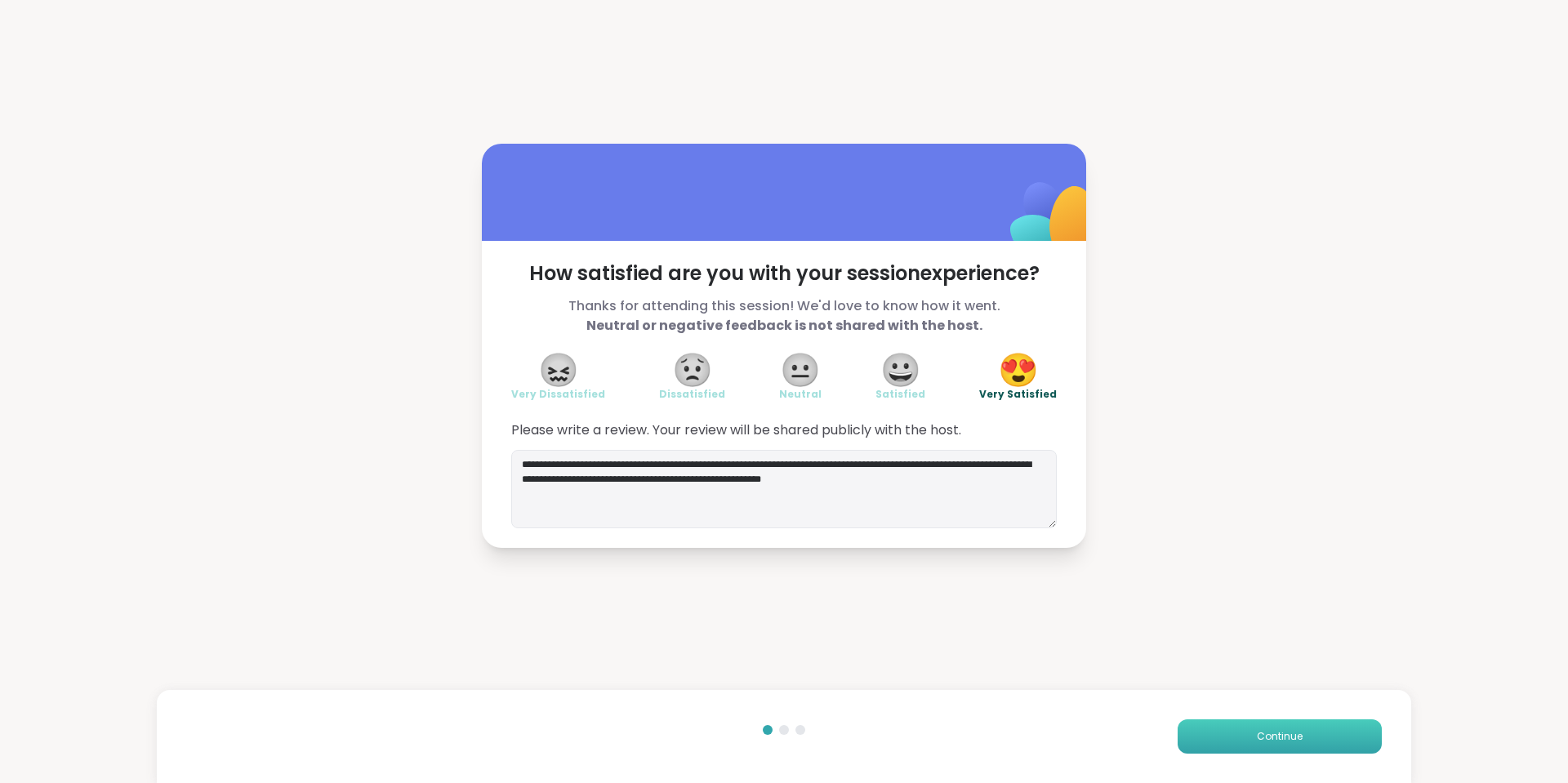 click on "Continue" at bounding box center [1280, 736] 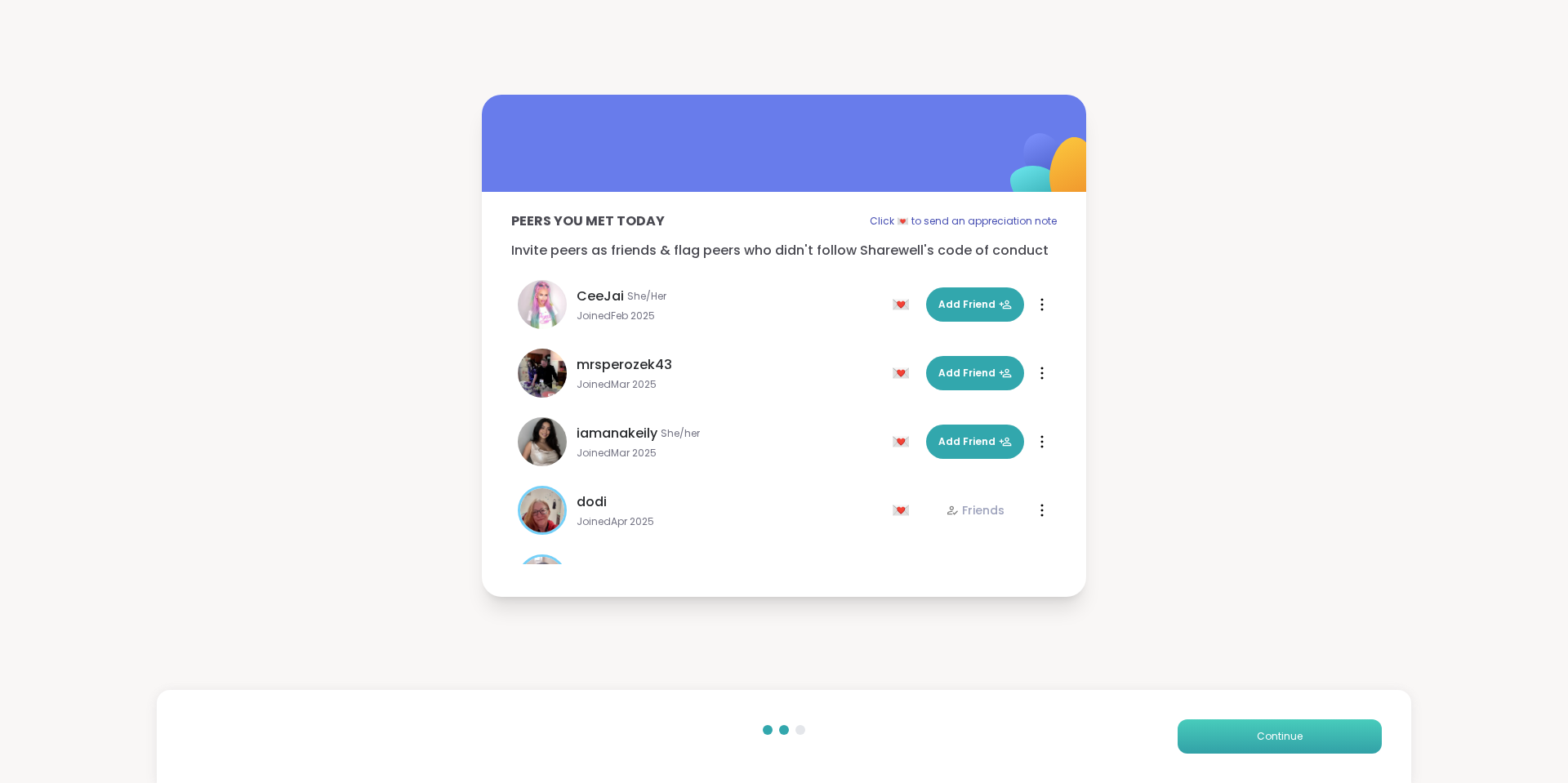 click on "Continue" at bounding box center [1280, 736] 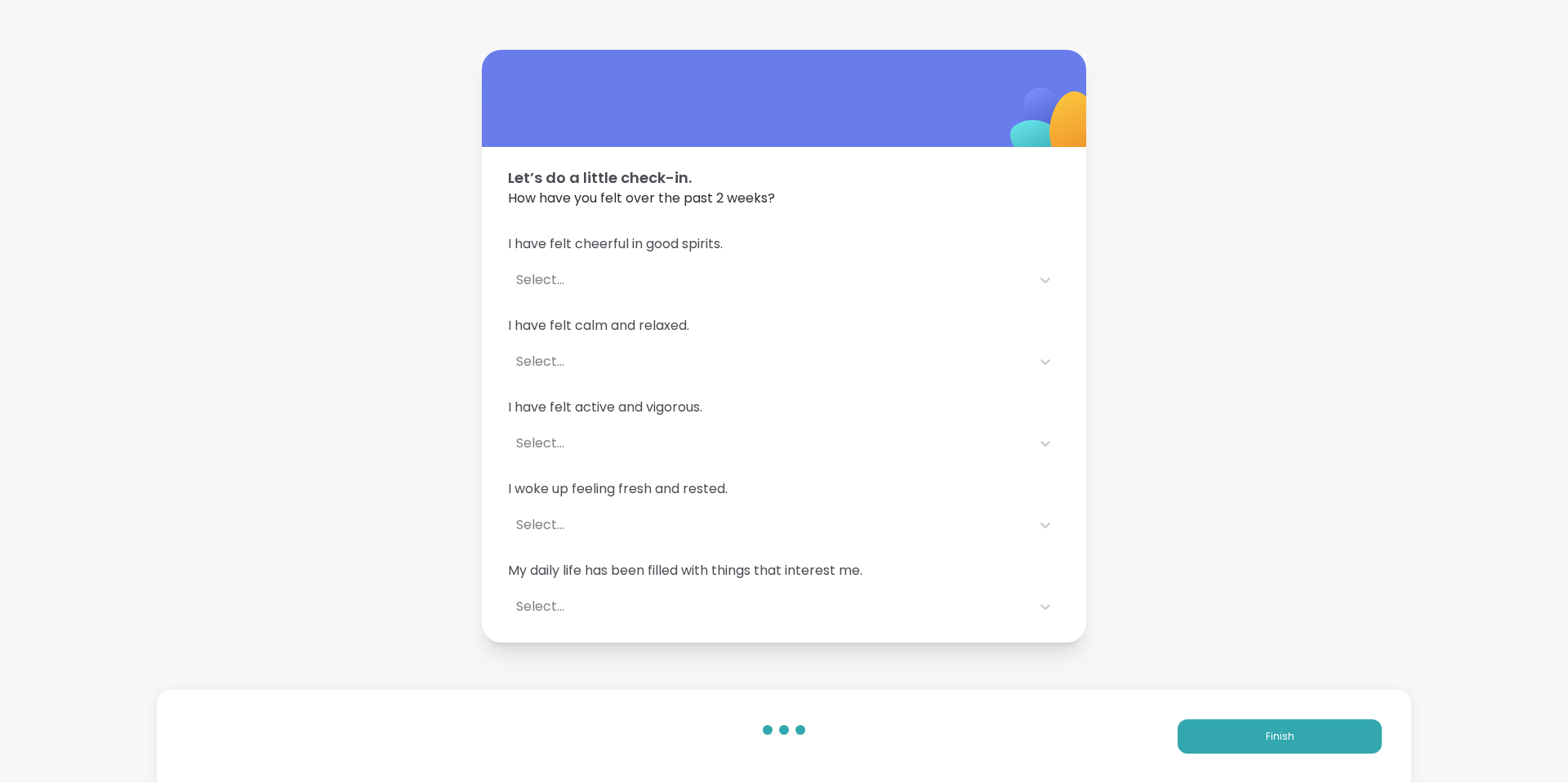 click on "Select..." at bounding box center (769, 280) 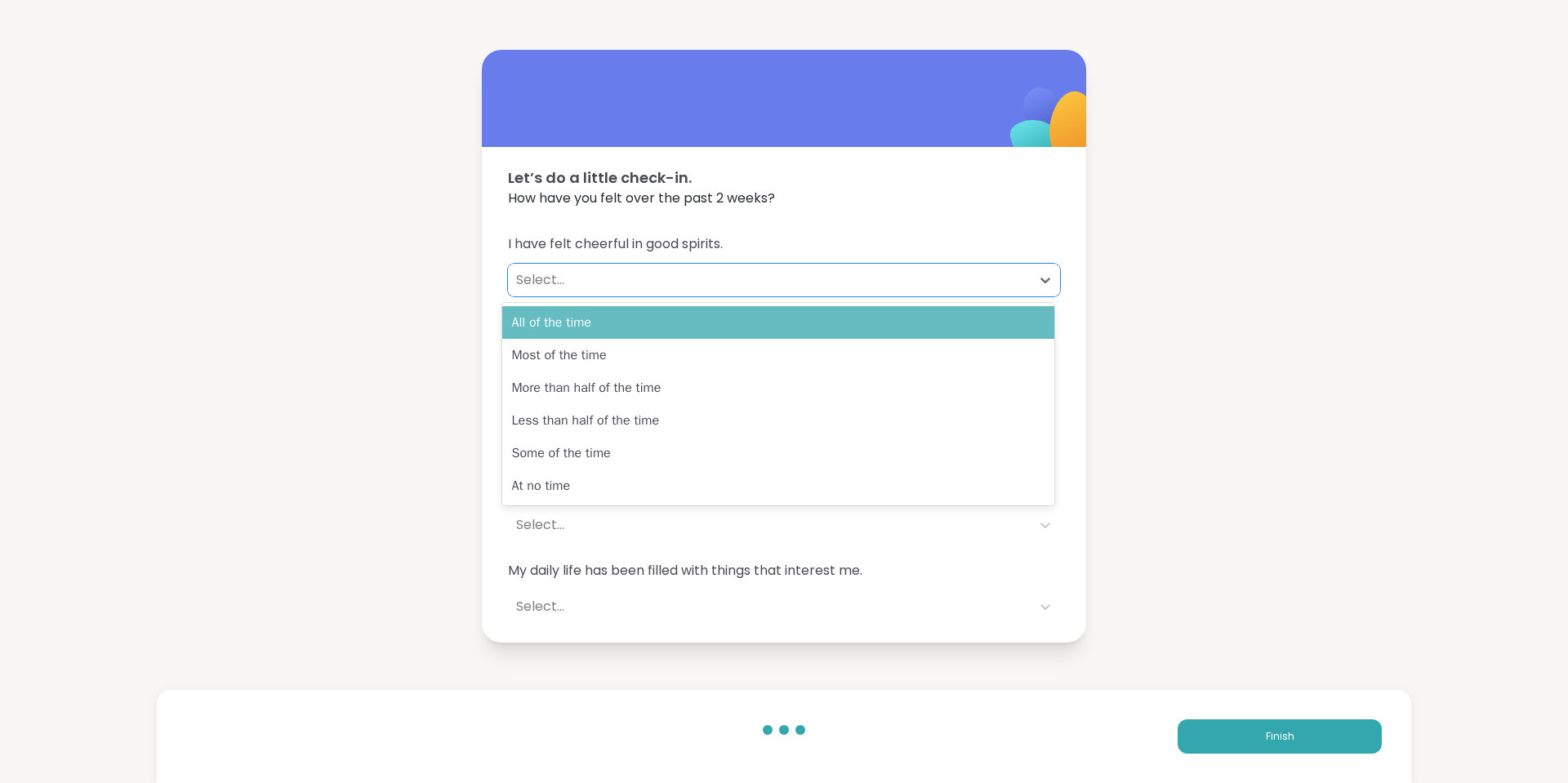 click on "All of the time" at bounding box center [778, 323] 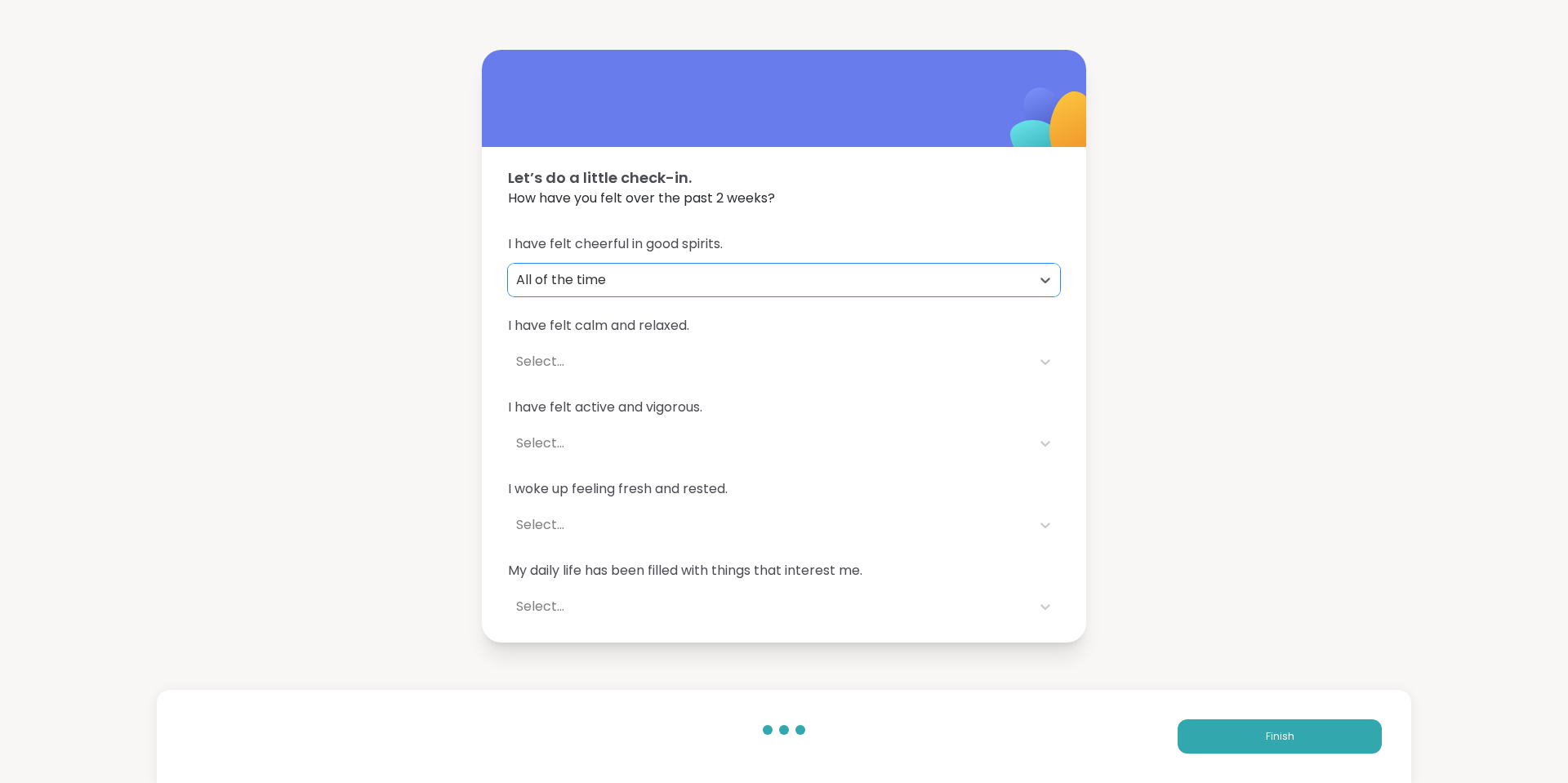 click on "Select..." at bounding box center [769, 362] 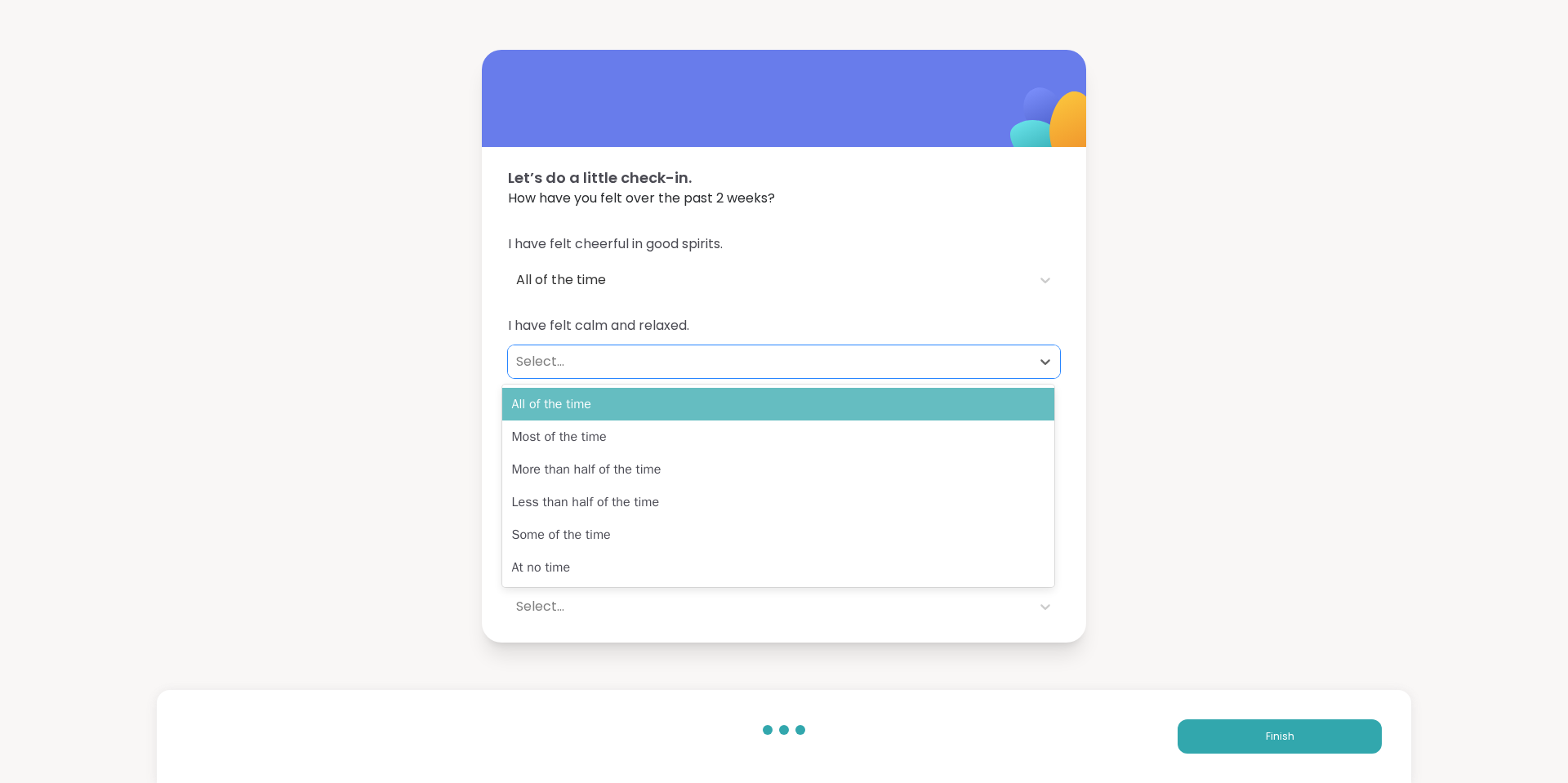 click on "All of the time" at bounding box center (778, 404) 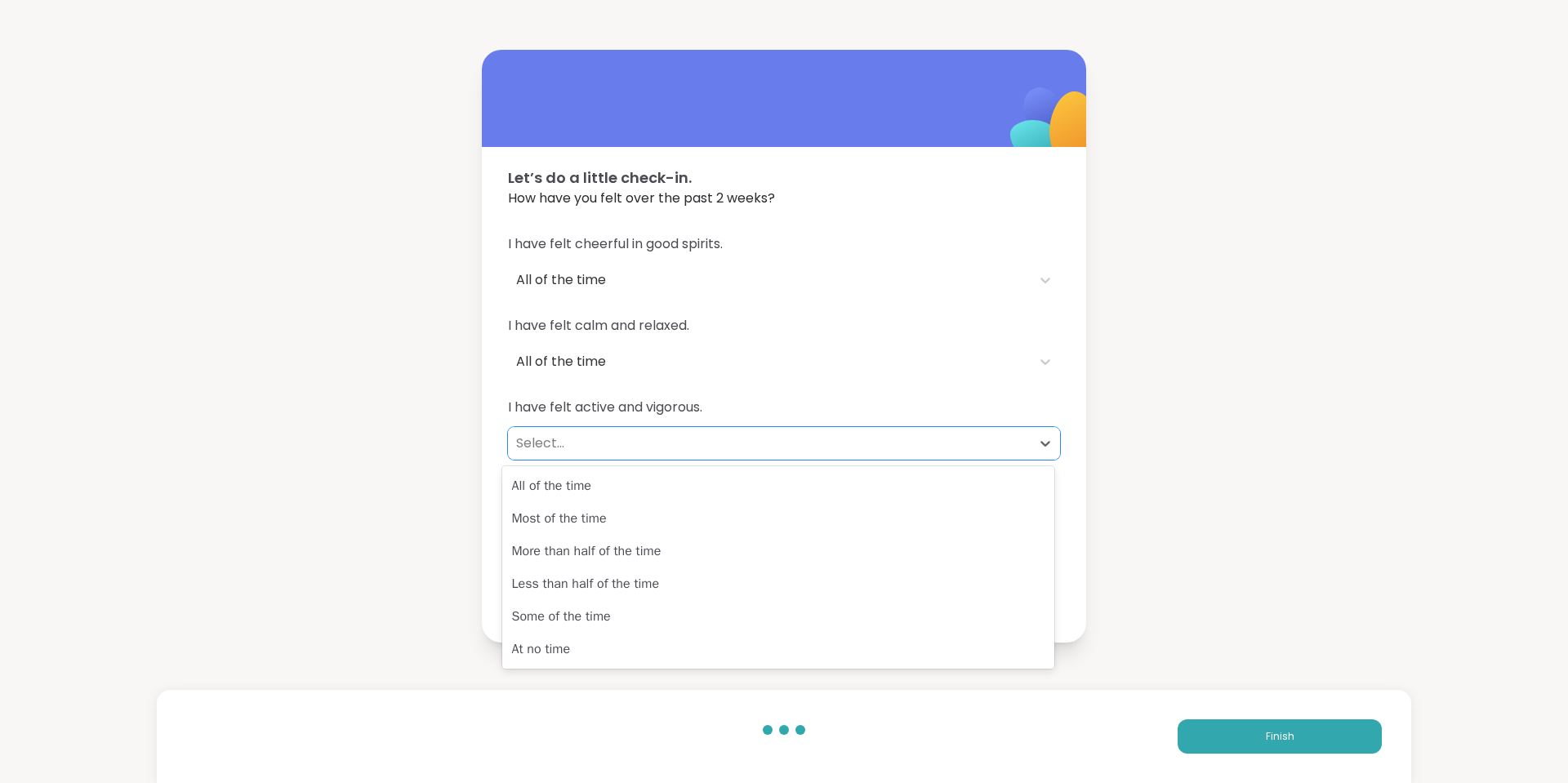click on "Select..." at bounding box center [769, 443] 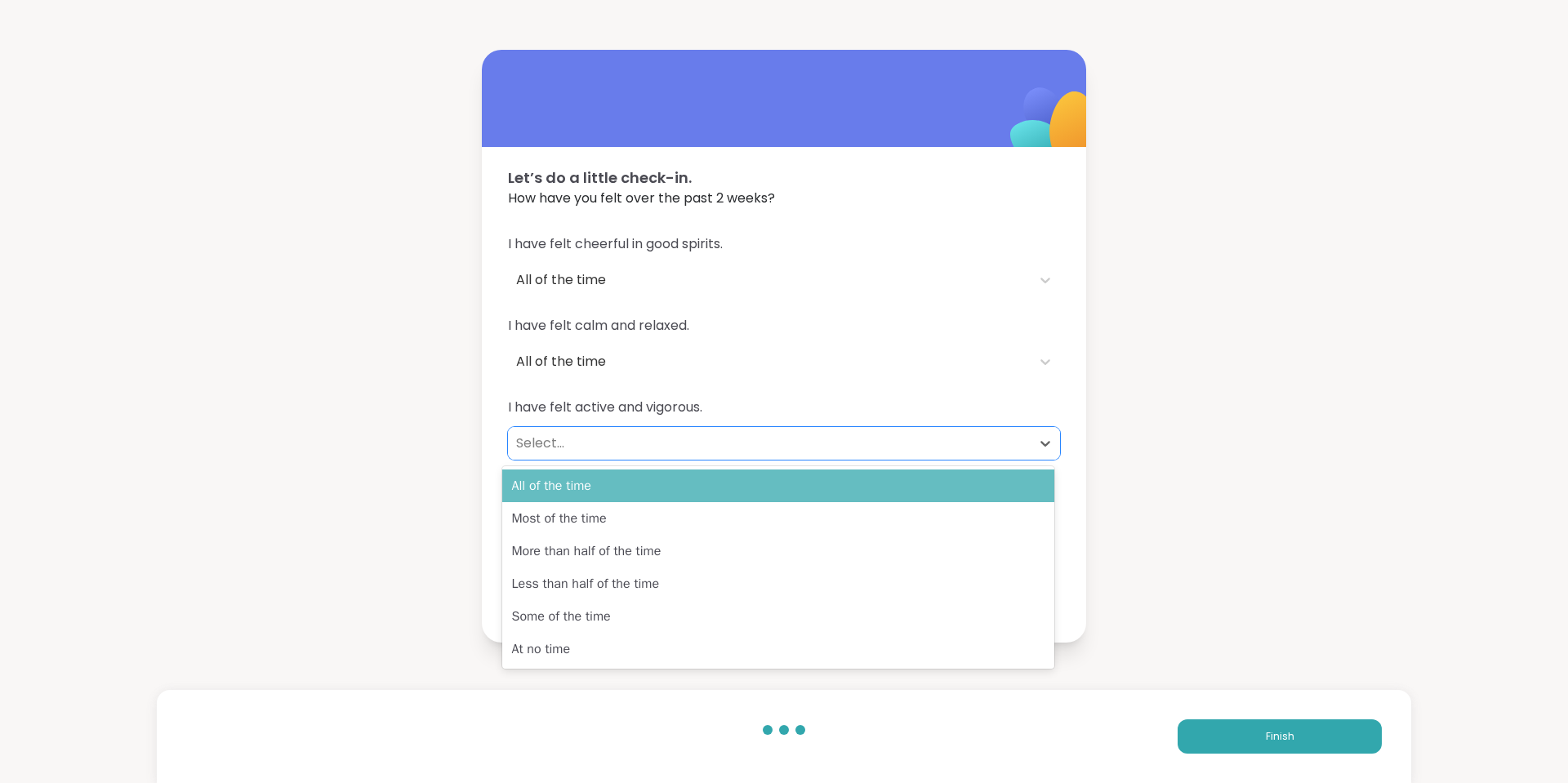 click on "All of the time" at bounding box center (778, 486) 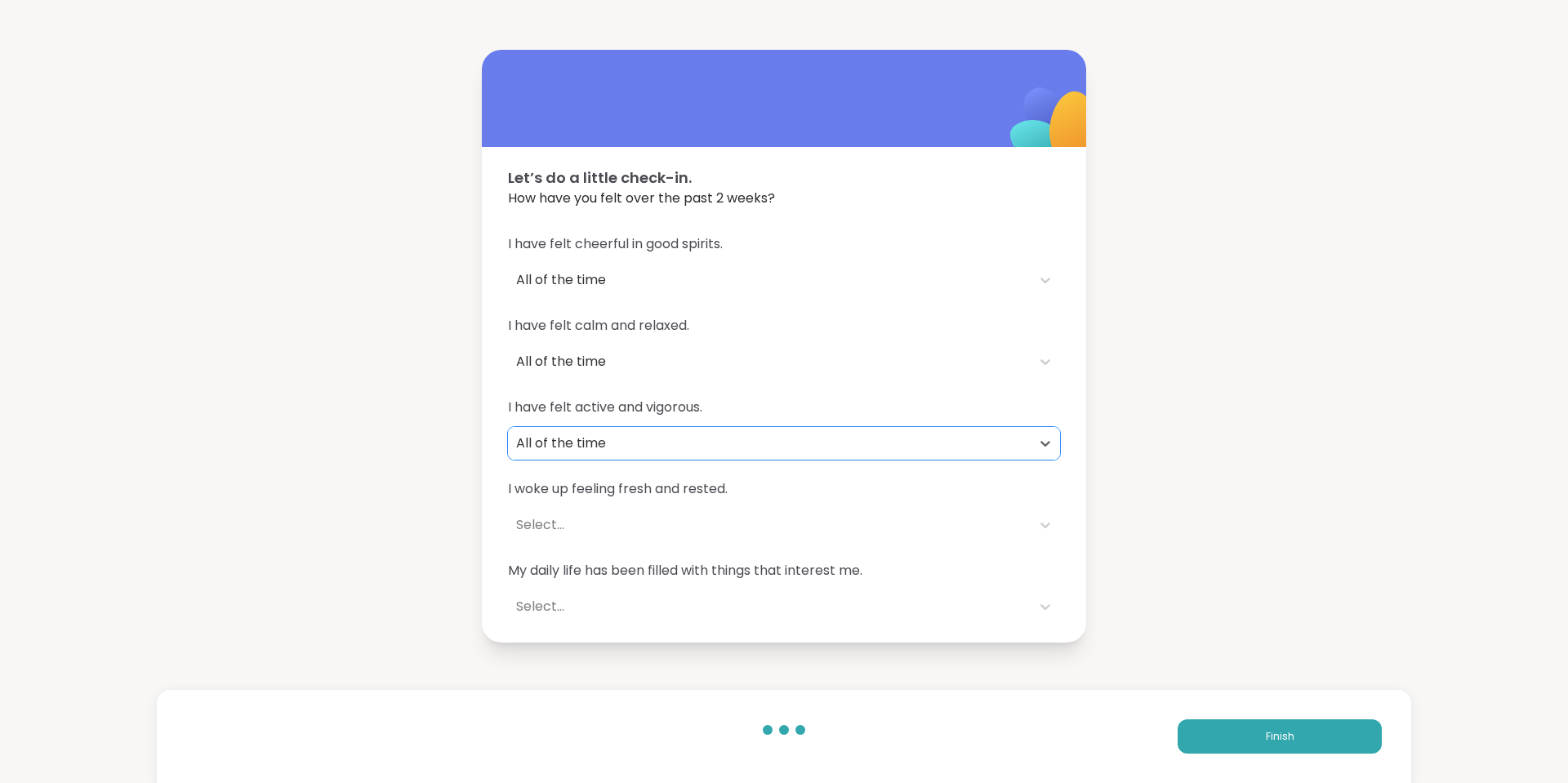 click on "Select..." at bounding box center (769, 525) 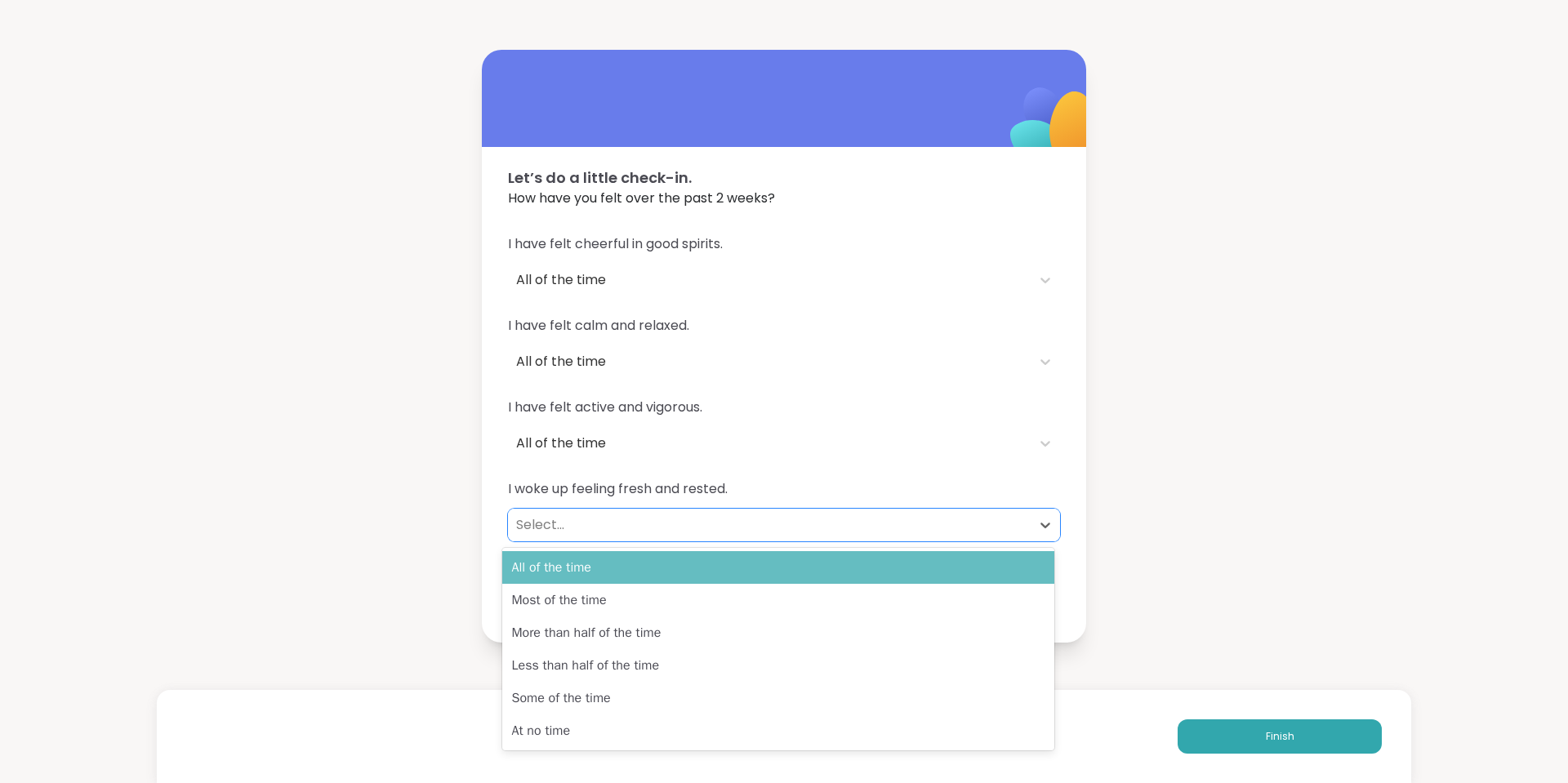 click on "All of the time" at bounding box center (778, 567) 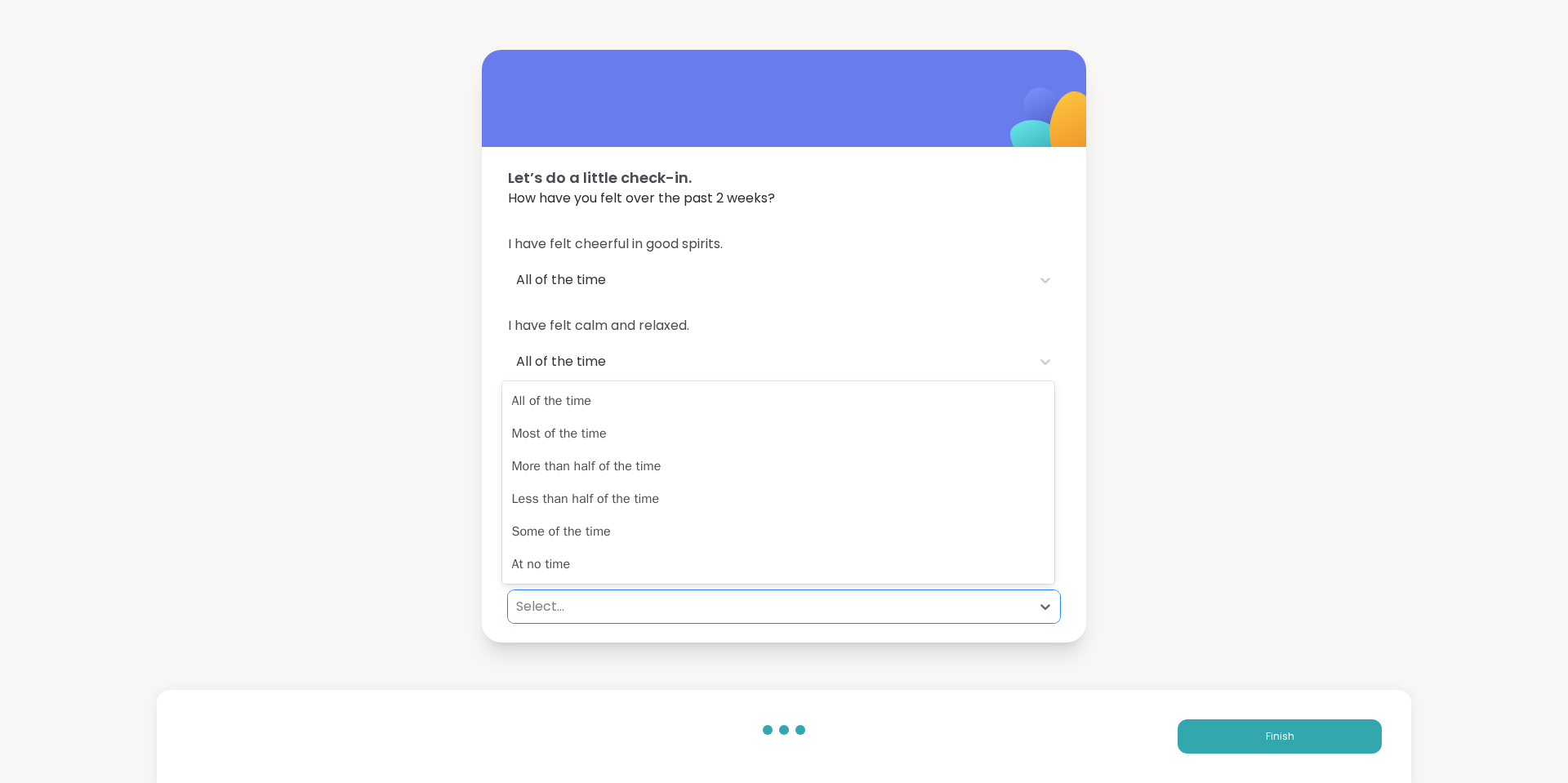 click on "Select..." at bounding box center [769, 607] 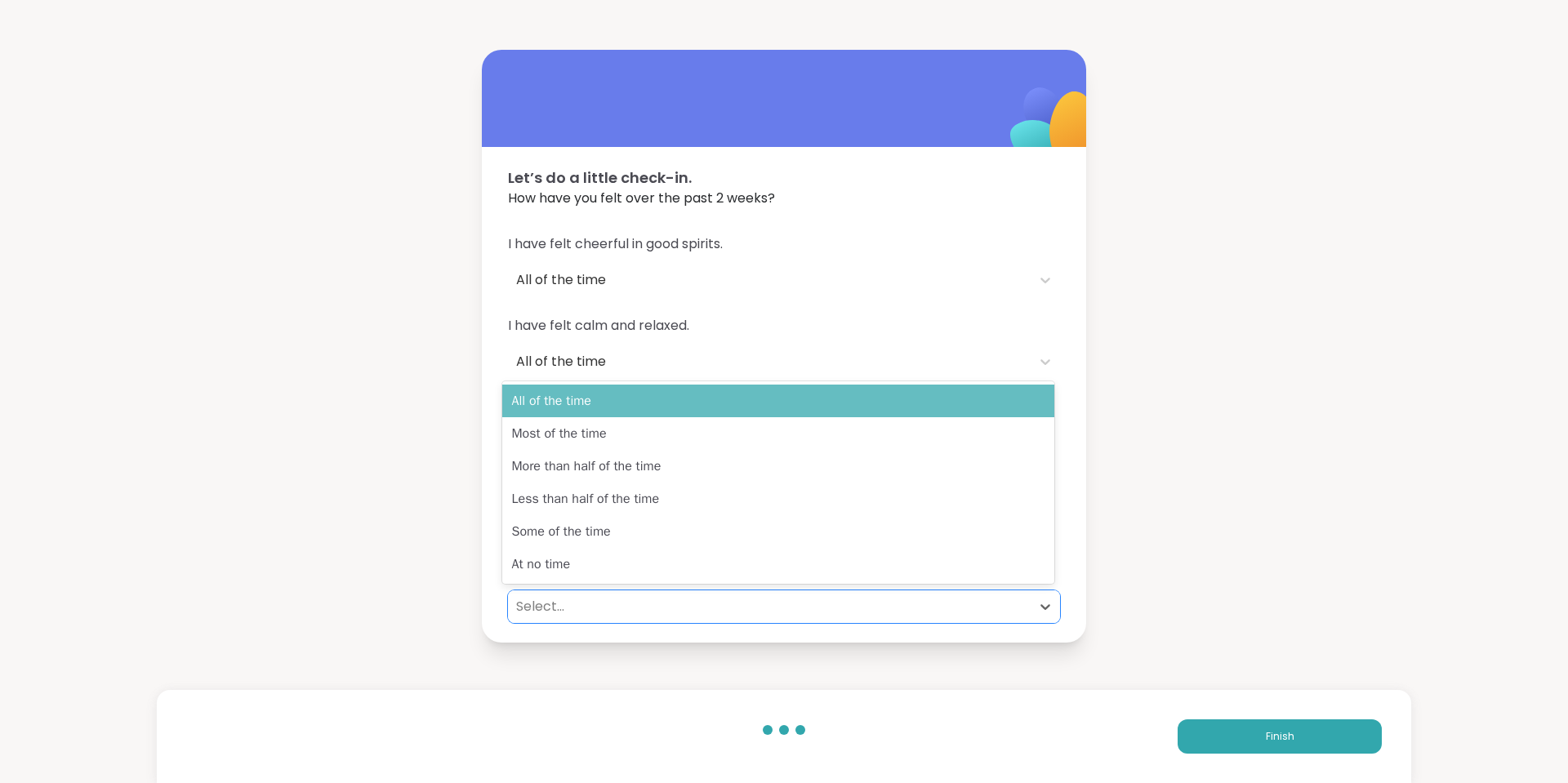 click on "All of the time" at bounding box center (778, 401) 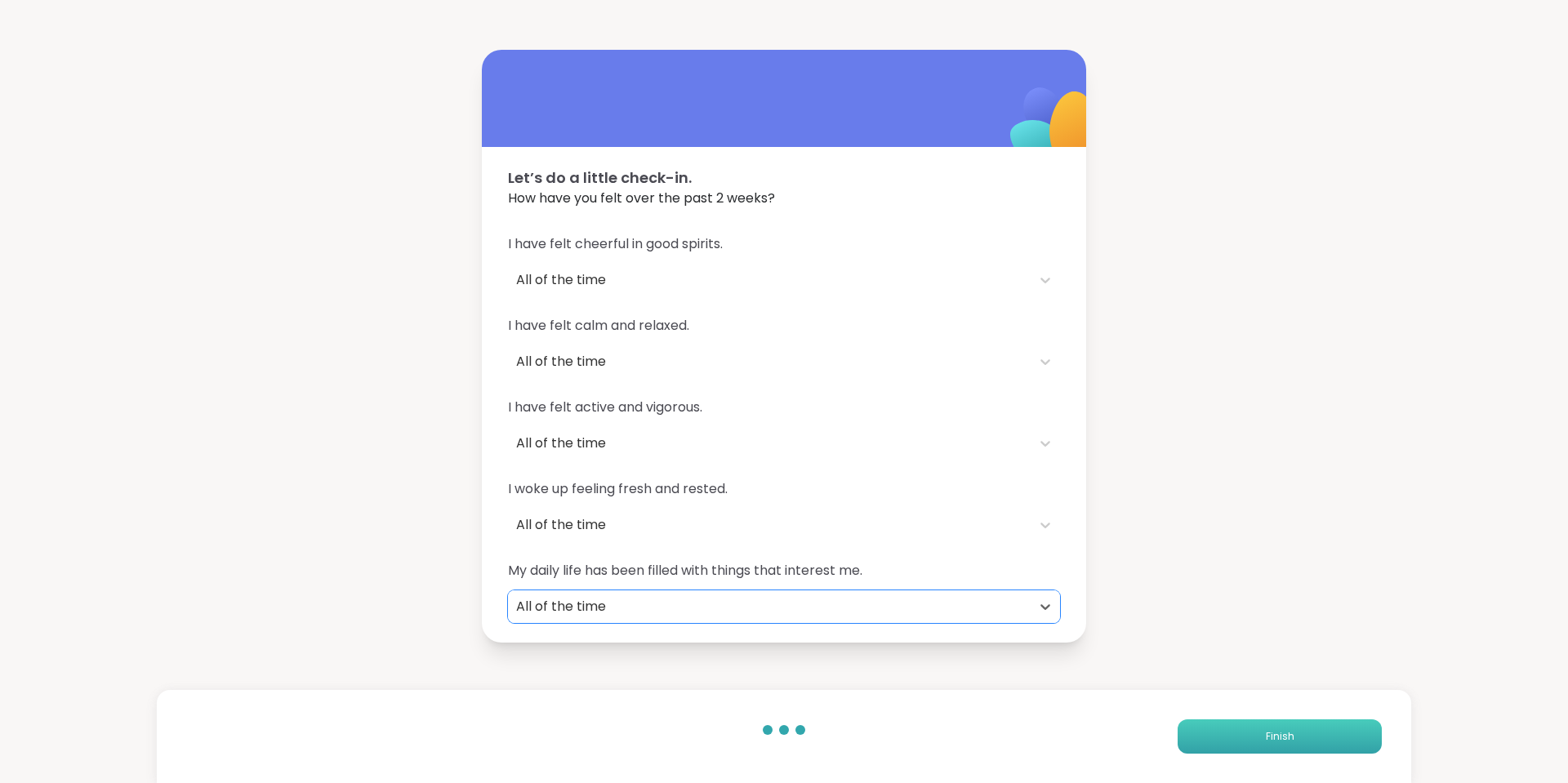 click on "Finish" at bounding box center [1280, 736] 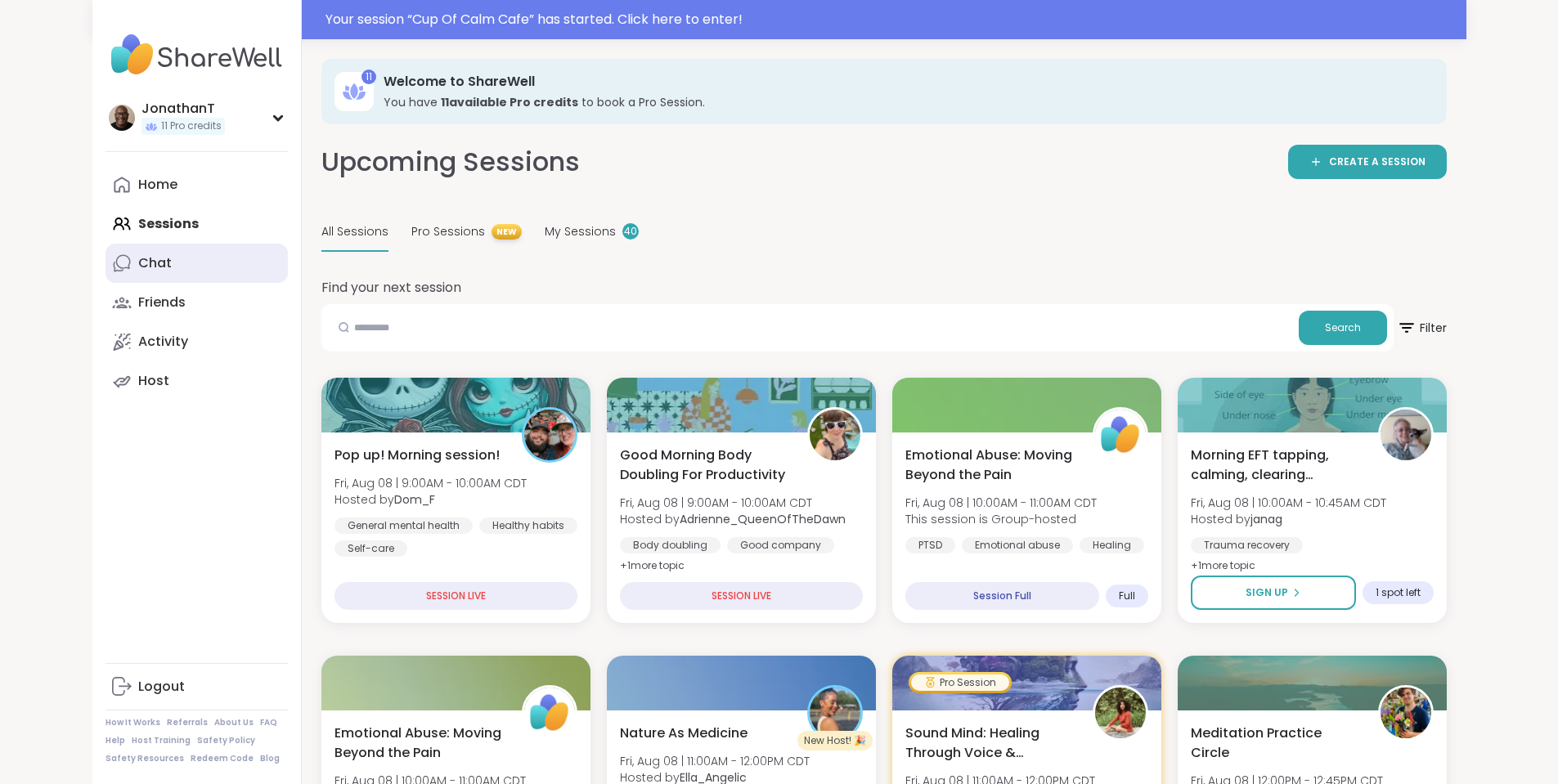 click on "Chat" at bounding box center (196, 263) 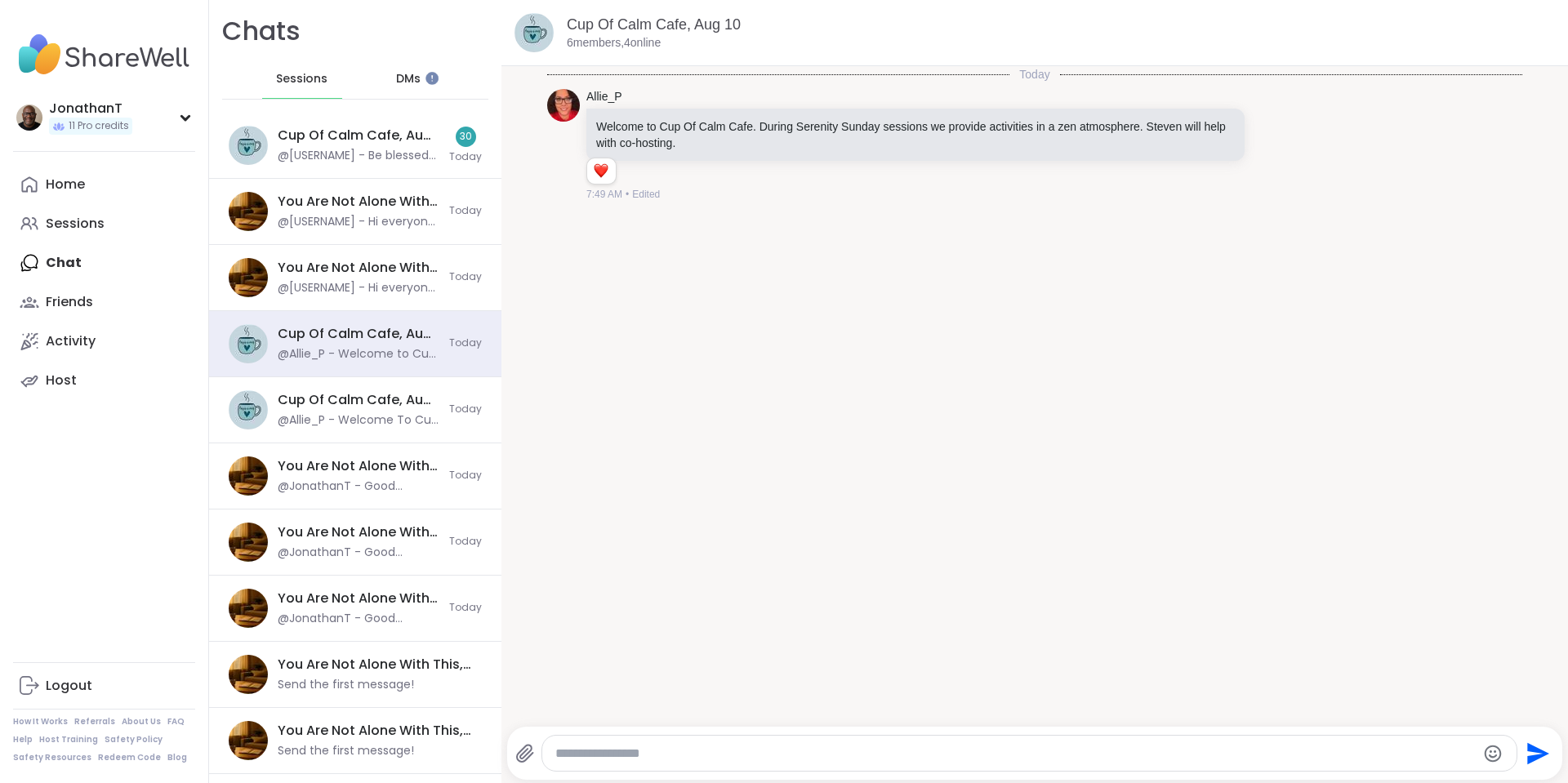 scroll, scrollTop: 0, scrollLeft: 0, axis: both 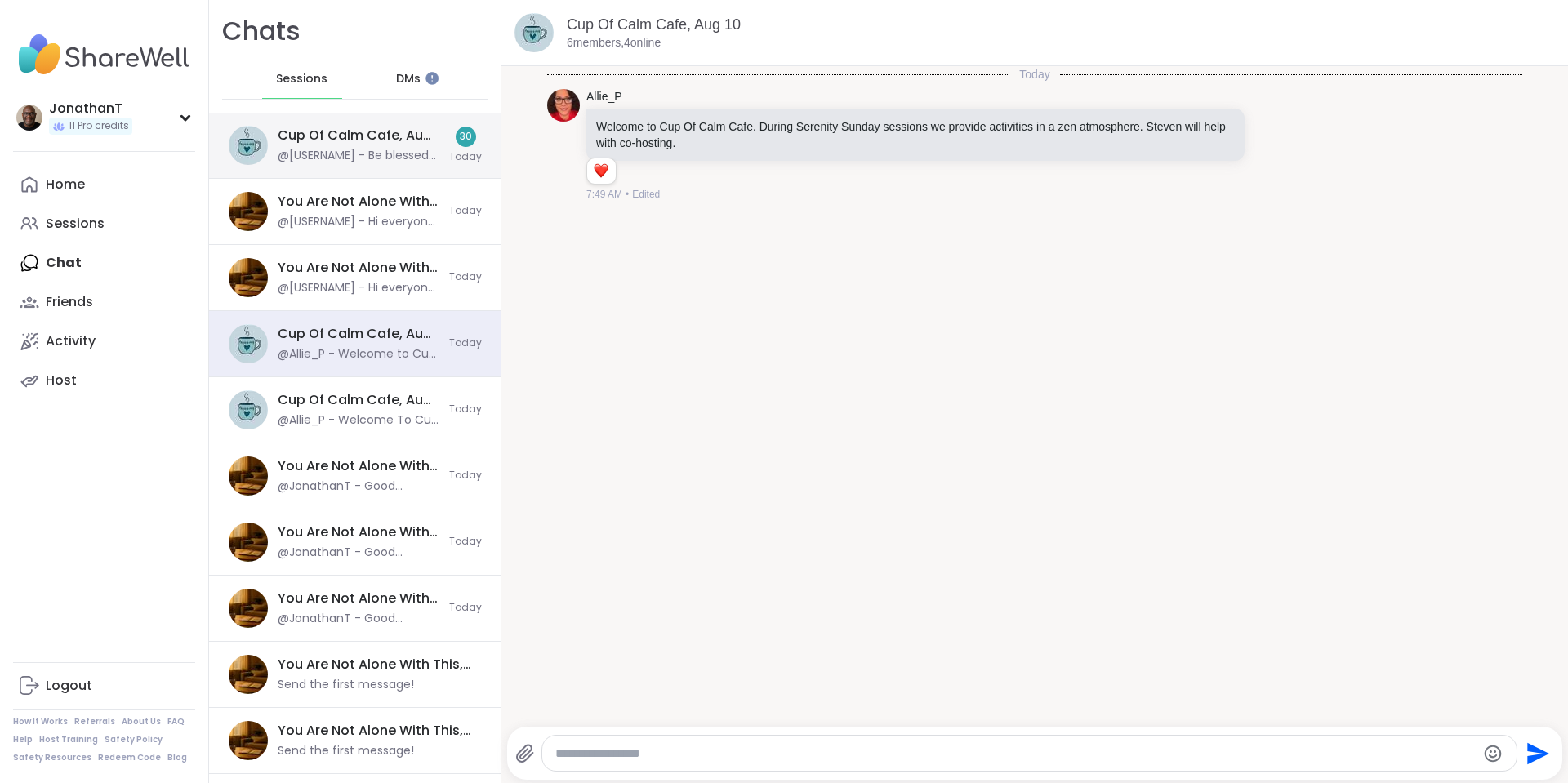 click on "Cup Of Calm Cafe, Aug 08" at bounding box center (359, 136) 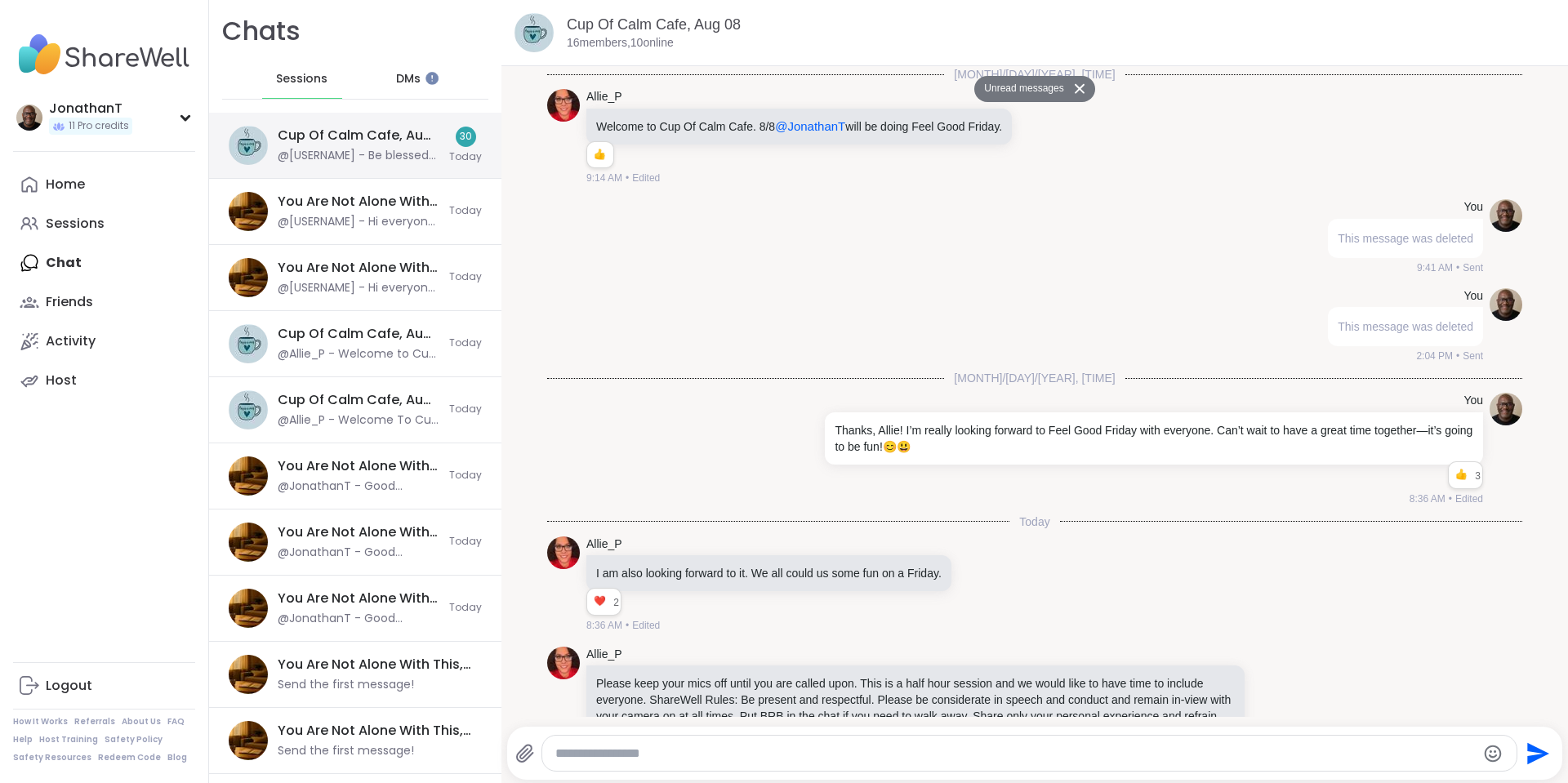 scroll, scrollTop: 3864, scrollLeft: 0, axis: vertical 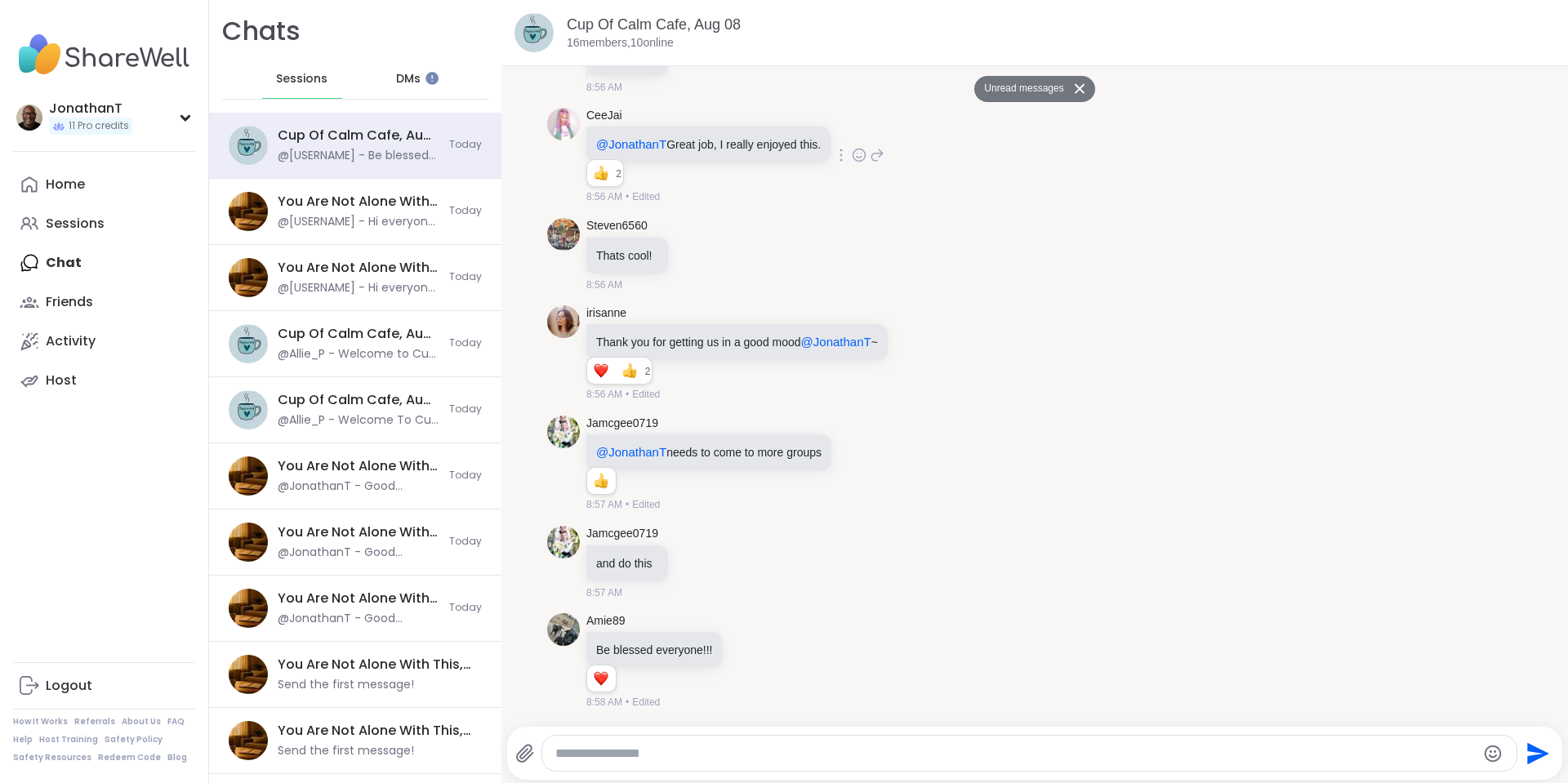 click 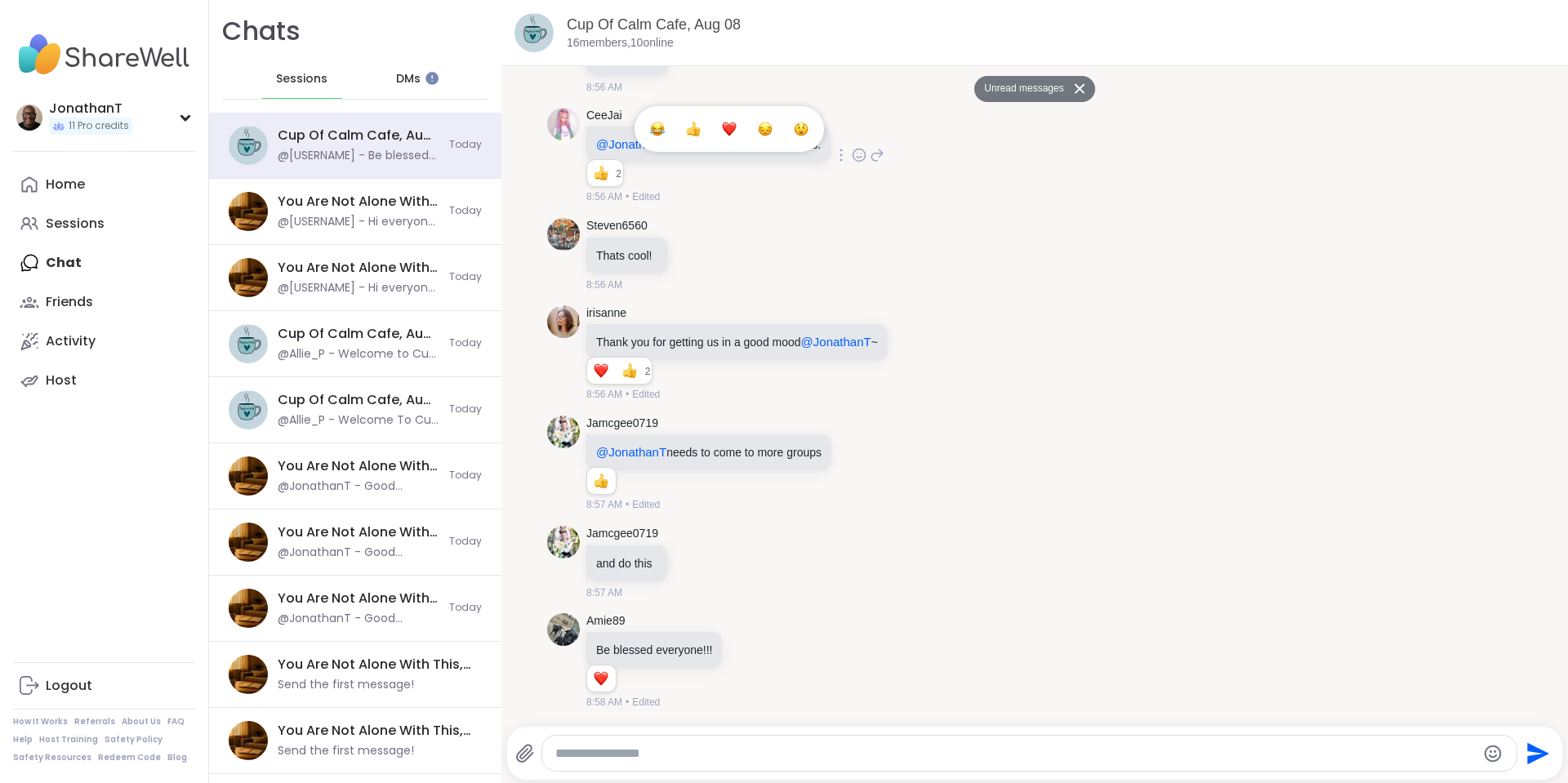 click at bounding box center (729, 129) 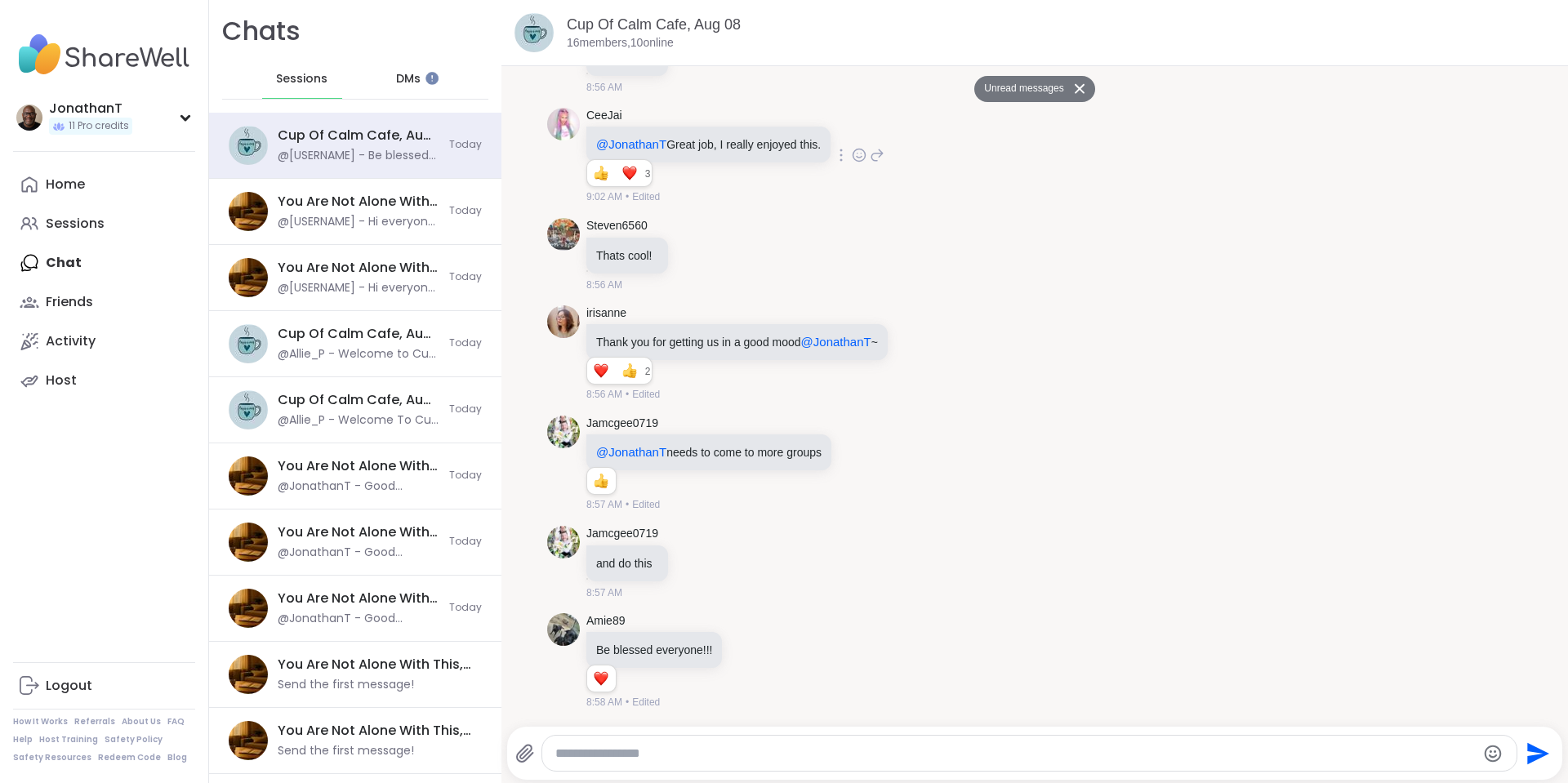 click 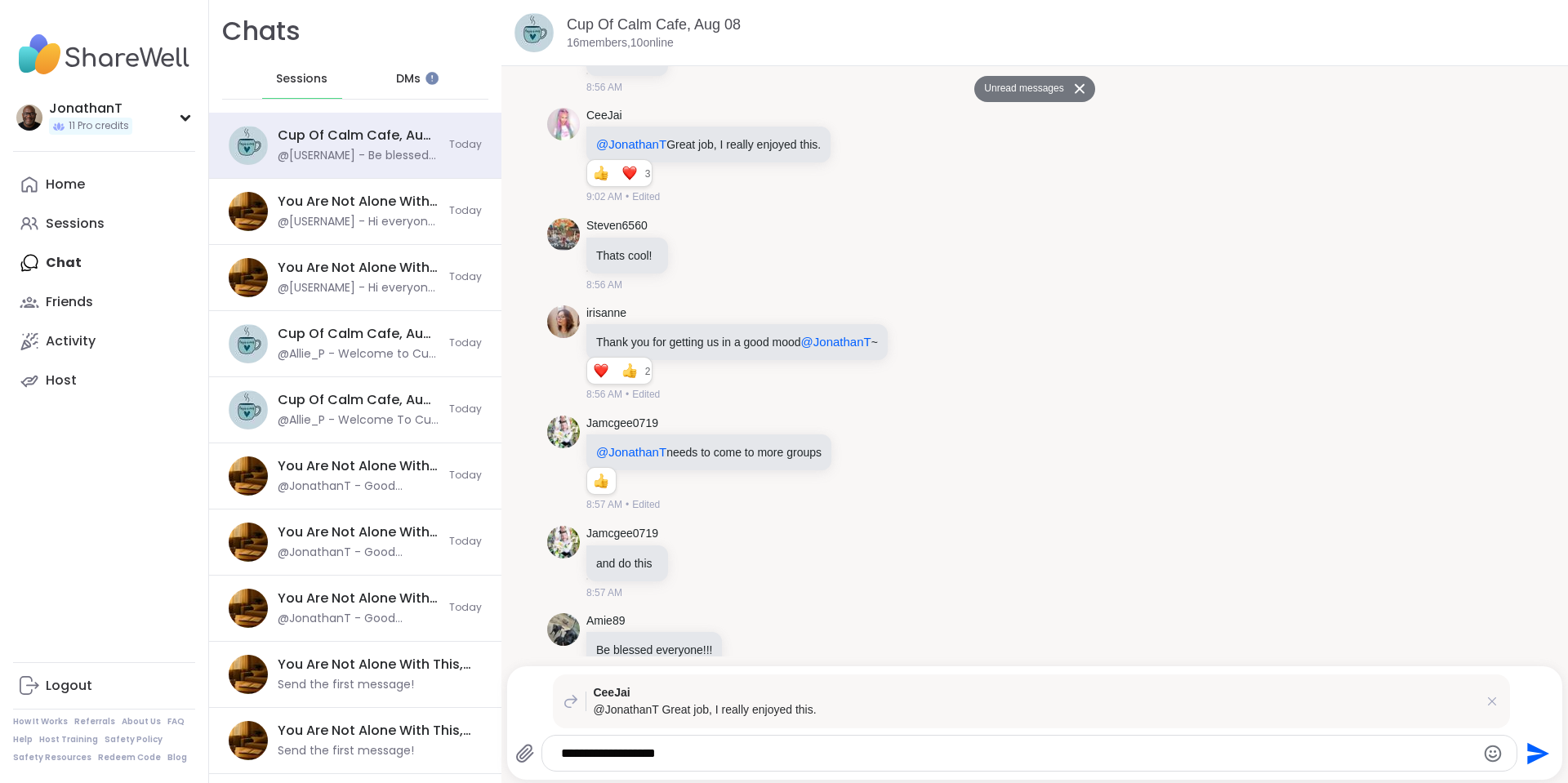 type on "**********" 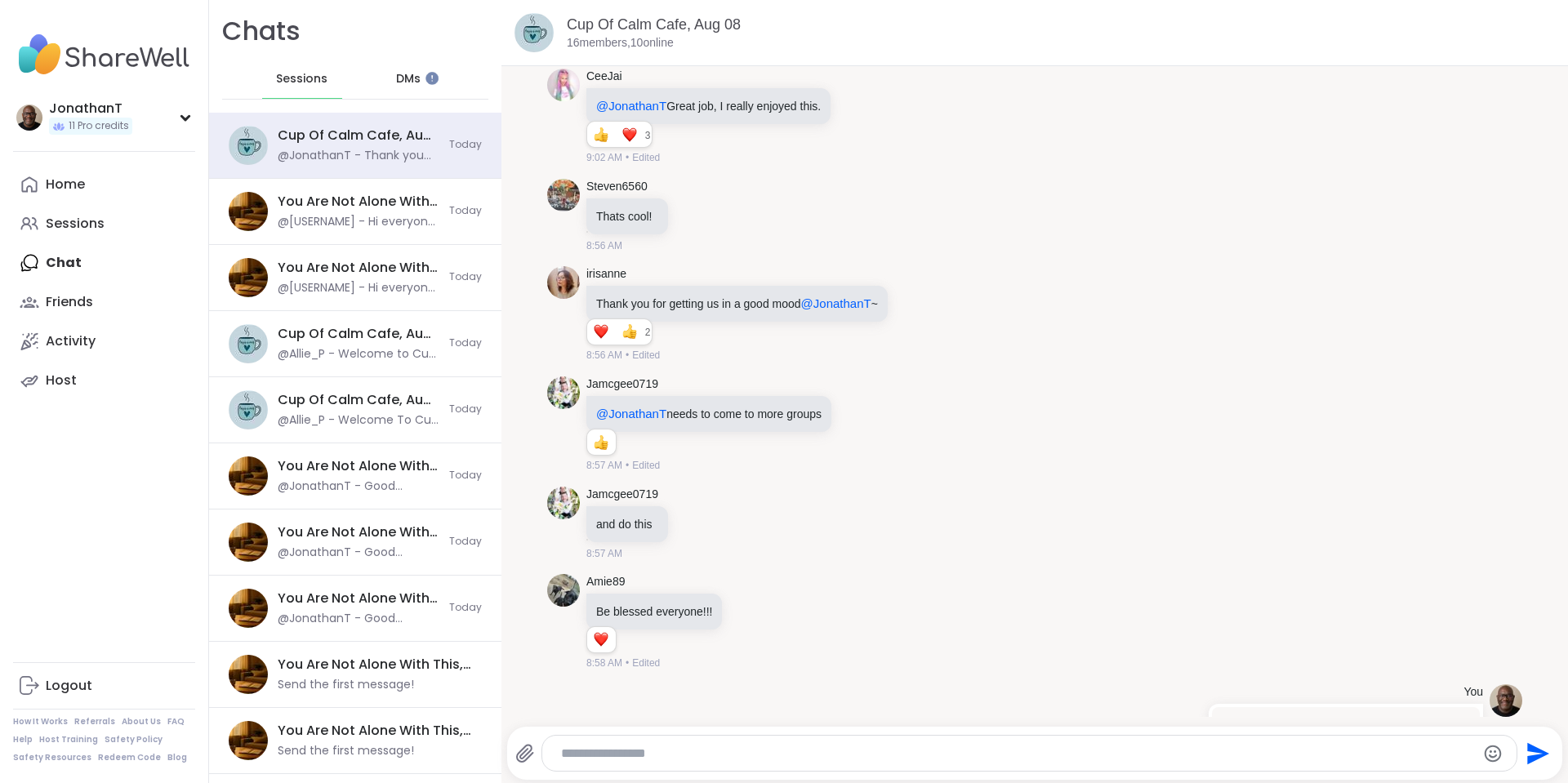 scroll, scrollTop: 3967, scrollLeft: 0, axis: vertical 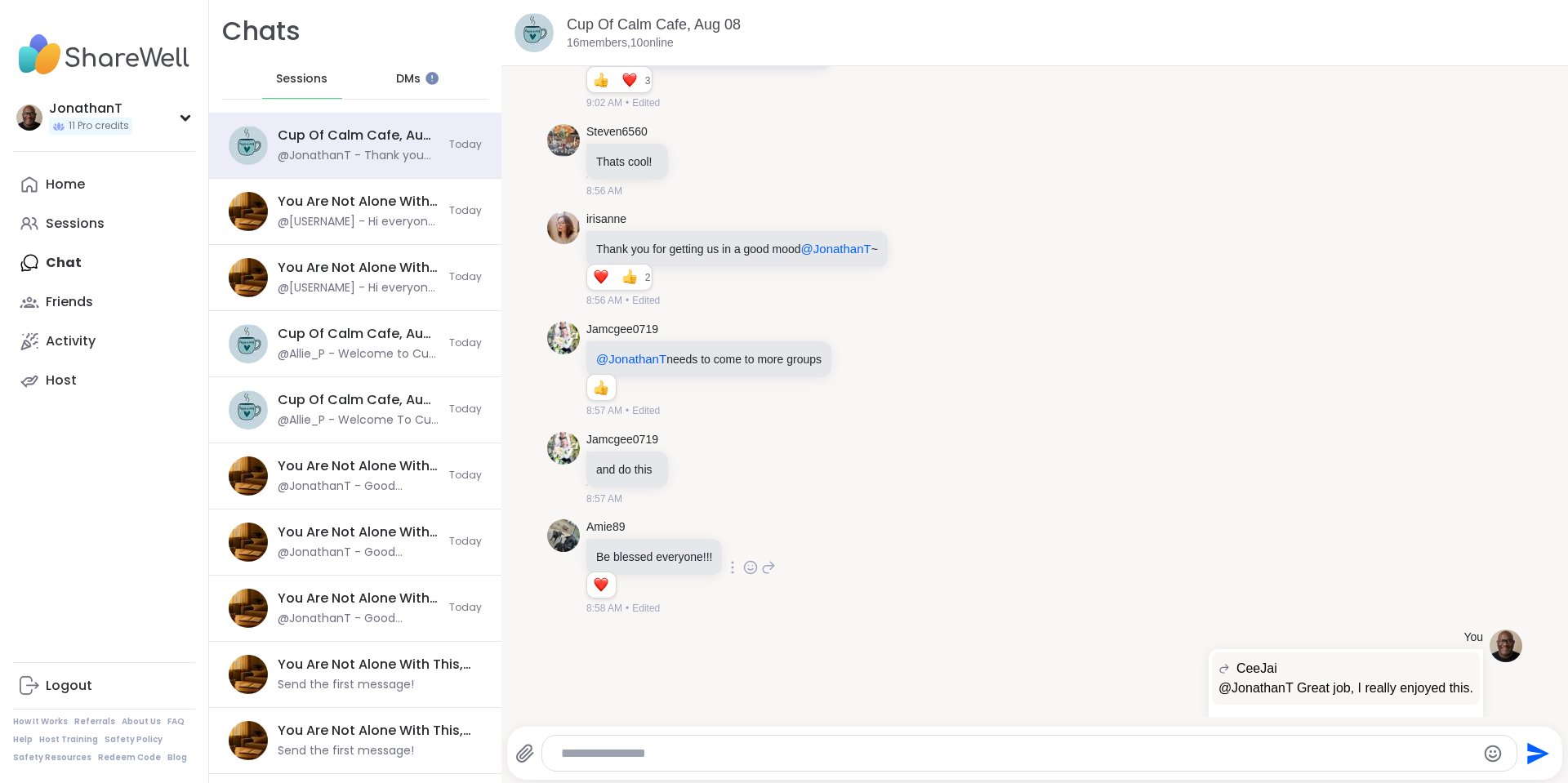 click 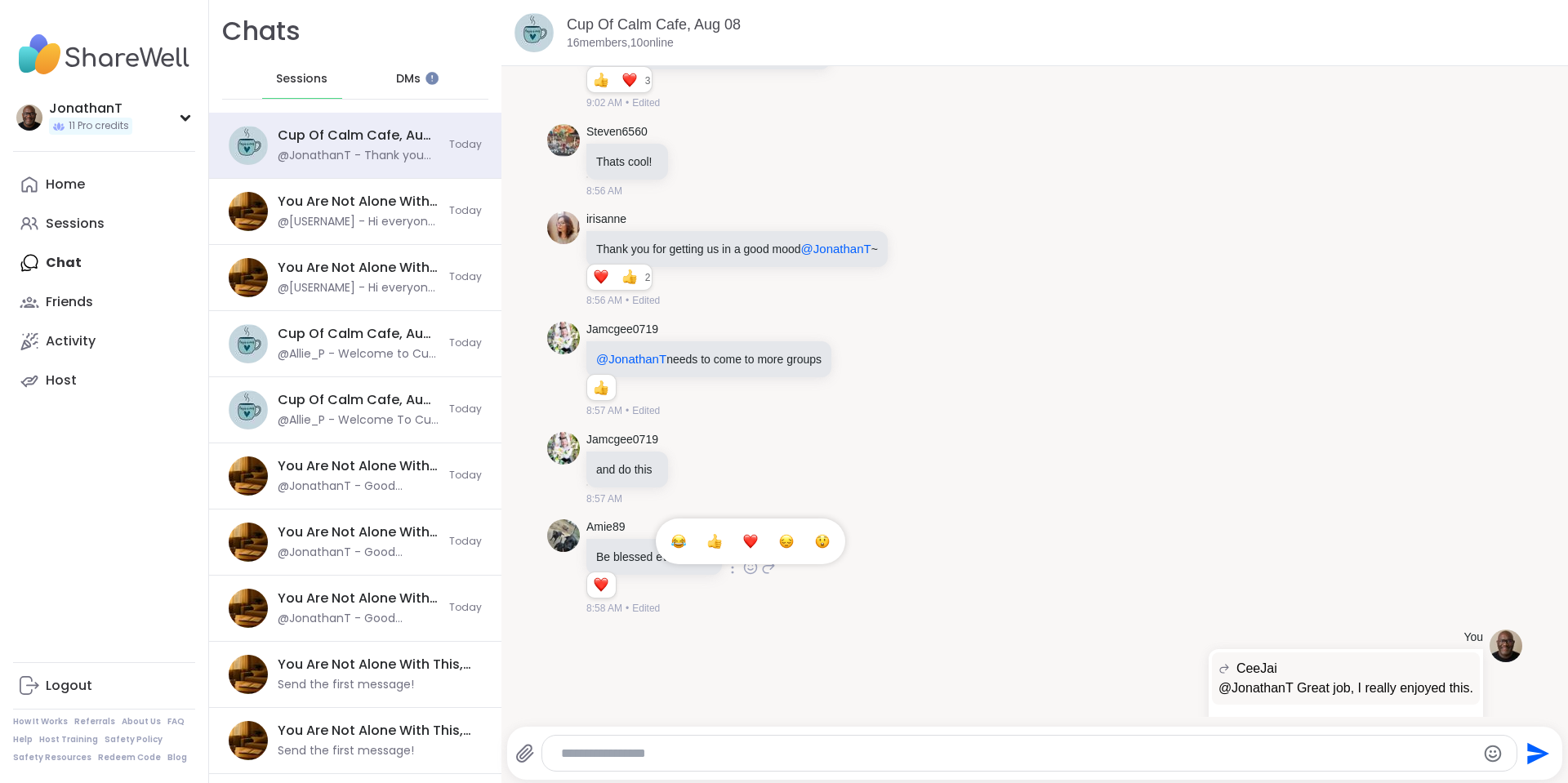 click at bounding box center [751, 541] 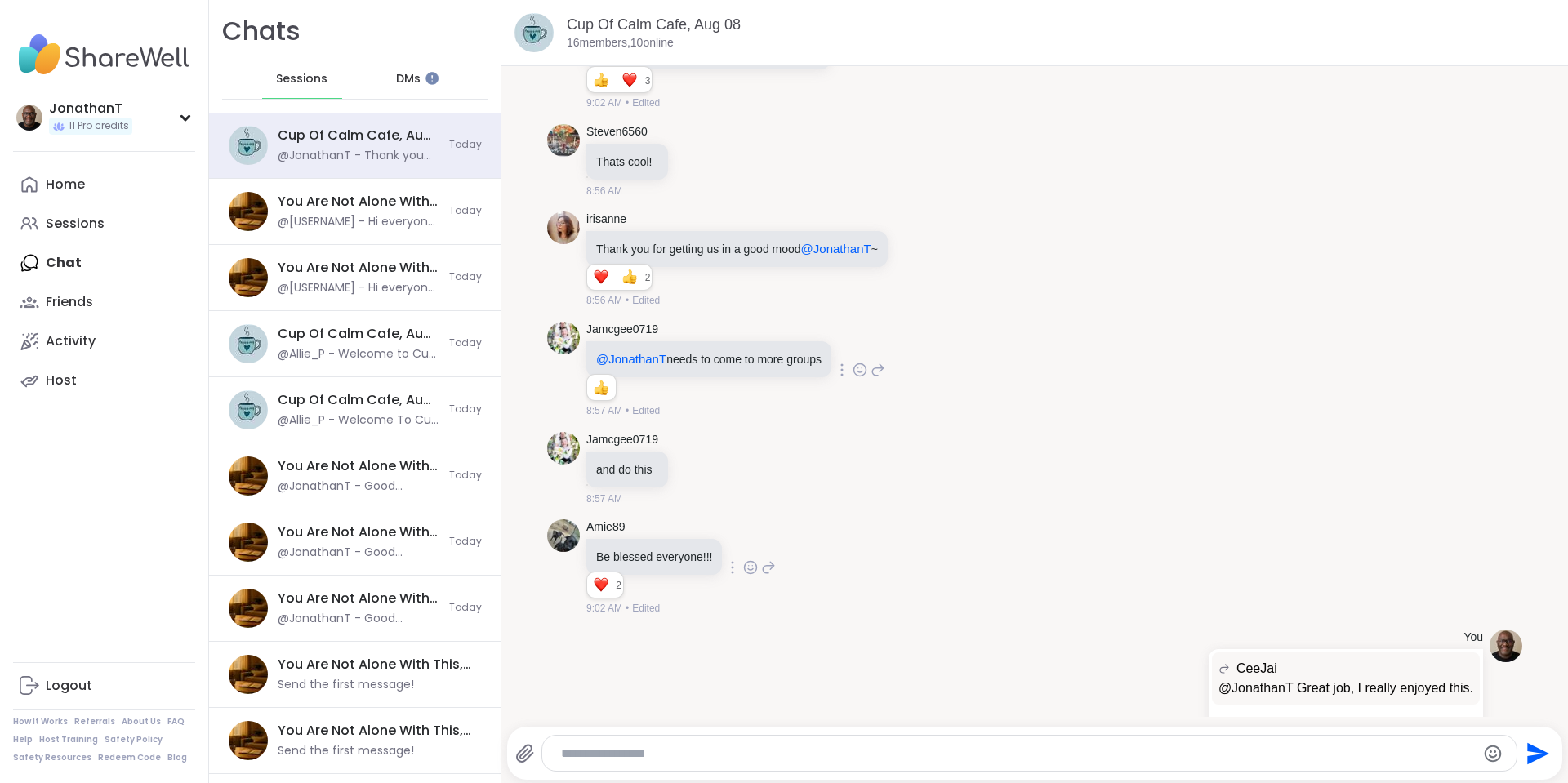 click 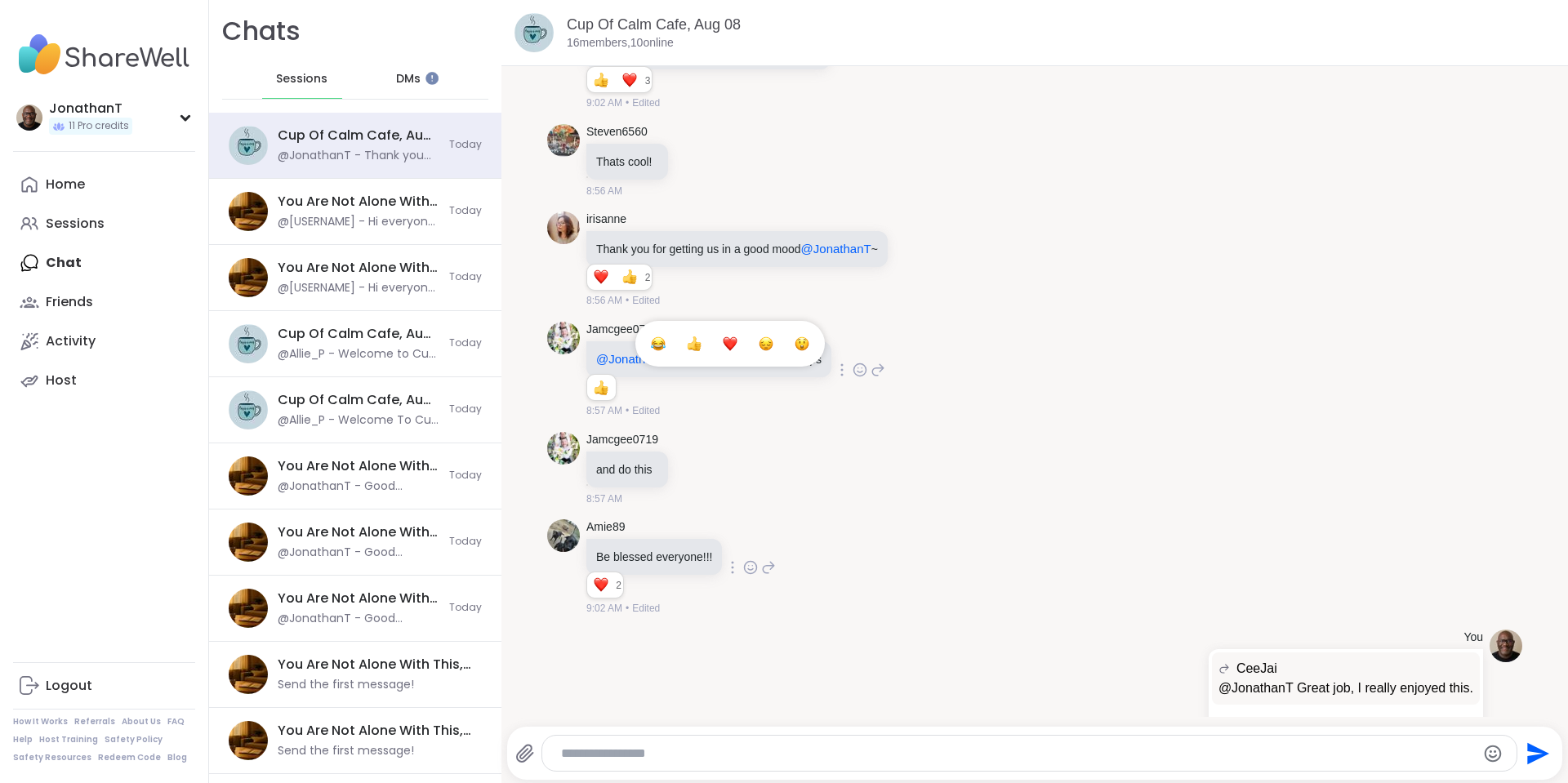 click at bounding box center (730, 344) 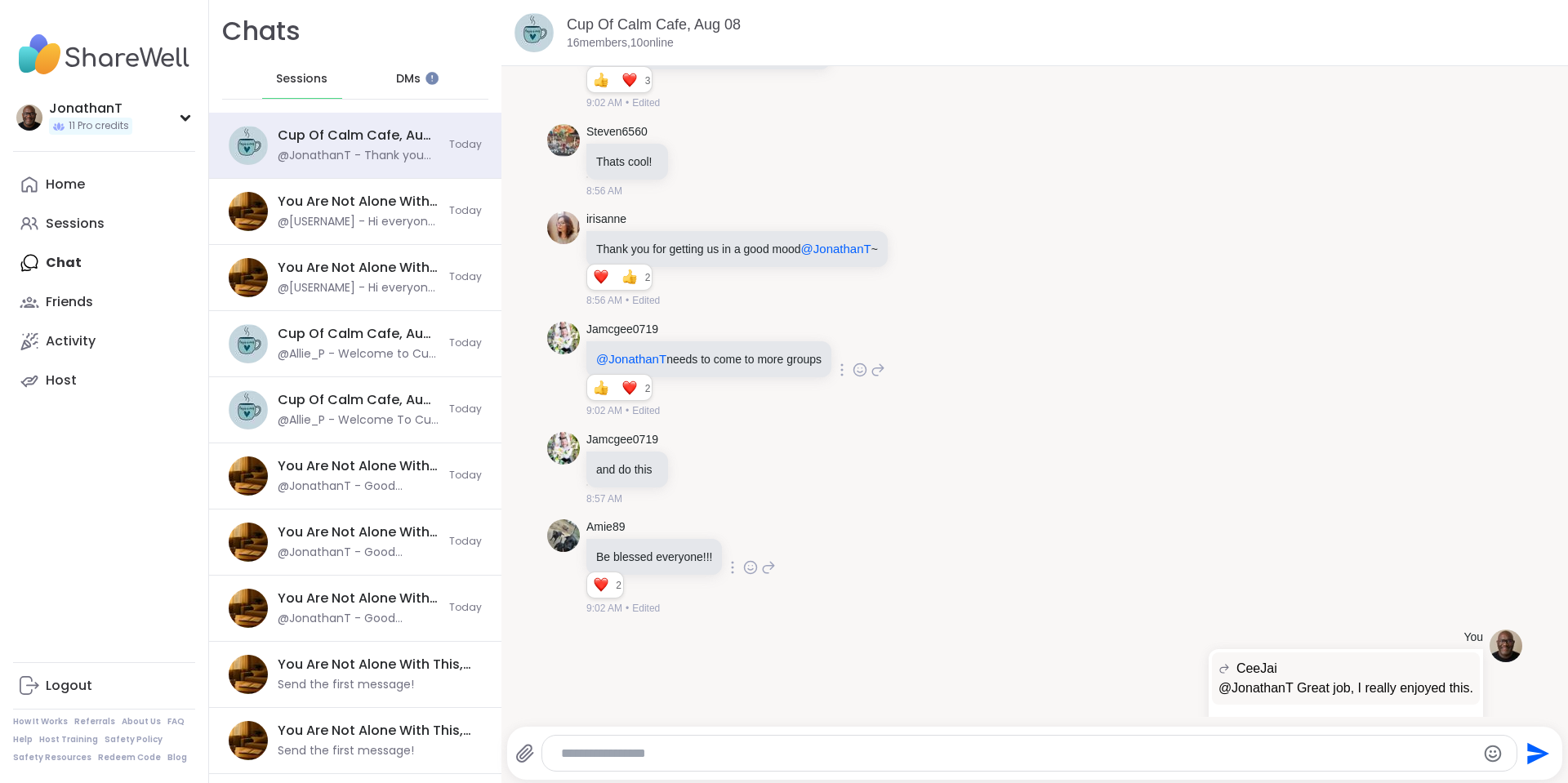 click 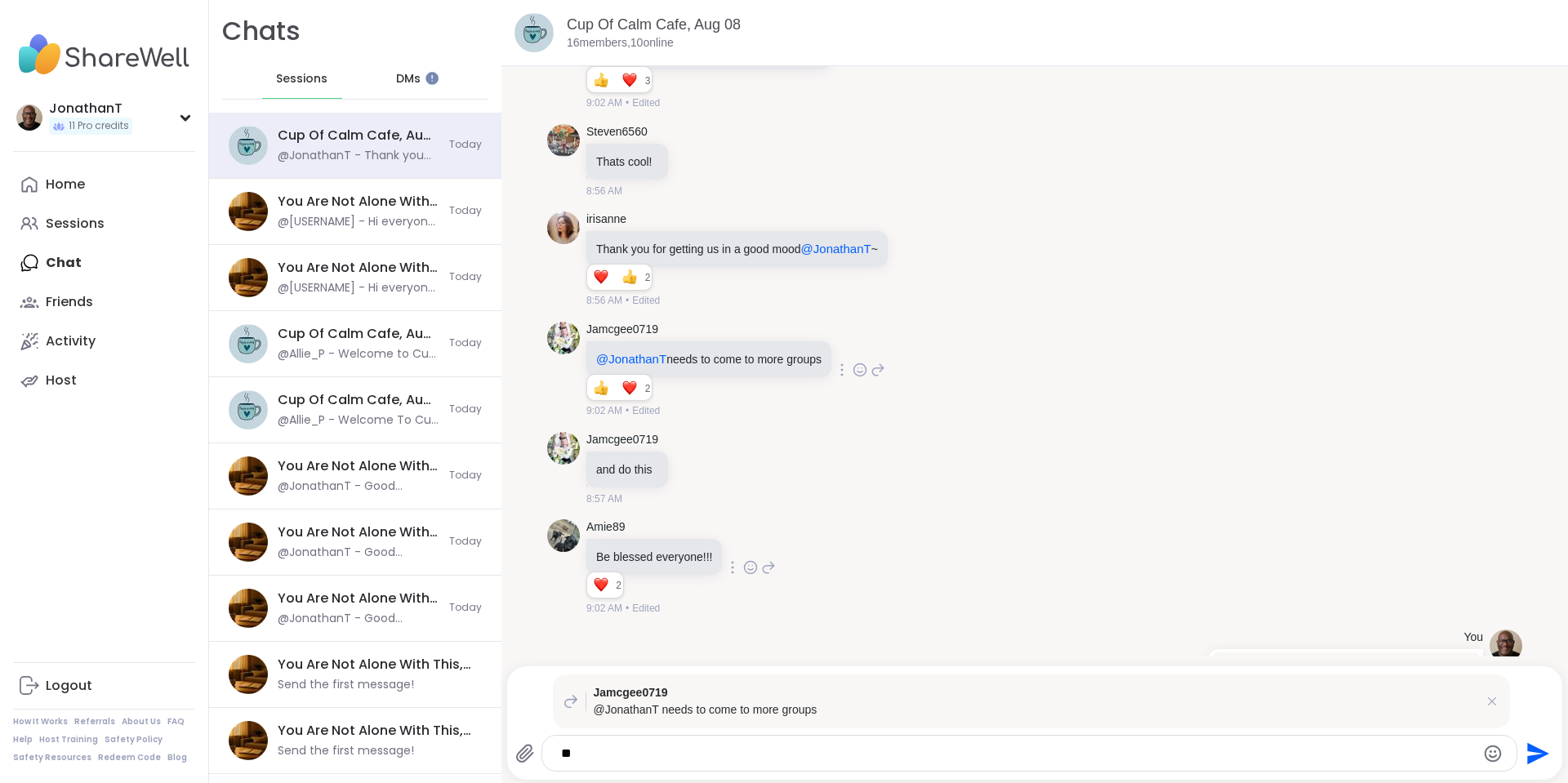 type on "*" 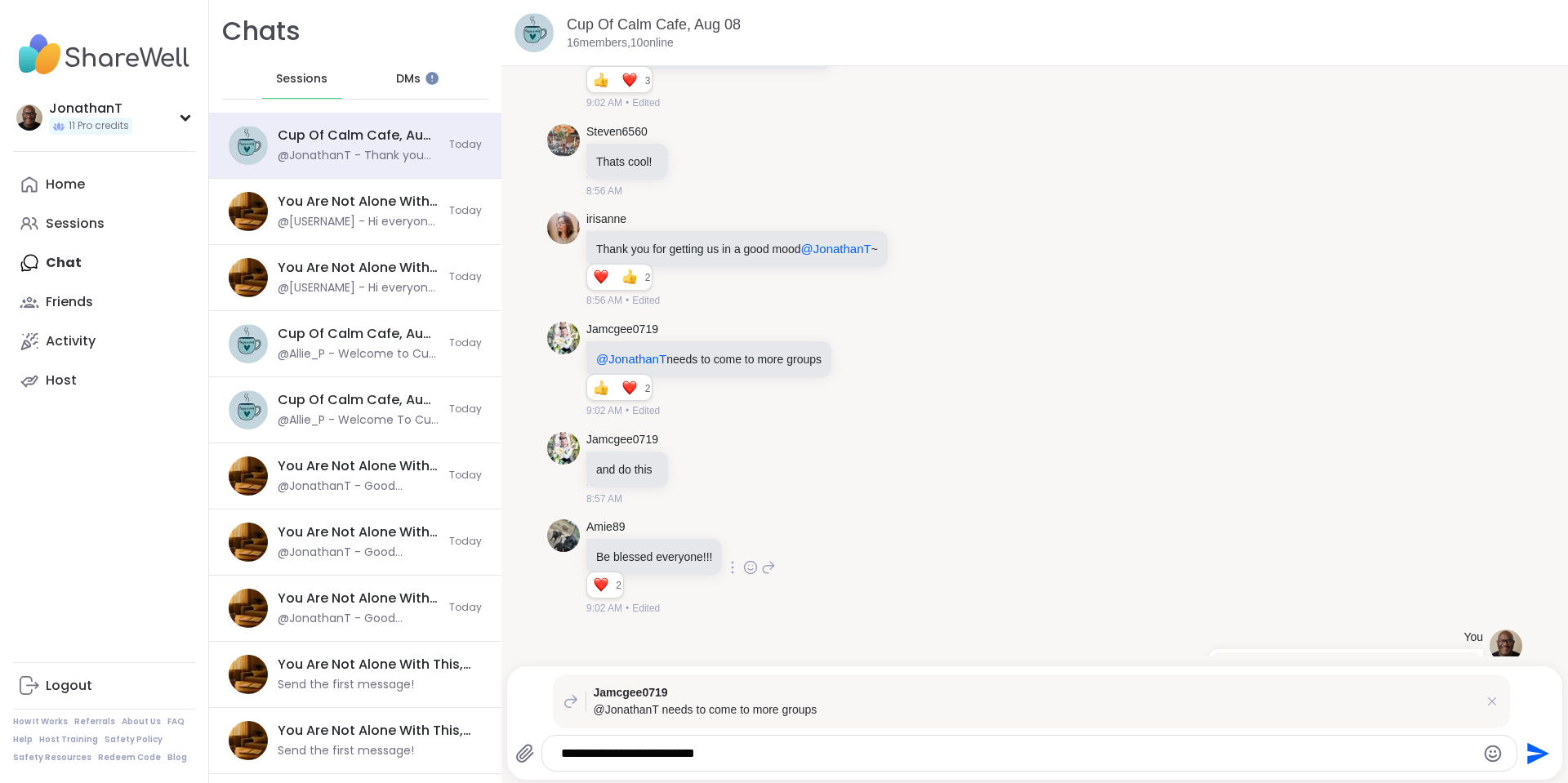 type on "**********" 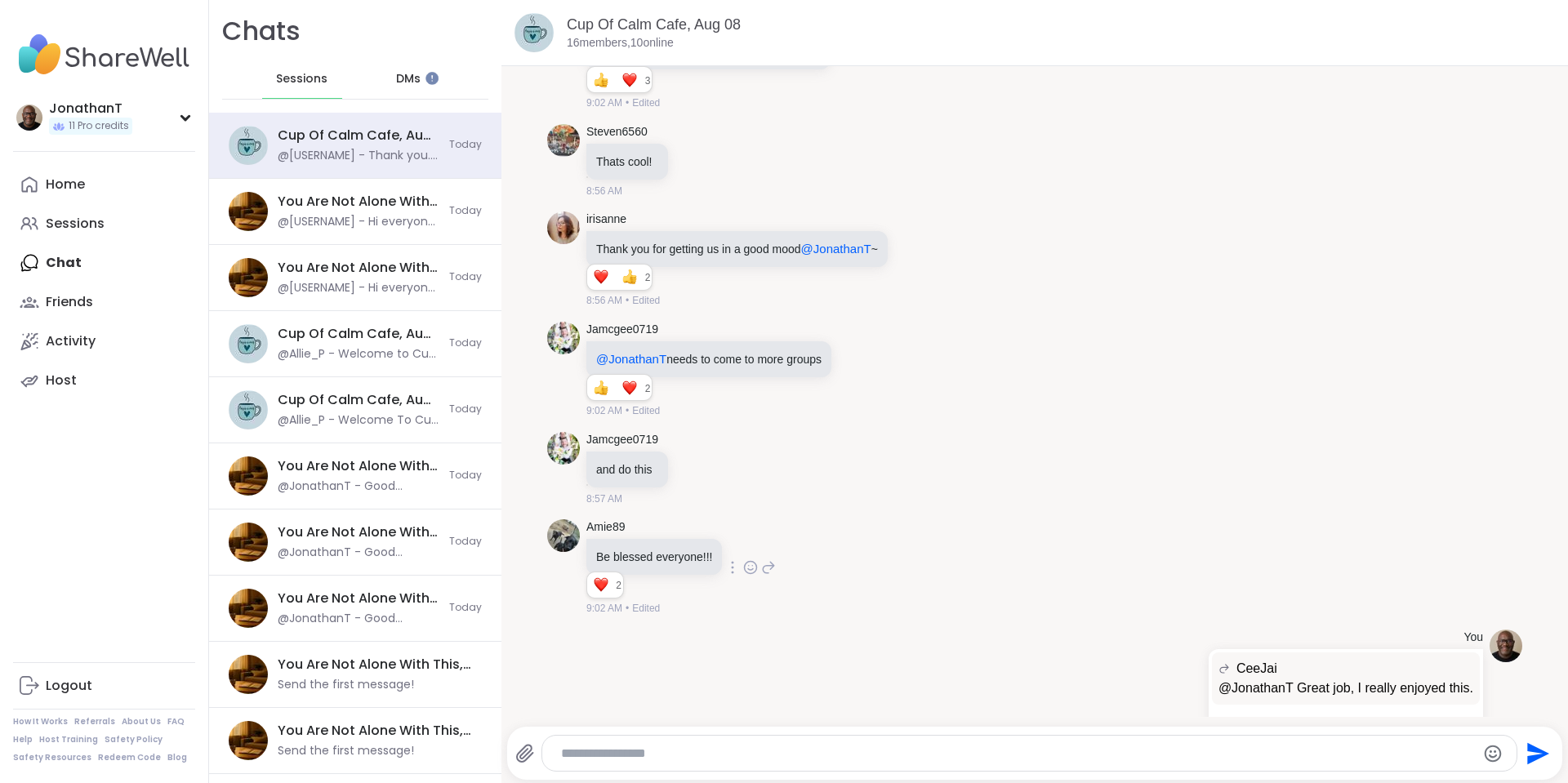 scroll, scrollTop: 4110, scrollLeft: 0, axis: vertical 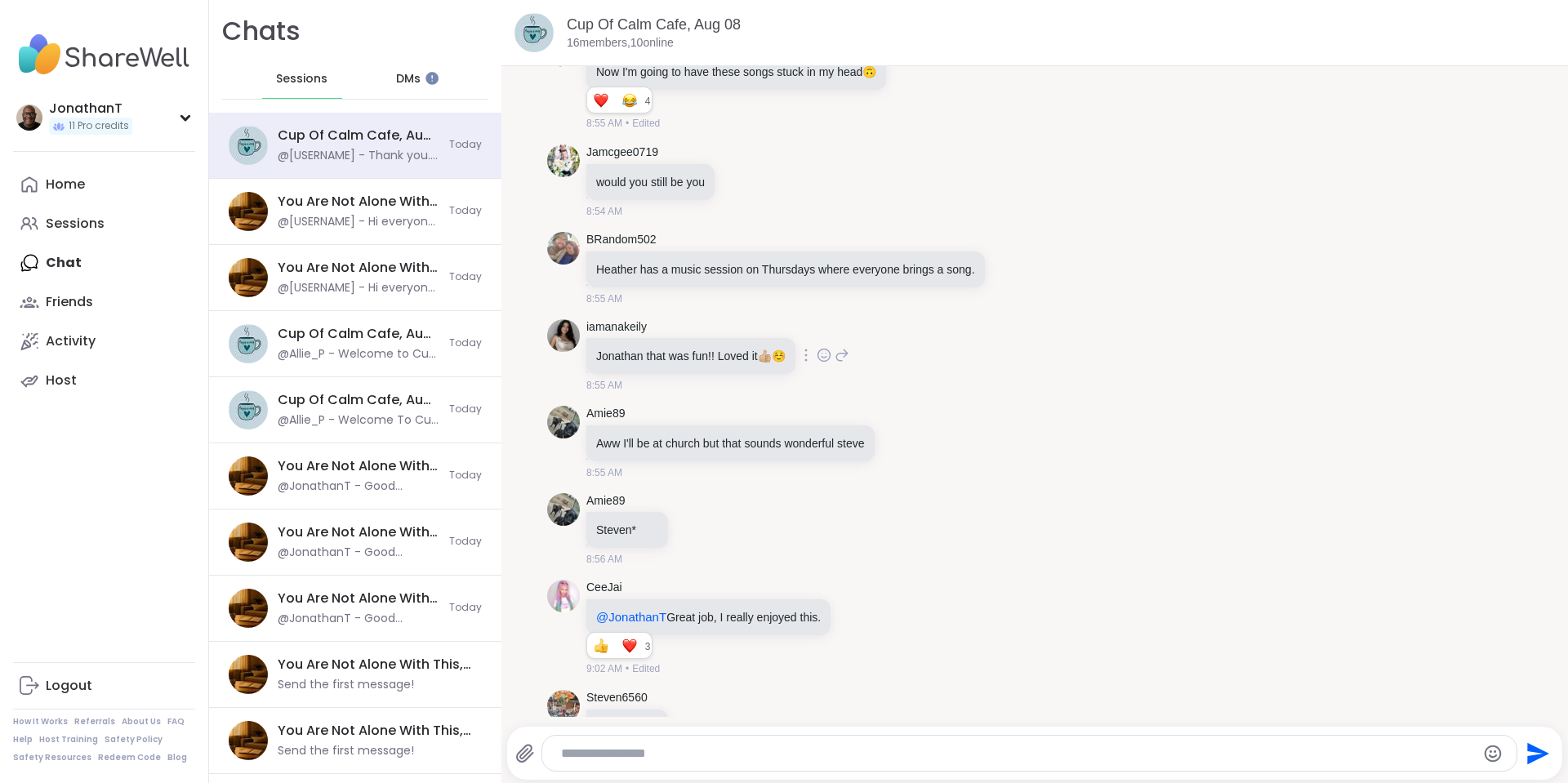 click 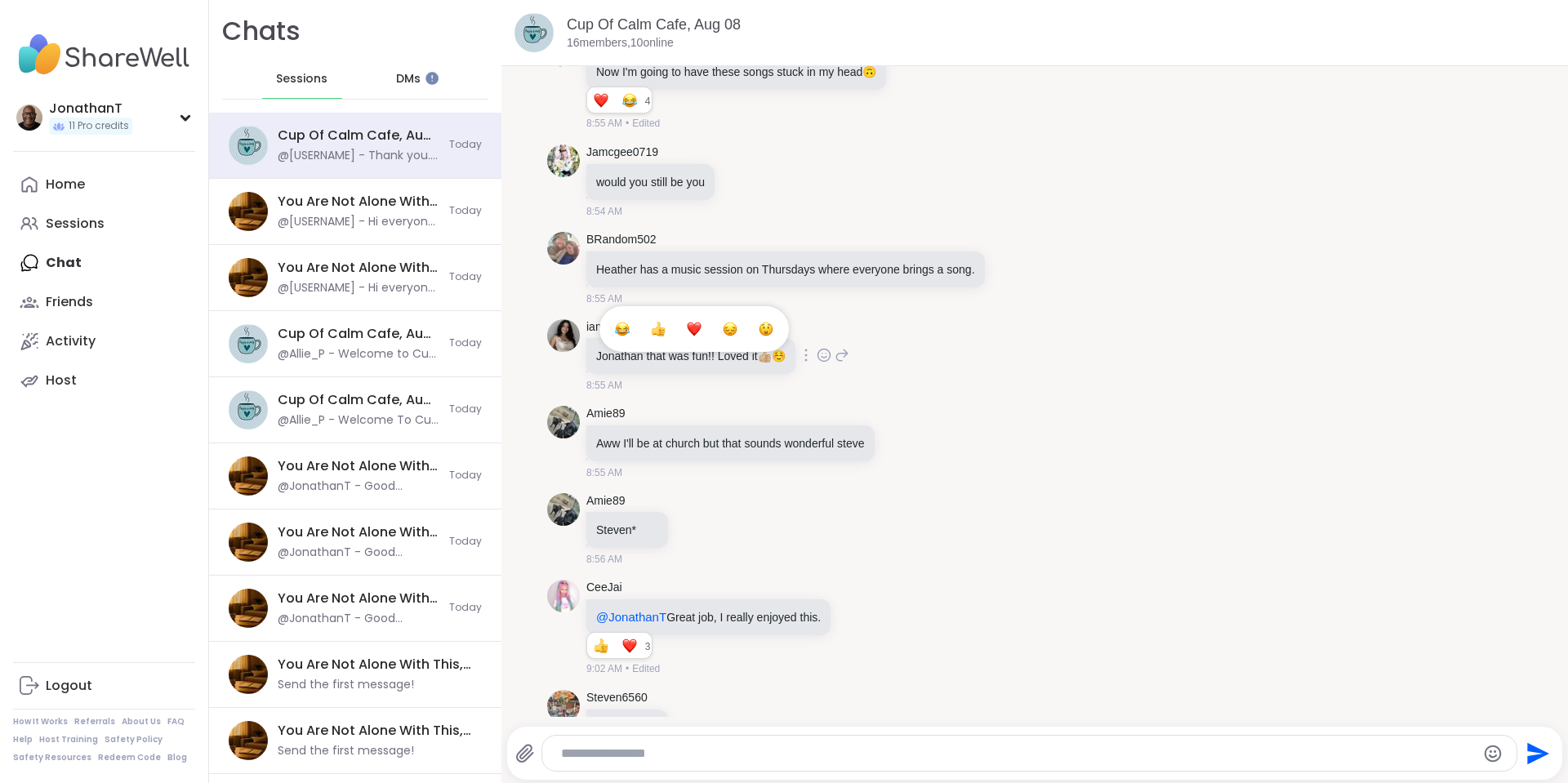 click at bounding box center [694, 329] 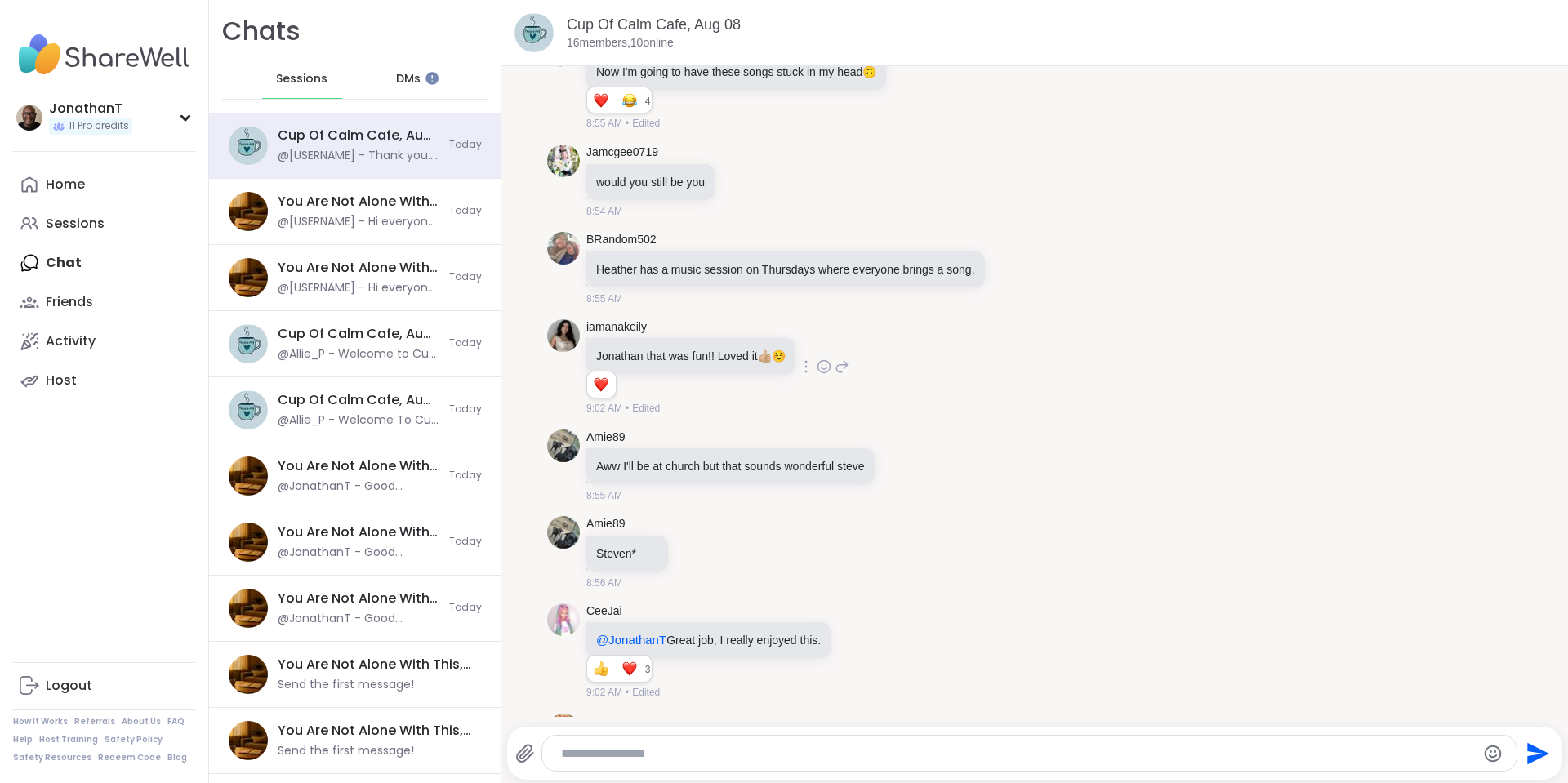 click 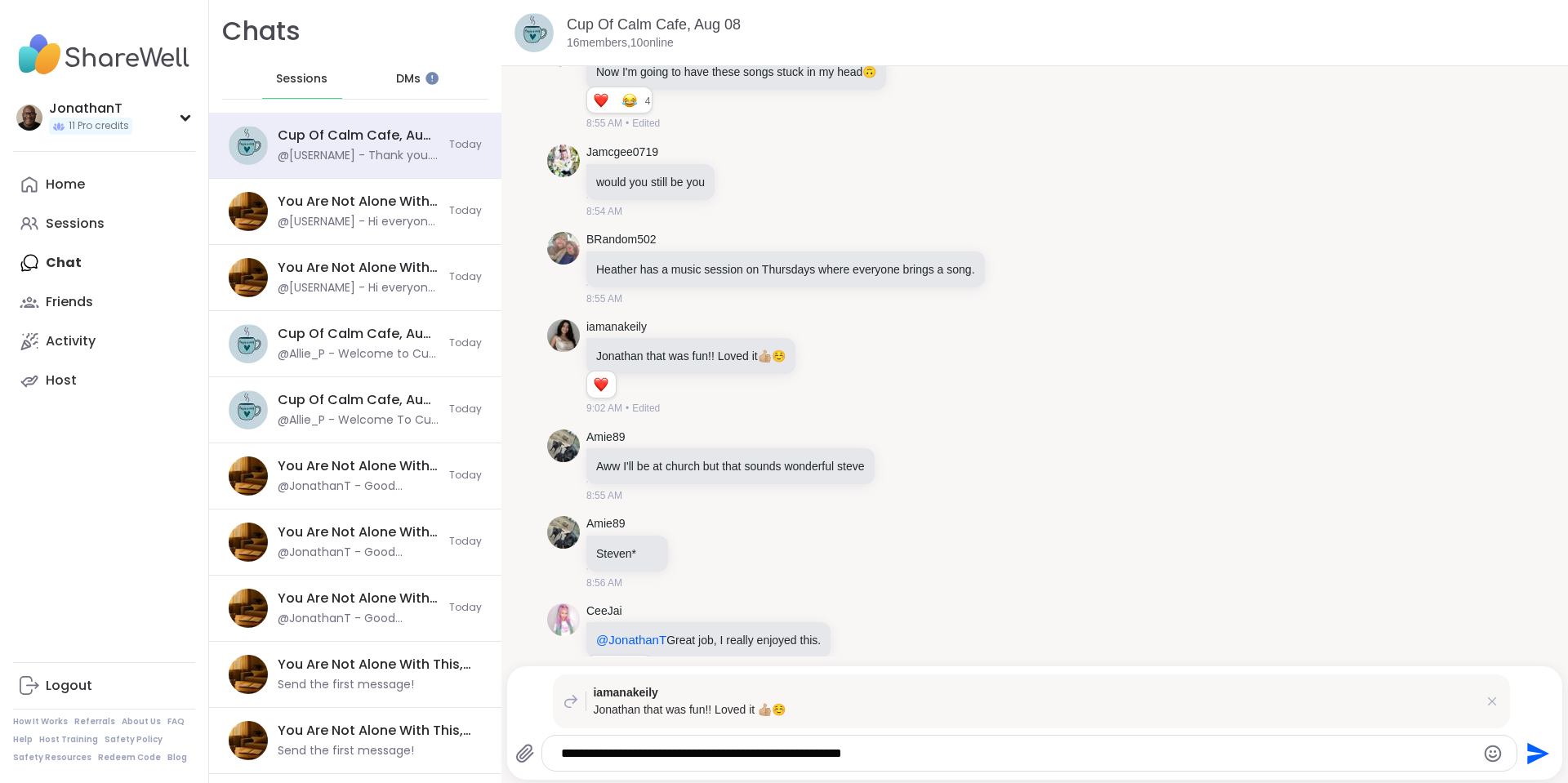 click 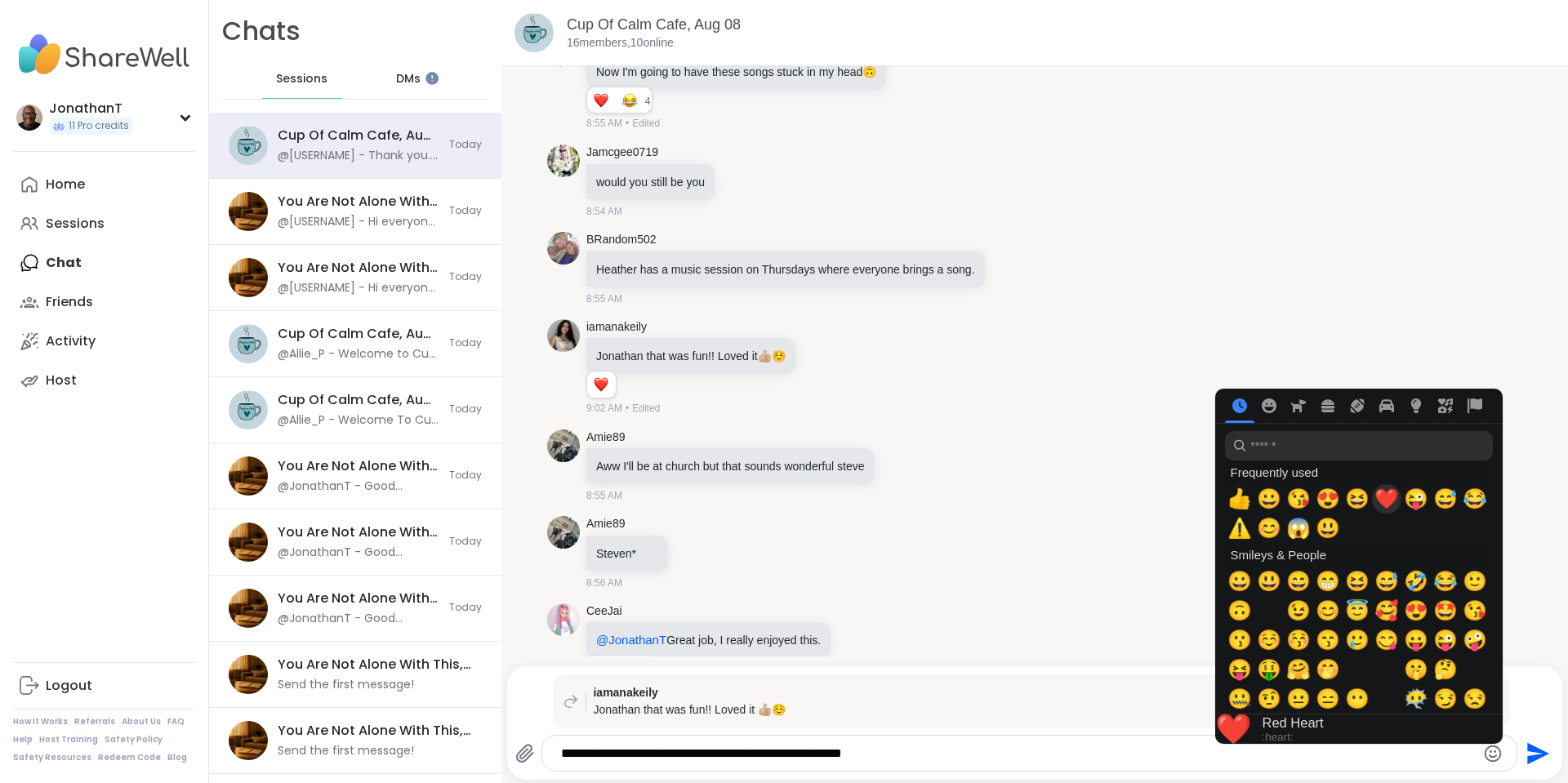 click on "❤️" at bounding box center [1387, 499] 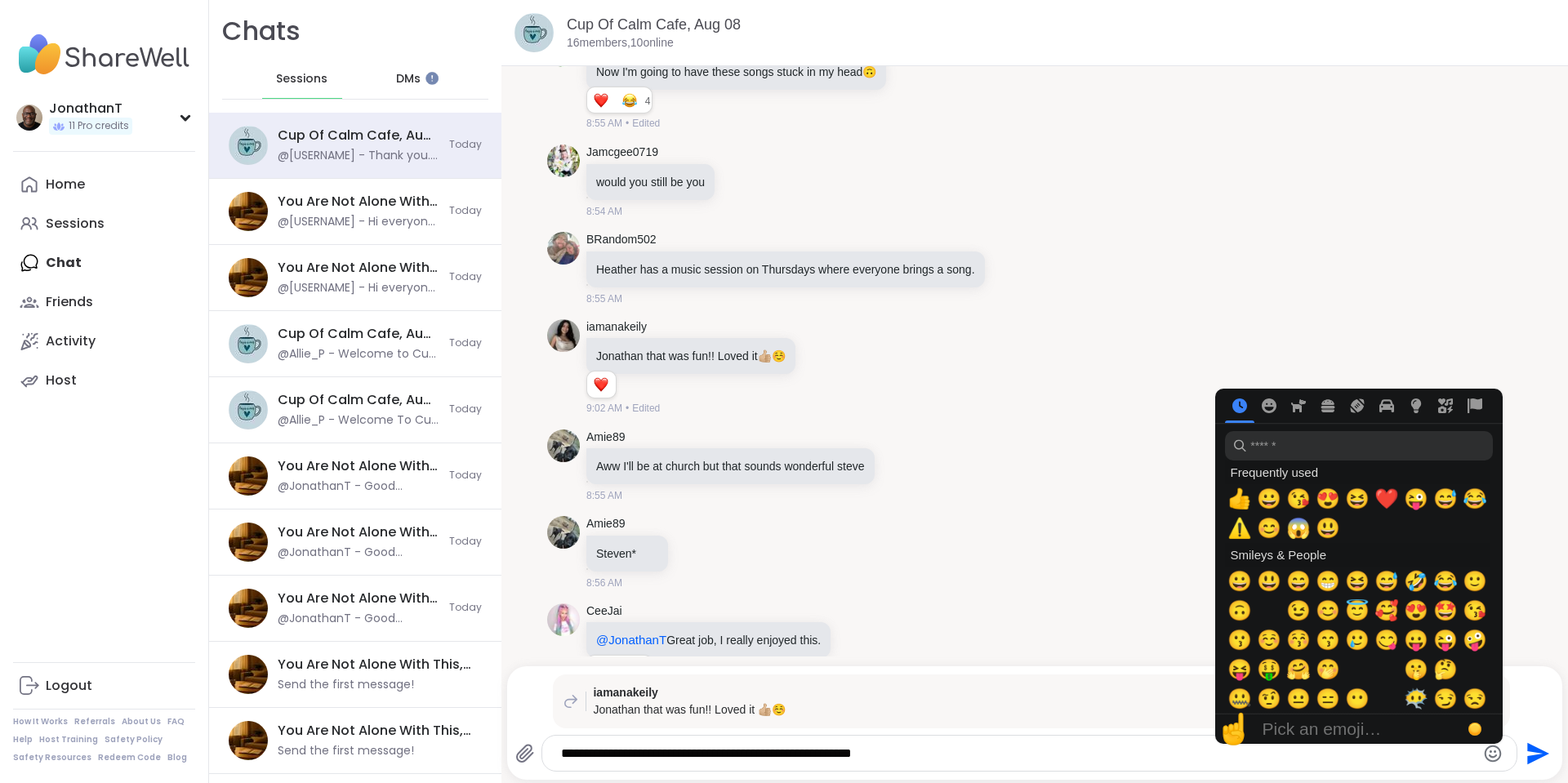 click 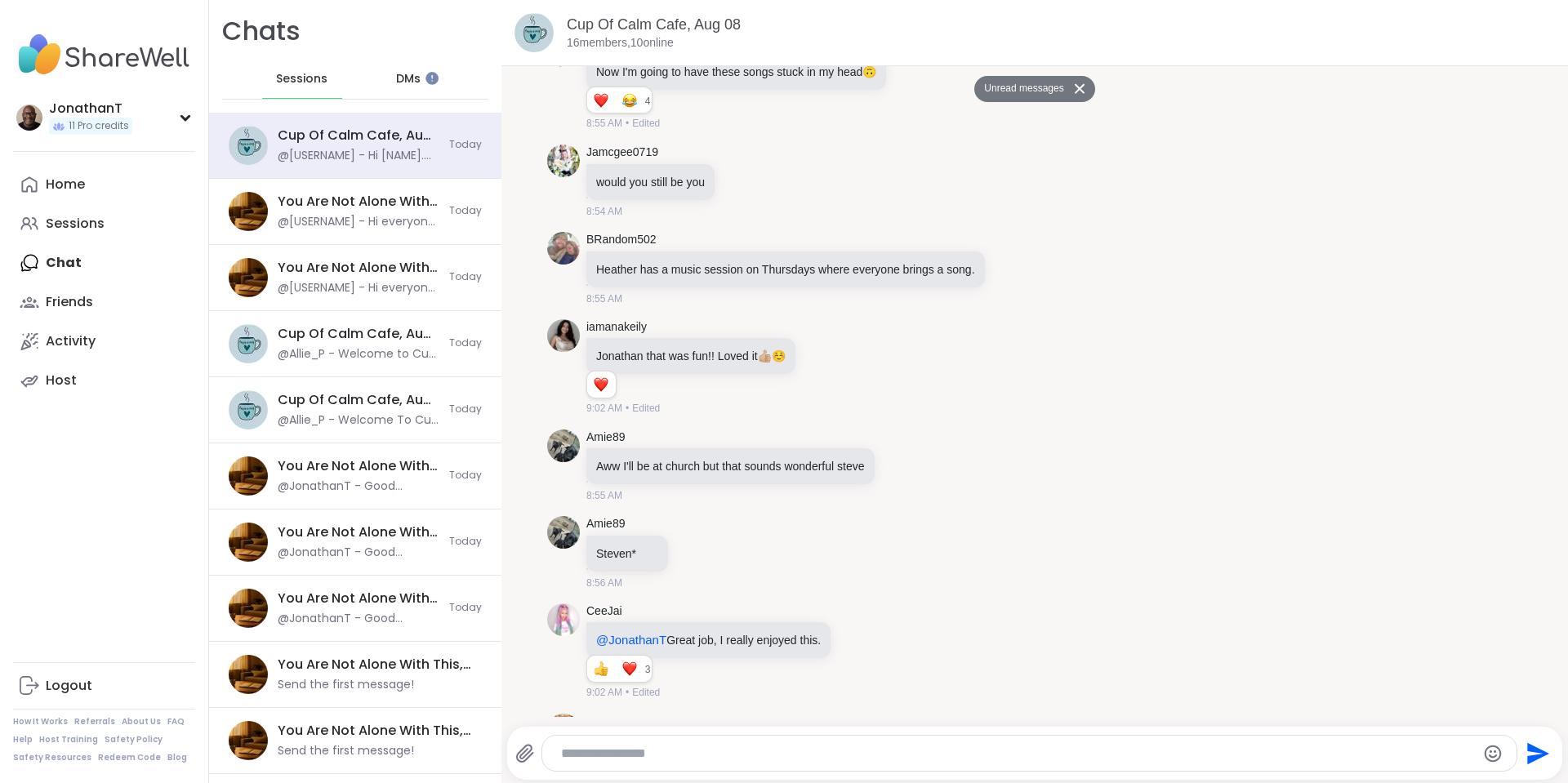 scroll, scrollTop: 4315, scrollLeft: 0, axis: vertical 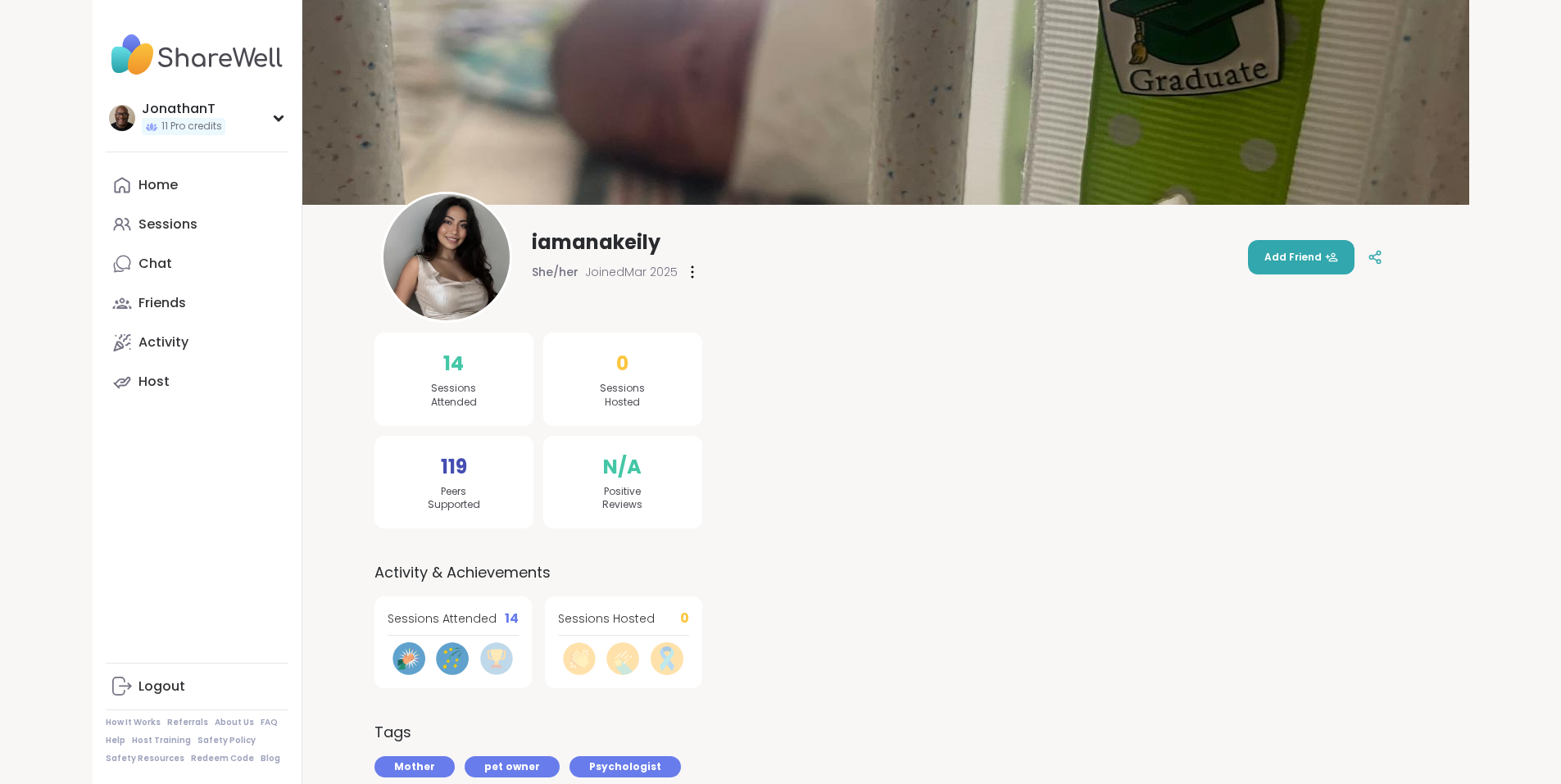 click on "iamanakeily" at bounding box center (596, 242) 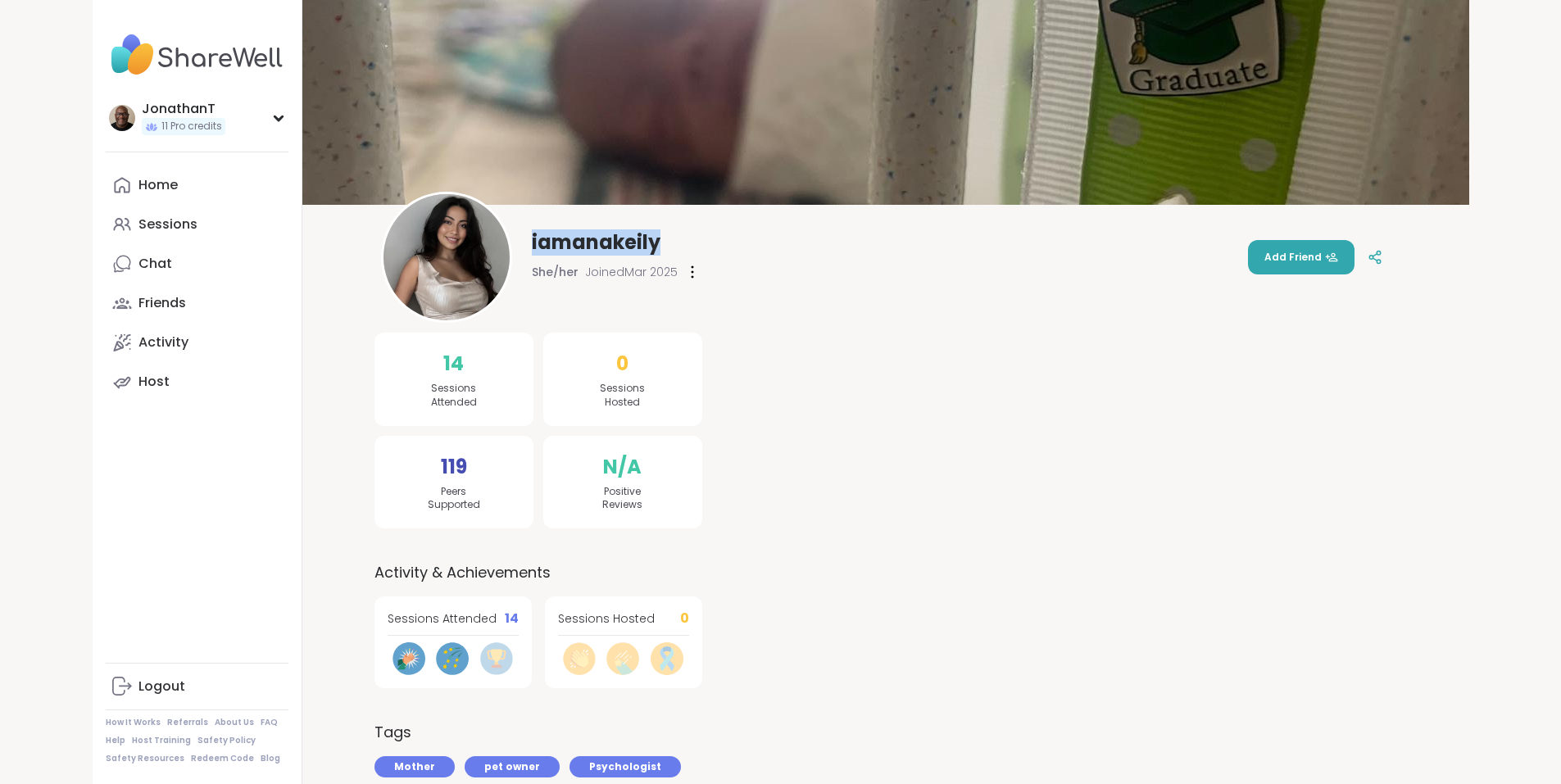 click on "iamanakeily" at bounding box center [596, 242] 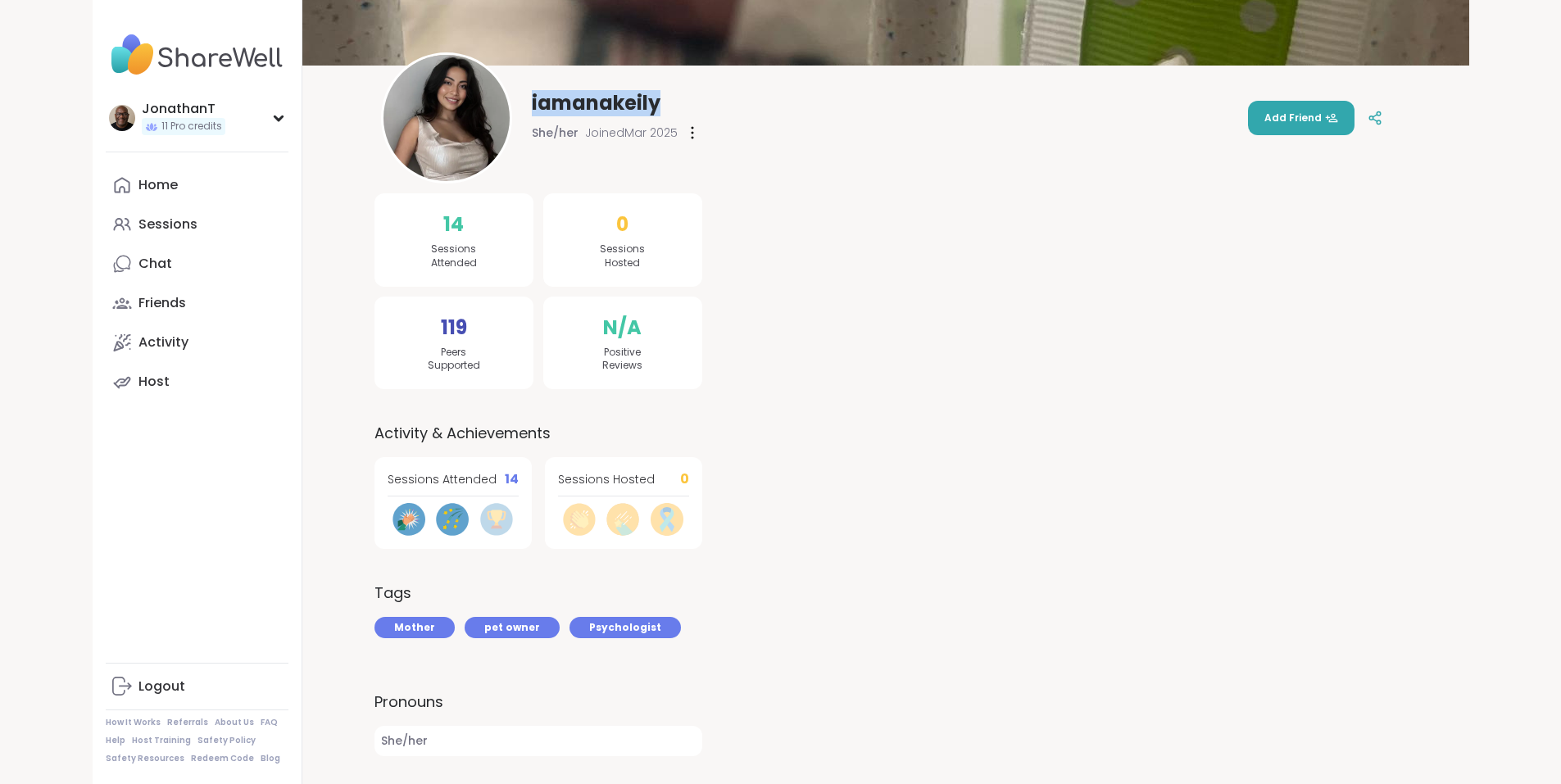 scroll, scrollTop: 243, scrollLeft: 0, axis: vertical 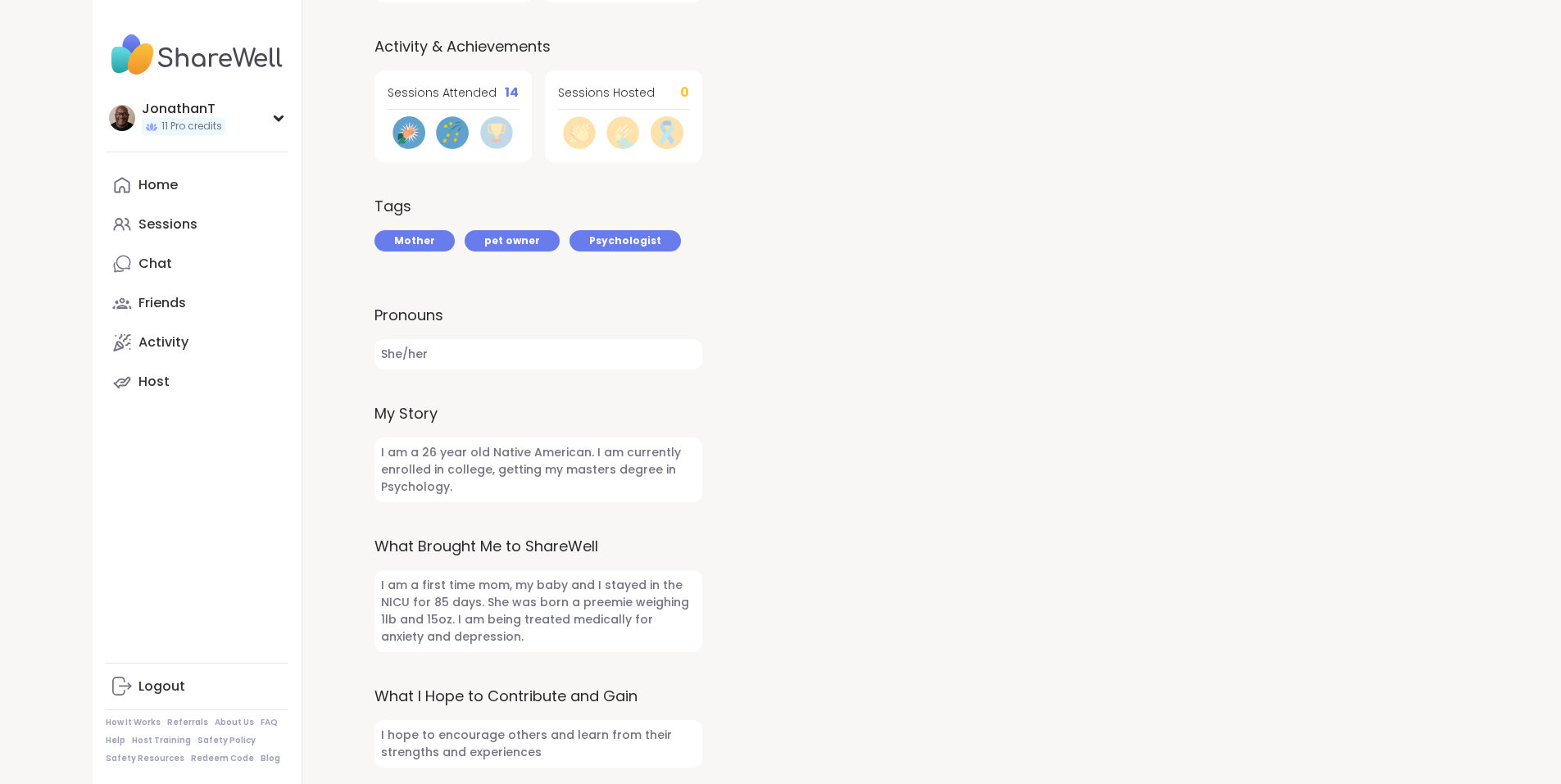 drag, startPoint x: 1567, startPoint y: 398, endPoint x: 1524, endPoint y: 315, distance: 93.47727 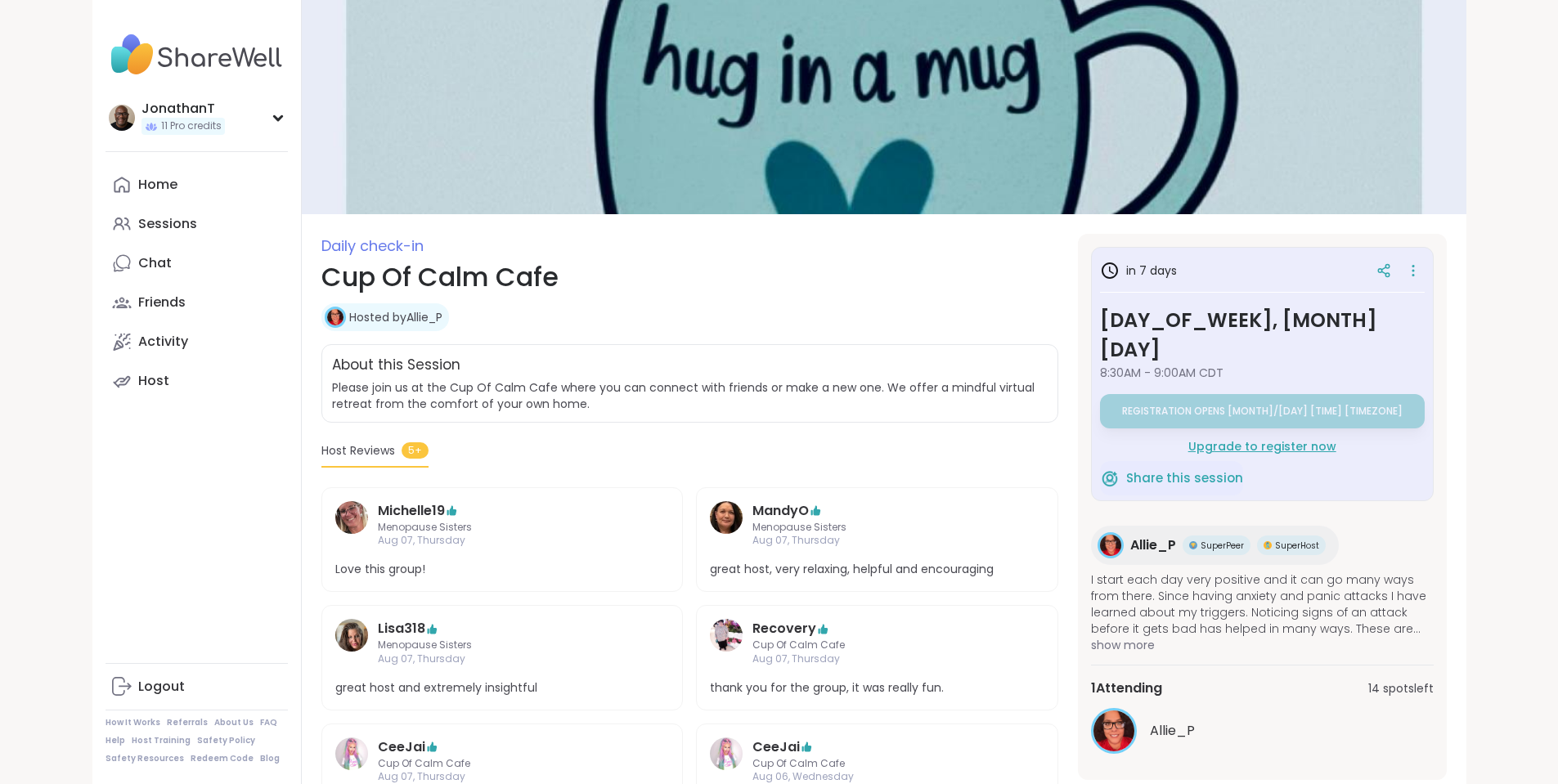 scroll, scrollTop: 0, scrollLeft: 0, axis: both 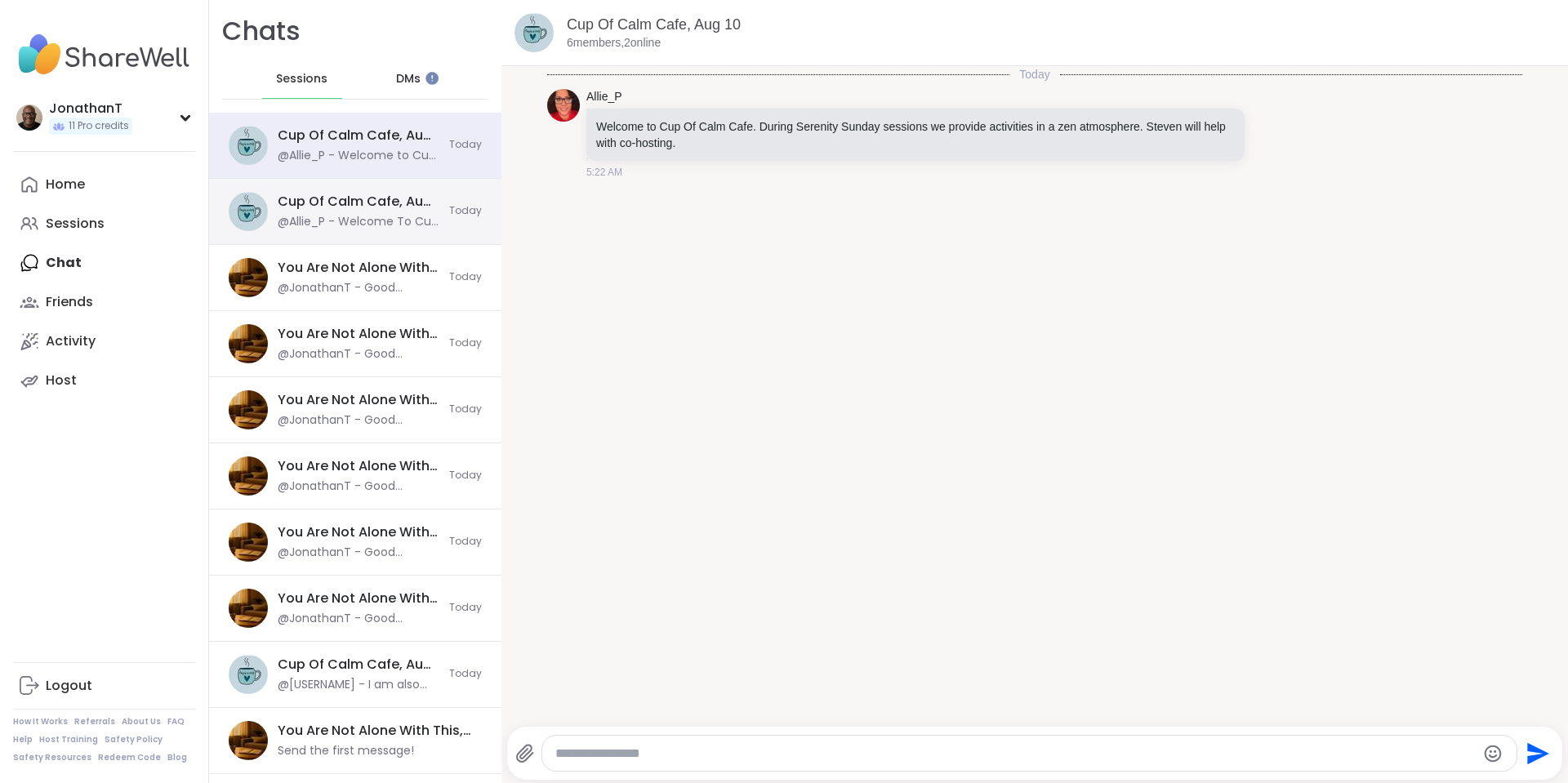 click on "Cup Of Calm Cafe, Aug 09 @[USERNAME] - Welcome To Cup Of Calm Cafe. On Shiny Saturday sessions we discuss our glimmers. Glimmers are positive things that may have happened this week or past accomplishments you would like to share. As always, you can participate or just listen. Today" at bounding box center [355, 211] 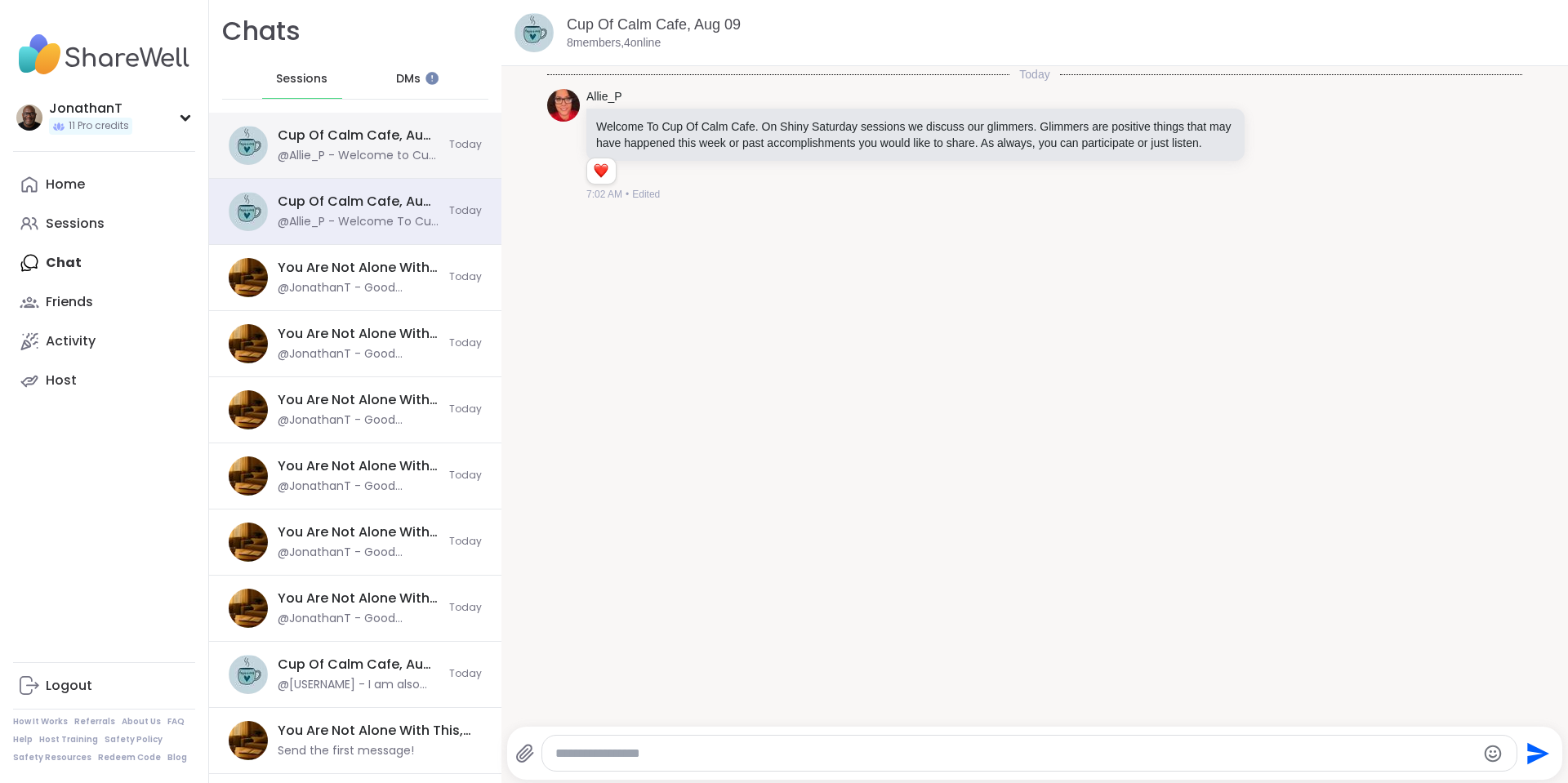 click on "@Allie_P - Welcome to Cup Of Calm Cafe. During Serenity Sunday sessions we provide activities in a zen atmosphere. Steven will help with co-hosting." at bounding box center [359, 156] 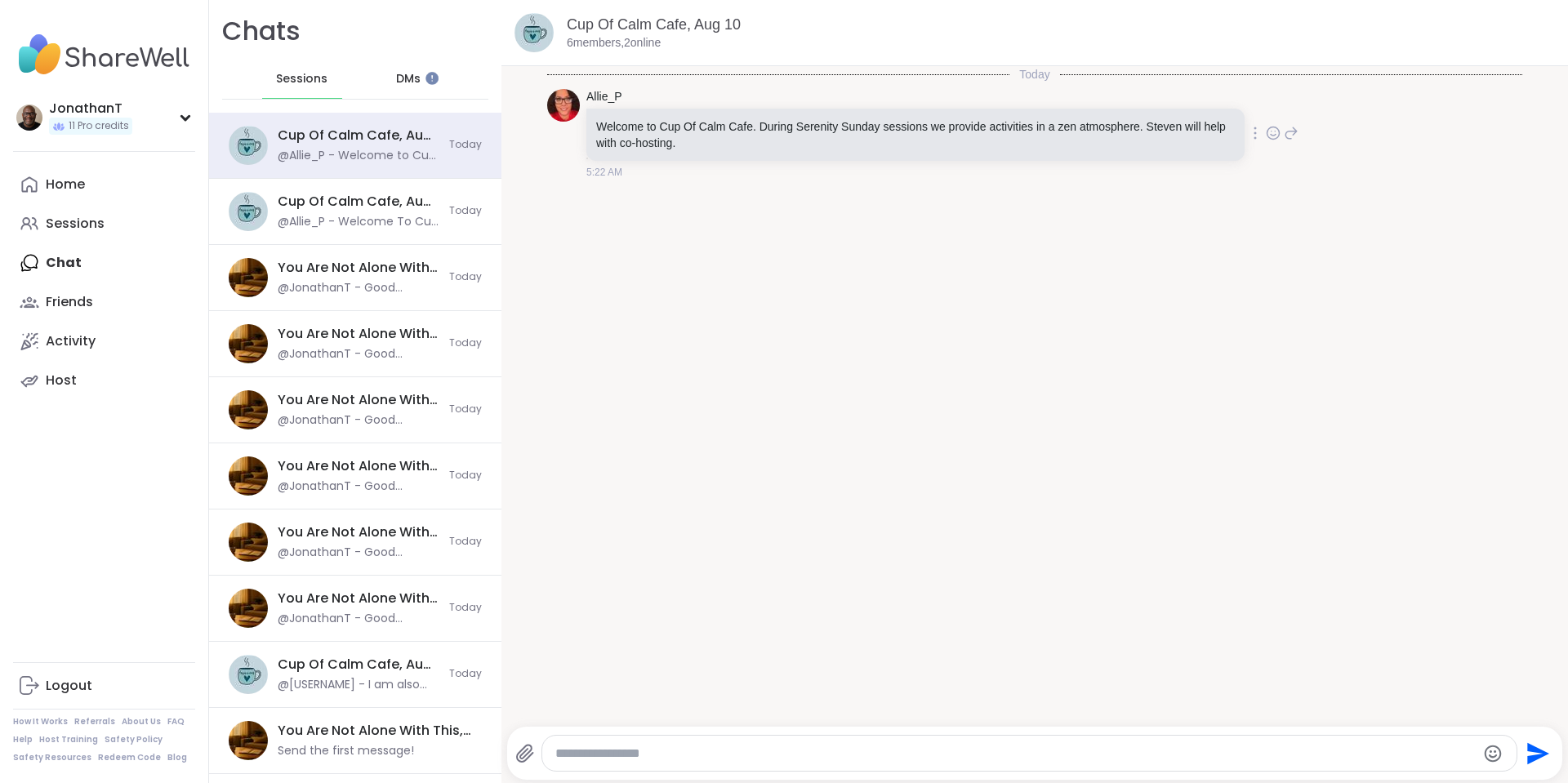 click 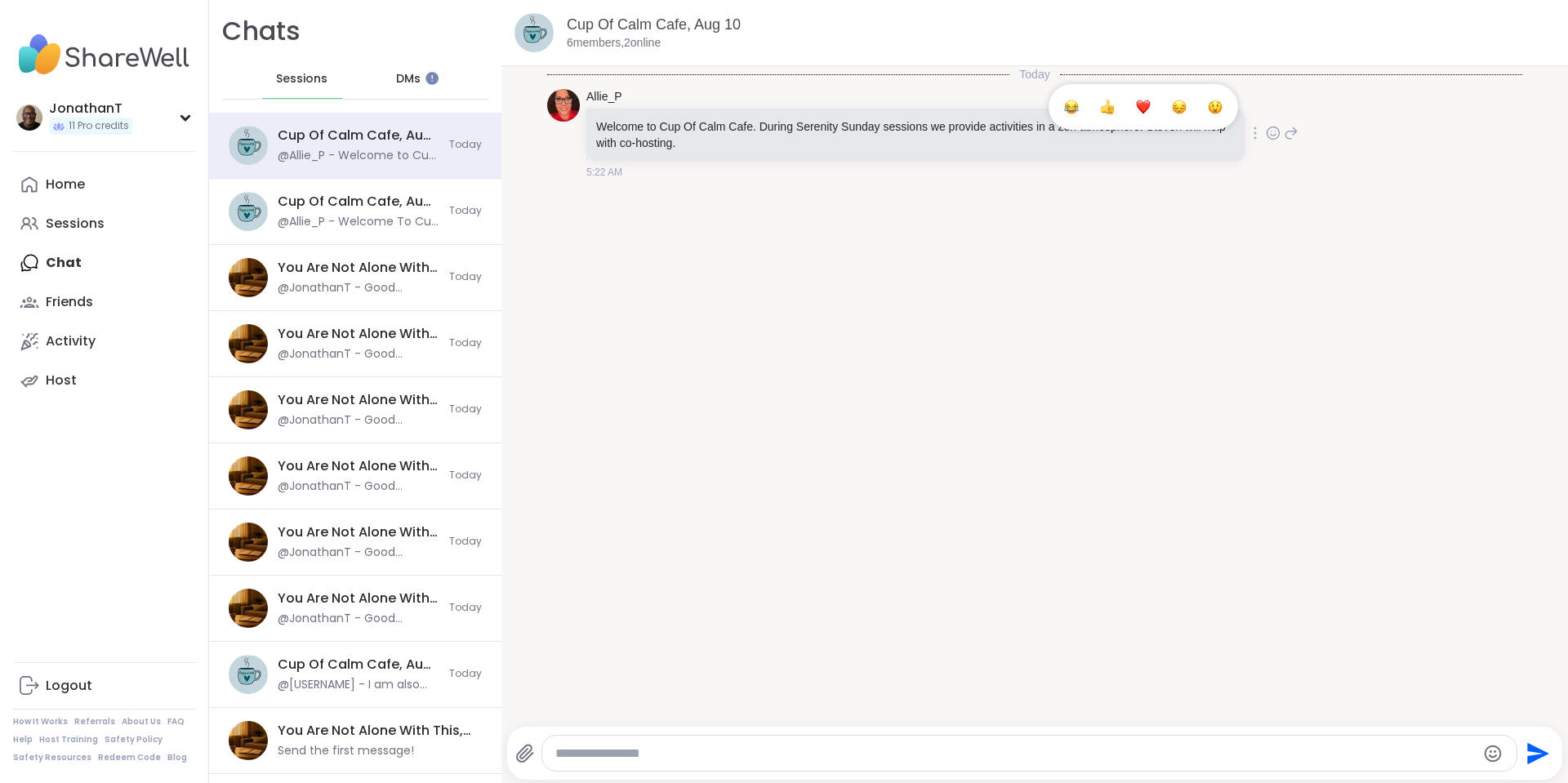 click at bounding box center (1143, 107) 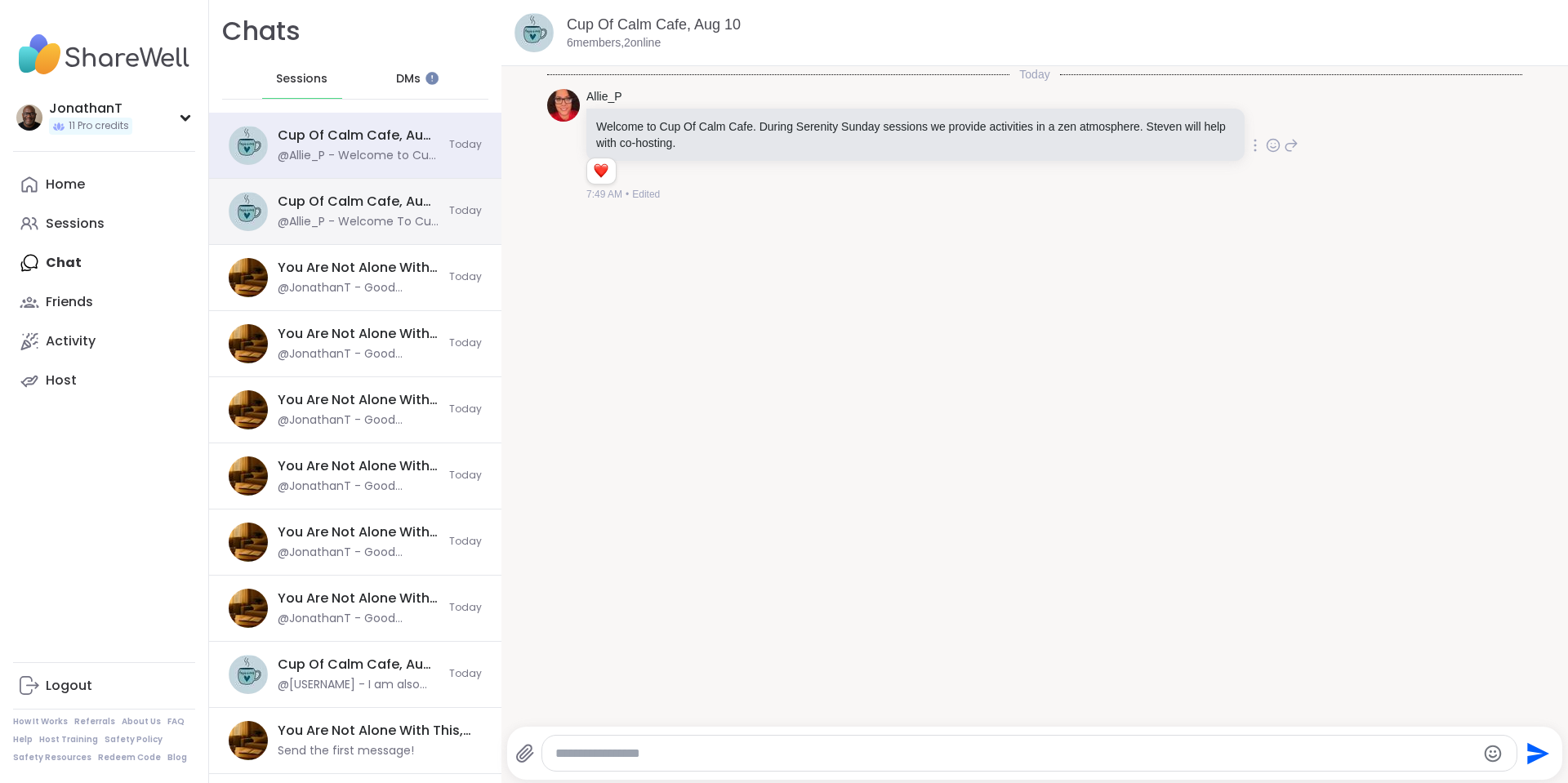 click on "Cup Of Calm Cafe, Aug 09 @[USERNAME] - Welcome To Cup Of Calm Cafe. On Shiny Saturday sessions we discuss our glimmers. Glimmers are positive things that may have happened this week or past accomplishments you would like to share. As always, you can participate or just listen." at bounding box center (359, 211) 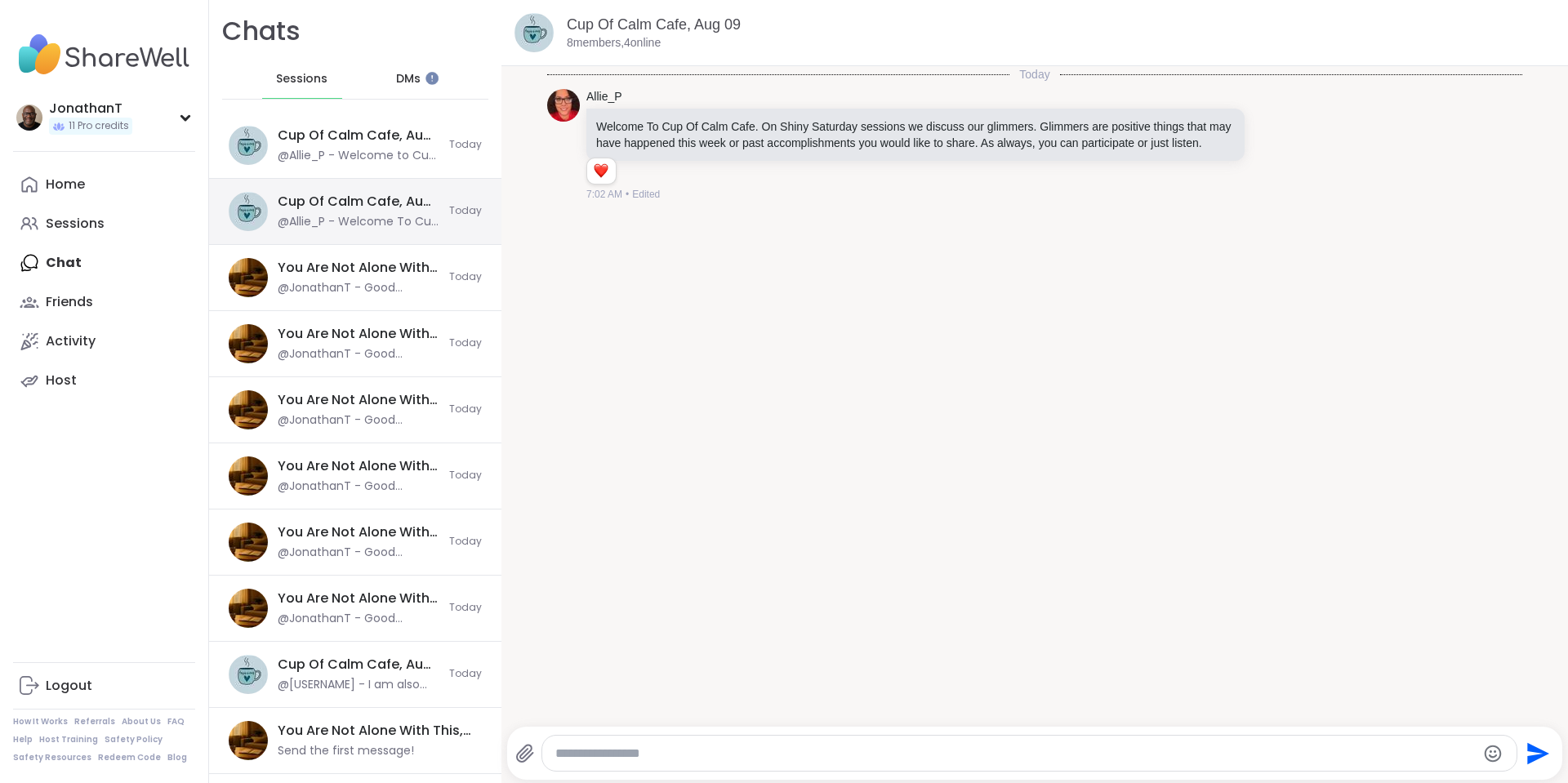 click on "Cup Of Calm Cafe, Aug 09 @[USERNAME] - Welcome To Cup Of Calm Cafe. On Shiny Saturday sessions we discuss our glimmers. Glimmers are positive things that may have happened this week or past accomplishments you would like to share. As always, you can participate or just listen." at bounding box center (359, 211) 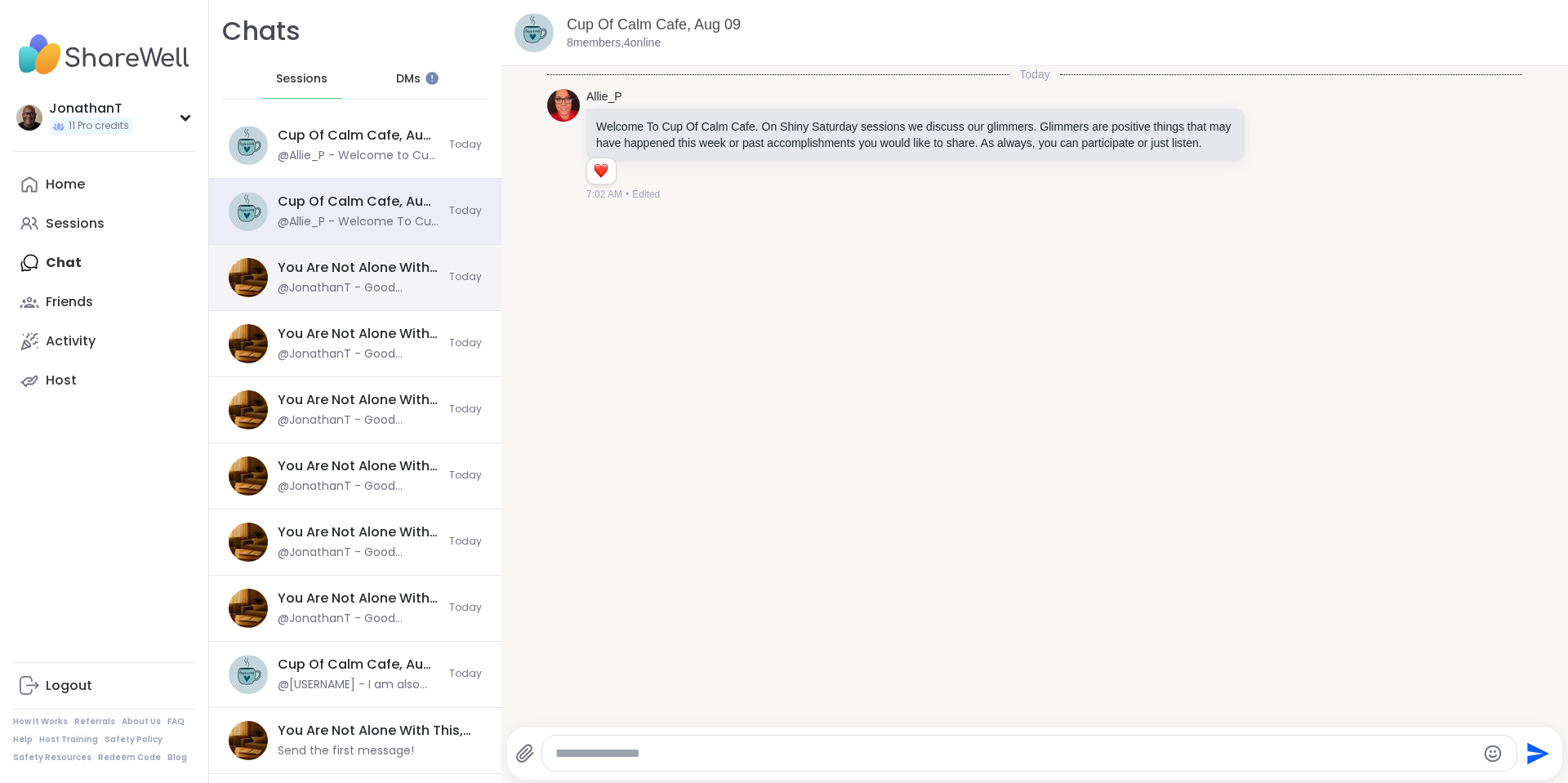 click on "You Are Not Alone With This, Aug 08" at bounding box center [359, 268] 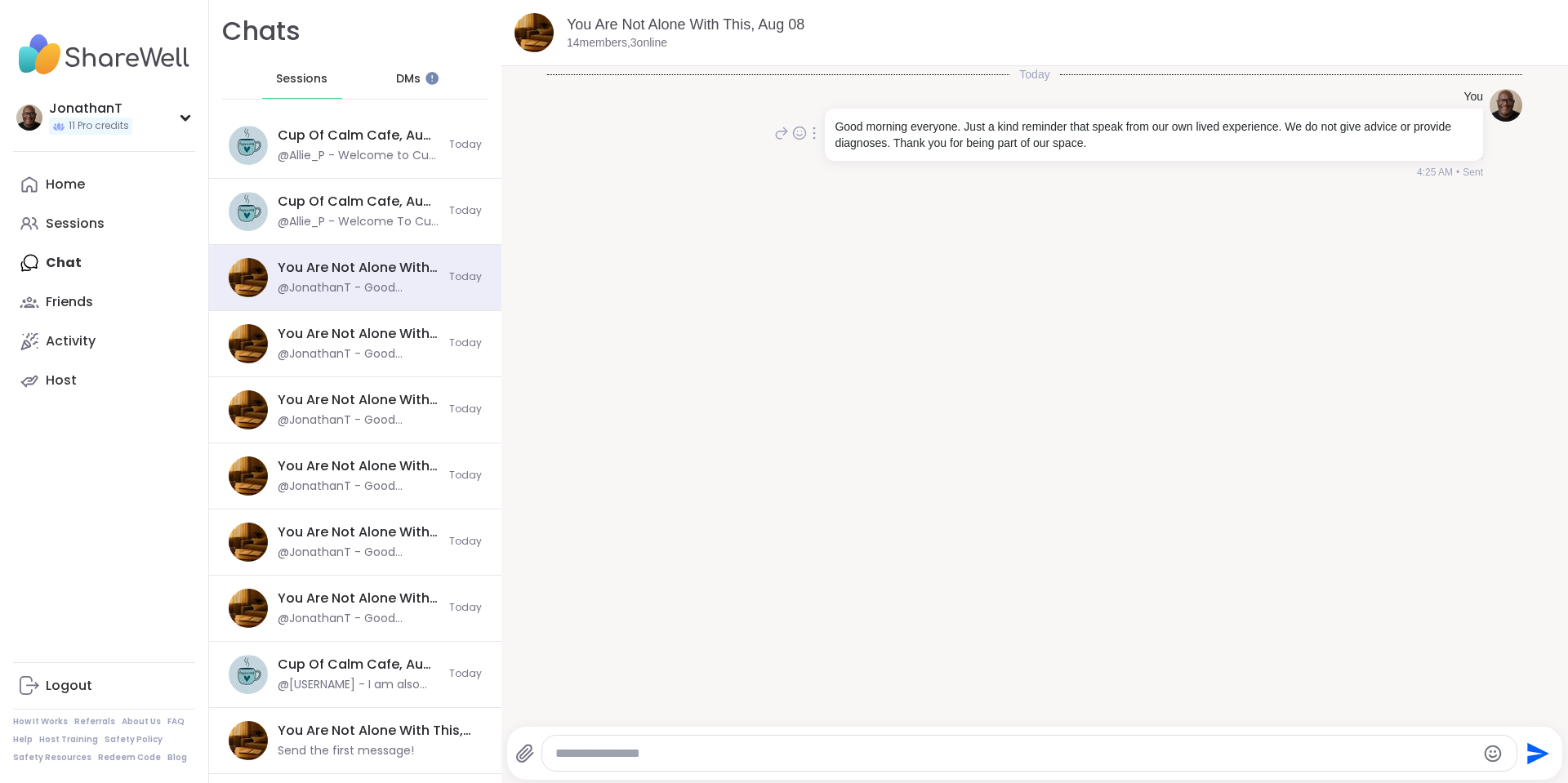 click on "Good morning everyone. Just a kind reminder that speak from our own lived experience. We do not give advice or provide diagnoses. Thank you for being part of our space." at bounding box center [1154, 135] 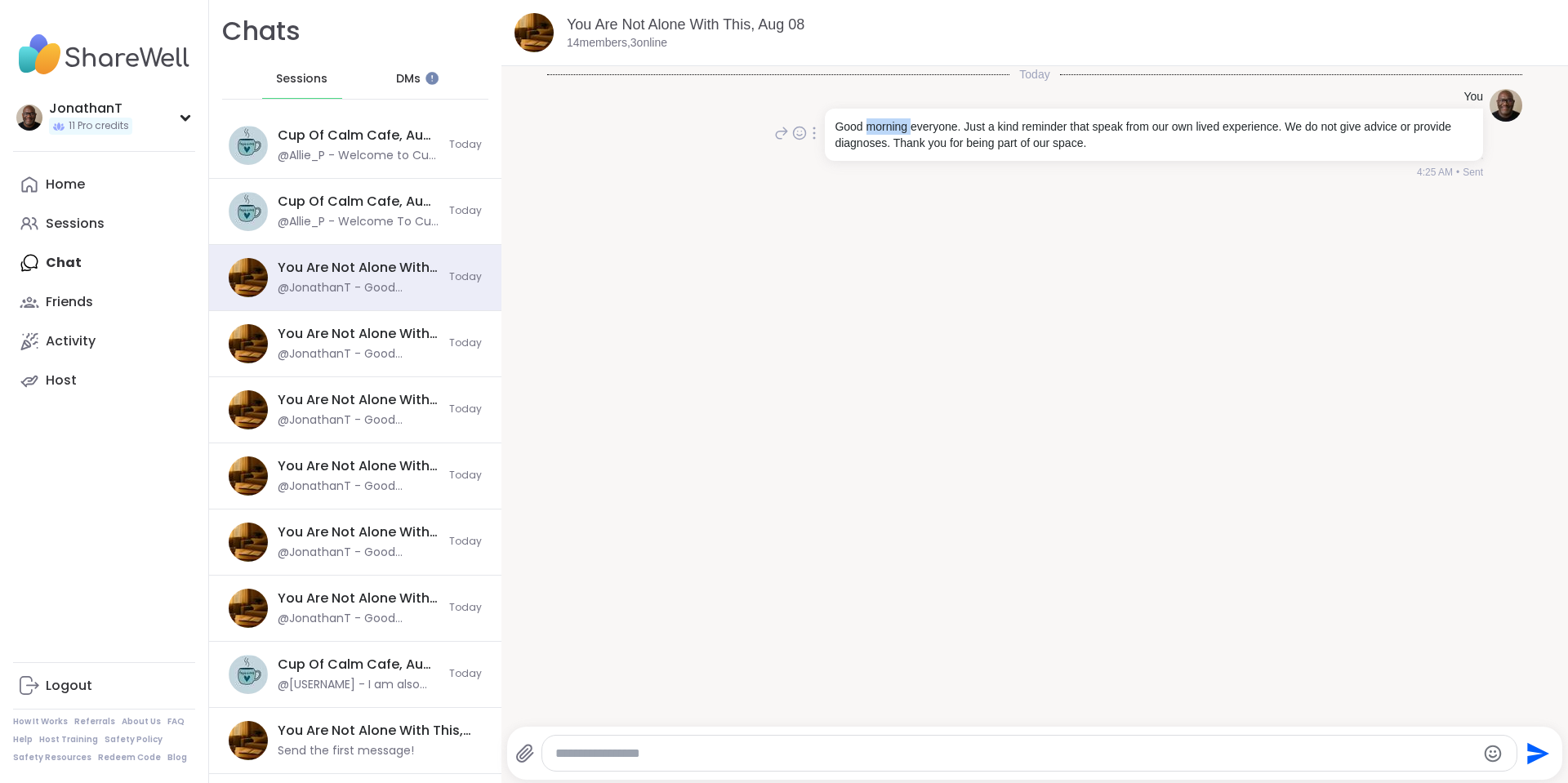 click on "Good morning everyone. Just a kind reminder that speak from our own lived experience. We do not give advice or provide diagnoses. Thank you for being part of our space." at bounding box center [1154, 135] 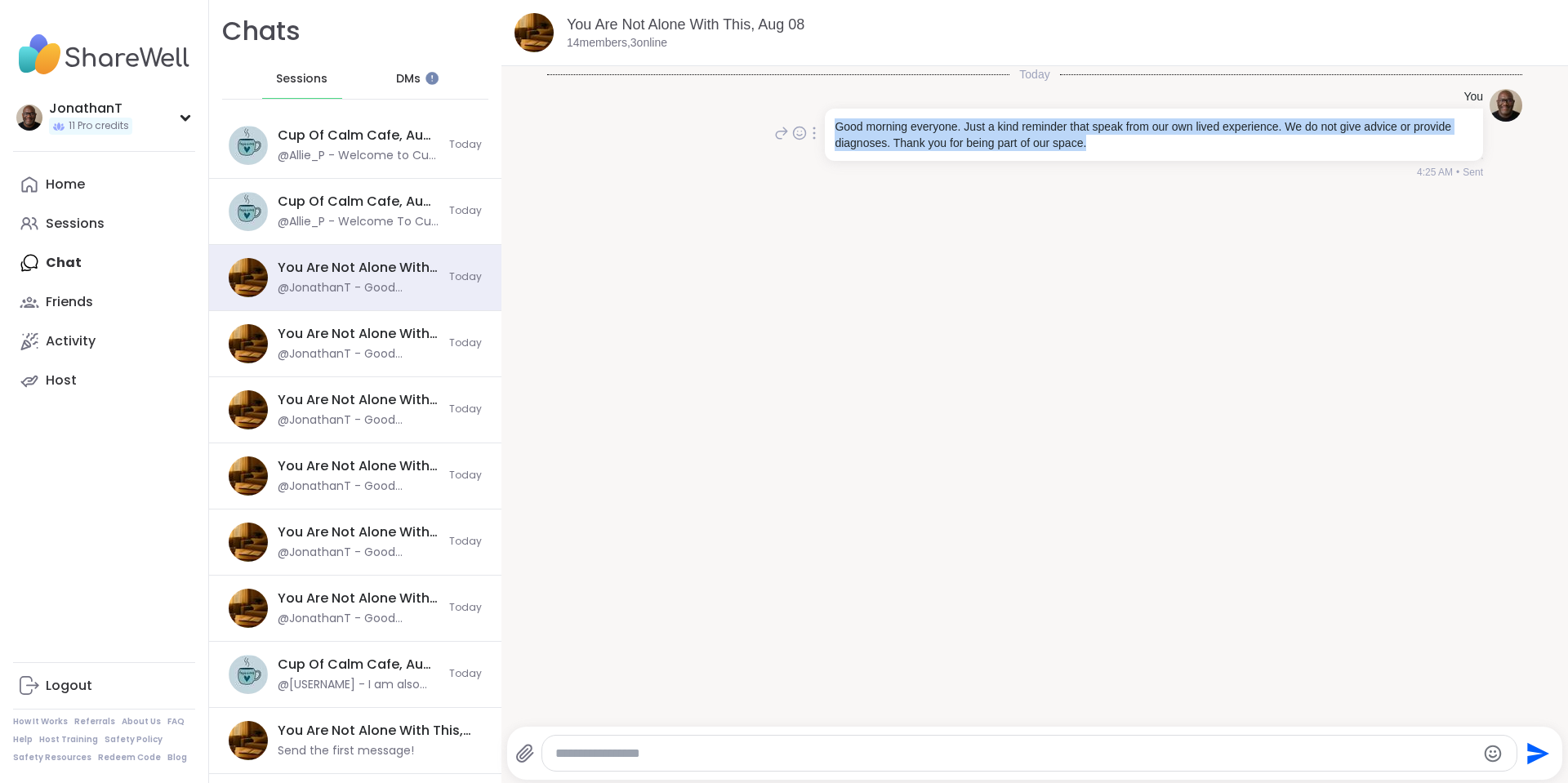 click on "Good morning everyone. Just a kind reminder that speak from our own lived experience. We do not give advice or provide diagnoses. Thank you for being part of our space." at bounding box center [1154, 135] 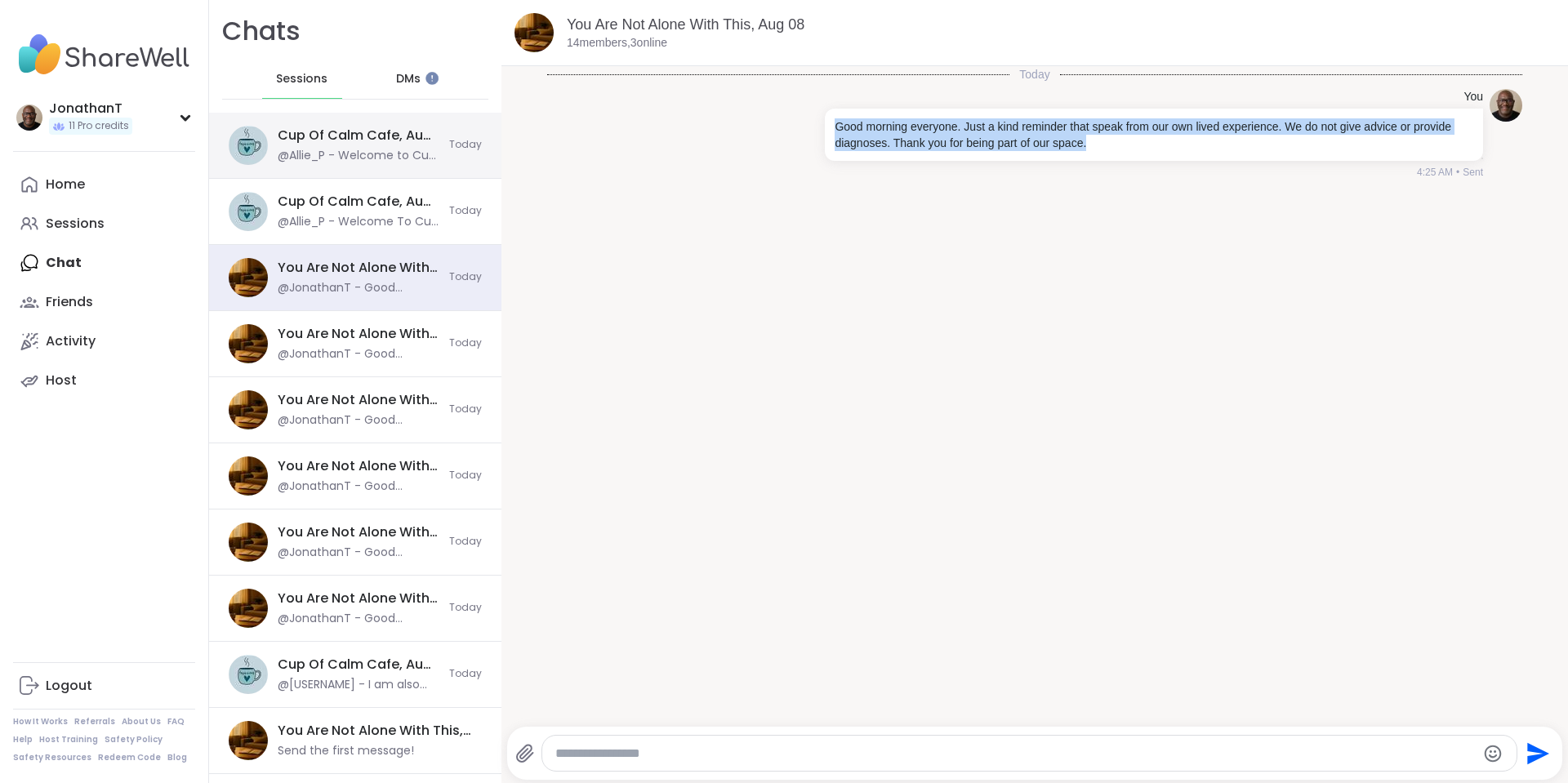 copy on "Good morning everyone. Just a kind reminder that speak from our own lived experience. We do not give advice or provide diagnoses. Thank you for being part of our space." 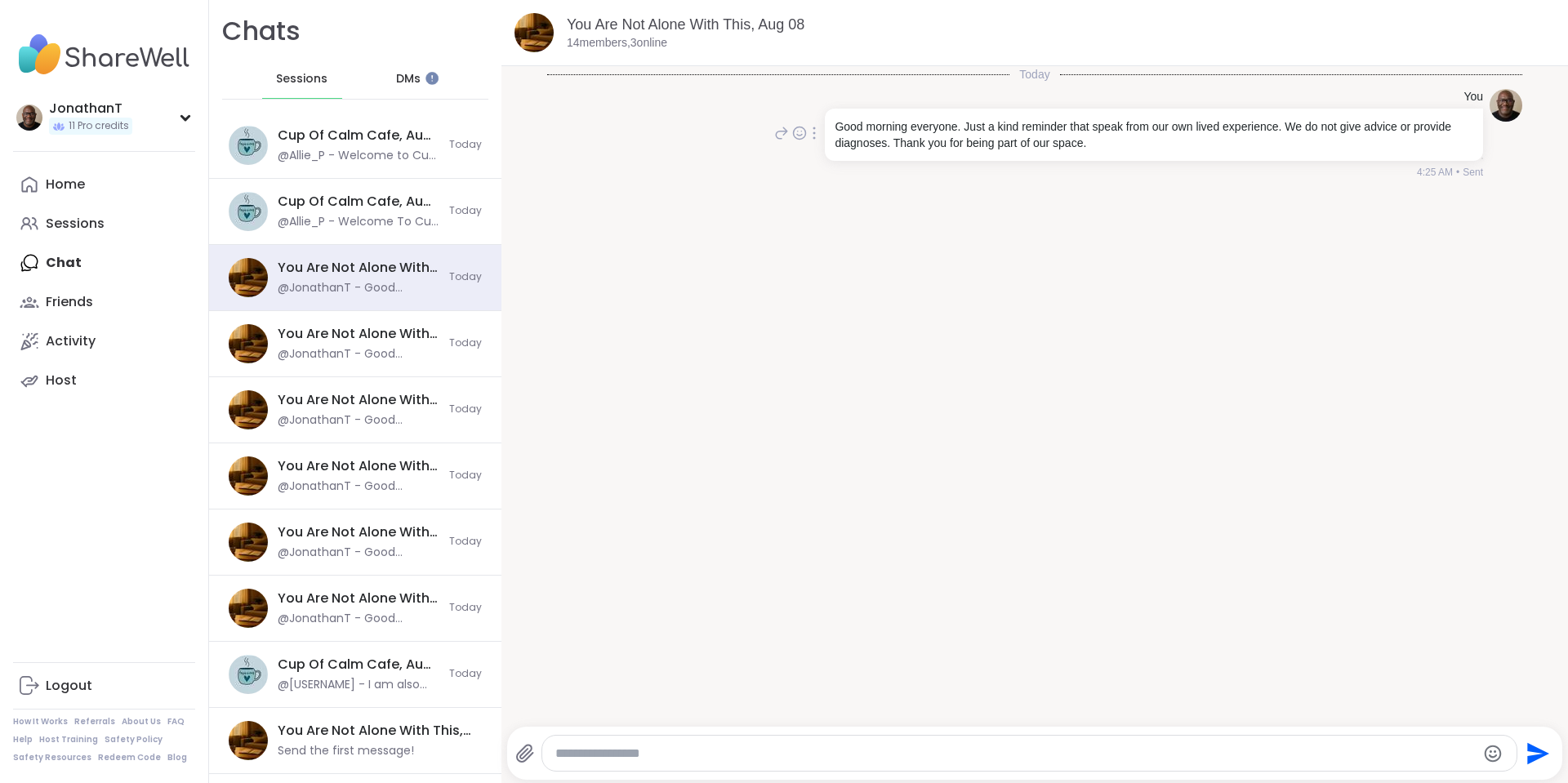 click 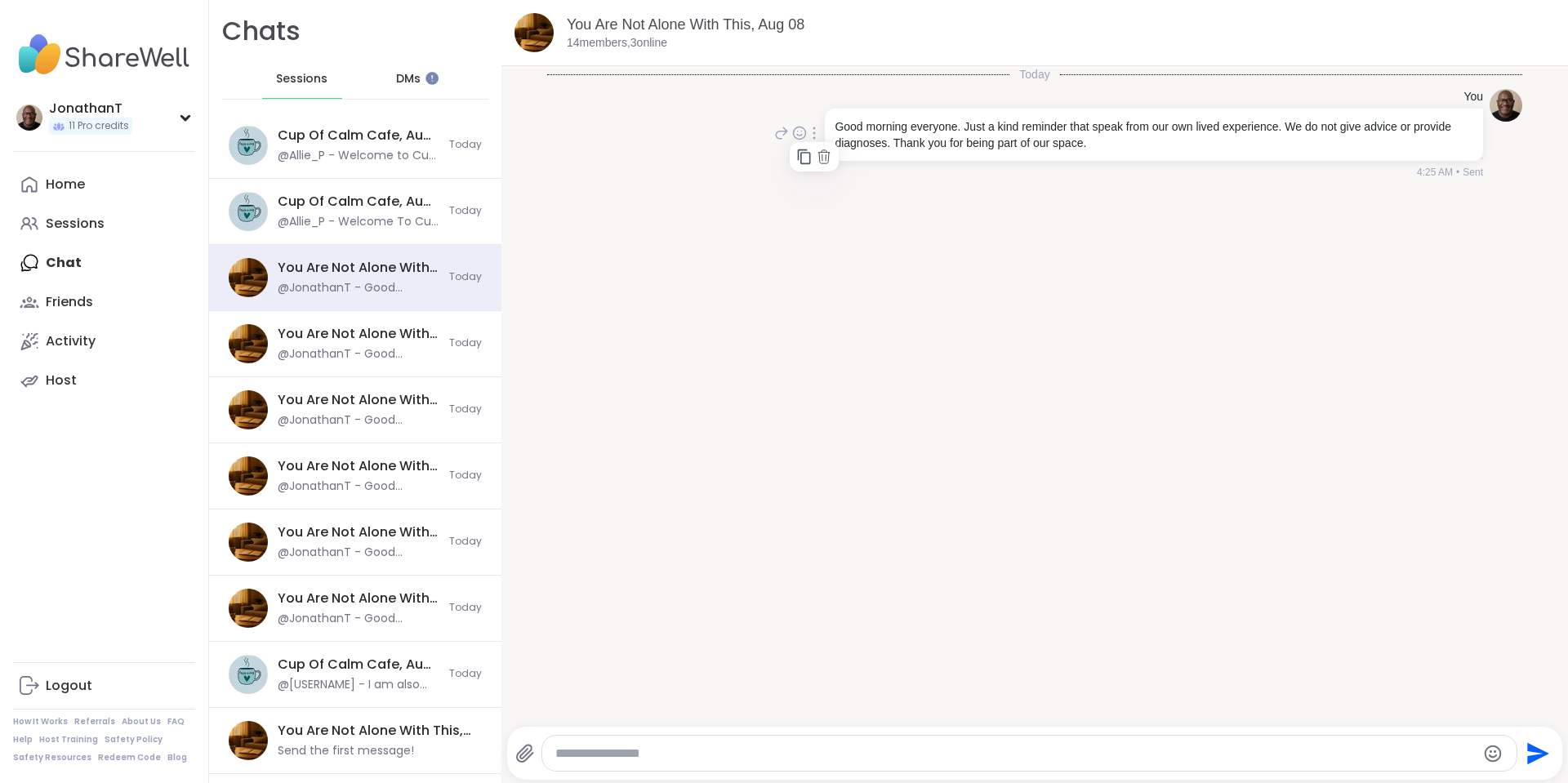 click on "Good morning everyone. Just a kind reminder that speak from our own lived experience. We do not give advice or provide diagnoses. Thank you for being part of our space." at bounding box center (1154, 135) 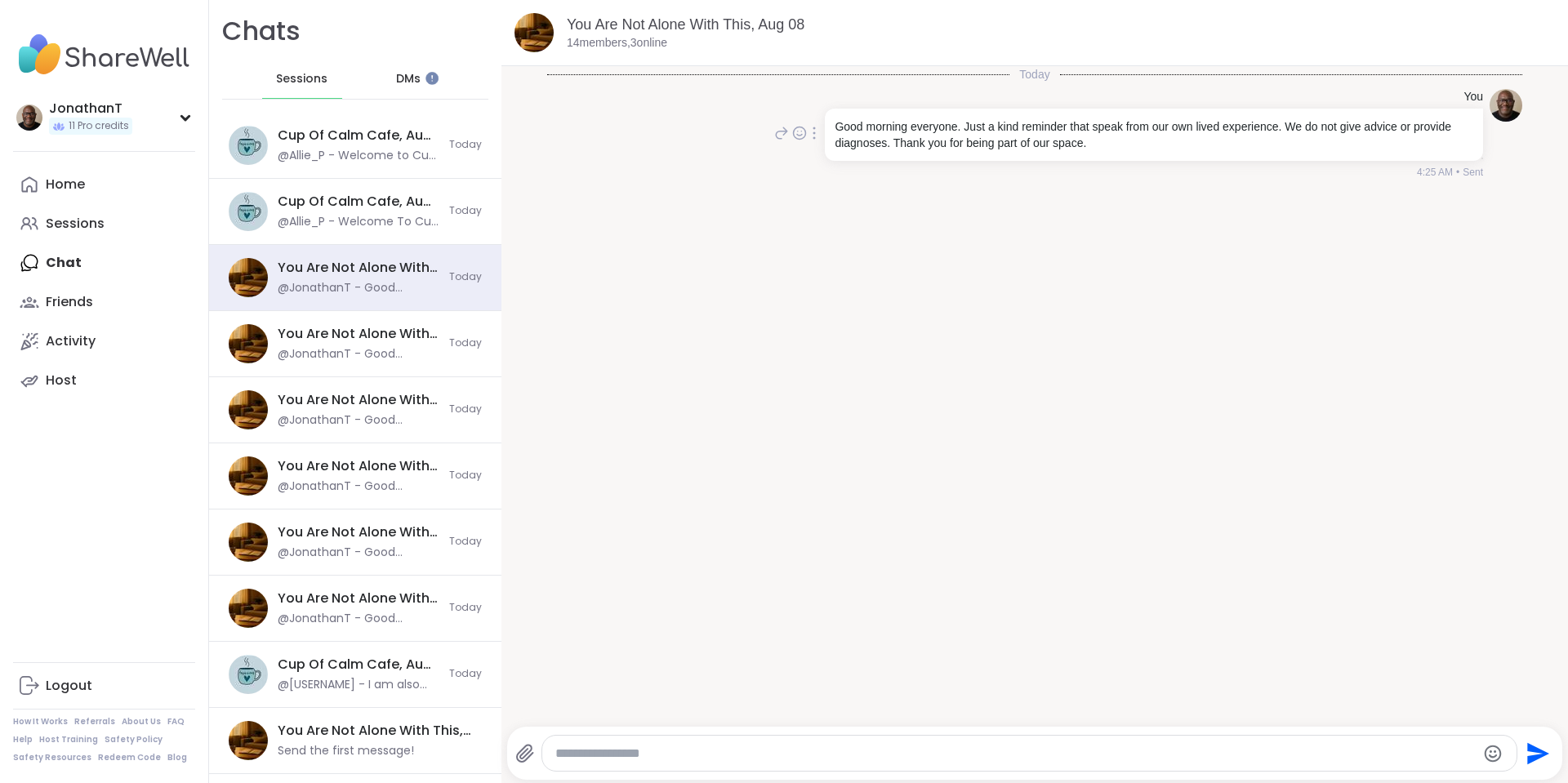 click 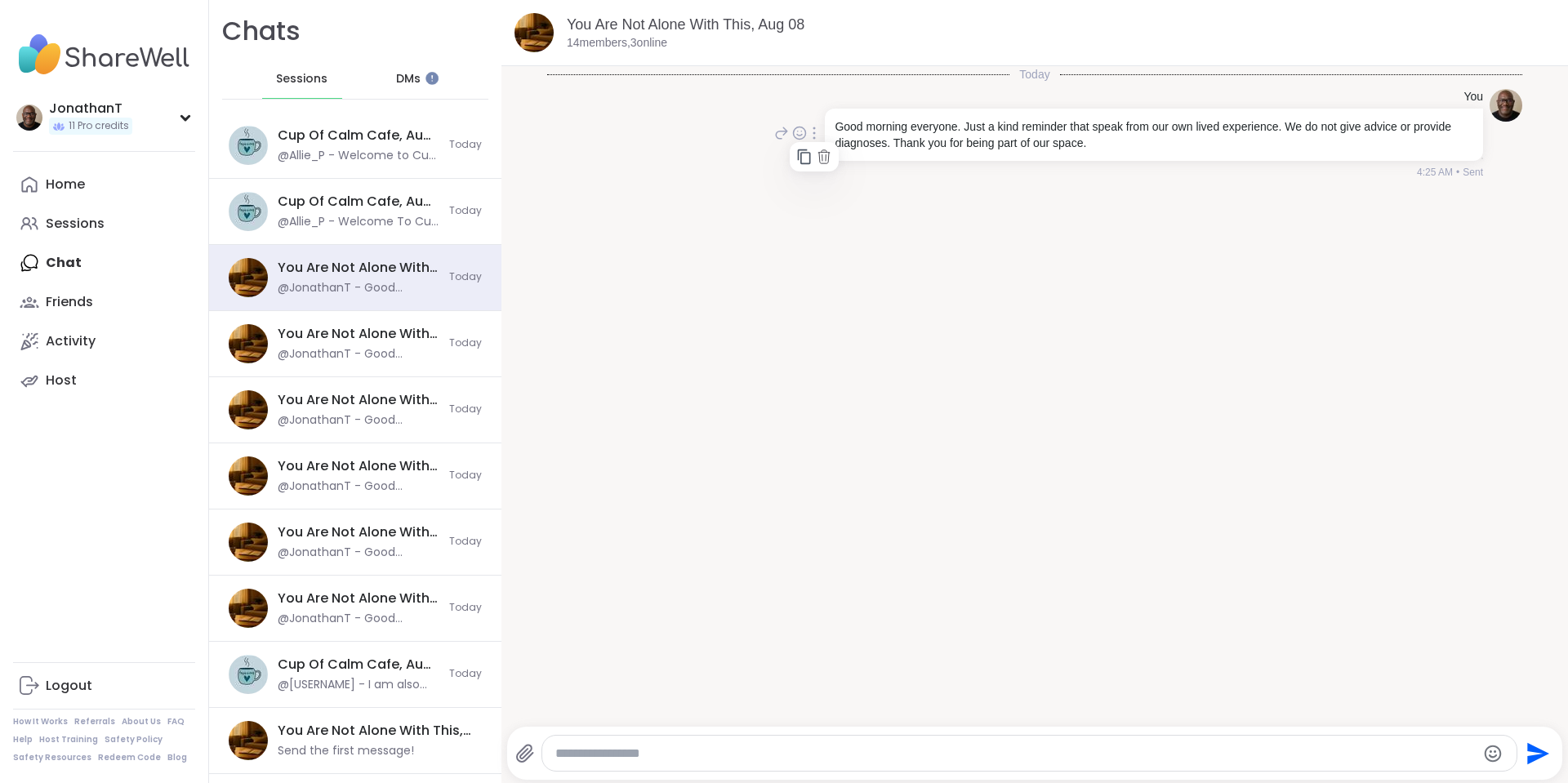 click 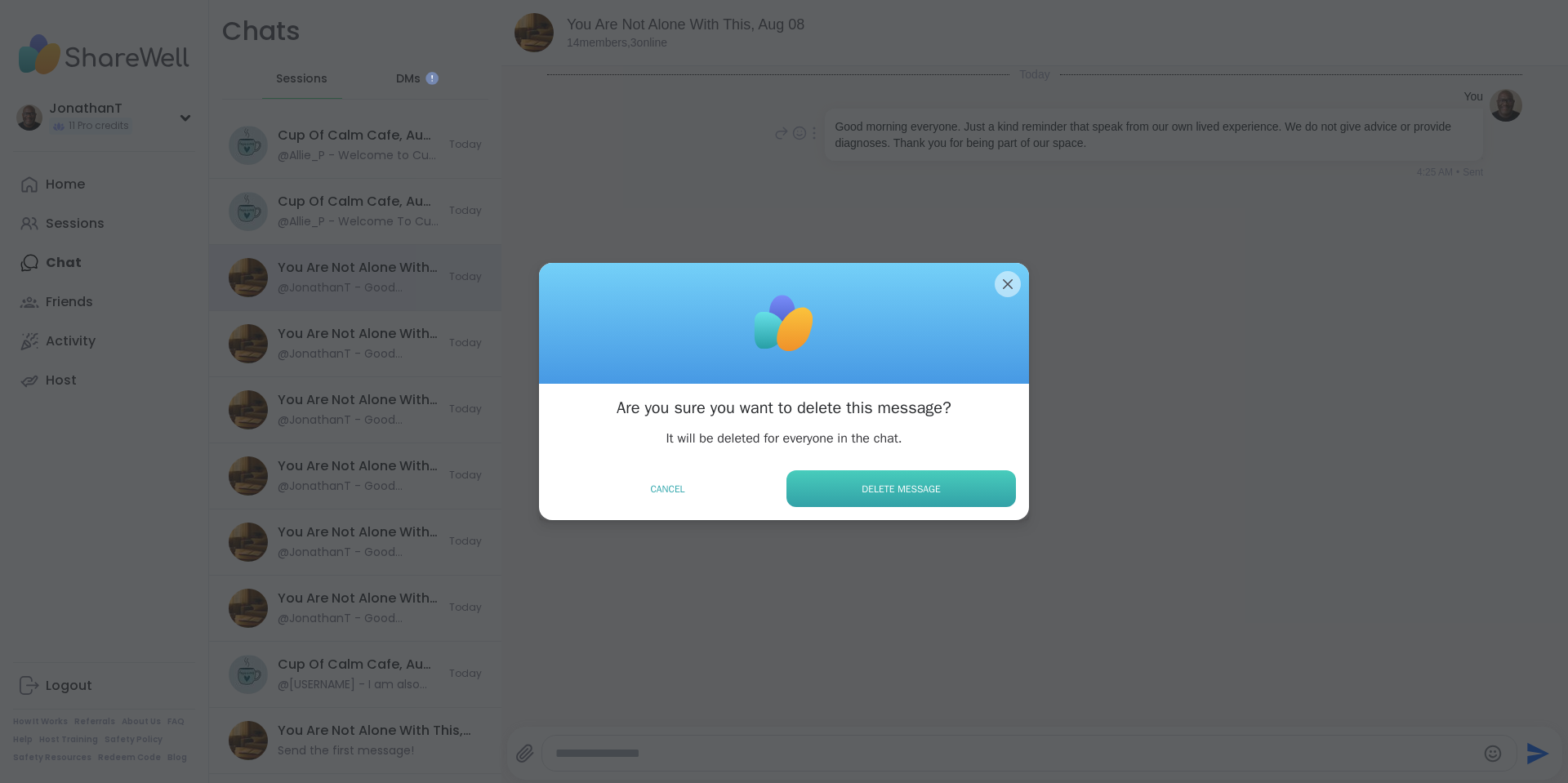 click on "Delete Message" at bounding box center [901, 488] 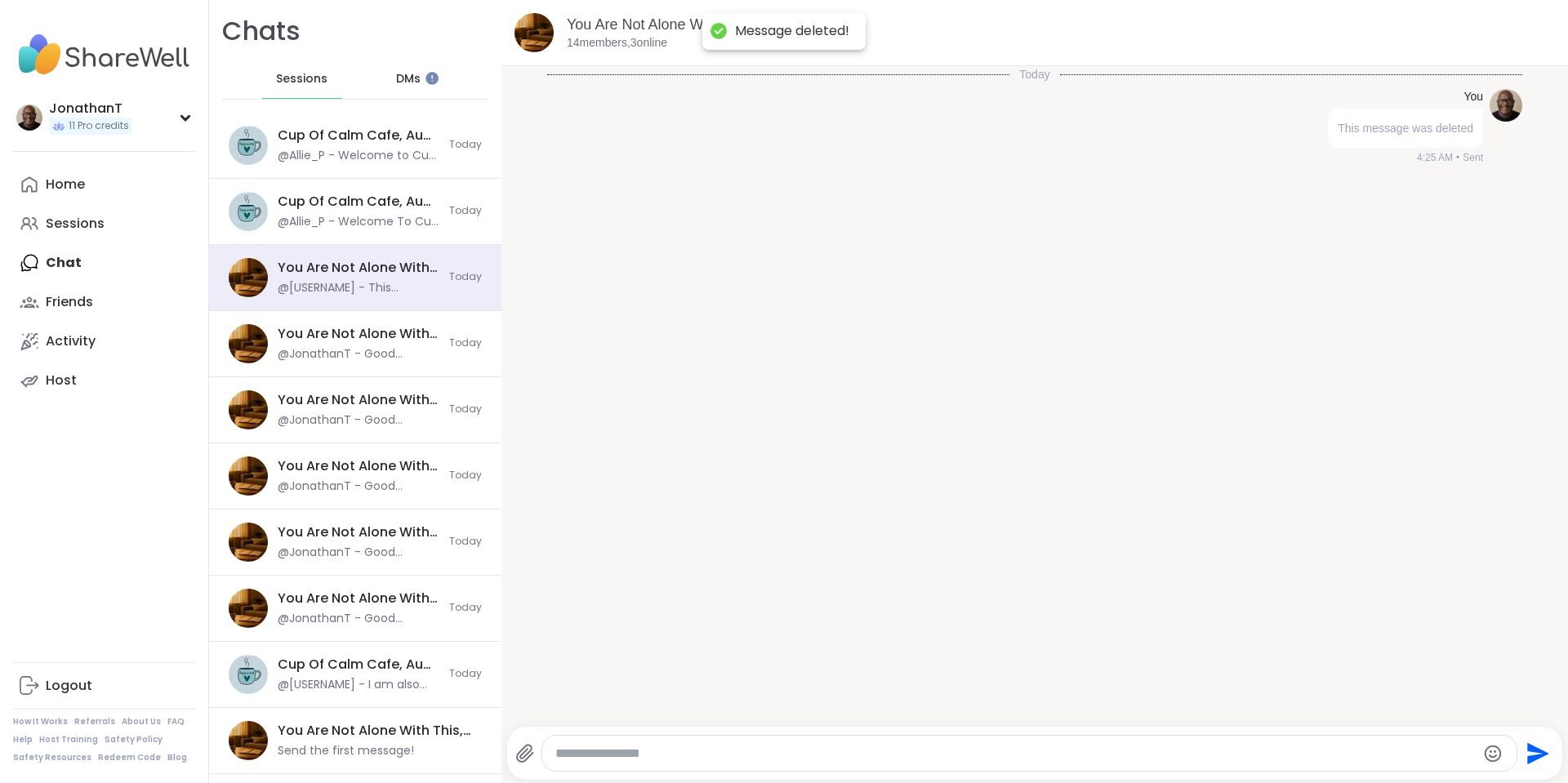 click at bounding box center (1030, 753) 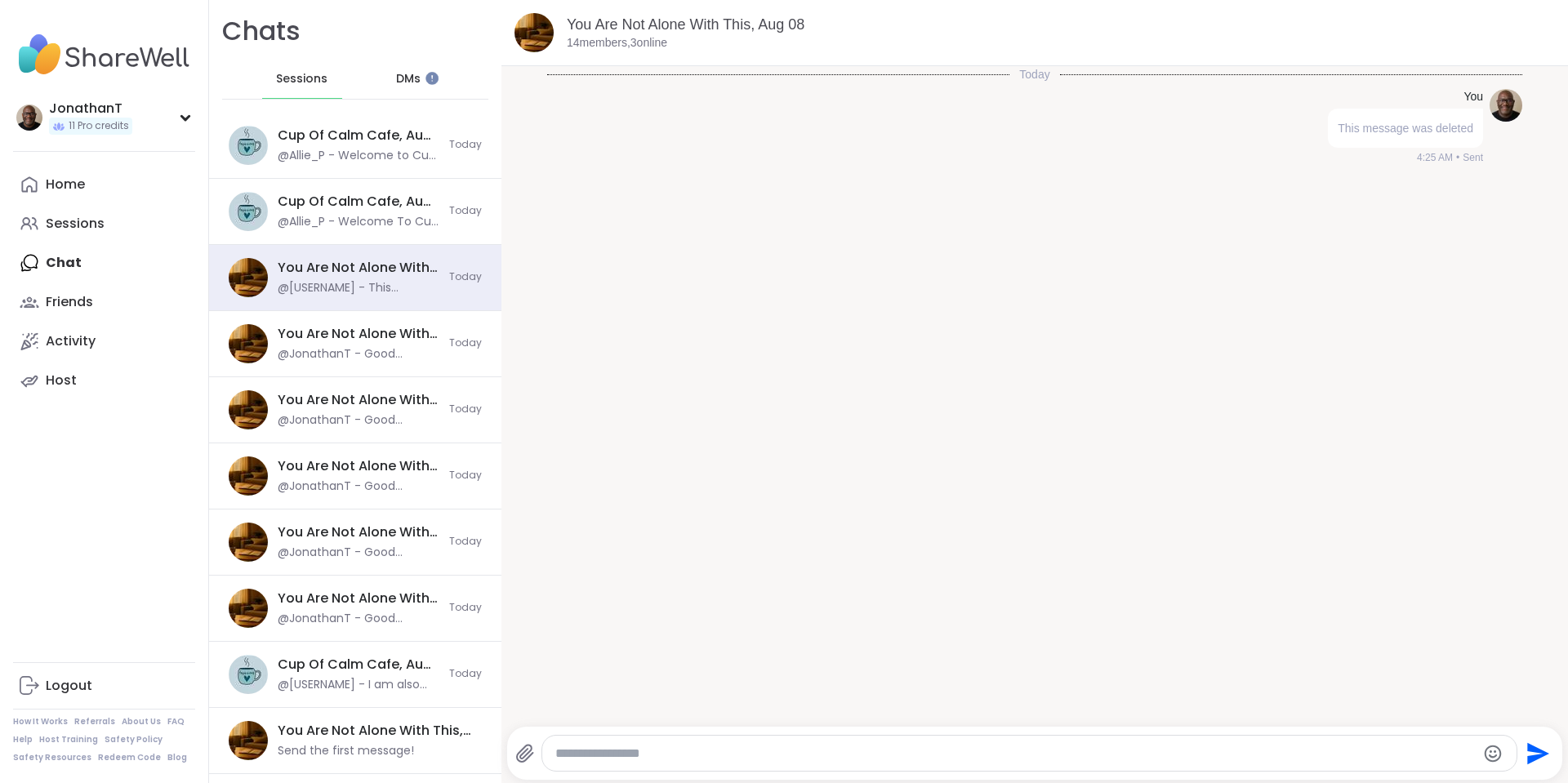 click at bounding box center (1016, 754) 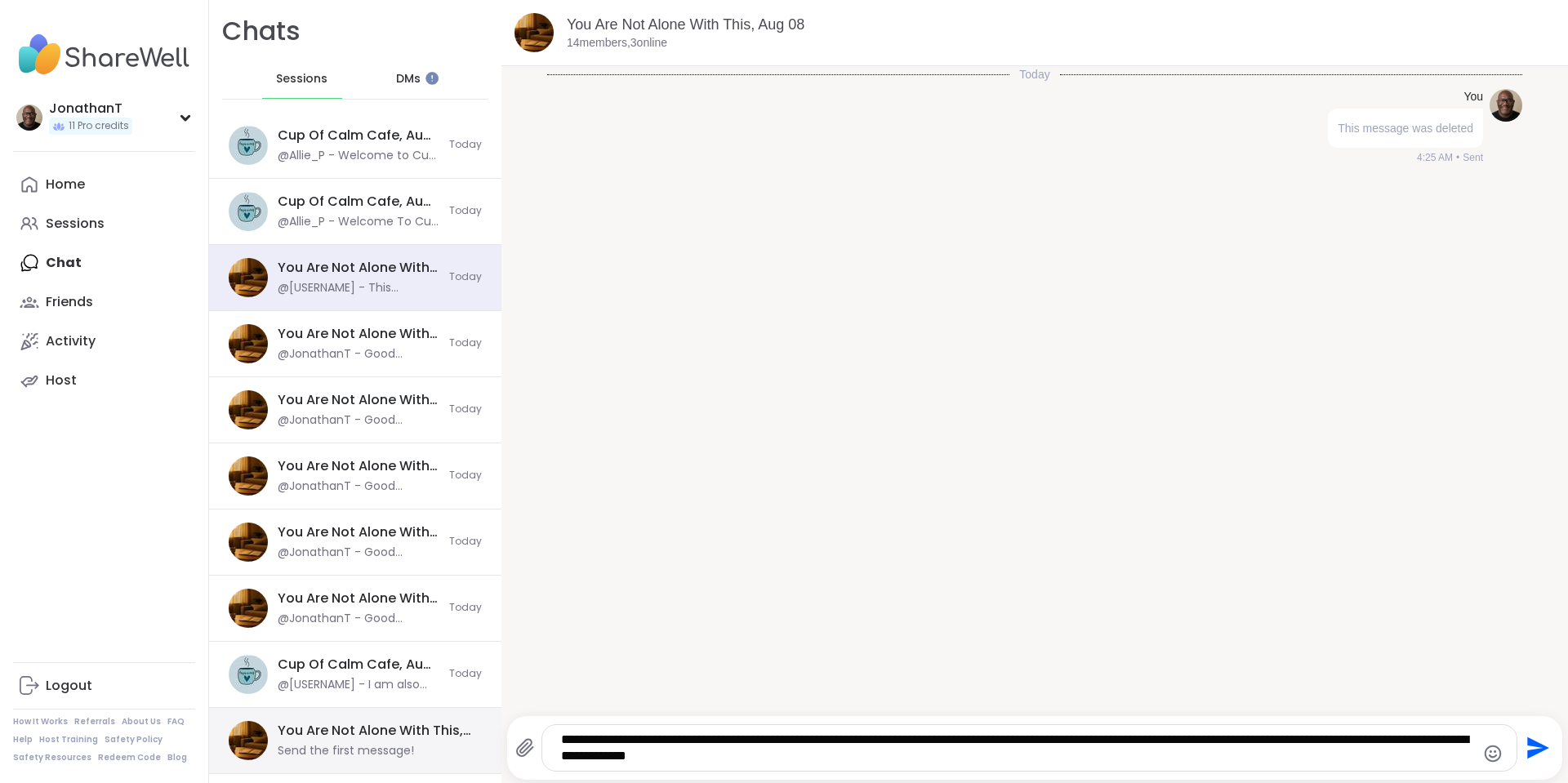 drag, startPoint x: 637, startPoint y: 741, endPoint x: 452, endPoint y: 722, distance: 185.9731 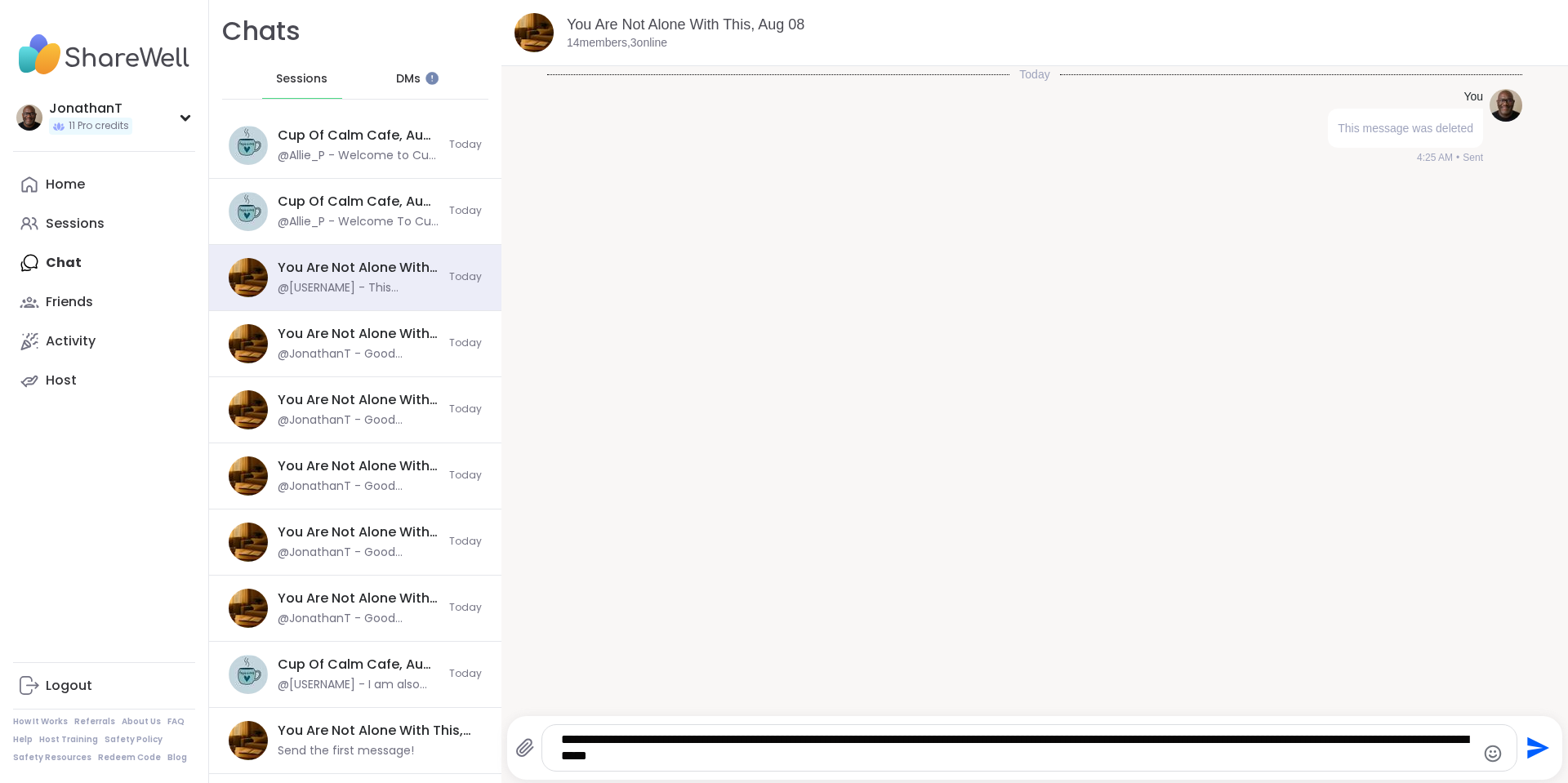 click on "**********" at bounding box center [1015, 748] 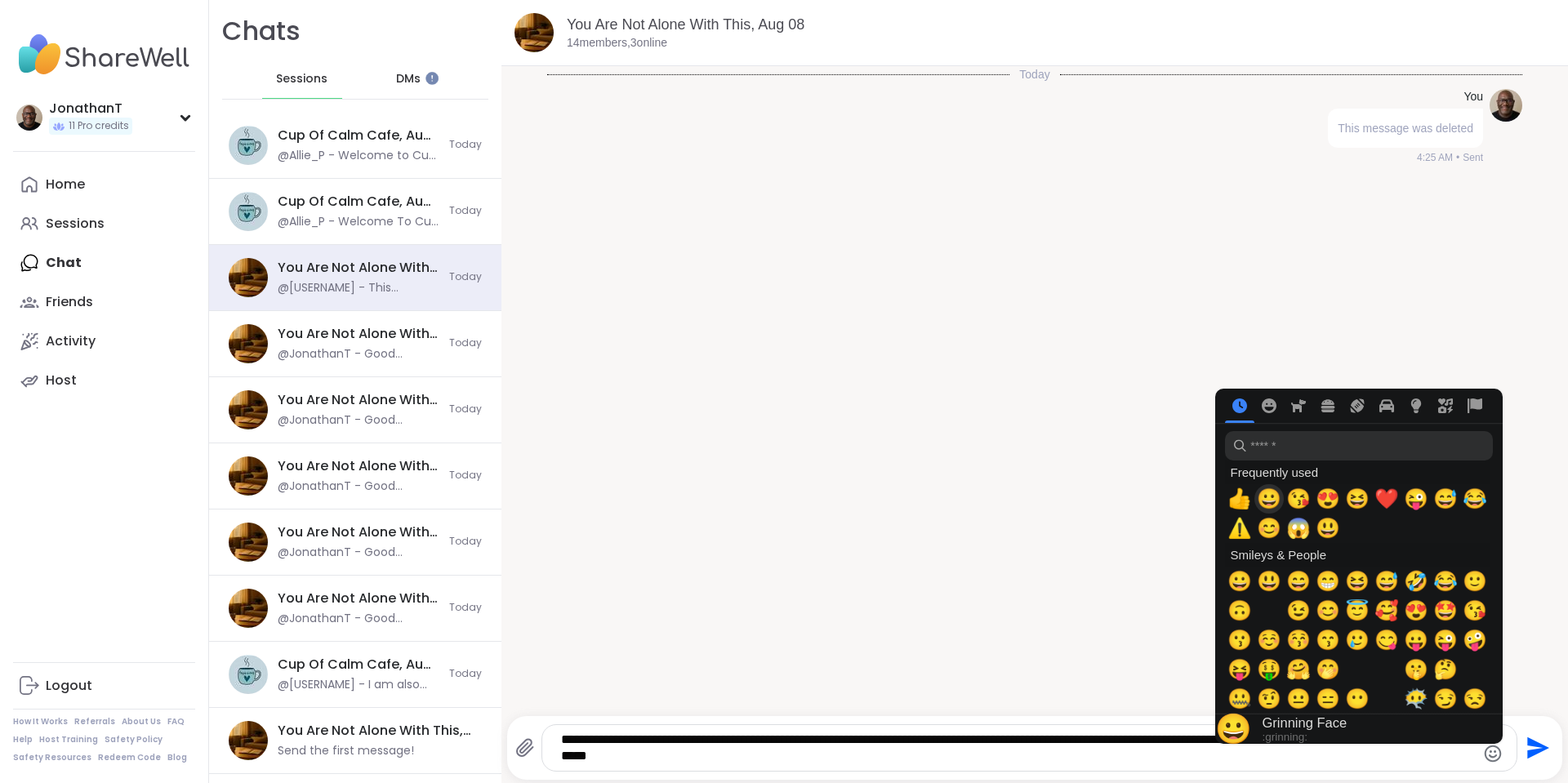 click on "😀" at bounding box center (1269, 499) 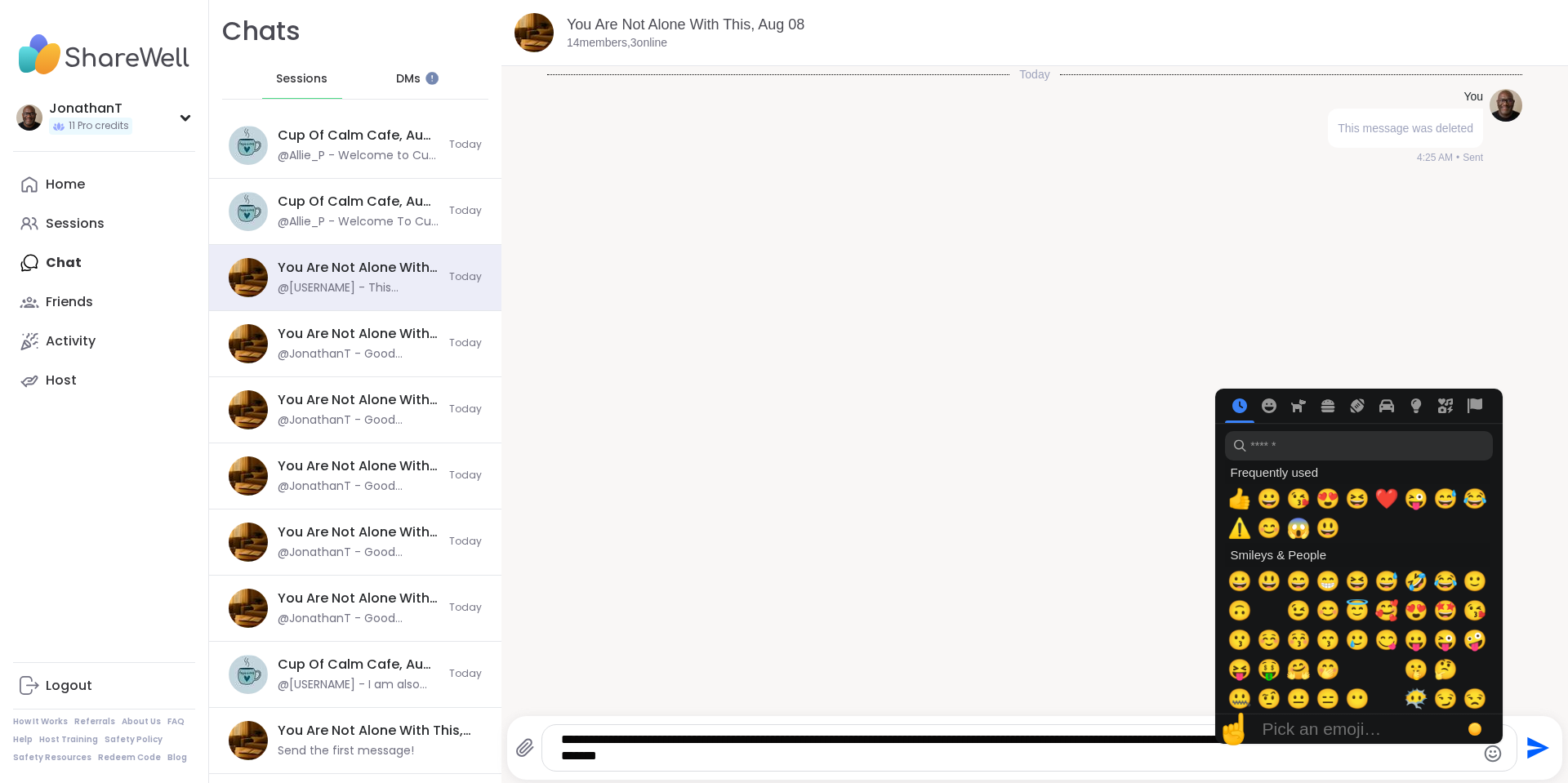 click on "Send" 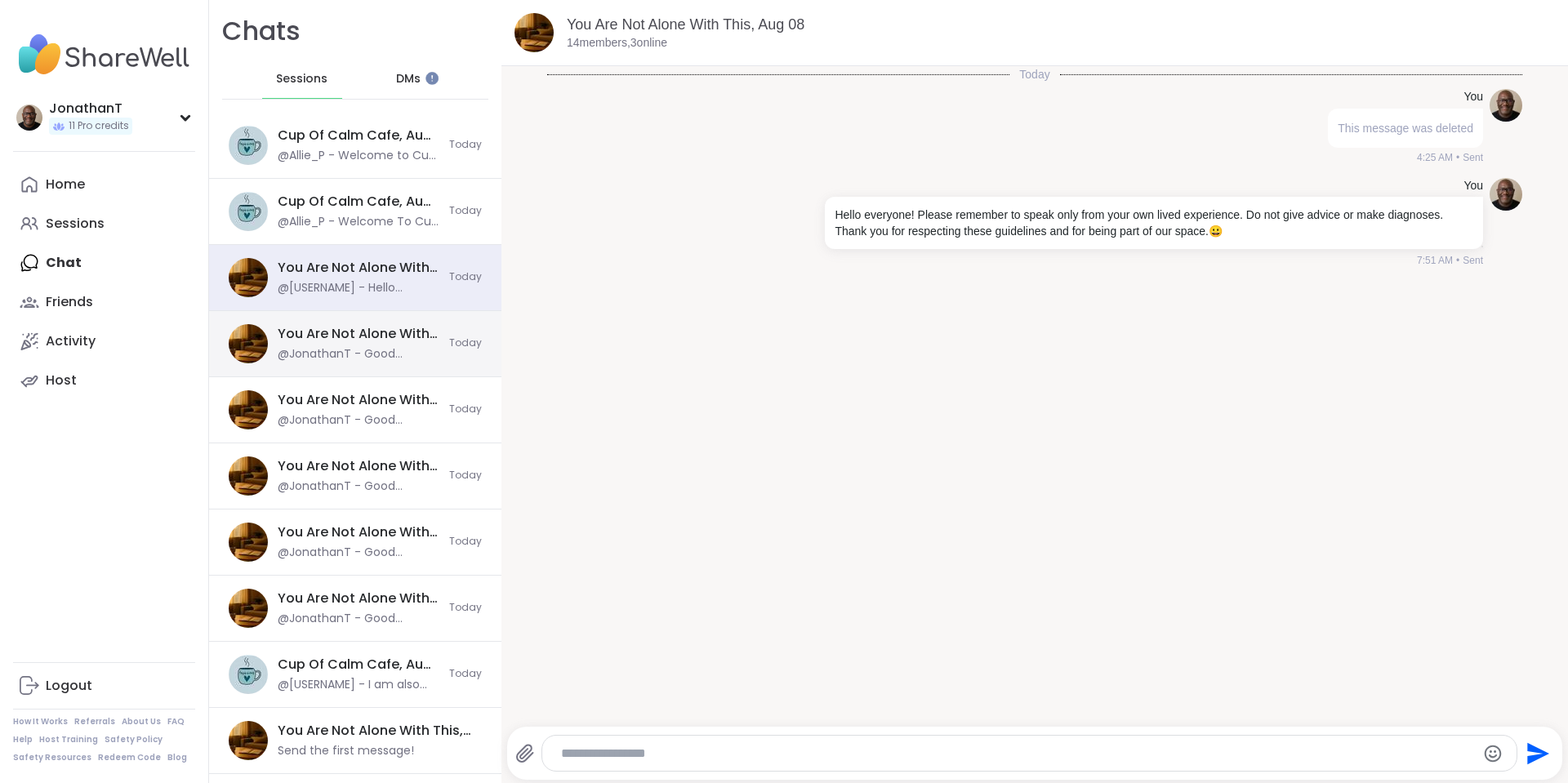 click on "You Are Not Alone With This, Aug 10 @JonathanT - Good morning everyone. Just a kind reminder that speak from our own lived experience. We do not give advice or provide diagnoses. Thank you for being part of our space." at bounding box center (359, 344) 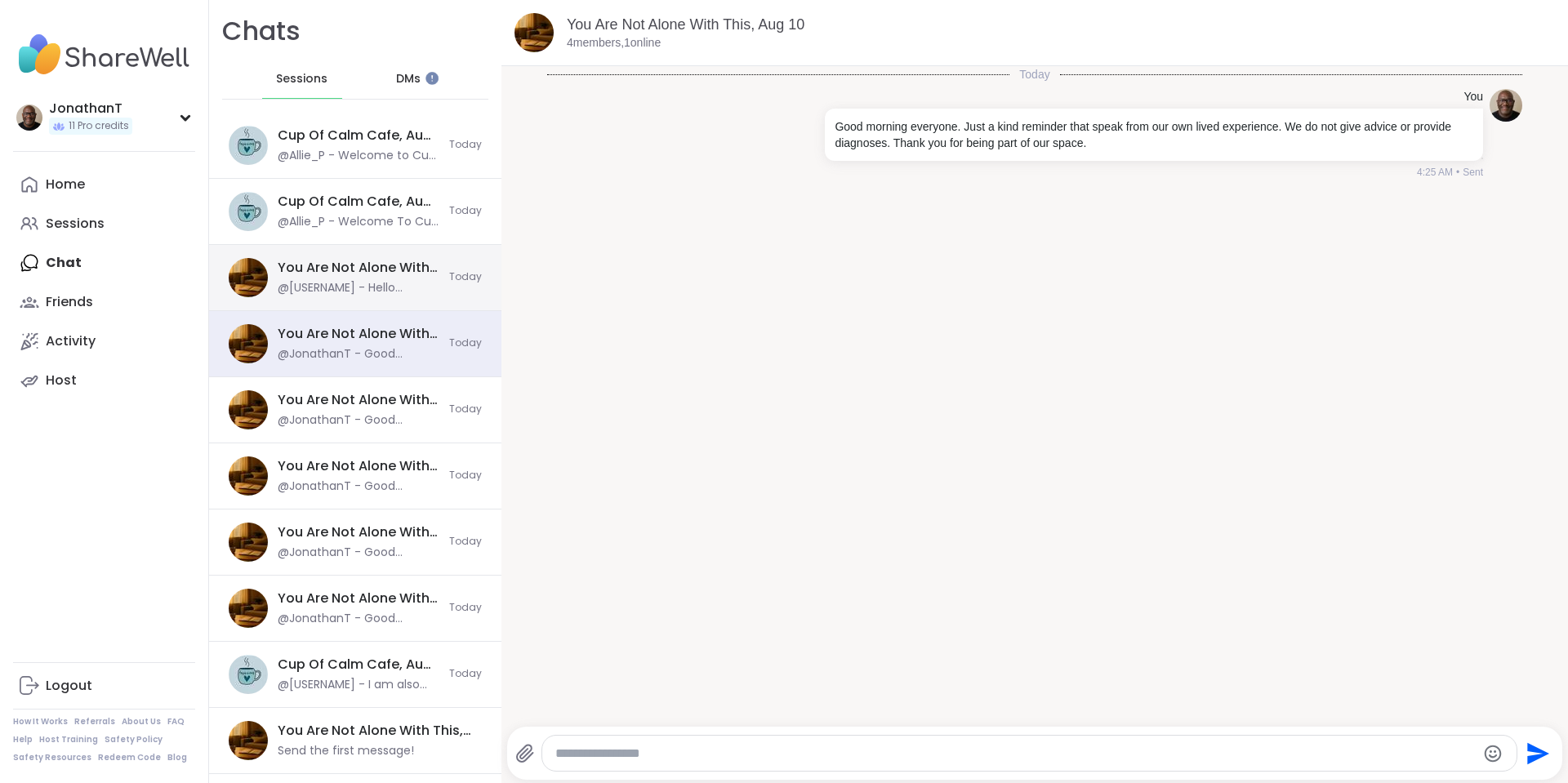 click on "You Are Not Alone With This, Aug 08" at bounding box center [359, 268] 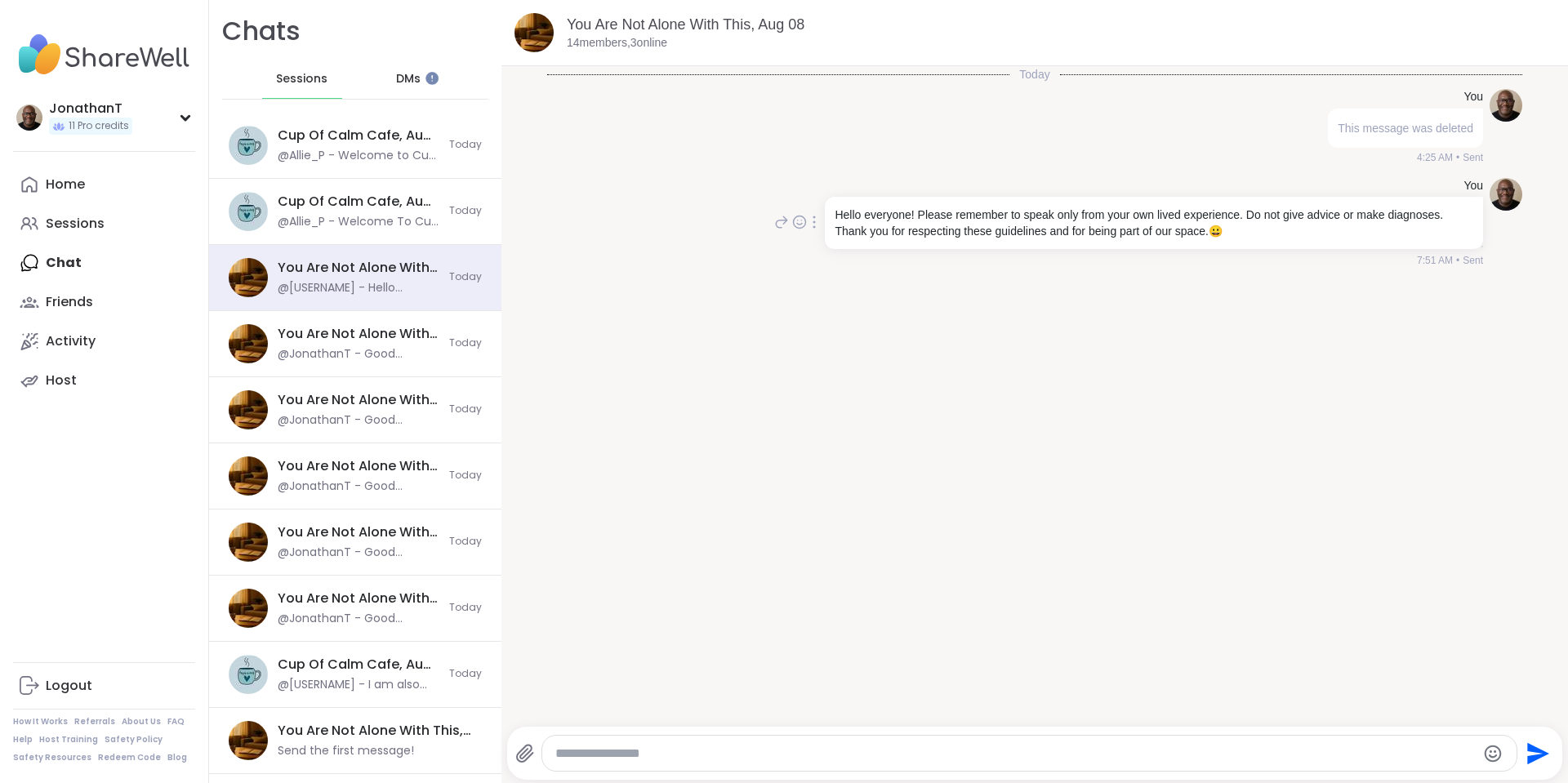 click on "Hello everyone! Please remember to speak only from your own lived experience. Do not give advice or make diagnoses. Thank you for respecting these guidelines and for being part of our space. 😀" at bounding box center [1154, 223] 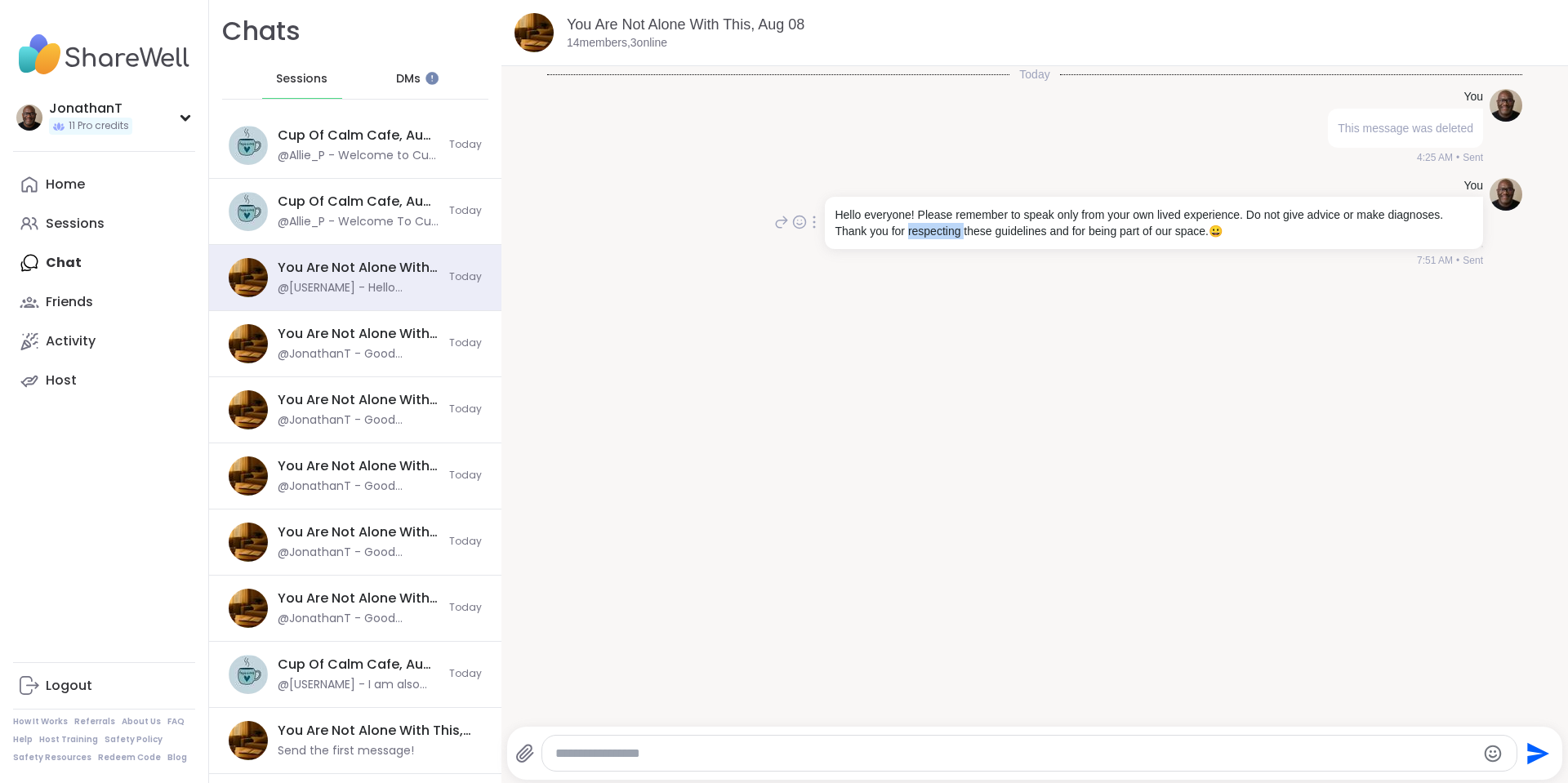 click on "Hello everyone! Please remember to speak only from your own lived experience. Do not give advice or make diagnoses. Thank you for respecting these guidelines and for being part of our space. 😀" at bounding box center (1154, 223) 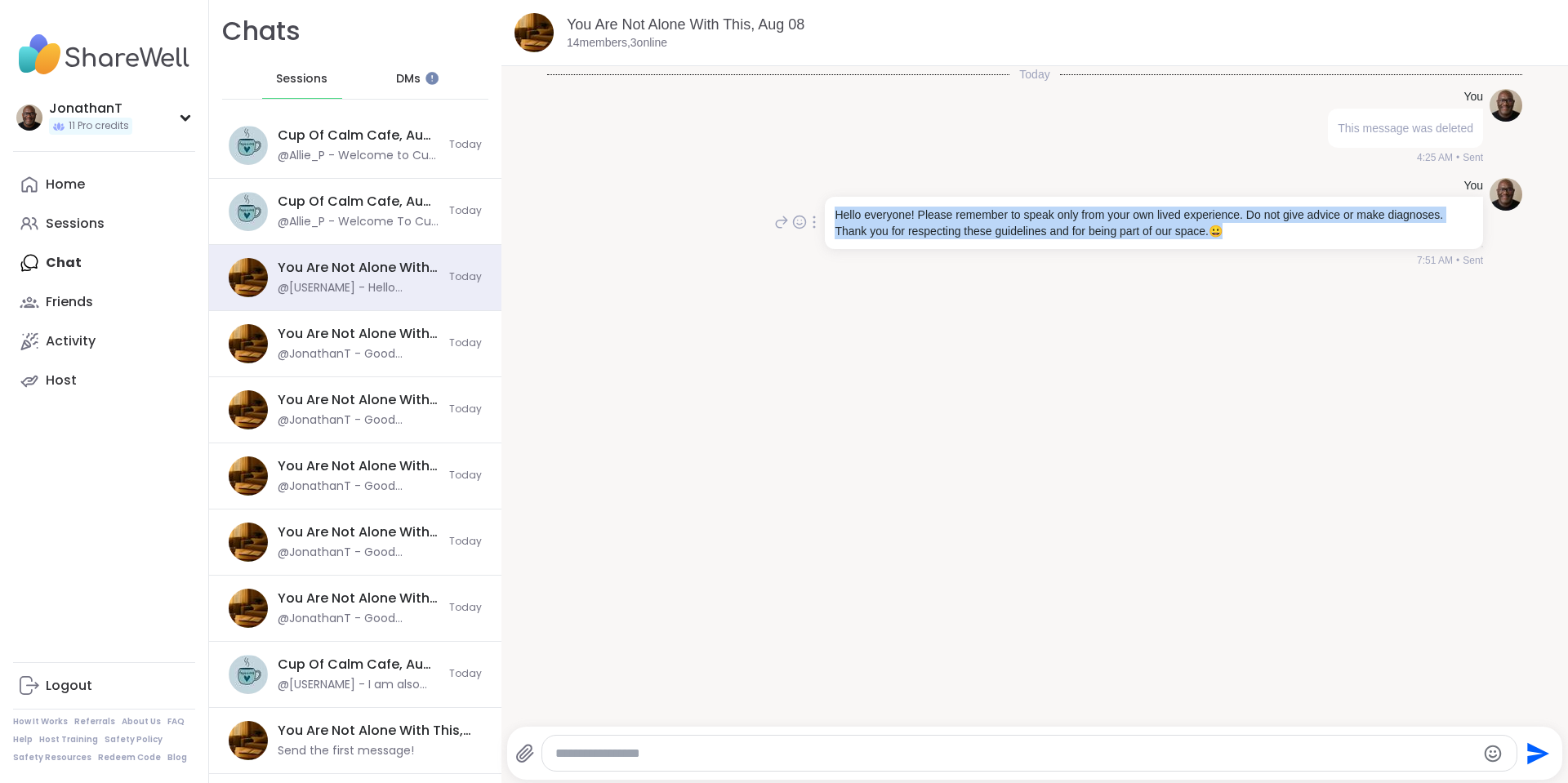 click on "Hello everyone! Please remember to speak only from your own lived experience. Do not give advice or make diagnoses. Thank you for respecting these guidelines and for being part of our space. 😀" at bounding box center [1154, 223] 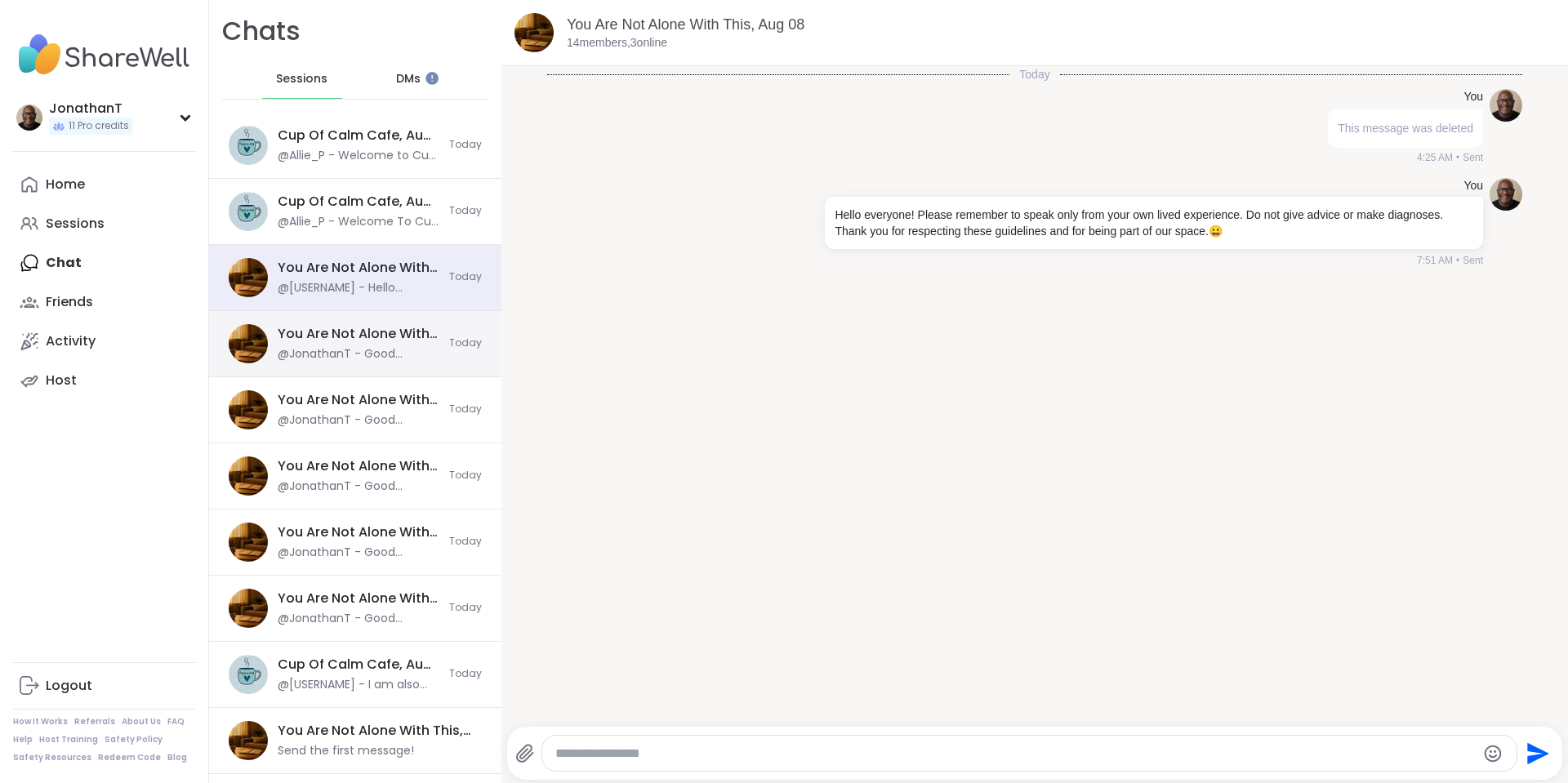 click on "You Are Not Alone With This, Aug 10 @JonathanT - Good morning everyone. Just a kind reminder that speak from our own lived experience. We do not give advice or provide diagnoses. Thank you for being part of our space. Today" at bounding box center (355, 344) 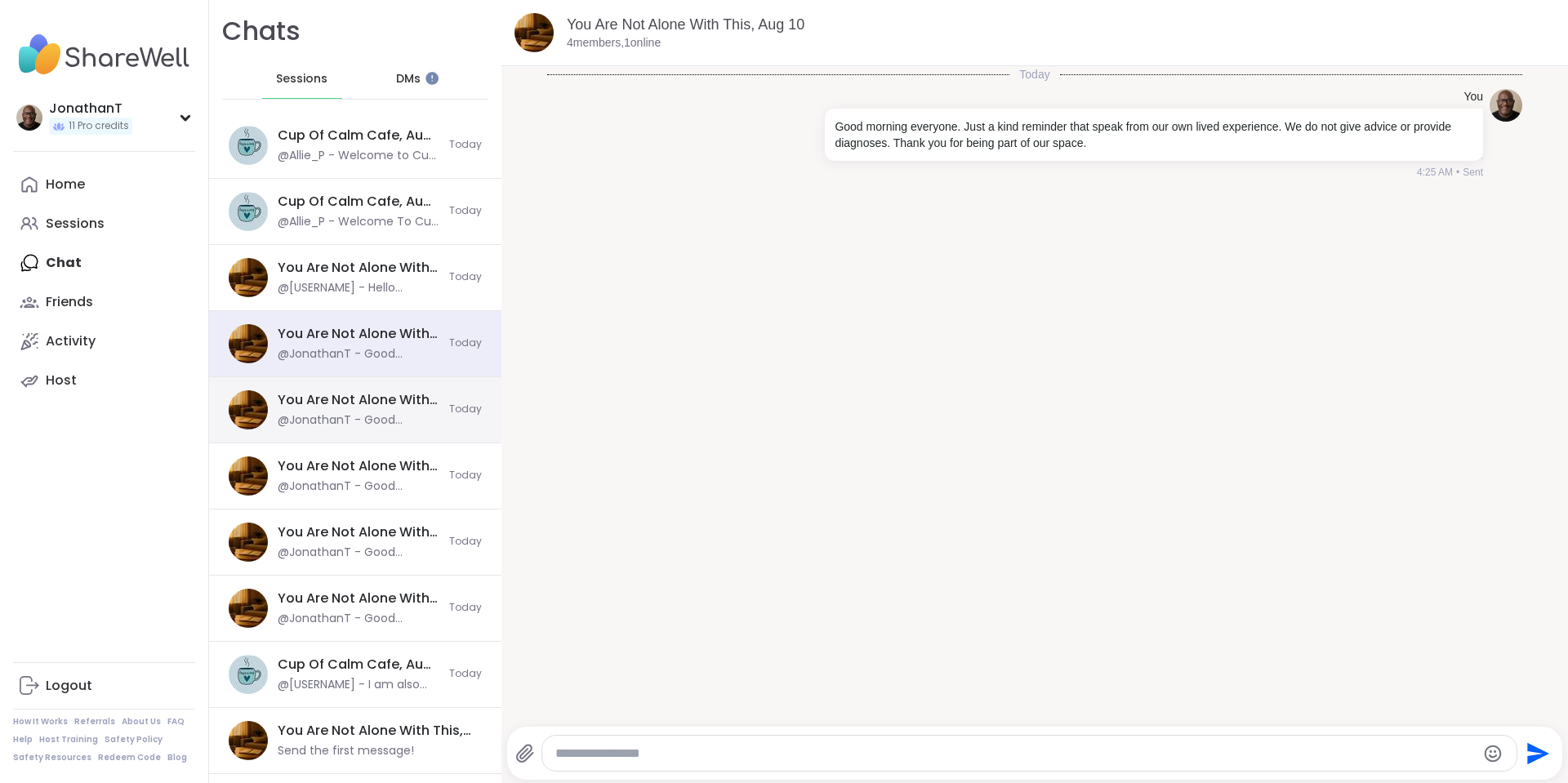 click on "You Are Not Alone With This, Aug 04" at bounding box center [359, 400] 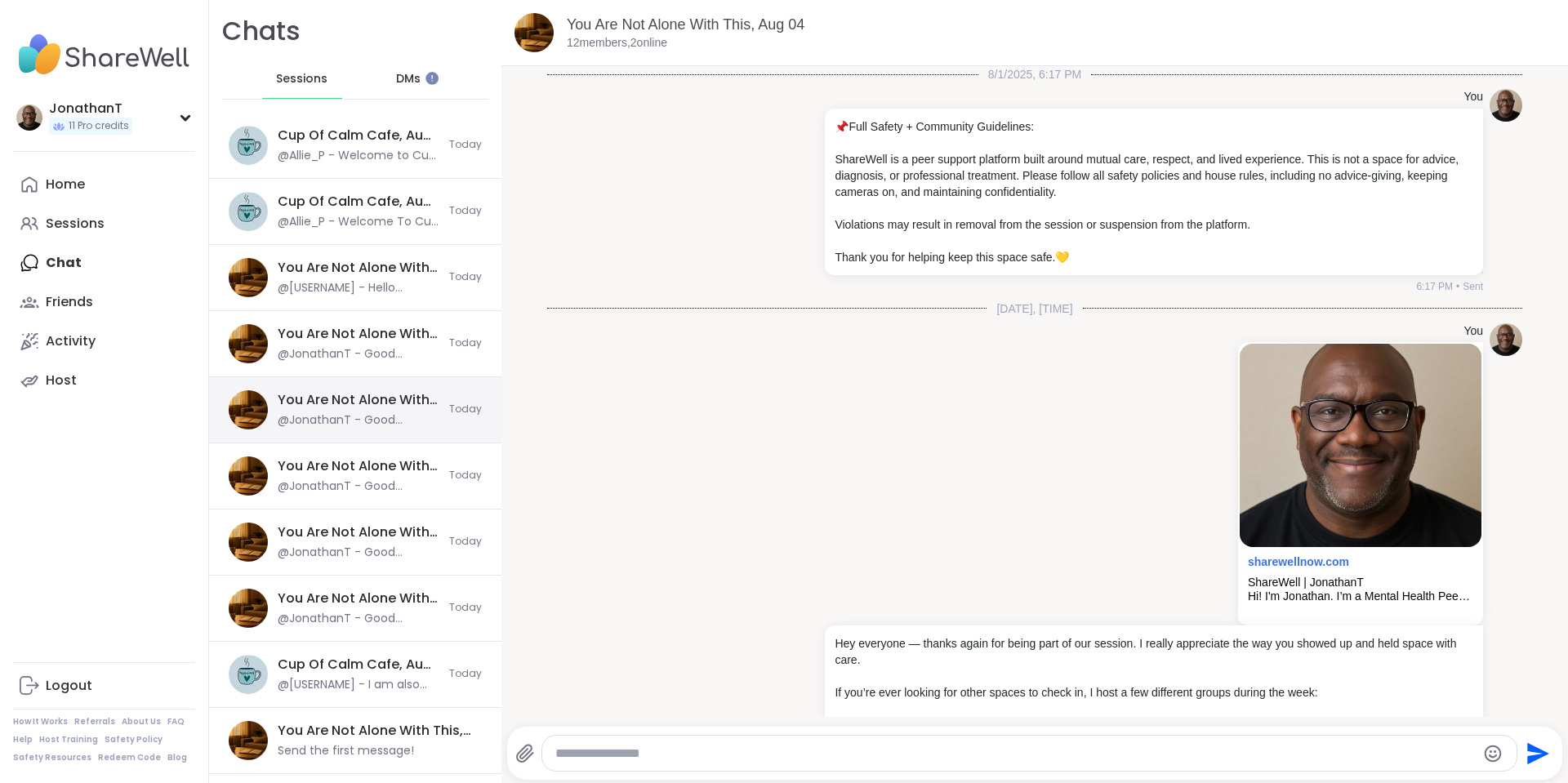 scroll, scrollTop: 7927, scrollLeft: 0, axis: vertical 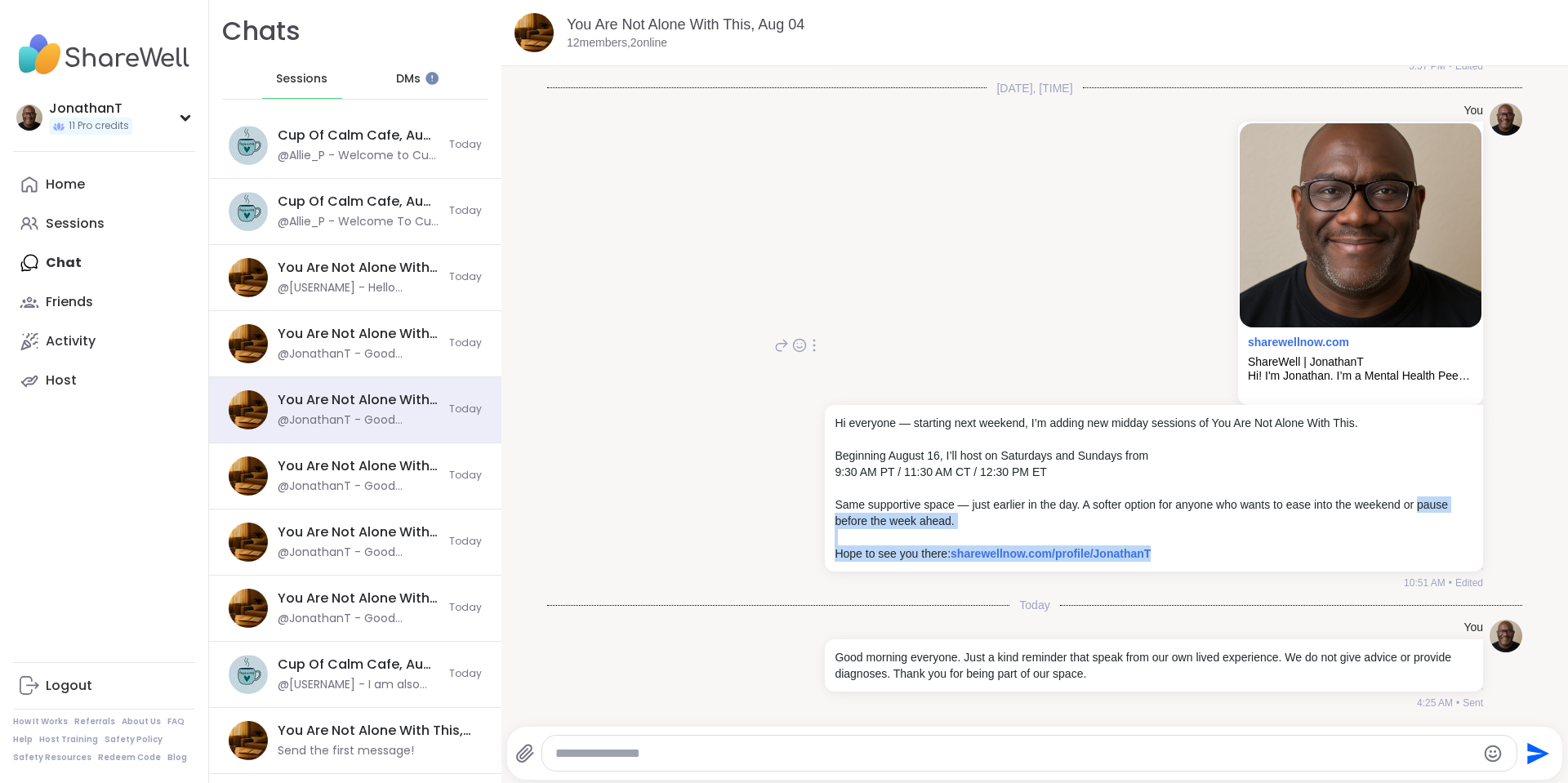 drag, startPoint x: 1165, startPoint y: 553, endPoint x: 684, endPoint y: 470, distance: 488.1086 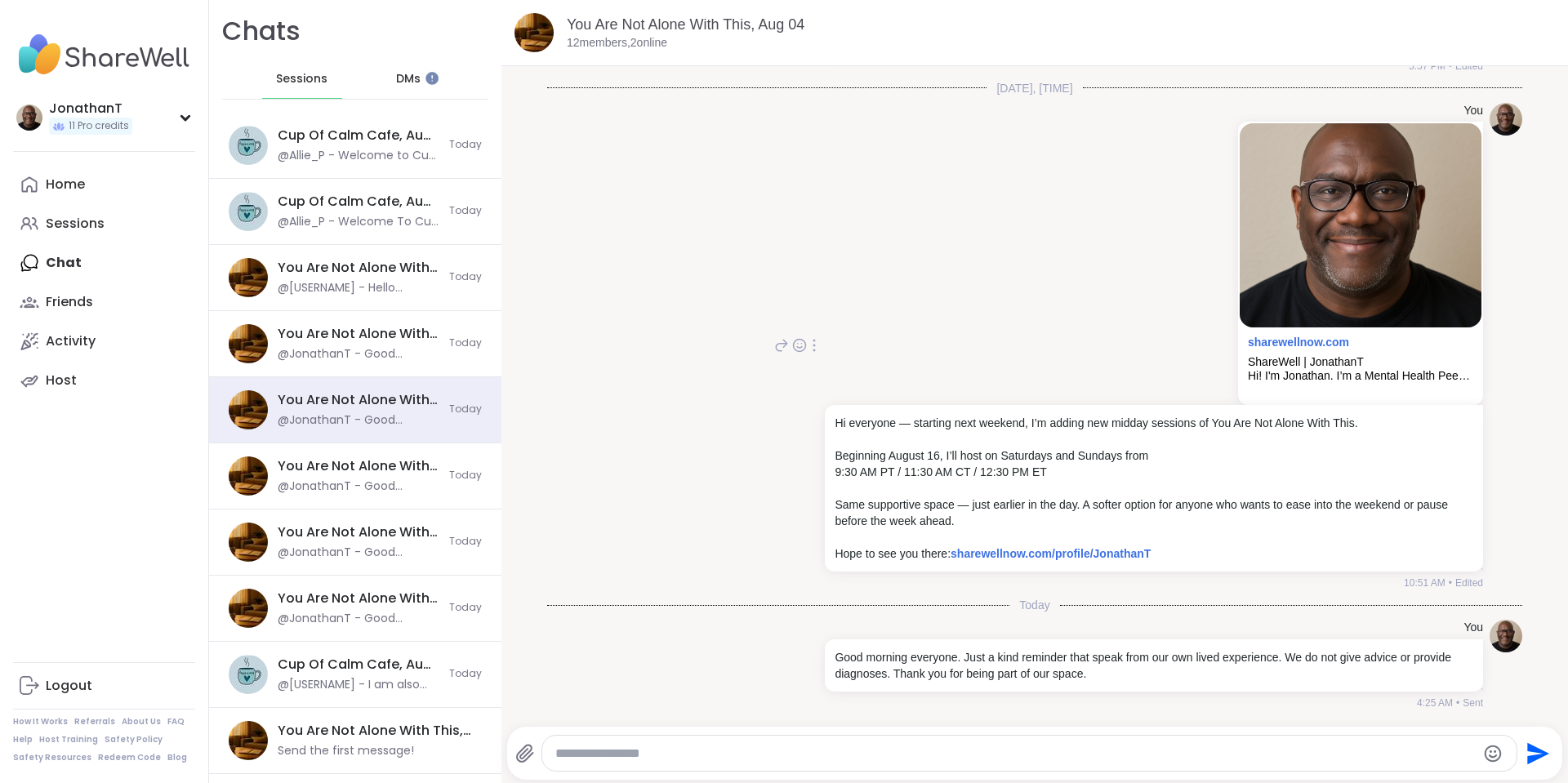 click on "You sharewellnow.com ShareWell | JonathanT Hi! I'm Jonathan. I’m a Mental Health Peer Specialist-Intern who believes in the power of real connection and lived experience. My journey has included navigating mental health challenges firsthand, and that experience has shaped not only who I am, but how I show up for others.
To me, recovery isn’t about fixing what’s broken—it’s about building a life with meaning, purpose, and self-direction. I don’t come into this work as an expert, but as someone who understands what it means to struggle, heal, and grow.
I approach peer support with humility, honesty, and respect. I believe t... Hi everyone — starting next weekend, I’m adding new midday sessions of You Are Not Alone With This.
Beginning August 16, I’ll host on Saturdays and Sundays from
9:30 AM PT / 11:30 AM CT / 12:30 PM ET
Same supportive space — just earlier in the day. A softer option for anyone who wants to ease into the weekend or pause before the week ahead." at bounding box center [1035, 346] 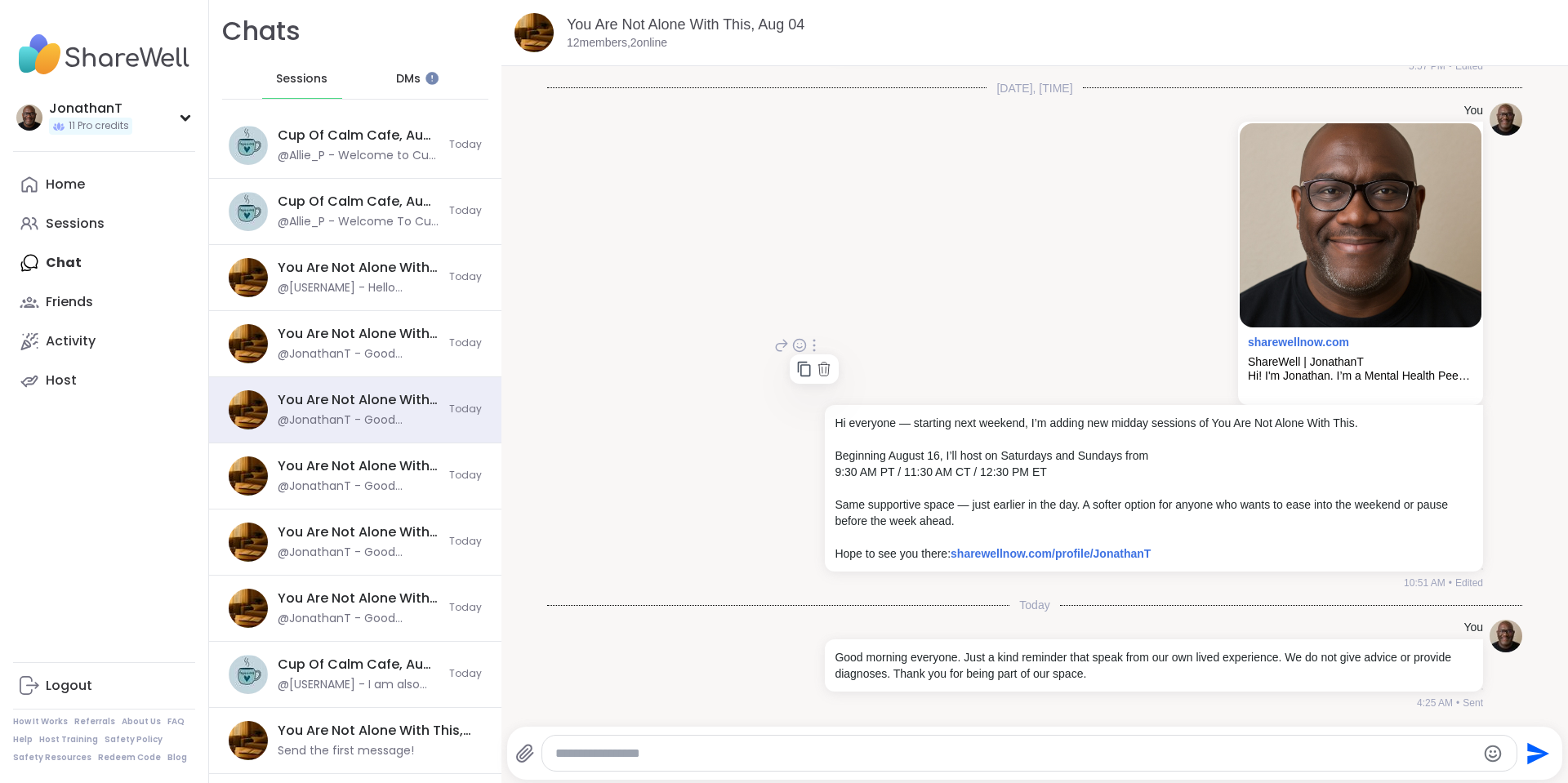 click 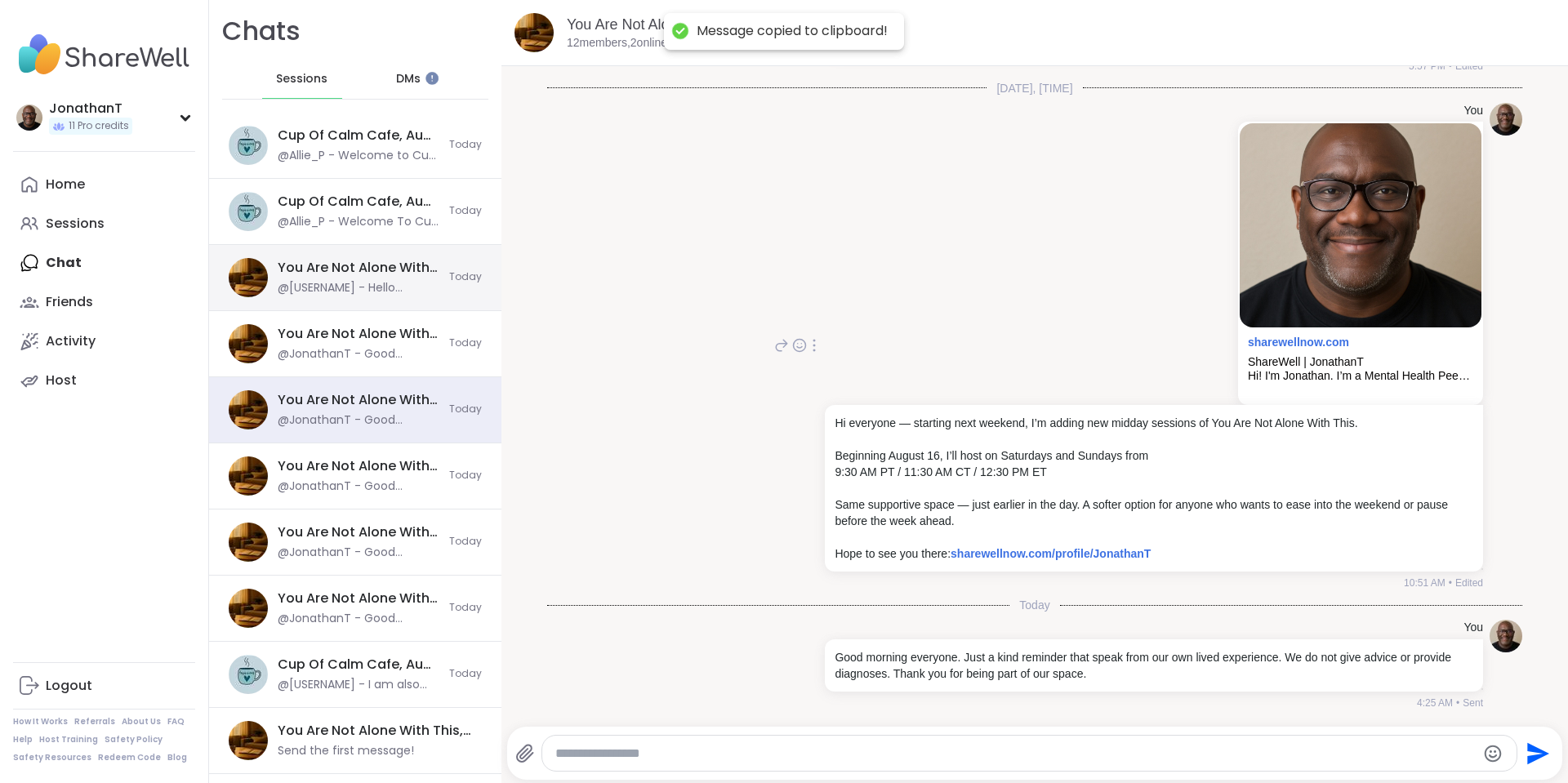 click on "You Are Not Alone With This, Aug 08" at bounding box center (359, 268) 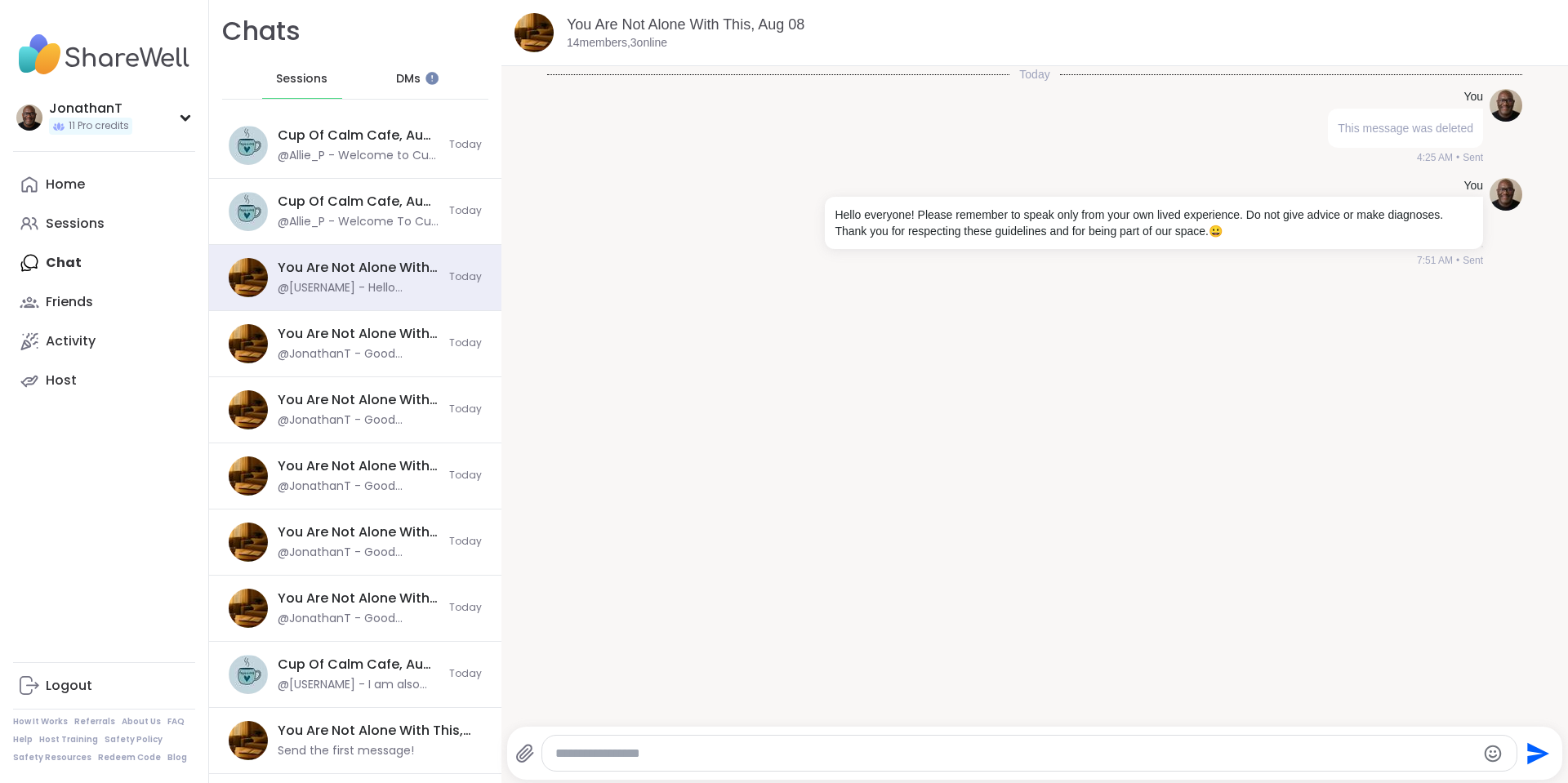 click at bounding box center (1016, 754) 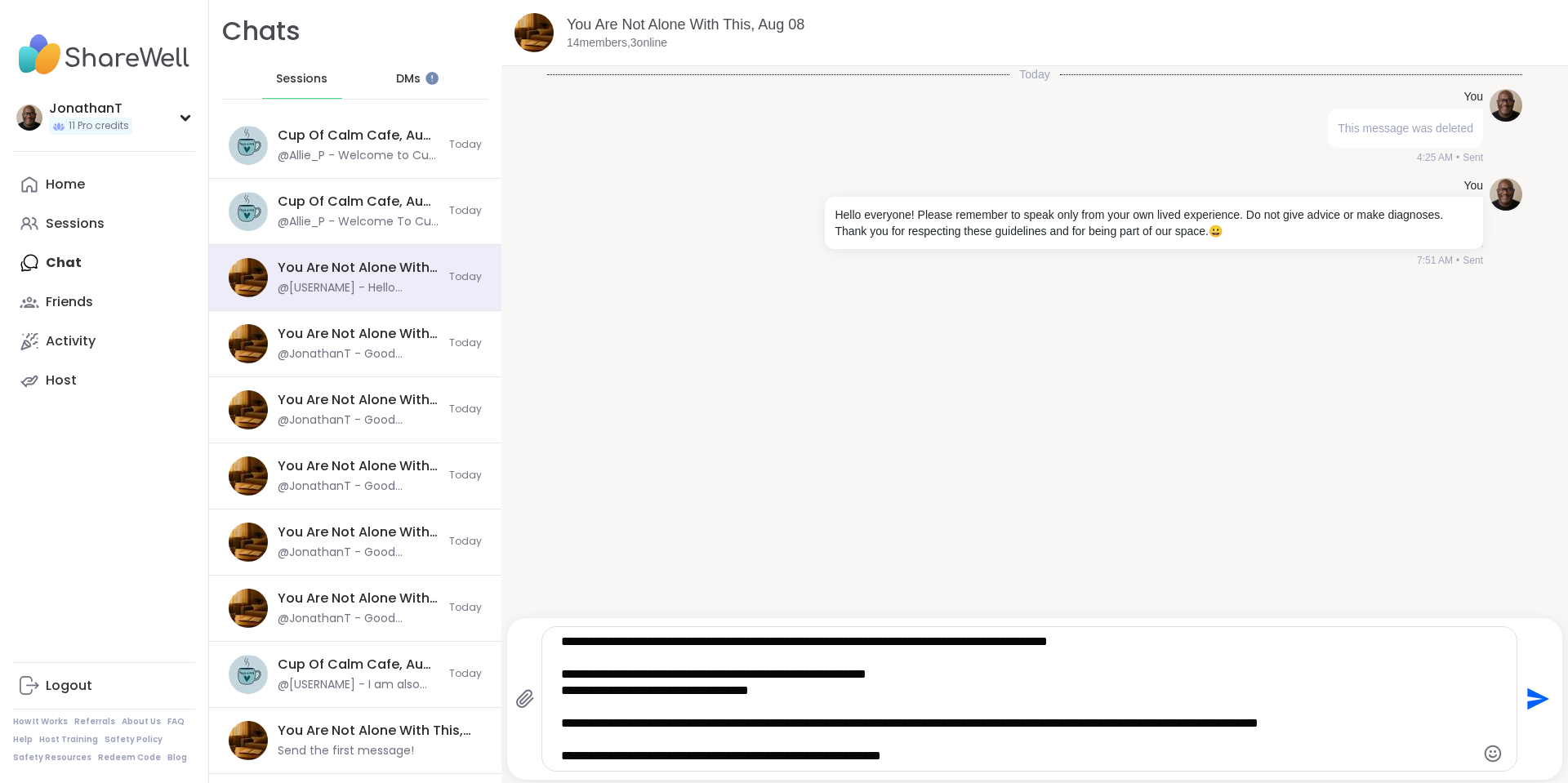 type on "**********" 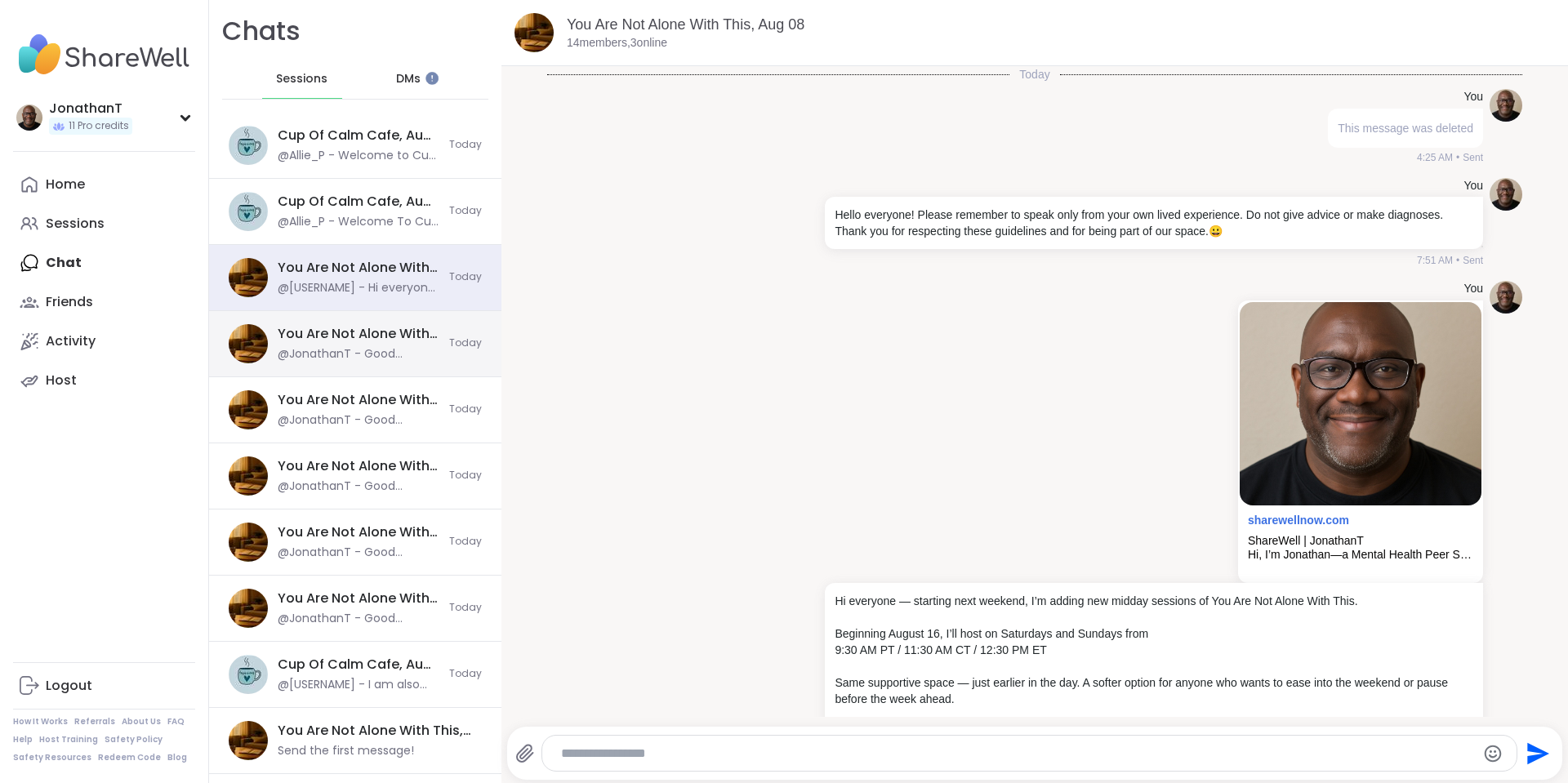 click on "You Are Not Alone With This, Aug 10" at bounding box center (359, 334) 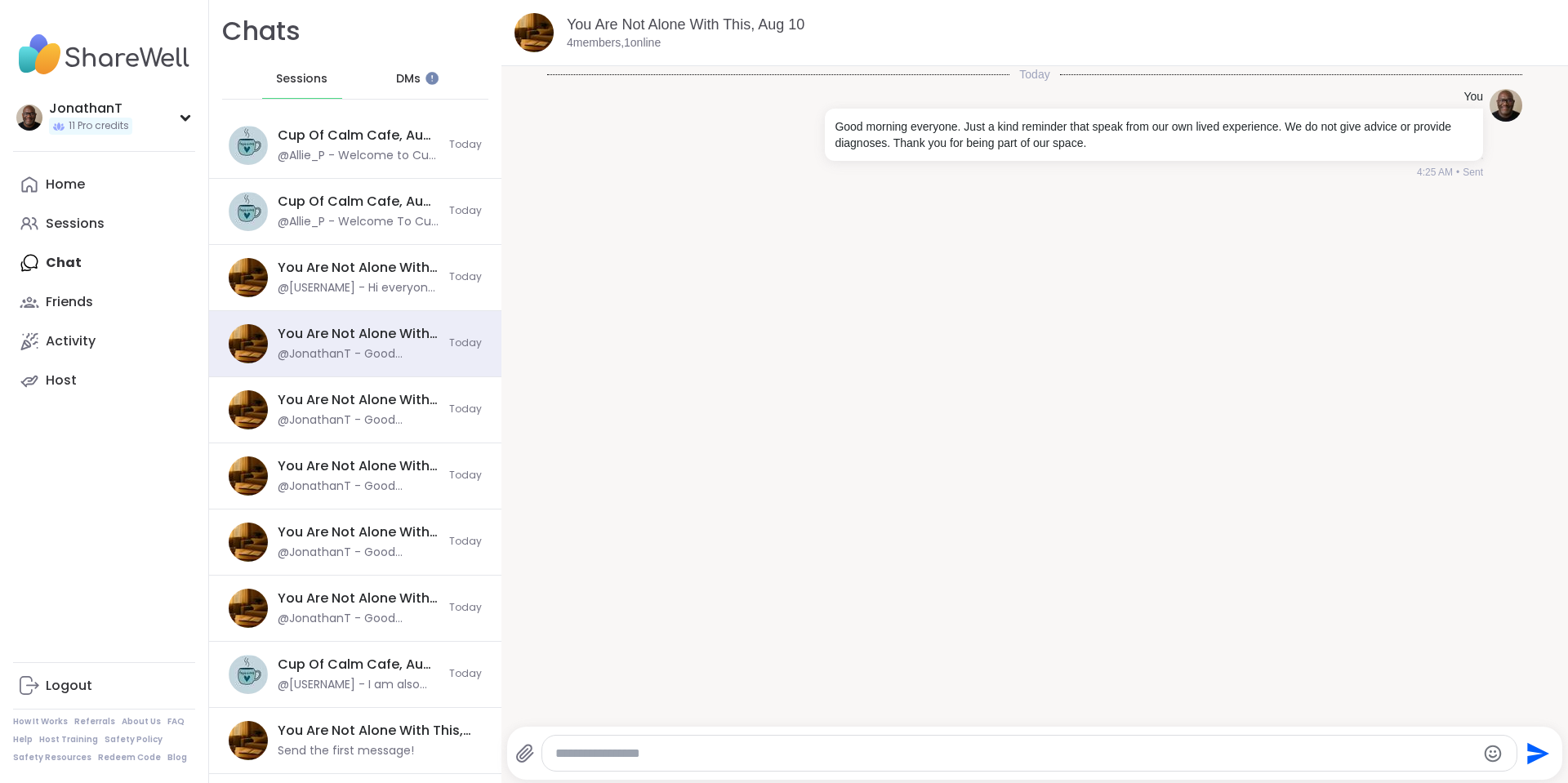click at bounding box center (1030, 753) 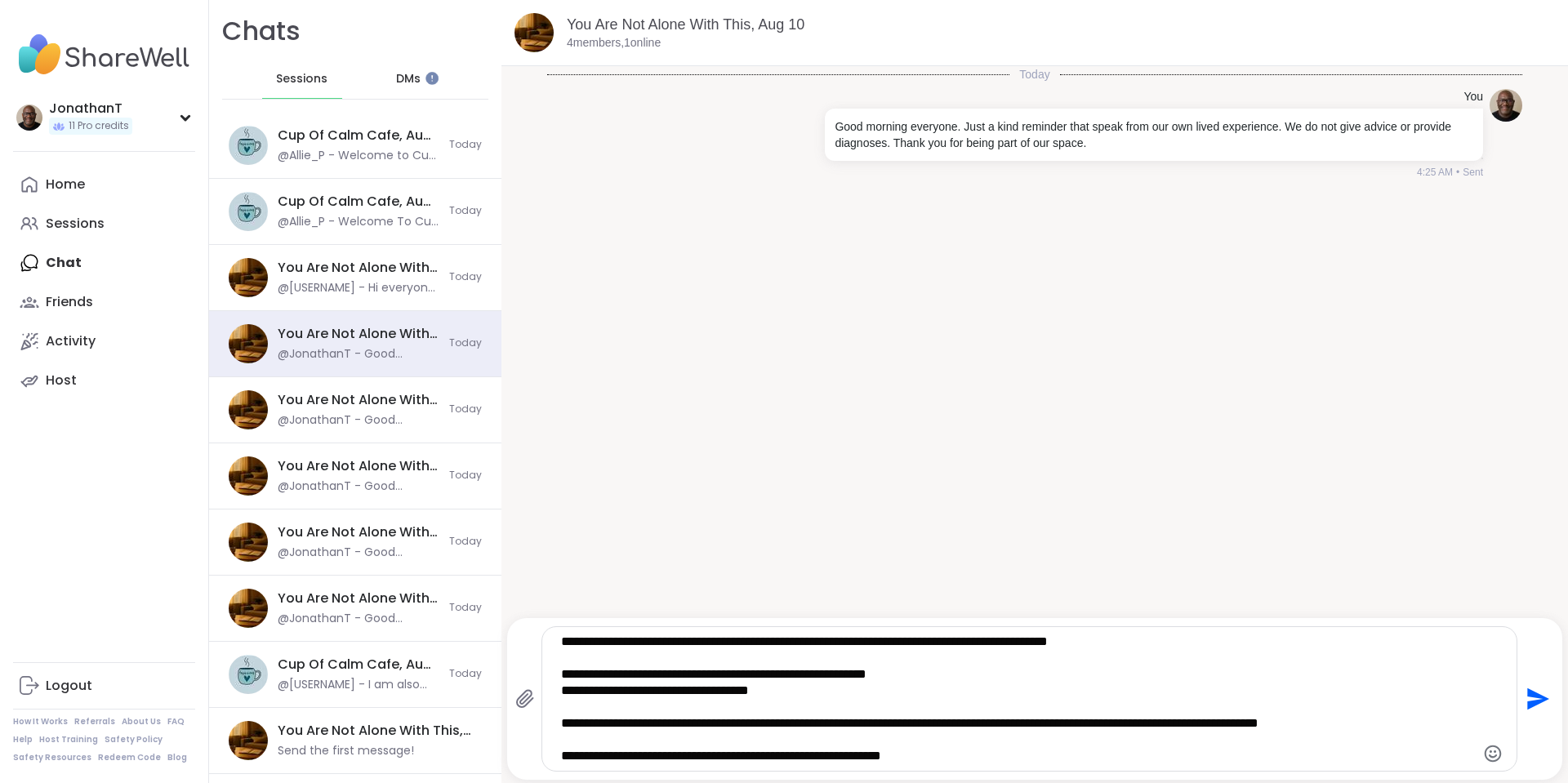 type on "**********" 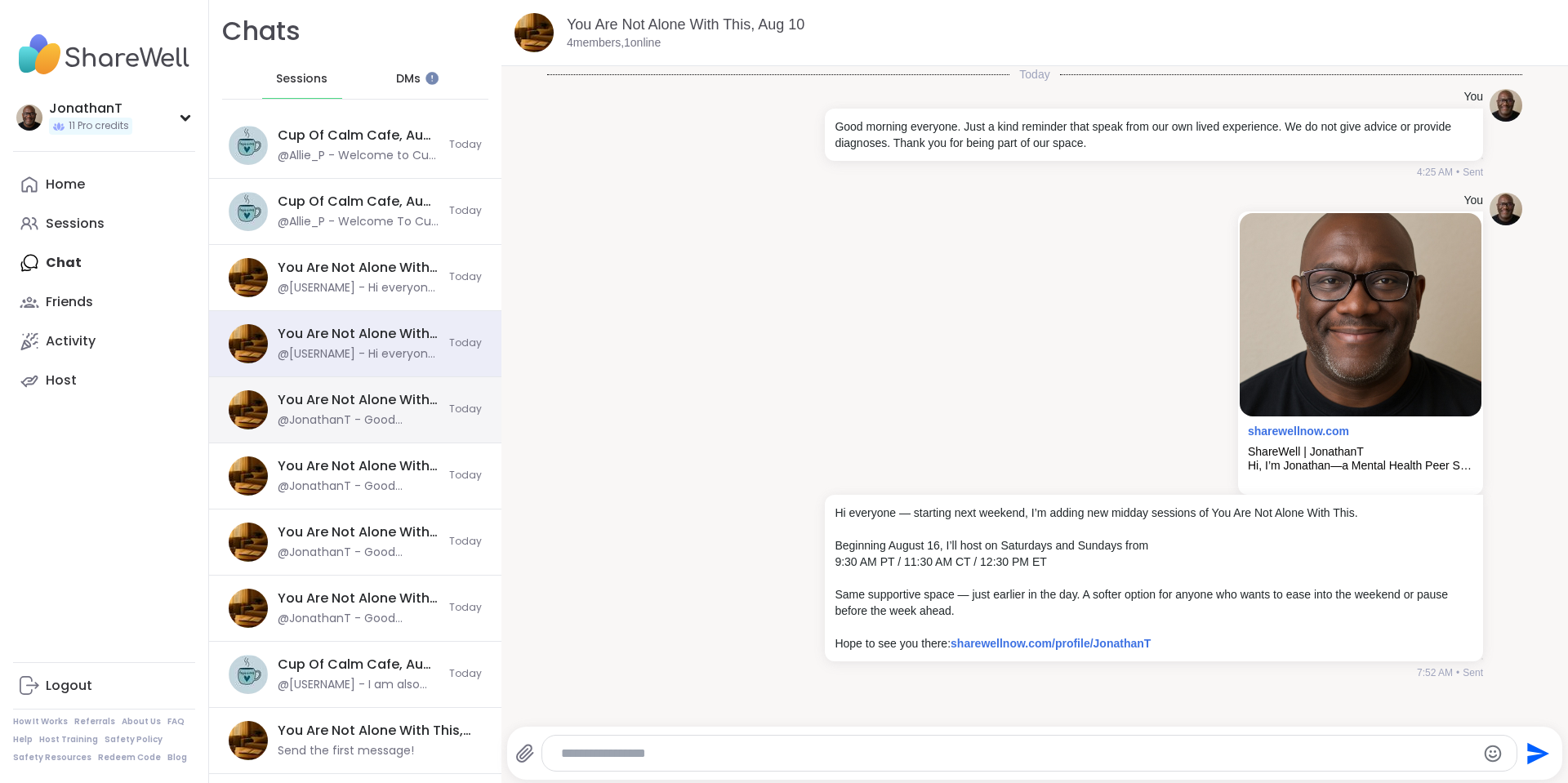 click on "You Are Not Alone With This, Aug 04" at bounding box center (359, 400) 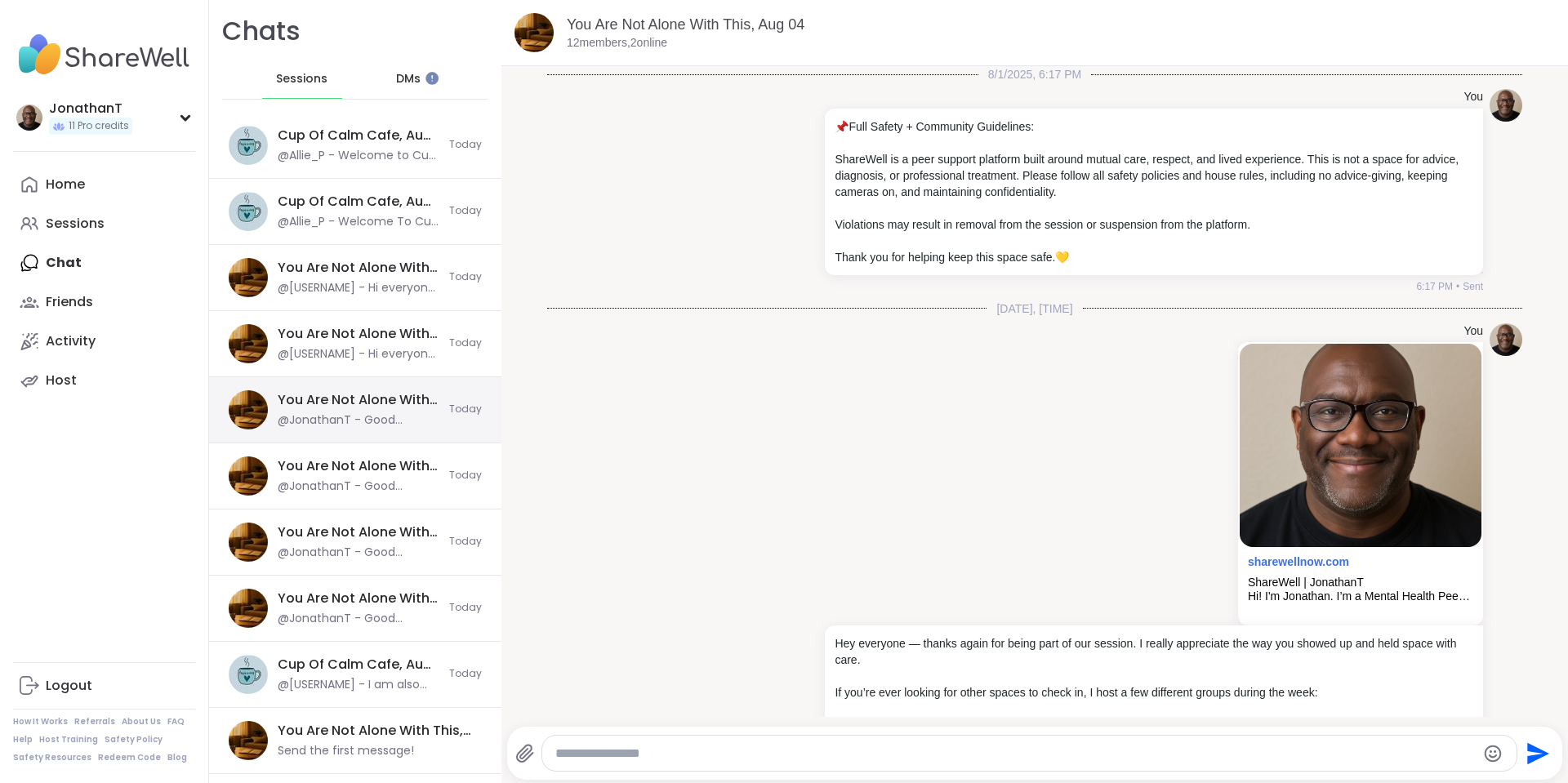 scroll, scrollTop: 7928, scrollLeft: 0, axis: vertical 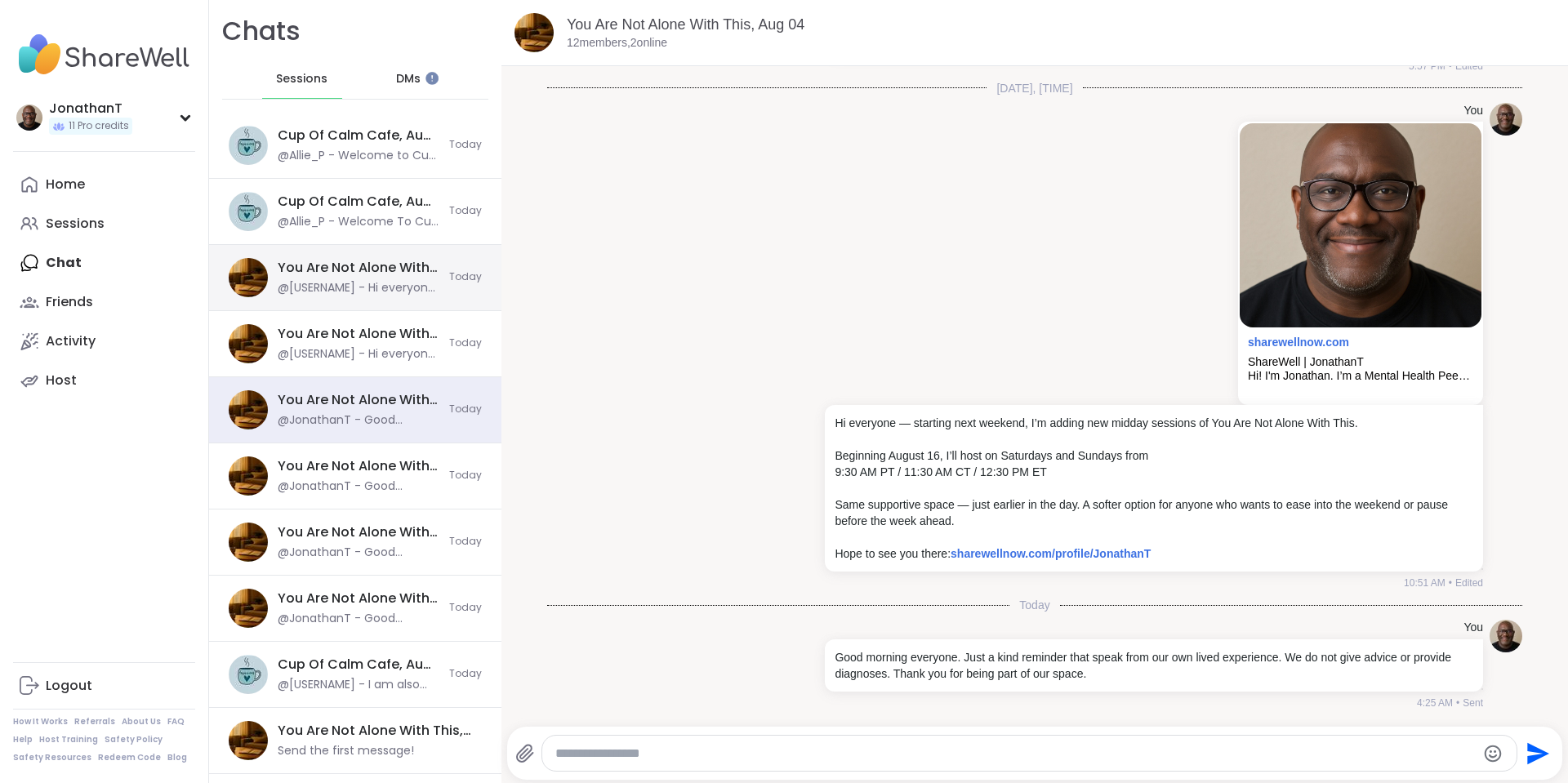 click on "@JonathanT - Hi everyone — starting next weekend, I’m adding new midday sessions of You Are Not Alone With This.
Beginning August 16, I’ll host on Saturdays and Sundays from
9:30 AM PT / 11:30 AM CT / 12:30 PM ET
Same supportive space — just earlier in the day. A softer option for anyone who wants to ease into the weekend or pause before the week ahead.
Hope to see you there: https://sharewellnow.com/profile/JonathanT" at bounding box center (359, 288) 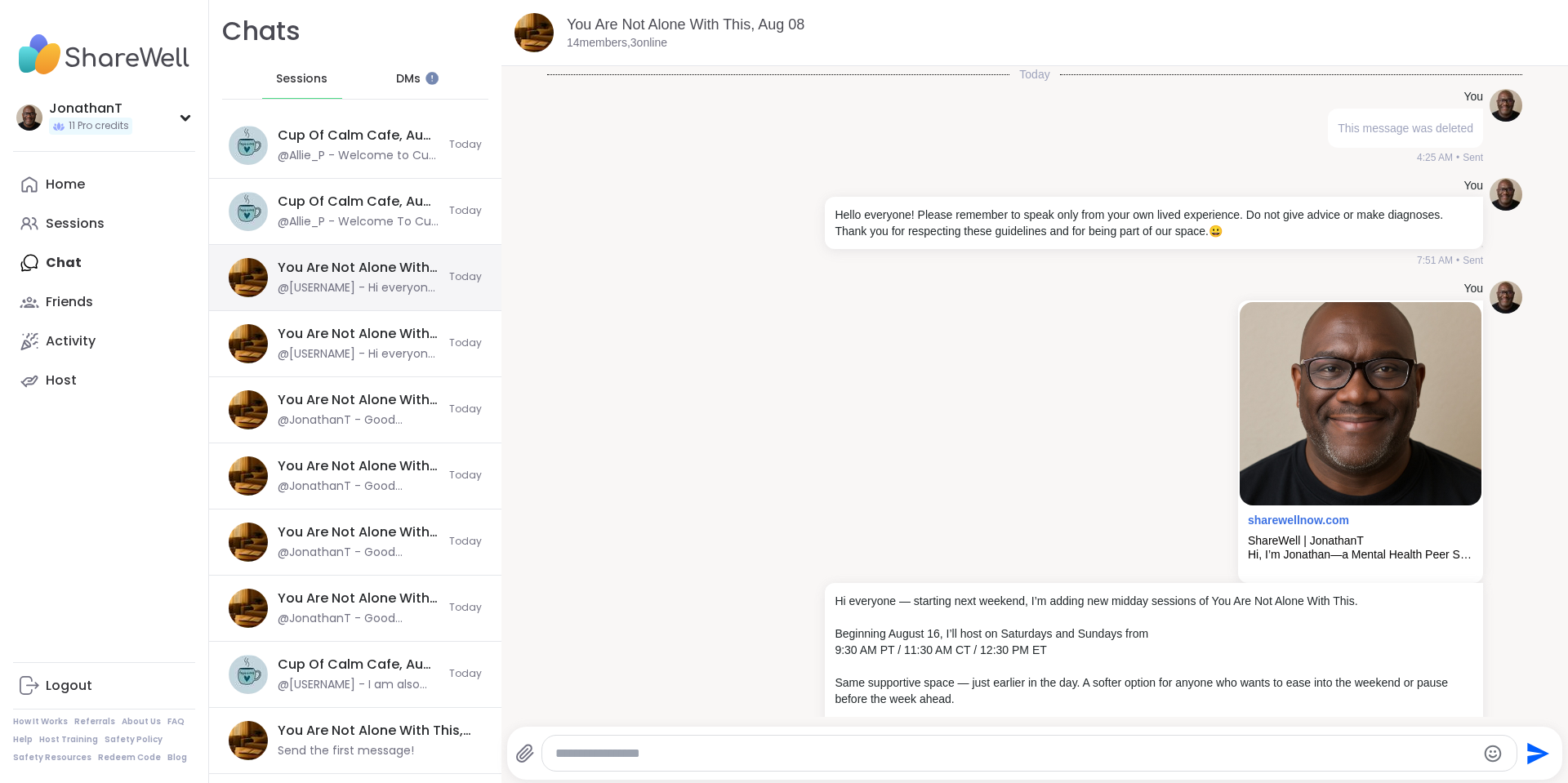 scroll, scrollTop: 58, scrollLeft: 0, axis: vertical 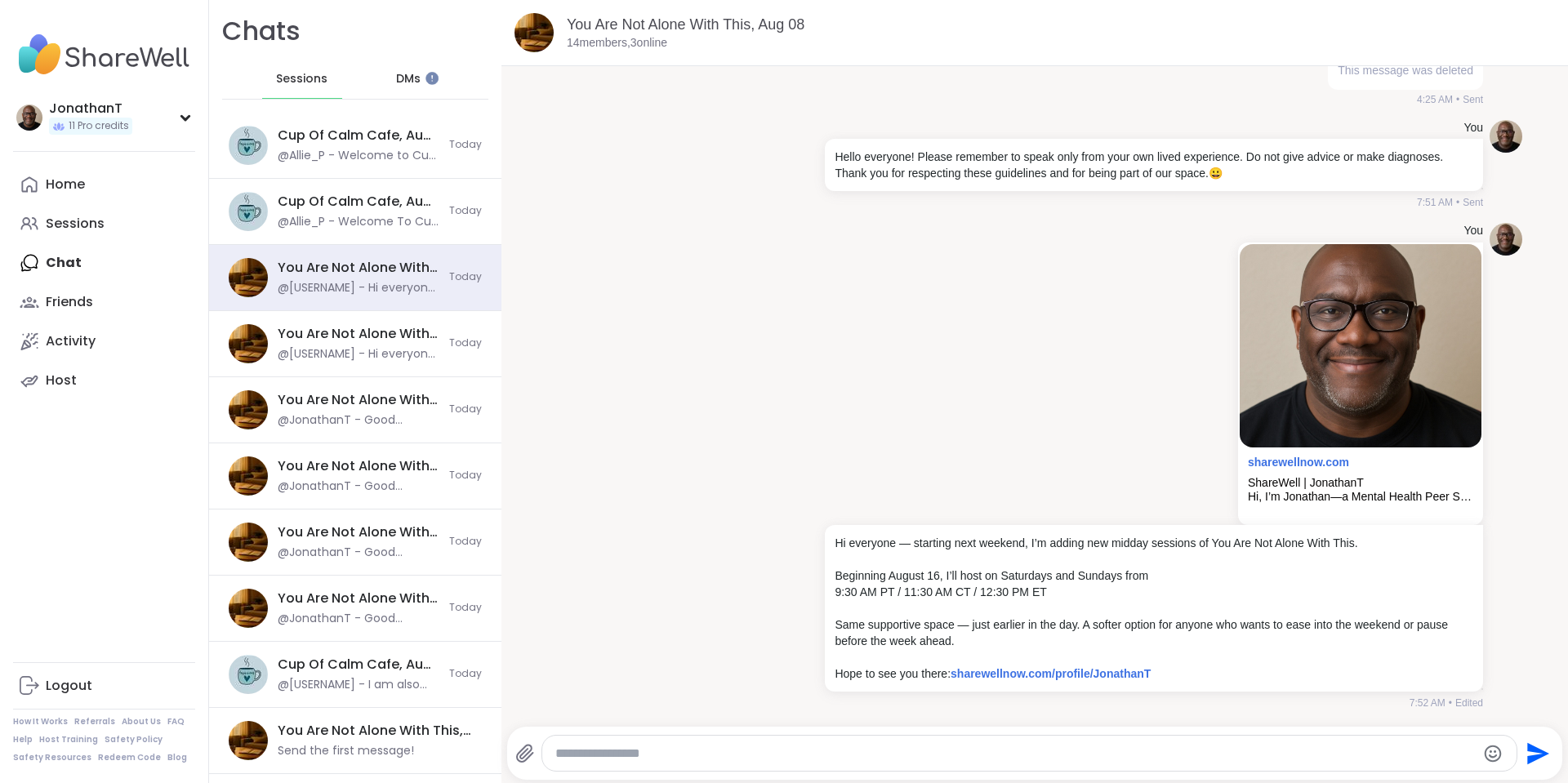 click on "DMs" at bounding box center [408, 79] 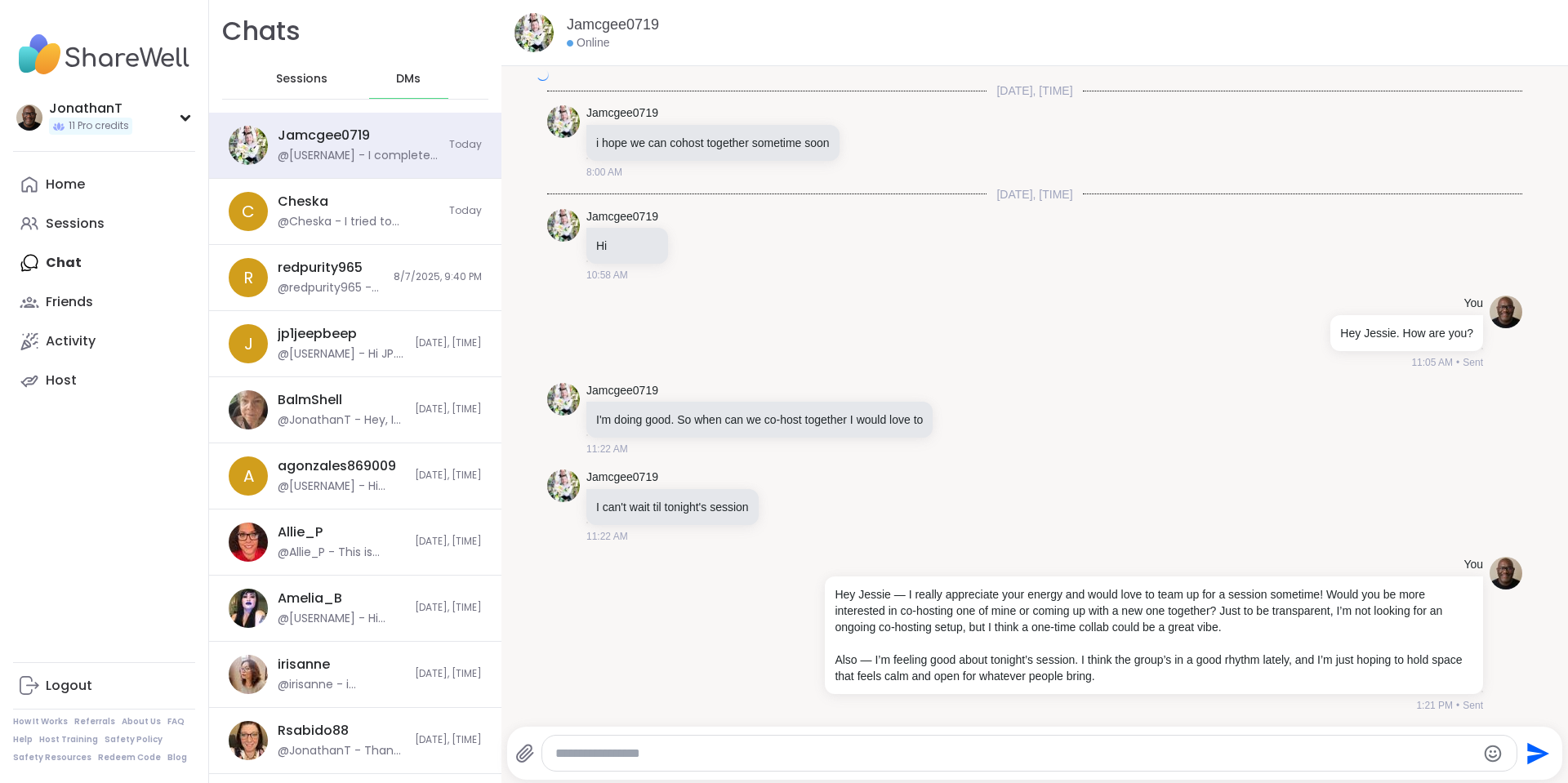 scroll, scrollTop: 2519, scrollLeft: 0, axis: vertical 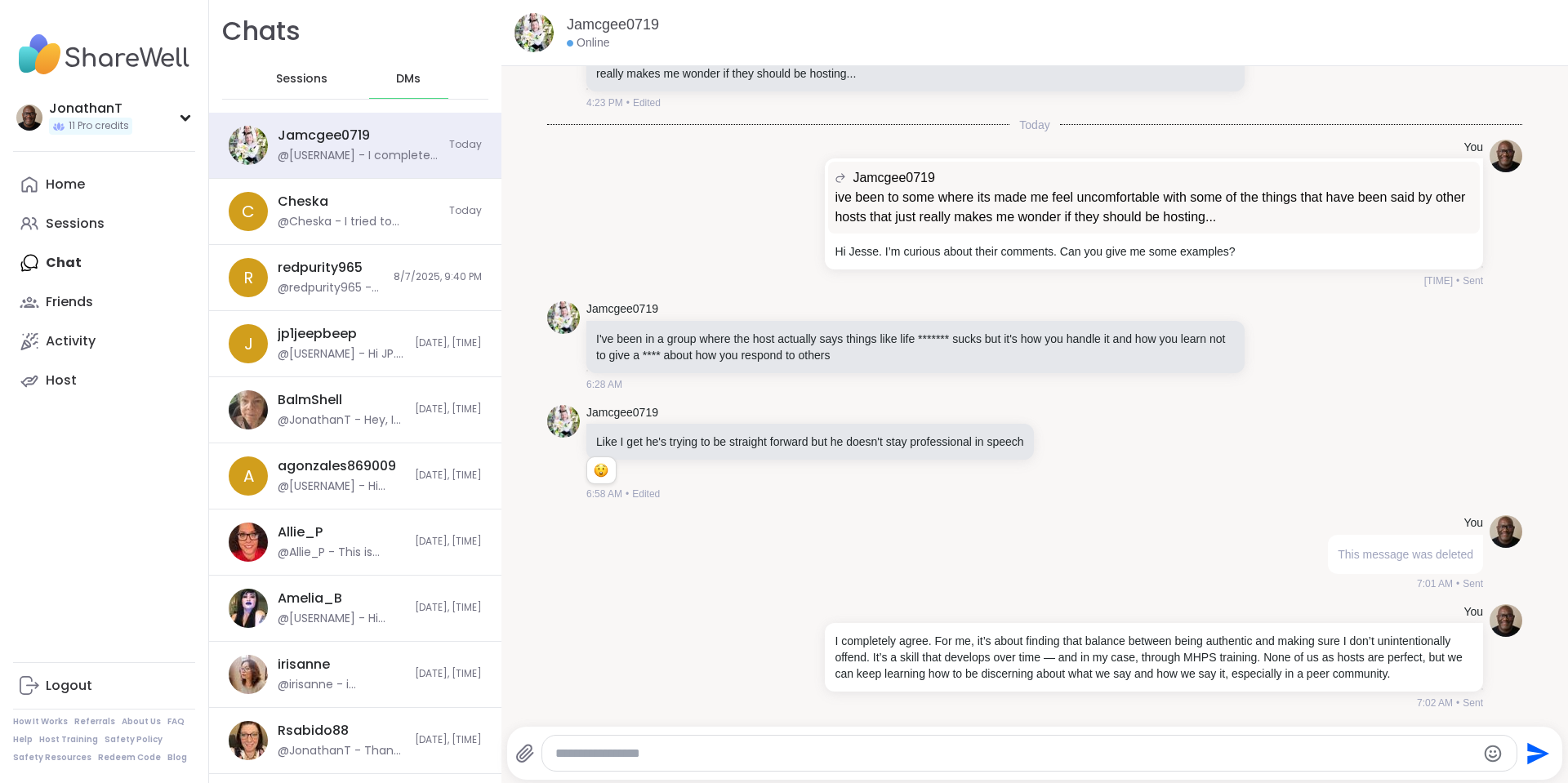 drag, startPoint x: 302, startPoint y: 215, endPoint x: 49, endPoint y: 245, distance: 254.77245 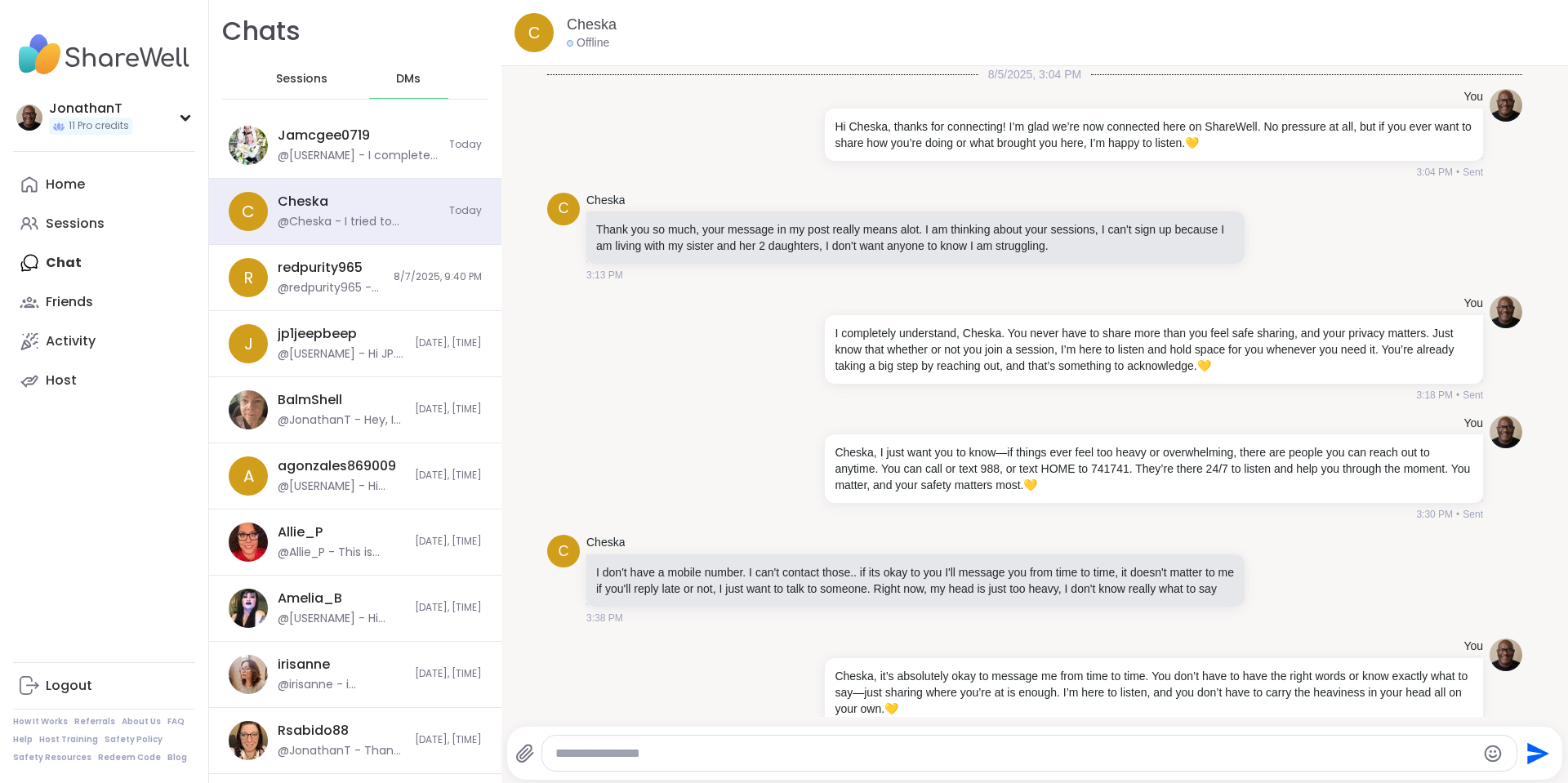 scroll, scrollTop: 7284, scrollLeft: 0, axis: vertical 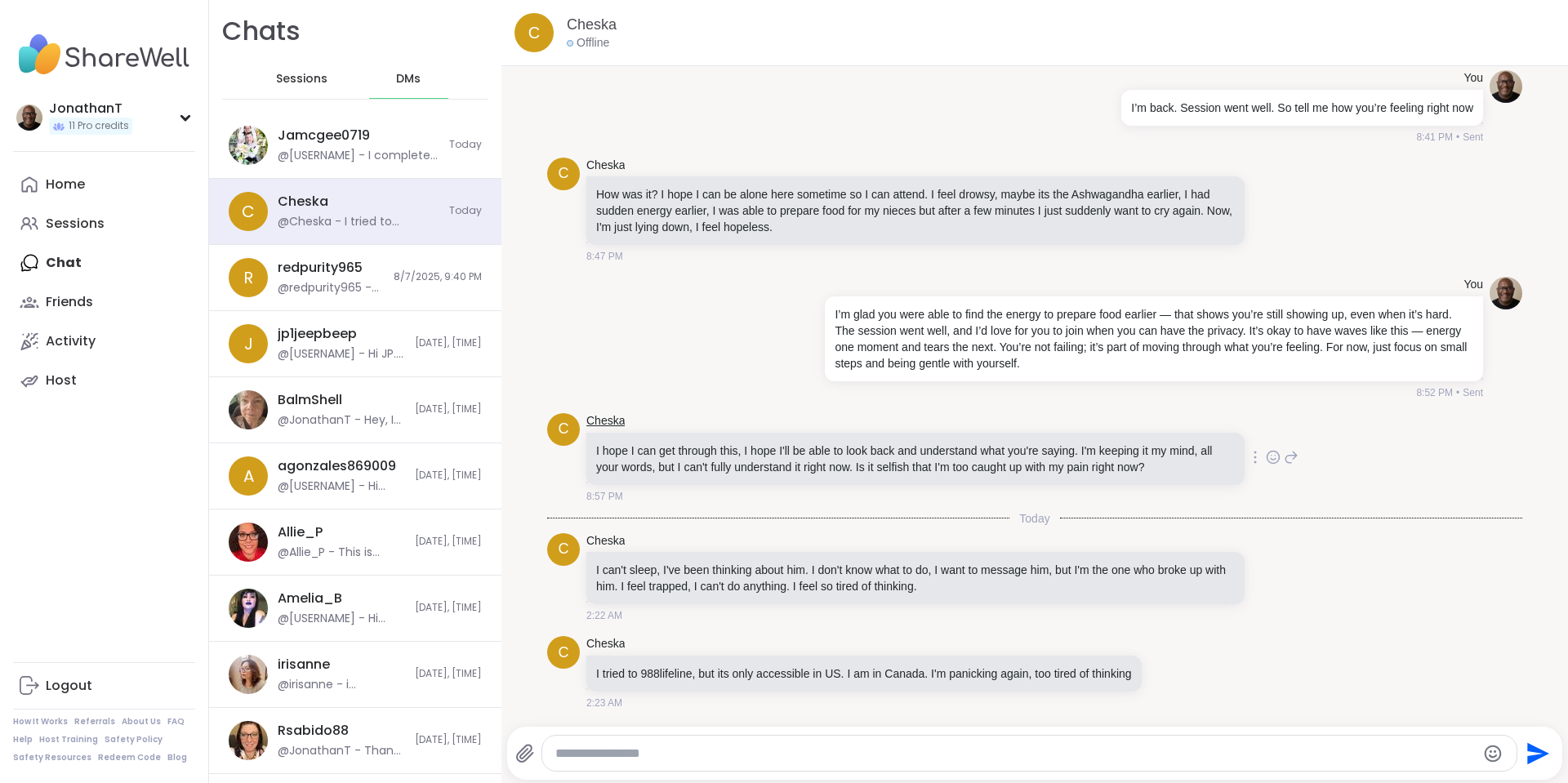 click on "Cheska" at bounding box center (605, 421) 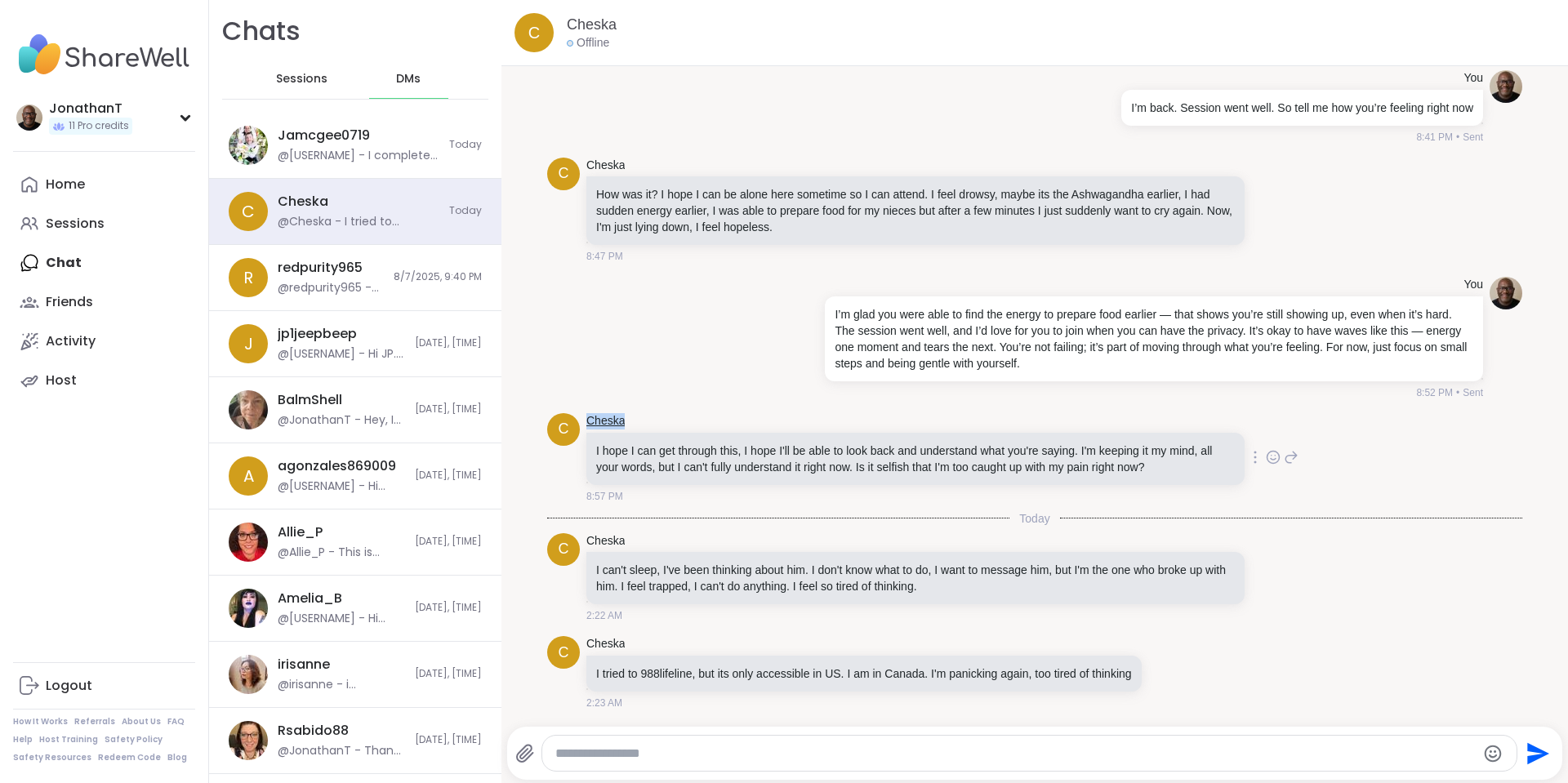 drag, startPoint x: 639, startPoint y: 425, endPoint x: 586, endPoint y: 420, distance: 53.235327 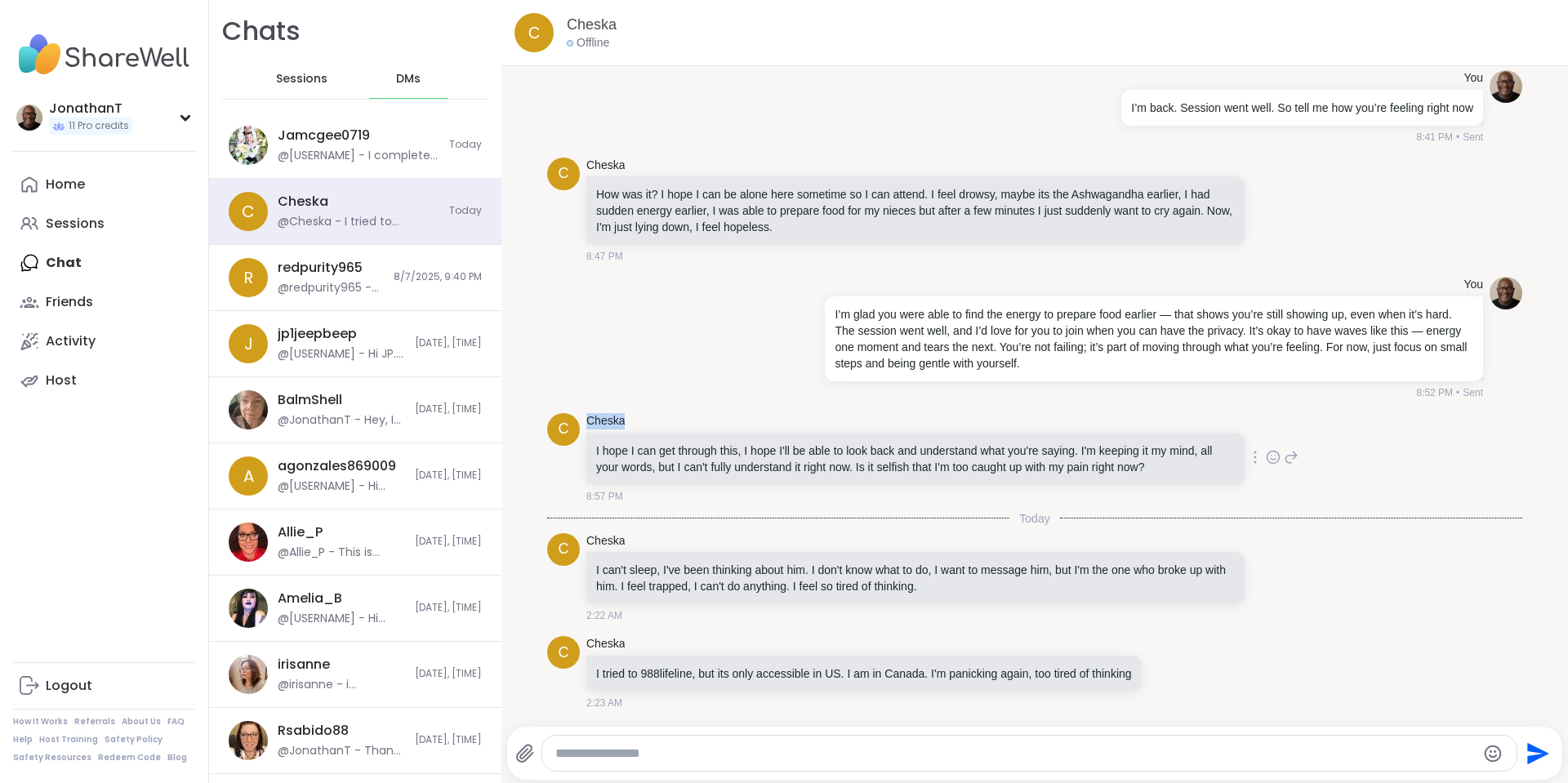 click on "I hope I can get through this, I hope I'll be able to look back and understand what you're saying. I'm keeping it my mind, all your words, but I can't fully understand it right now. Is it selfish that I'm too caught up with my pain right now?" at bounding box center [915, 459] 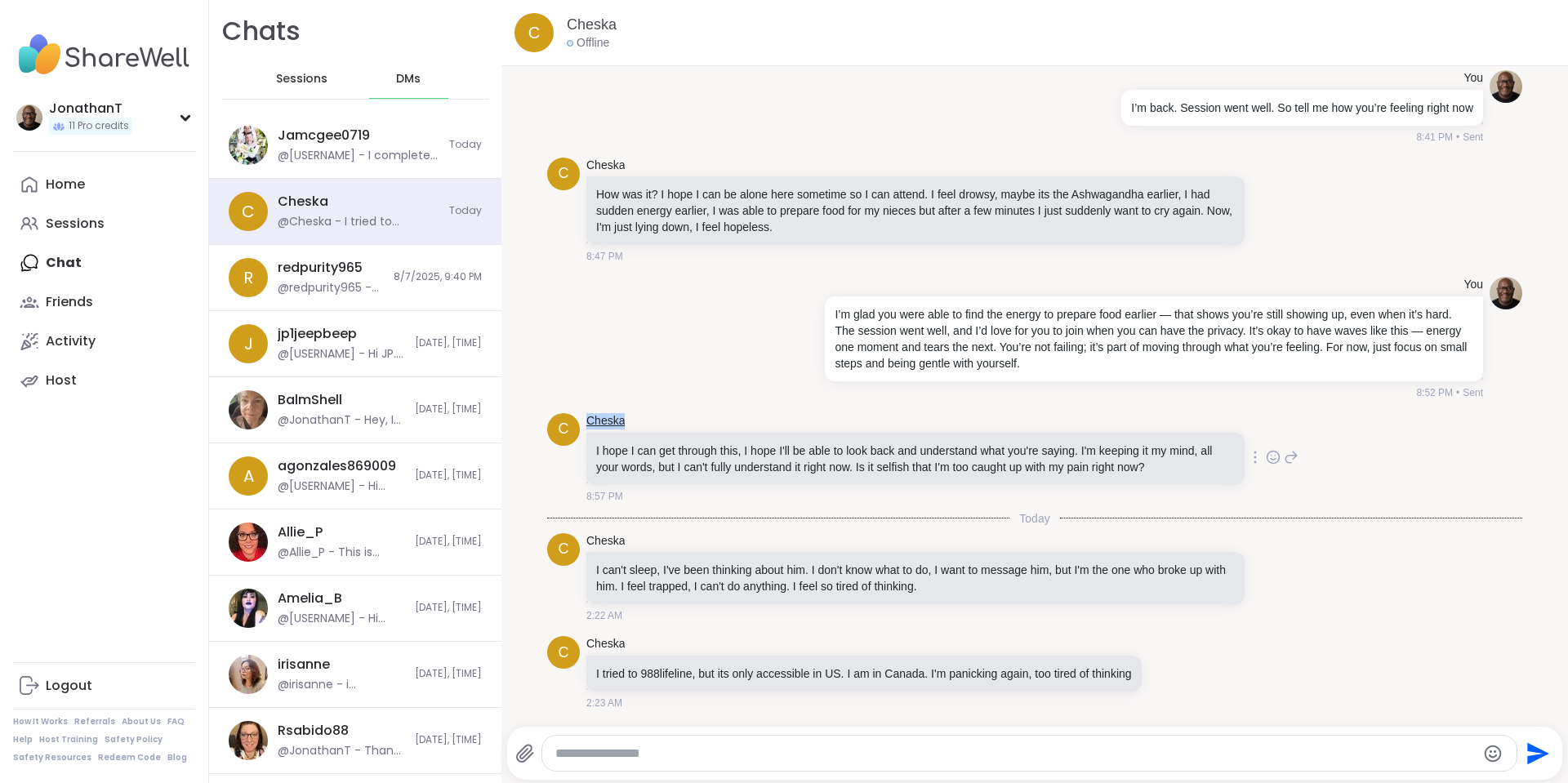 drag, startPoint x: 626, startPoint y: 420, endPoint x: 590, endPoint y: 417, distance: 36.124784 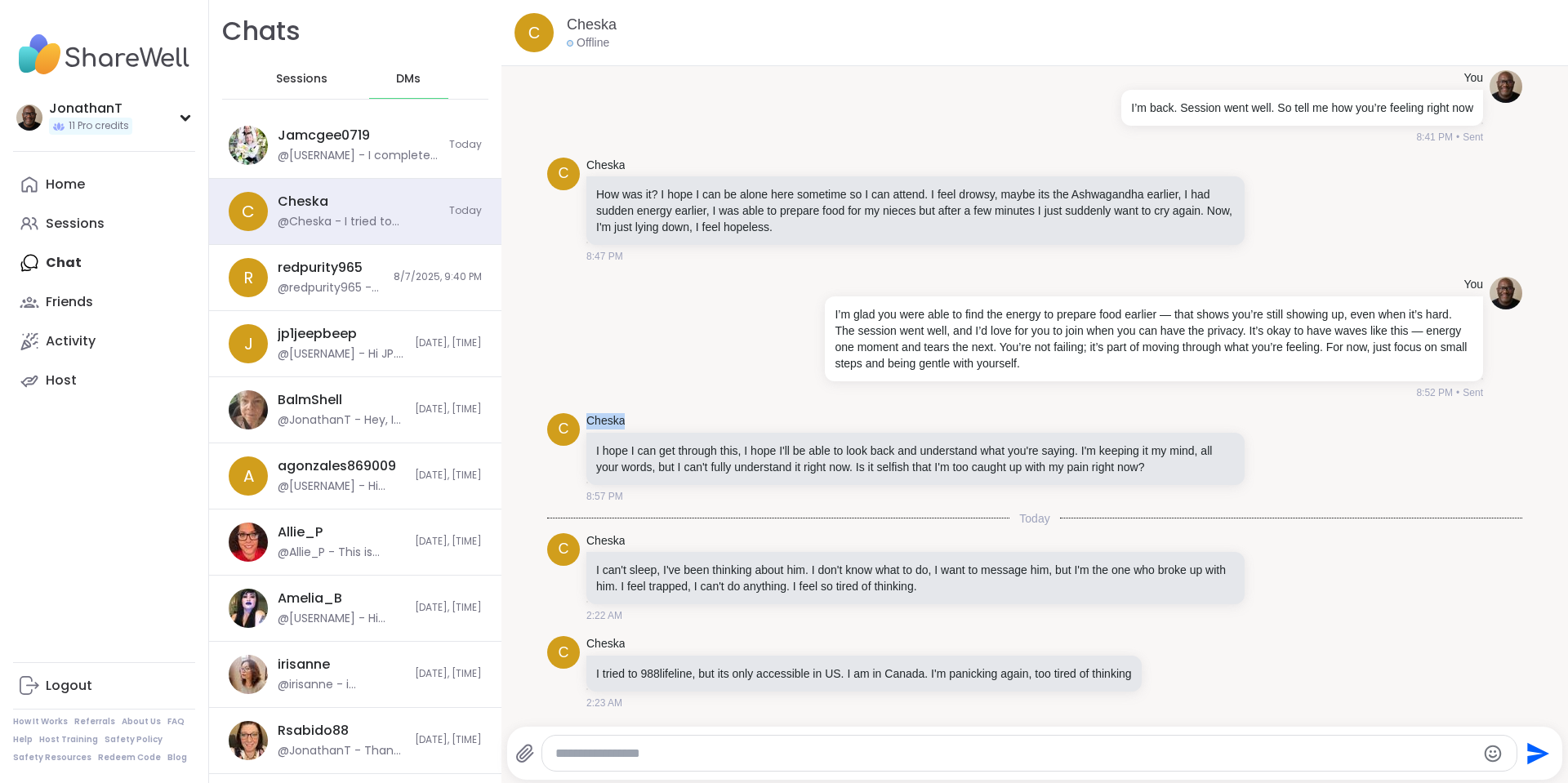 copy on "Cheska" 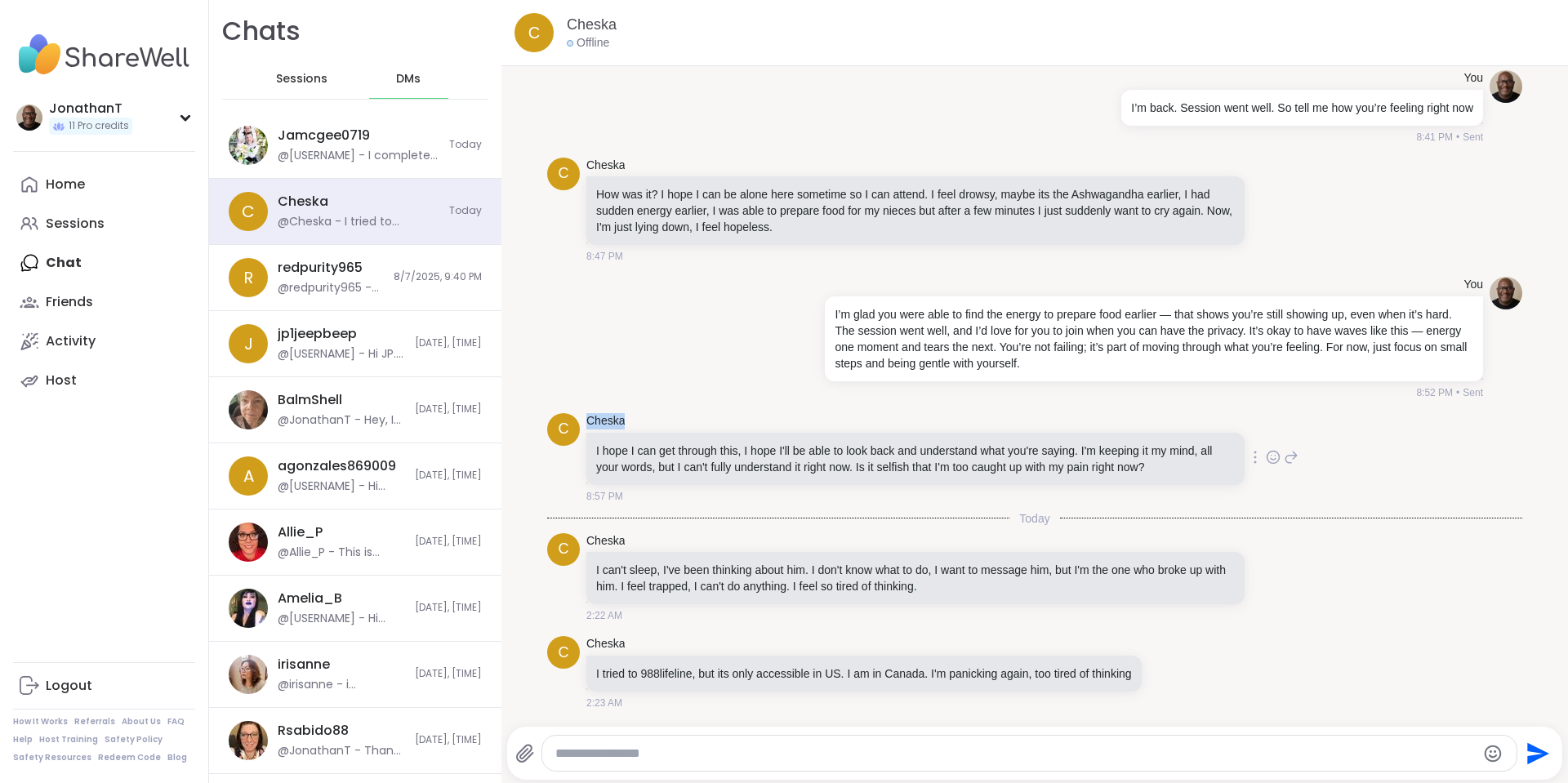 click on "I hope I can get through this, I hope I'll be able to look back and understand what you're saying. I'm keeping it my mind, all your words, but I can't fully understand it right now. Is it selfish that I'm too caught up with my pain right now?" at bounding box center (915, 459) 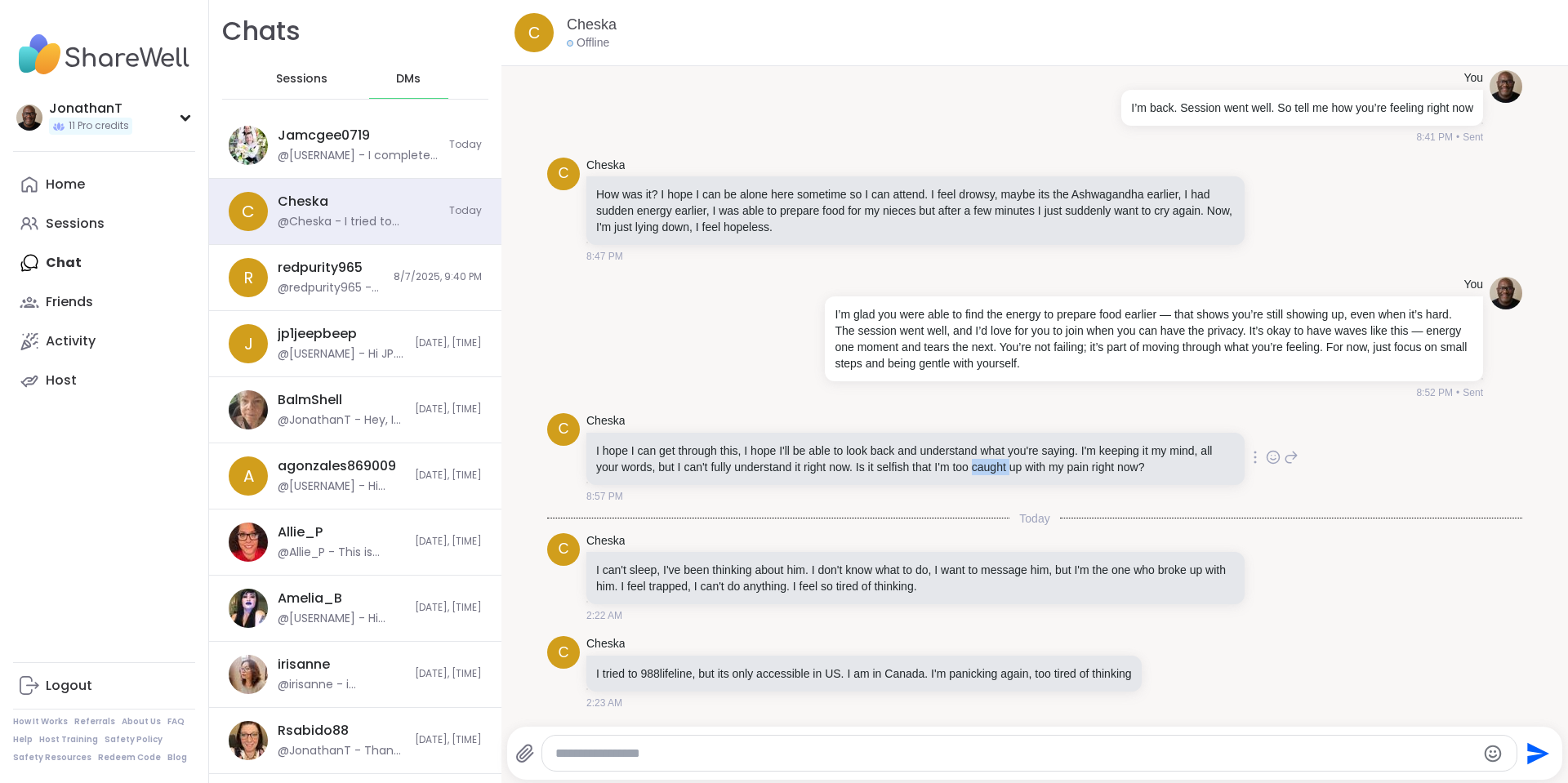 click on "I hope I can get through this, I hope I'll be able to look back and understand what you're saying. I'm keeping it my mind, all your words, but I can't fully understand it right now. Is it selfish that I'm too caught up with my pain right now?" at bounding box center [915, 459] 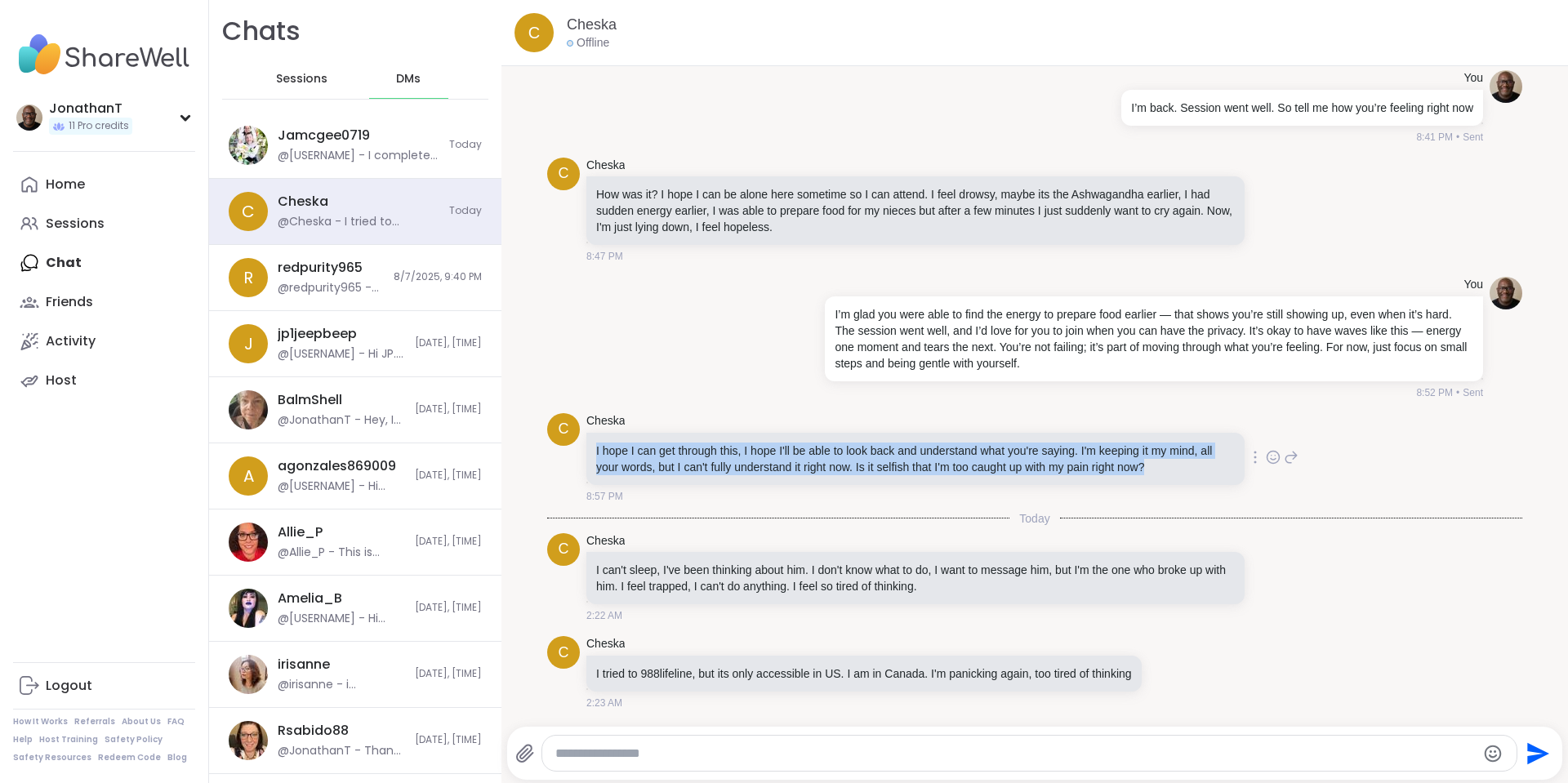 click on "I hope I can get through this, I hope I'll be able to look back and understand what you're saying. I'm keeping it my mind, all your words, but I can't fully understand it right now. Is it selfish that I'm too caught up with my pain right now?" at bounding box center [915, 459] 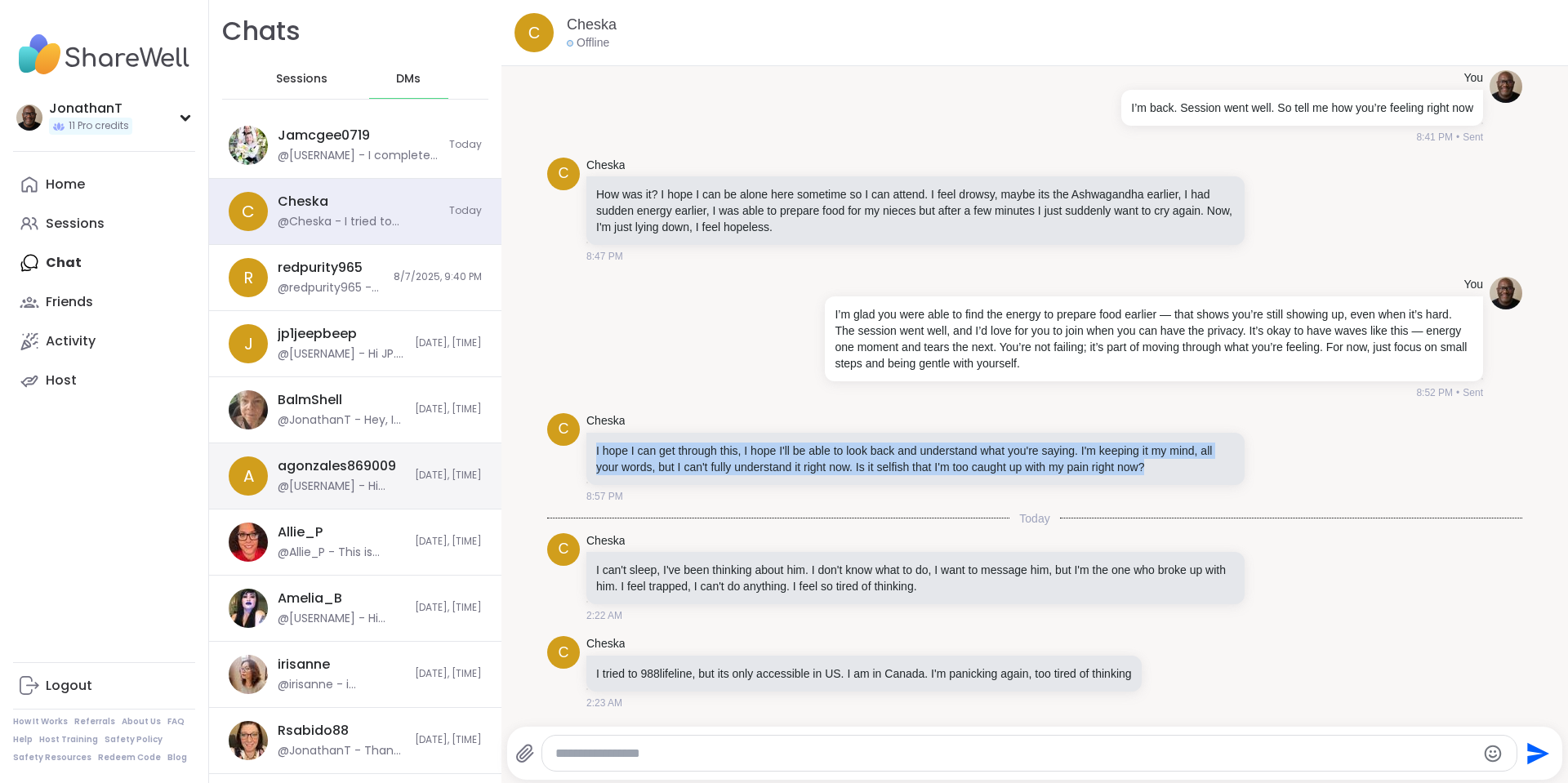 copy on "I hope I can get through this, I hope I'll be able to look back and understand what you're saying. I'm keeping it my mind, all your words, but I can't fully understand it right now. Is it selfish that I'm too caught up with my pain right now?" 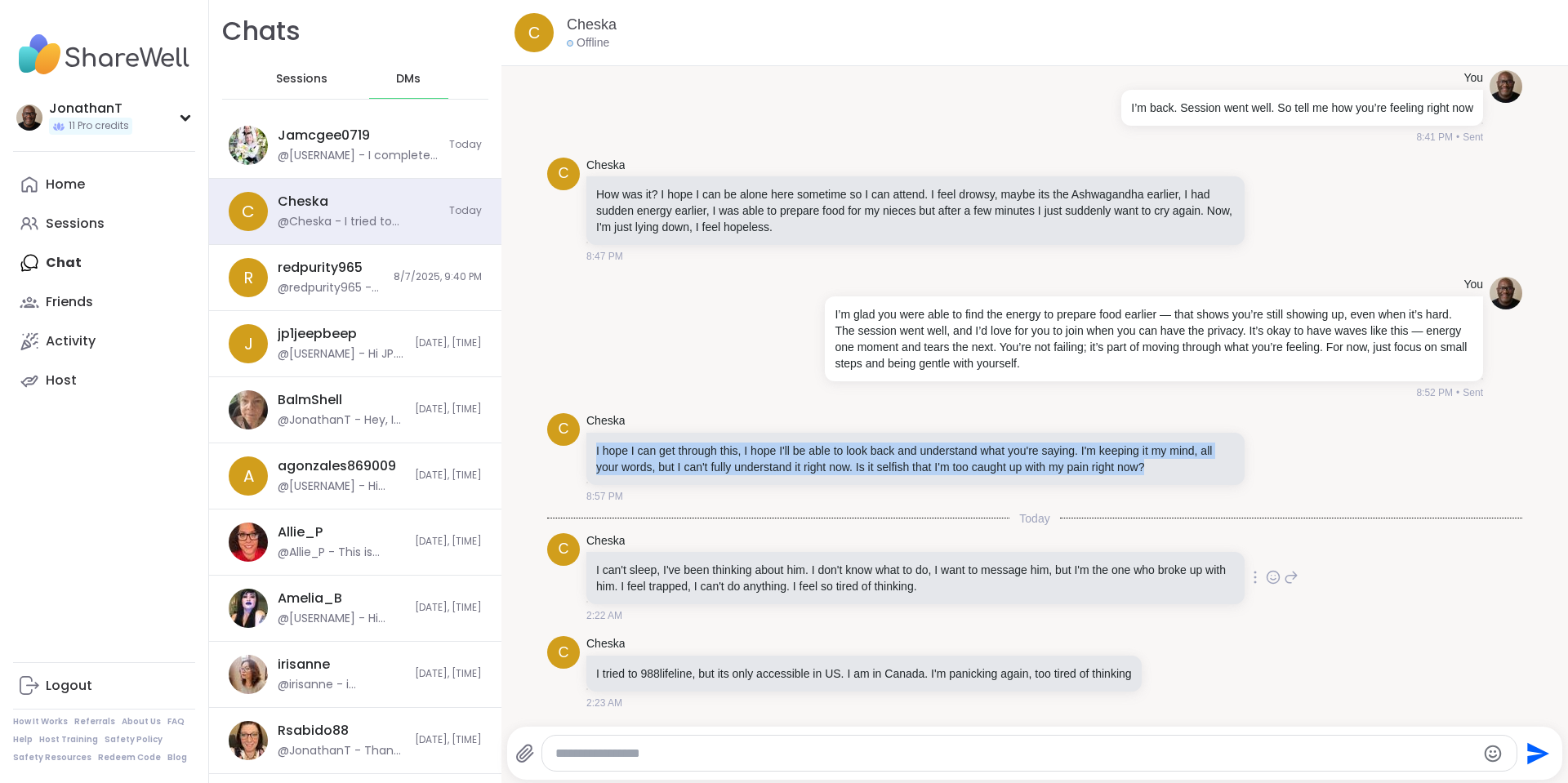 click on "I can't sleep, I've been thinking about him. I don't know what to do, I want to message him, but I'm the one who broke up with him. I feel trapped, I can't do anything. I feel so tired of thinking." at bounding box center [915, 578] 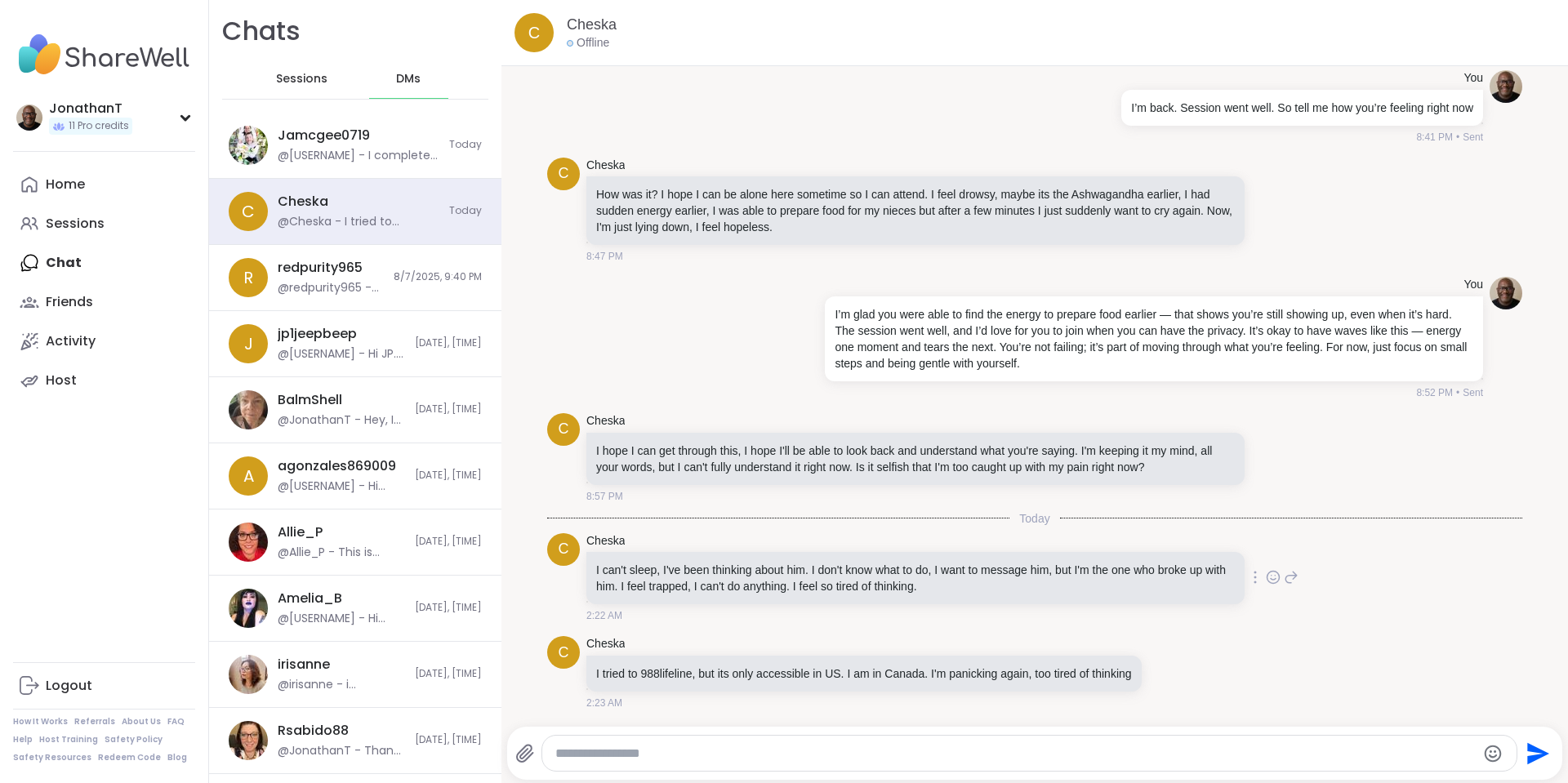 click on "I can't sleep, I've been thinking about him. I don't know what to do, I want to message him, but I'm the one who broke up with him. I feel trapped, I can't do anything. I feel so tired of thinking." at bounding box center [915, 578] 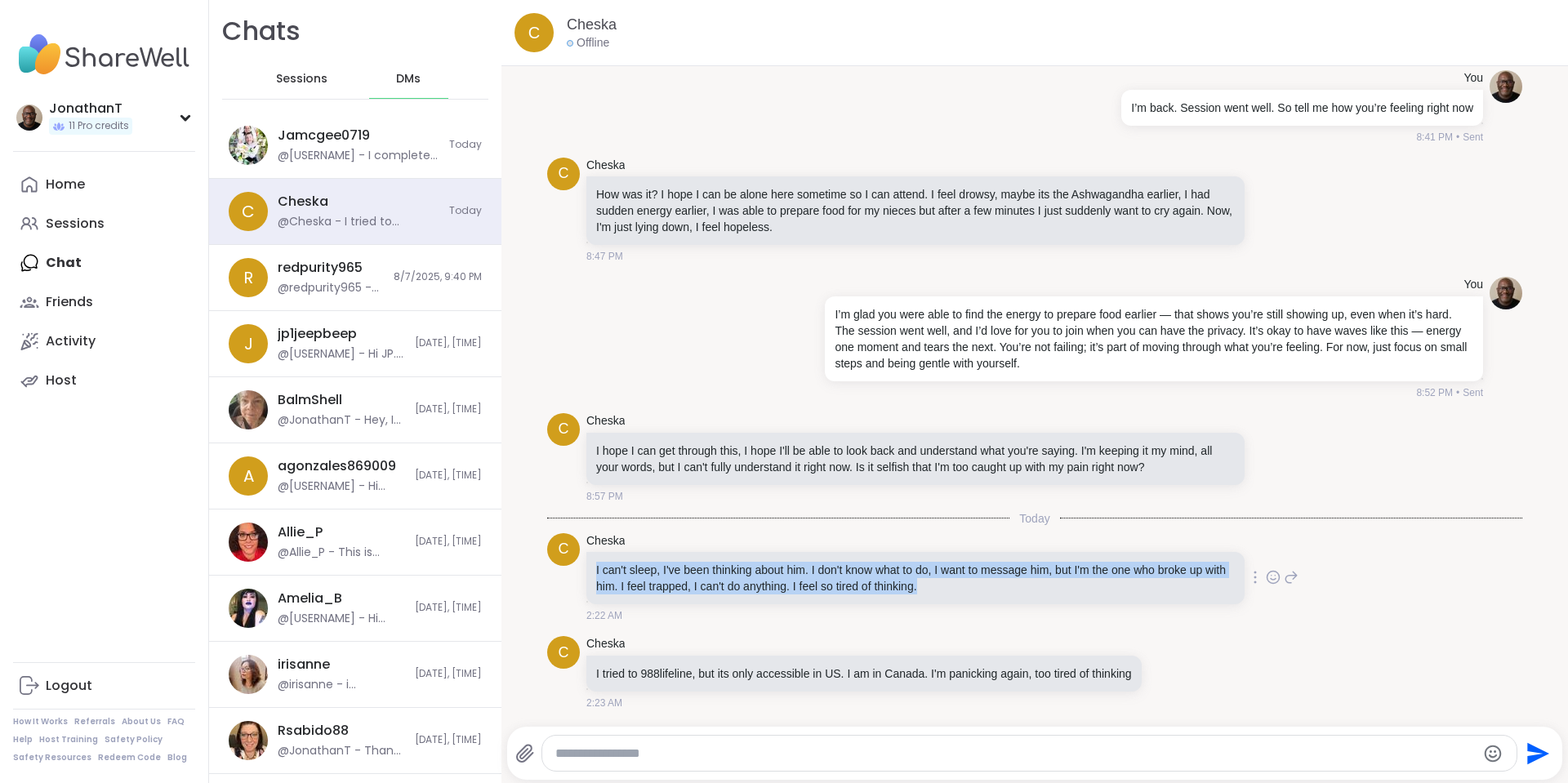 click on "I can't sleep, I've been thinking about him. I don't know what to do, I want to message him, but I'm the one who broke up with him. I feel trapped, I can't do anything. I feel so tired of thinking." at bounding box center (915, 578) 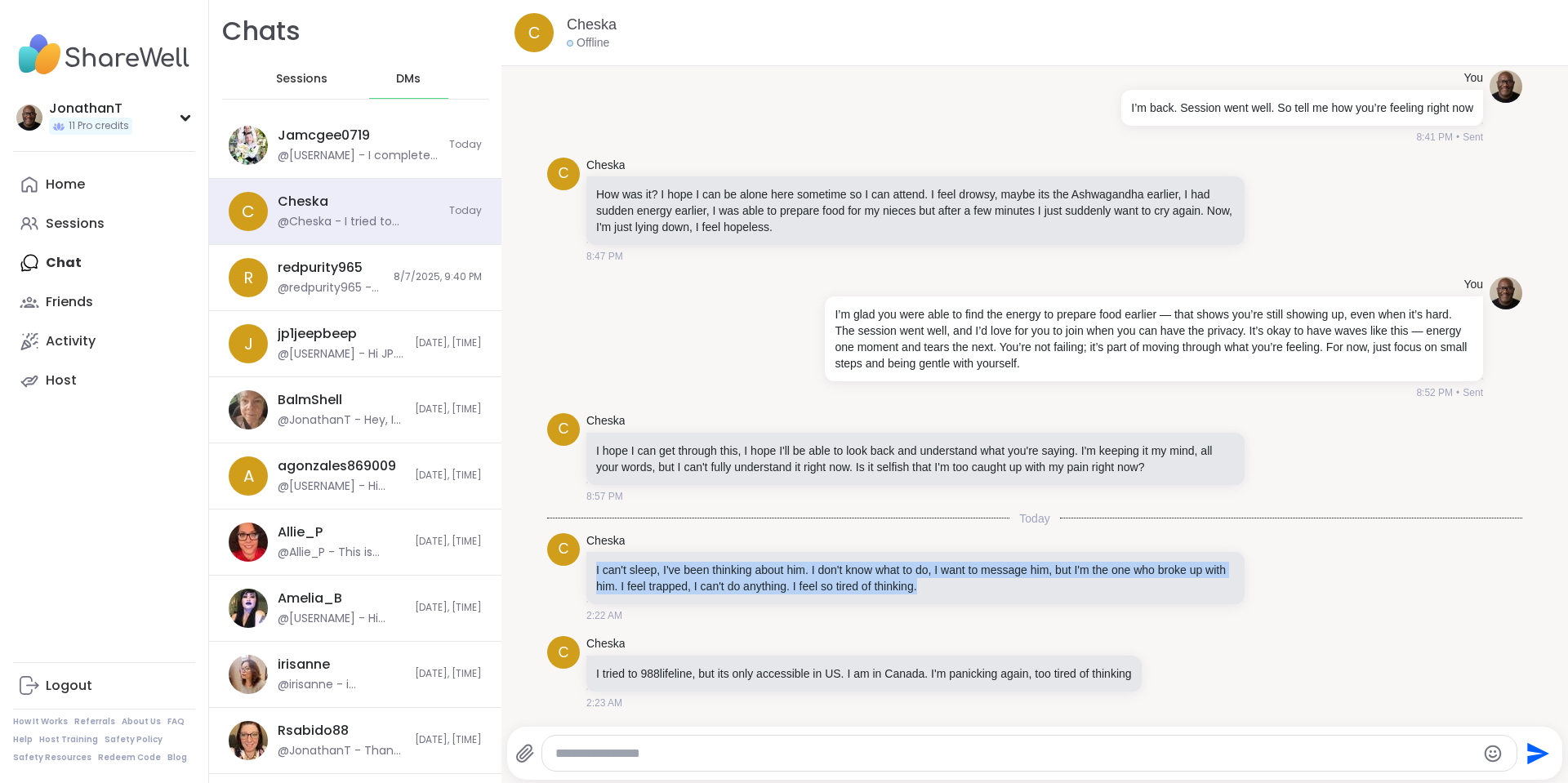 copy on "I can't sleep, I've been thinking about him. I don't know what to do, I want to message him, but I'm the one who broke up with him. I feel trapped, I can't do anything. I feel so tired of thinking." 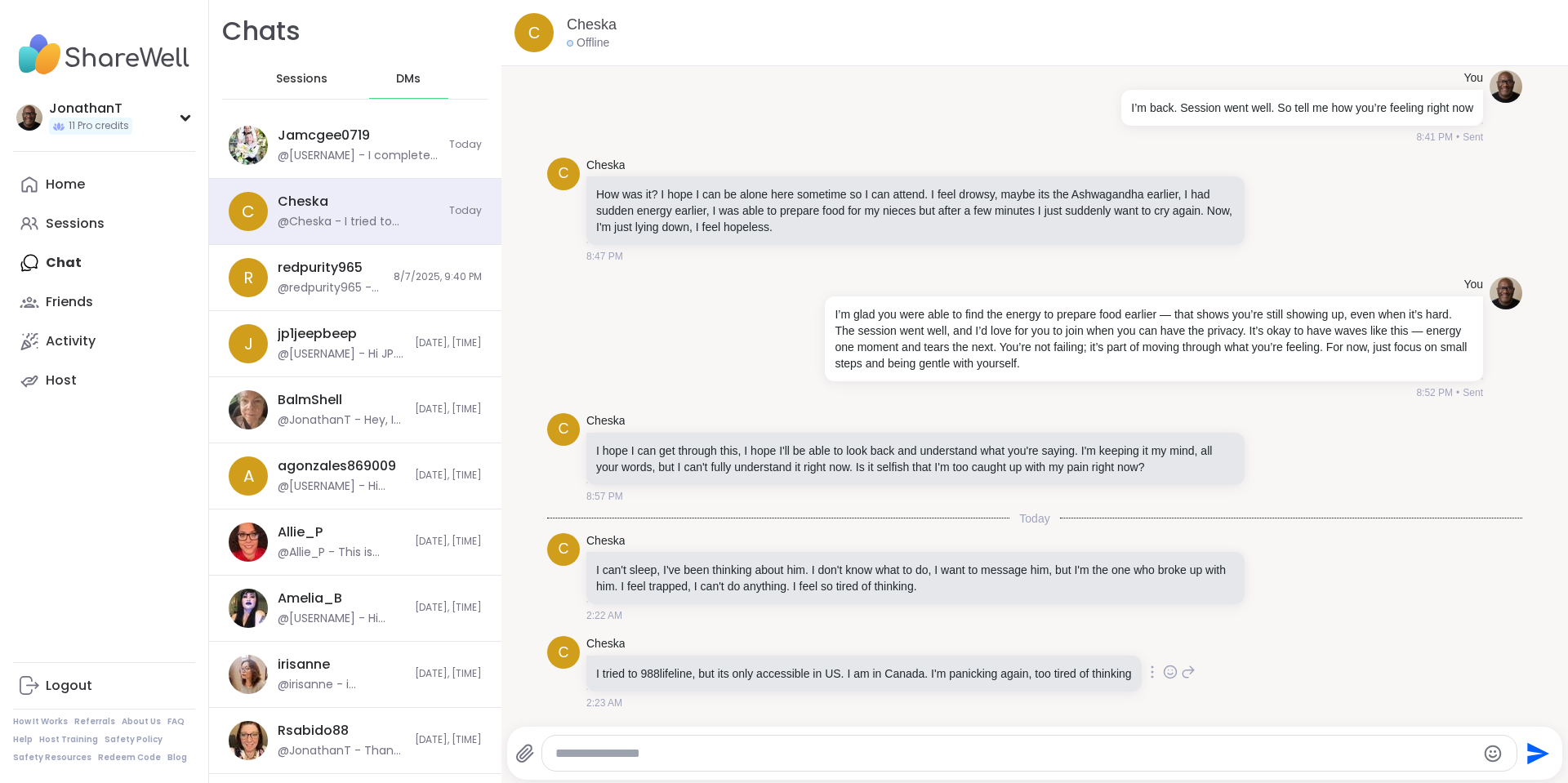 click on "I tried to 988lifeline, but its only accessible in US. I am in Canada. I'm panicking again, too tired of thinking" at bounding box center (864, 674) 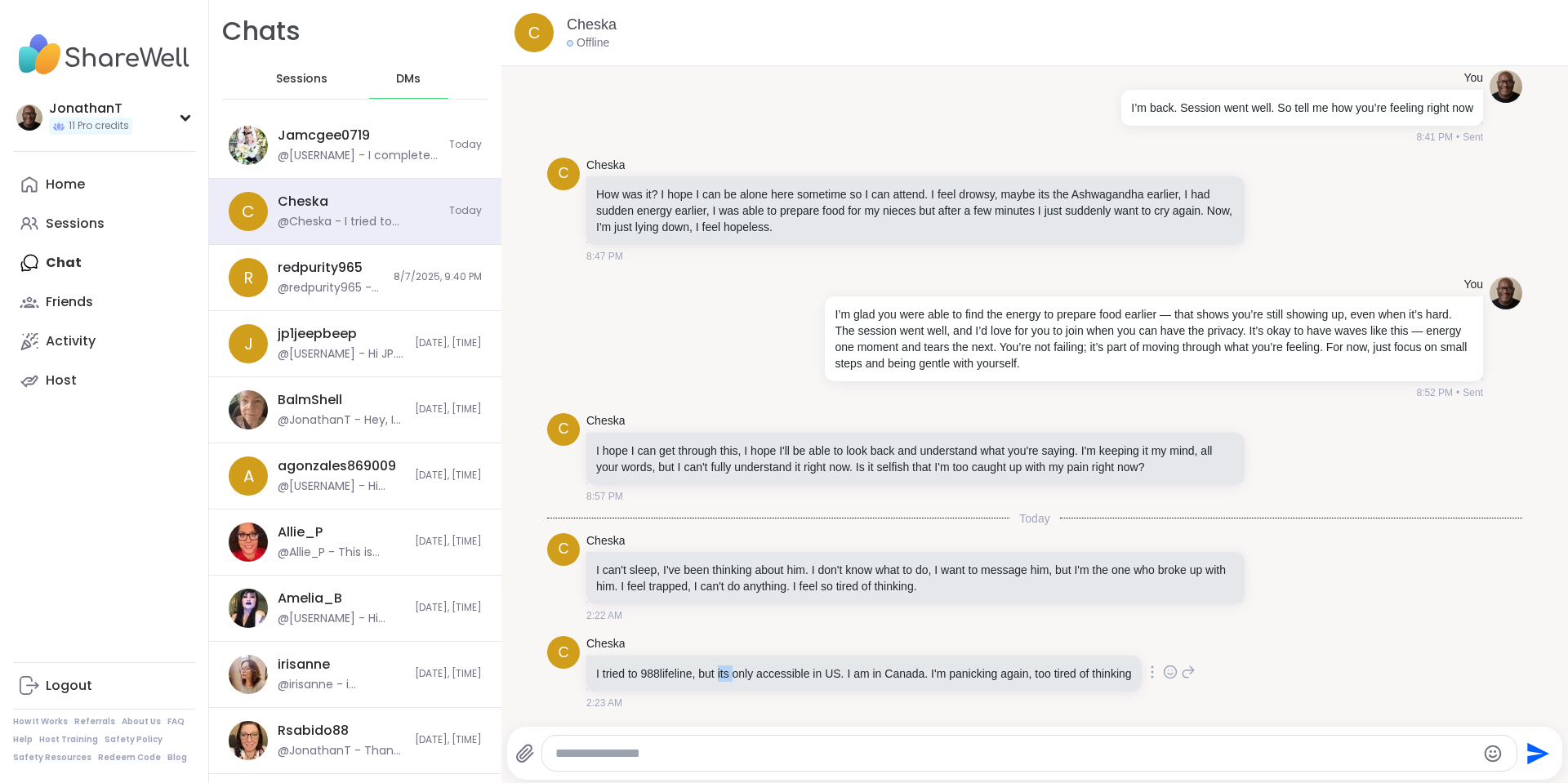click on "I tried to 988lifeline, but its only accessible in US. I am in Canada. I'm panicking again, too tired of thinking" at bounding box center [864, 674] 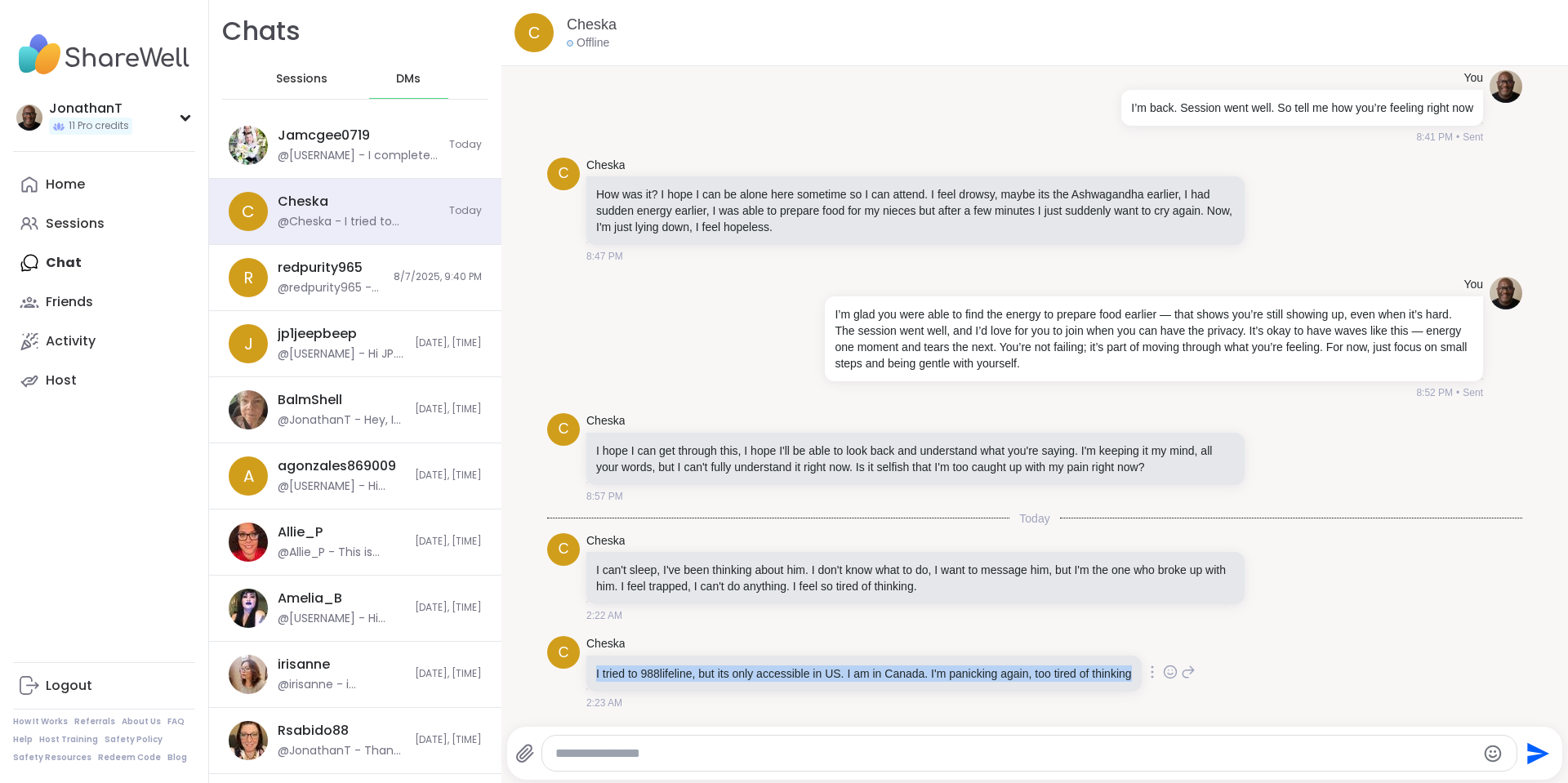 click on "I tried to 988lifeline, but its only accessible in US. I am in Canada. I'm panicking again, too tired of thinking" at bounding box center [864, 674] 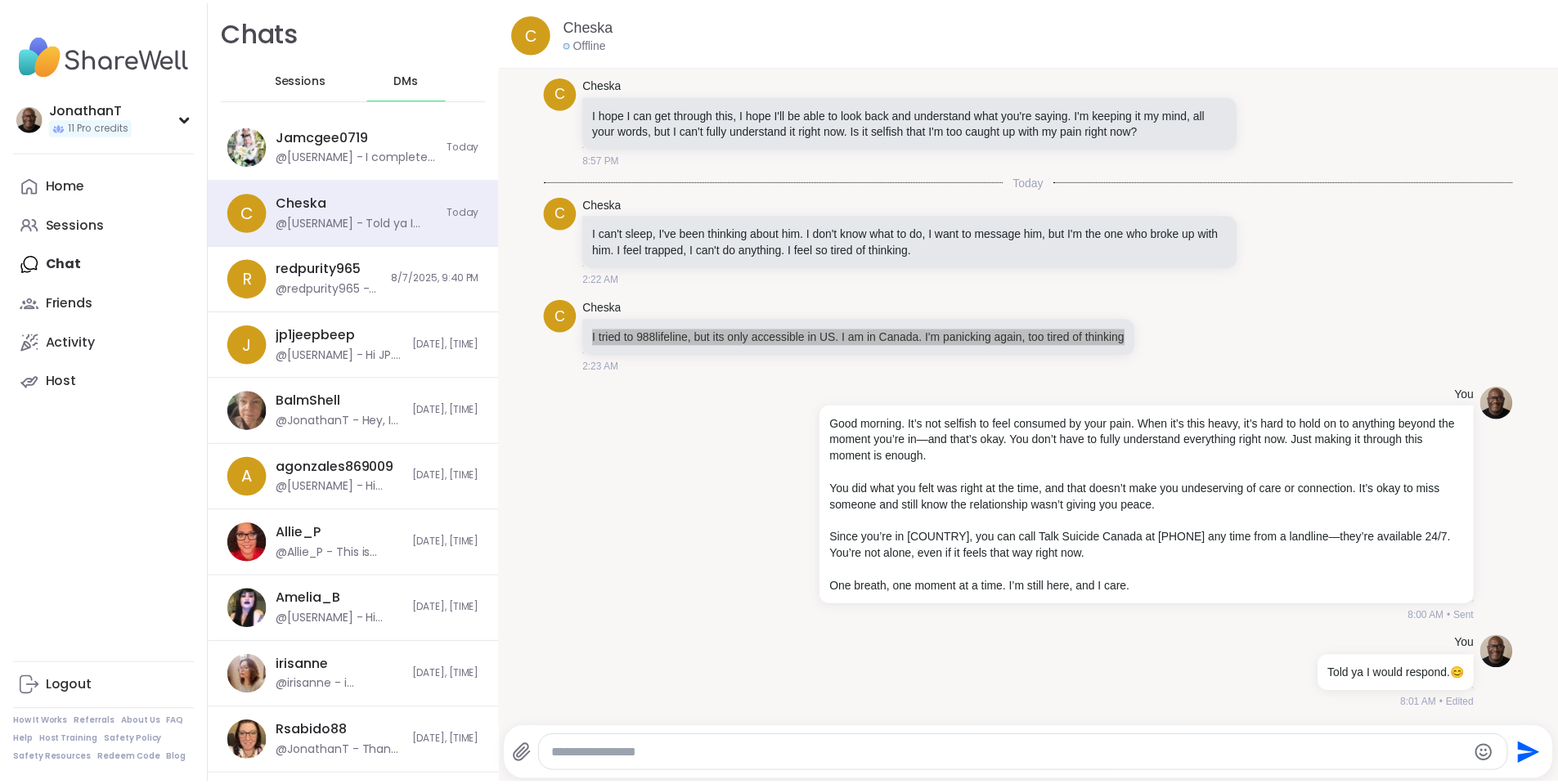 scroll, scrollTop: 7719, scrollLeft: 0, axis: vertical 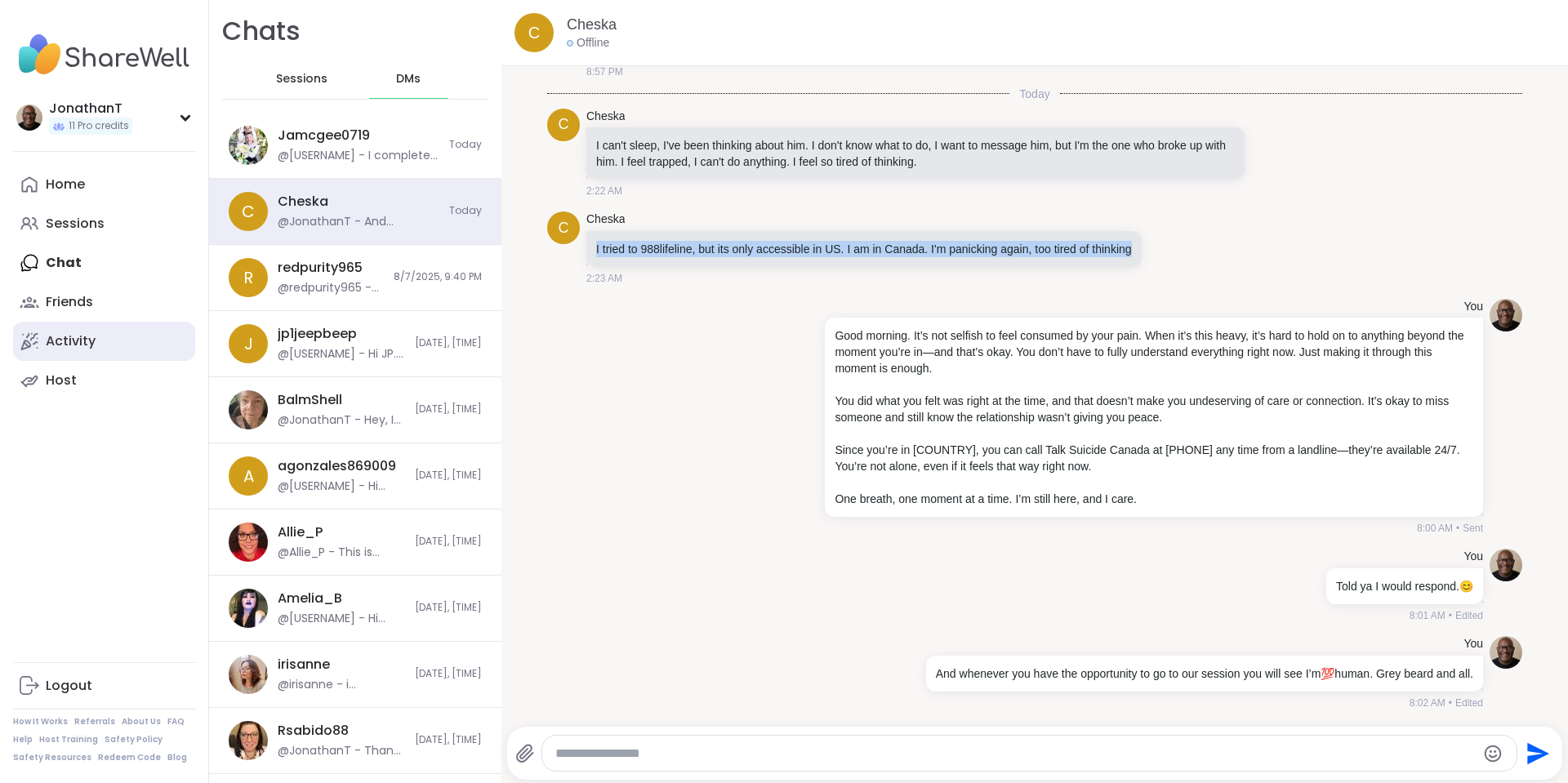 click on "Activity" at bounding box center [70, 341] 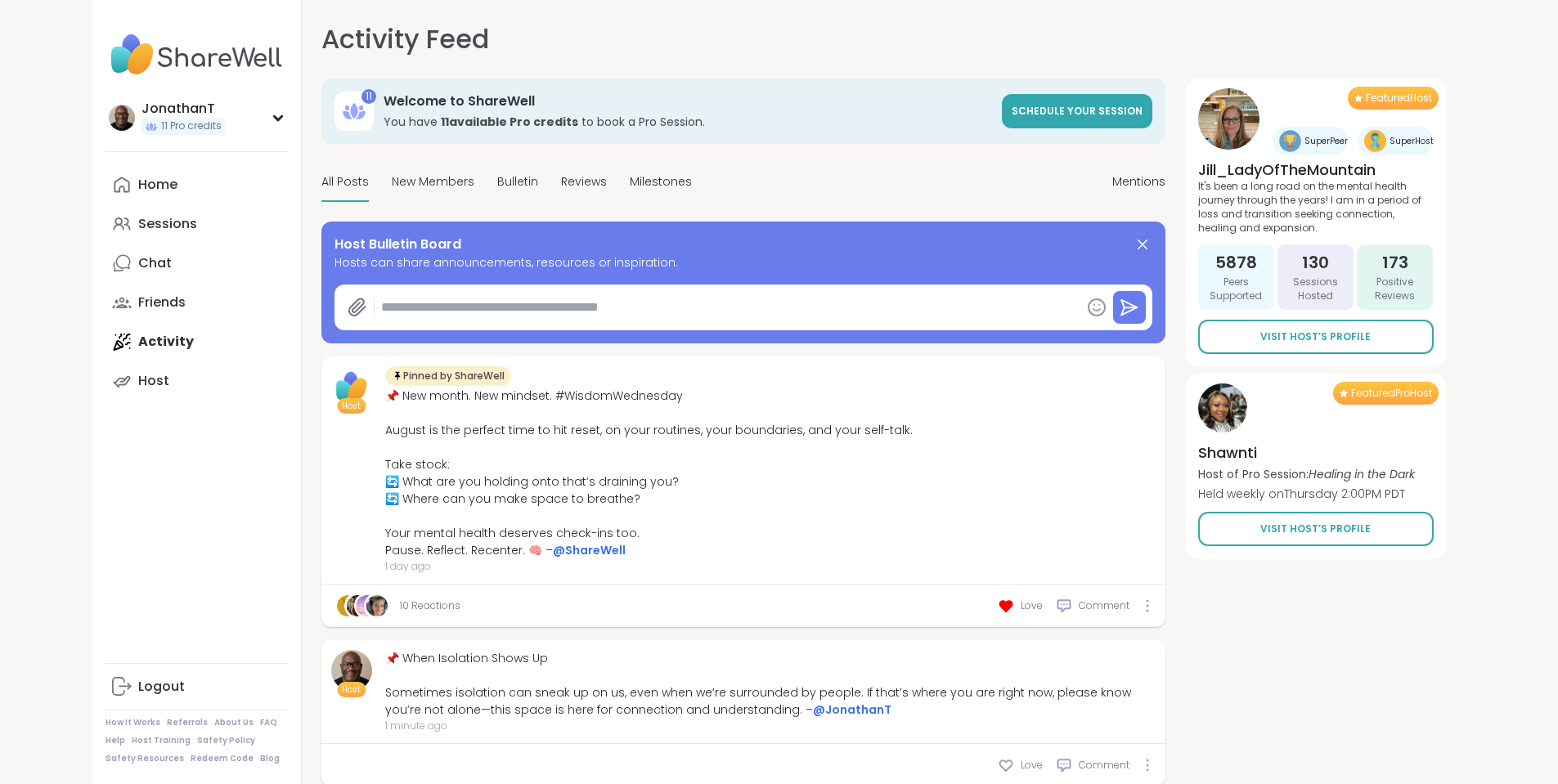 type on "*" 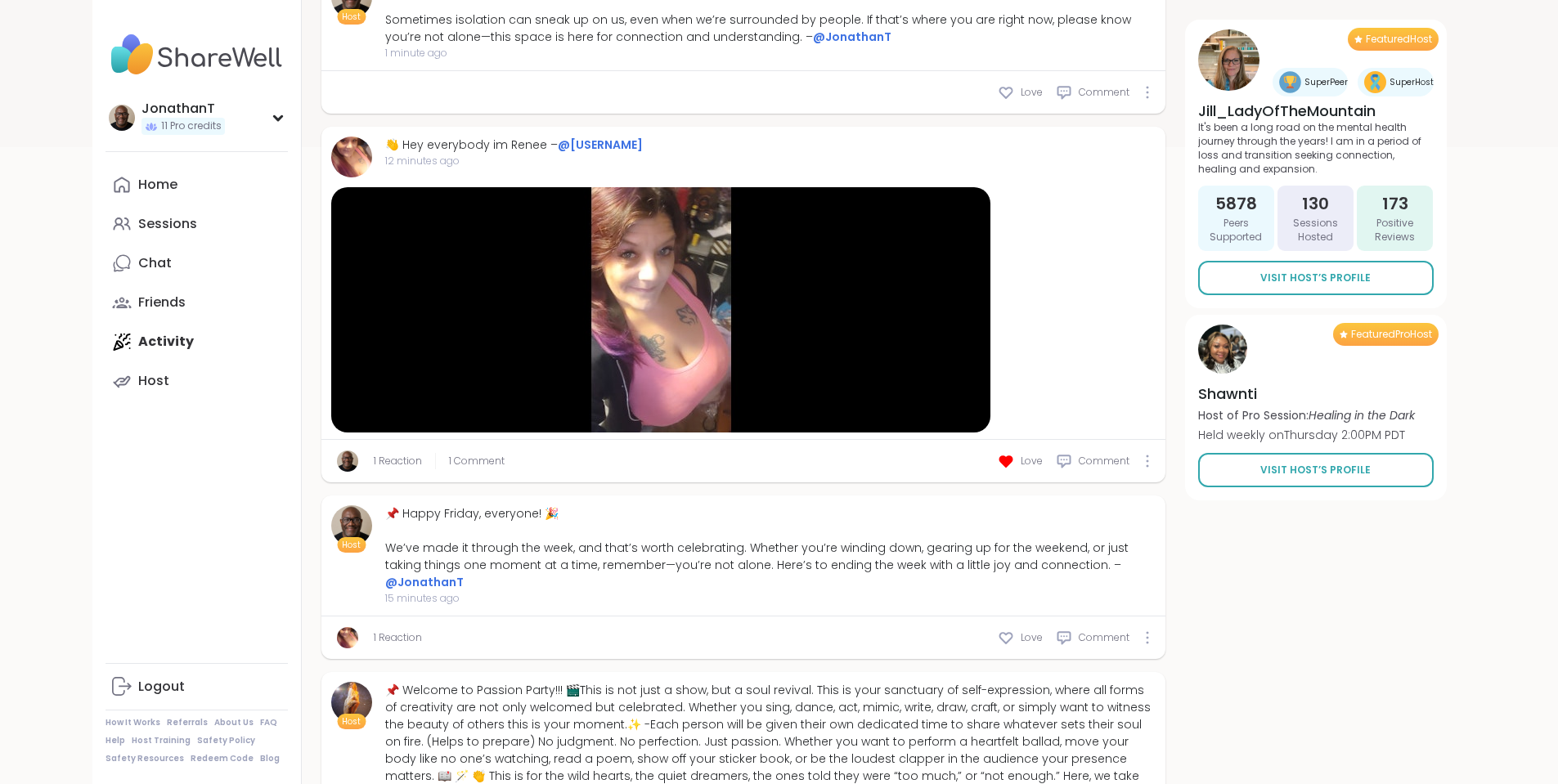 scroll, scrollTop: 670, scrollLeft: 0, axis: vertical 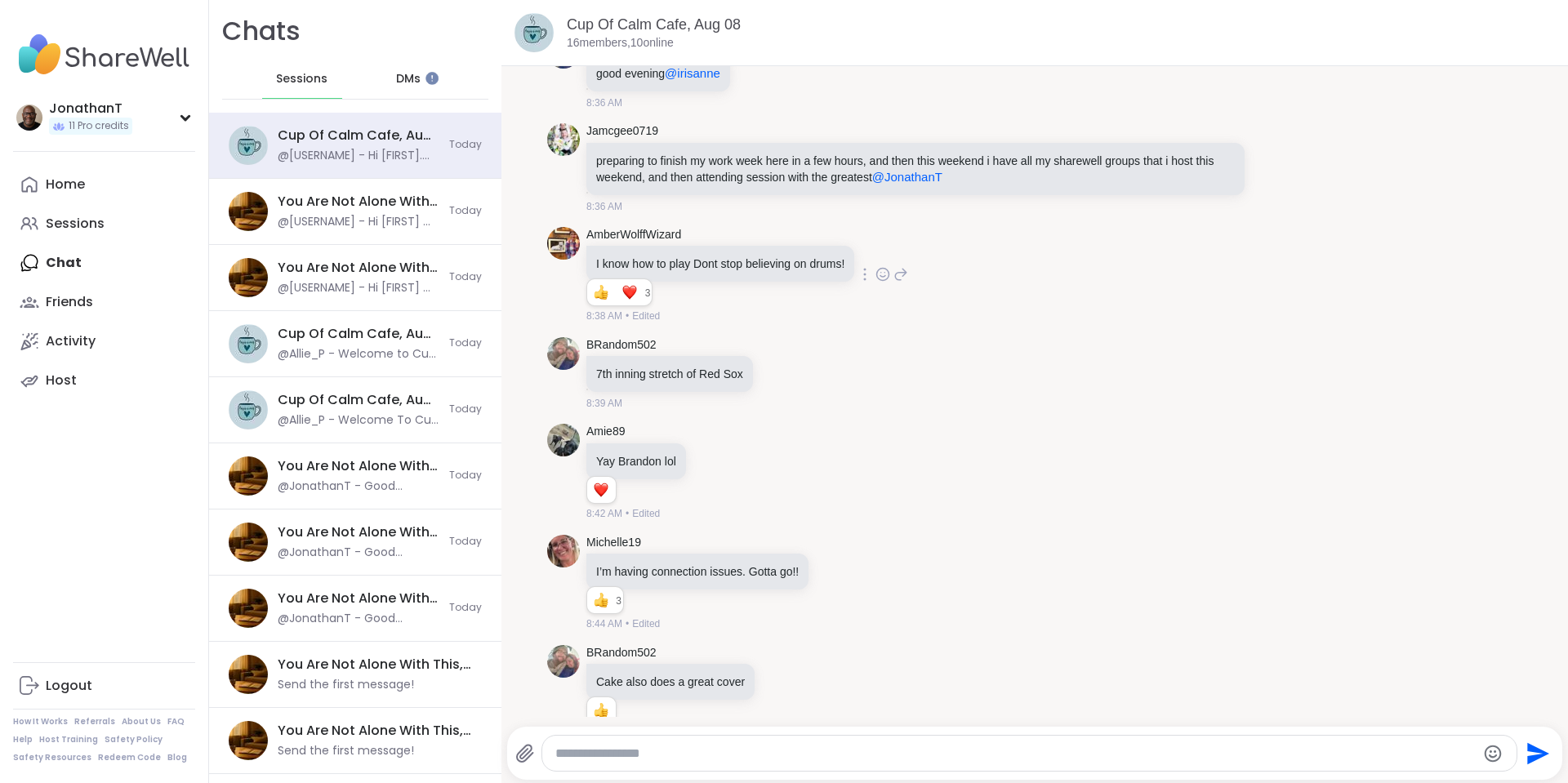 click 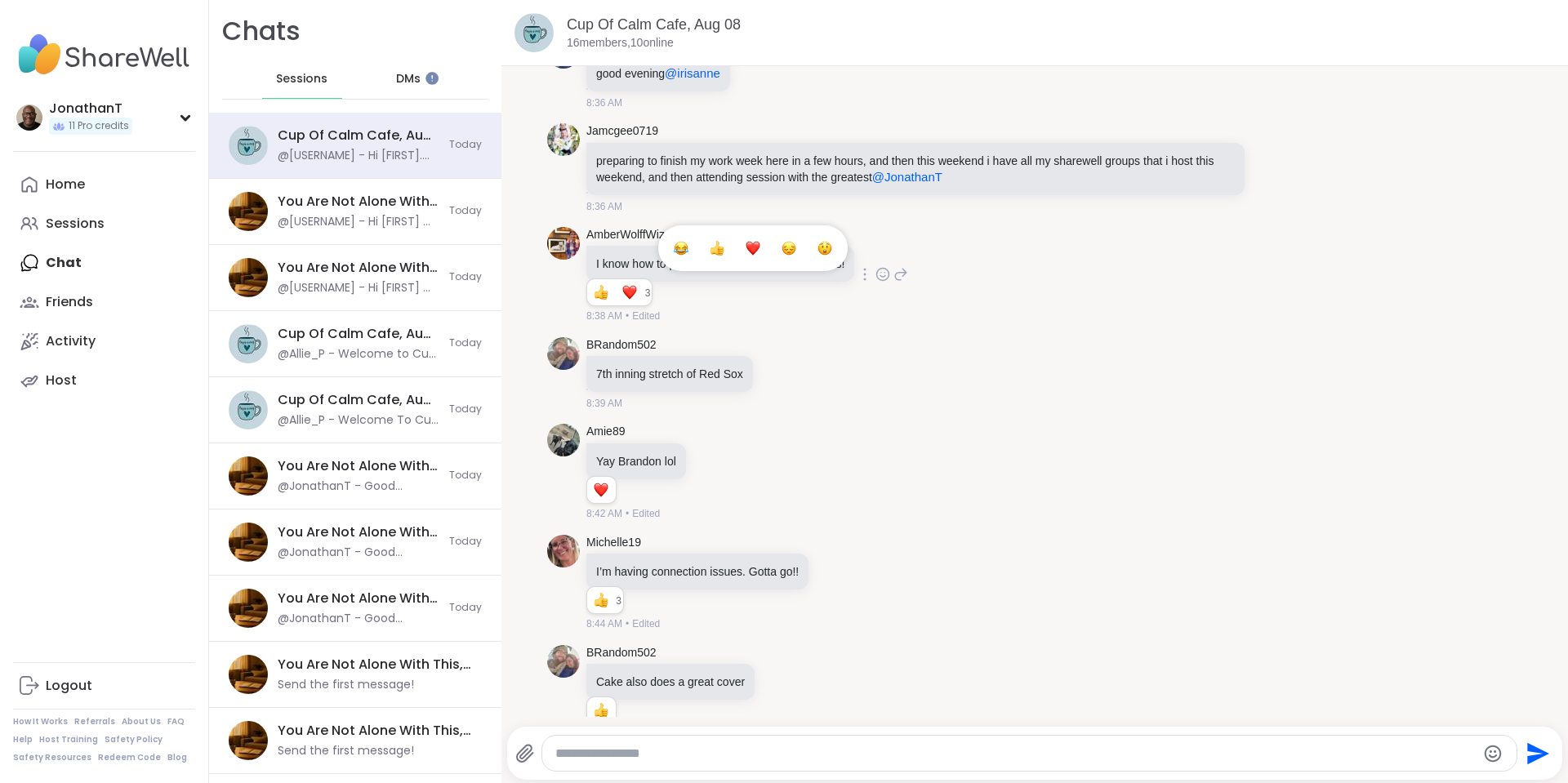 click at bounding box center [825, 248] 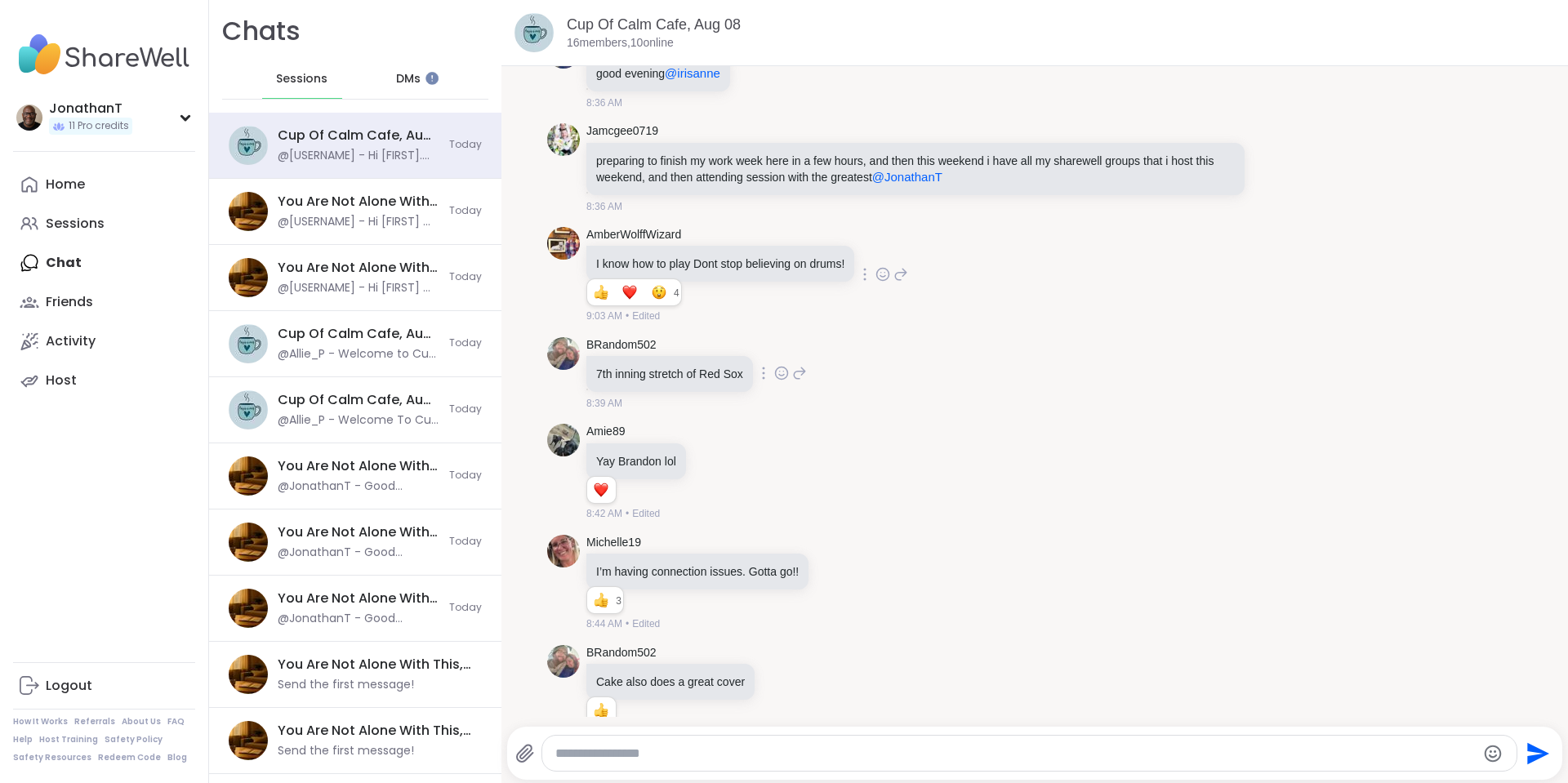 click 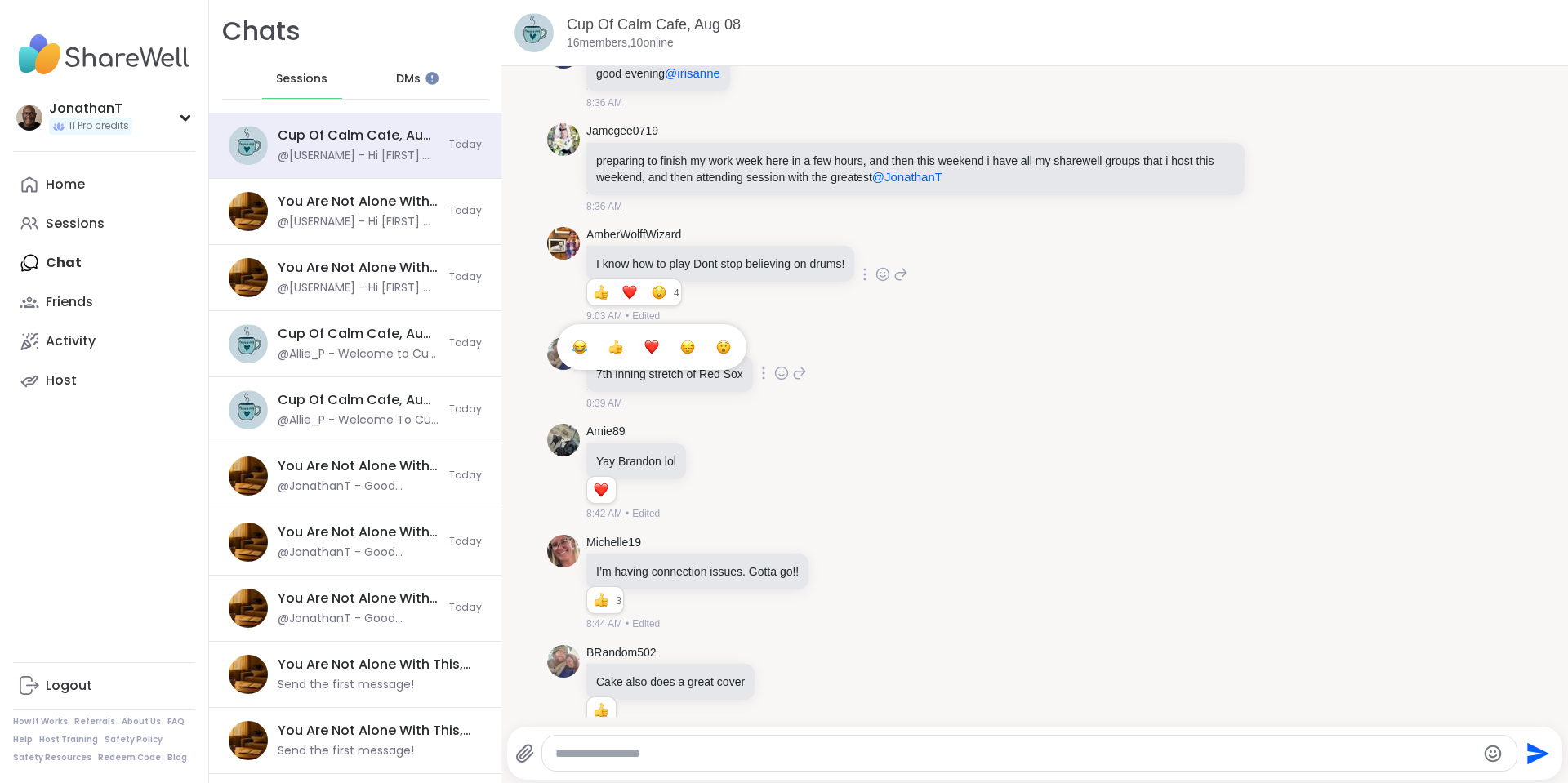click at bounding box center [652, 347] 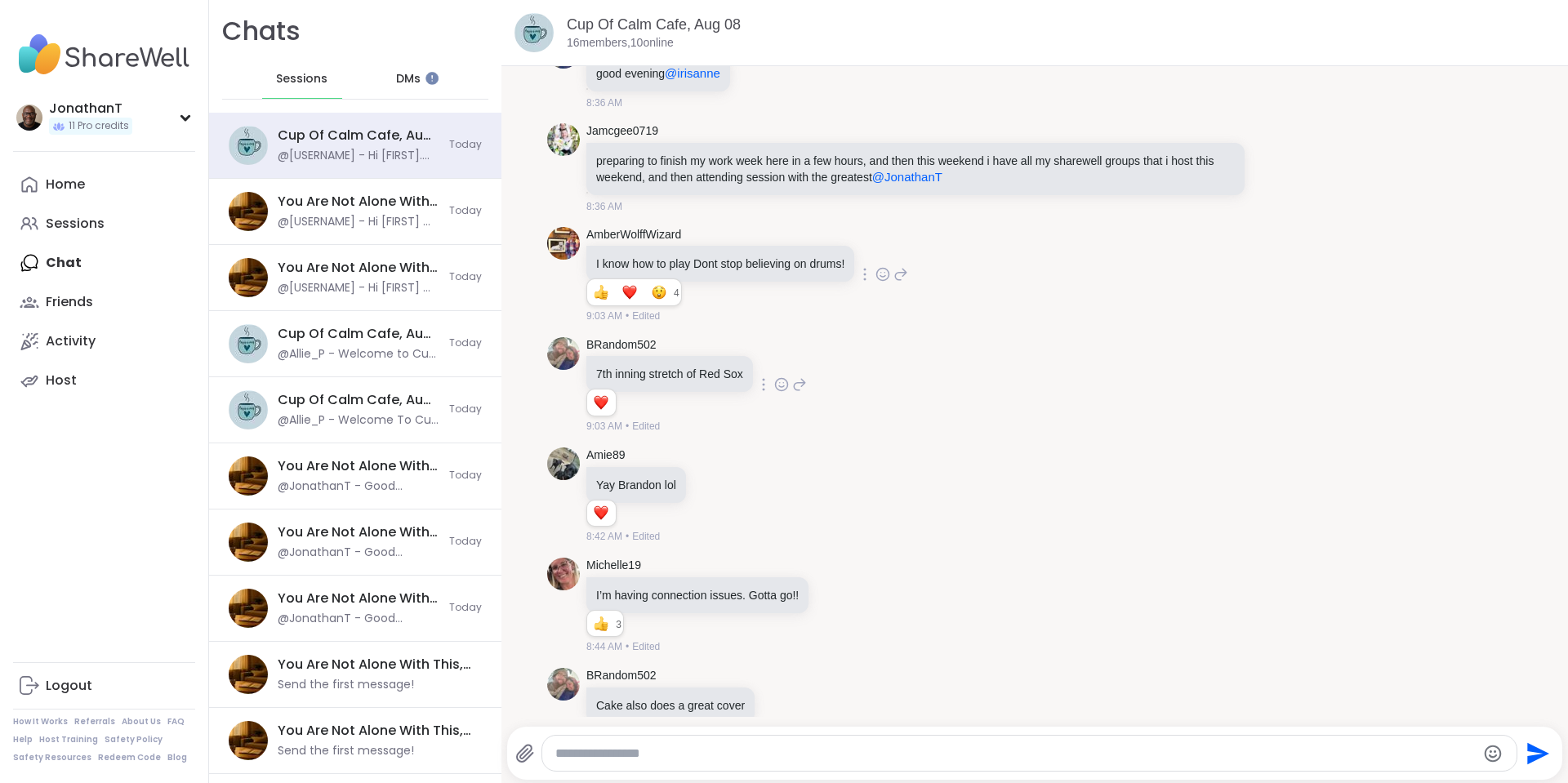 click 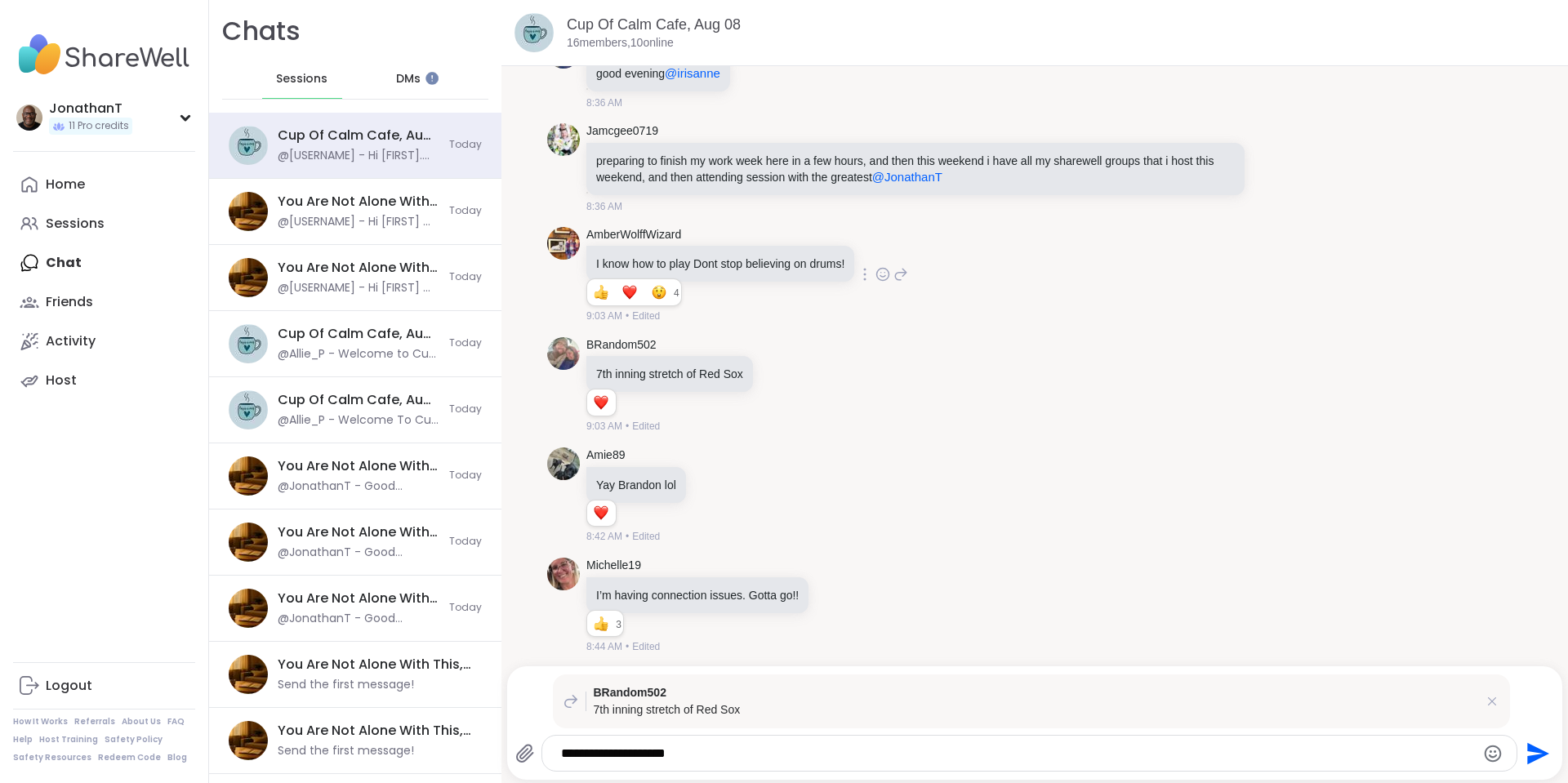 type on "**********" 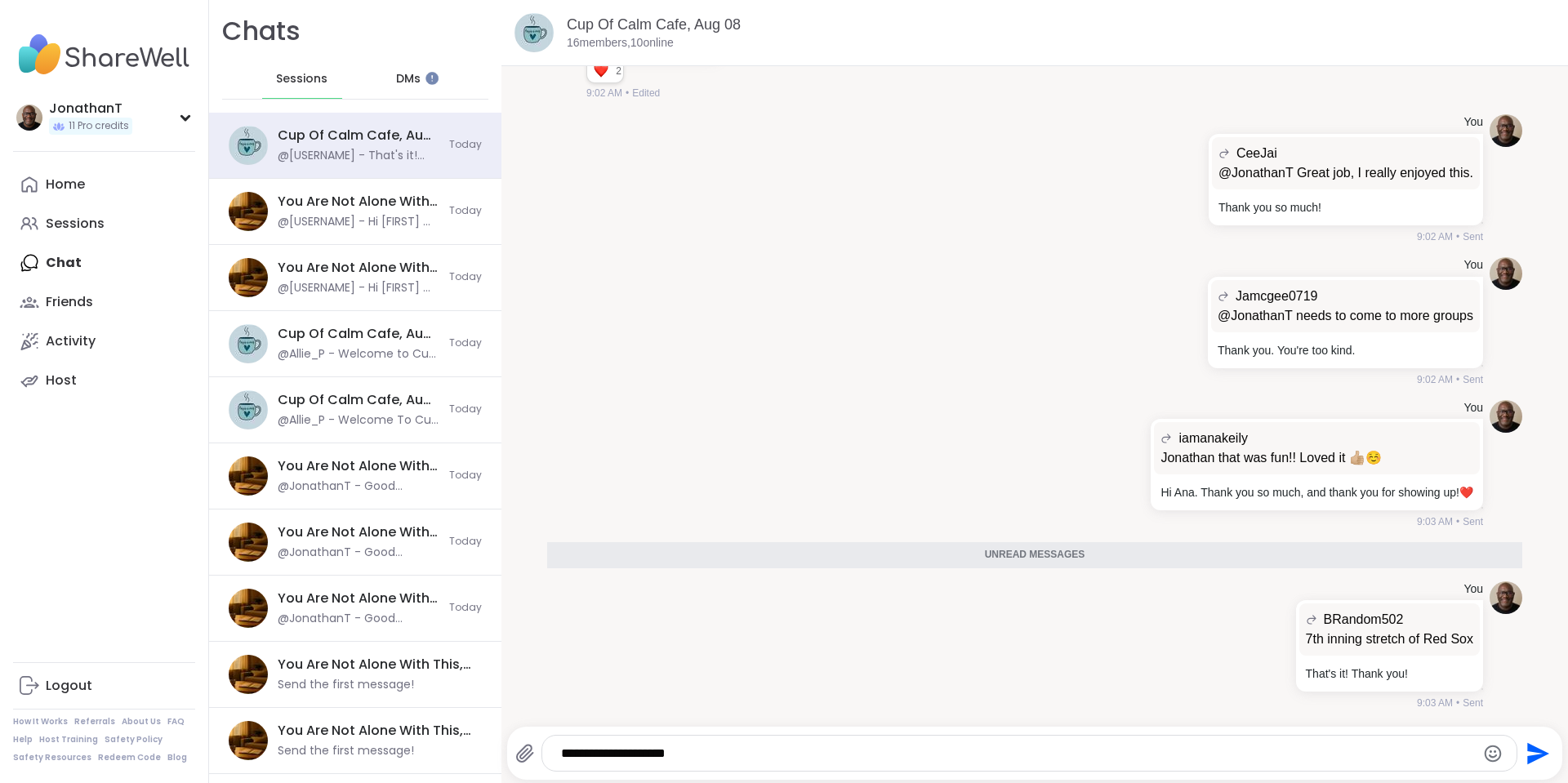 scroll, scrollTop: 4442, scrollLeft: 0, axis: vertical 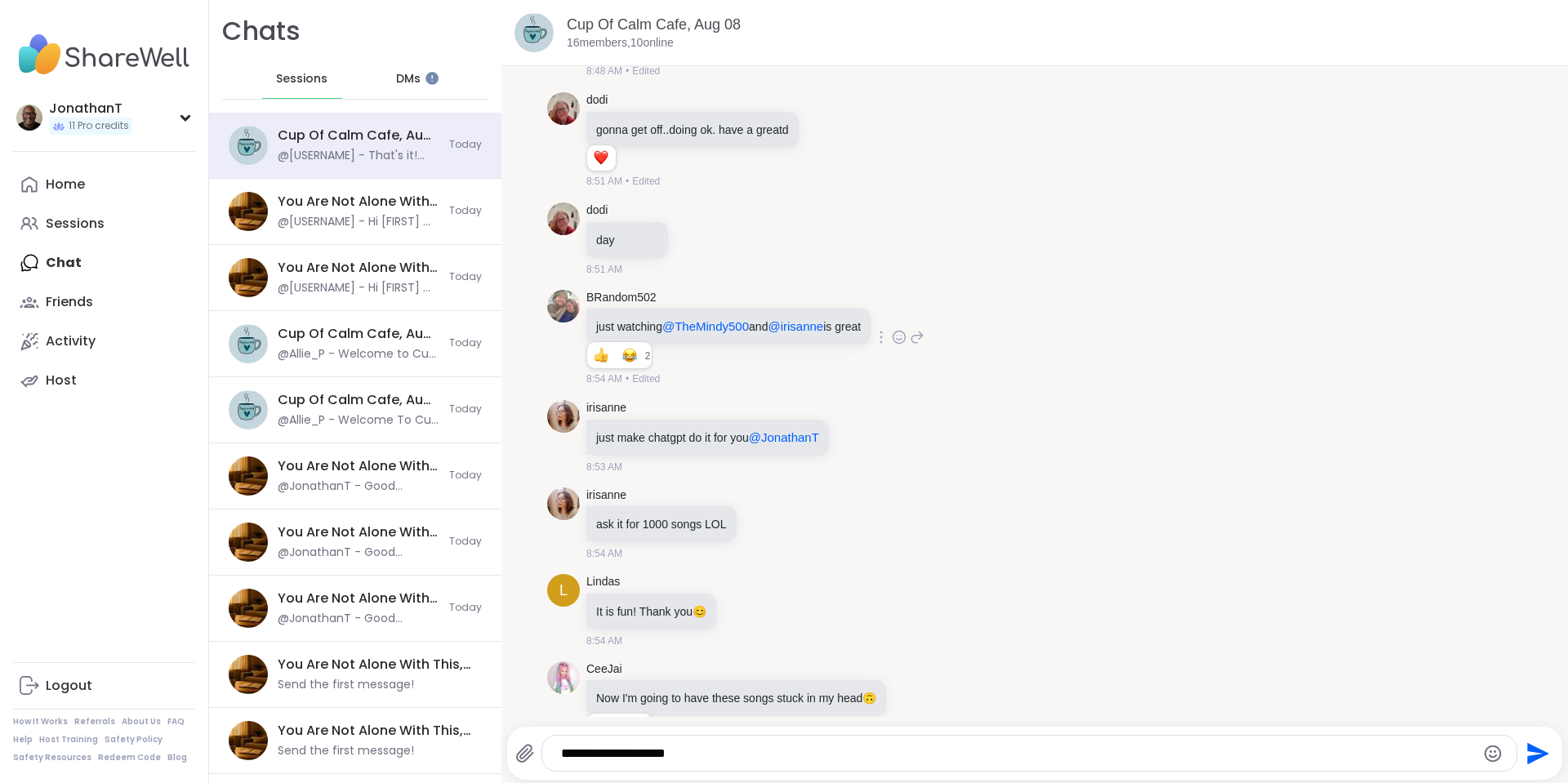 click 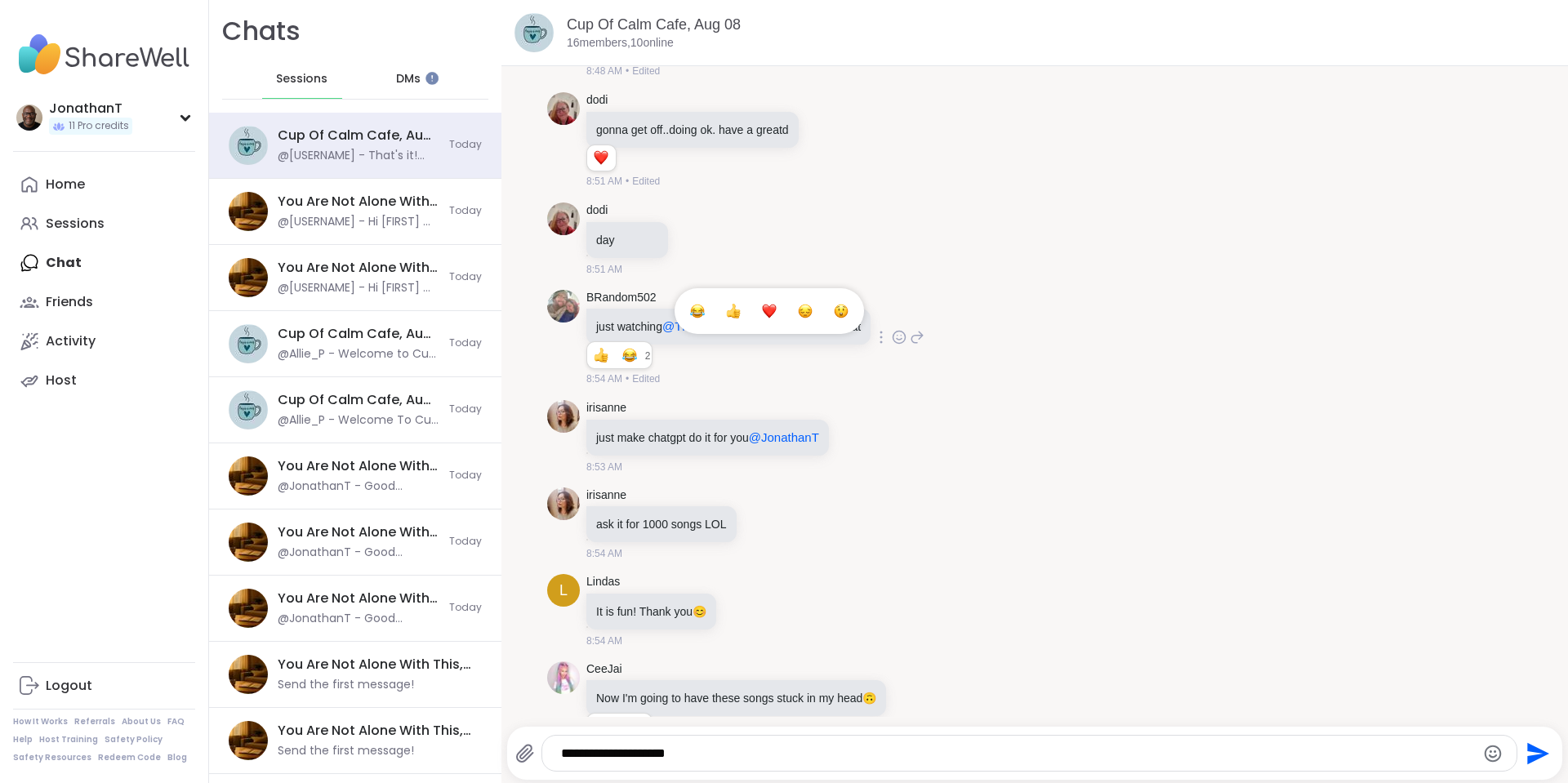 click at bounding box center (697, 311) 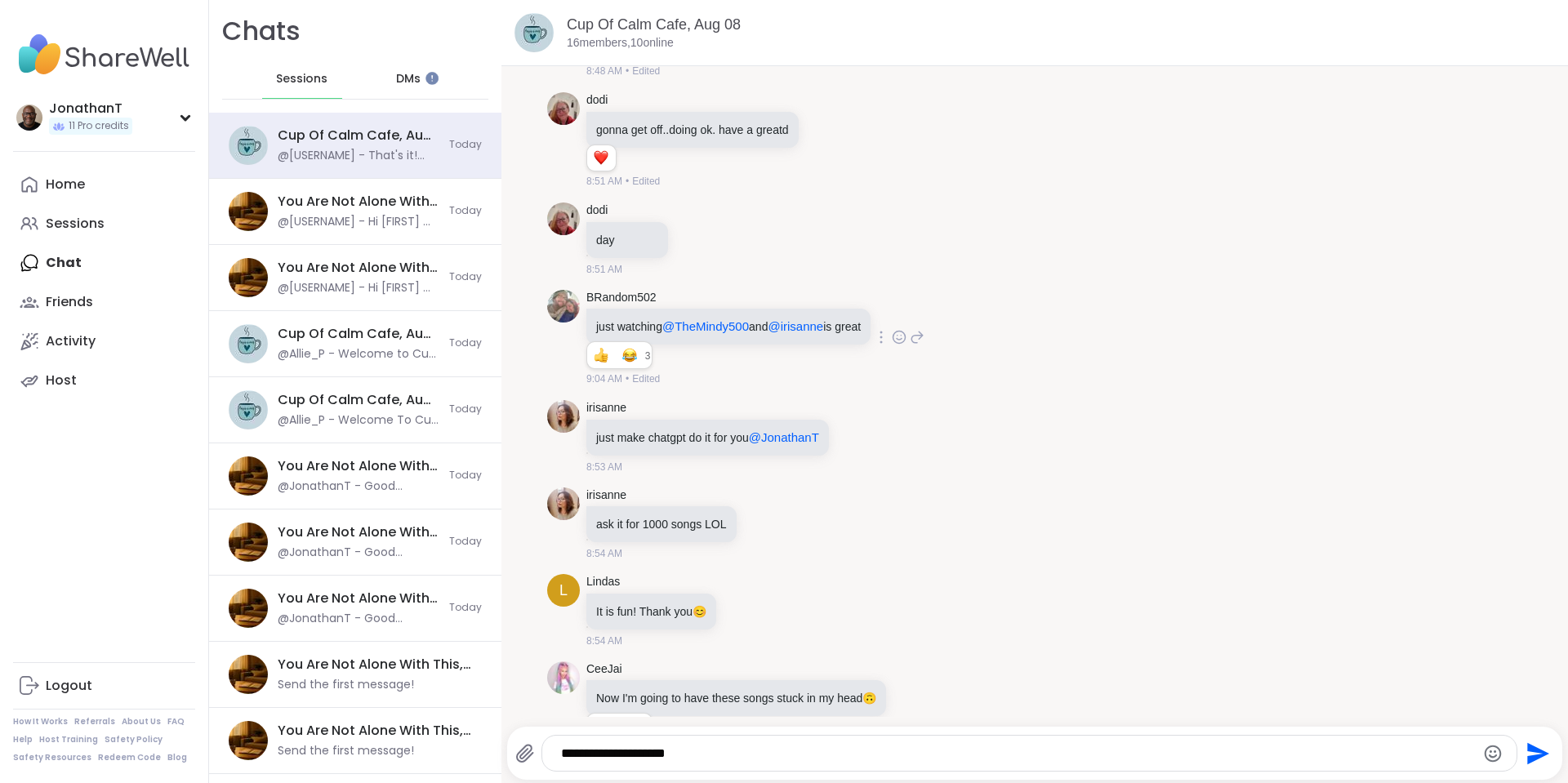 click 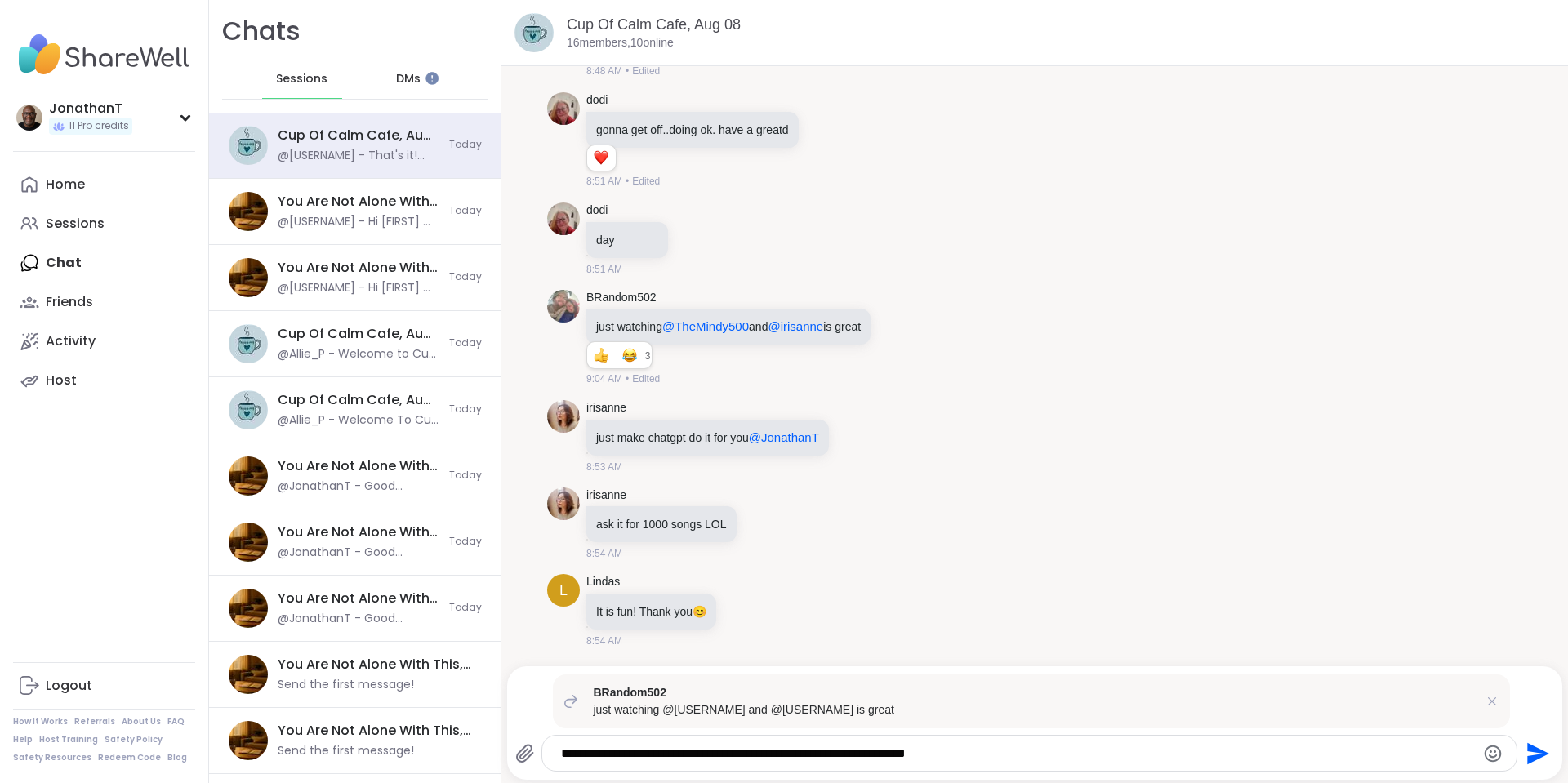click on "**********" at bounding box center [1015, 754] 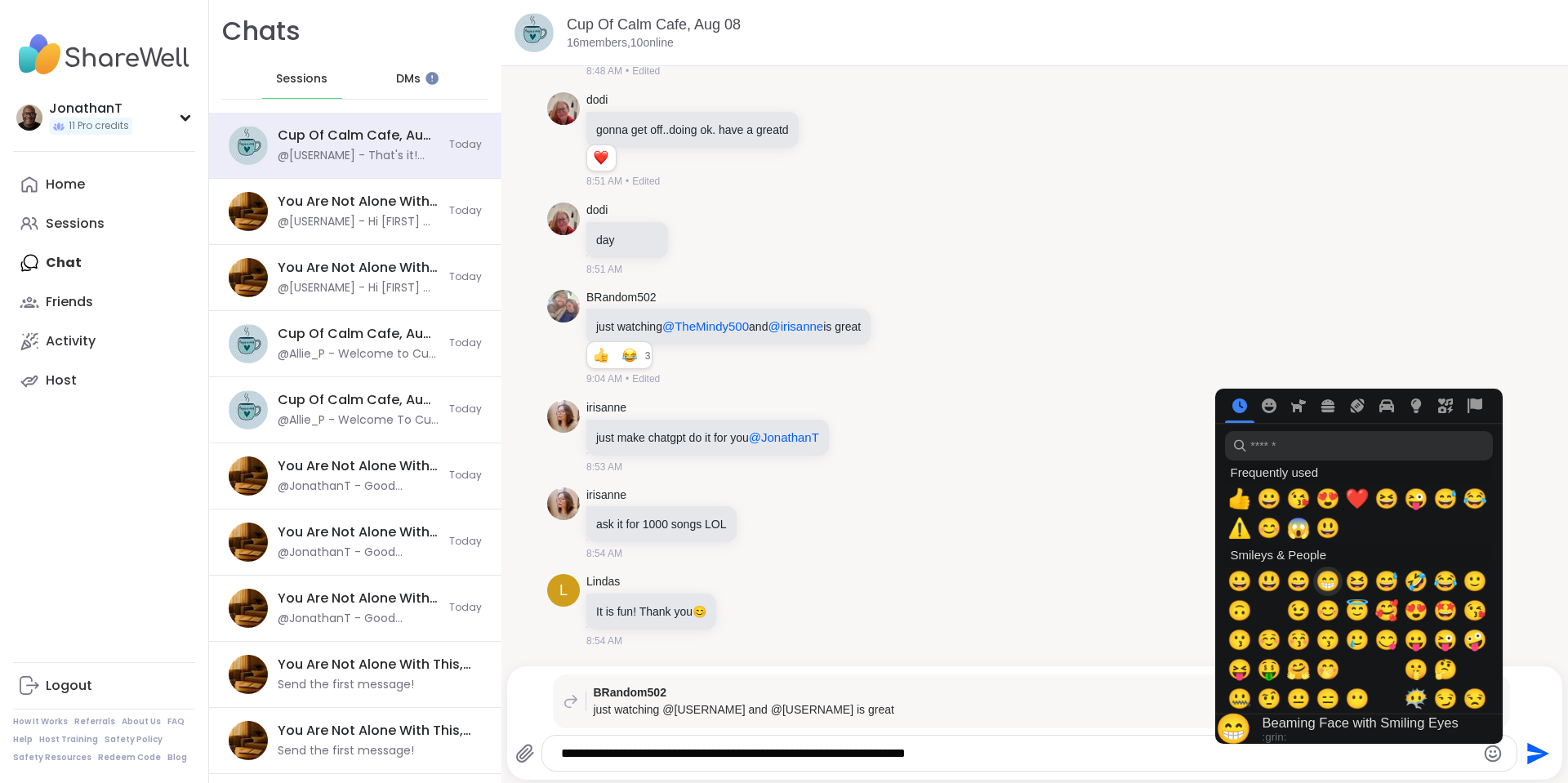 click on "😁" at bounding box center (1328, 581) 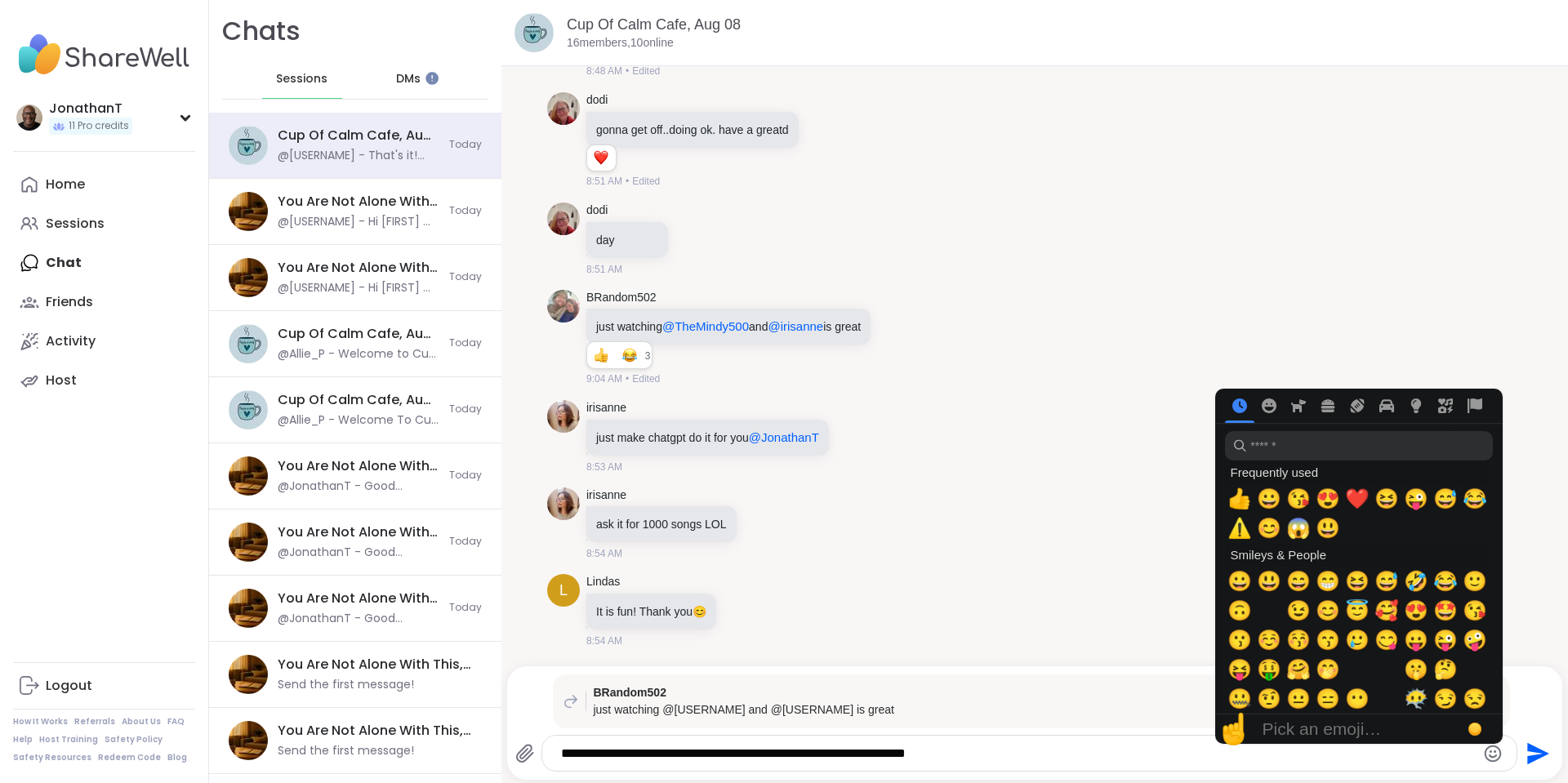 click 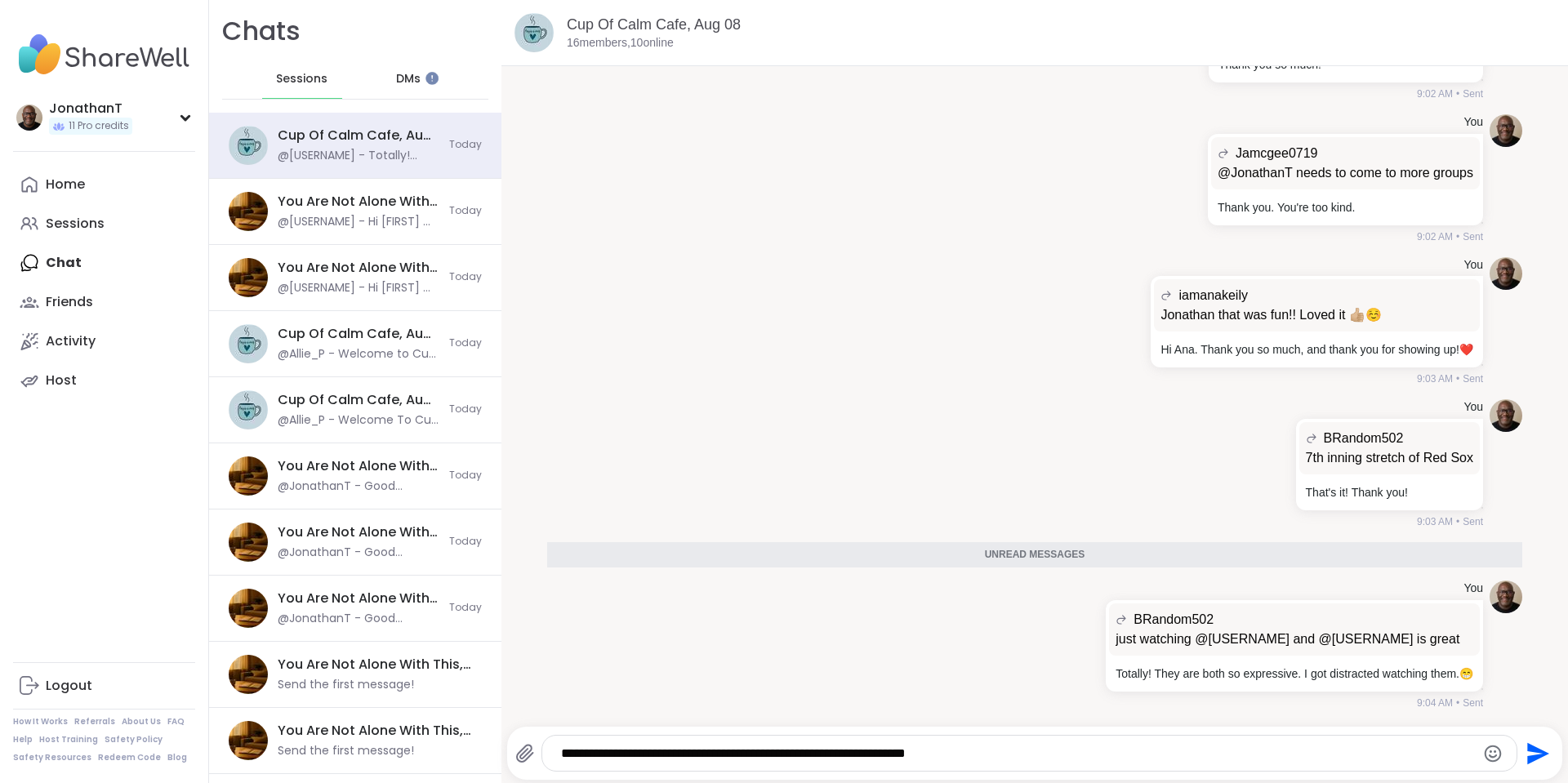 scroll, scrollTop: 4585, scrollLeft: 0, axis: vertical 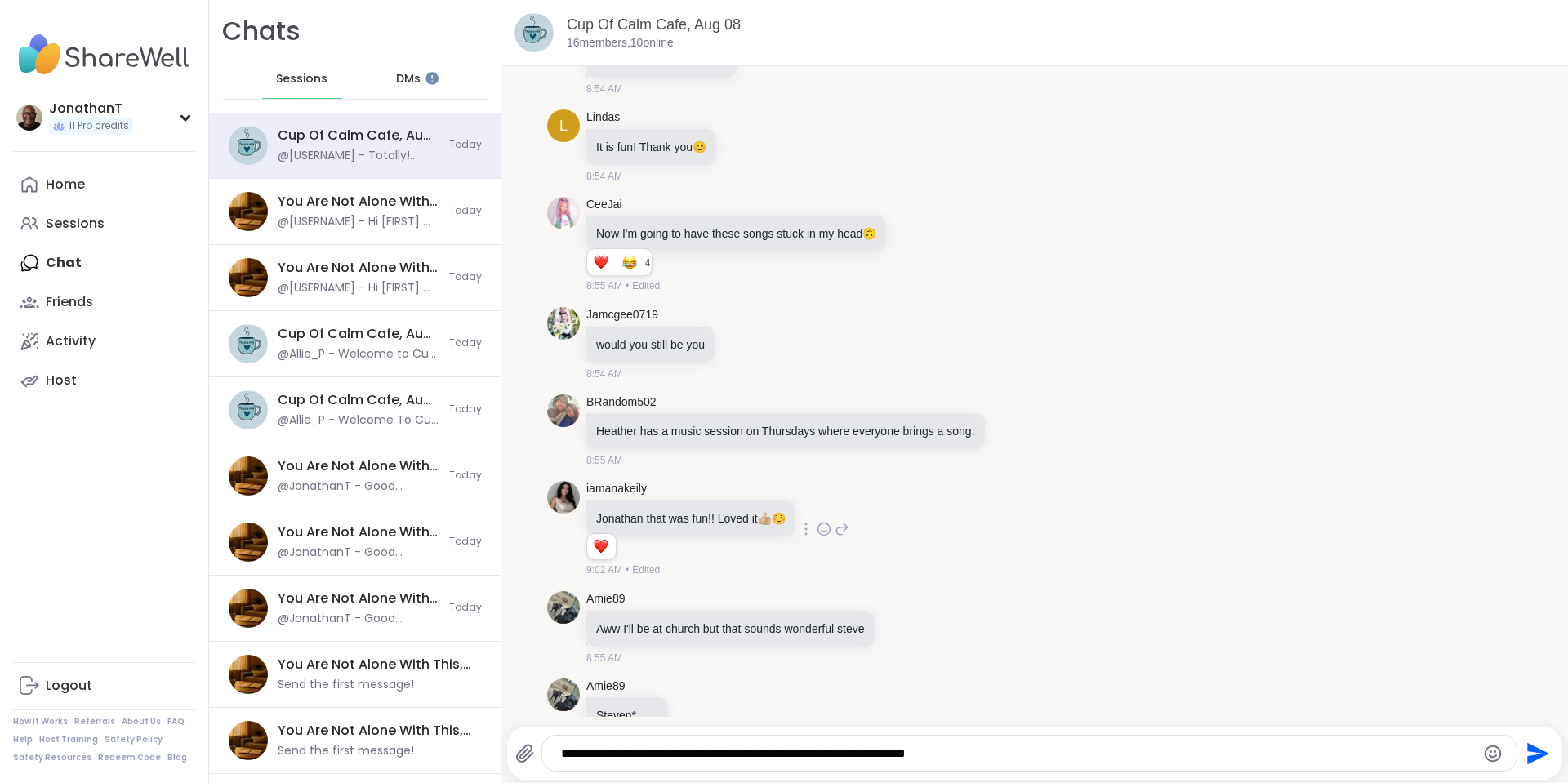 click 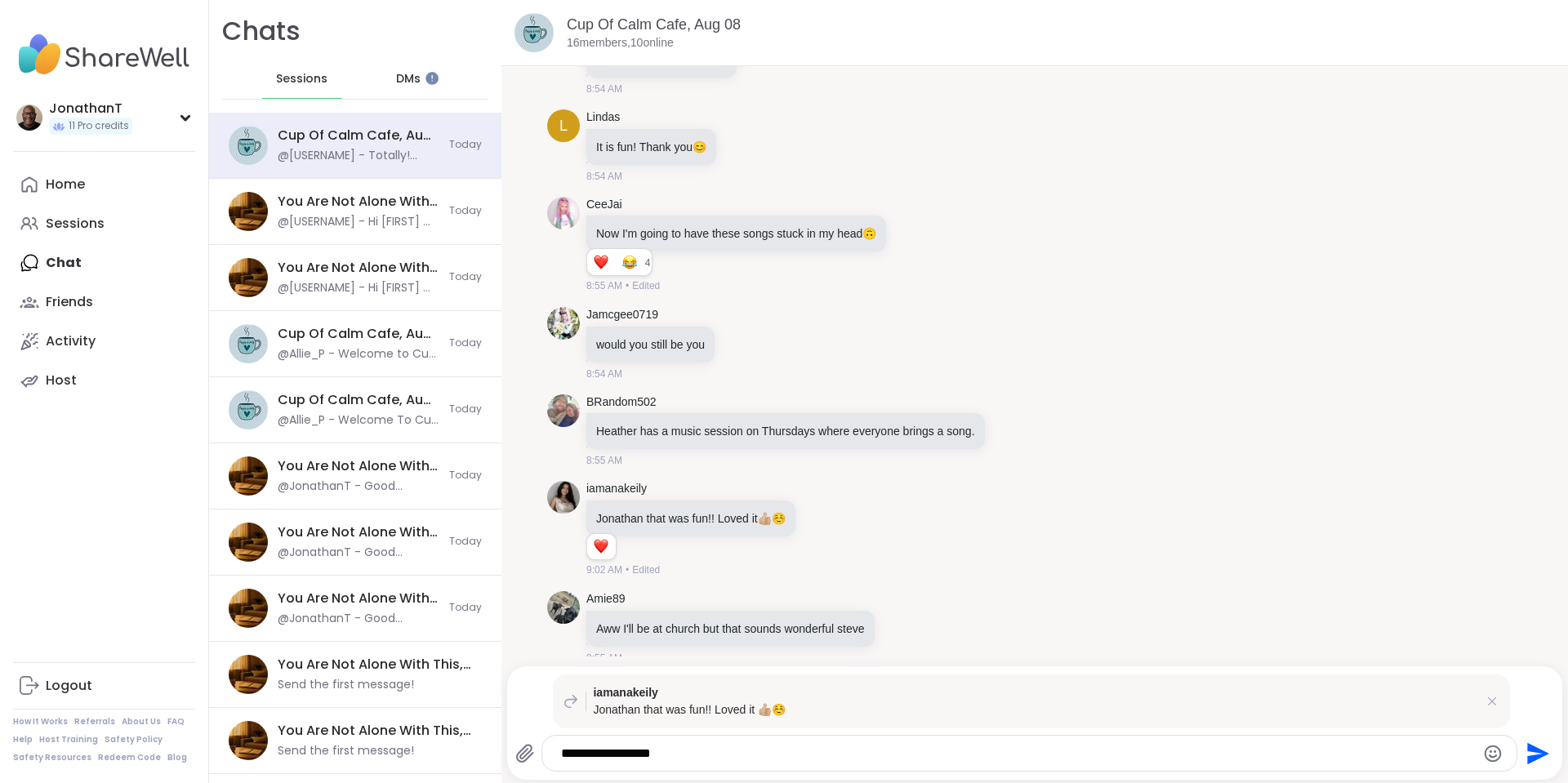 type on "**********" 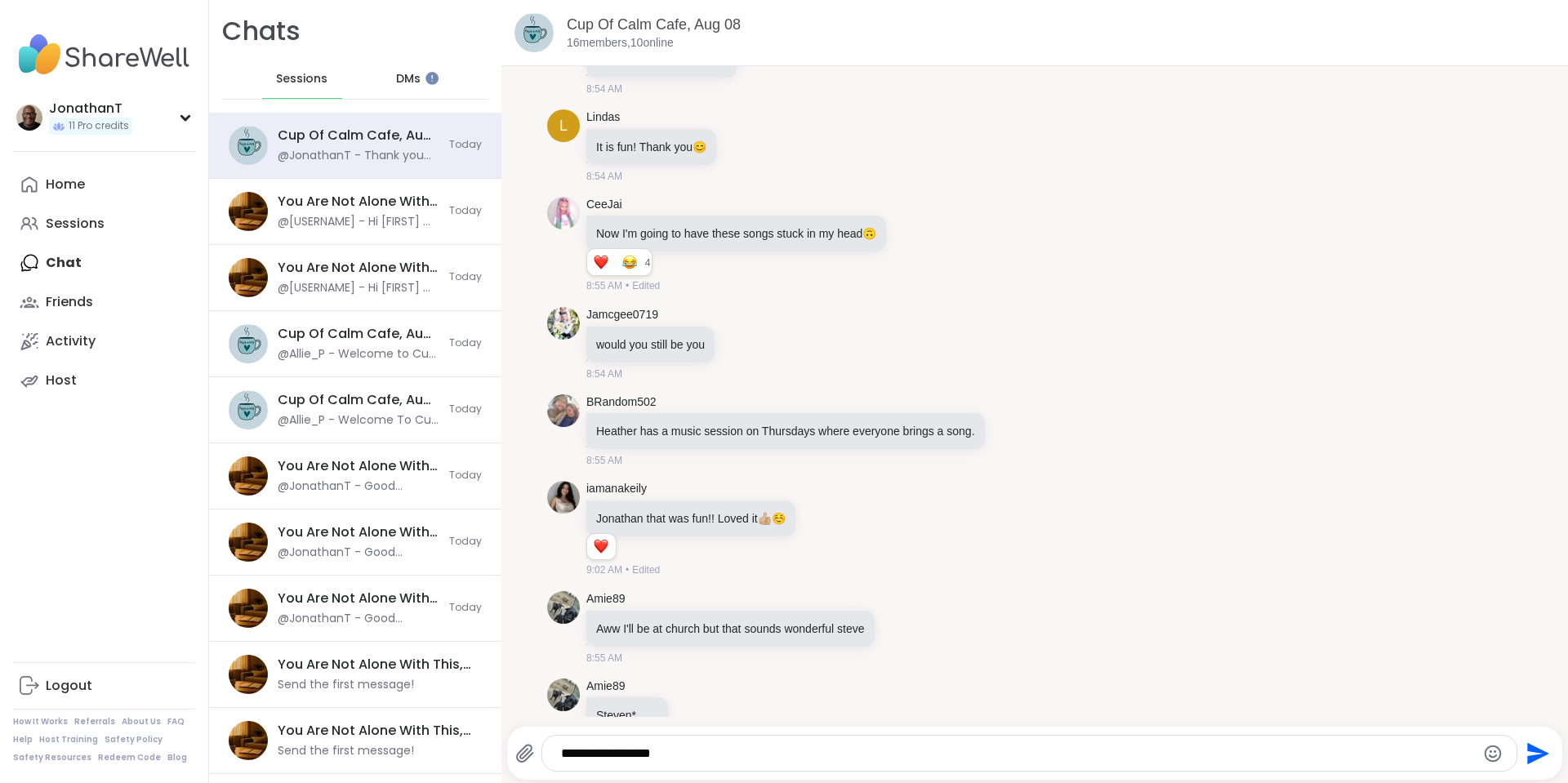 scroll, scrollTop: 4727, scrollLeft: 0, axis: vertical 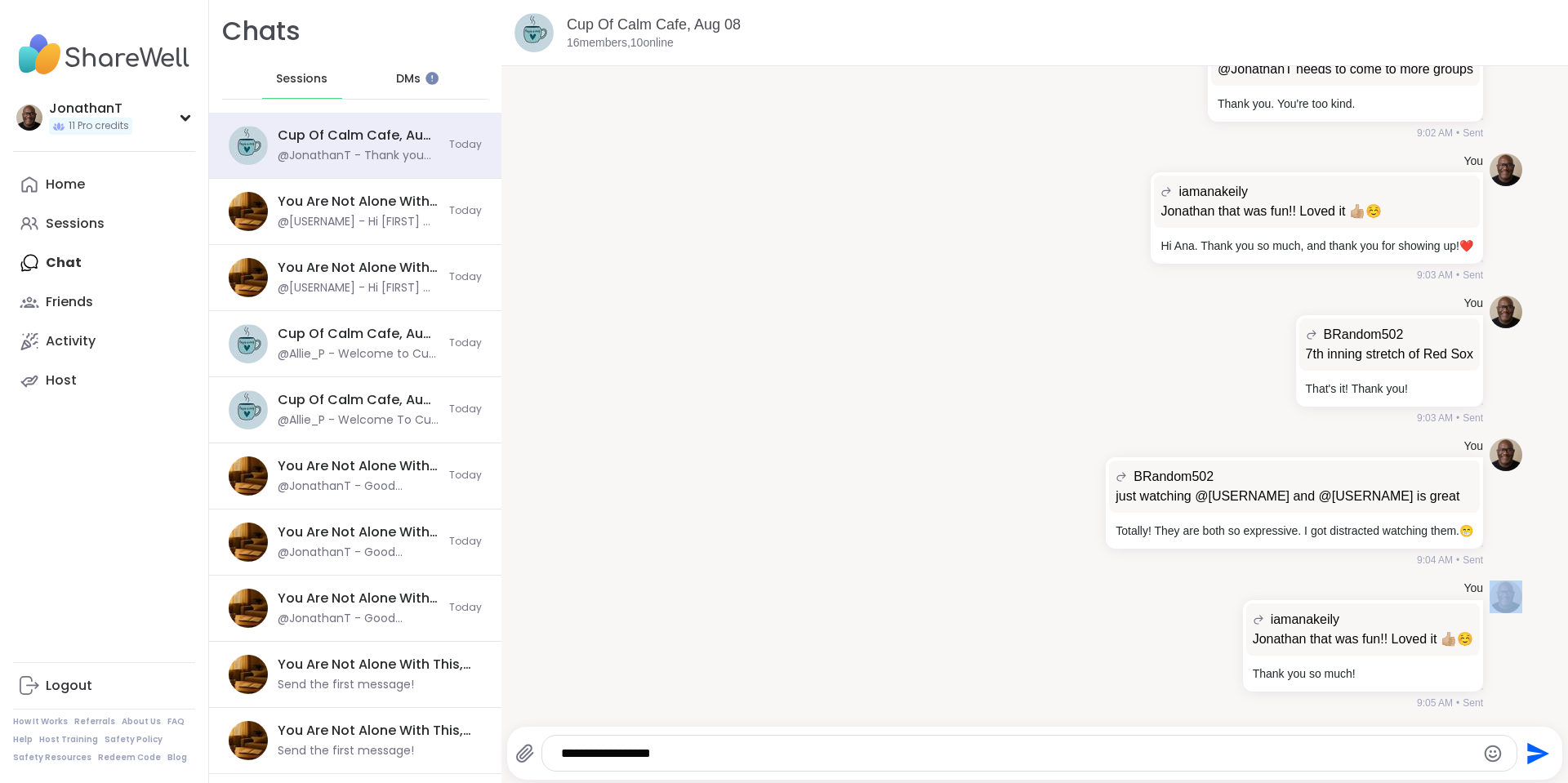 drag, startPoint x: 1529, startPoint y: 642, endPoint x: 1543, endPoint y: 574, distance: 69.42622 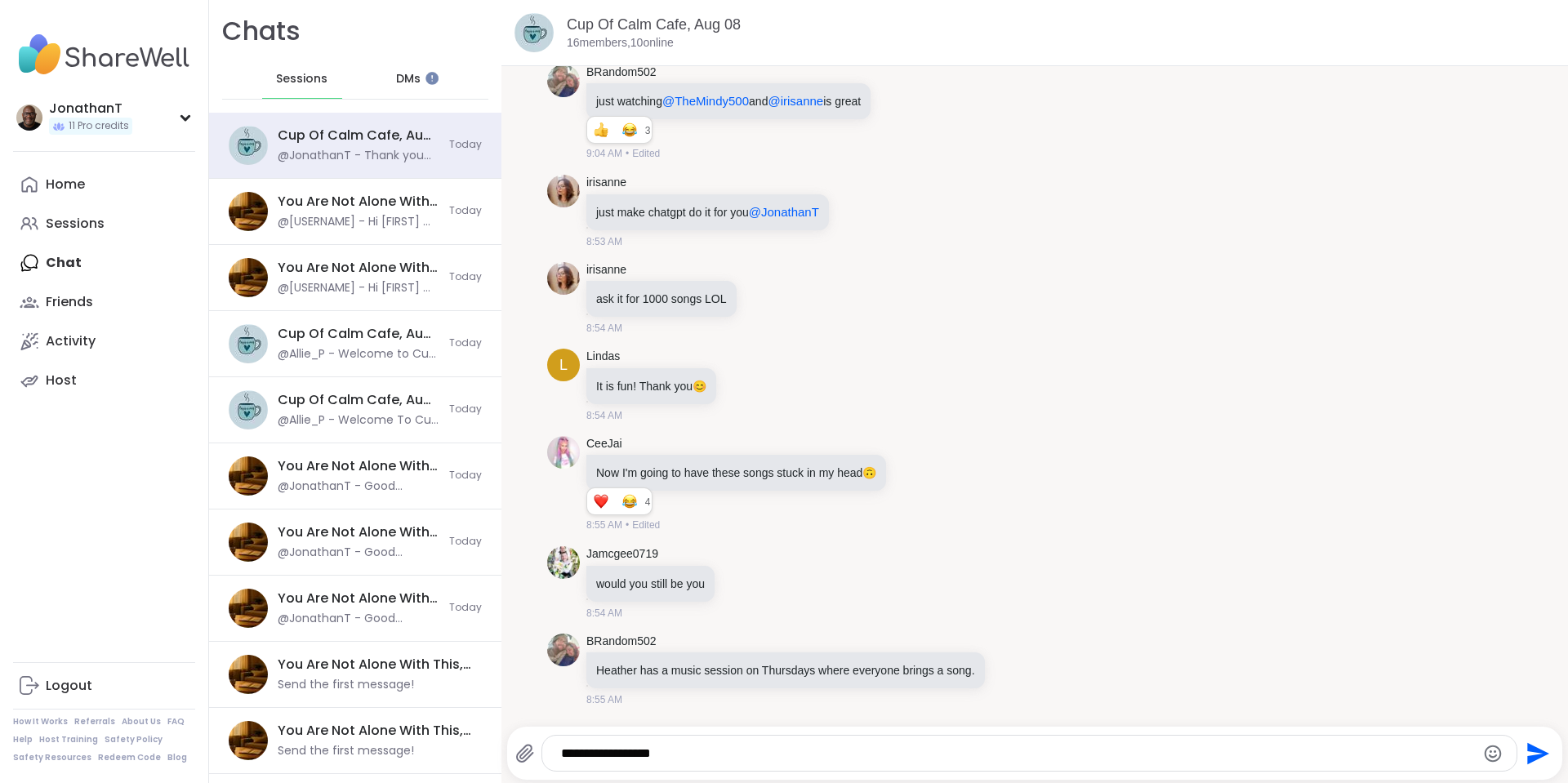 scroll, scrollTop: 2876, scrollLeft: 0, axis: vertical 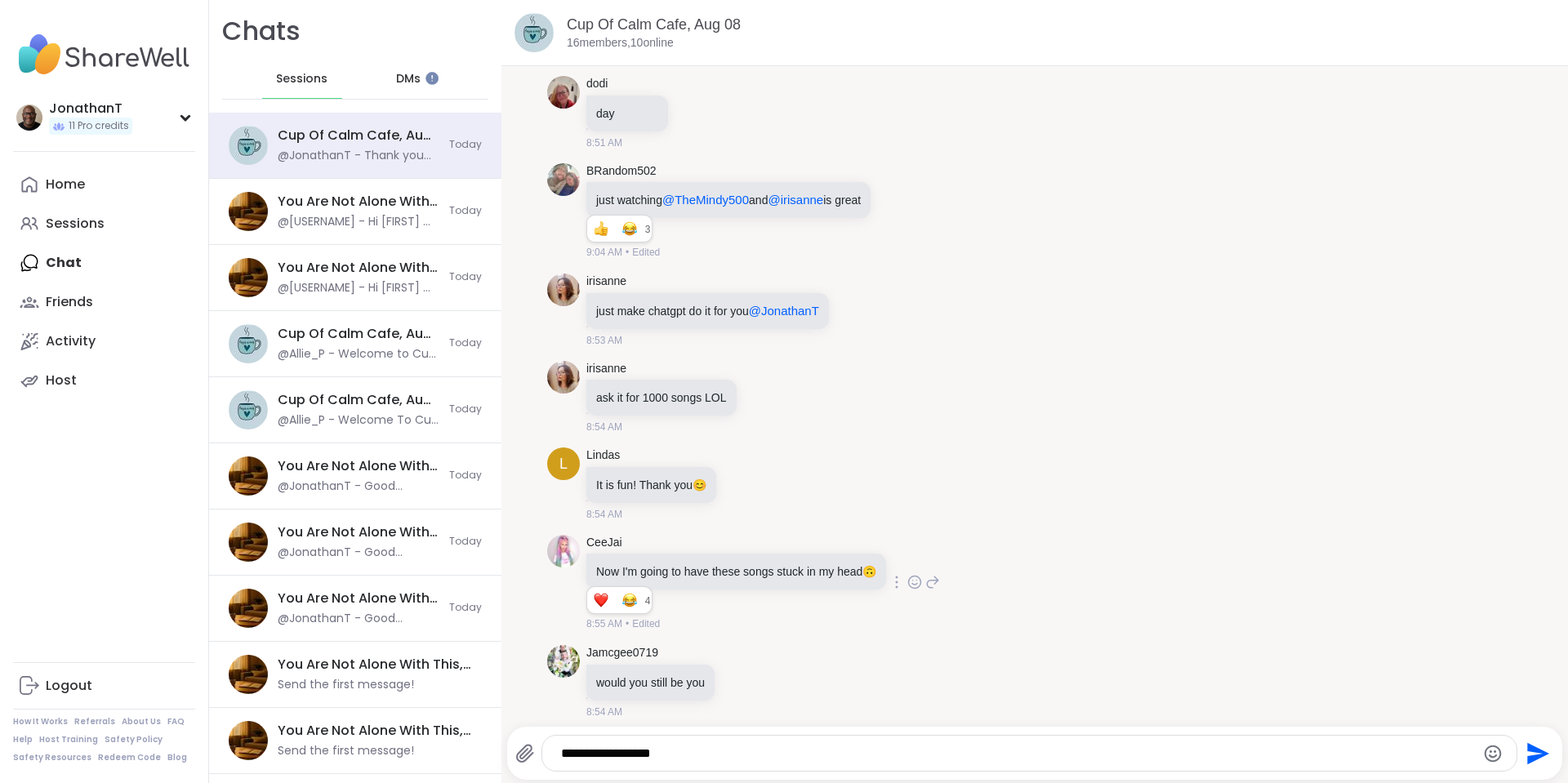 click 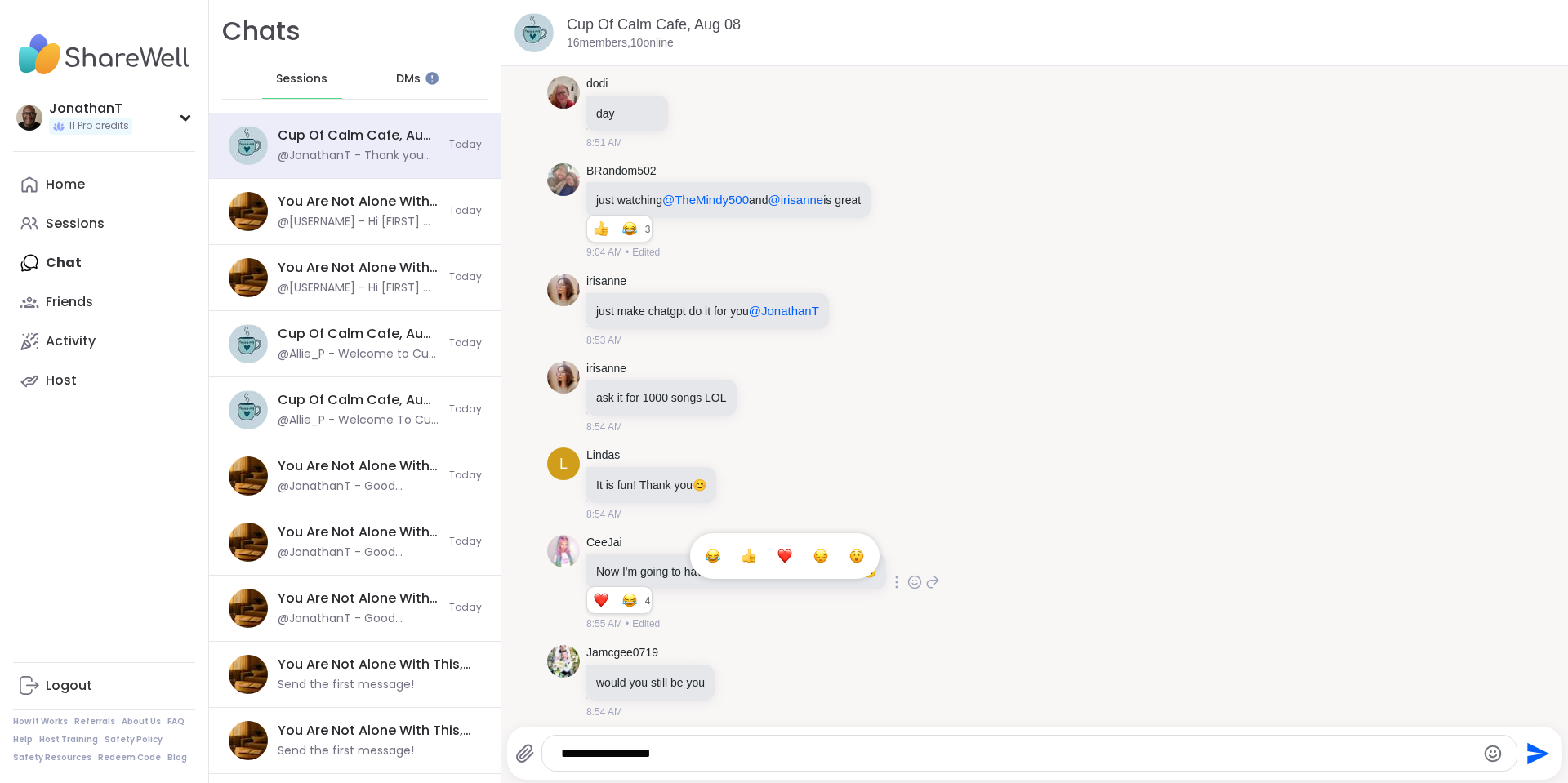click at bounding box center [713, 556] 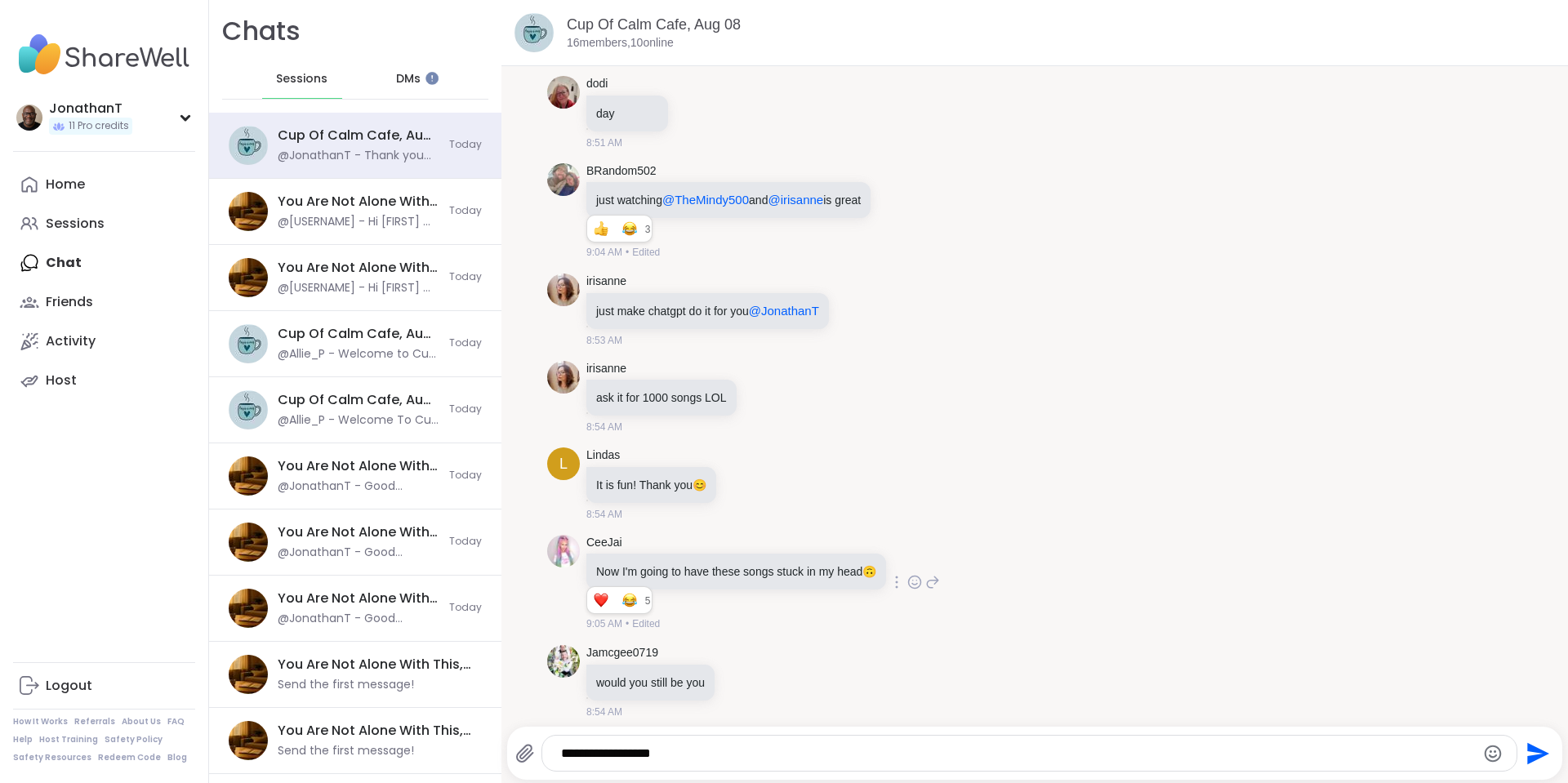 click 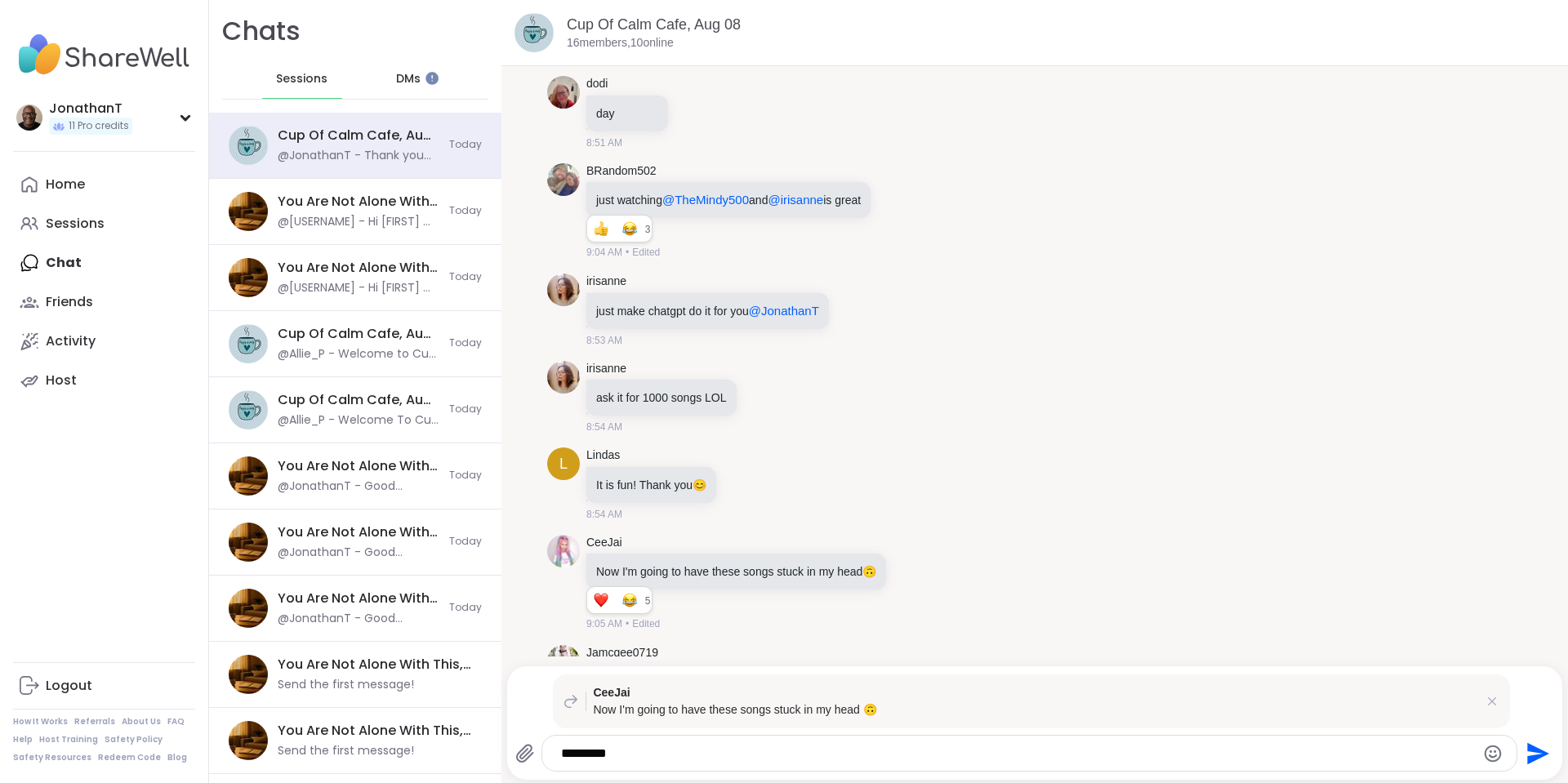 type on "********" 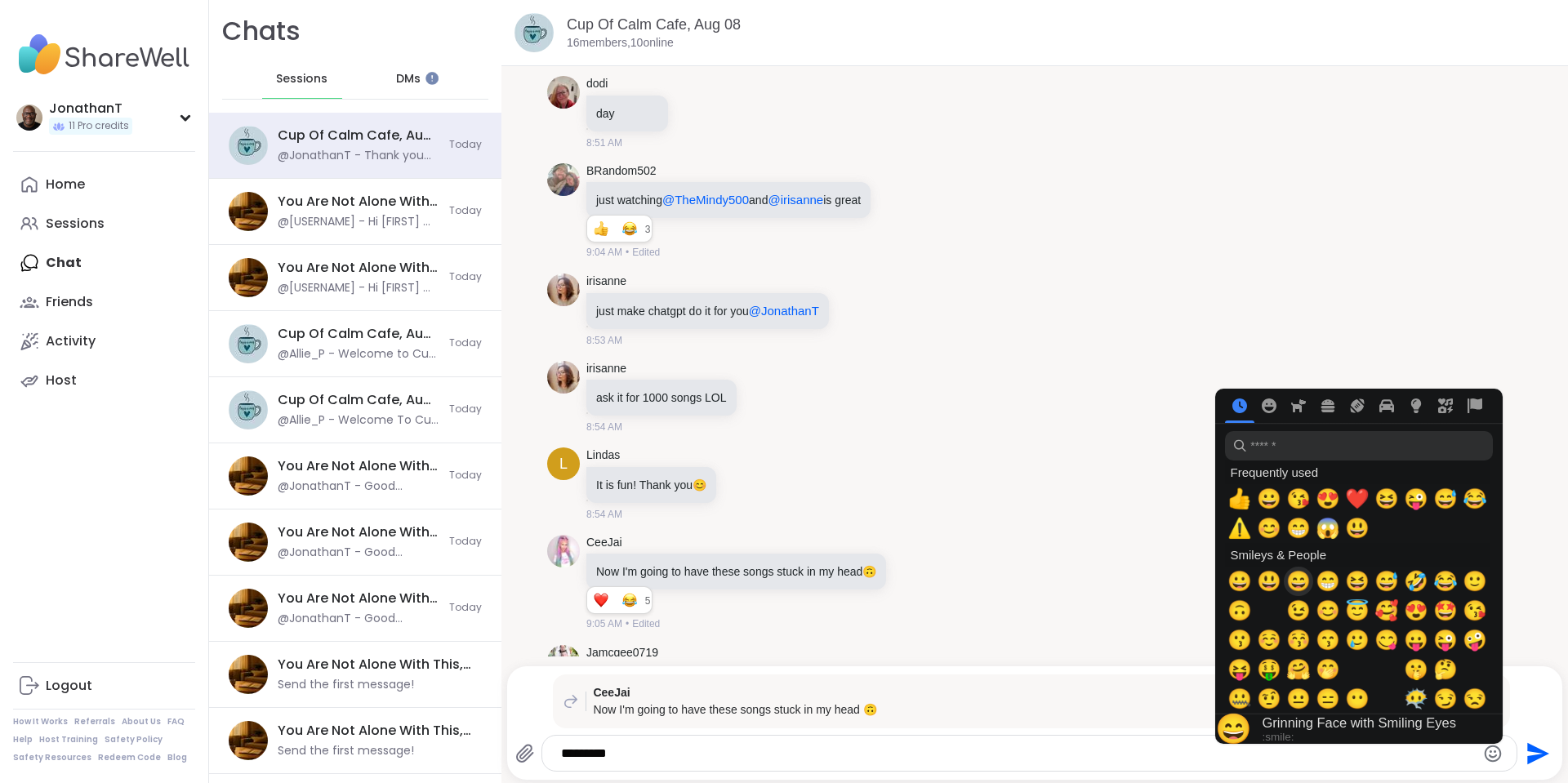 click on "😄" at bounding box center (1298, 581) 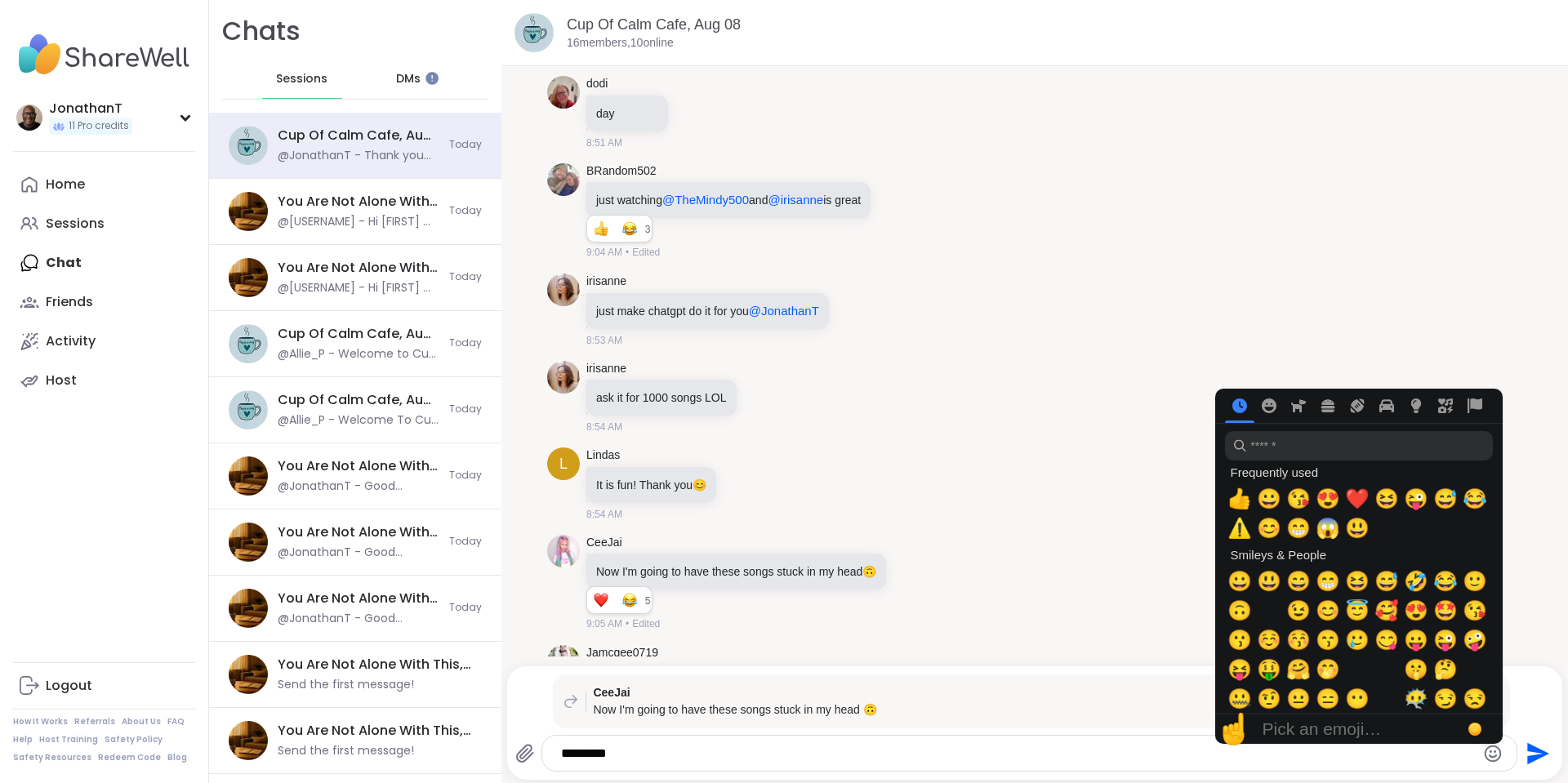 click 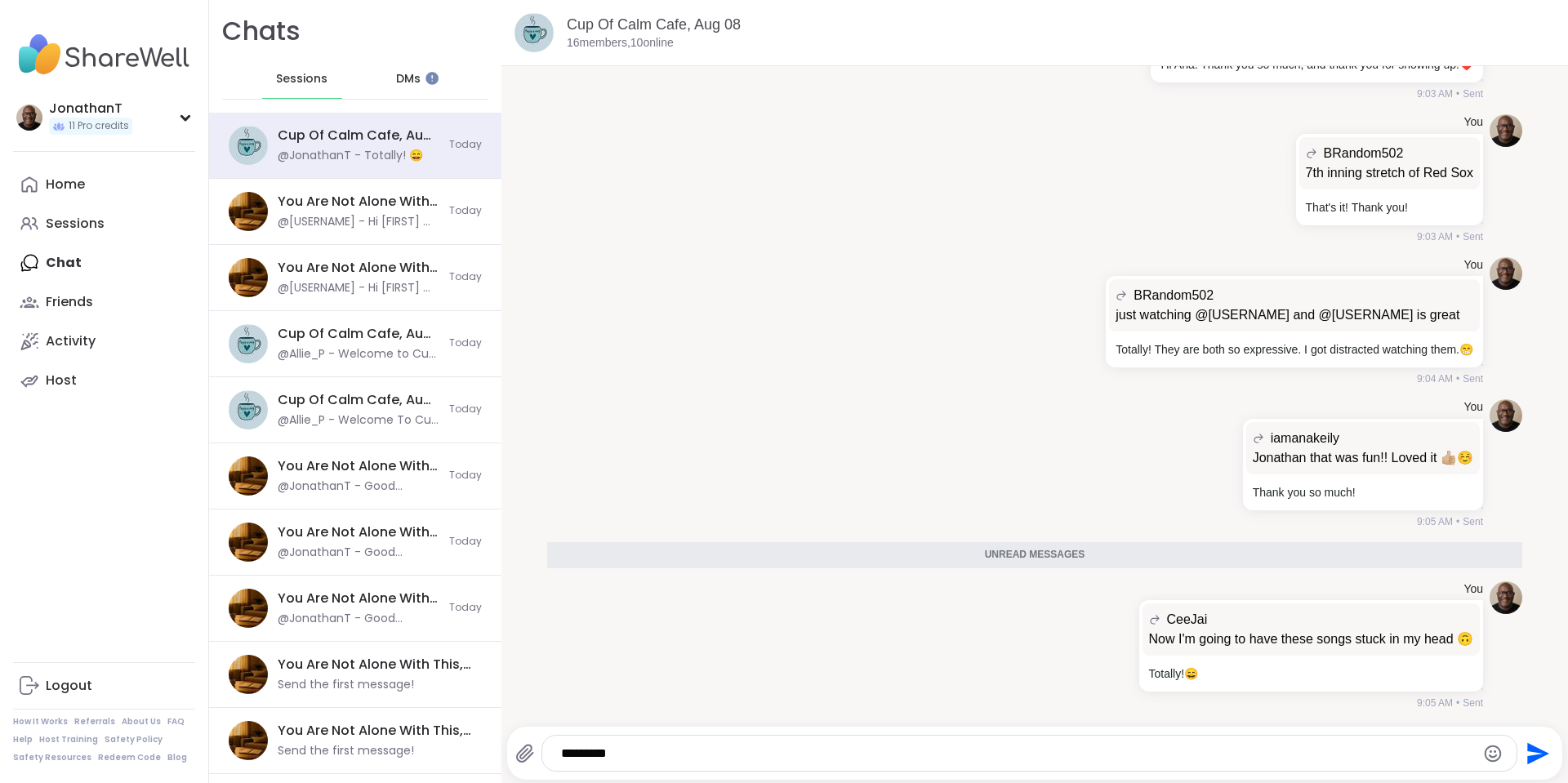 scroll, scrollTop: 4870, scrollLeft: 0, axis: vertical 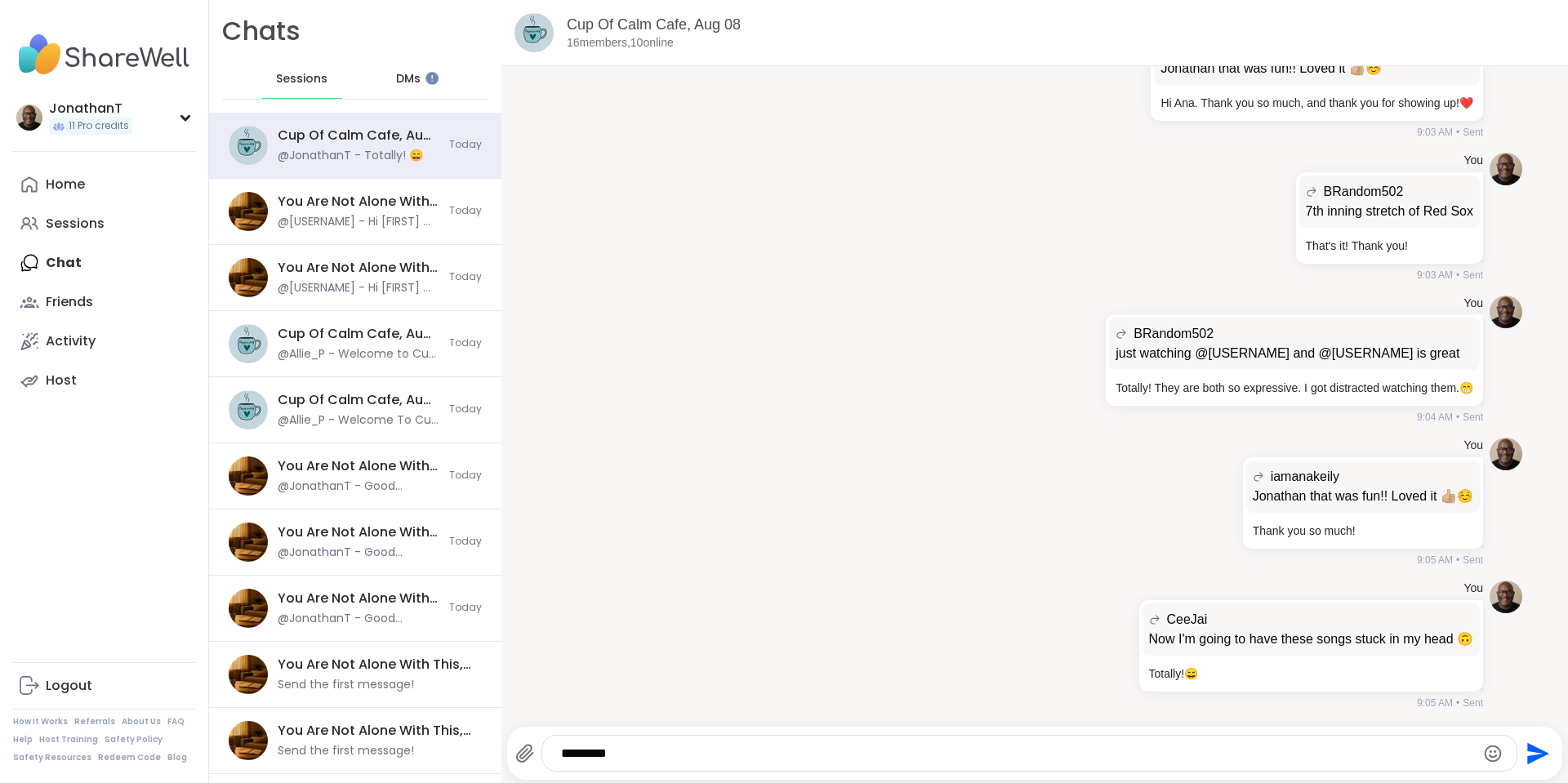 click on "DMs" at bounding box center (408, 79) 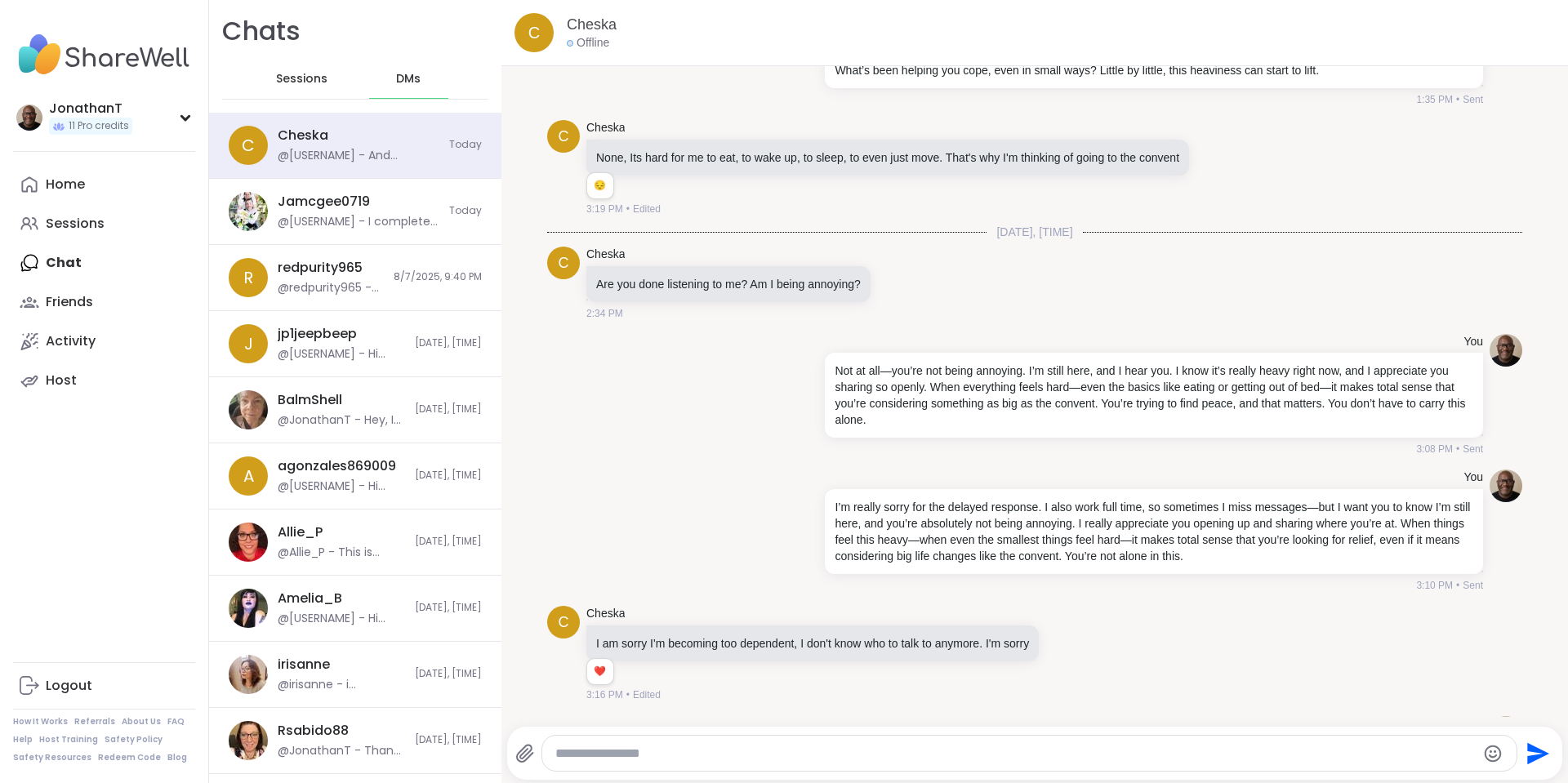 scroll, scrollTop: 7709, scrollLeft: 0, axis: vertical 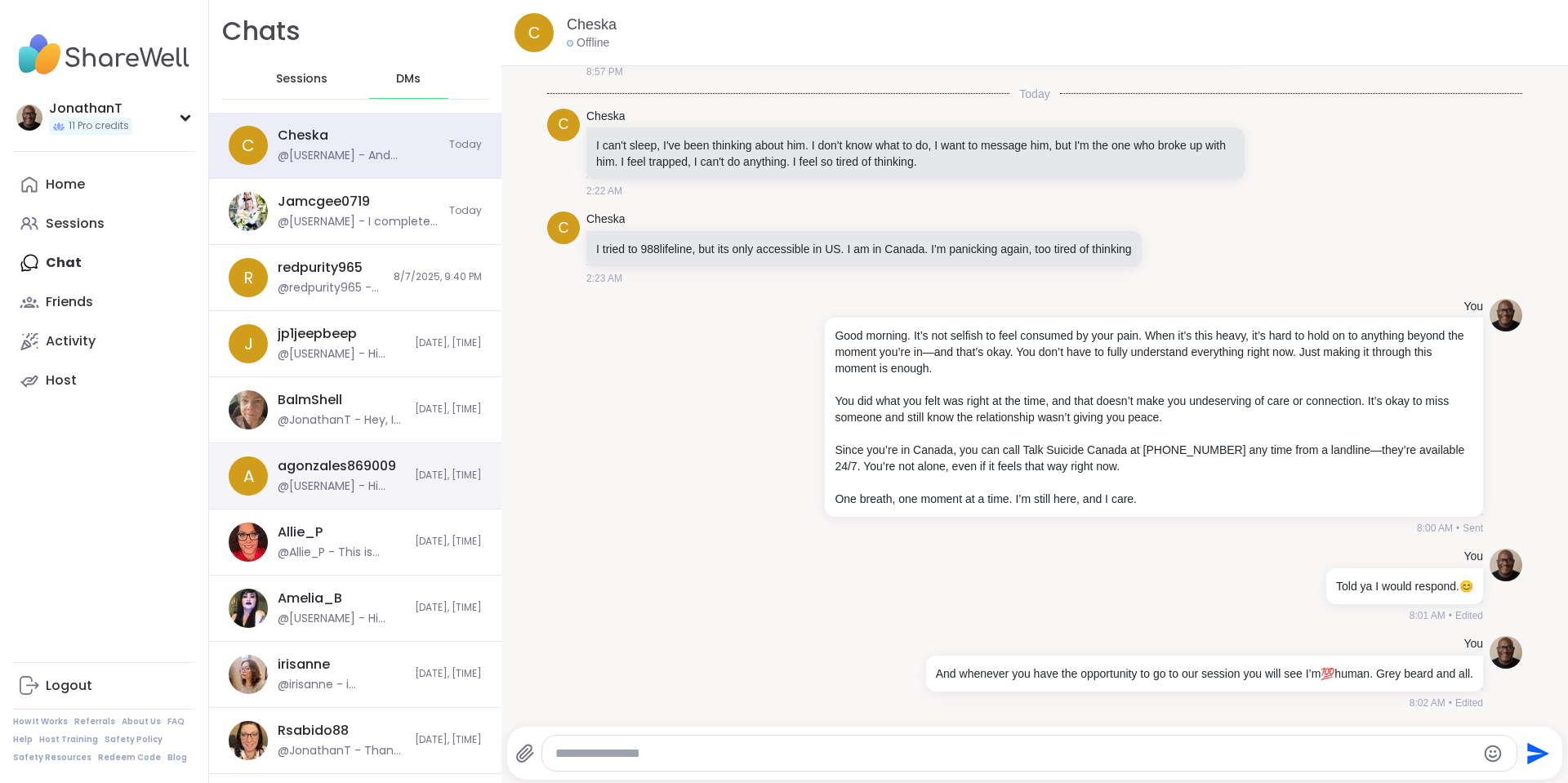 click on "a agonzales869009 @JonathanT - Hi Albert, I want to thank you for sharing what you’re going through—it sounds incredibly painful. I’m really sorry you're feeling this way. I want to gently remind you that you’re not alone, and there are people who care and want to help.
If you are in immediate danger or feel unsafe, please reach out to one of these free and confidential resources:
📞 Call 988 – National Suicide Prevention Lifeline (available 24/7)
📱 Text HOME to 741741 – Crisis Text Line (available 24/7)
🚑 Call 911 – Emergency services if you're in immediate danger
🩺 Reach out to your healthcare provider – They can support you in finding the right care
Please take care of yourself. You matter, and your safety matters.
— Jonathan
8/7/2025, 3:05 PM" at bounding box center (355, 476) 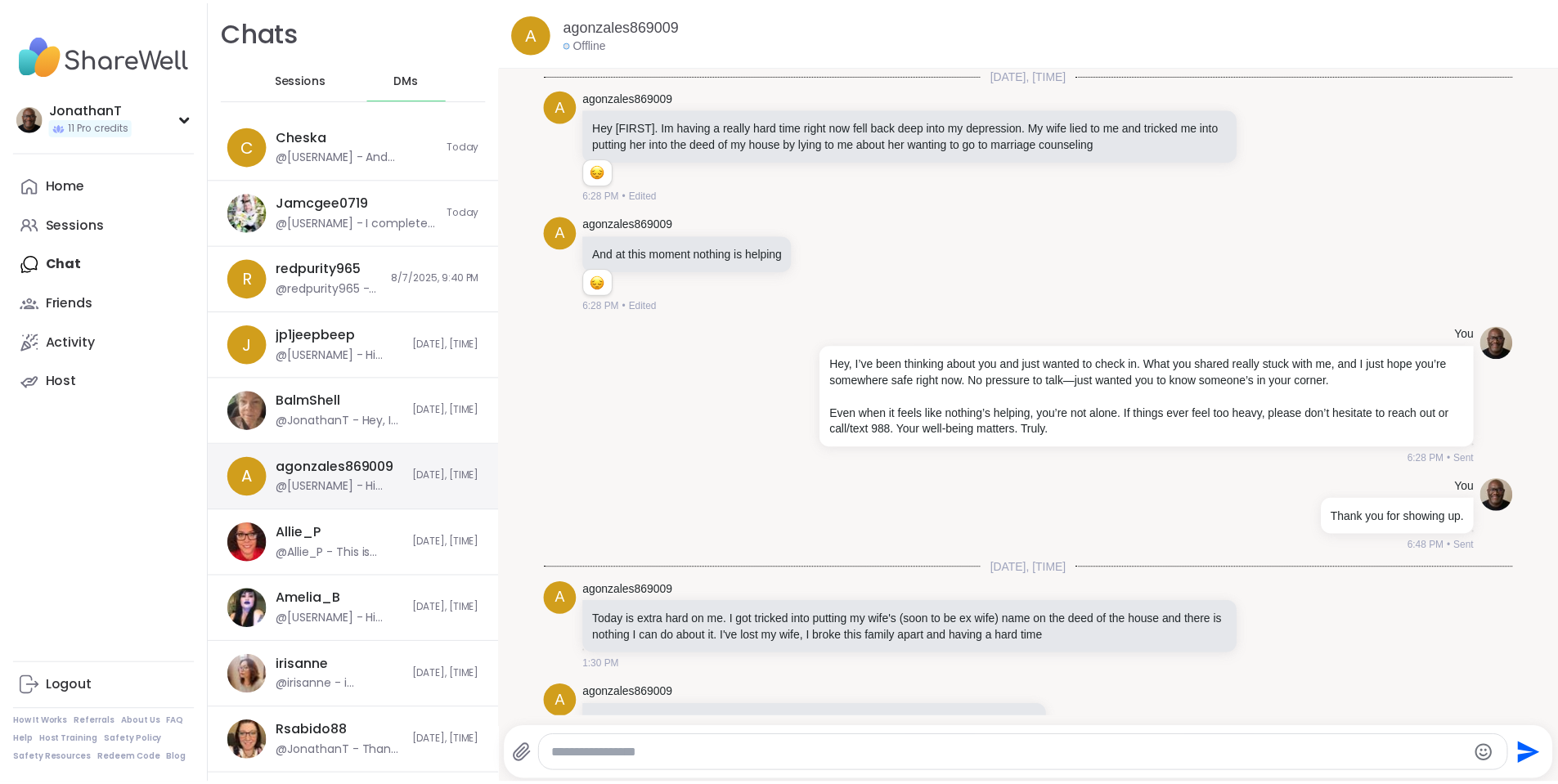 scroll, scrollTop: 283, scrollLeft: 0, axis: vertical 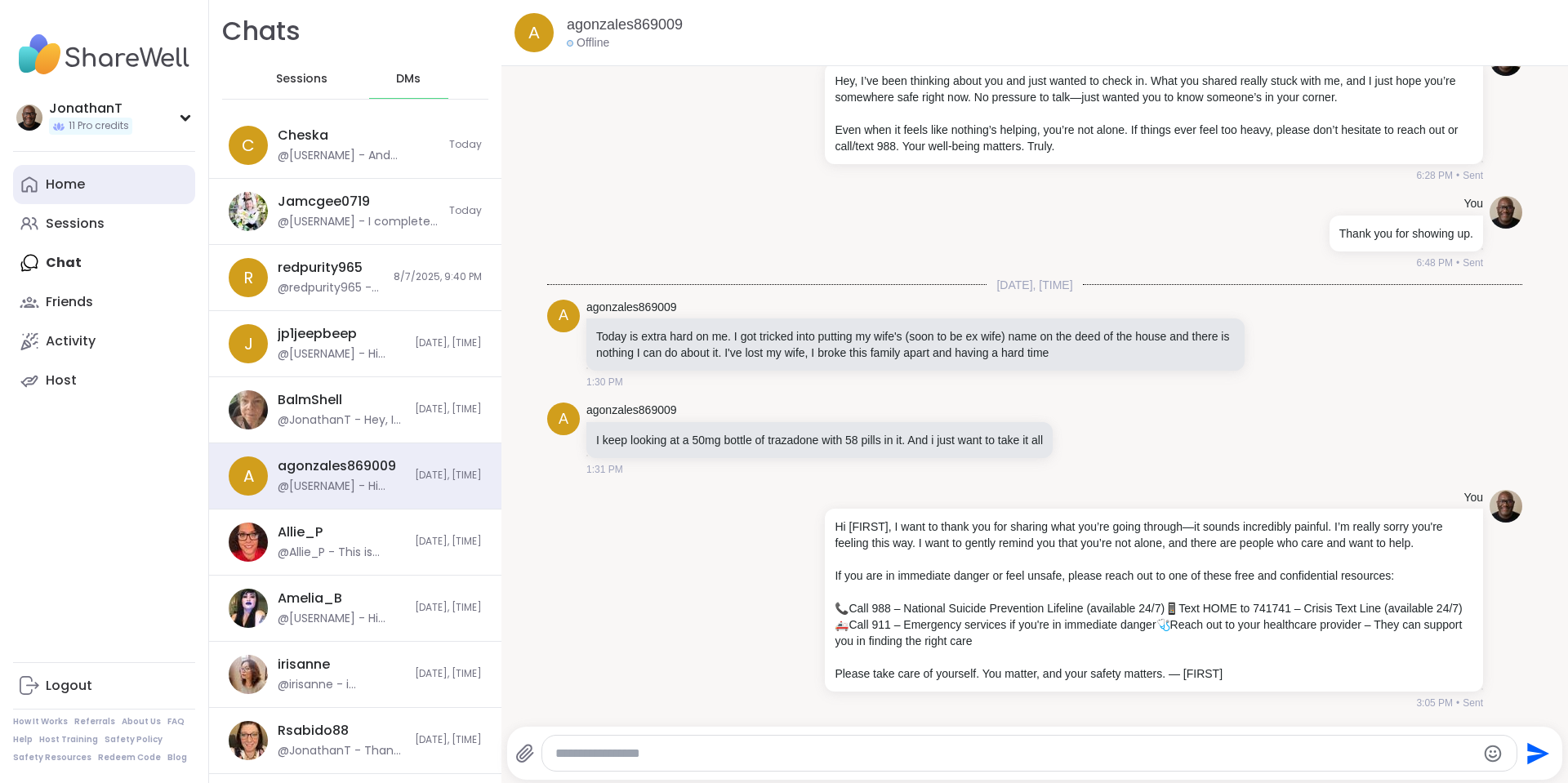 click on "Home" at bounding box center [65, 185] 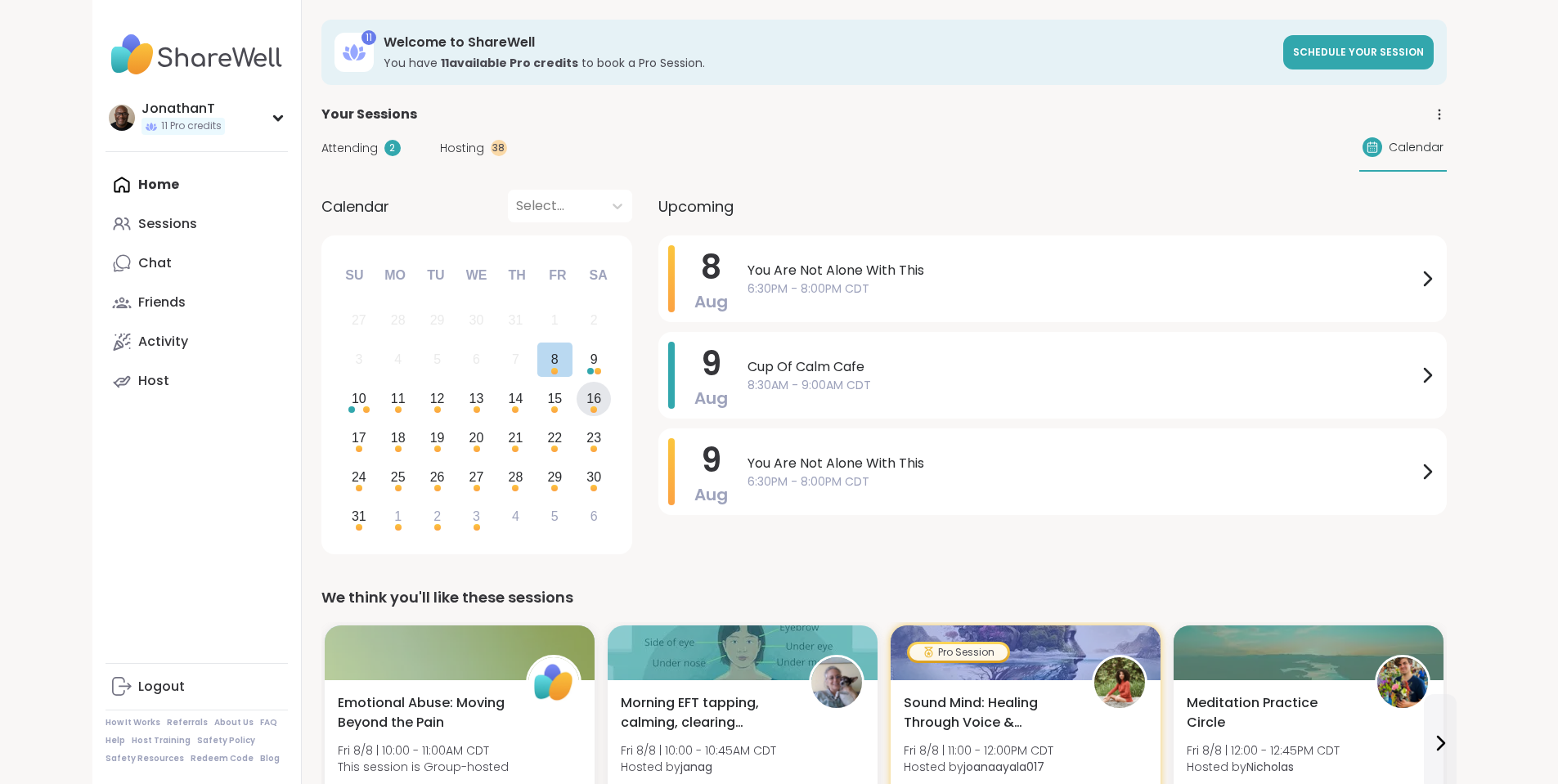 click on "16" at bounding box center [594, 398] 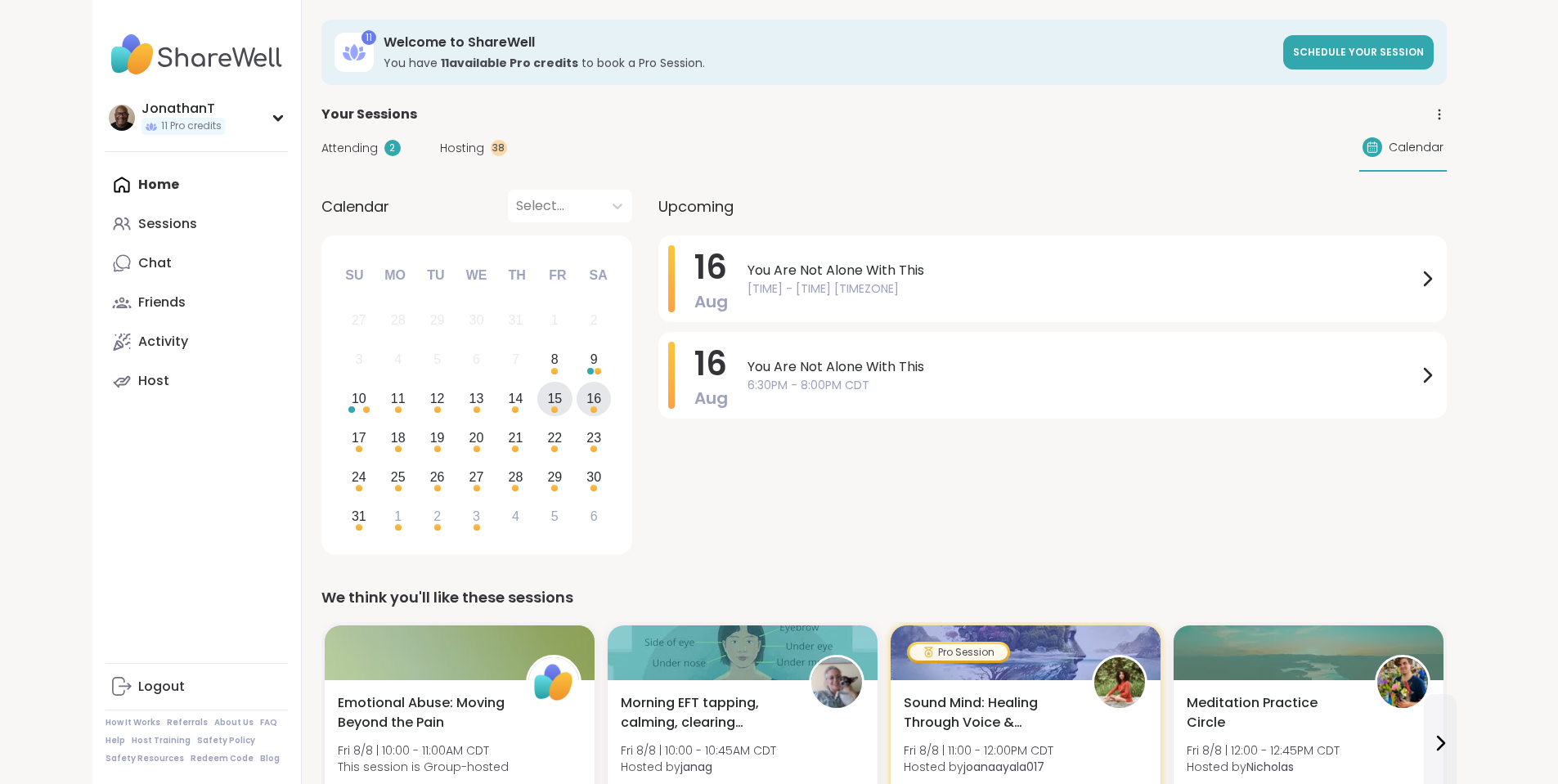 click on "15" at bounding box center [555, 398] 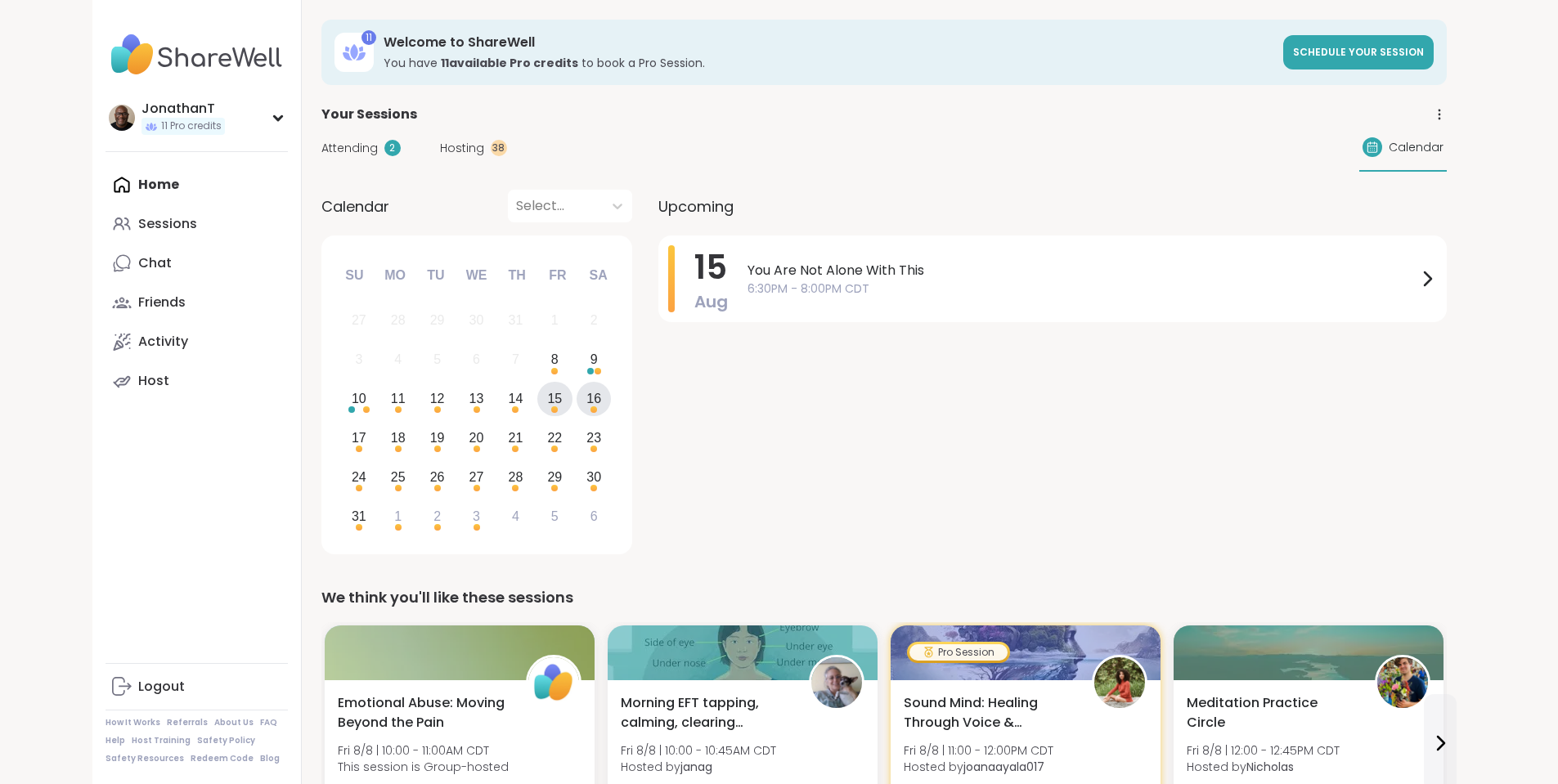 click on "16" at bounding box center (594, 398) 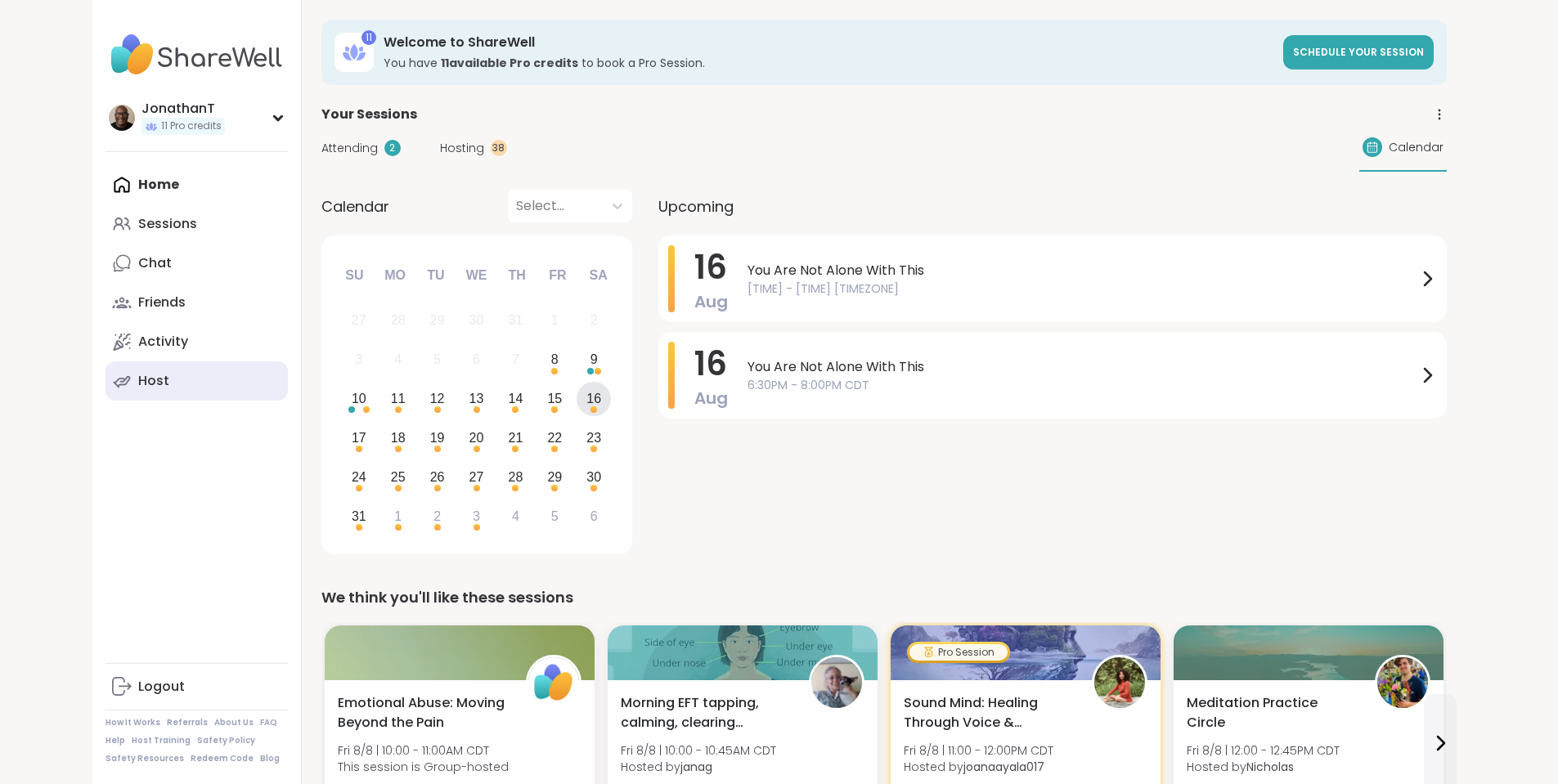click on "Host" at bounding box center [154, 381] 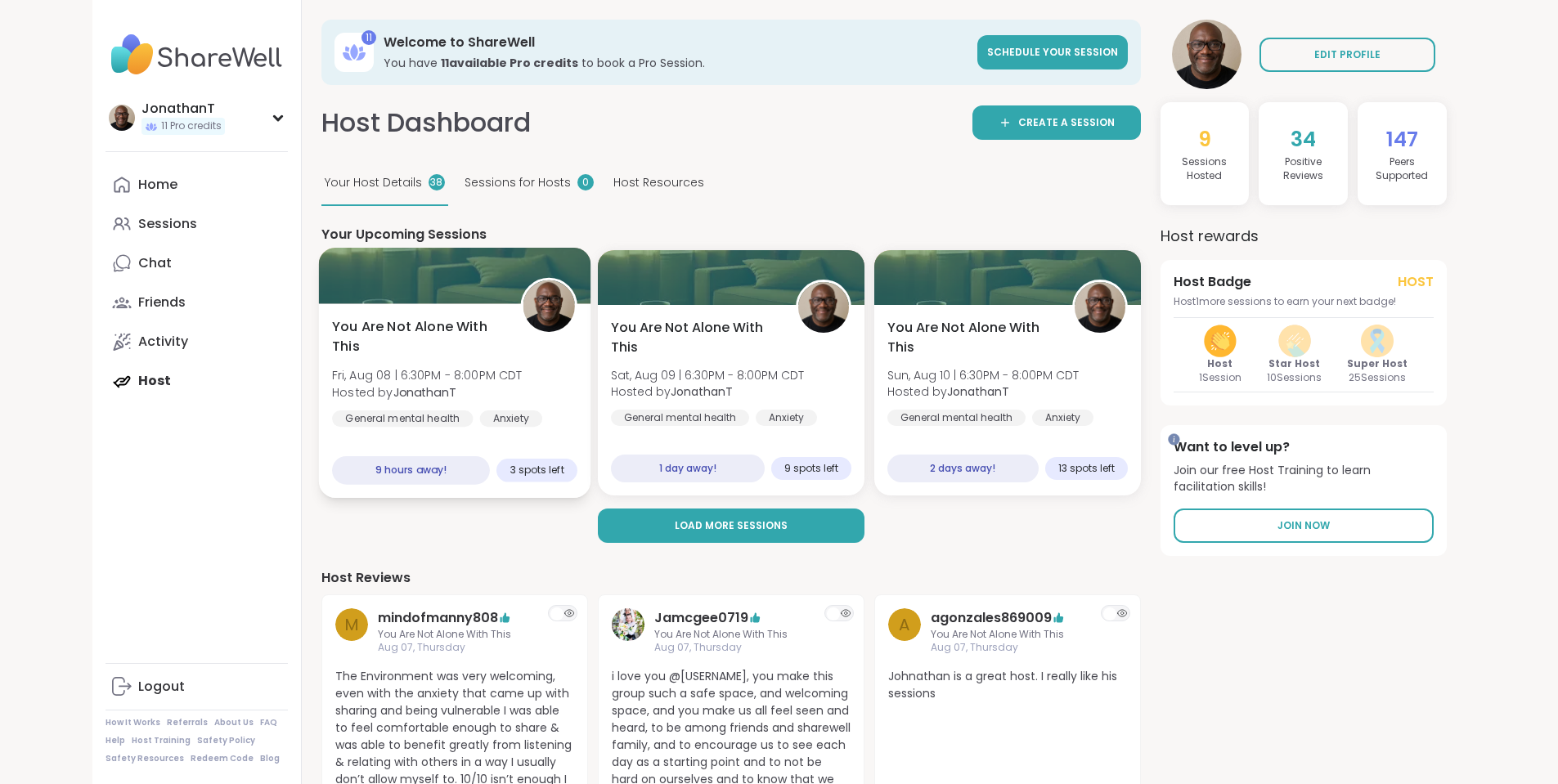 scroll, scrollTop: 0, scrollLeft: 0, axis: both 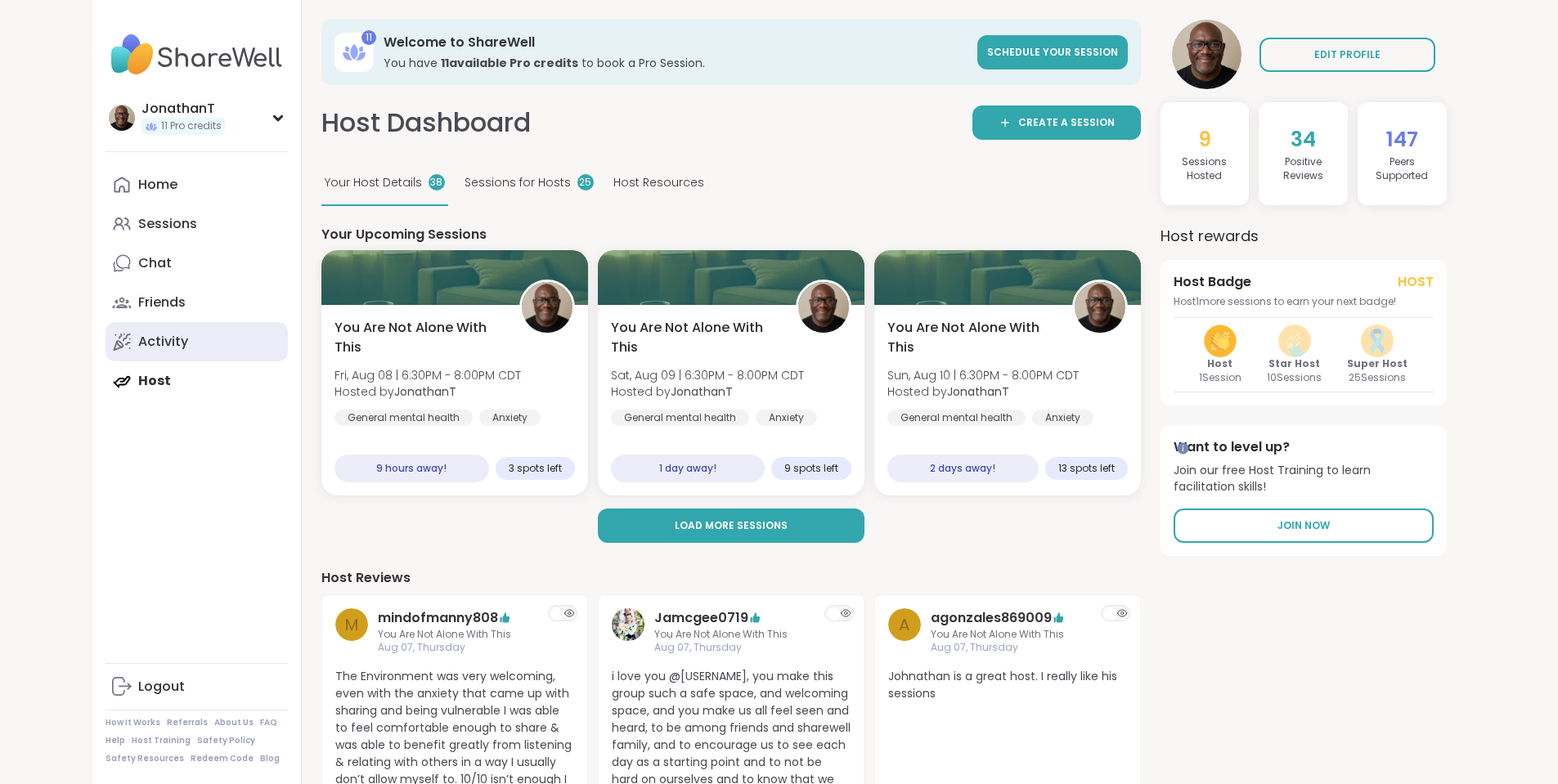 click on "Activity" at bounding box center [196, 342] 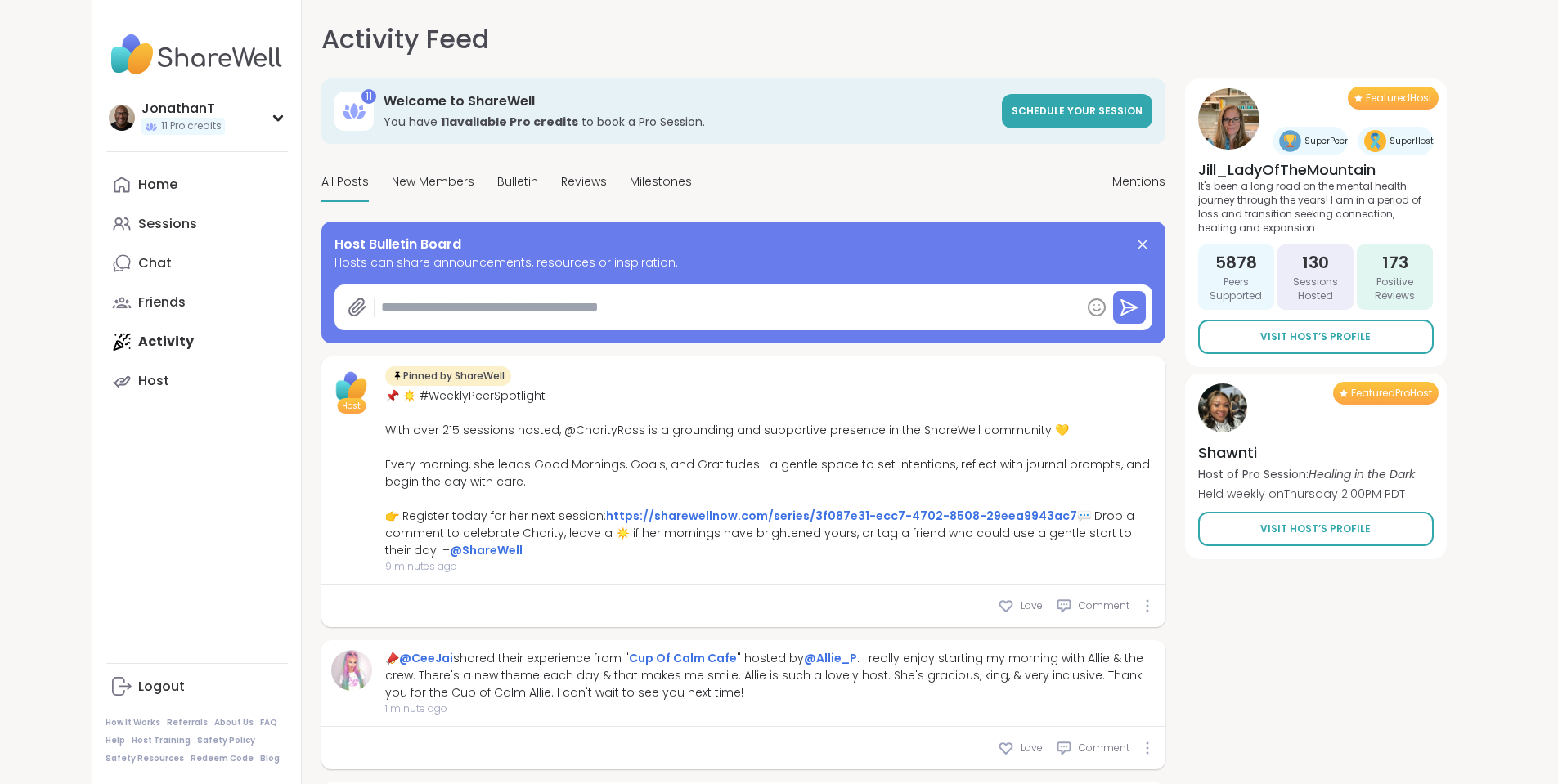 type on "*" 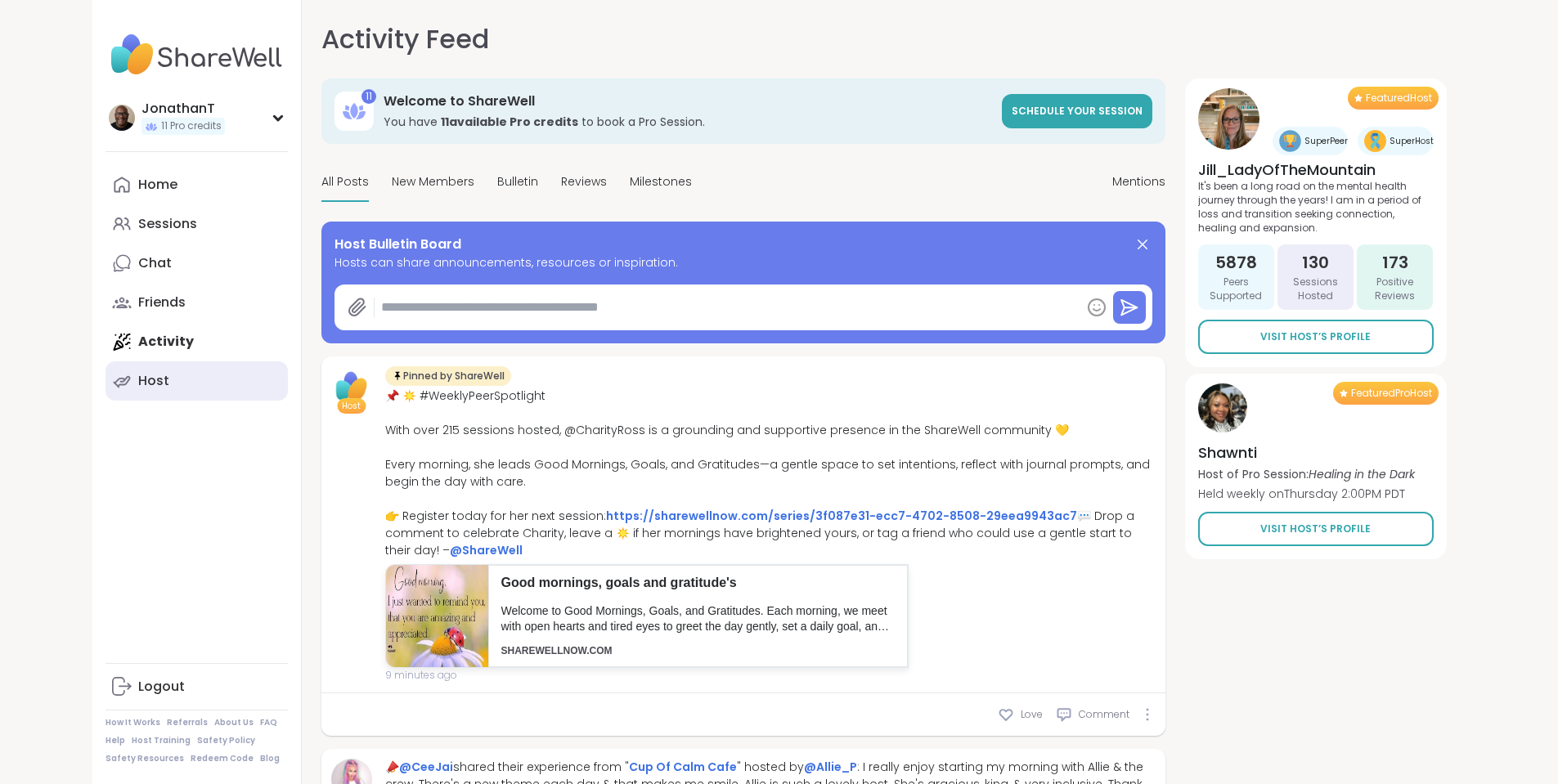 click on "Host" at bounding box center (154, 381) 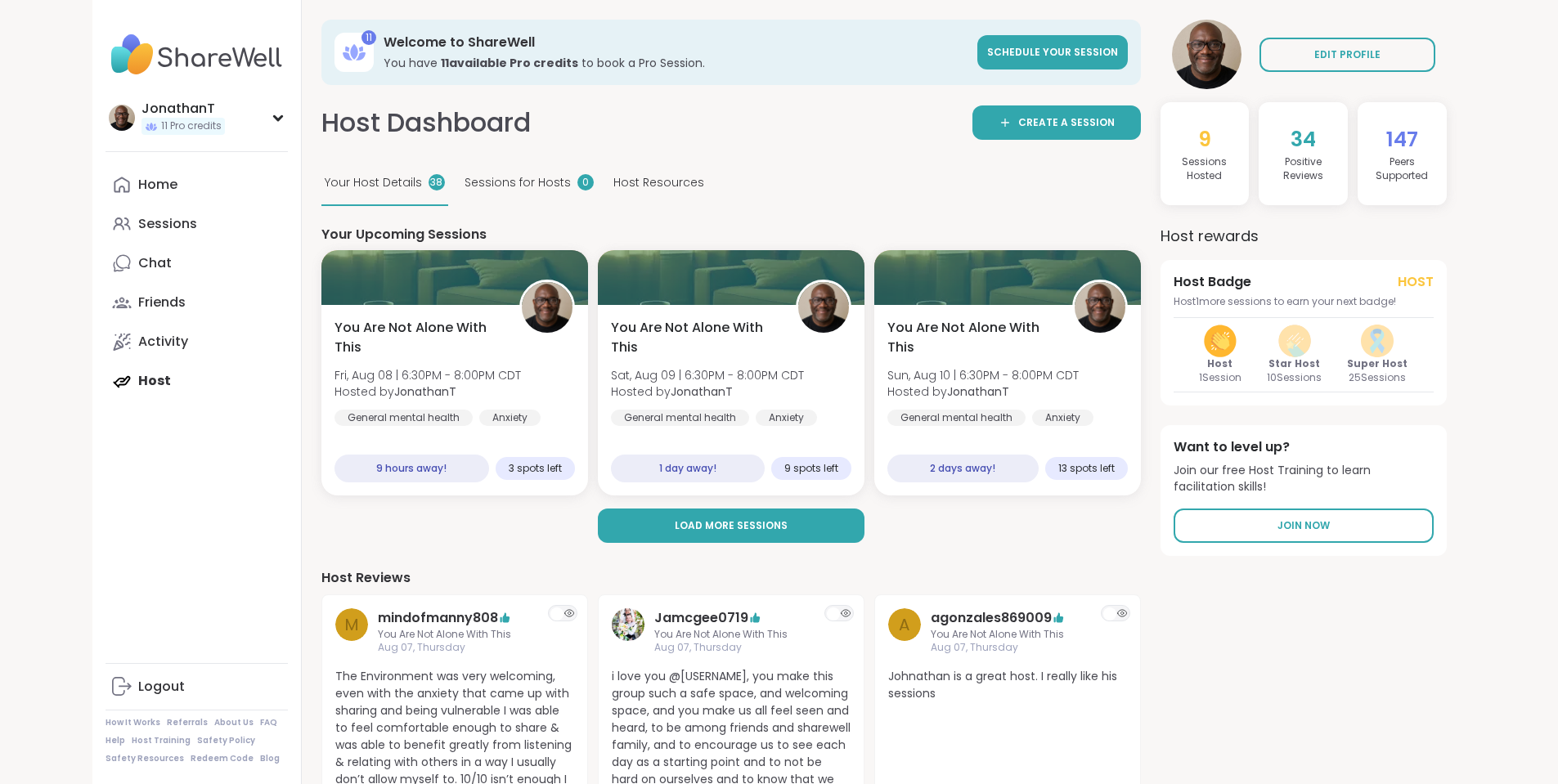 scroll, scrollTop: 0, scrollLeft: 0, axis: both 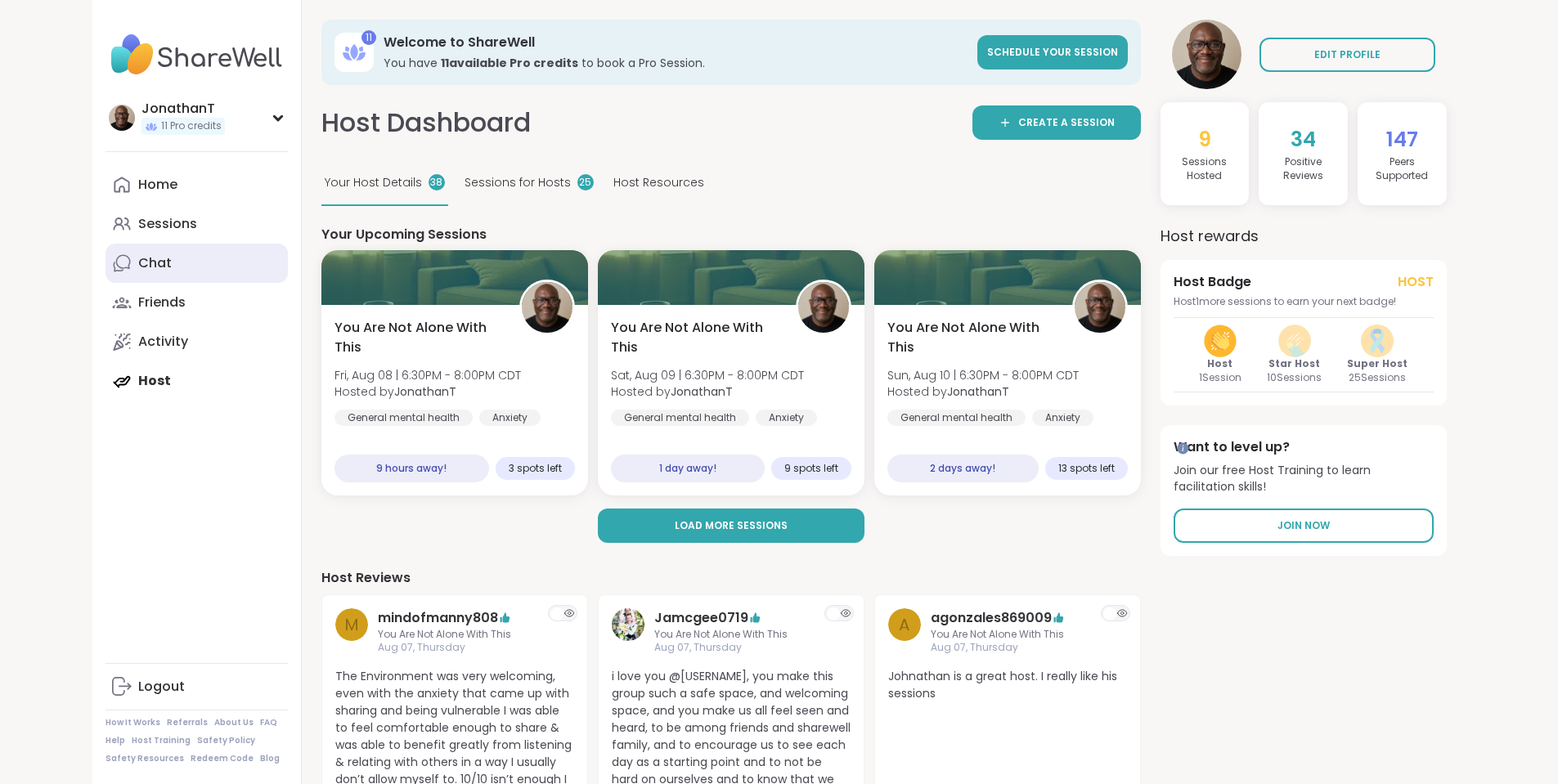 click on "Chat" at bounding box center (155, 263) 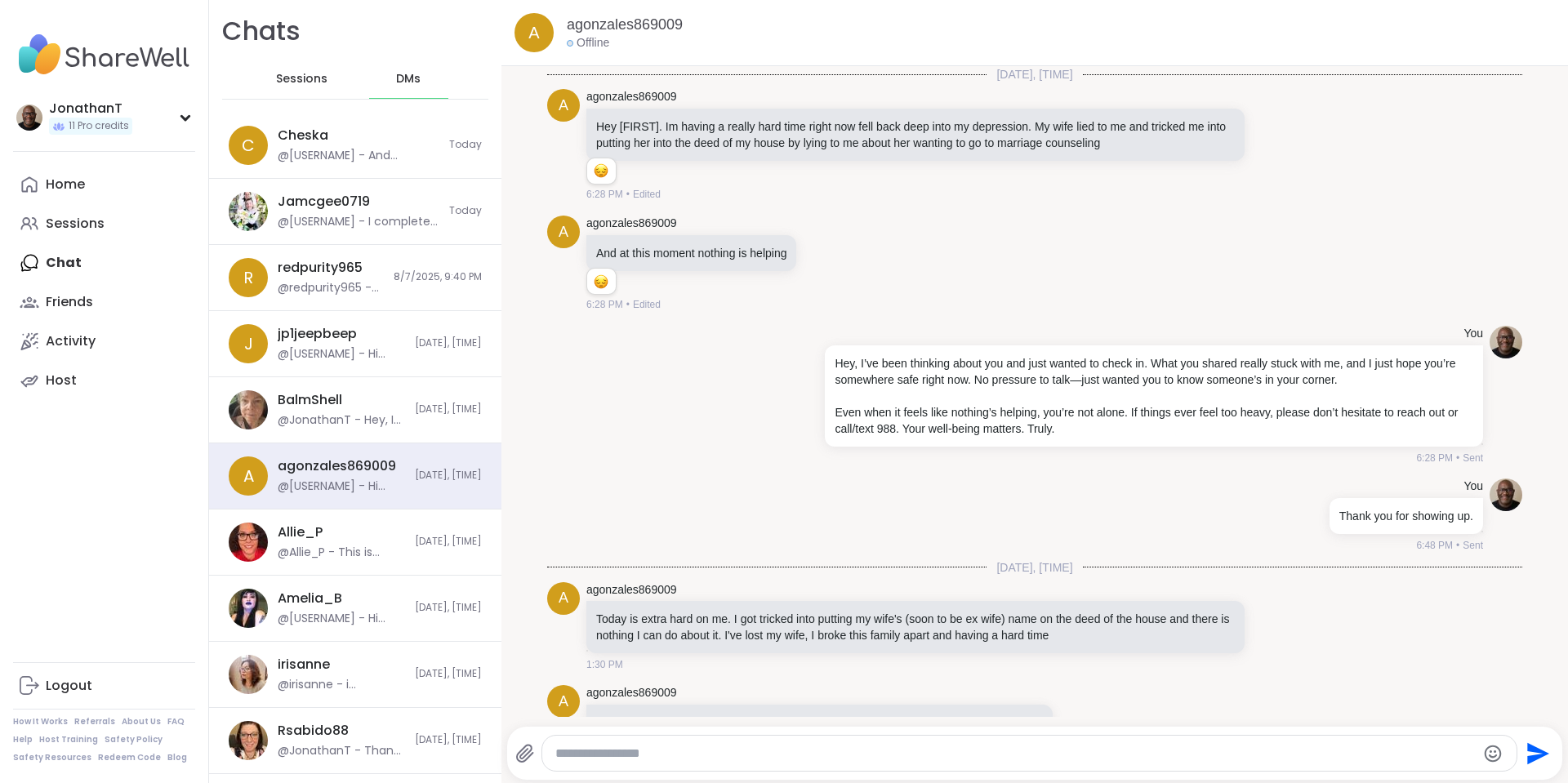 scroll, scrollTop: 283, scrollLeft: 0, axis: vertical 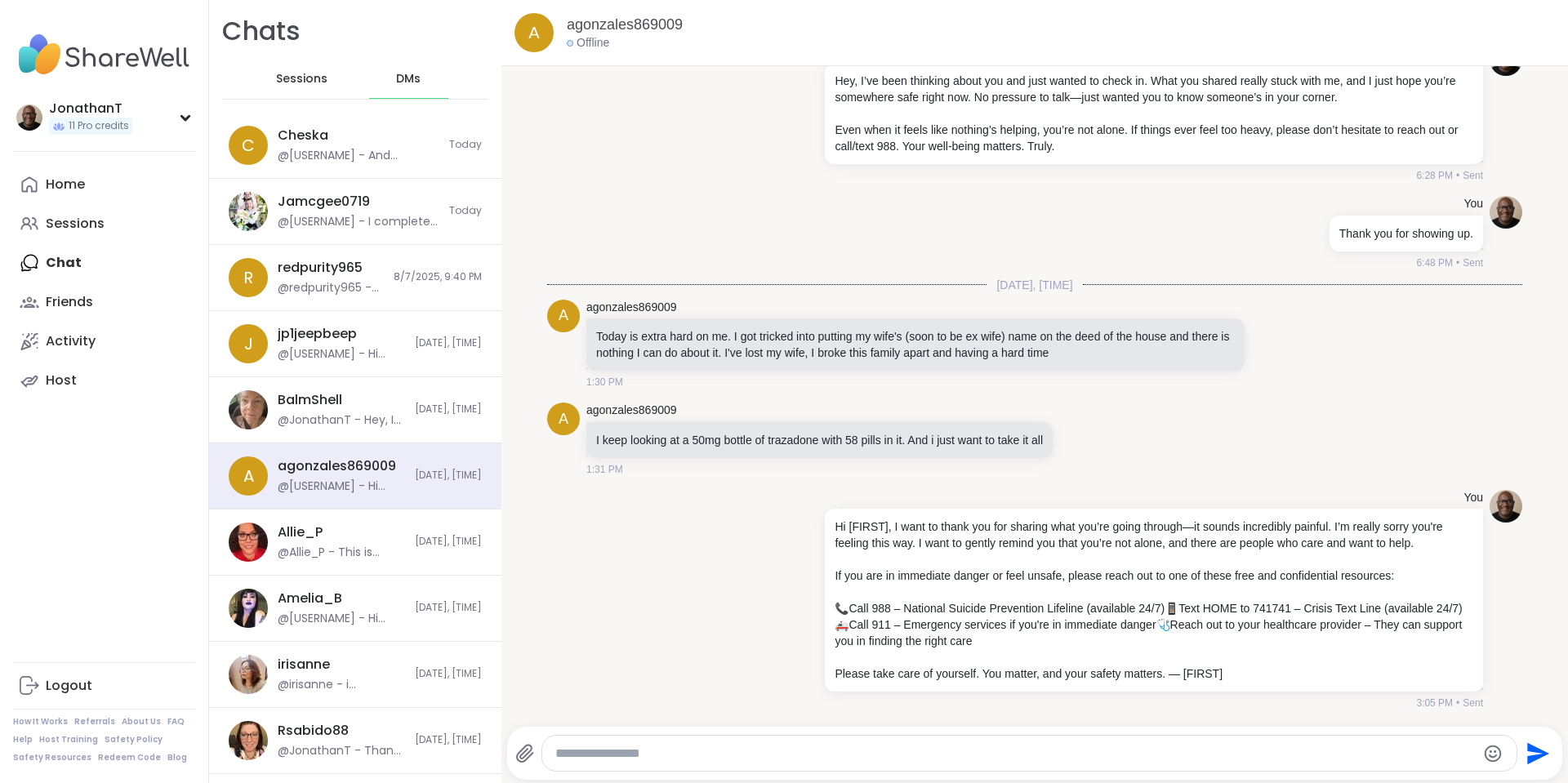 click on "Sessions" at bounding box center (301, 79) 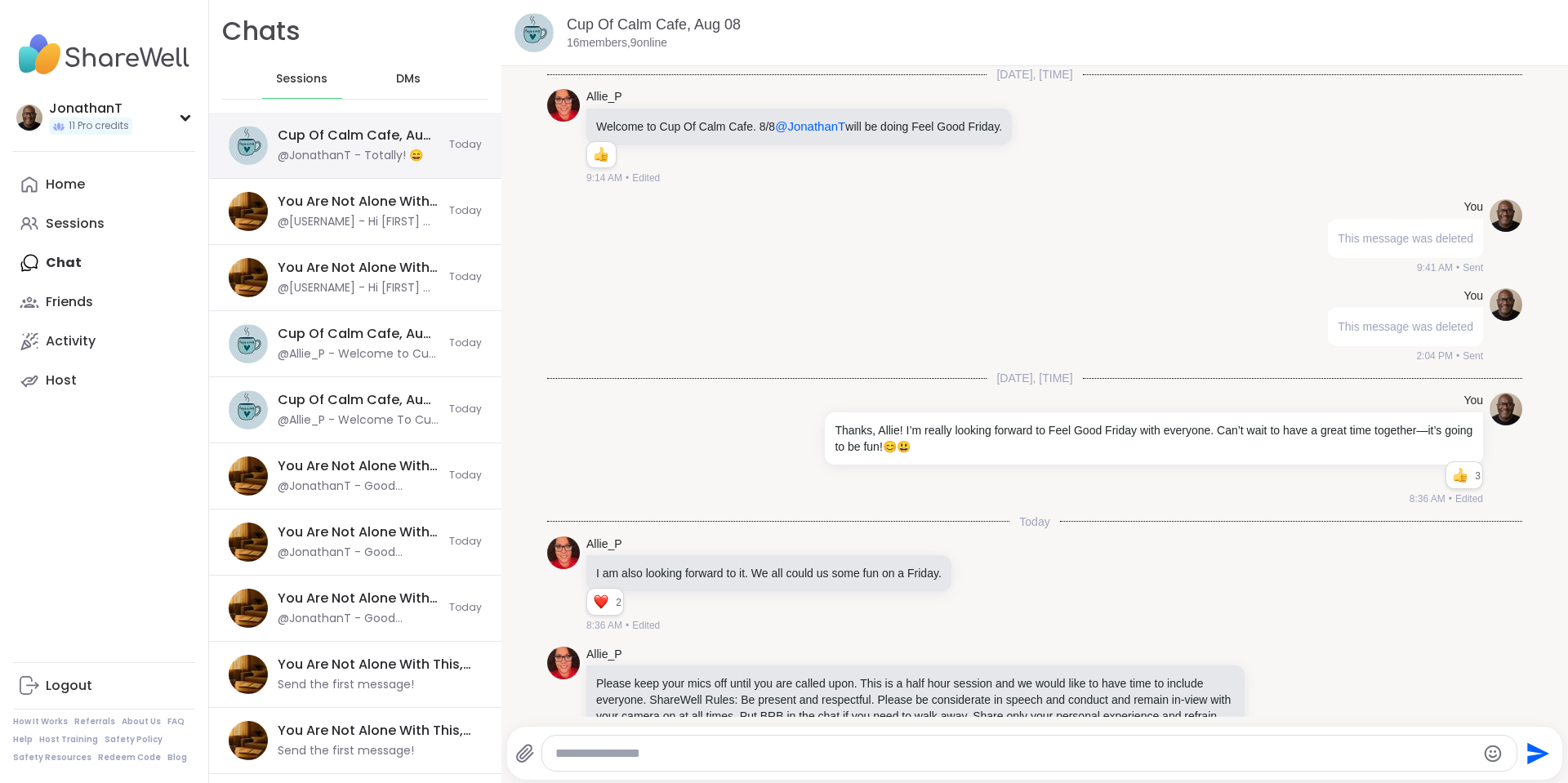 scroll, scrollTop: 0, scrollLeft: 0, axis: both 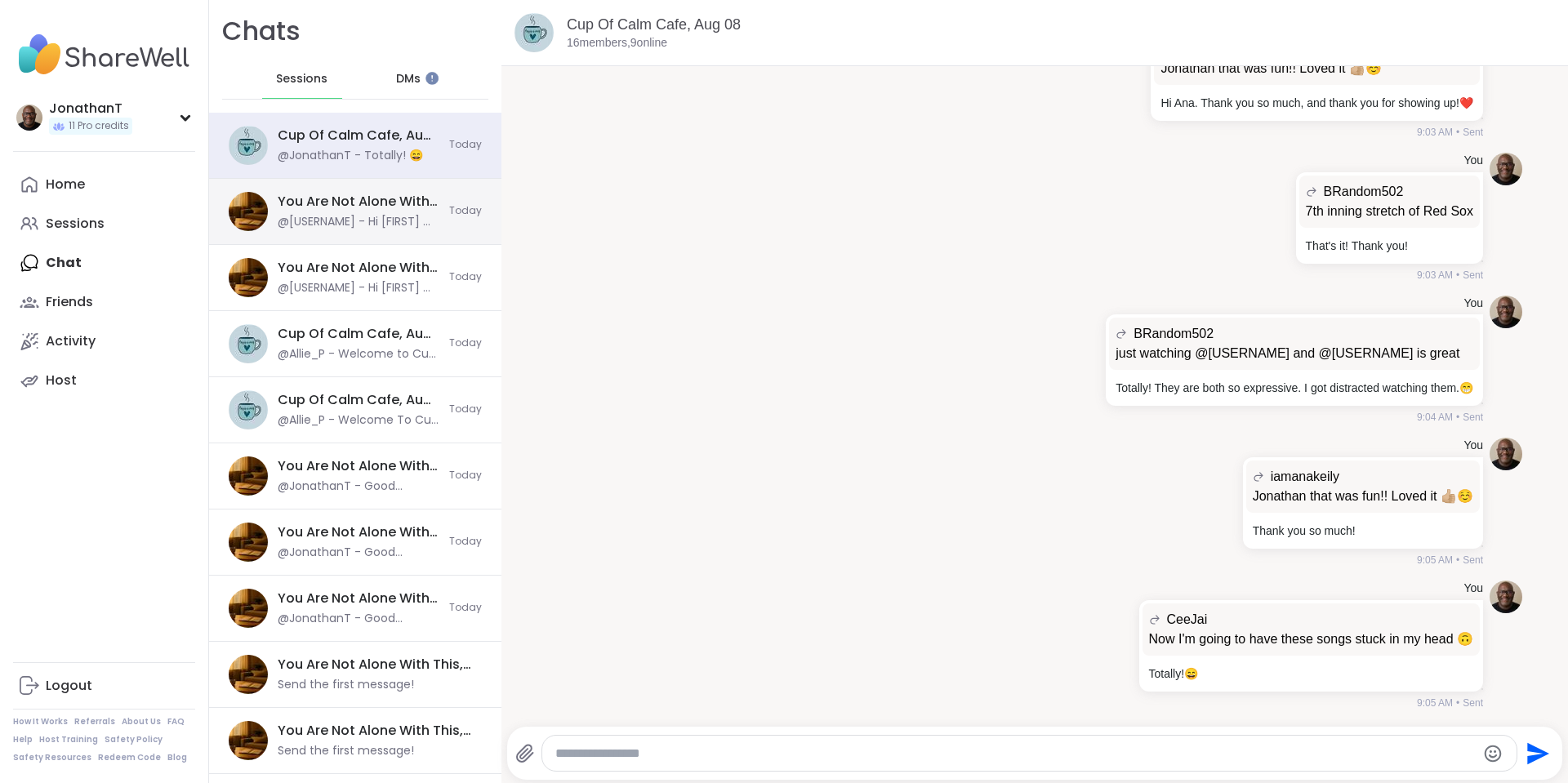 click on "You Are Not Alone With This, Aug 10" at bounding box center [359, 202] 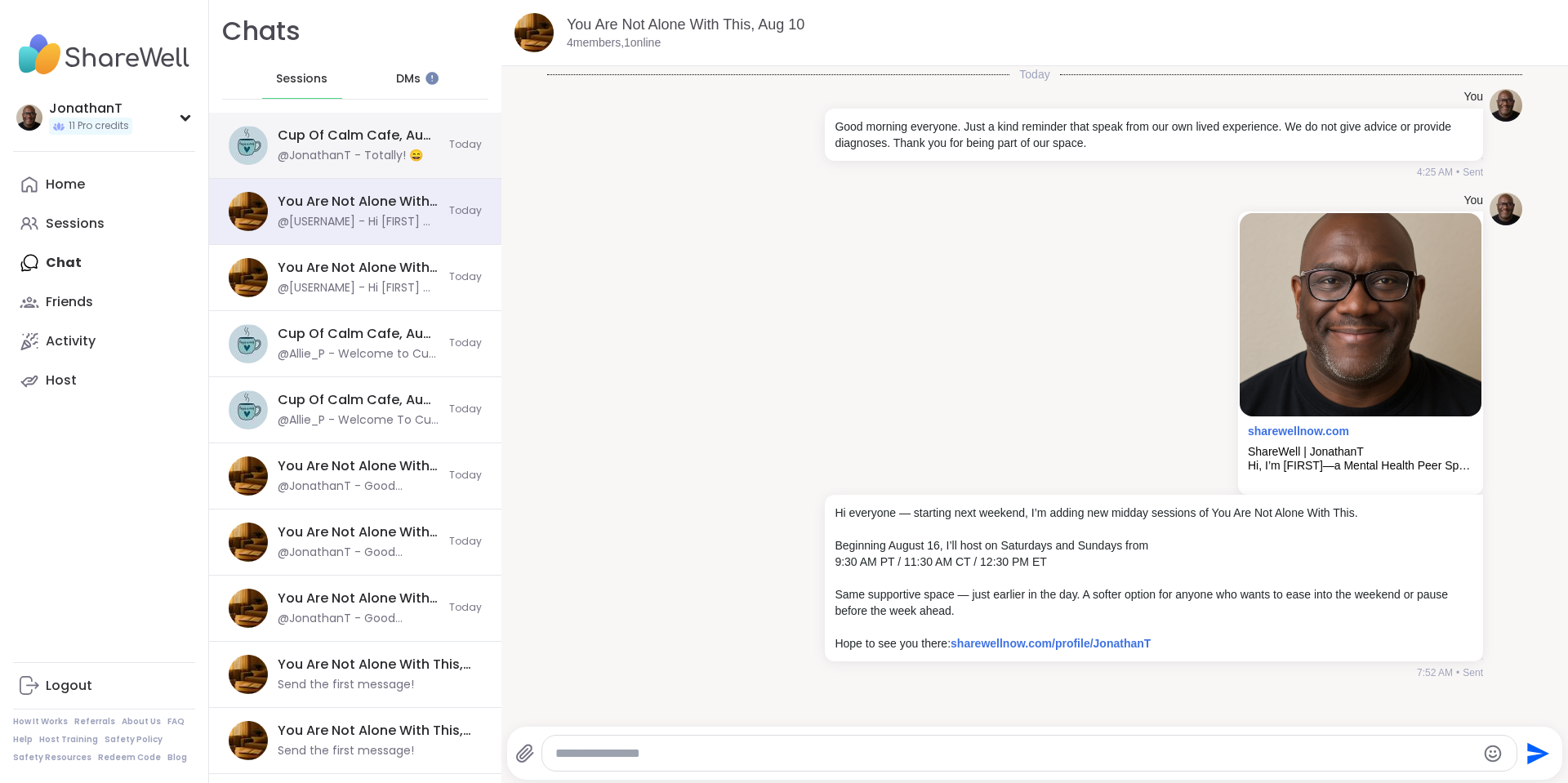 click on "@JonathanT - Totally! 😄" at bounding box center (350, 156) 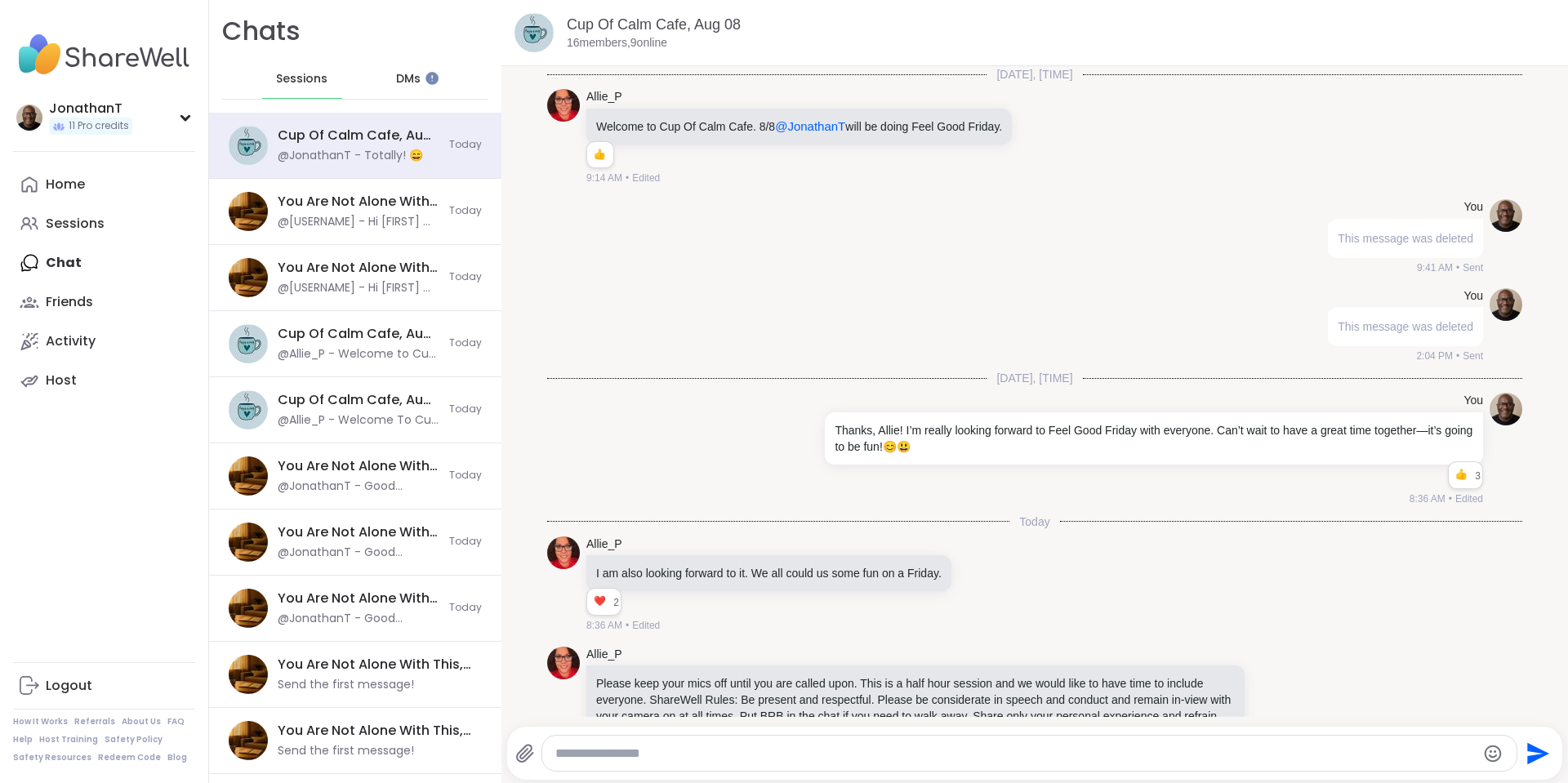 scroll, scrollTop: 4854, scrollLeft: 0, axis: vertical 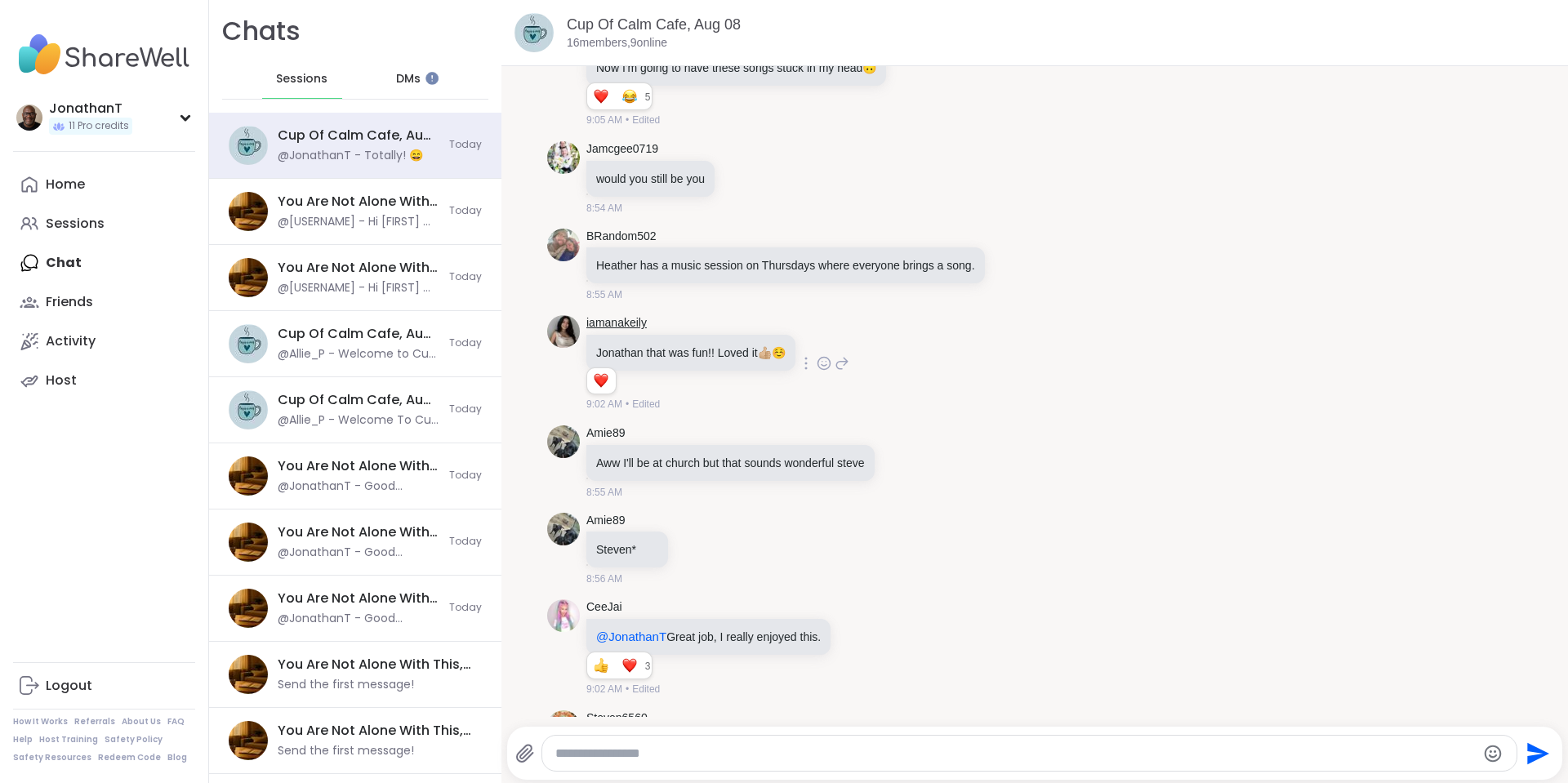 click on "iamanakeily" at bounding box center [617, 323] 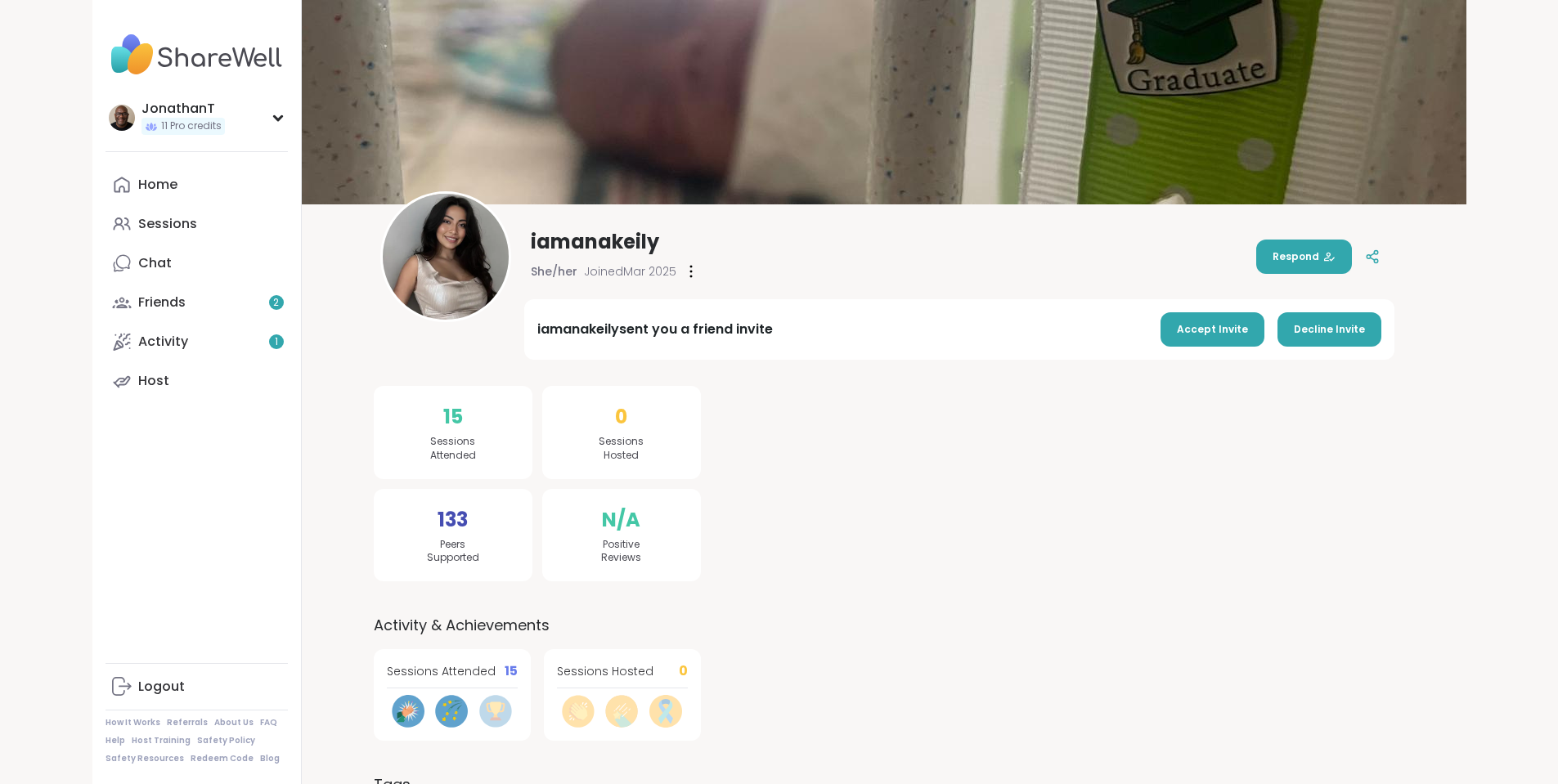 scroll, scrollTop: 0, scrollLeft: 0, axis: both 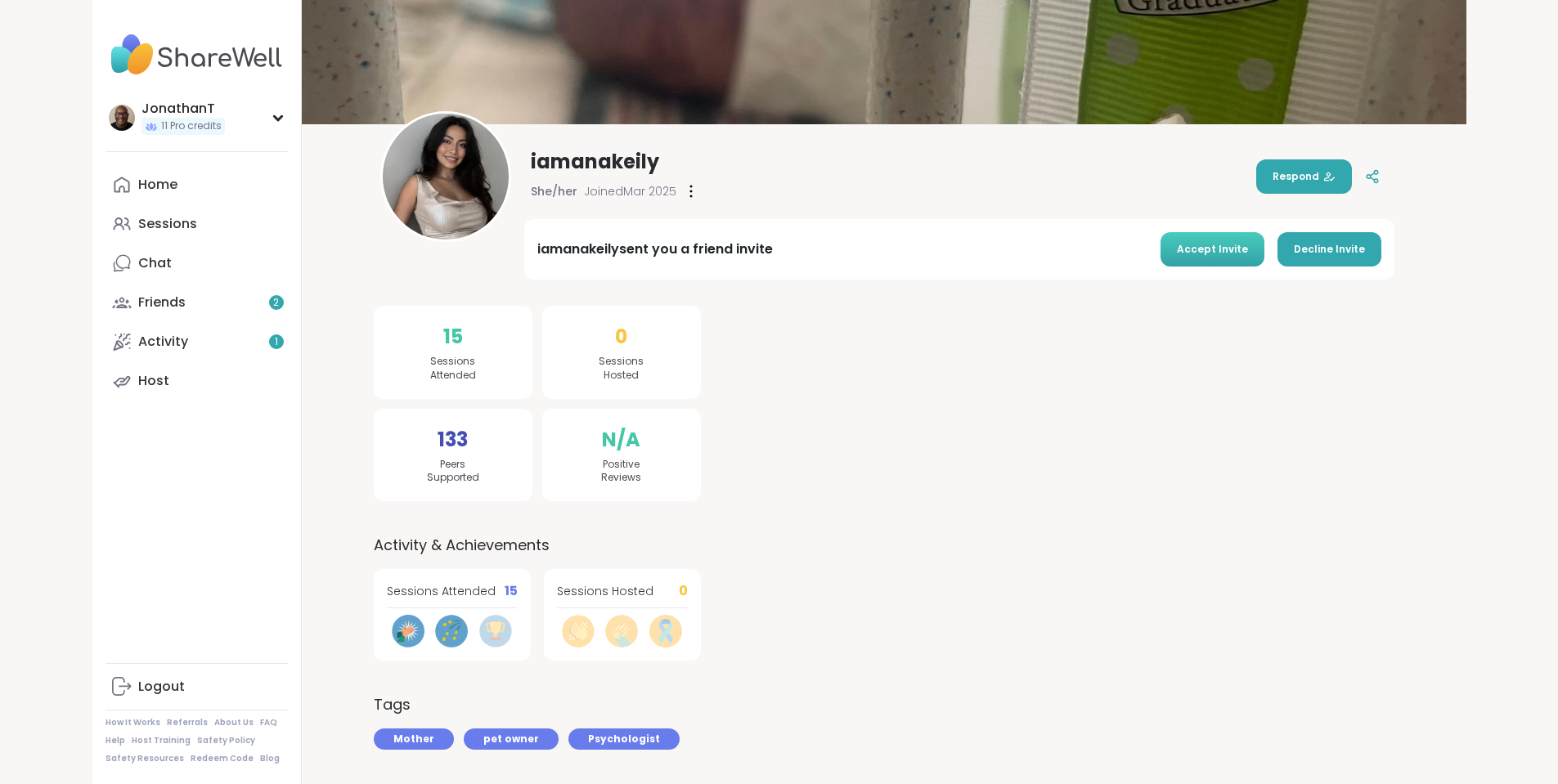 click on "Accept Invite" at bounding box center (1212, 249) 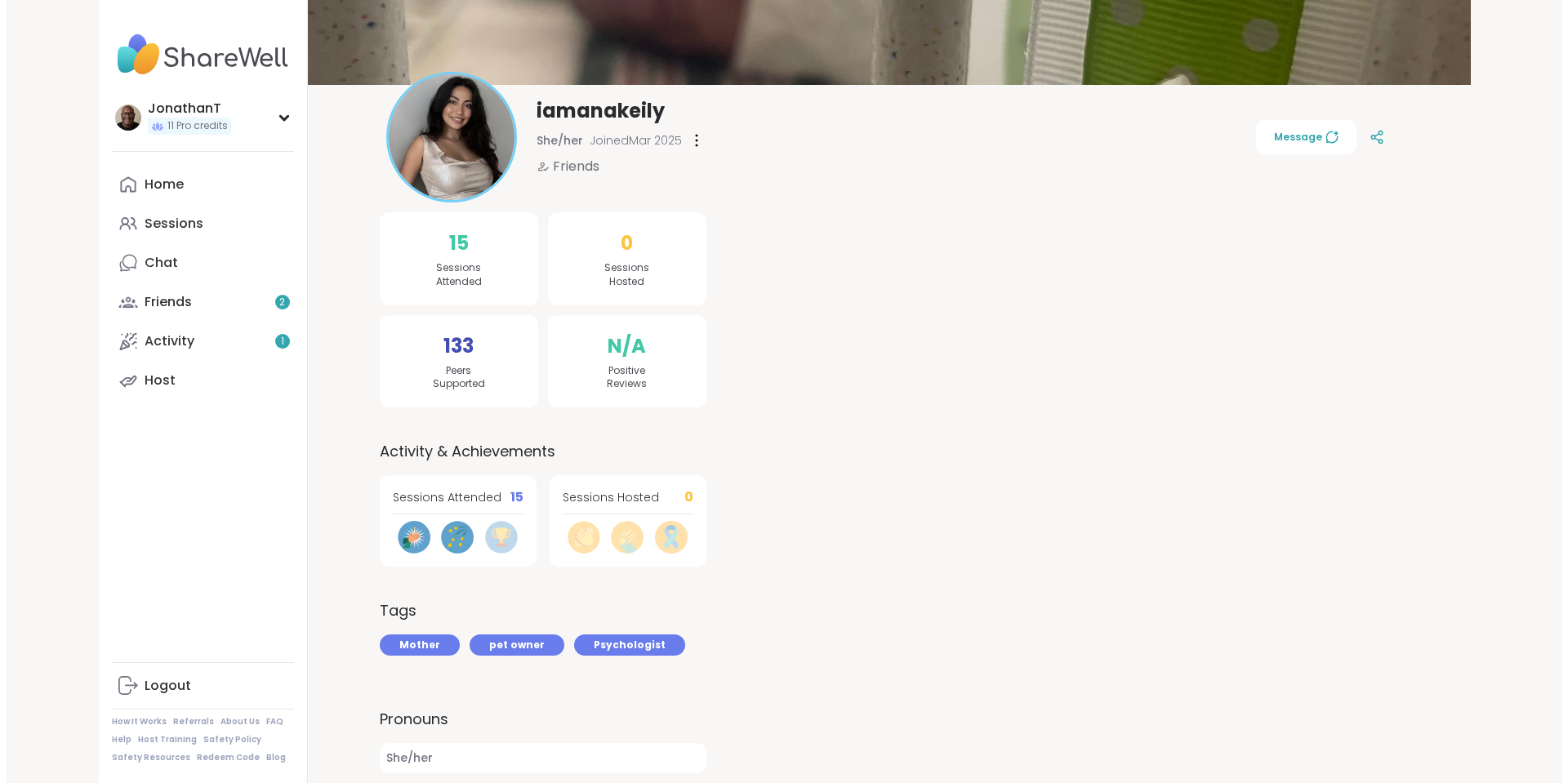 scroll, scrollTop: 0, scrollLeft: 0, axis: both 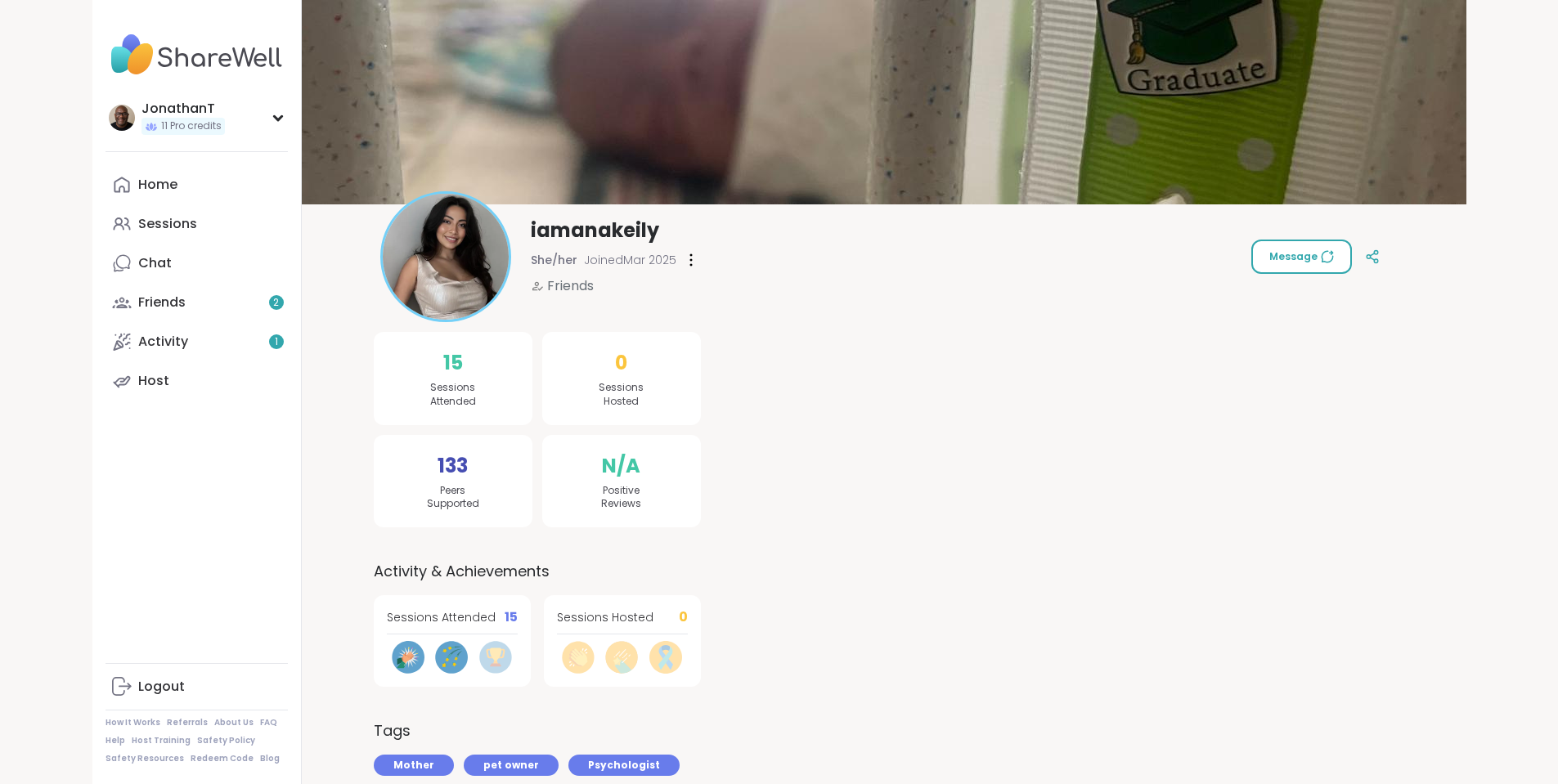 click on "Message" at bounding box center [1301, 257] 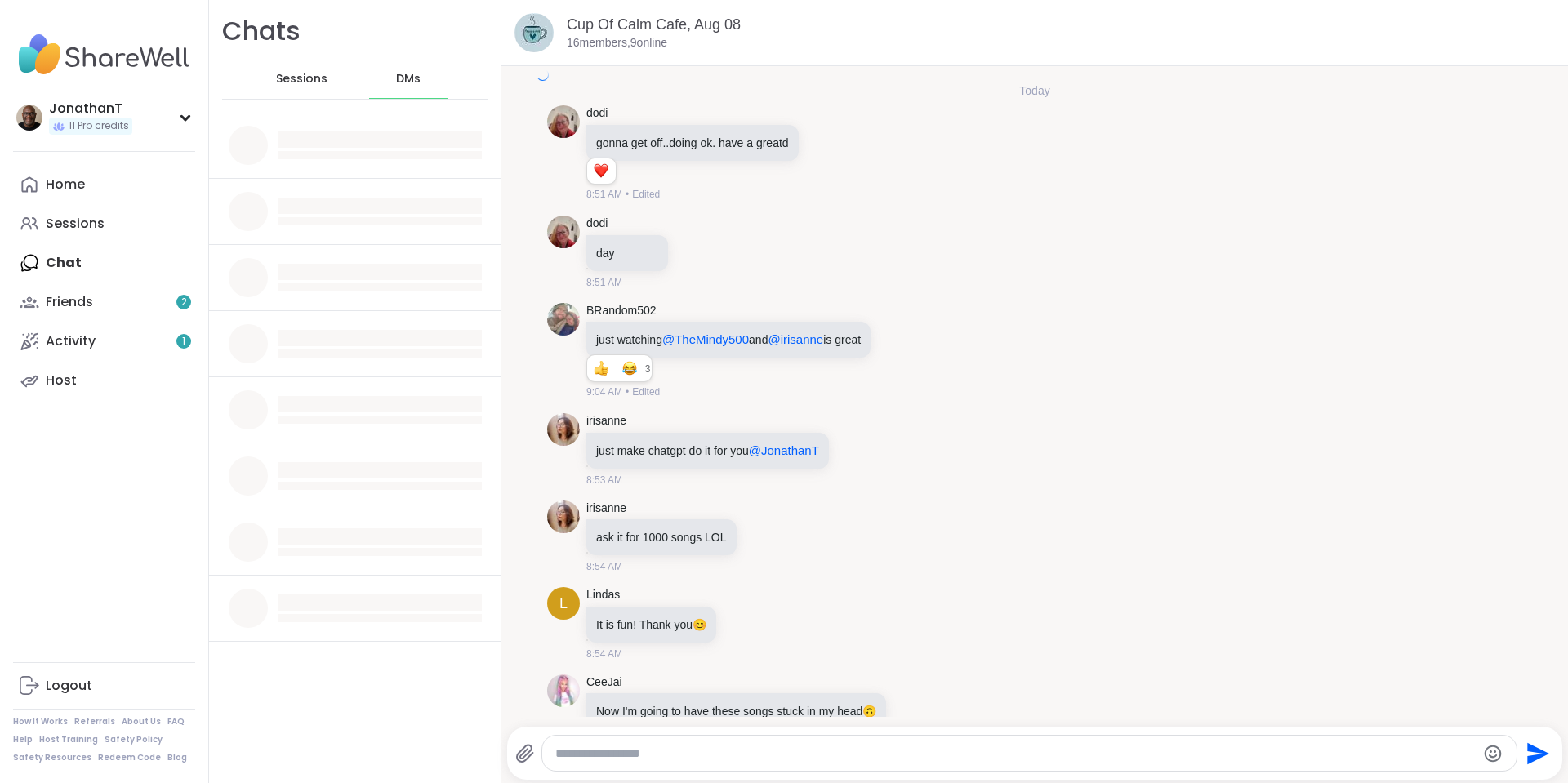scroll, scrollTop: 4779, scrollLeft: 0, axis: vertical 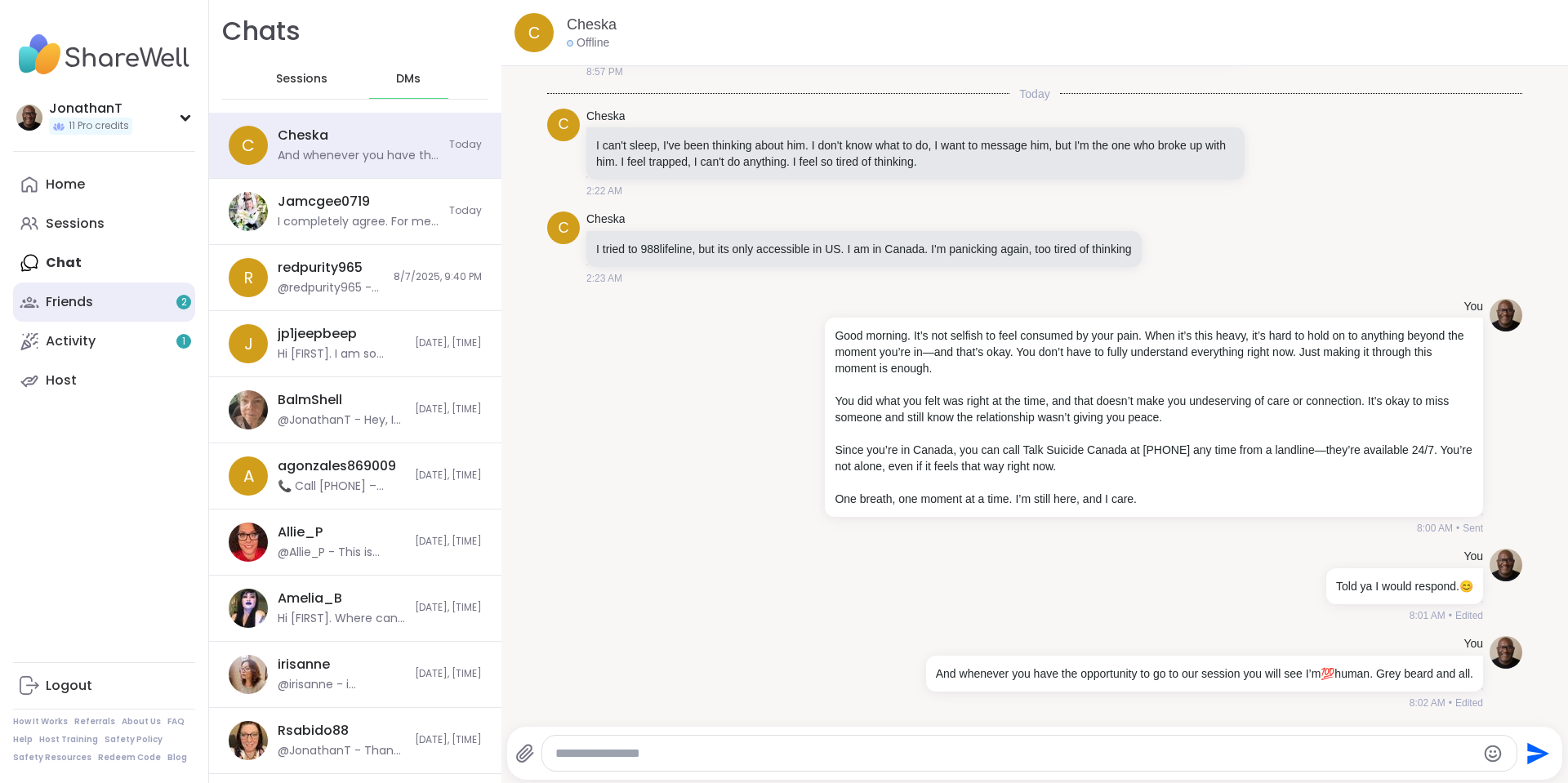 click on "Friends 2" at bounding box center (104, 302) 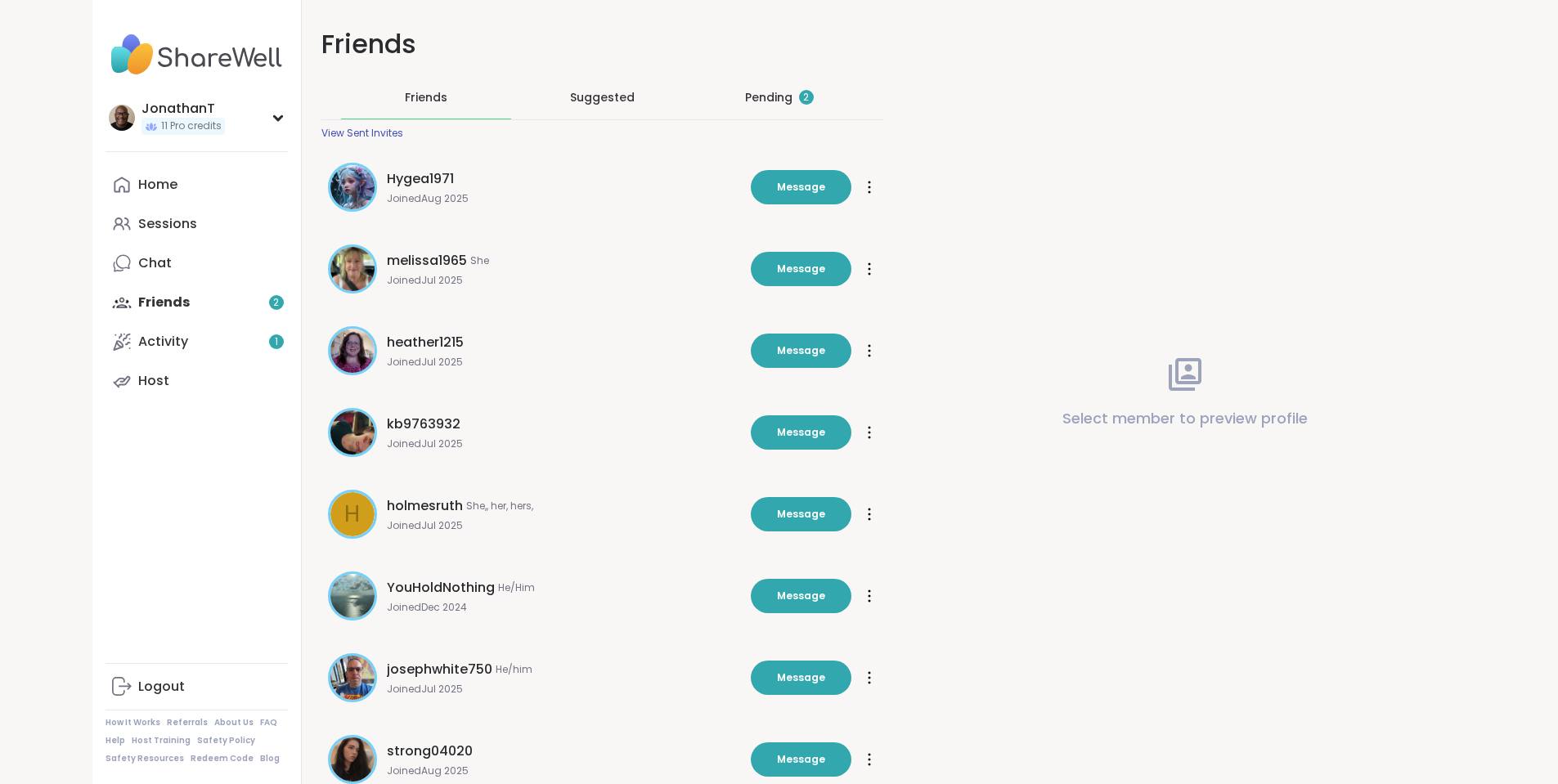 scroll, scrollTop: 0, scrollLeft: 0, axis: both 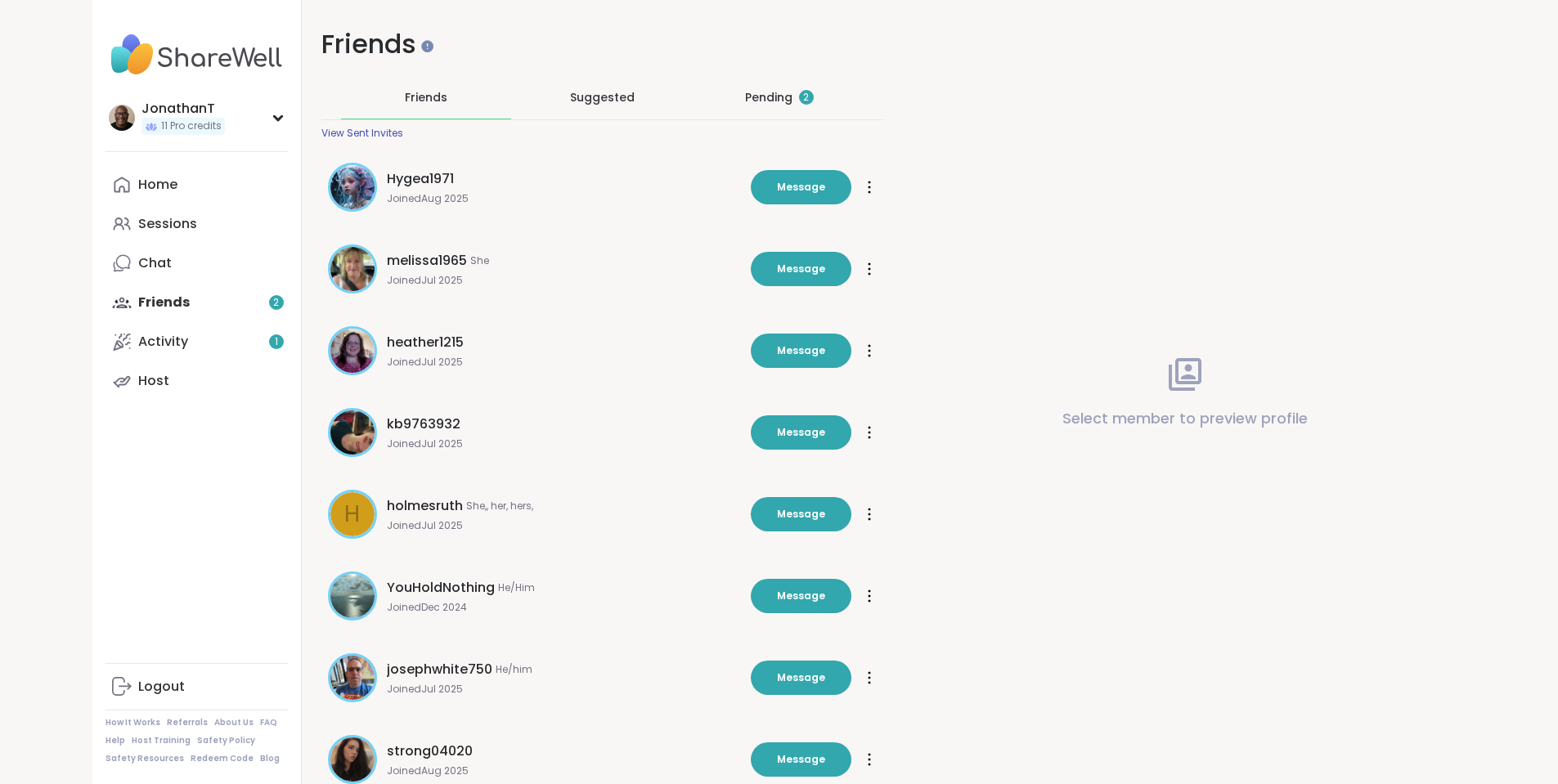 click on "Pending   2" at bounding box center [779, 97] 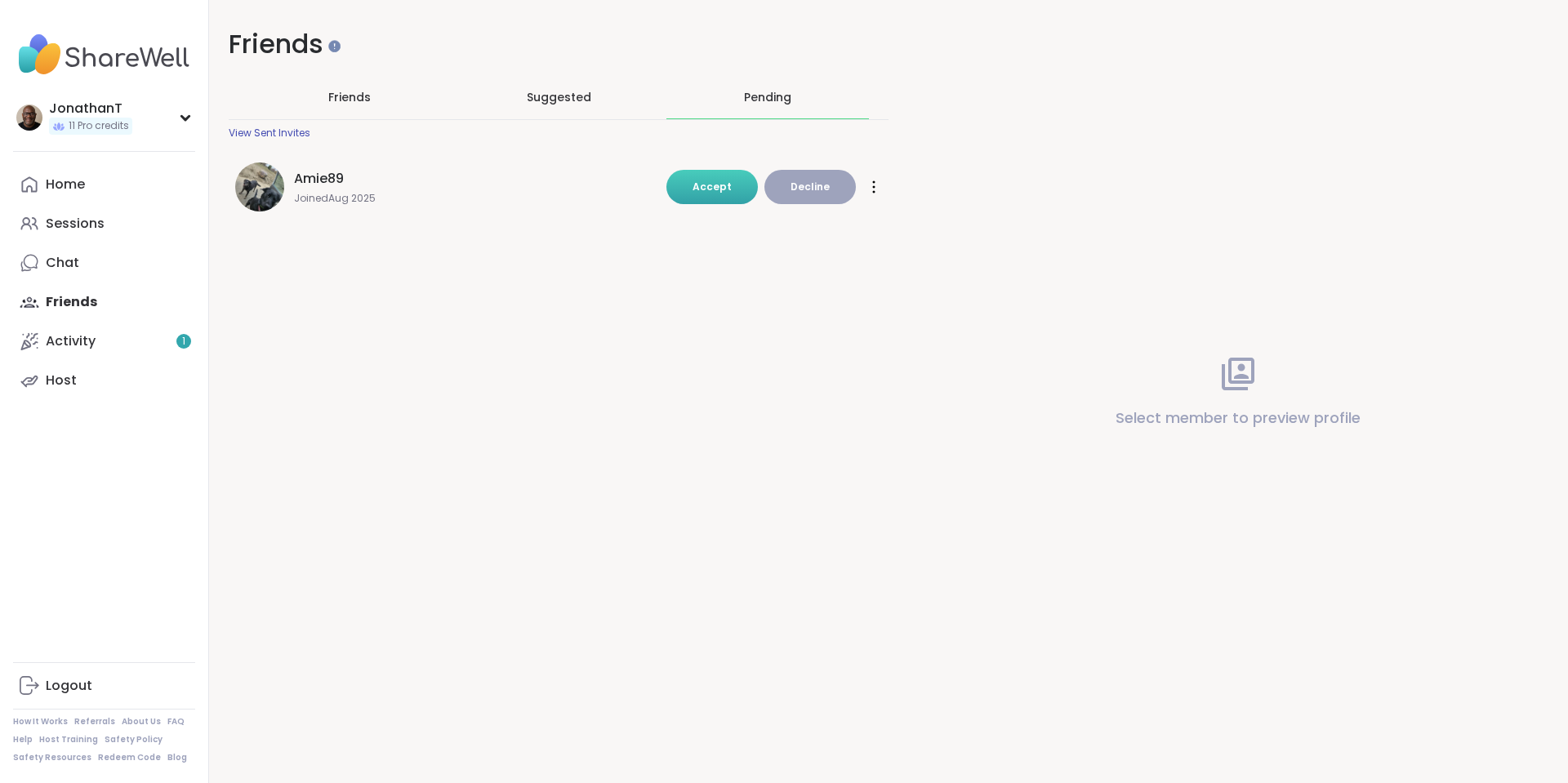 click on "Accept" at bounding box center [712, 186] 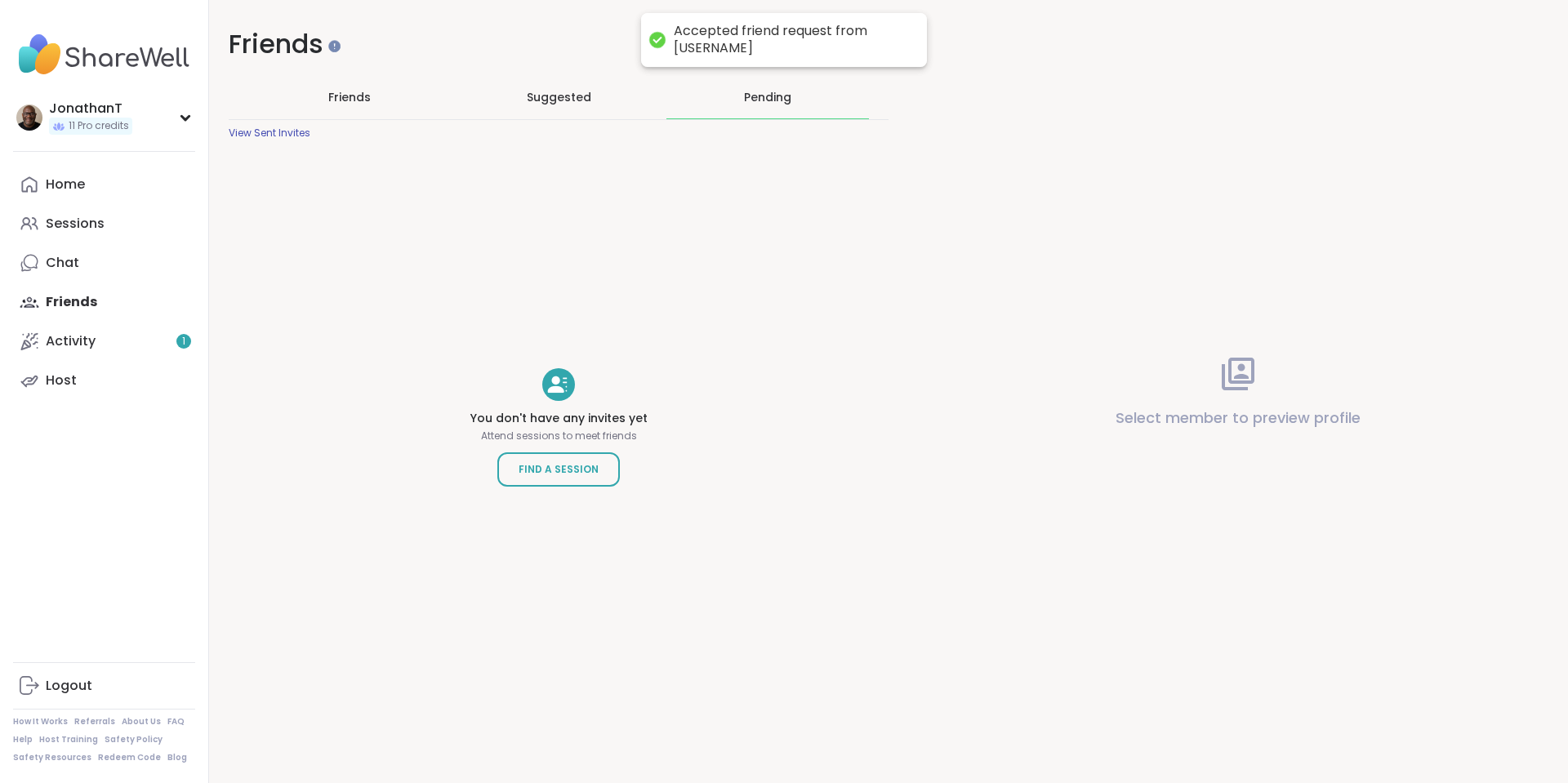 click on "Friends" at bounding box center [350, 97] 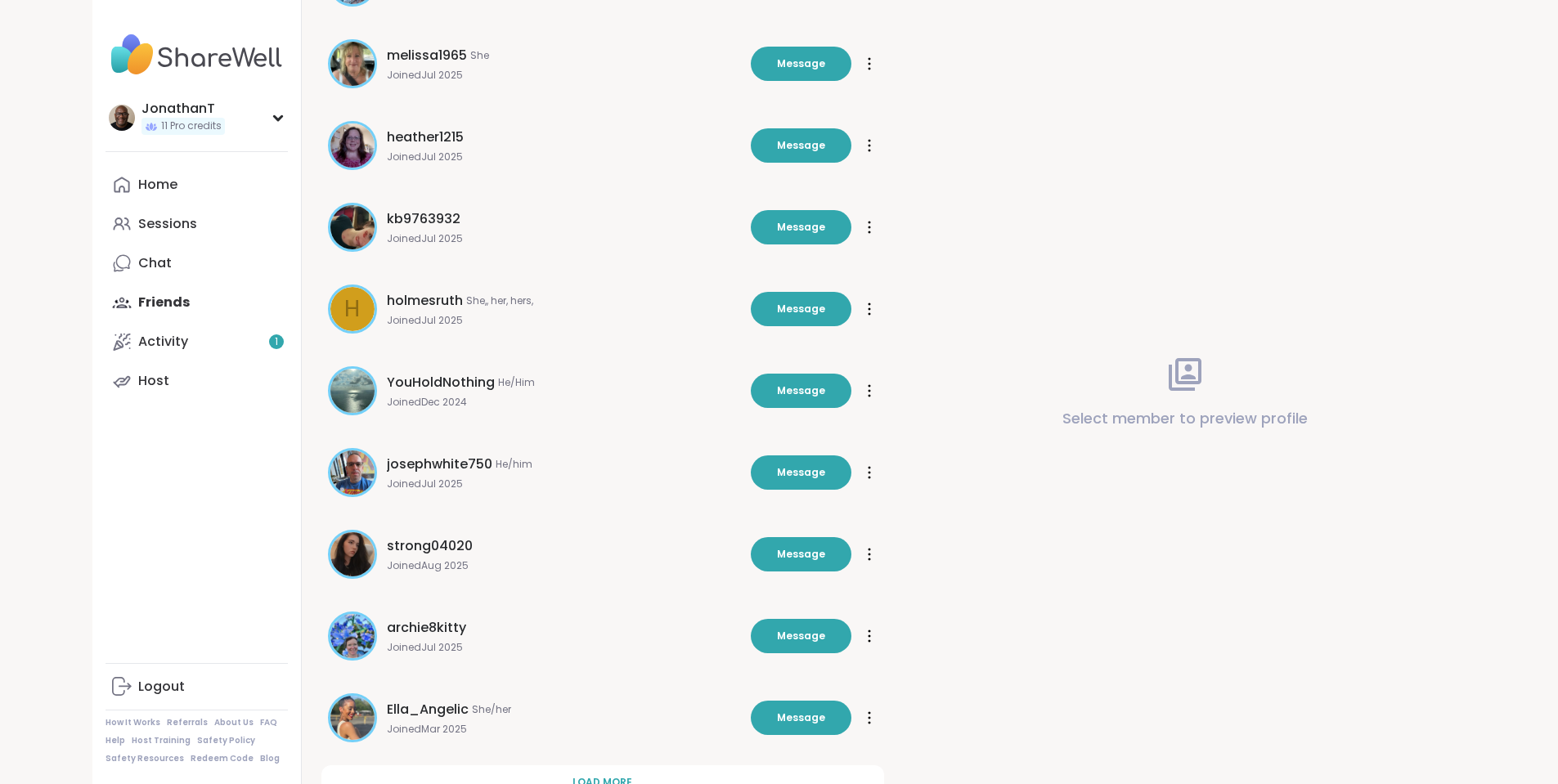 scroll, scrollTop: 267, scrollLeft: 0, axis: vertical 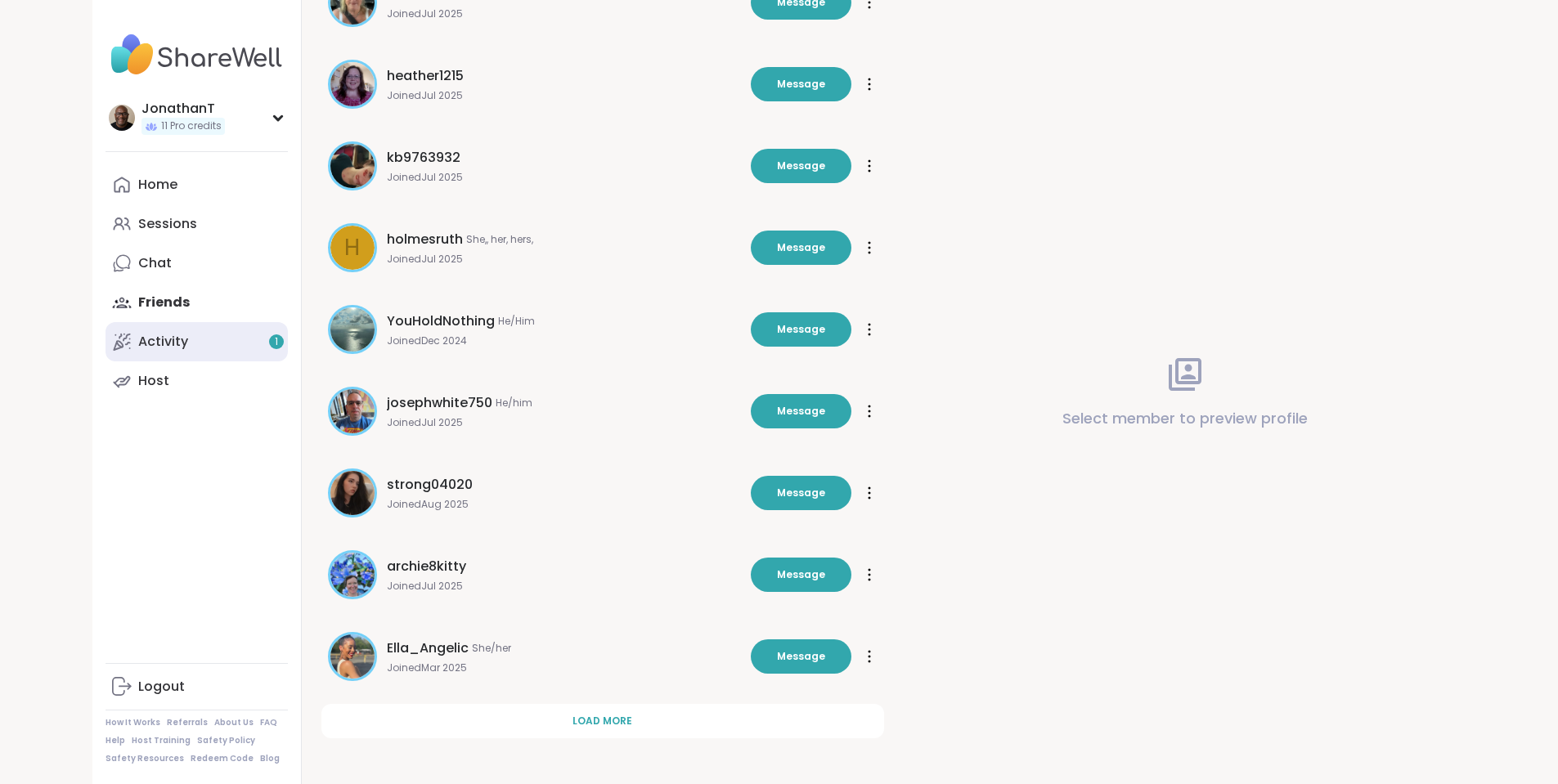click on "Activity 1" at bounding box center (196, 342) 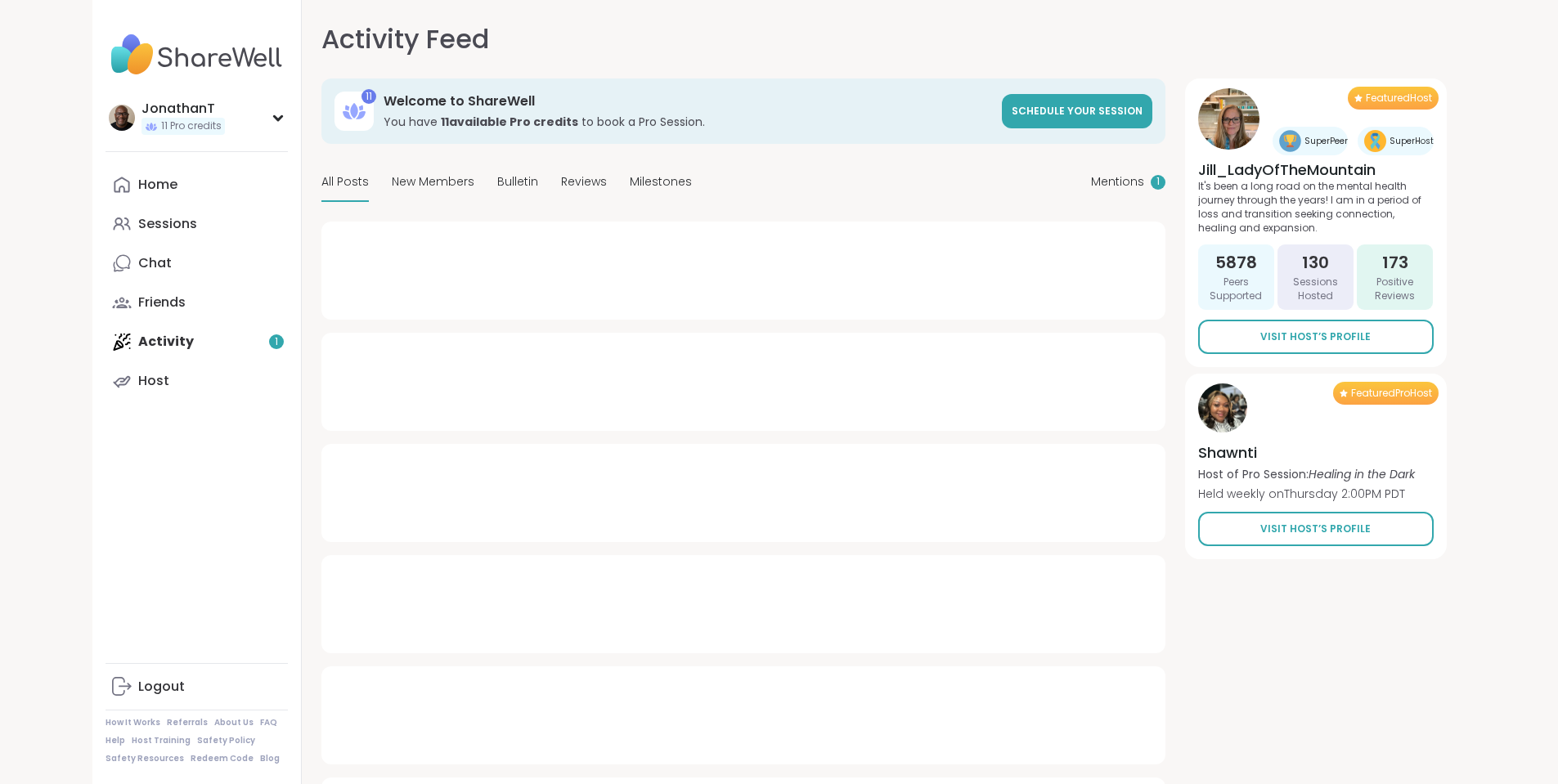 type on "*" 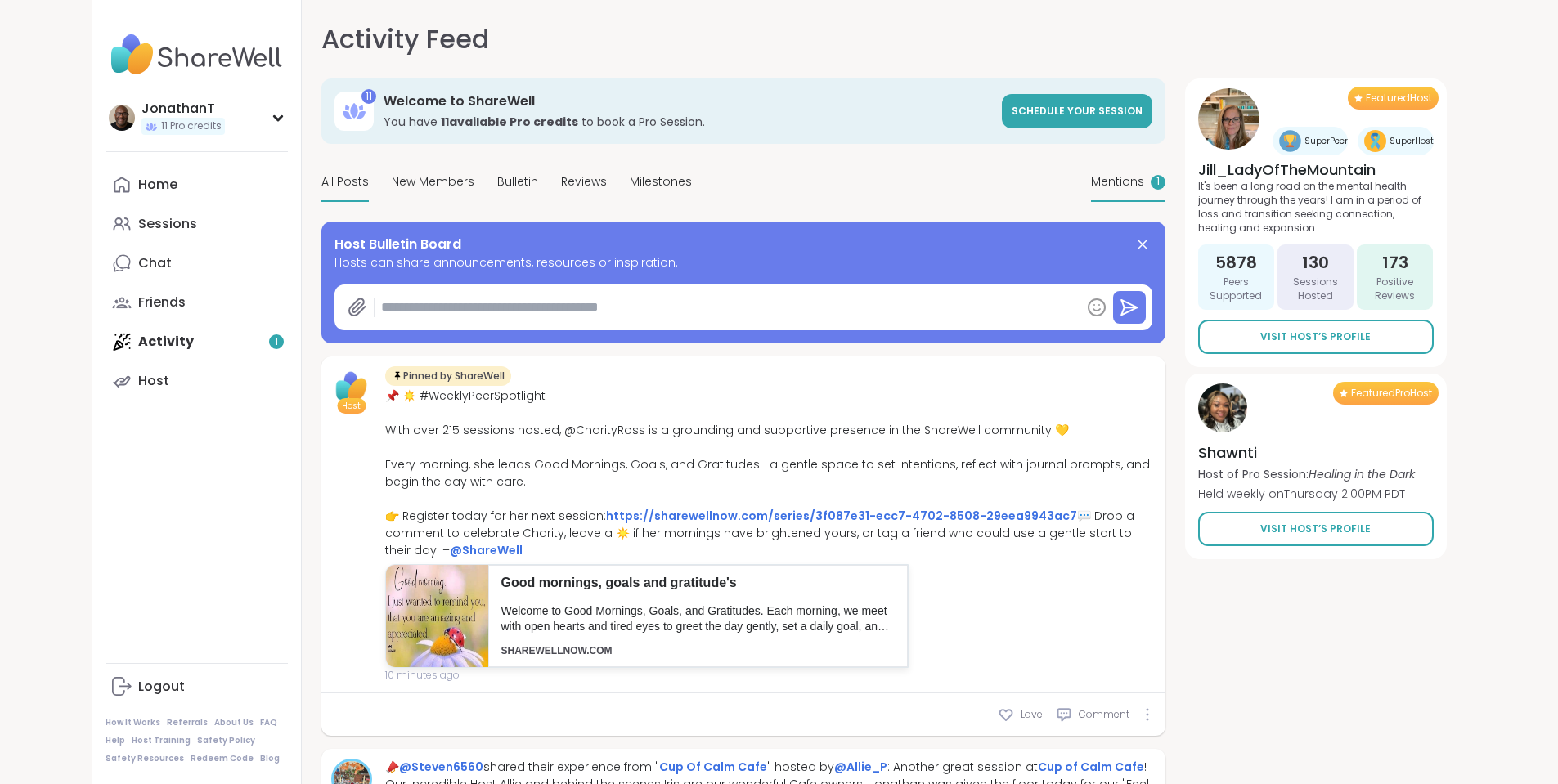 click on "Mentions" at bounding box center (1117, 181) 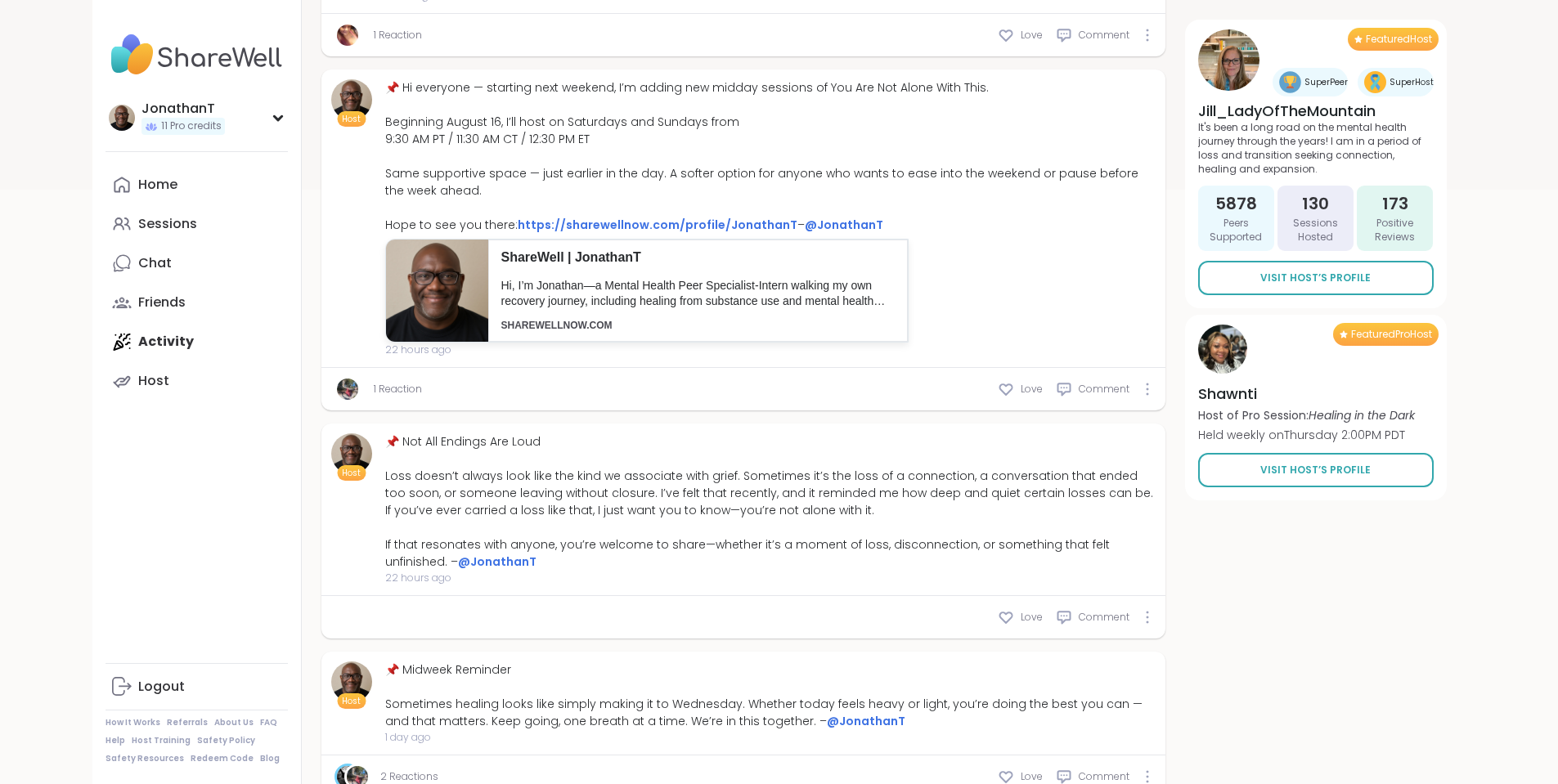 scroll, scrollTop: 872, scrollLeft: 0, axis: vertical 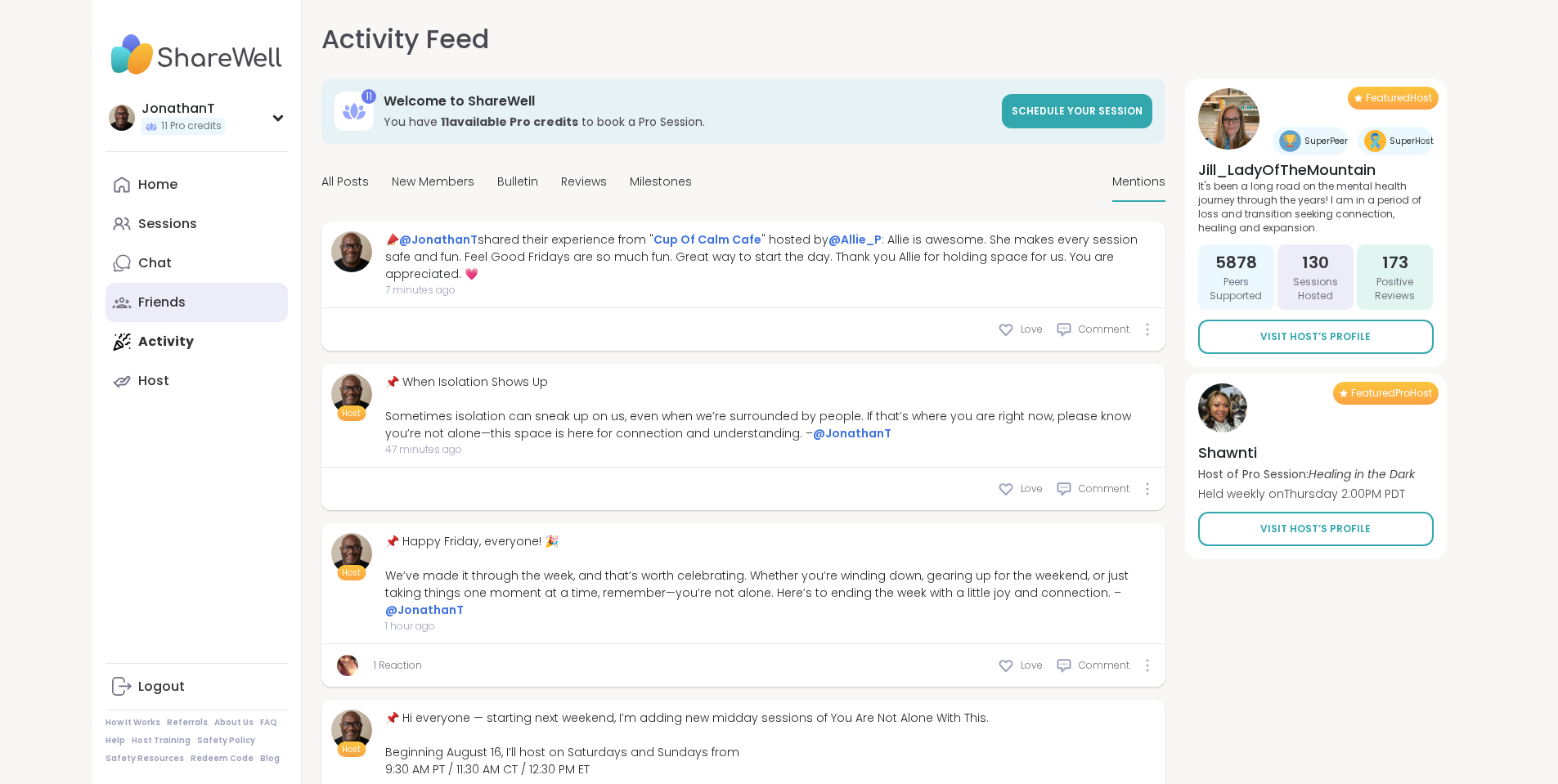 click on "Friends" at bounding box center (196, 302) 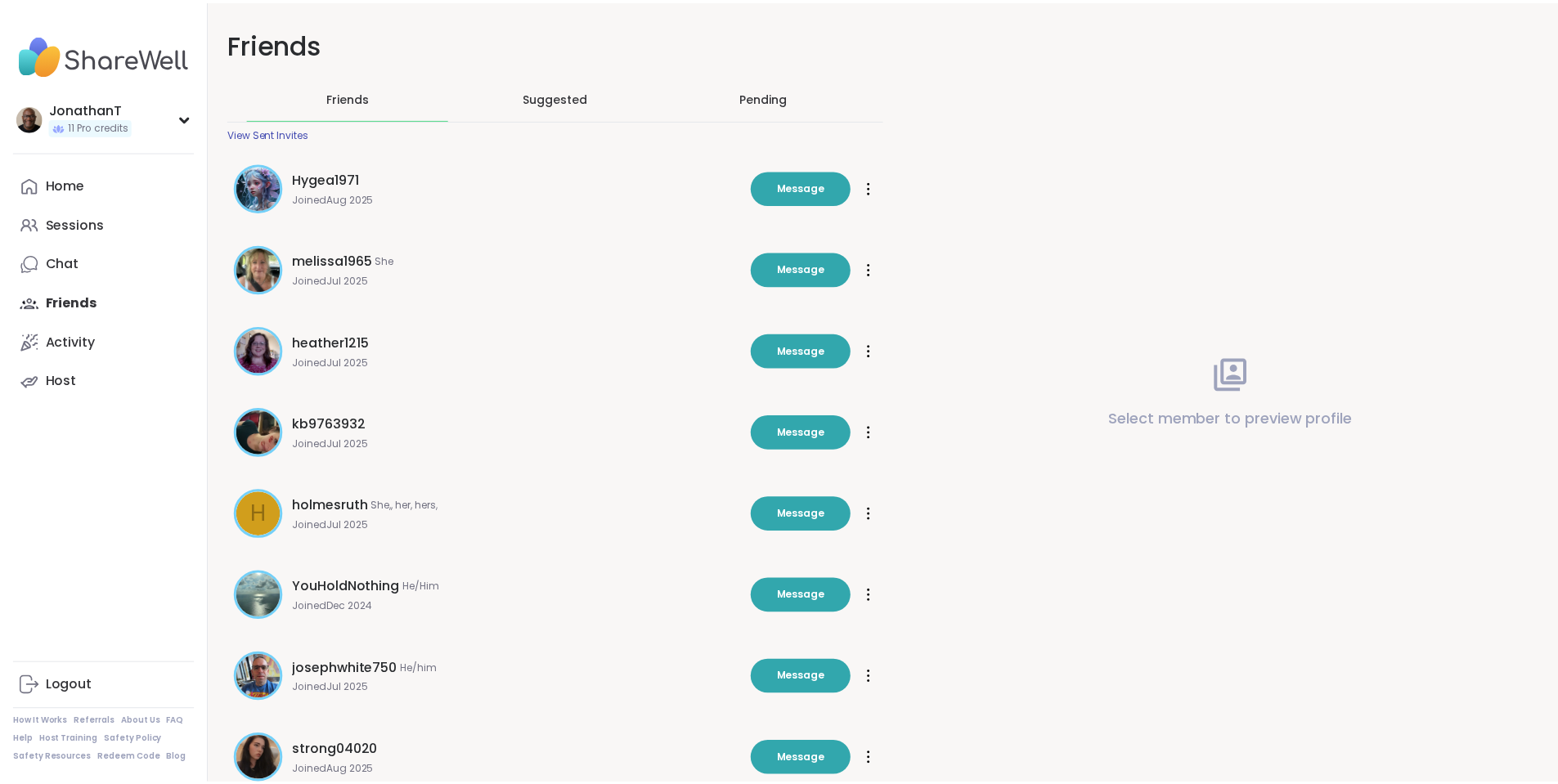 scroll, scrollTop: 0, scrollLeft: 0, axis: both 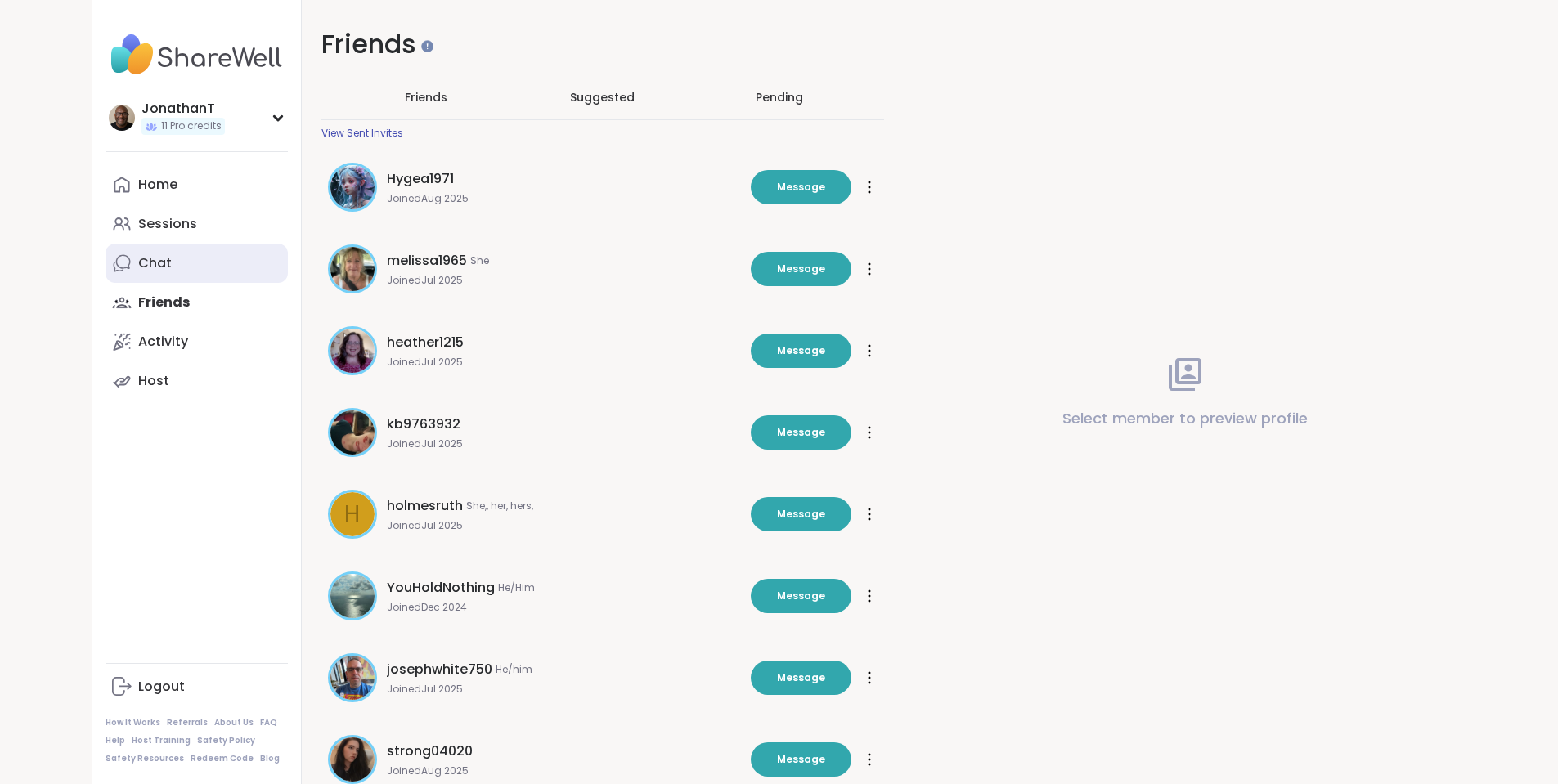 click on "Chat" at bounding box center [155, 263] 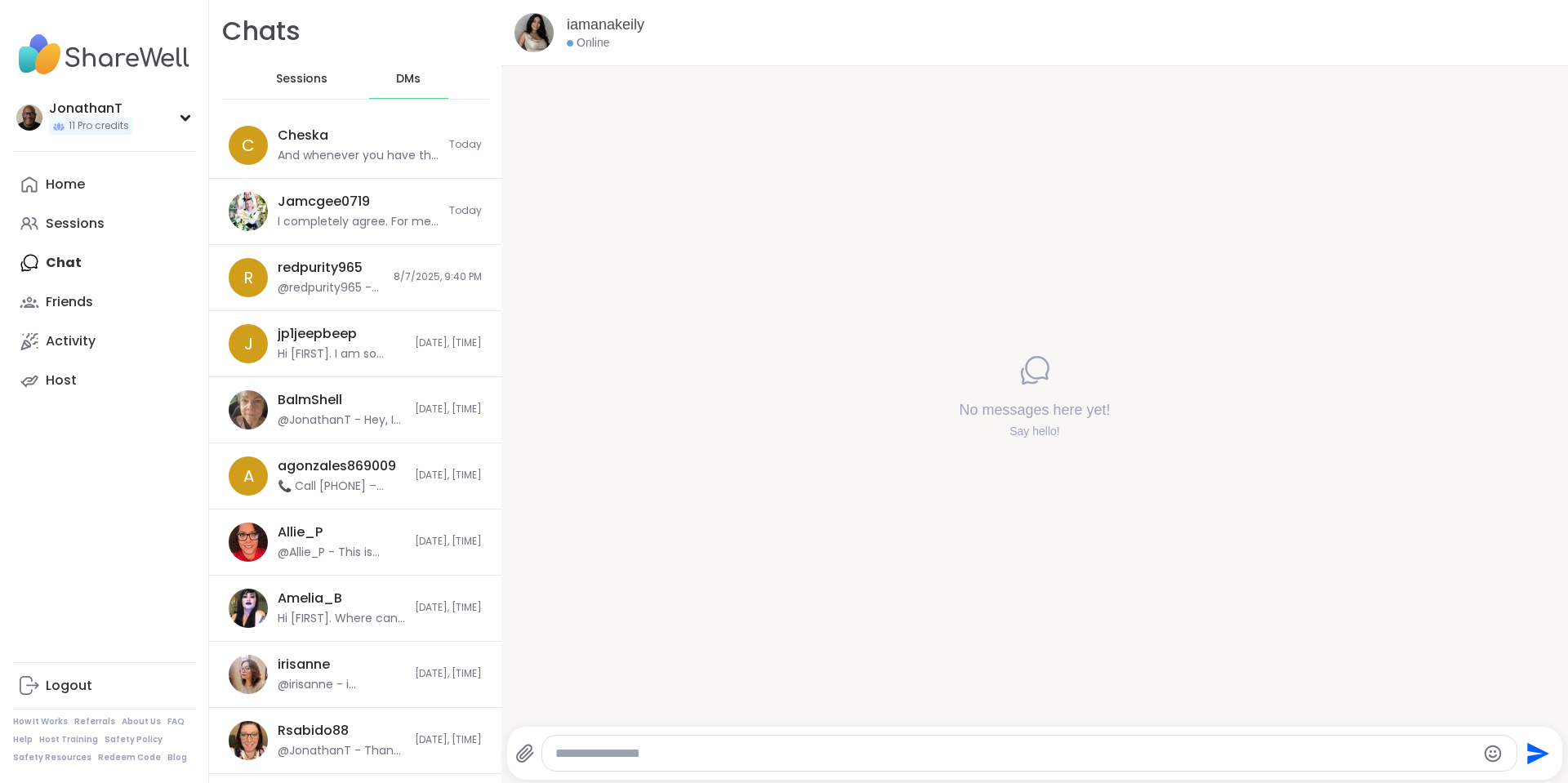 scroll, scrollTop: 0, scrollLeft: 0, axis: both 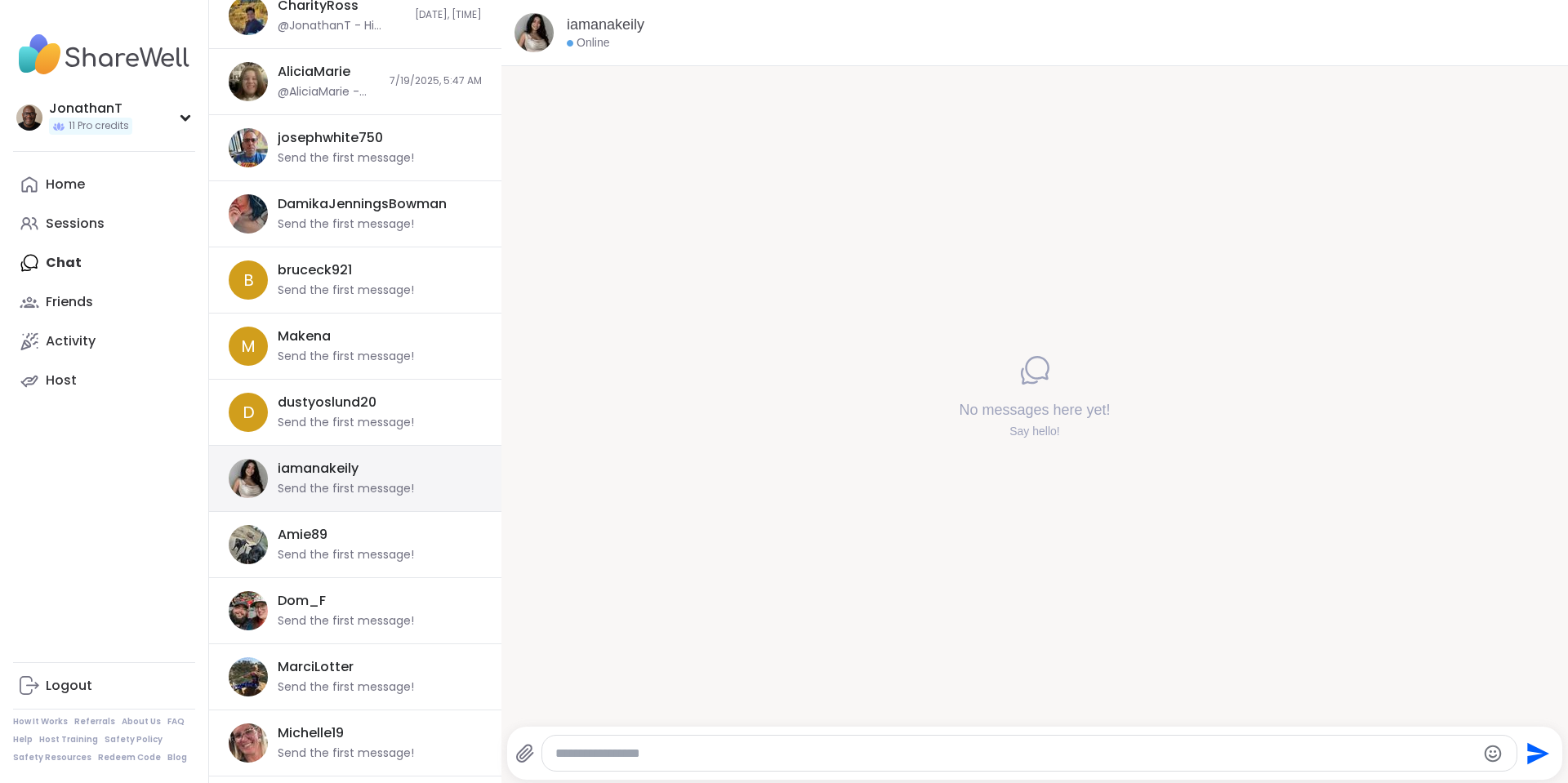 click on "iamanakeily Send the first message!" at bounding box center [375, 478] 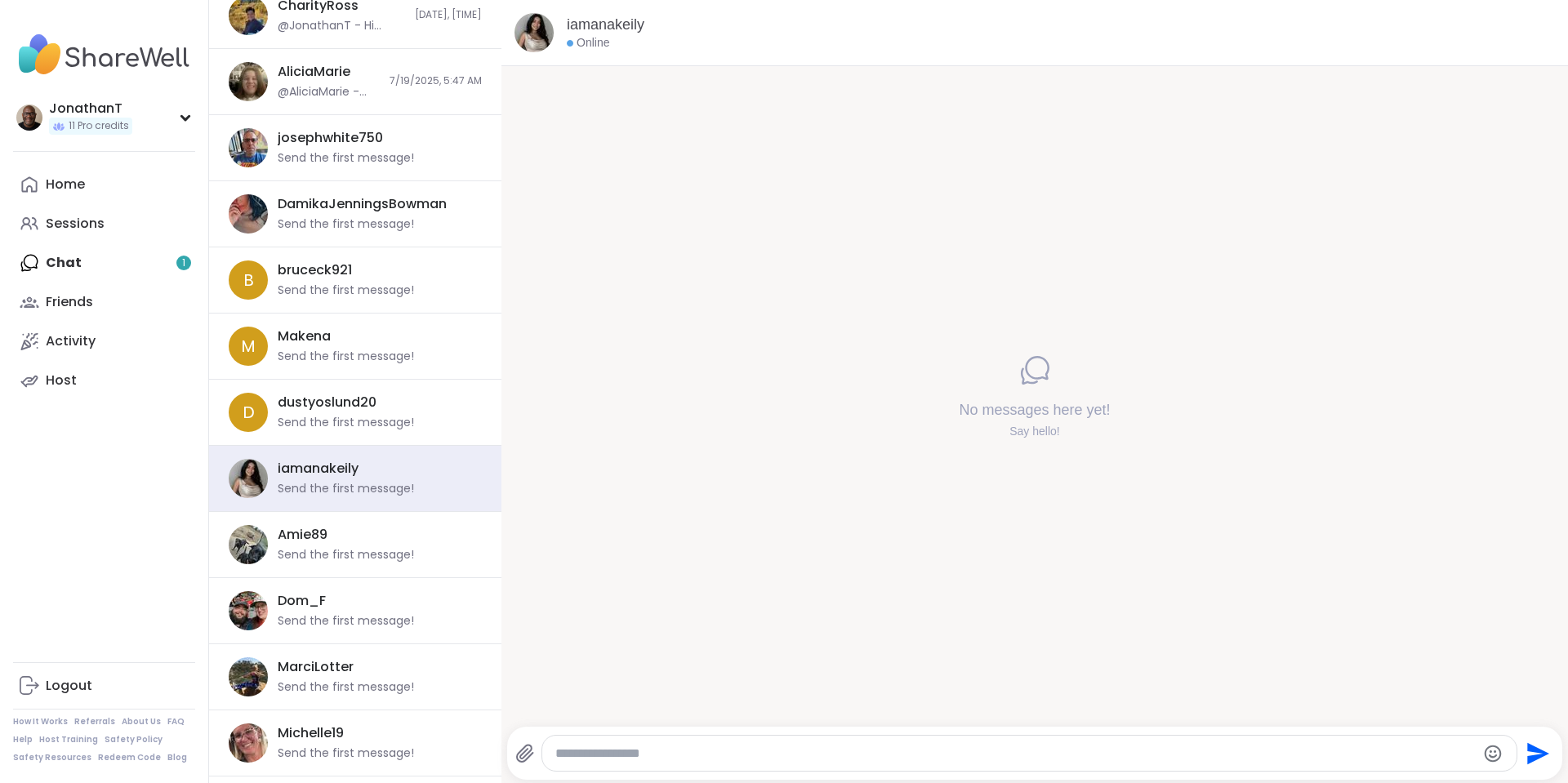click at bounding box center [1016, 754] 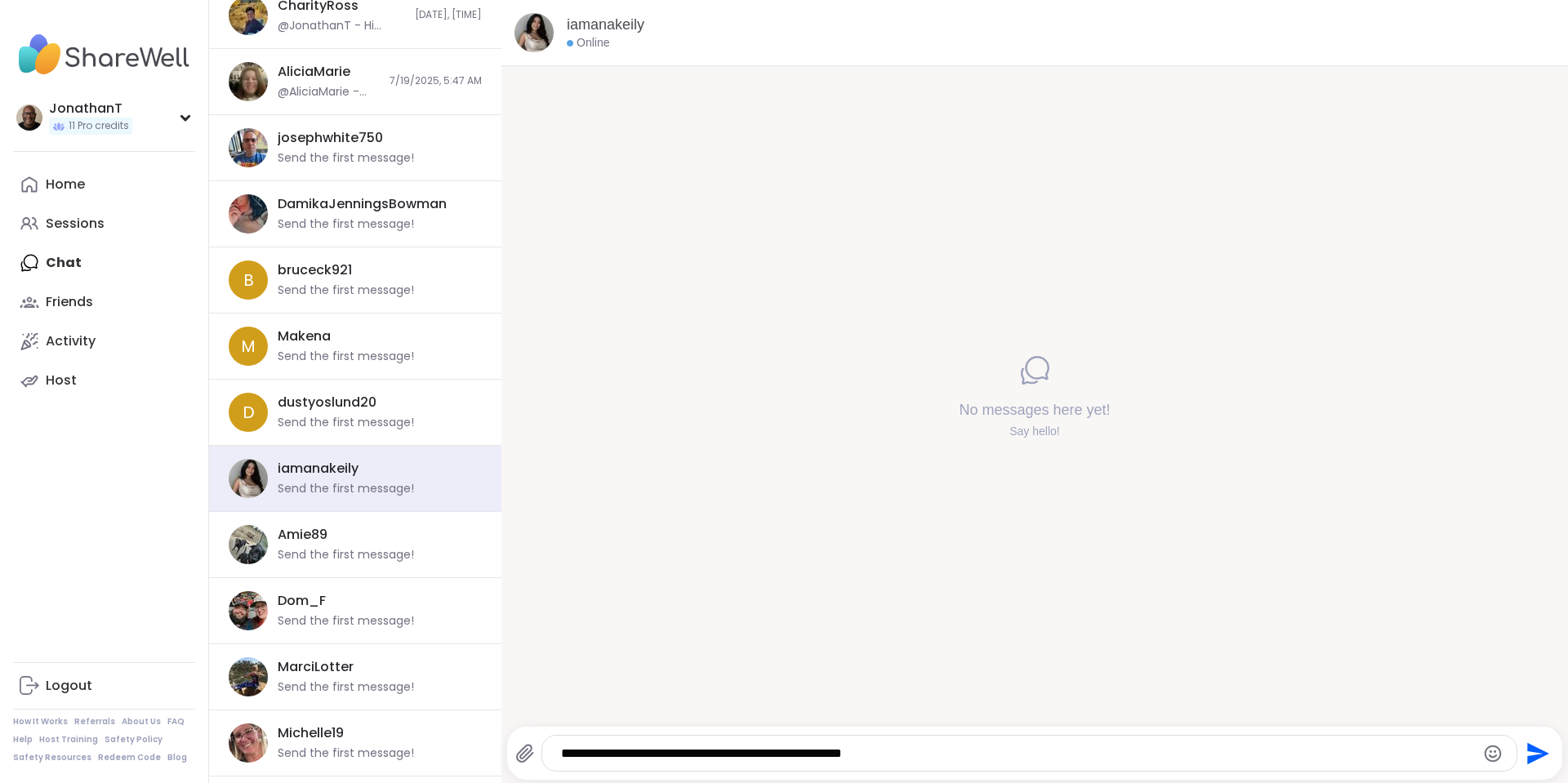 click on "**********" at bounding box center (1015, 754) 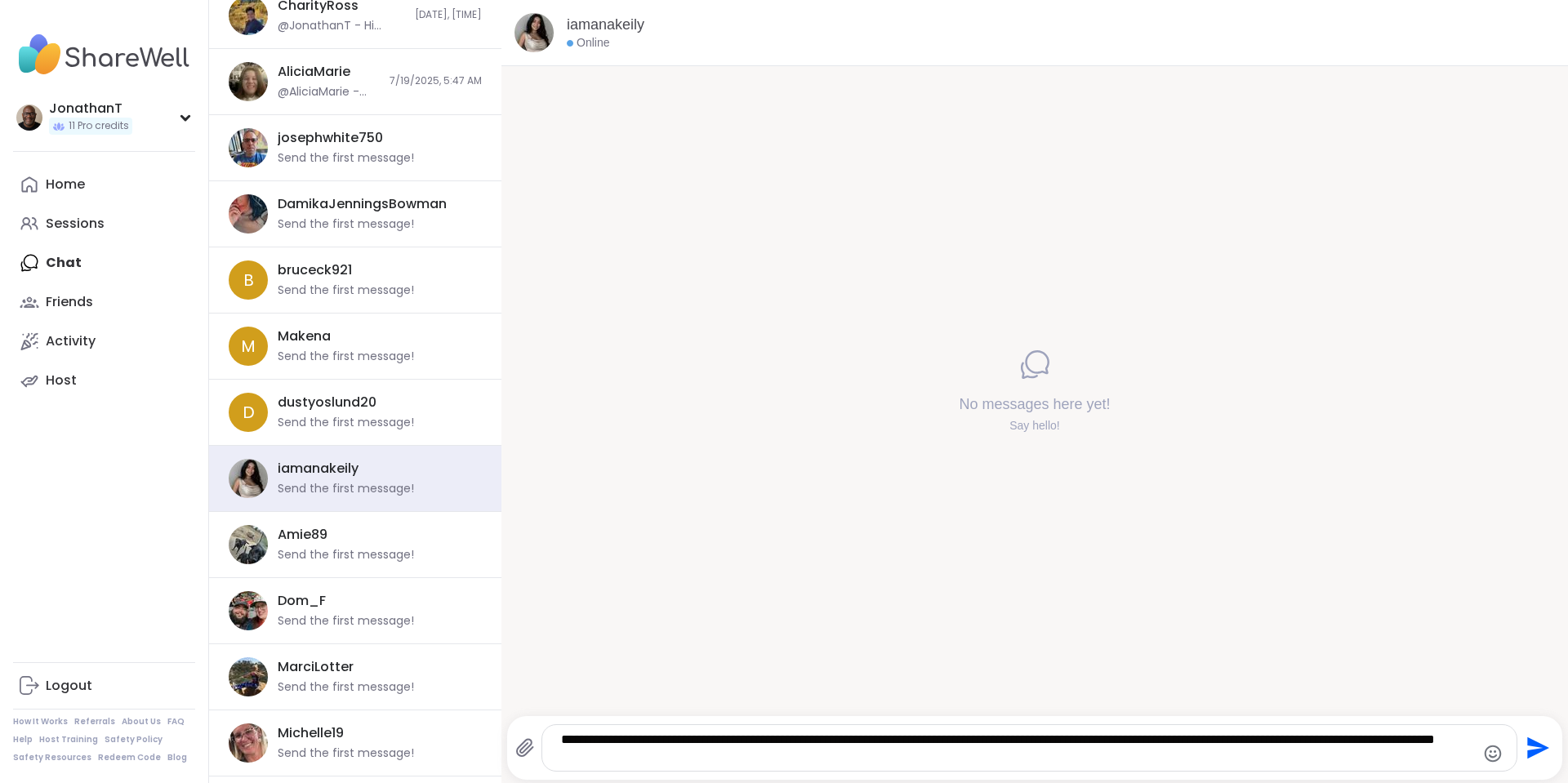 type on "**********" 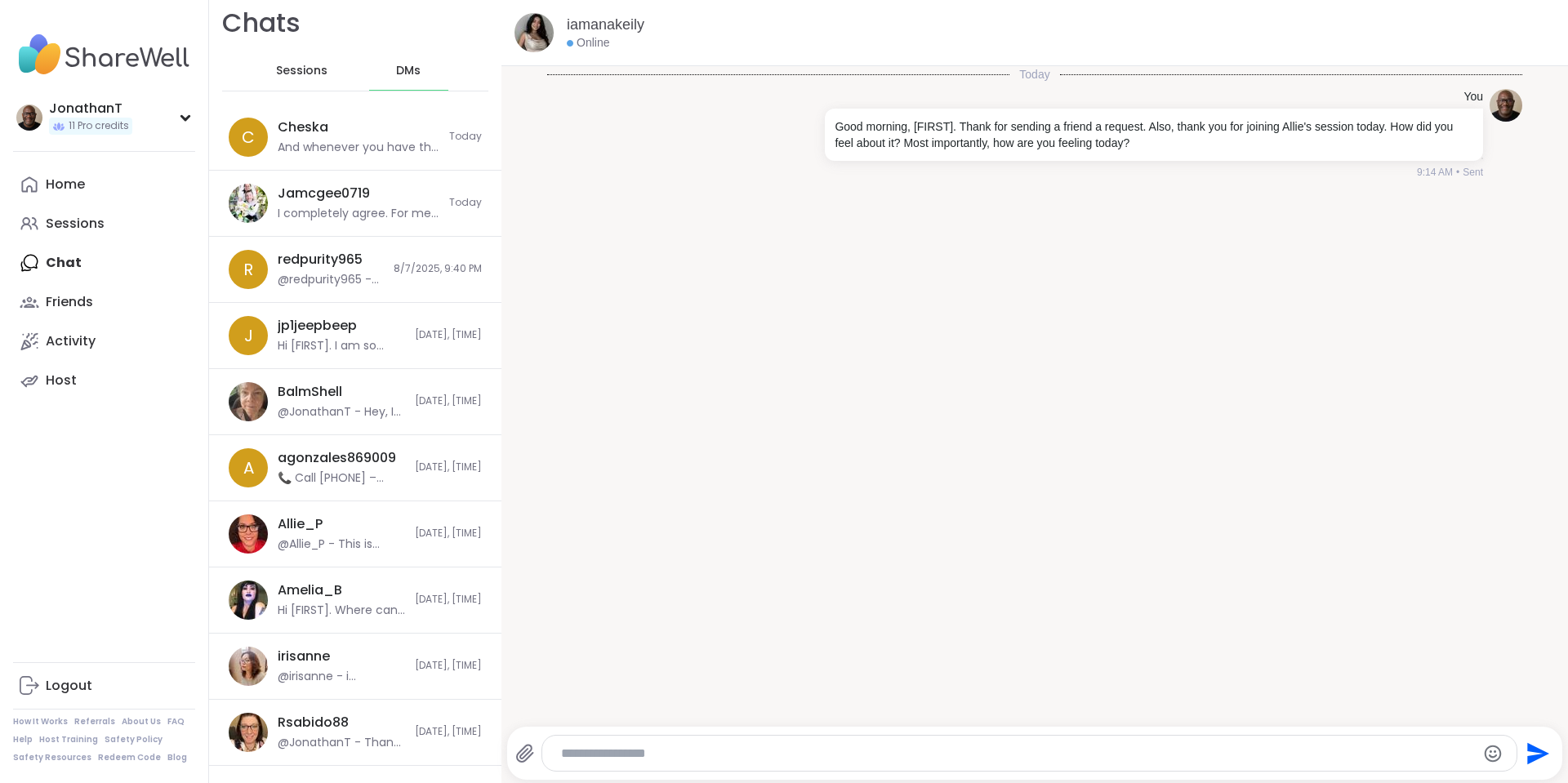 scroll, scrollTop: 0, scrollLeft: 0, axis: both 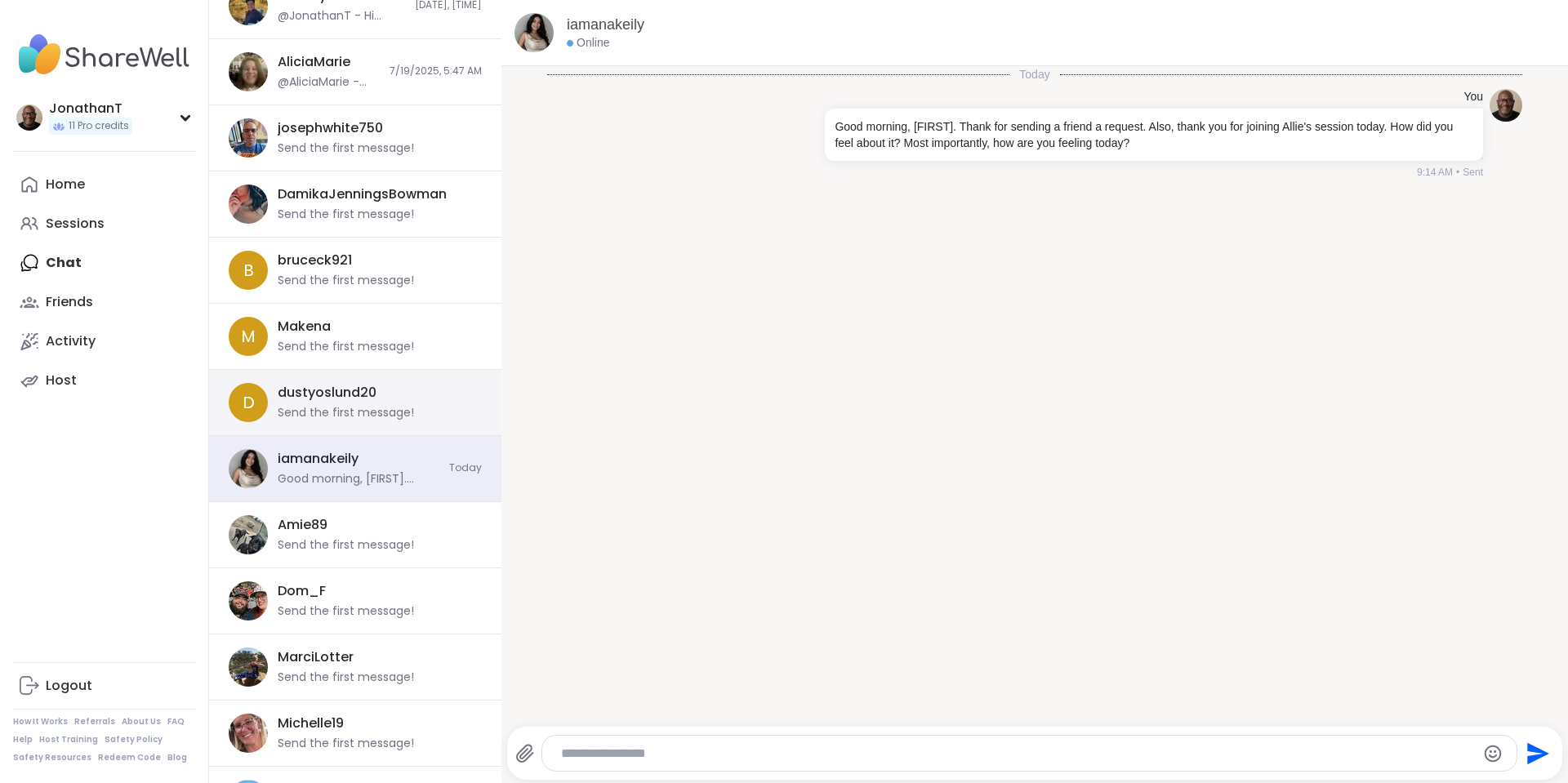 type 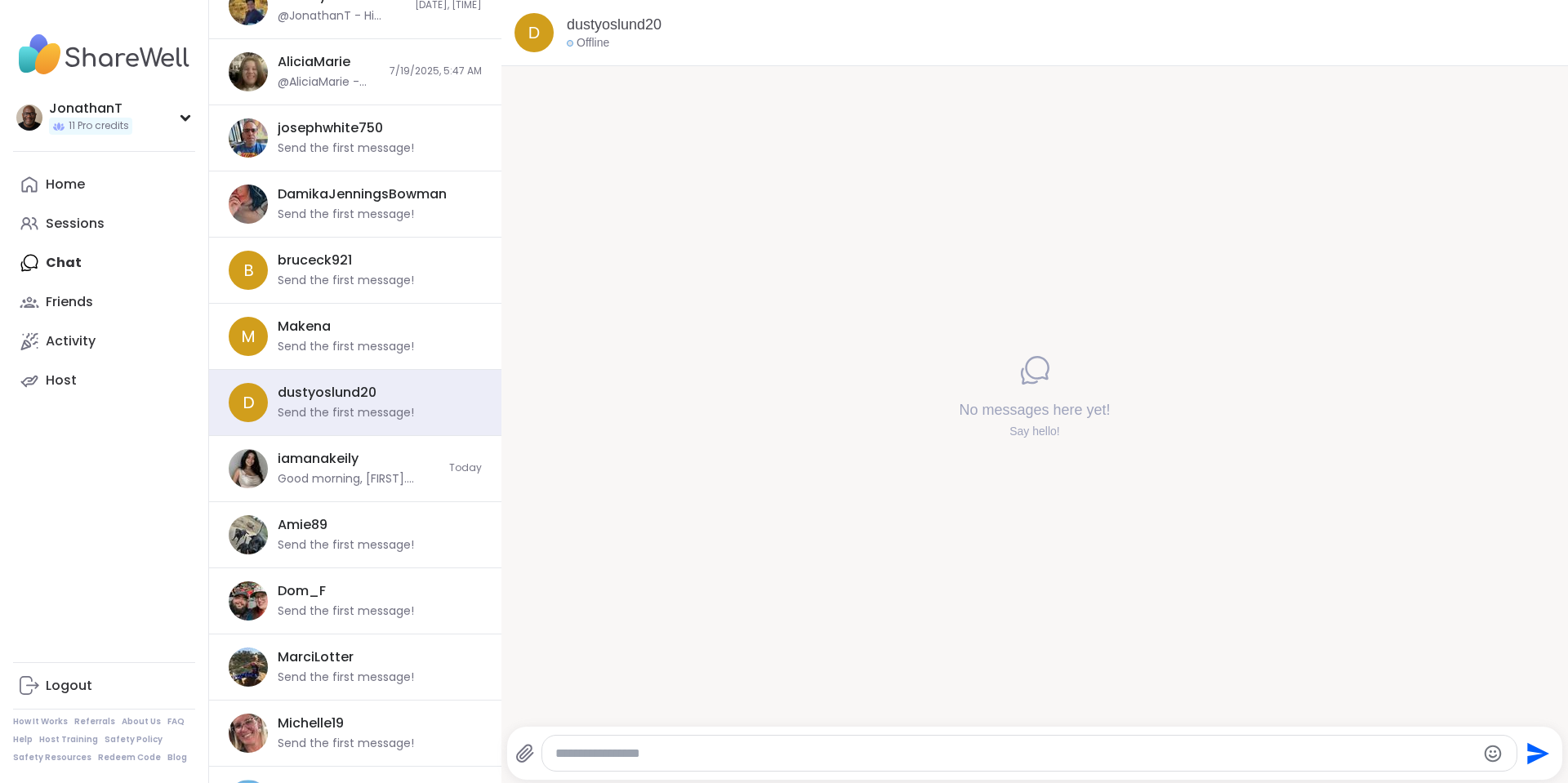 click at bounding box center (1016, 754) 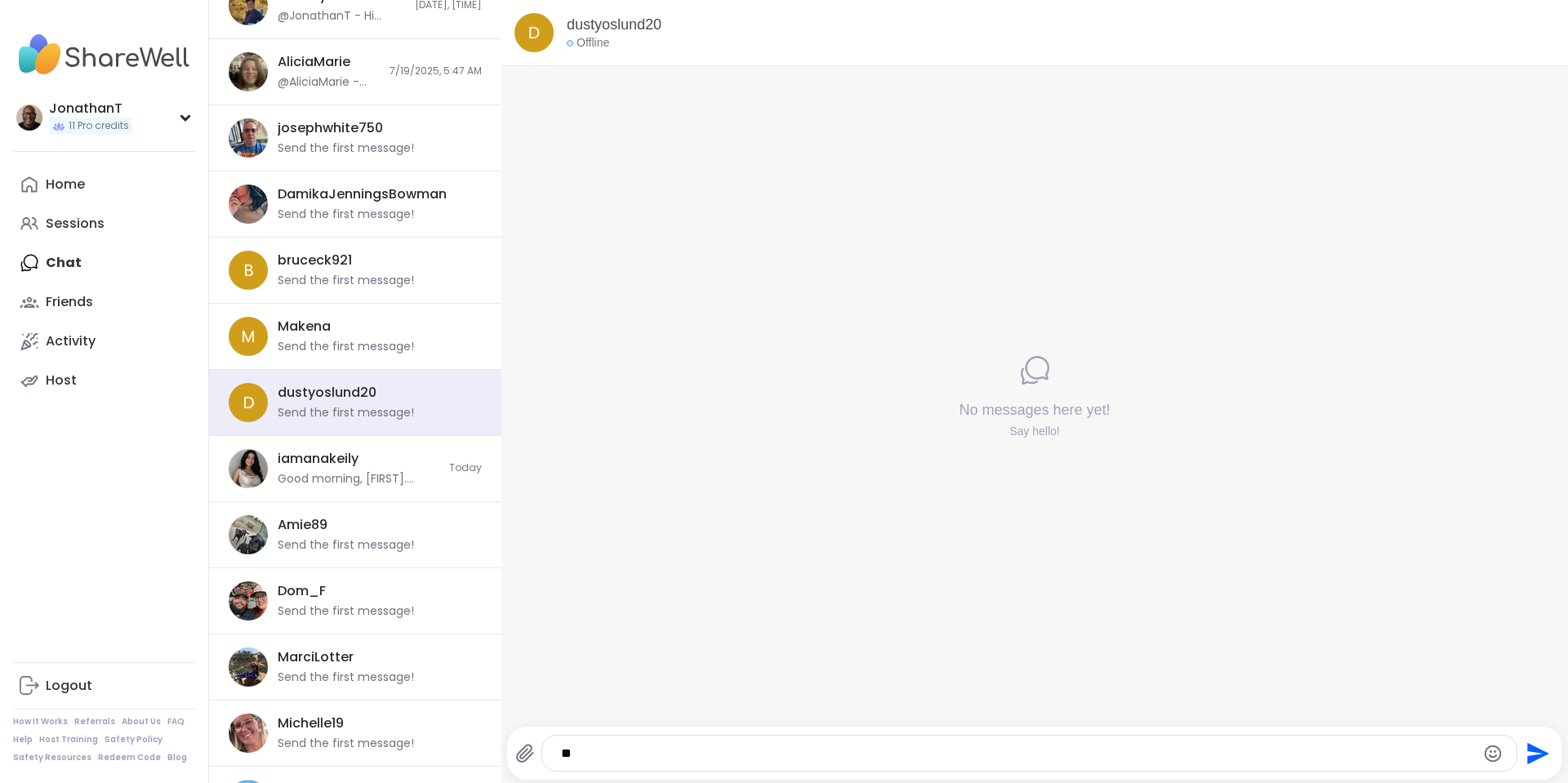 type on "*" 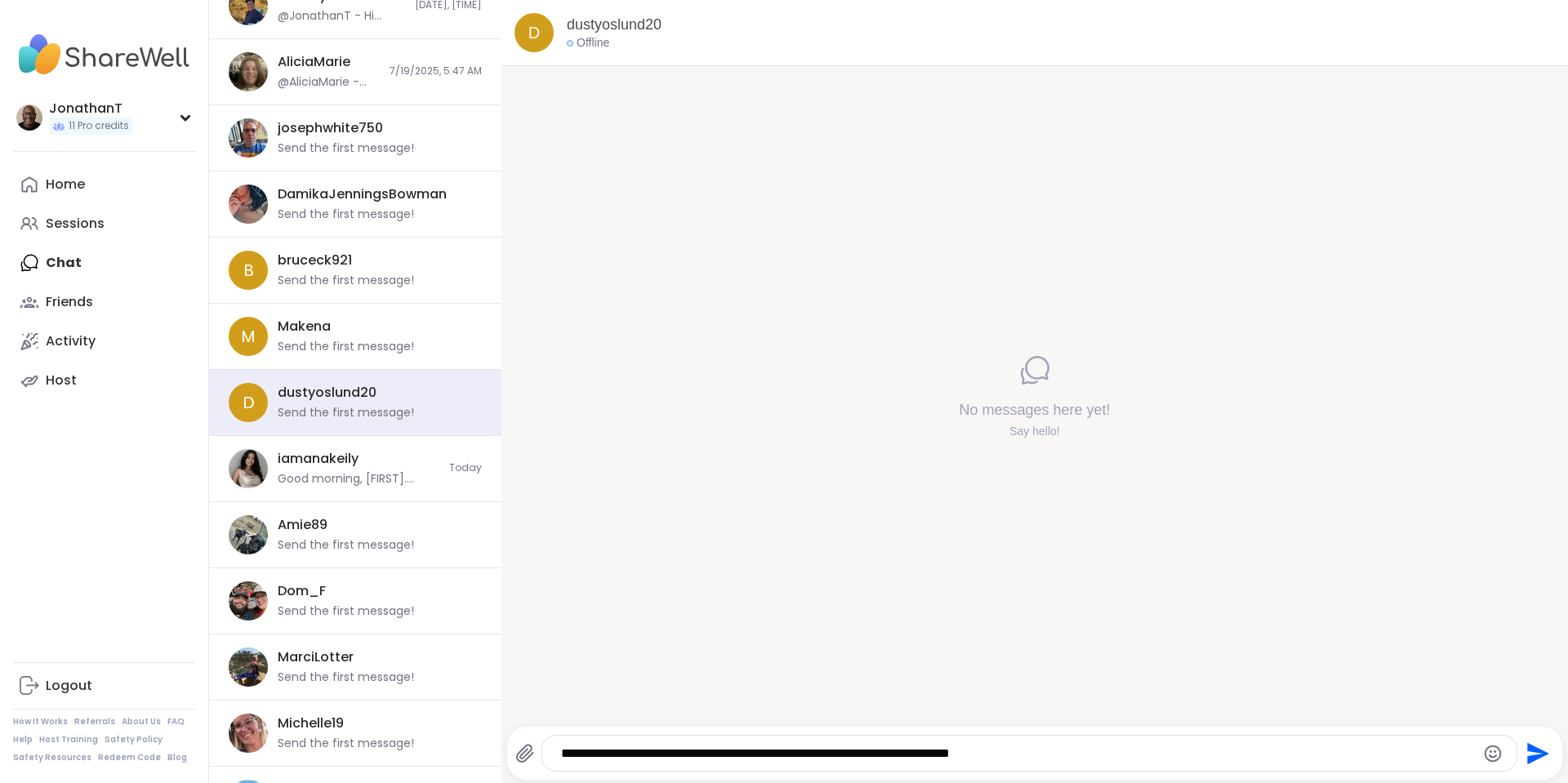 type on "**********" 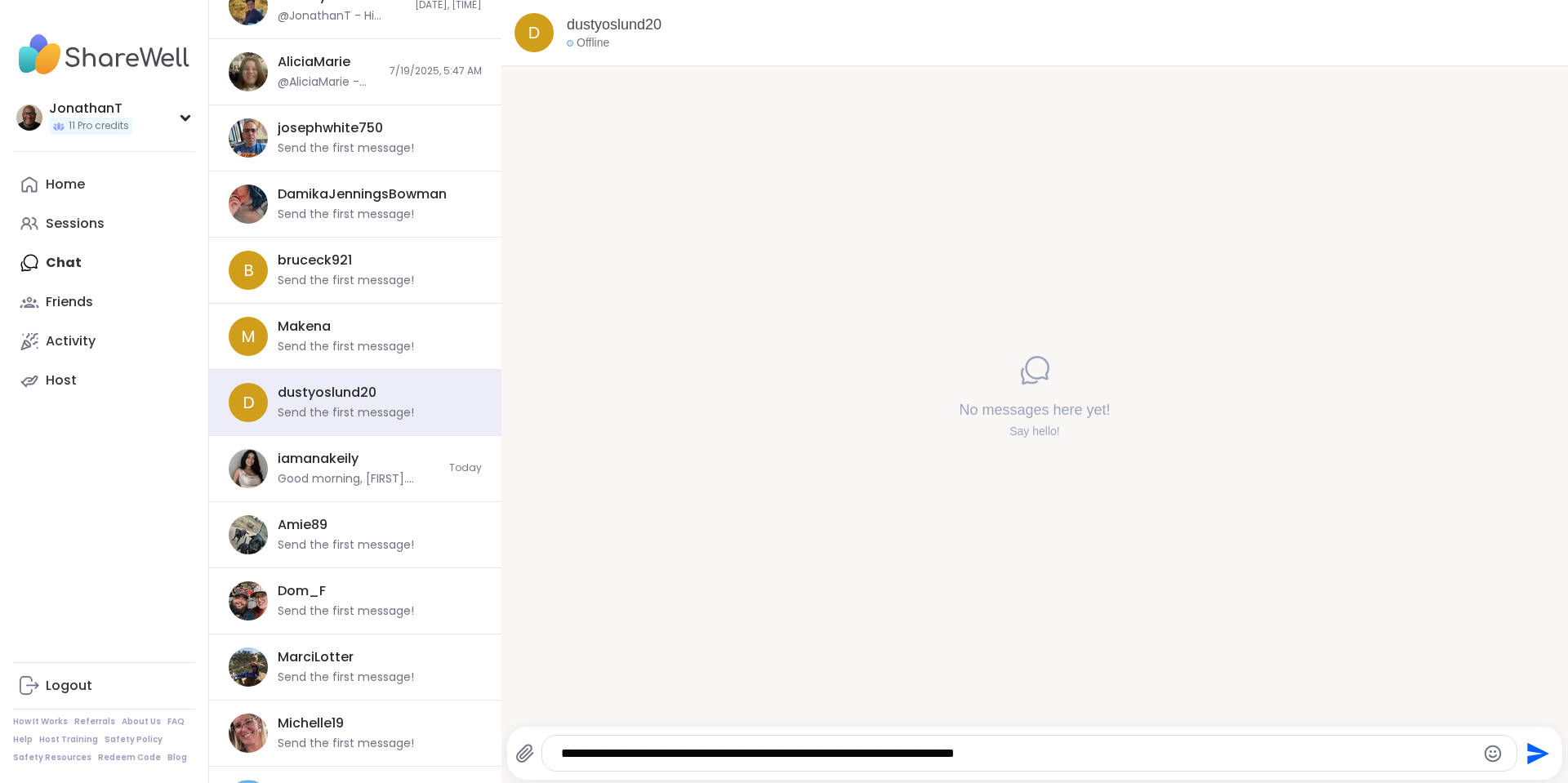type 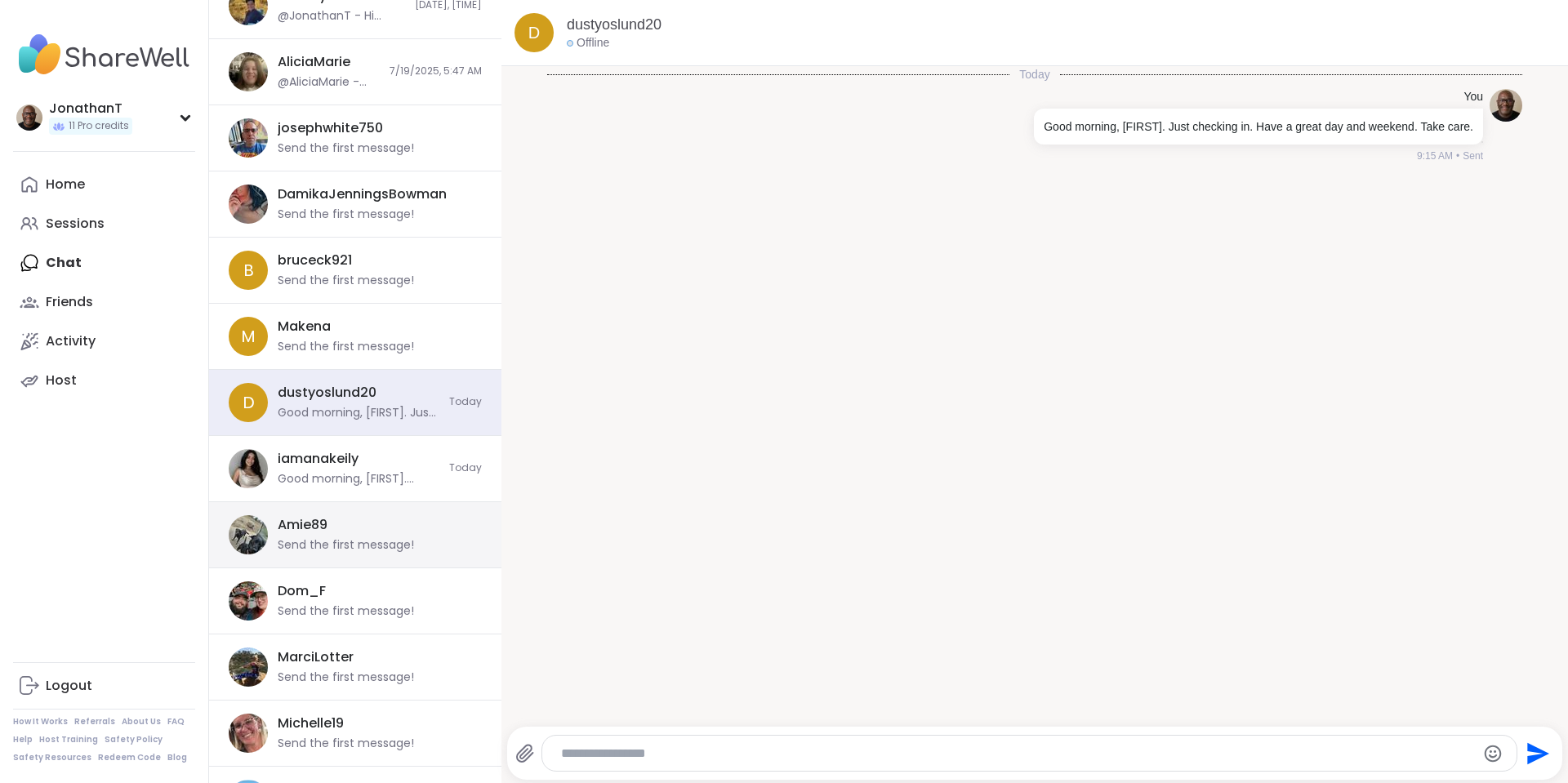click on "Amie89 Send the first message!" at bounding box center [375, 535] 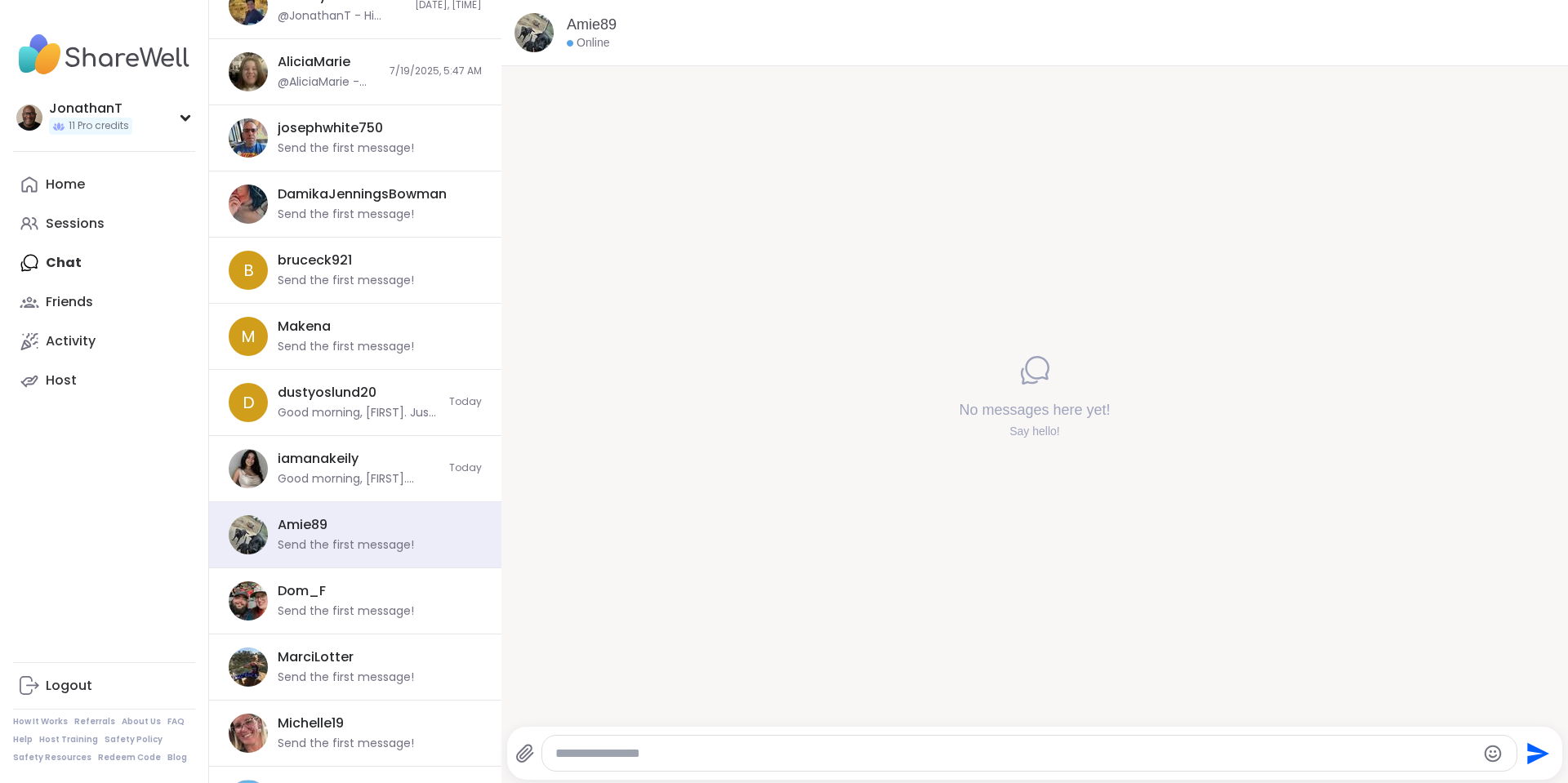 click at bounding box center [1016, 754] 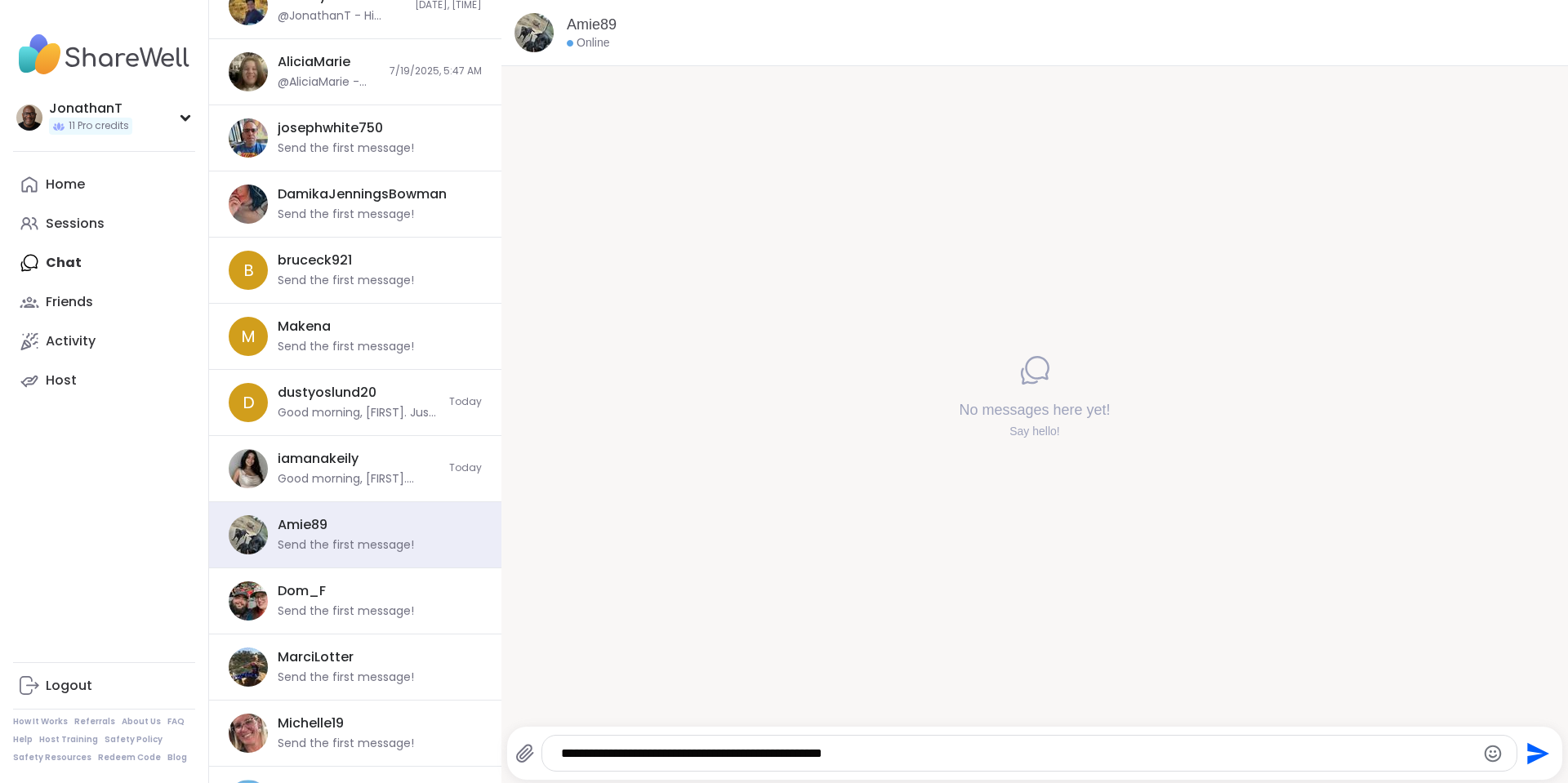 type on "**********" 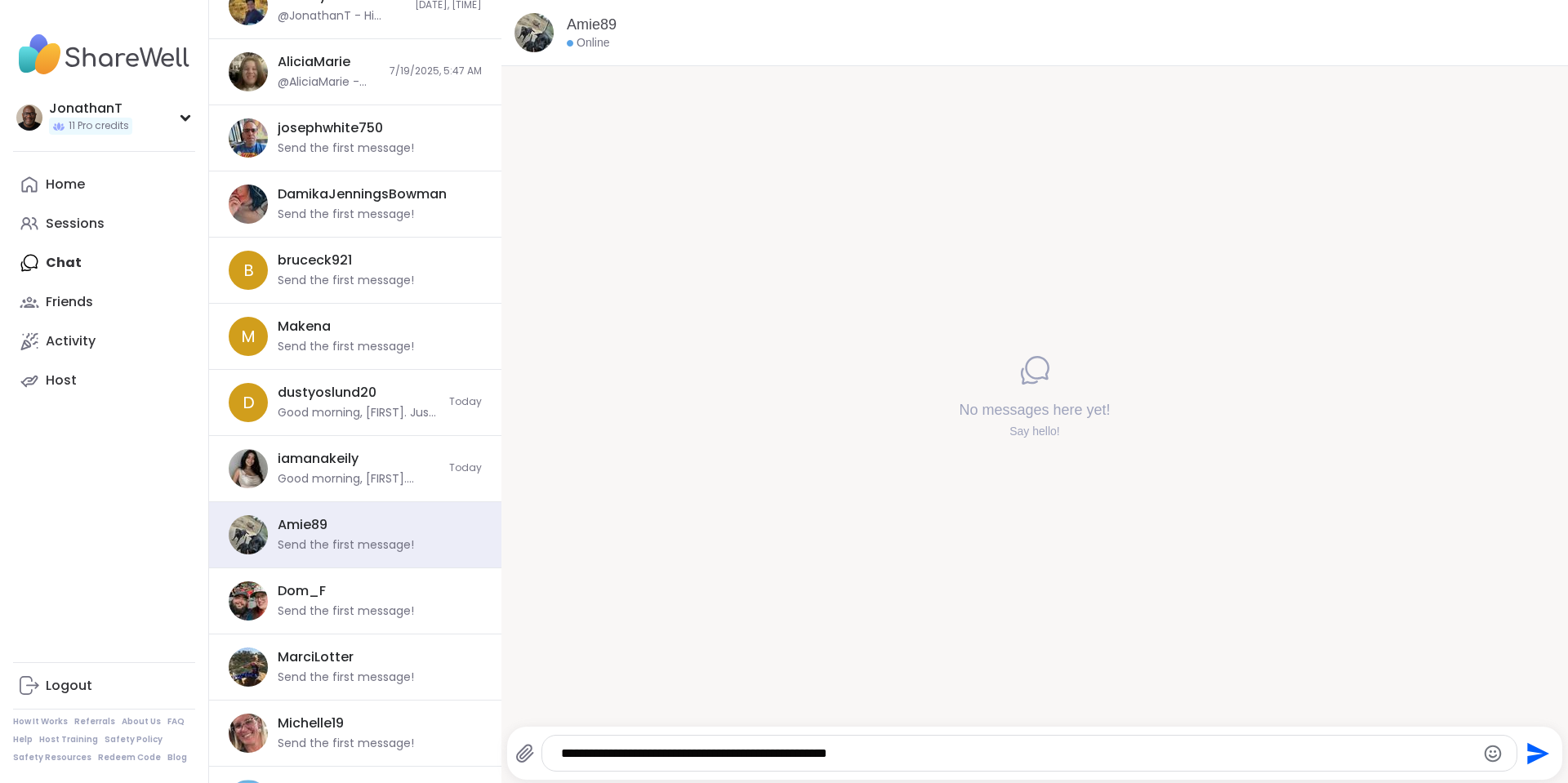type 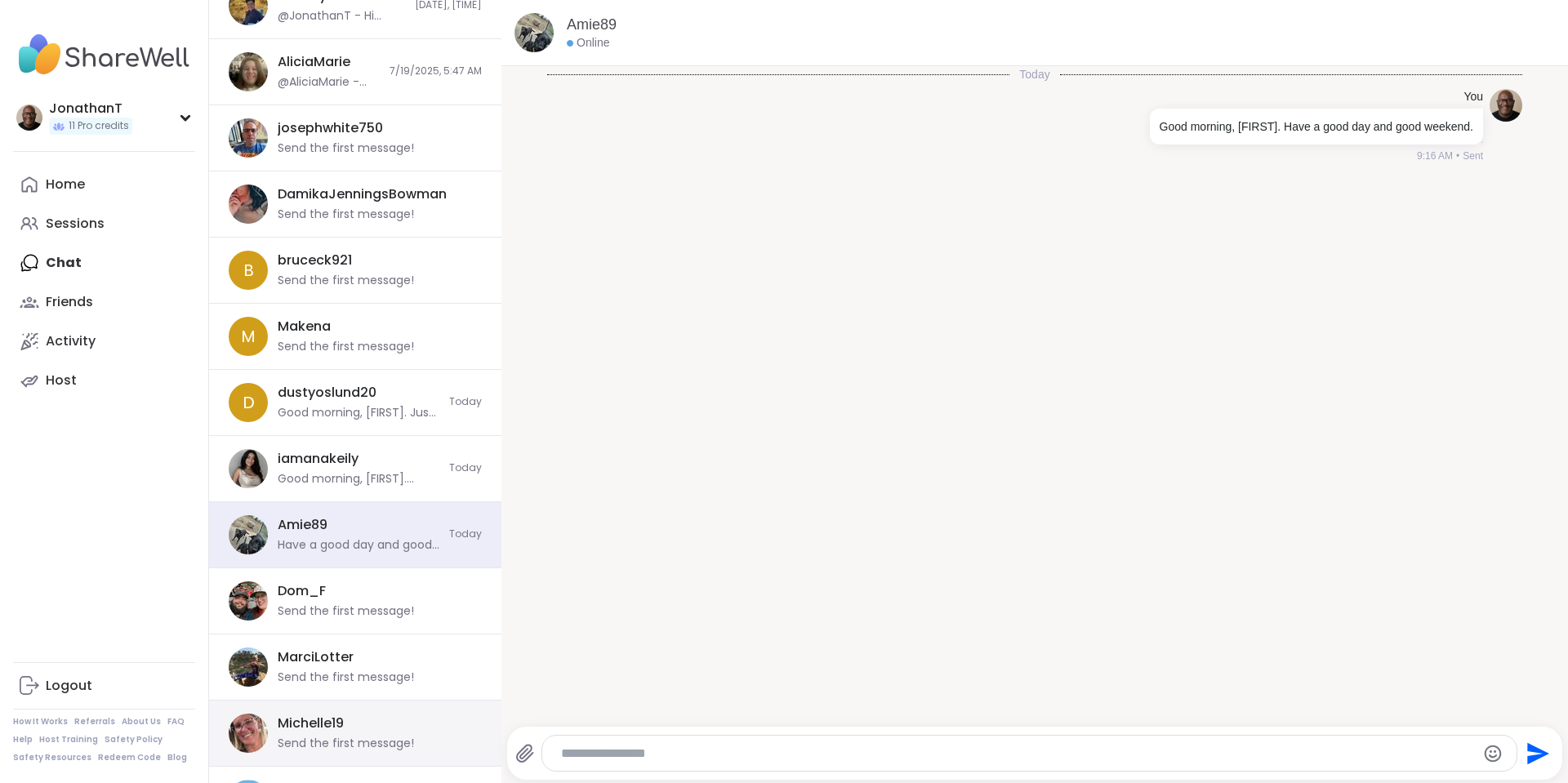 click on "Send the first message!" at bounding box center (345, 744) 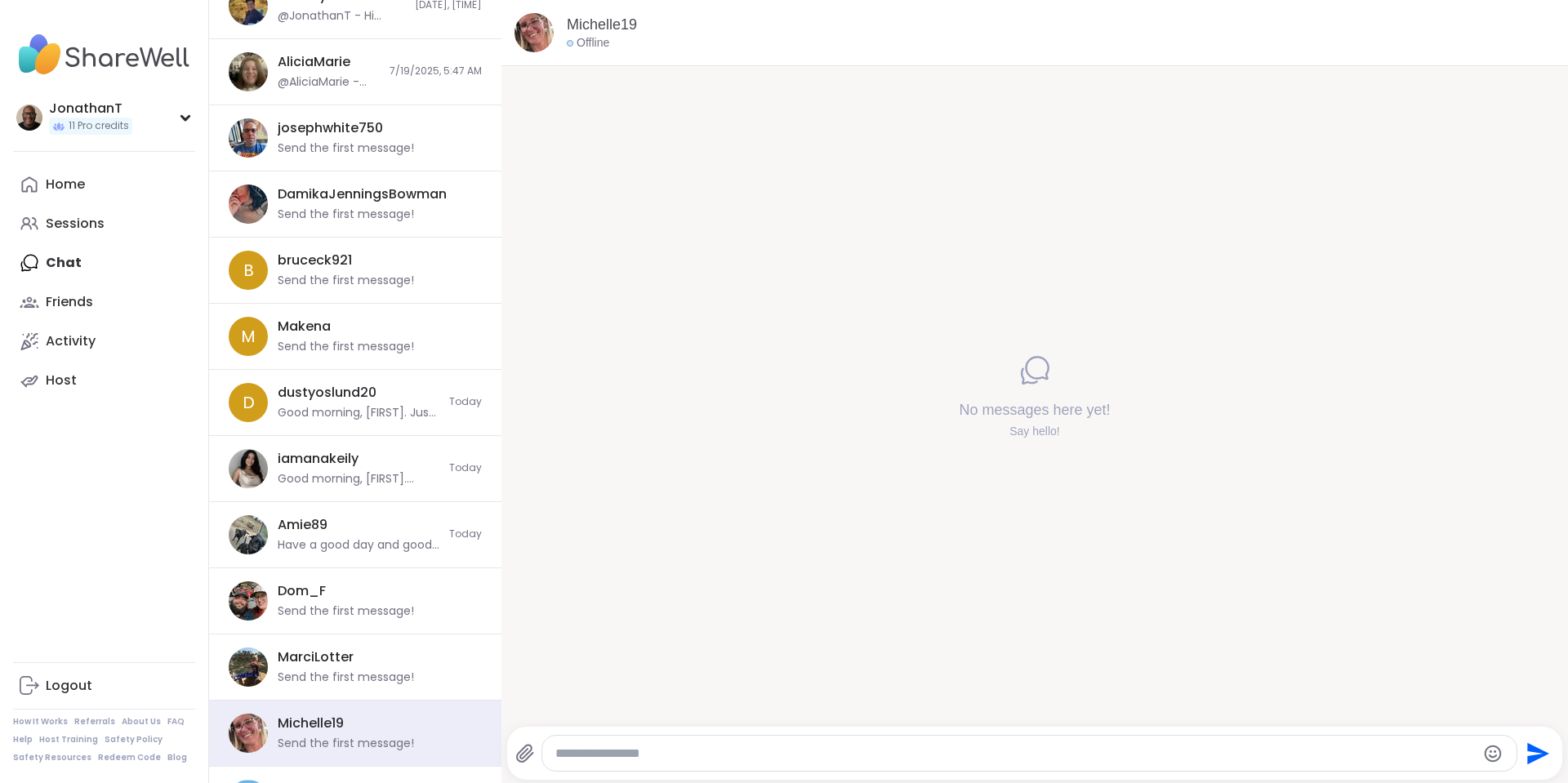 click at bounding box center [1016, 754] 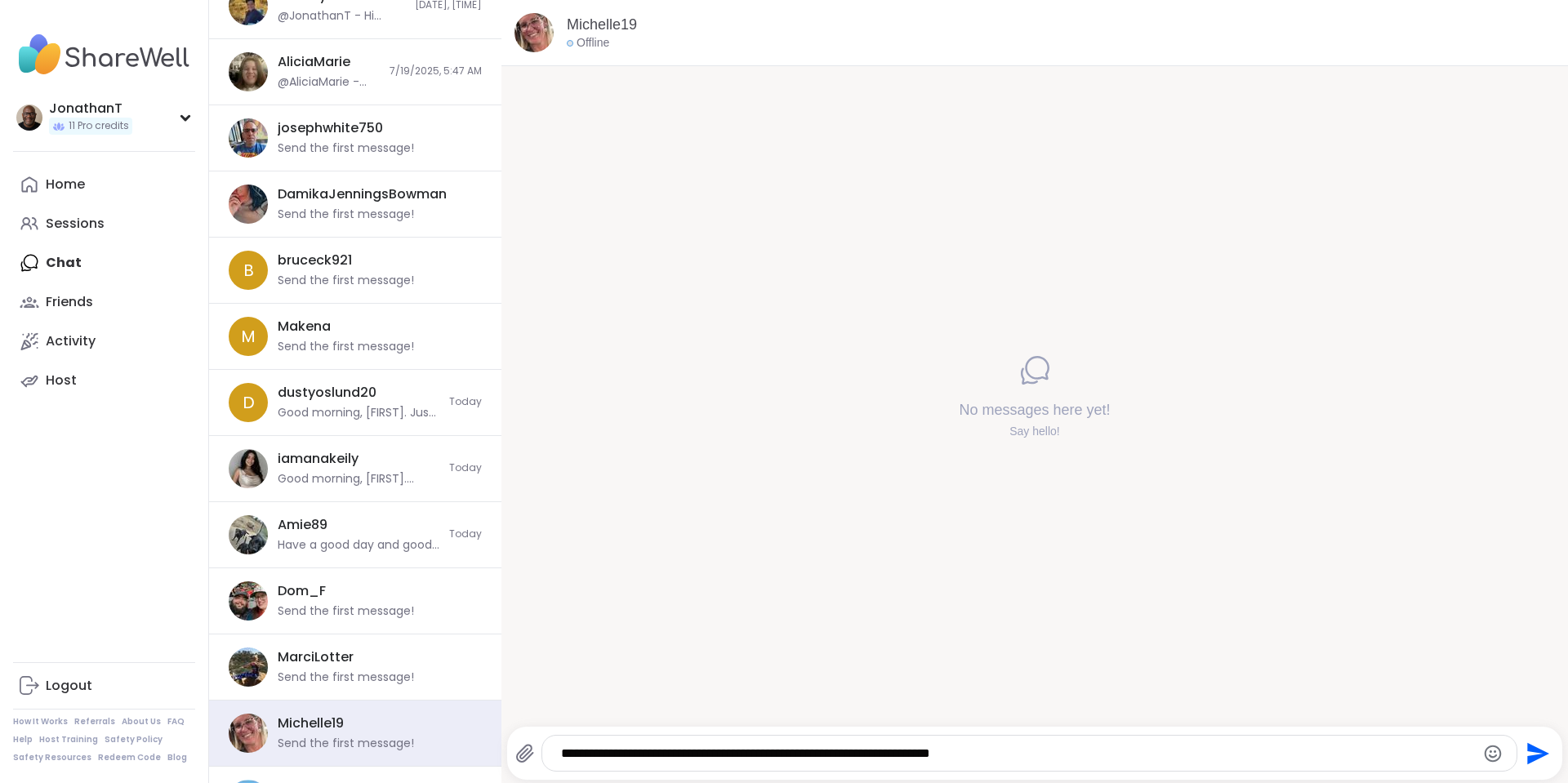 type on "**********" 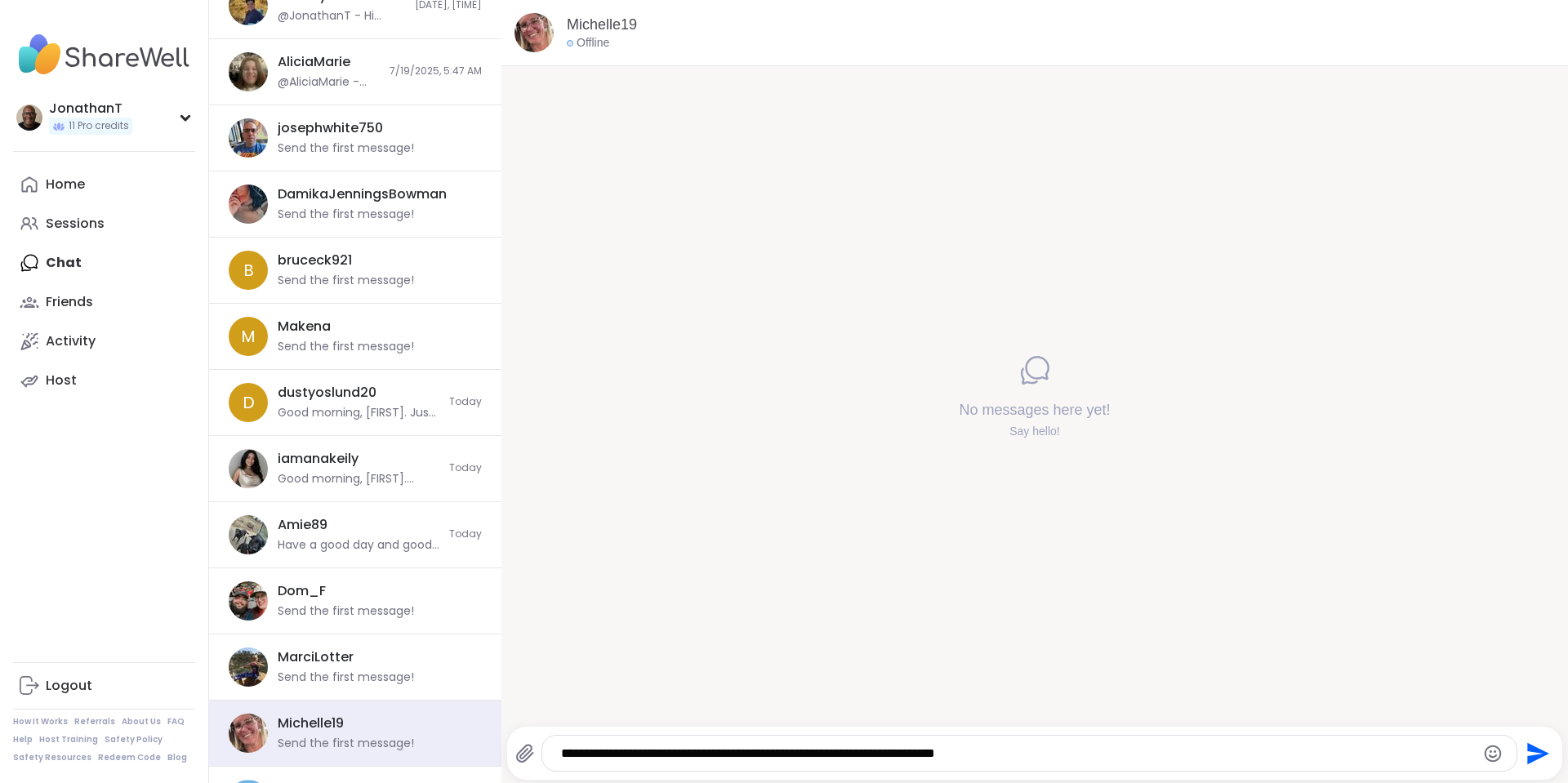 type 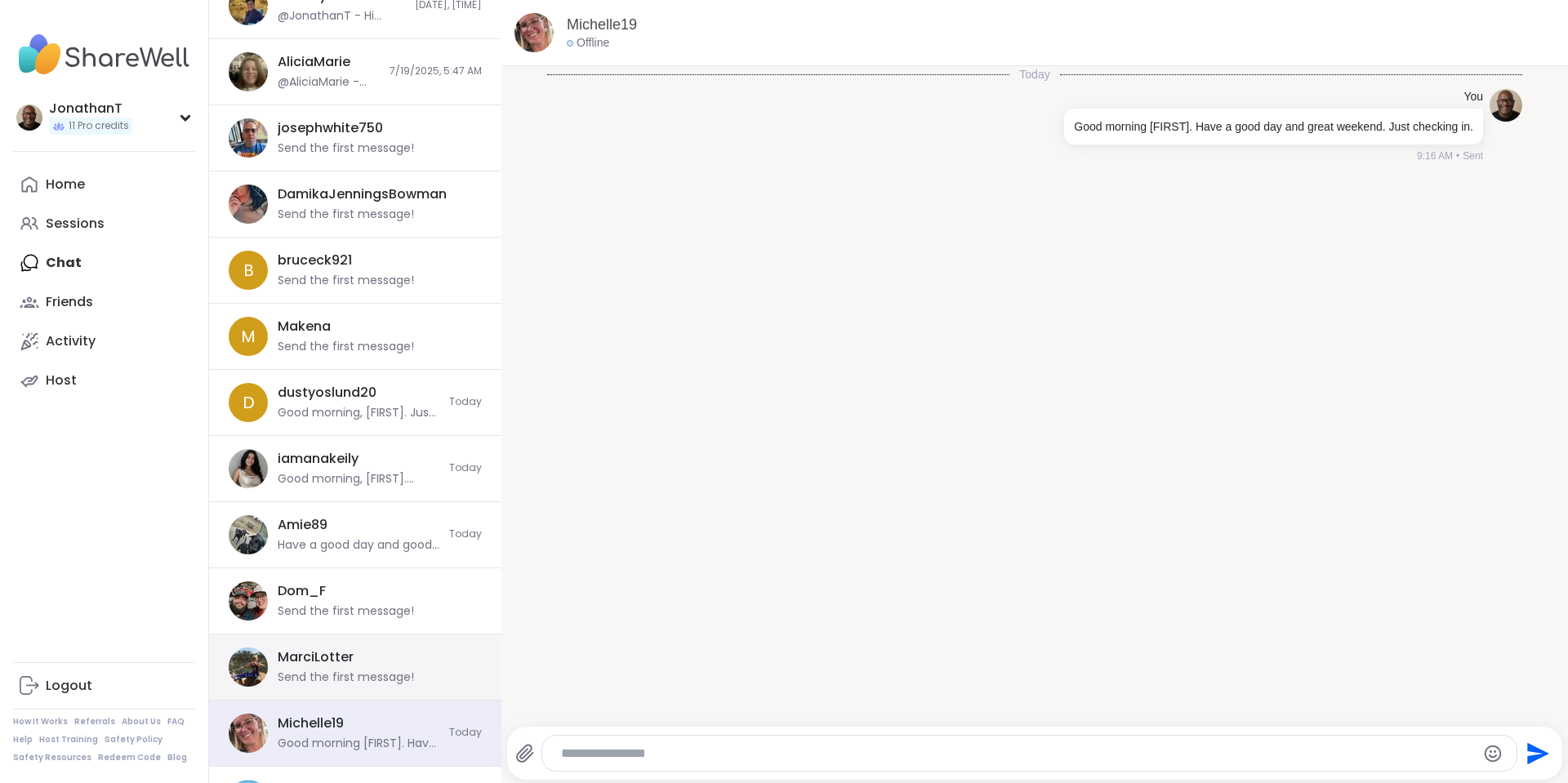 click on "MarciLotter Send the first message!" at bounding box center (375, 667) 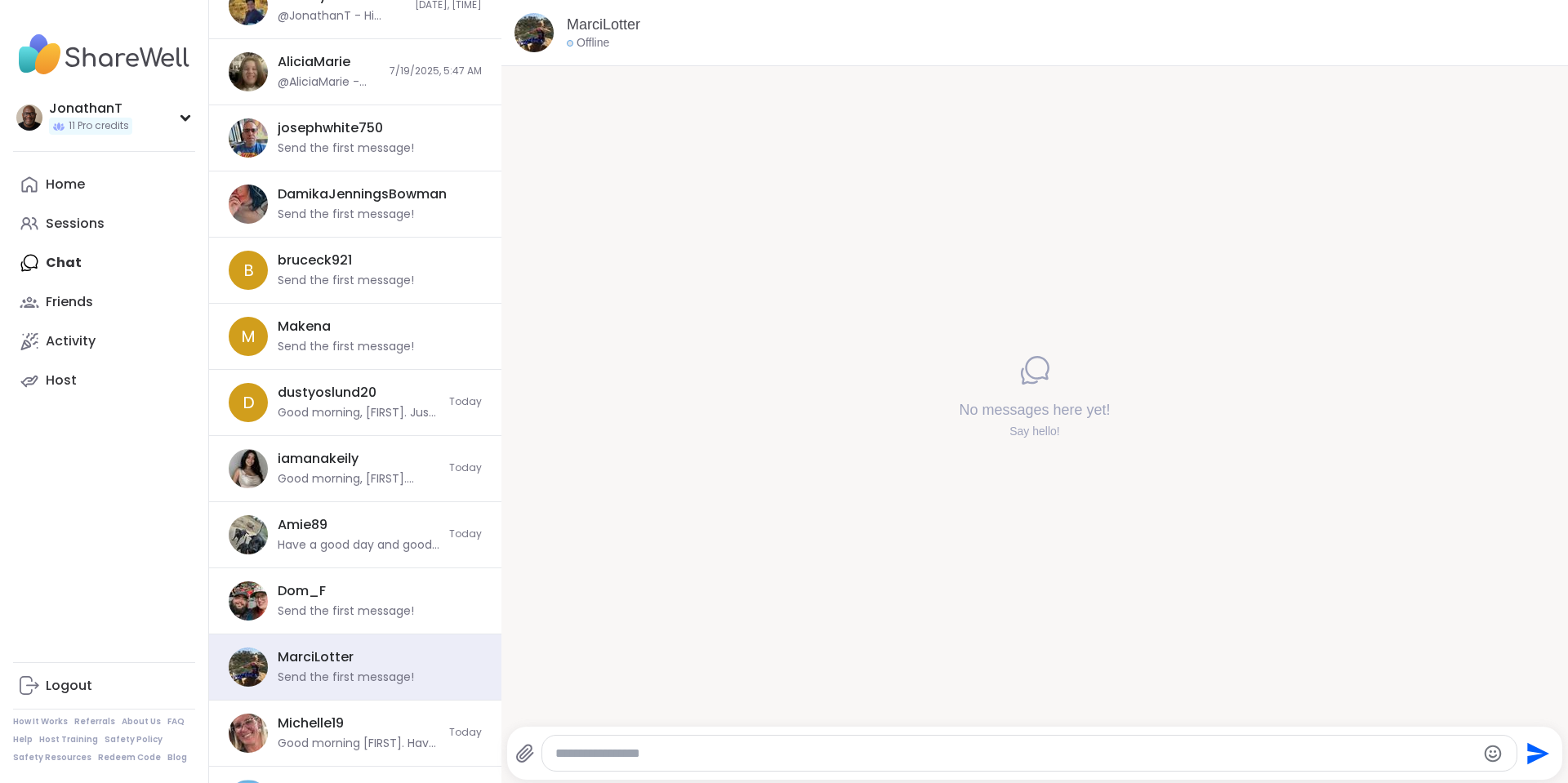 scroll, scrollTop: 1995, scrollLeft: 0, axis: vertical 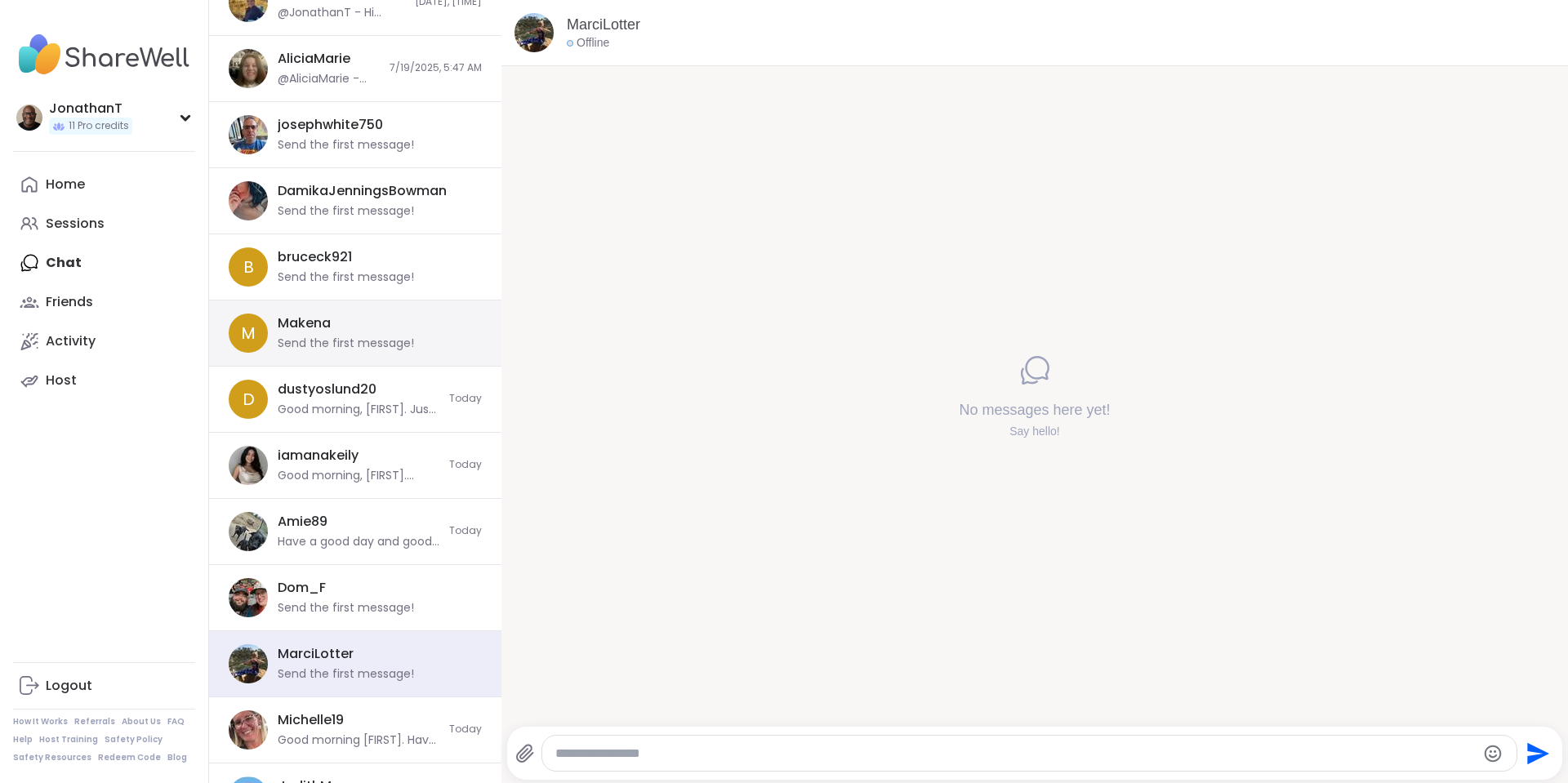 click on "Makena Send the first message!" at bounding box center (375, 333) 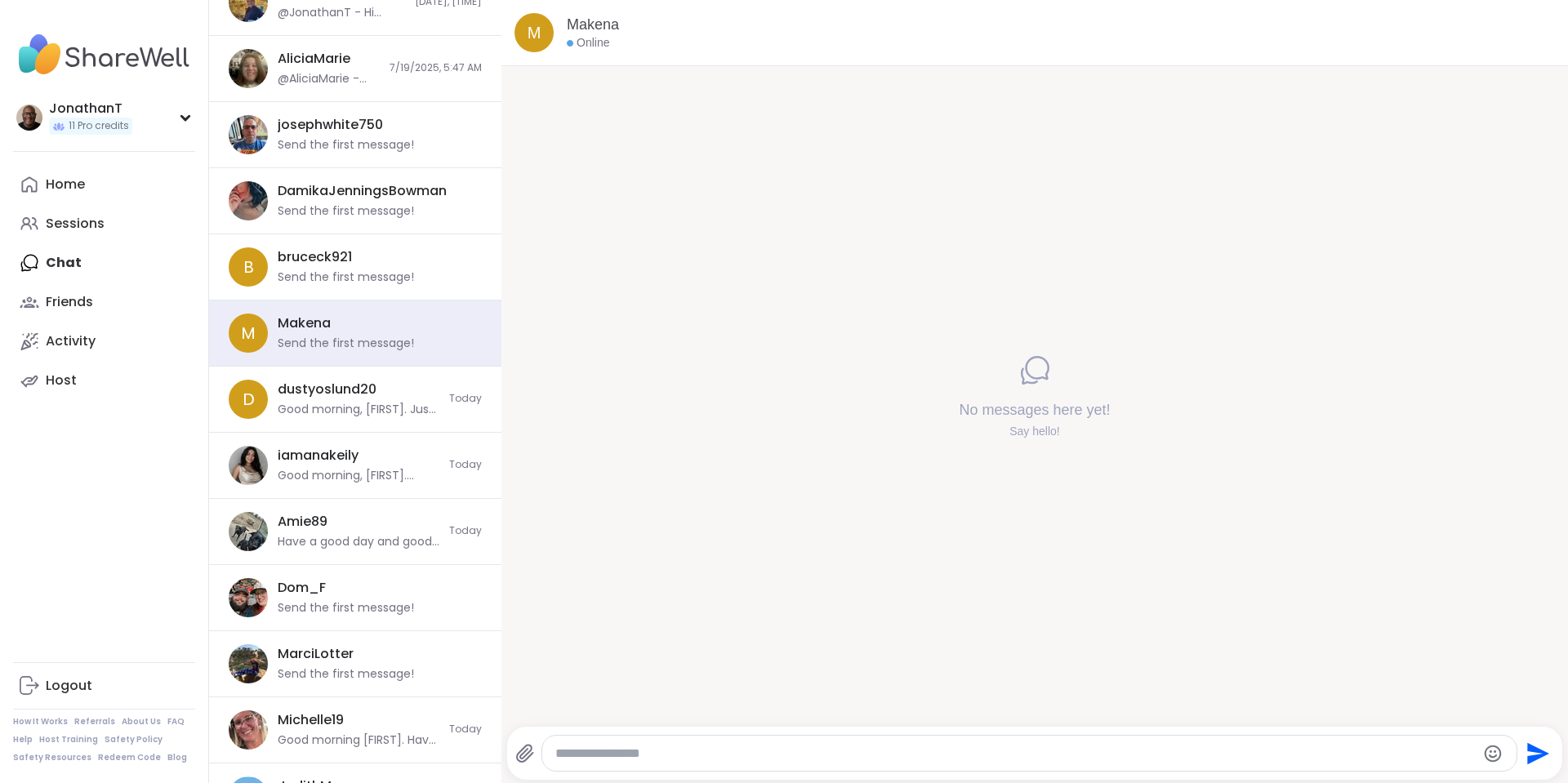 click at bounding box center (1016, 754) 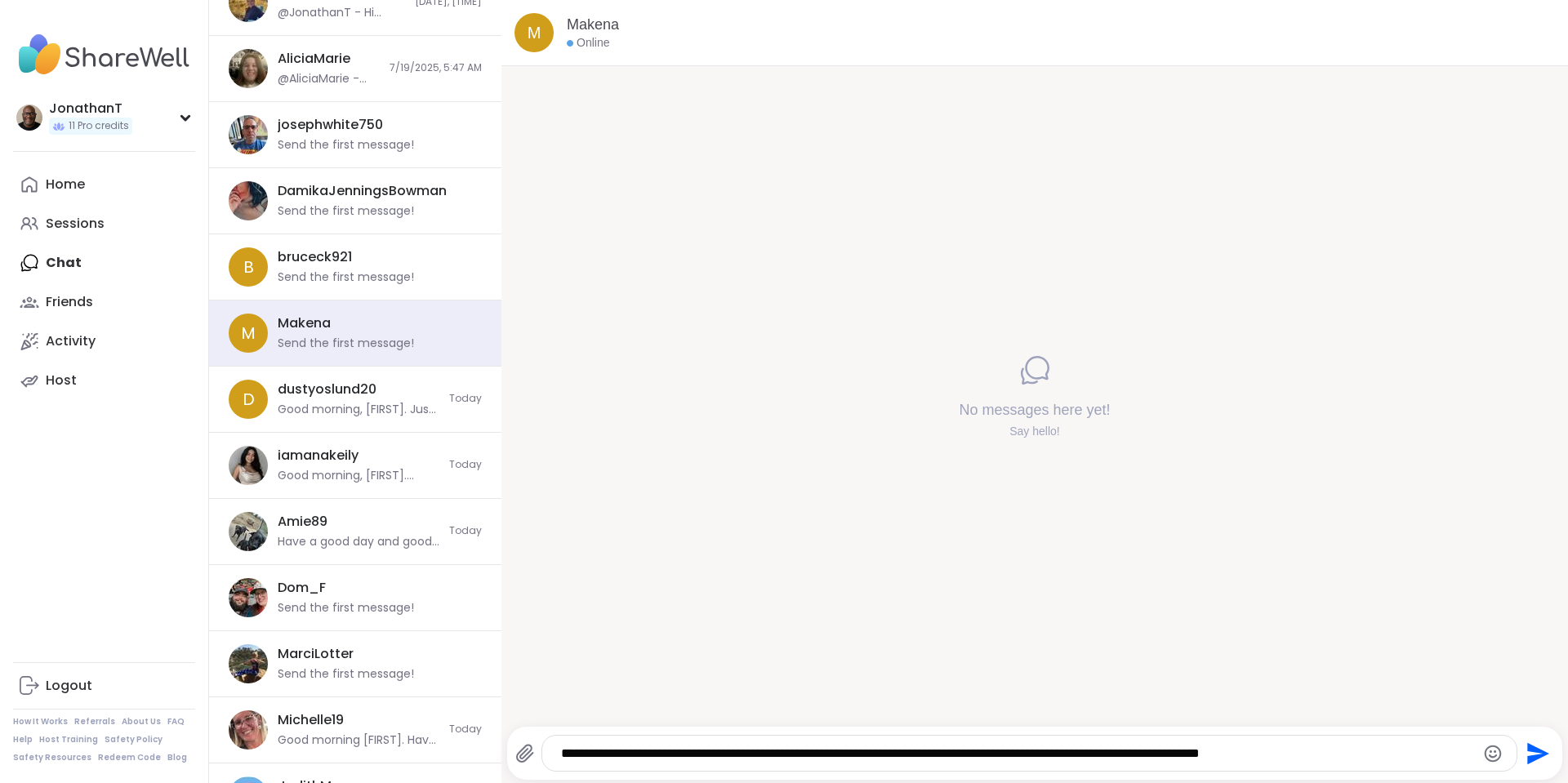 type on "**********" 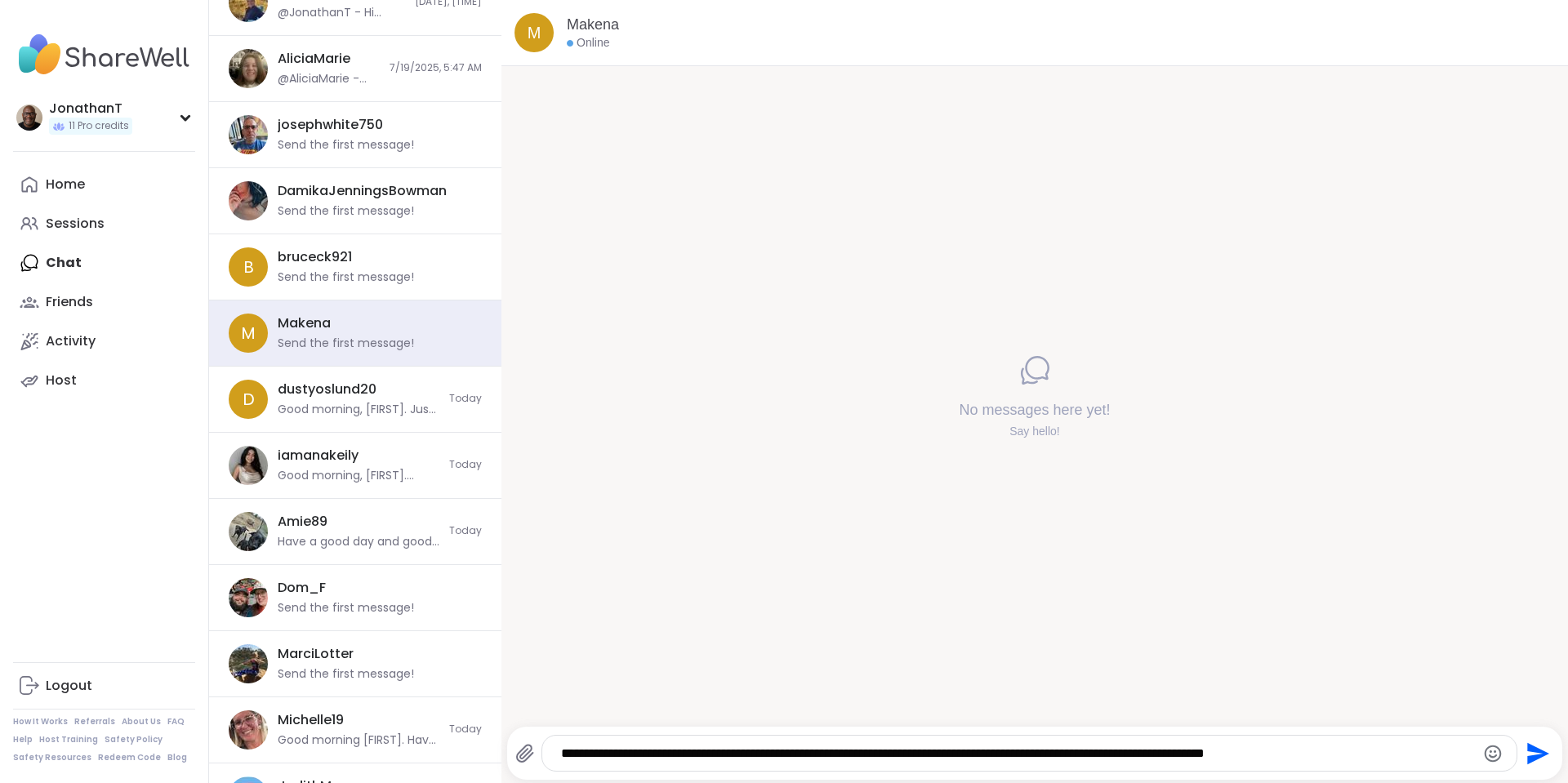 type 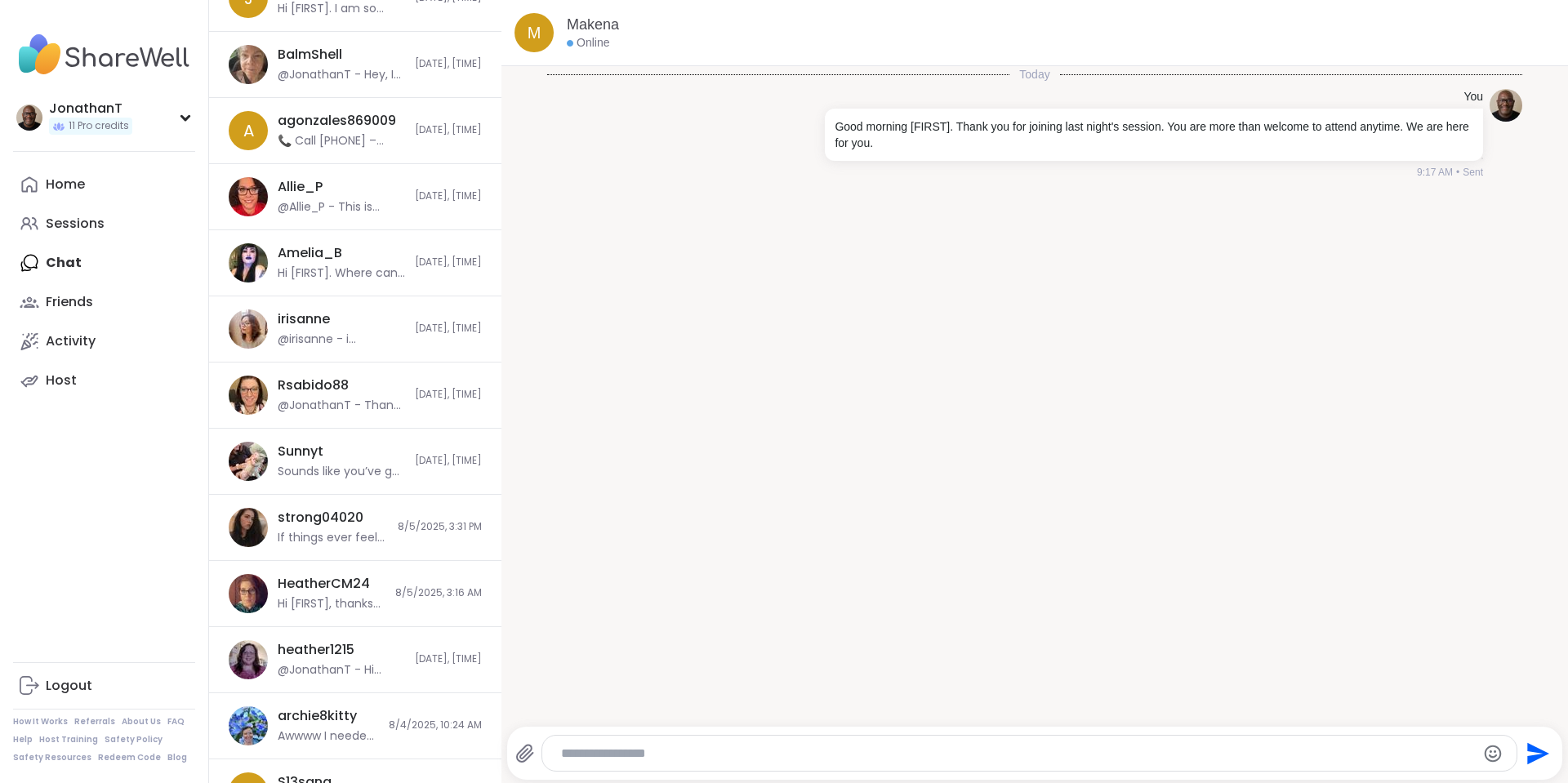 scroll, scrollTop: 0, scrollLeft: 0, axis: both 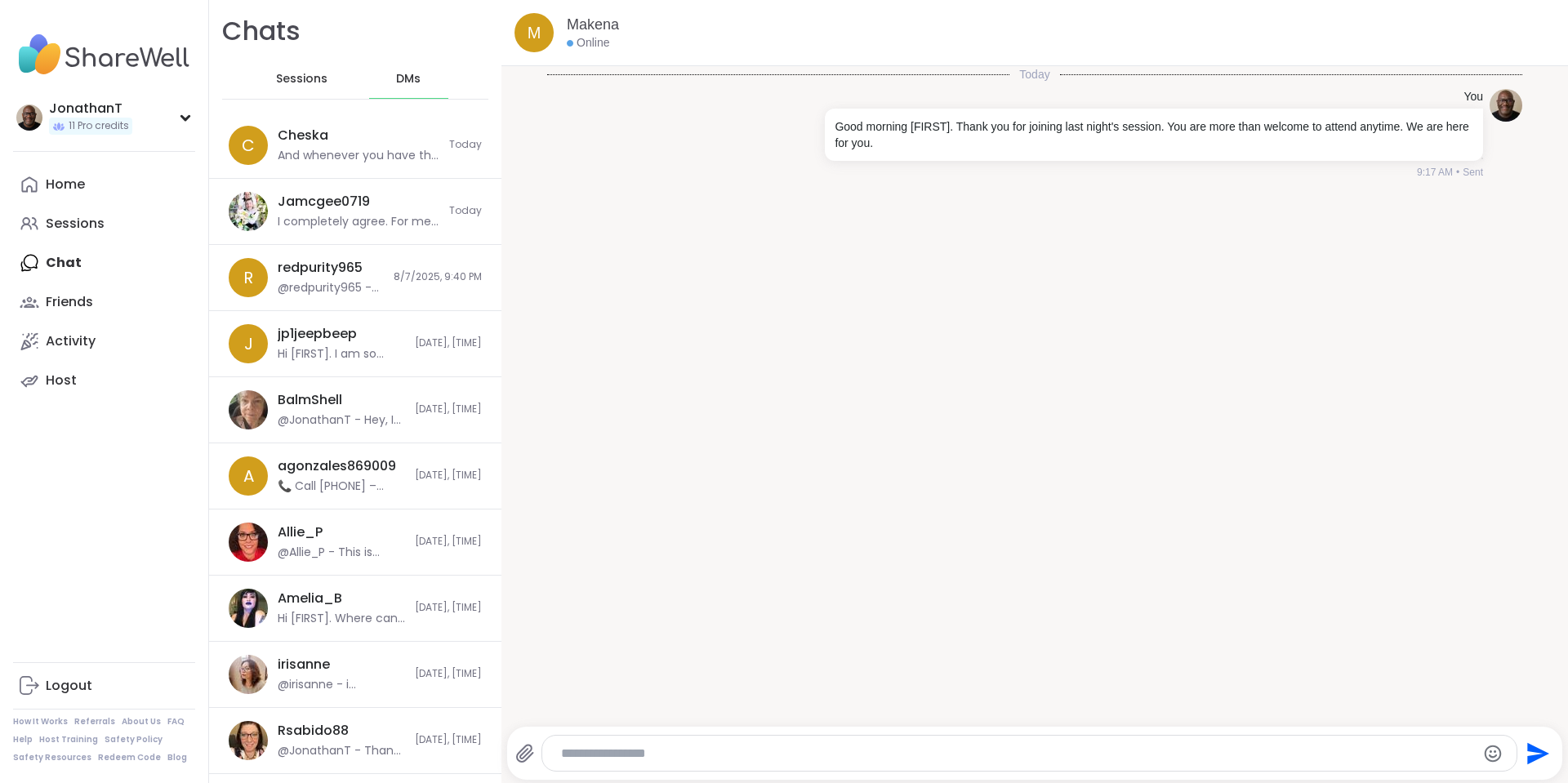 click on "Home Sessions Chat Friends Activity Host" at bounding box center [104, 283] 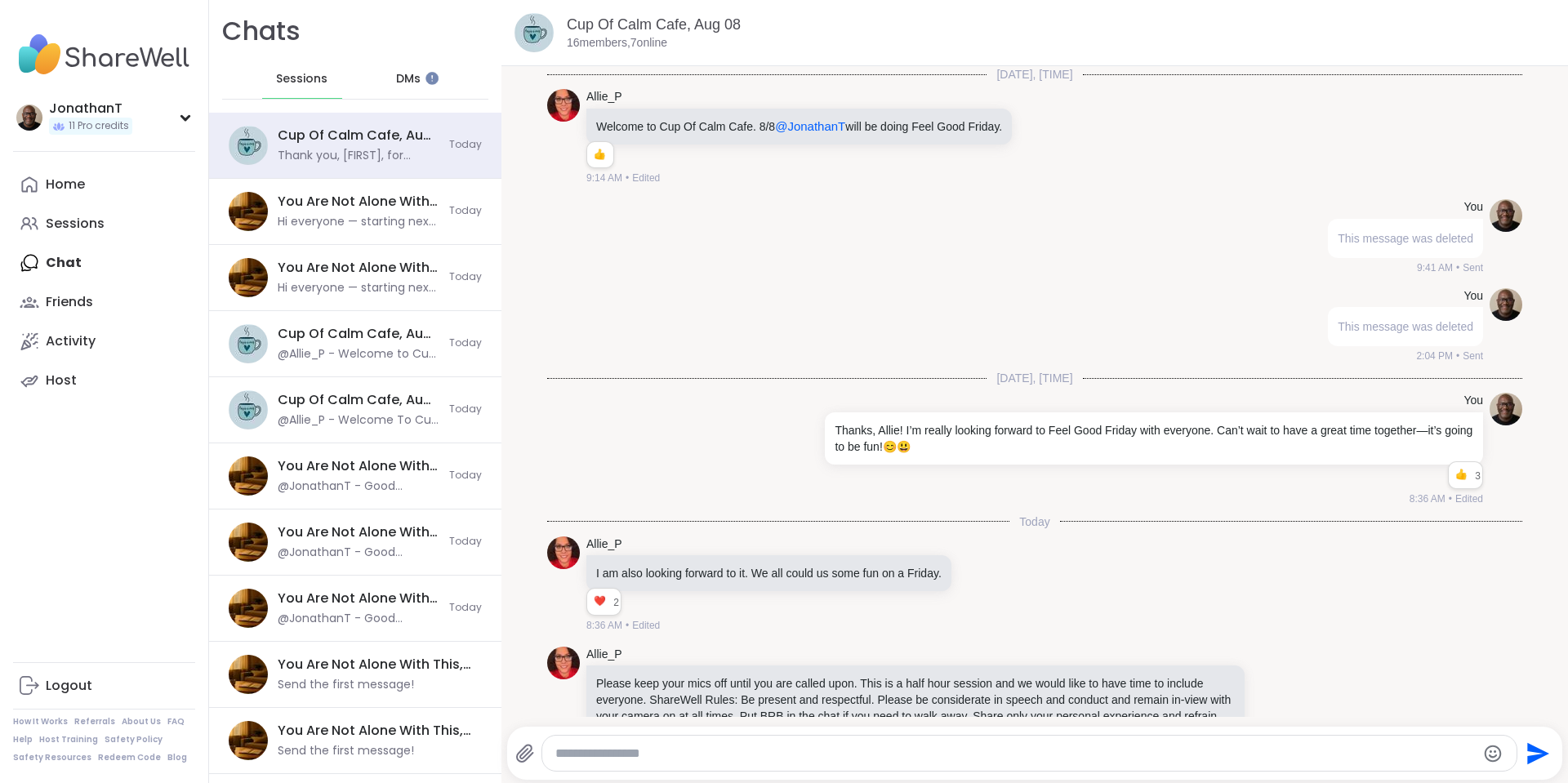 scroll, scrollTop: 0, scrollLeft: 0, axis: both 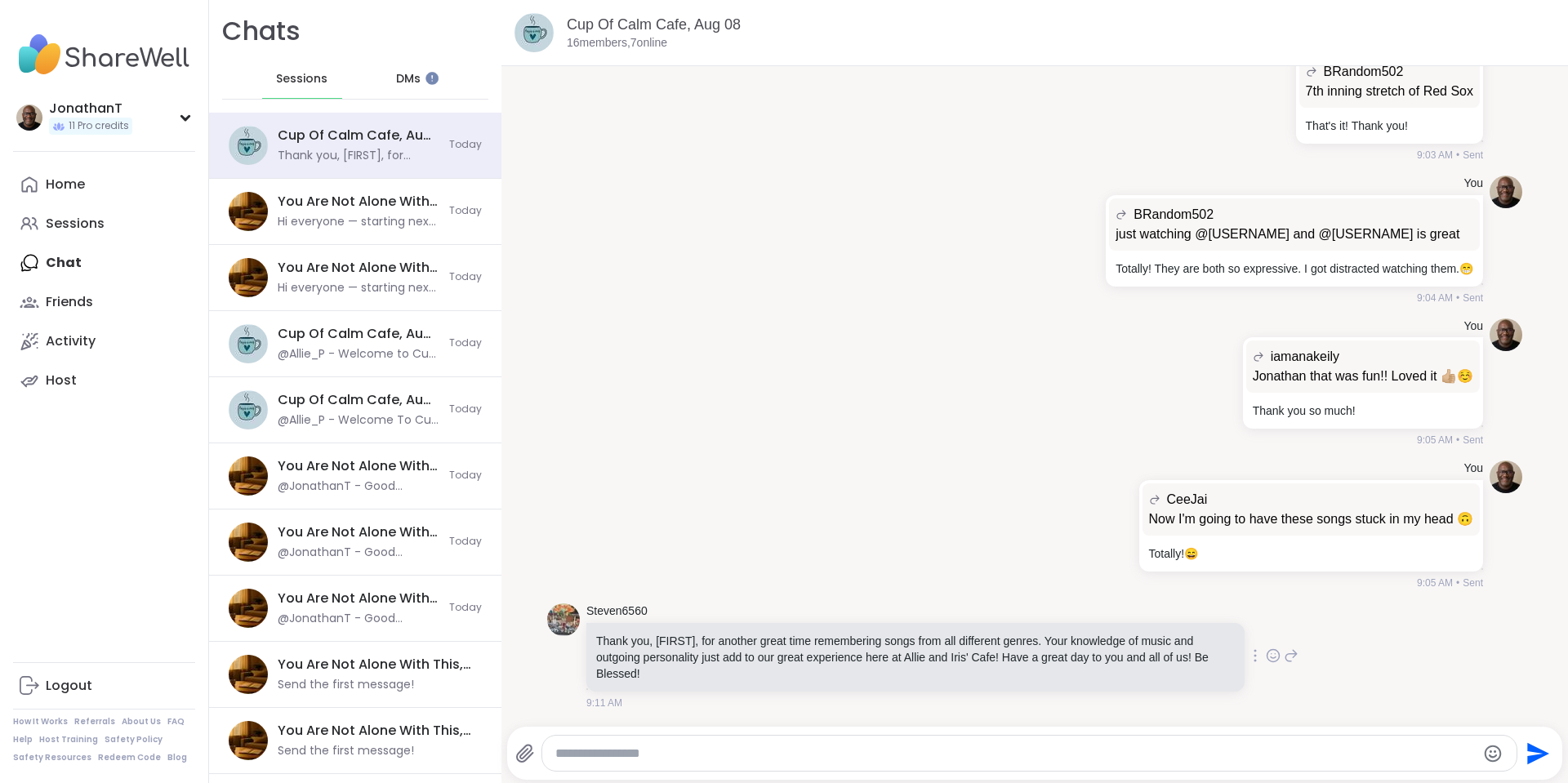 click 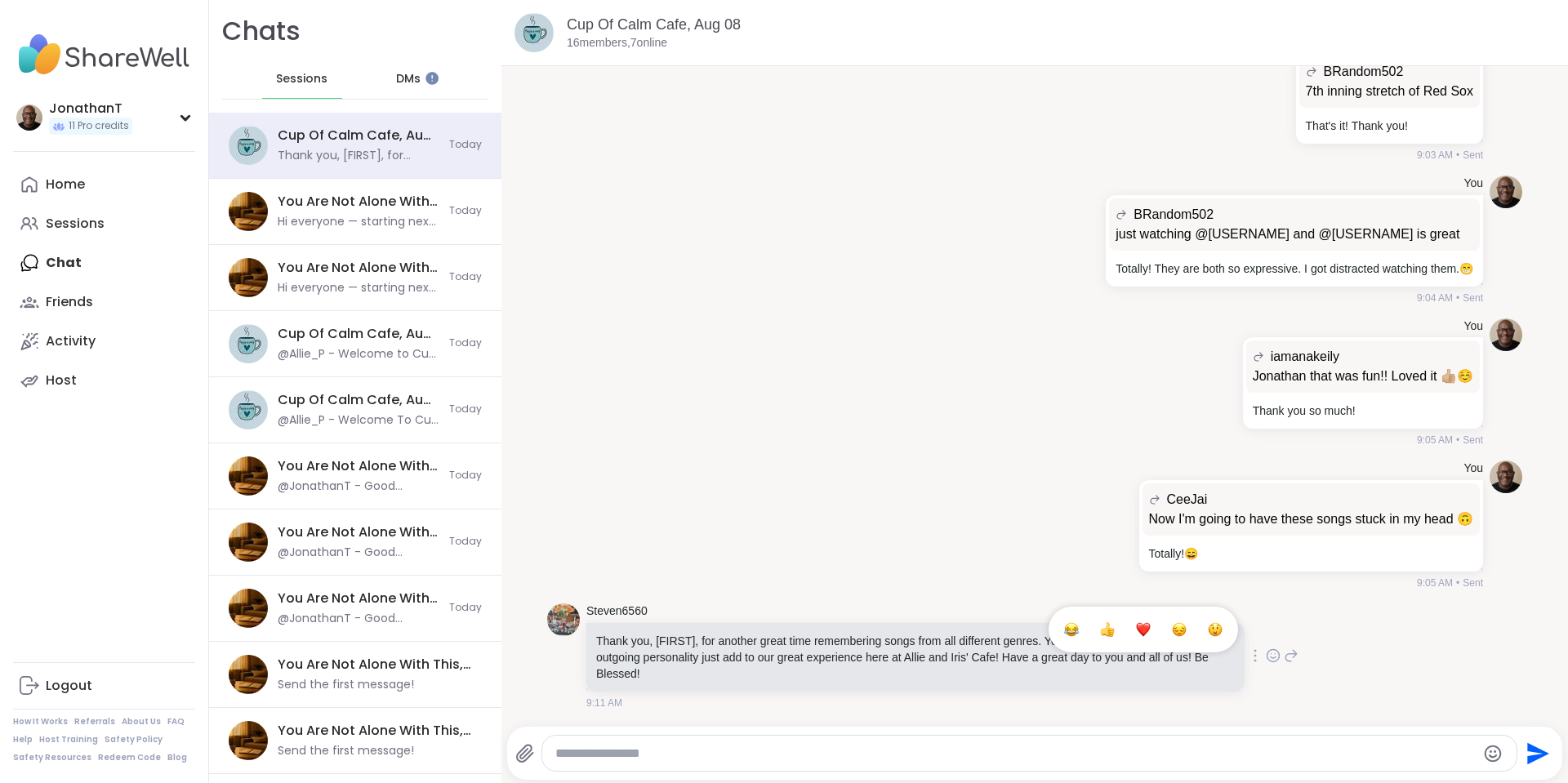 click at bounding box center [1143, 630] 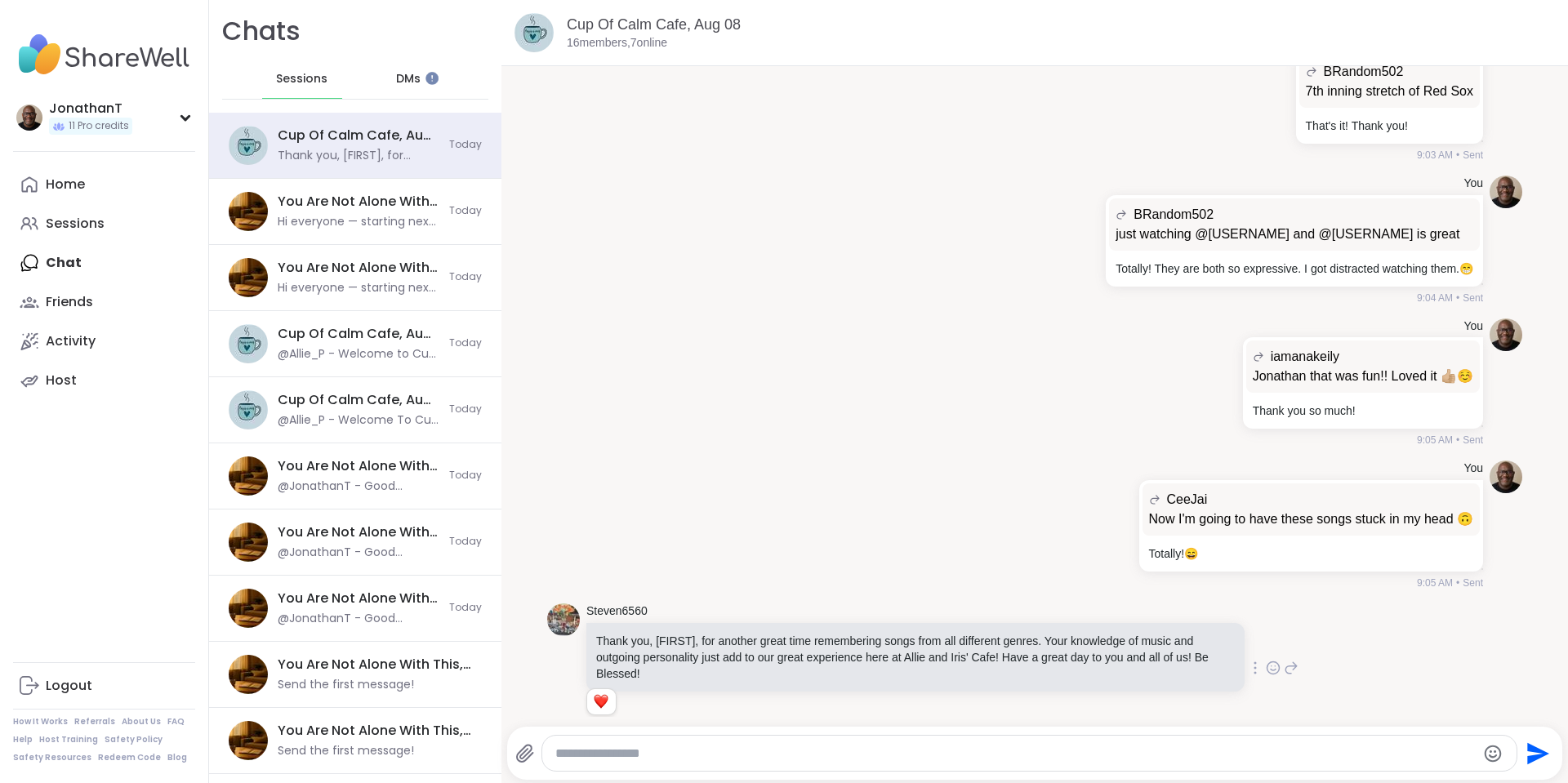 scroll, scrollTop: 5015, scrollLeft: 0, axis: vertical 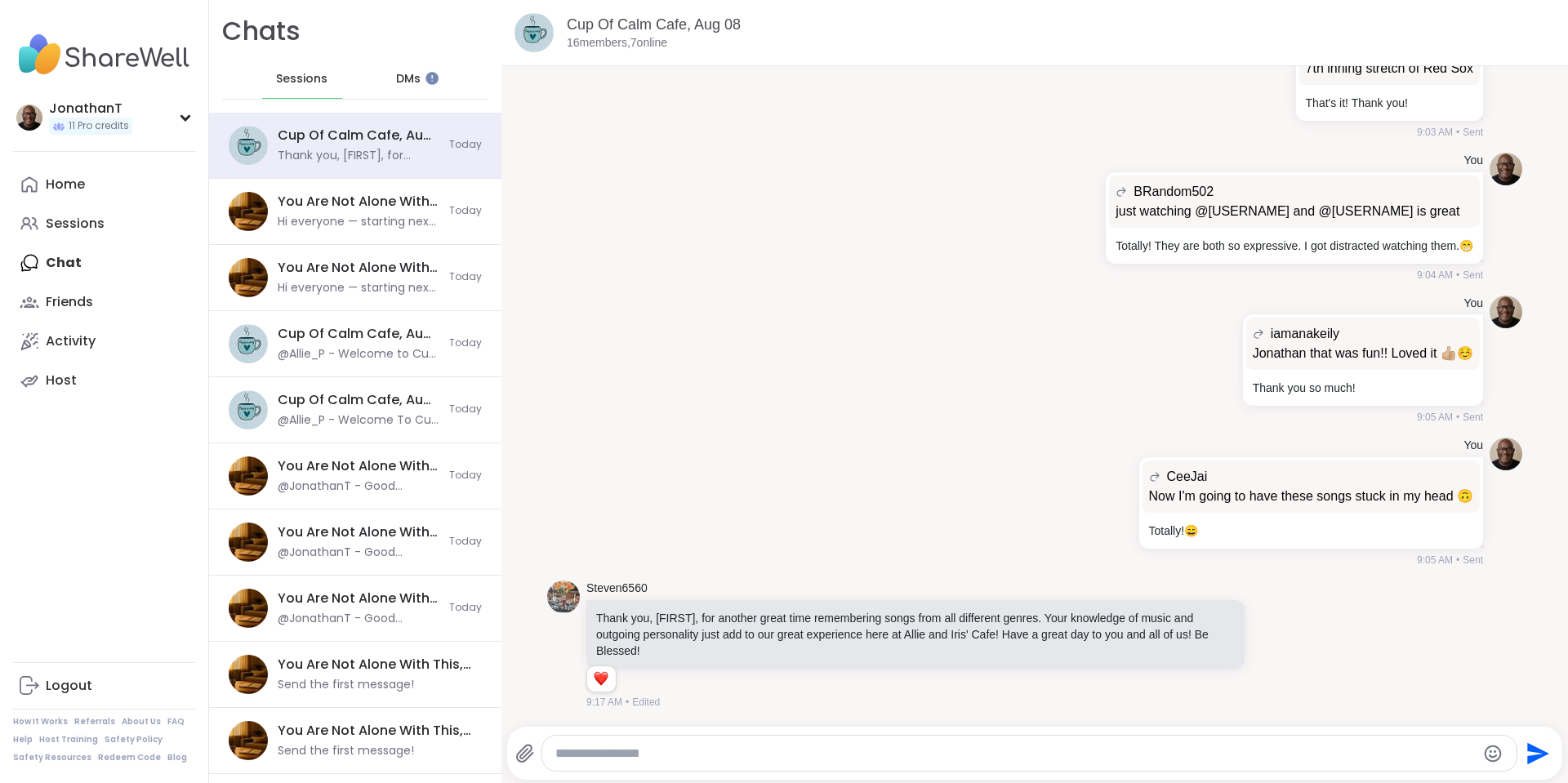 click 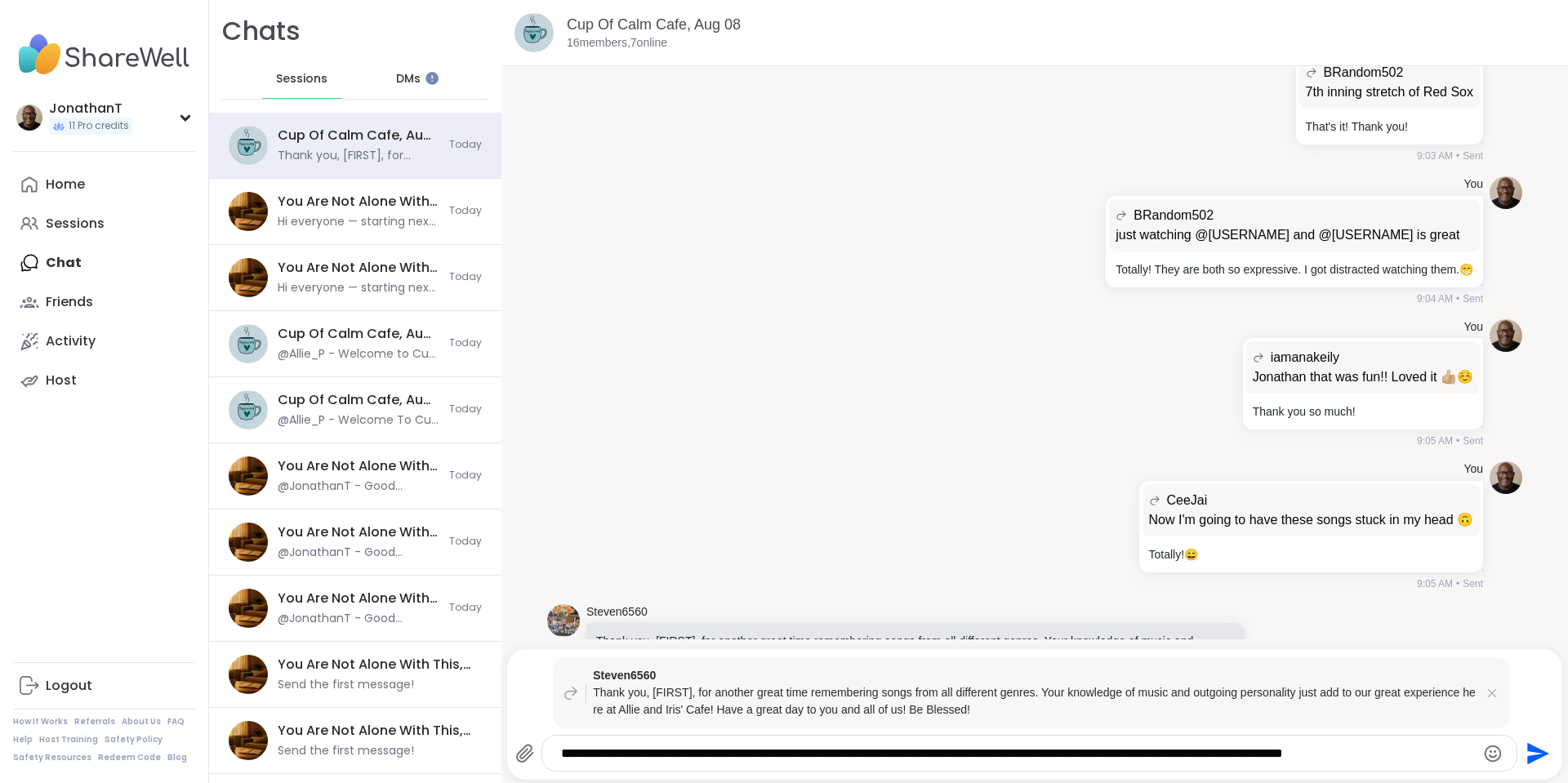 scroll, scrollTop: 5085, scrollLeft: 0, axis: vertical 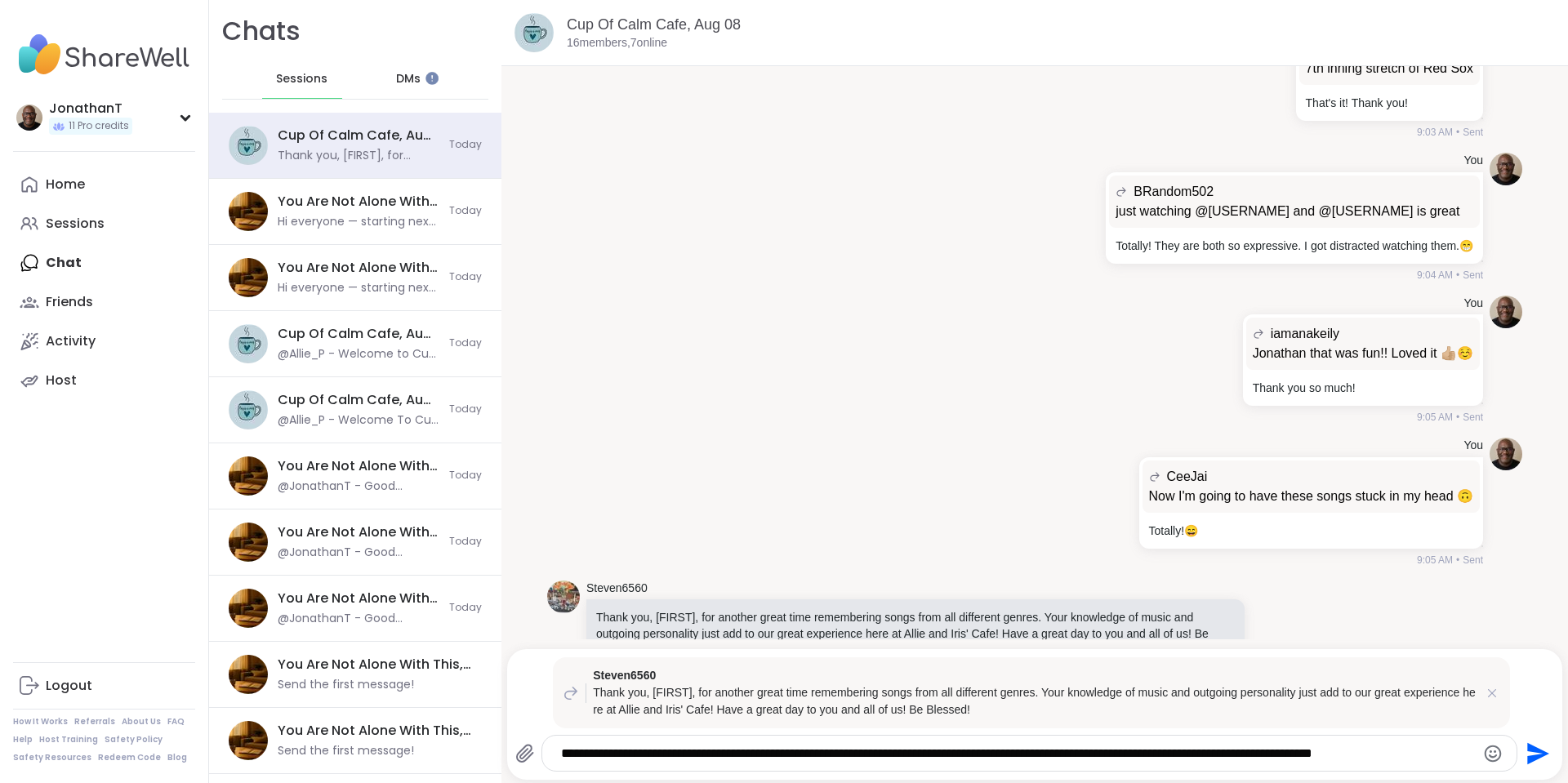 type on "**********" 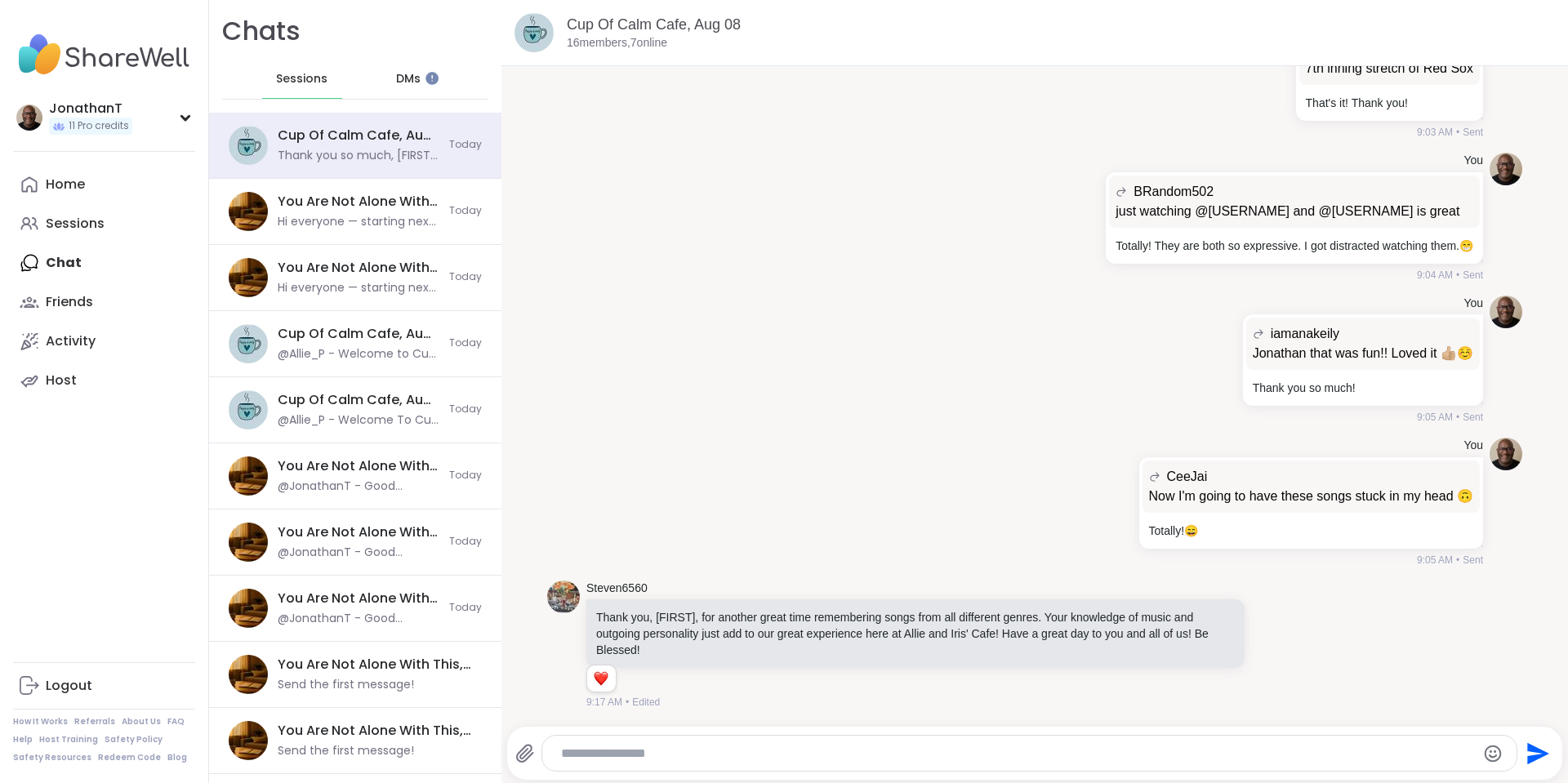 scroll, scrollTop: 5283, scrollLeft: 0, axis: vertical 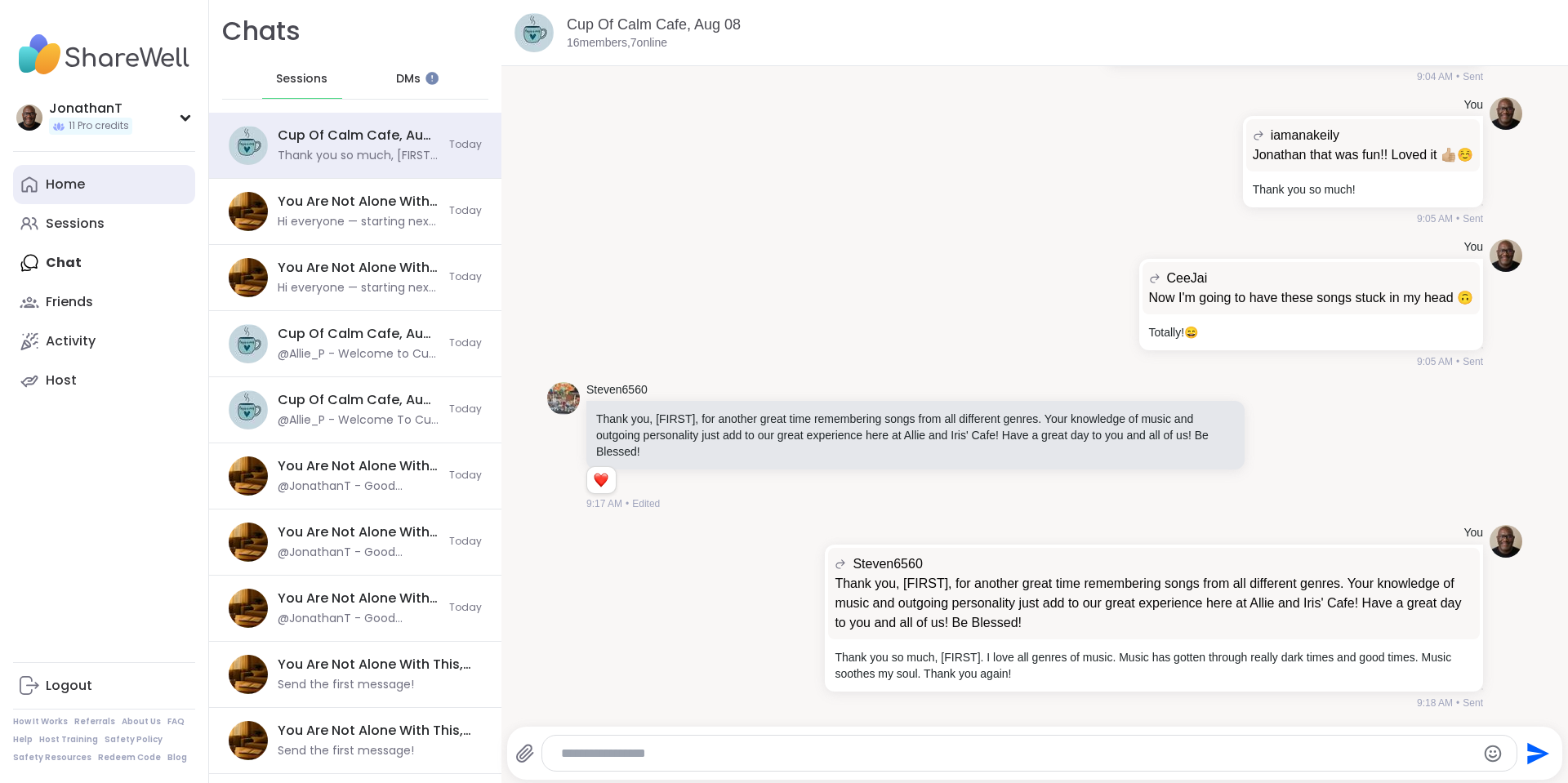 click on "Home" at bounding box center [65, 185] 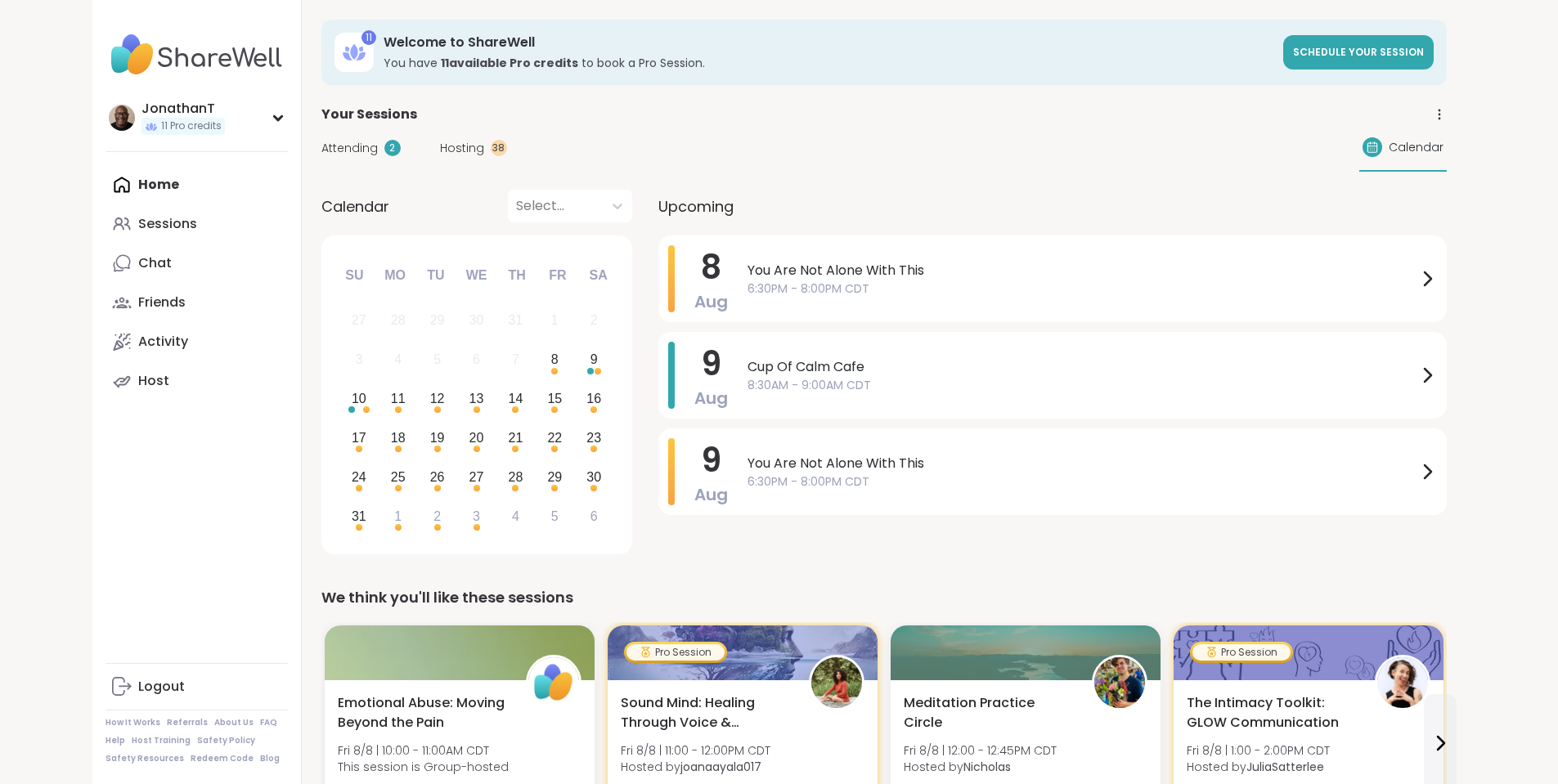 click on "Home Sessions Chat Friends Activity Host" at bounding box center [196, 283] 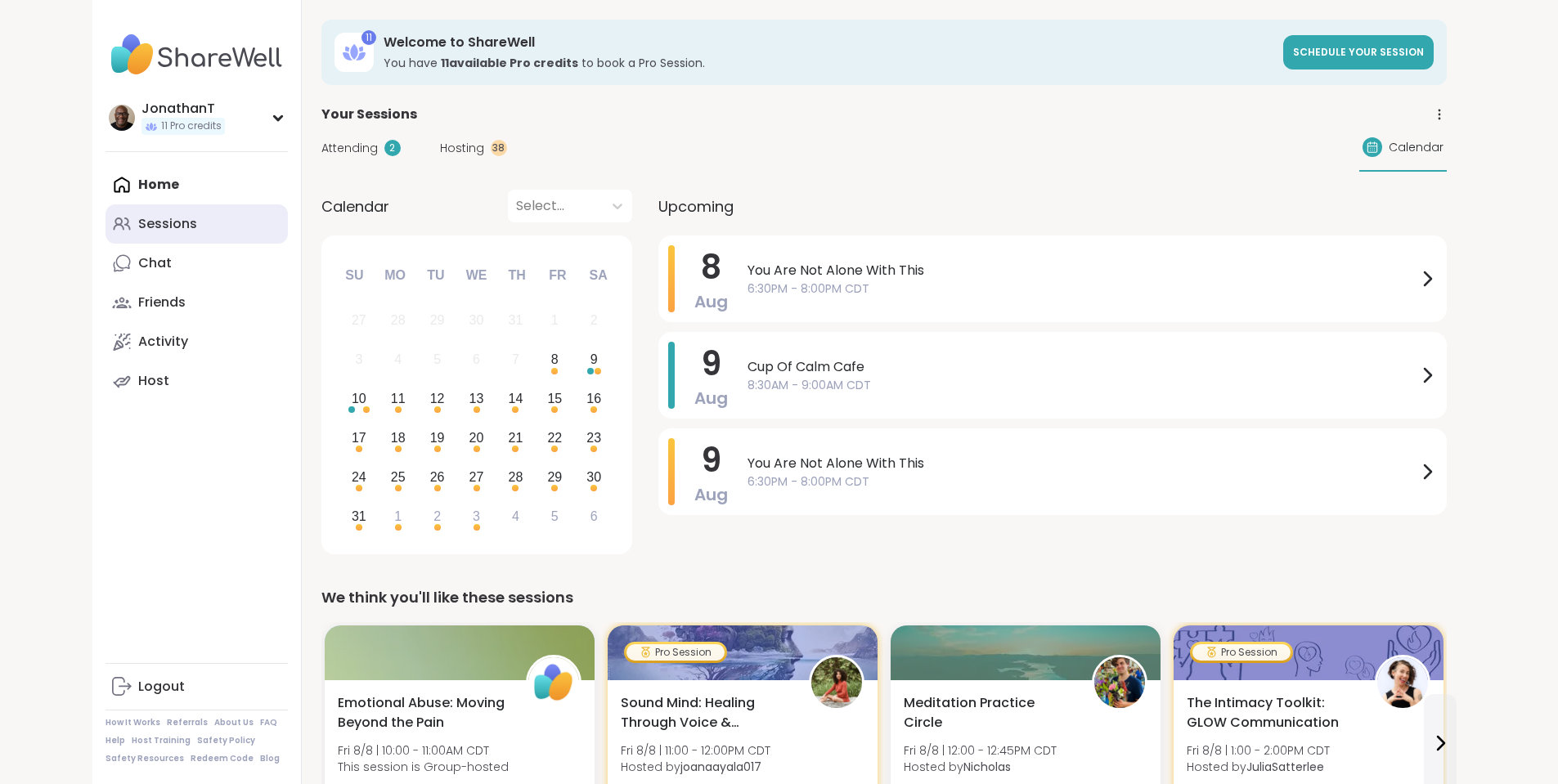 click on "Sessions" at bounding box center (168, 224) 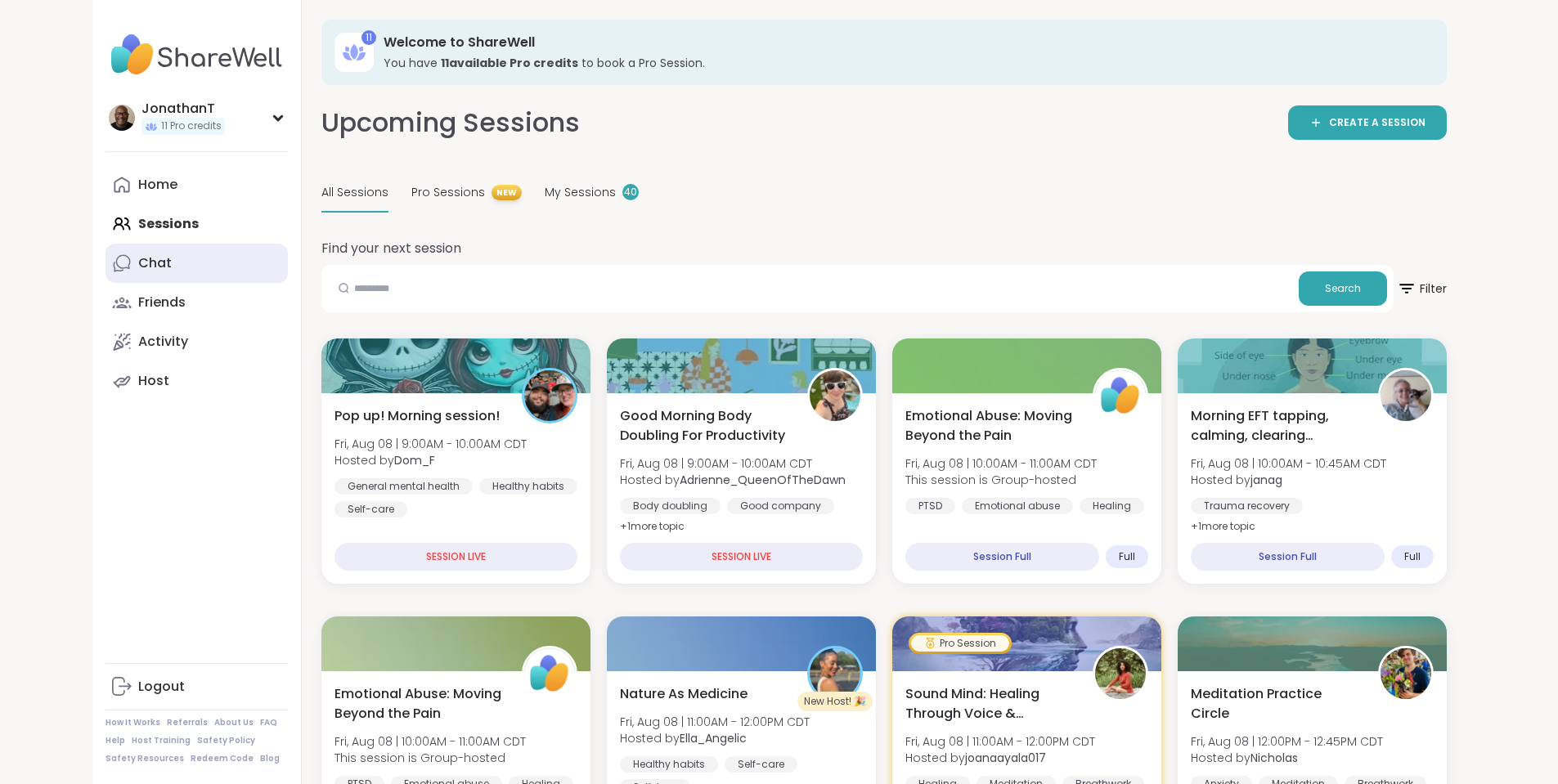 click on "Chat" at bounding box center (155, 263) 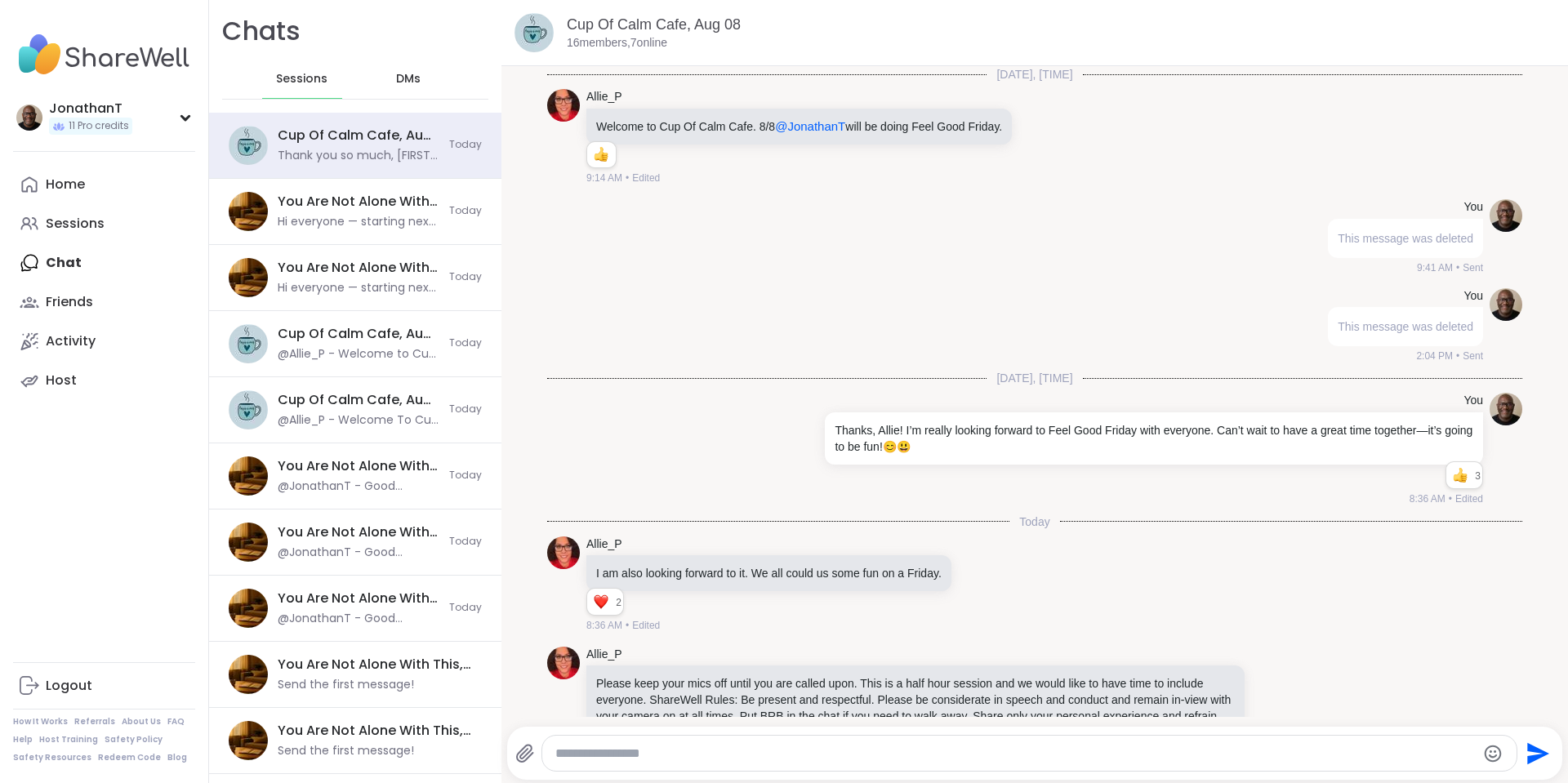scroll, scrollTop: 0, scrollLeft: 0, axis: both 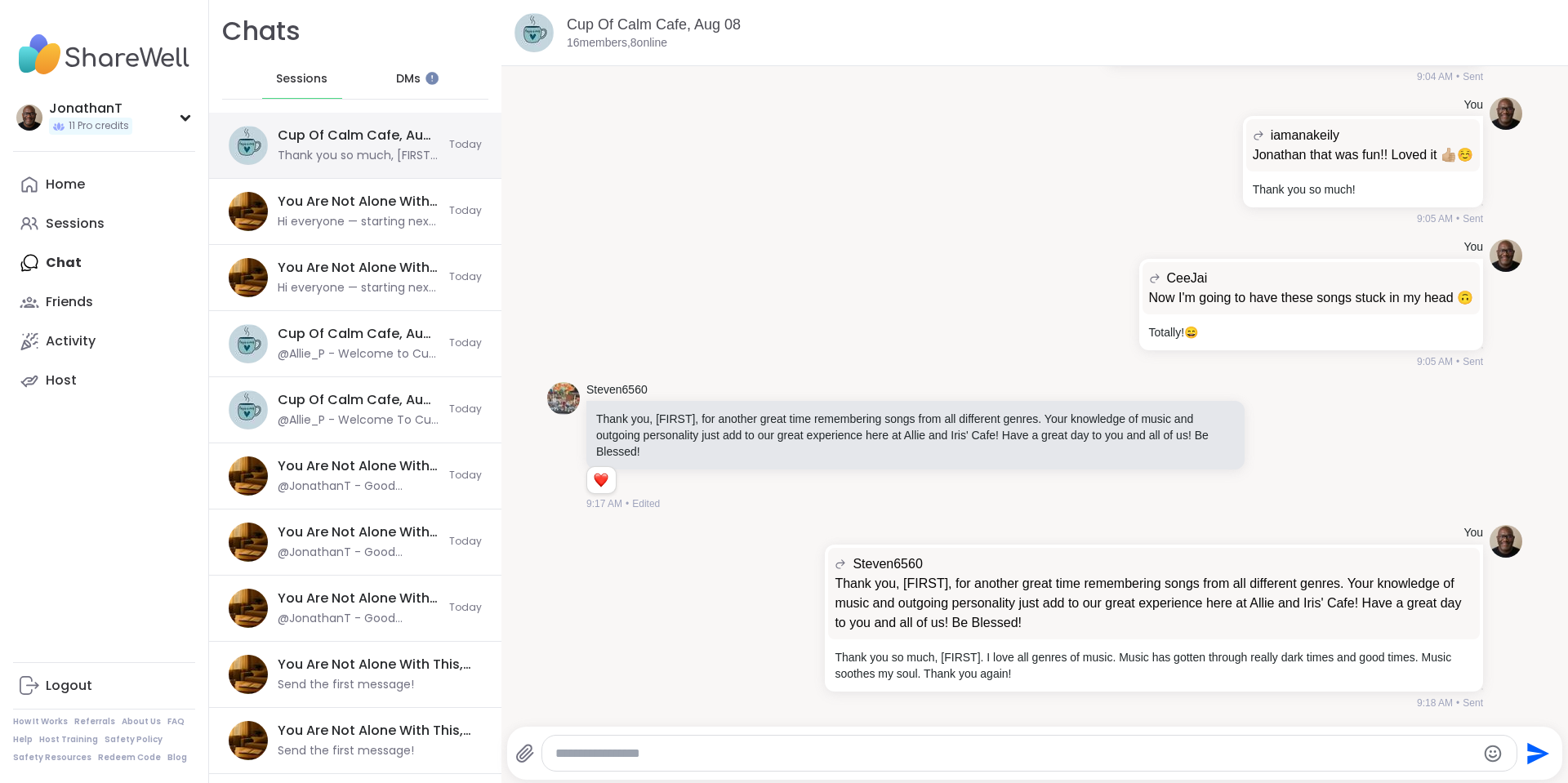 click on "Cup Of Calm Cafe, Aug 08" at bounding box center [359, 136] 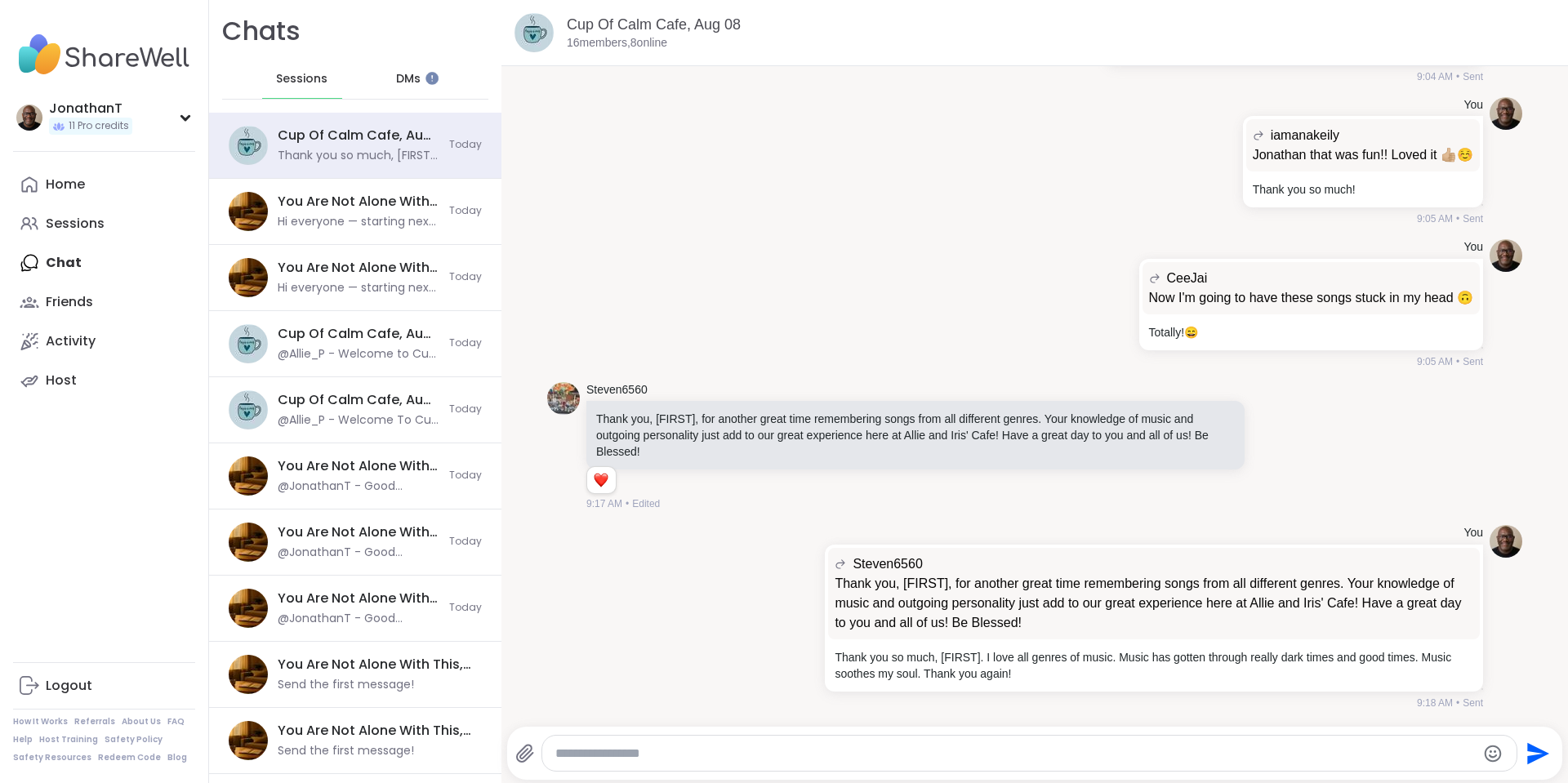 click at bounding box center (1016, 754) 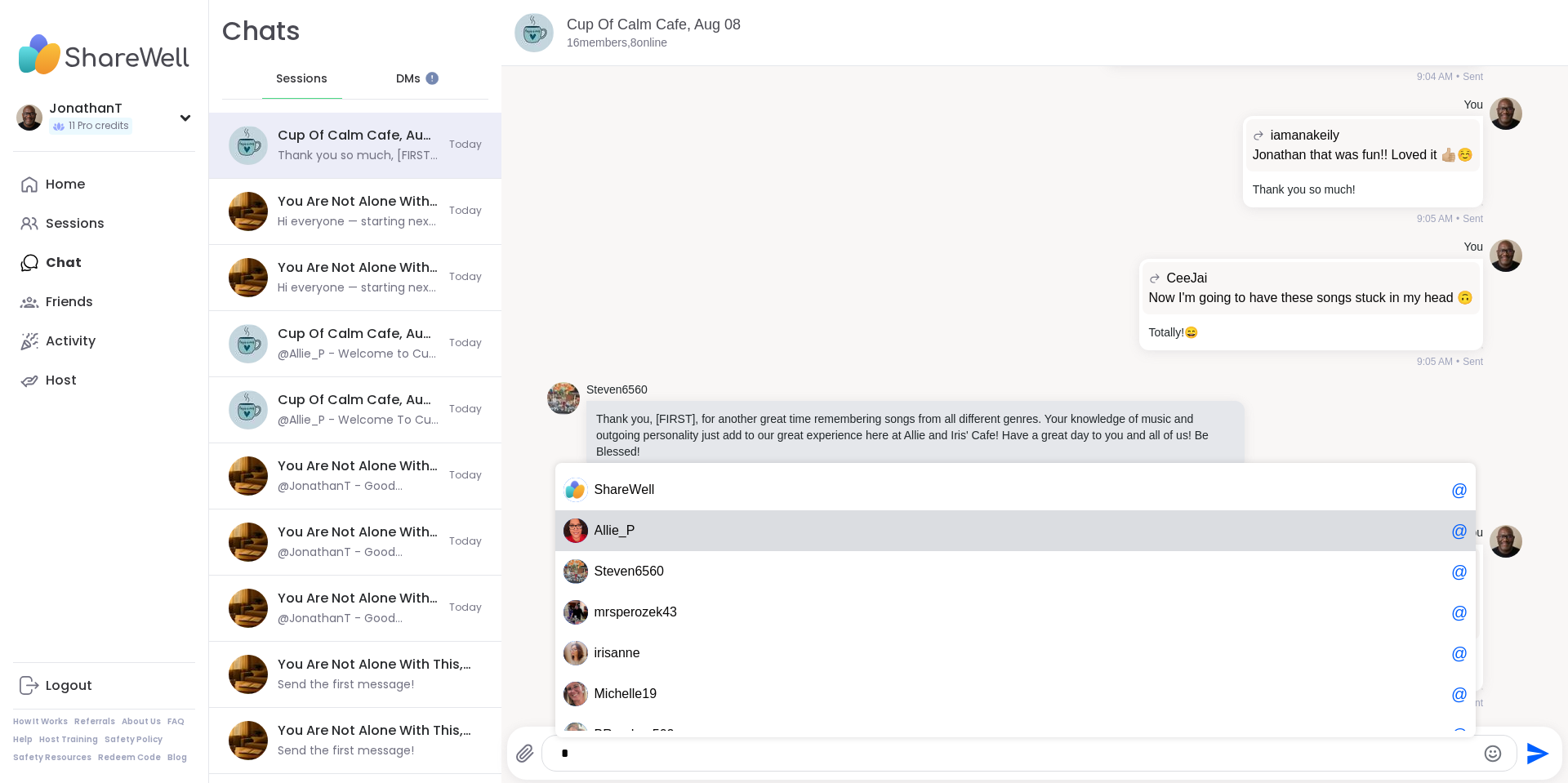 click on "A l l i e _ P @" at bounding box center (1016, 531) 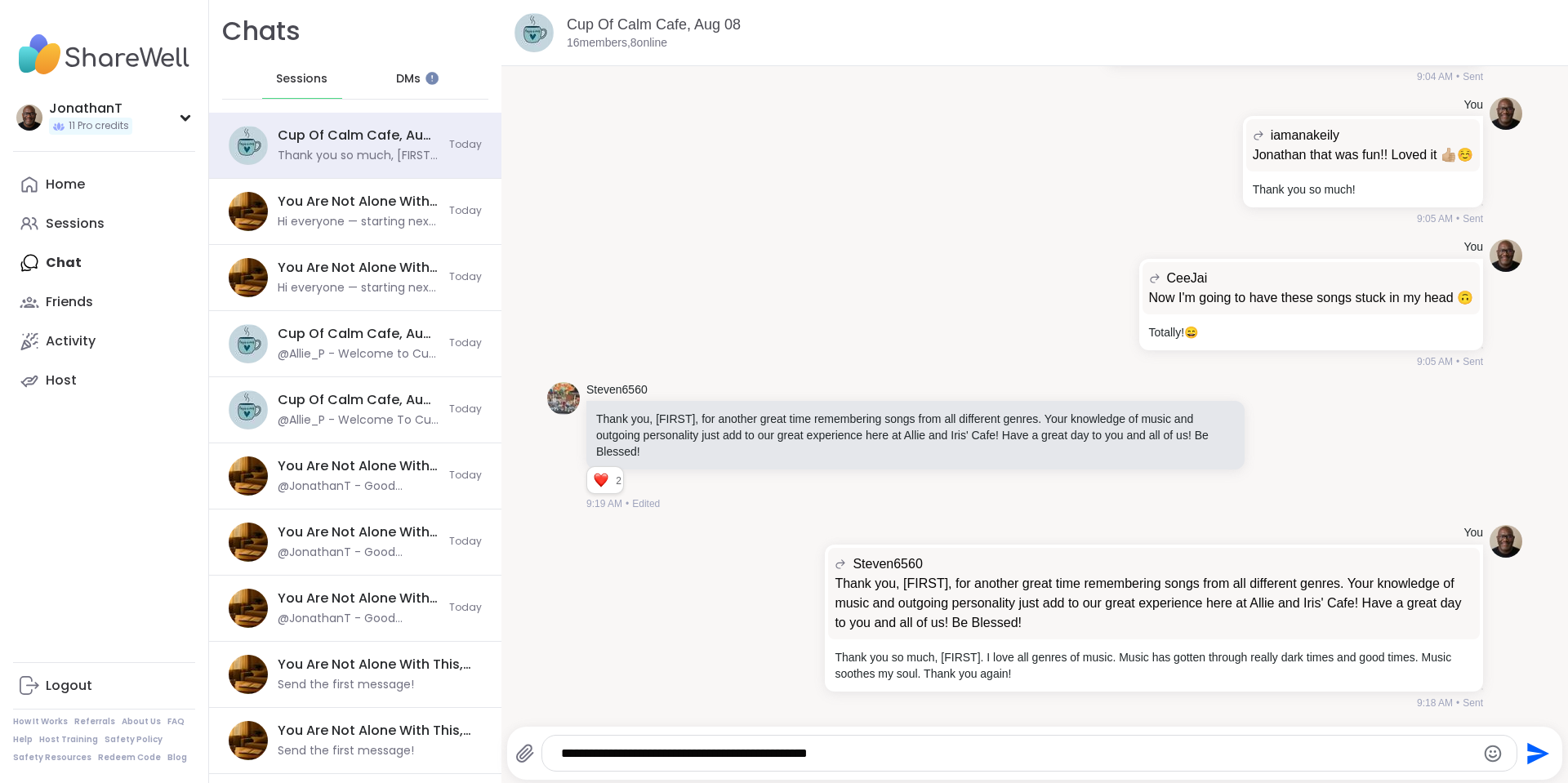 click on "**********" at bounding box center [1015, 754] 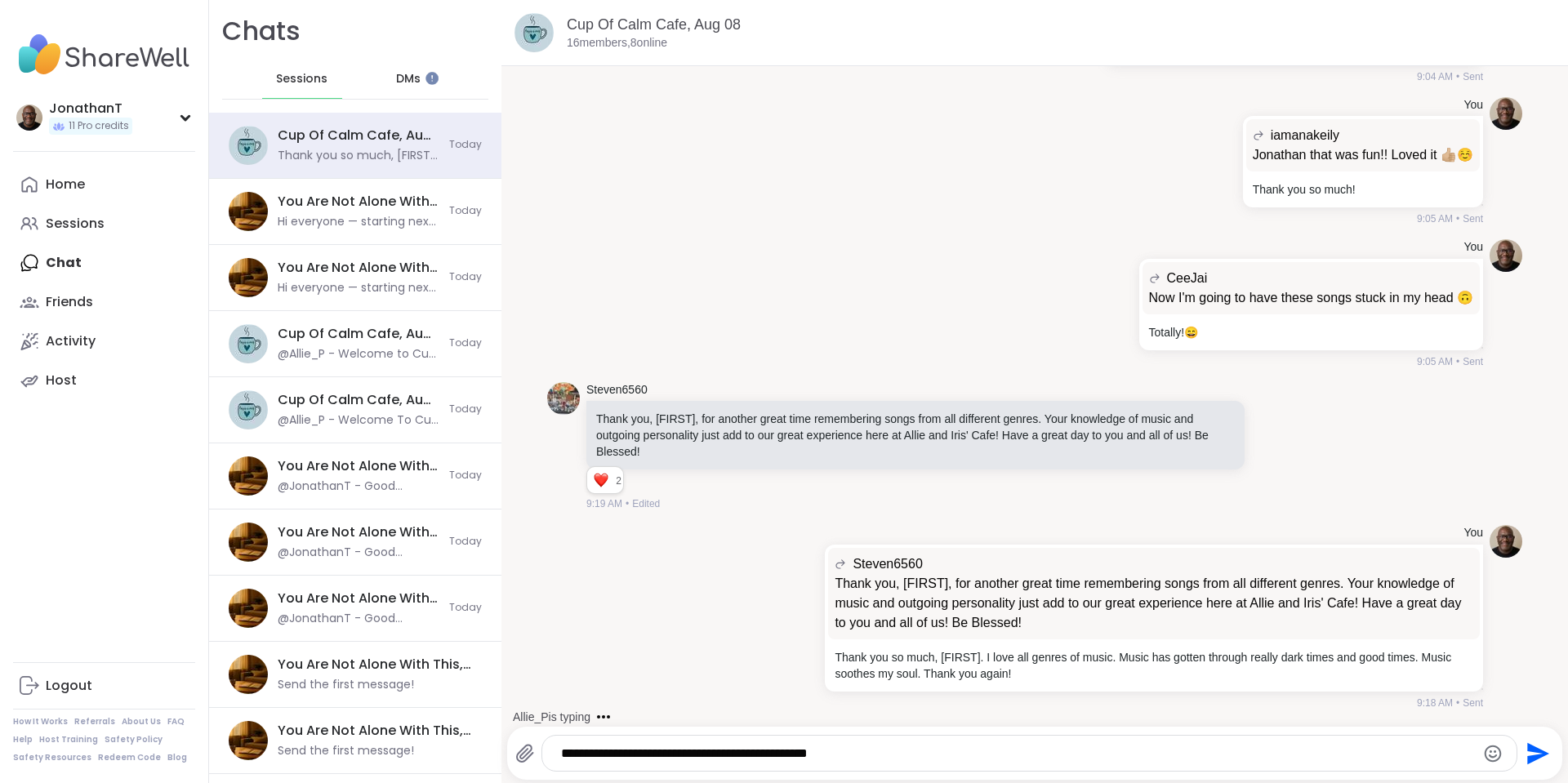 click on "**********" at bounding box center (1030, 753) 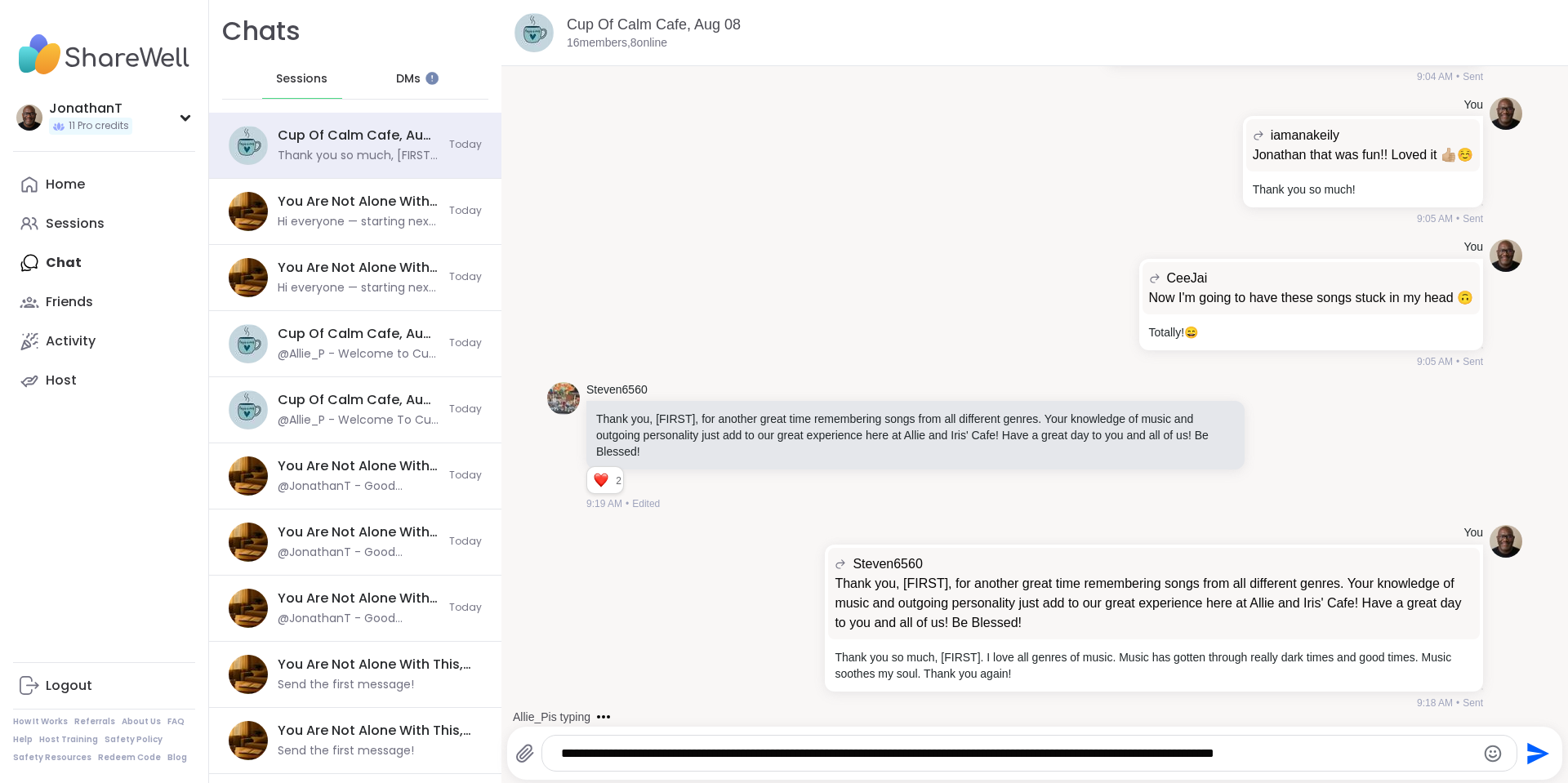 type on "**********" 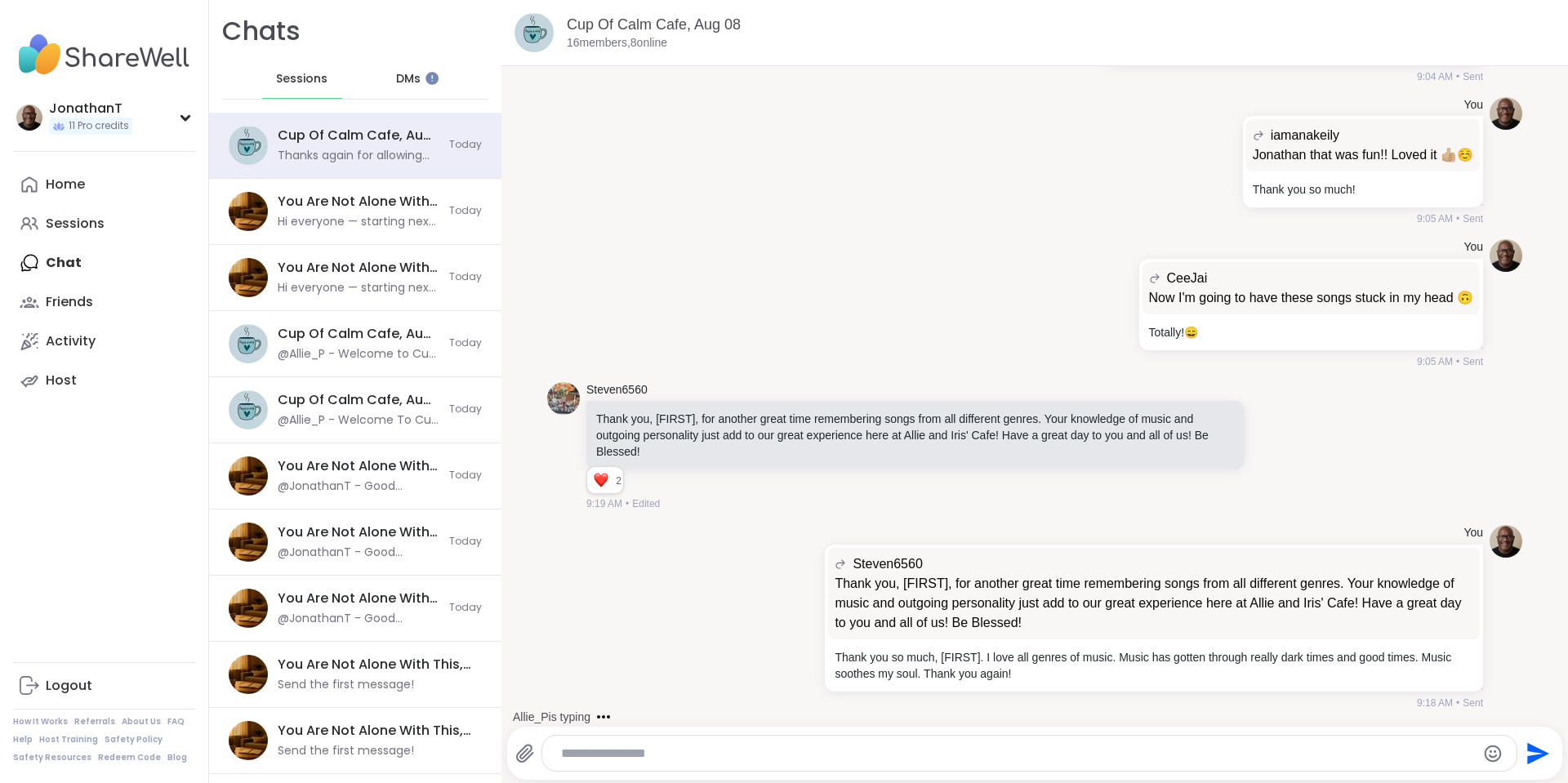 scroll, scrollTop: 5386, scrollLeft: 0, axis: vertical 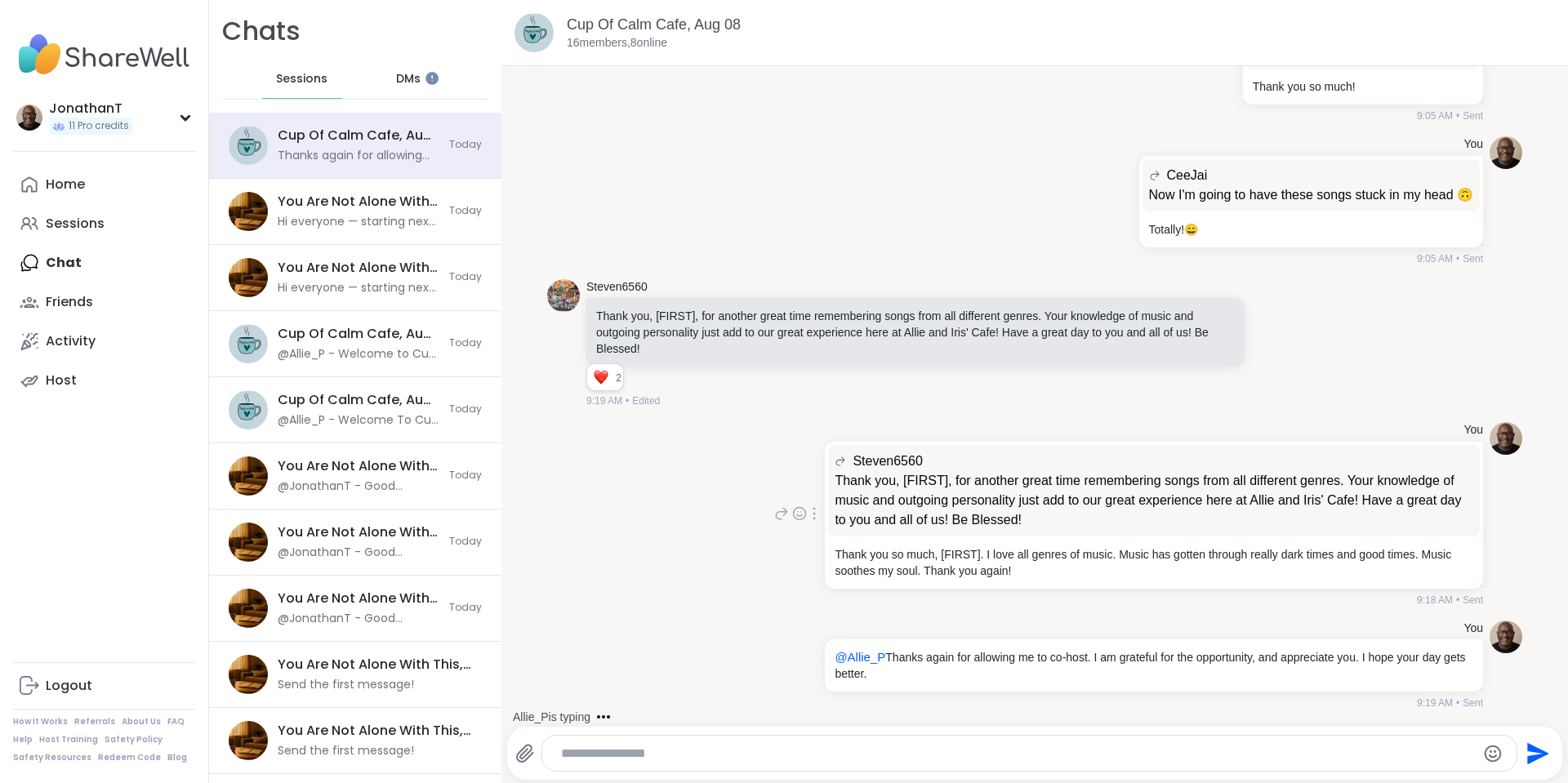 click at bounding box center (814, 514) 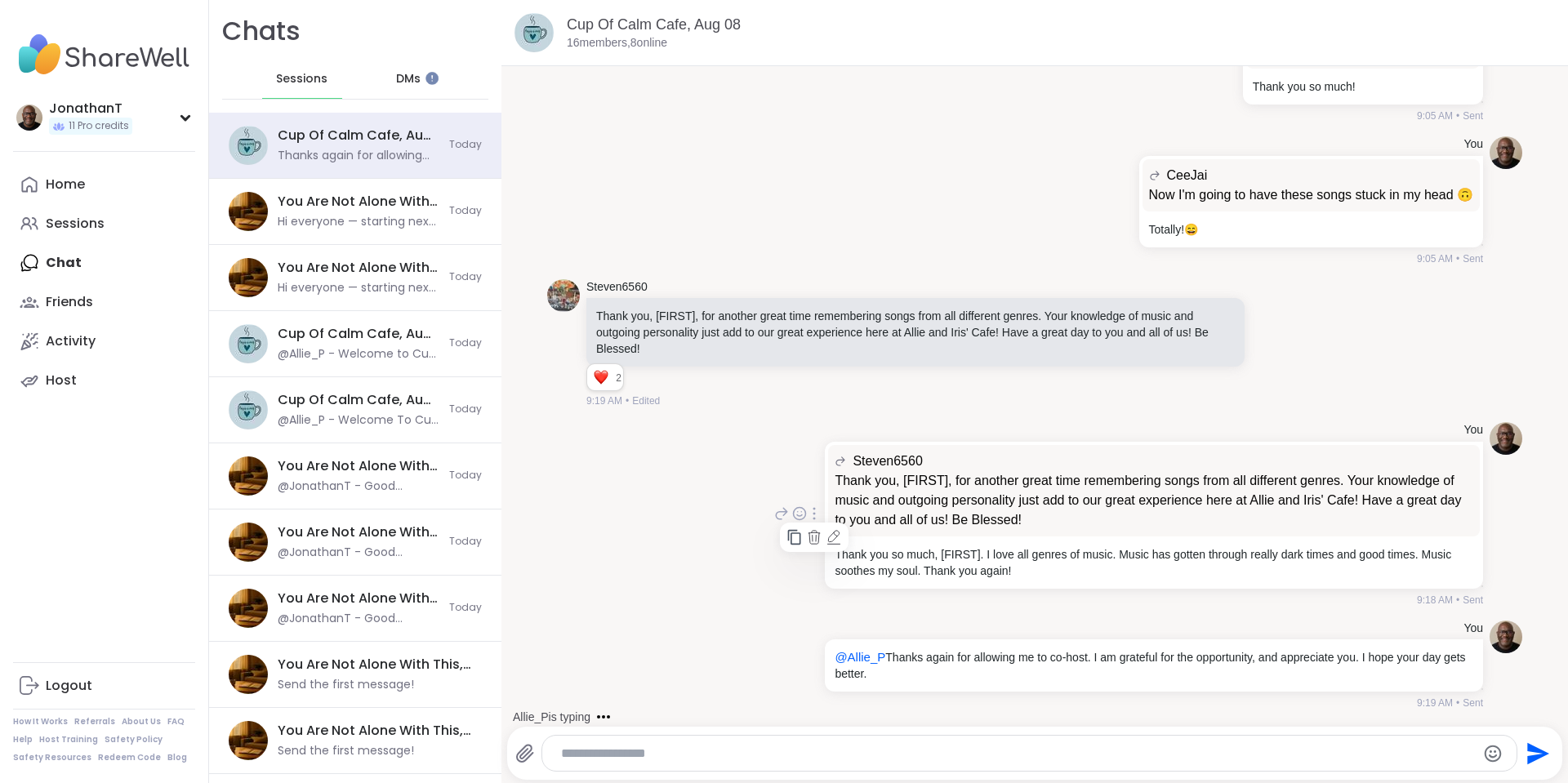 click 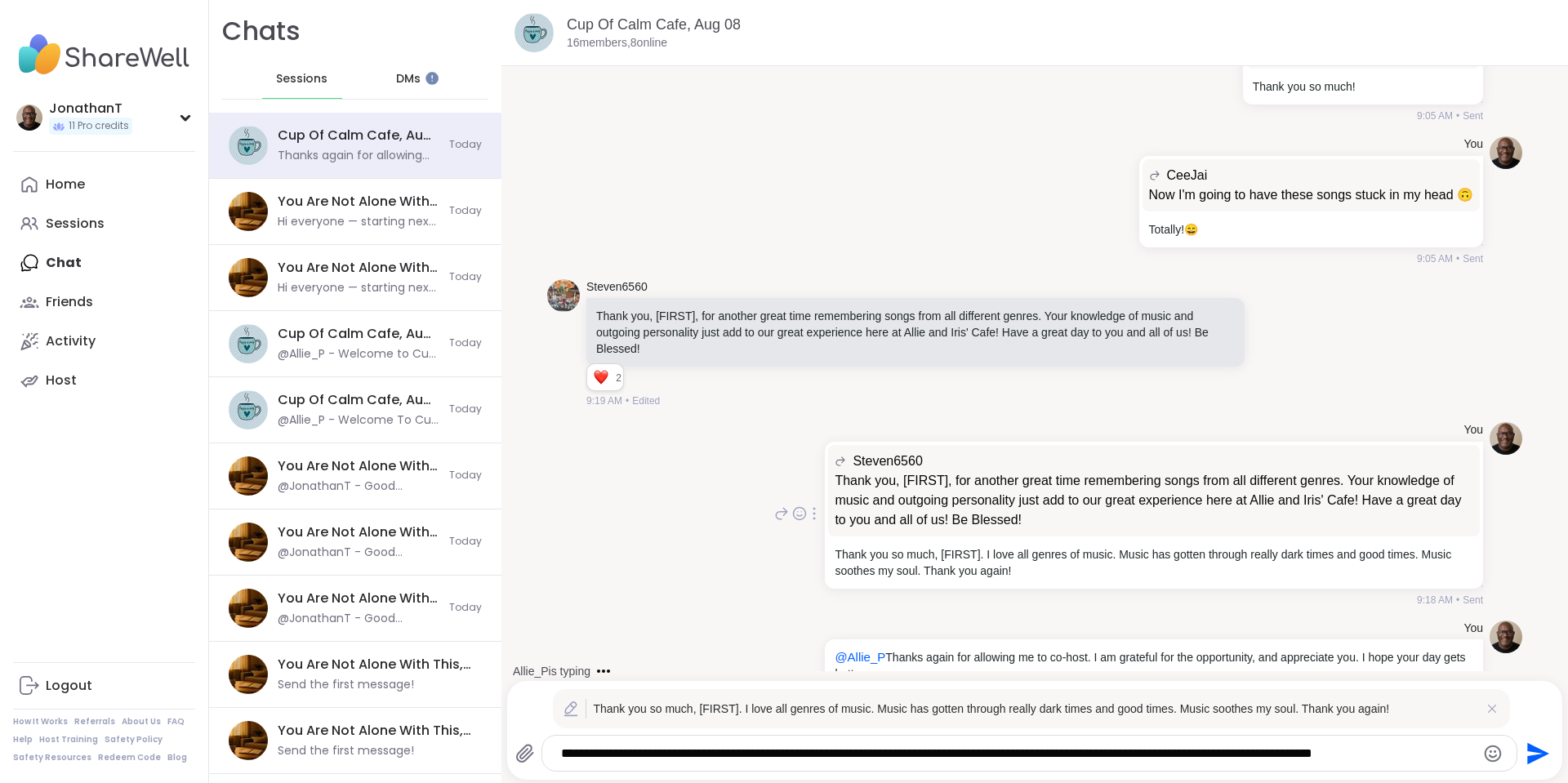 click on "**********" at bounding box center (1015, 754) 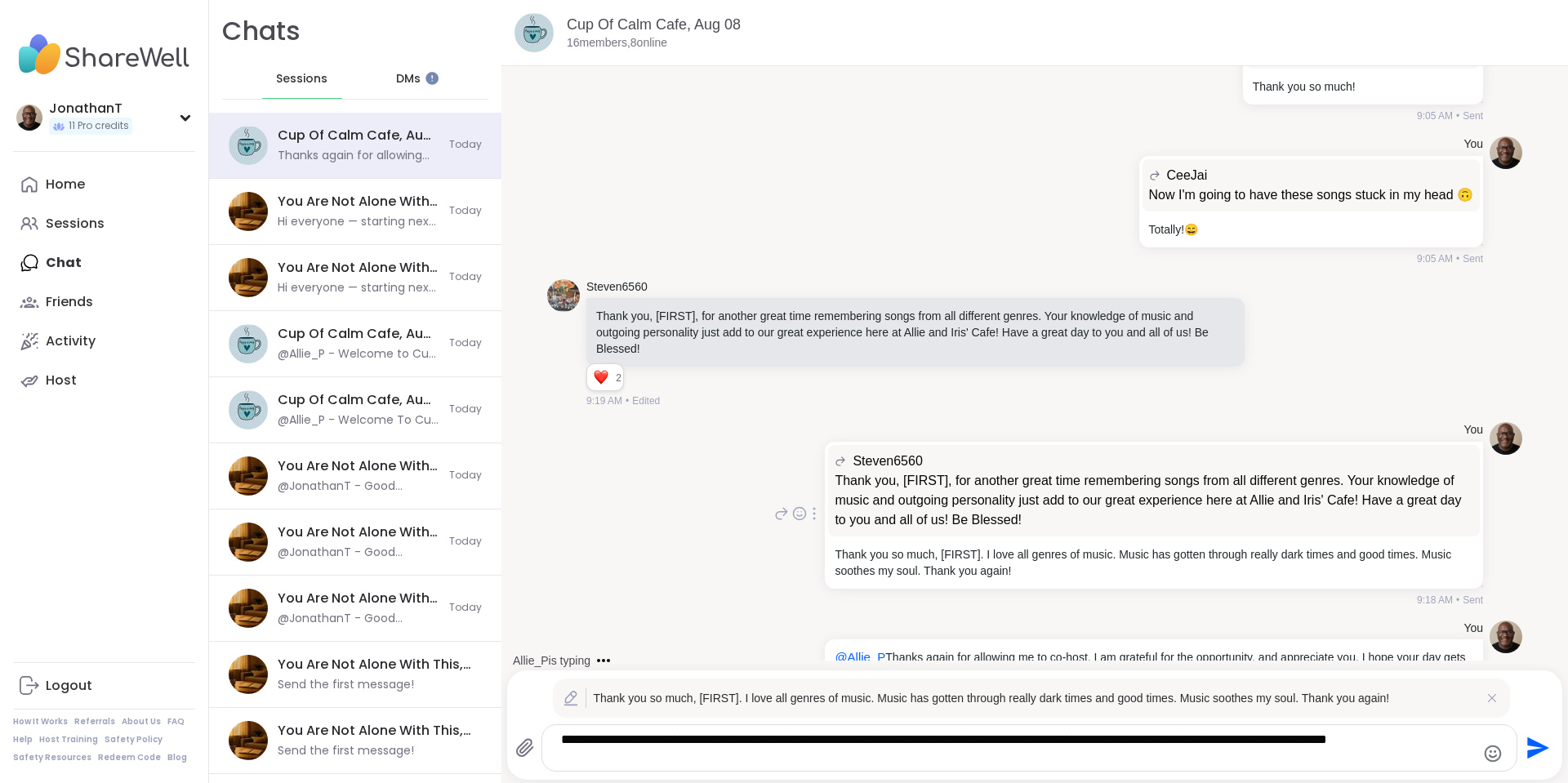 type on "**********" 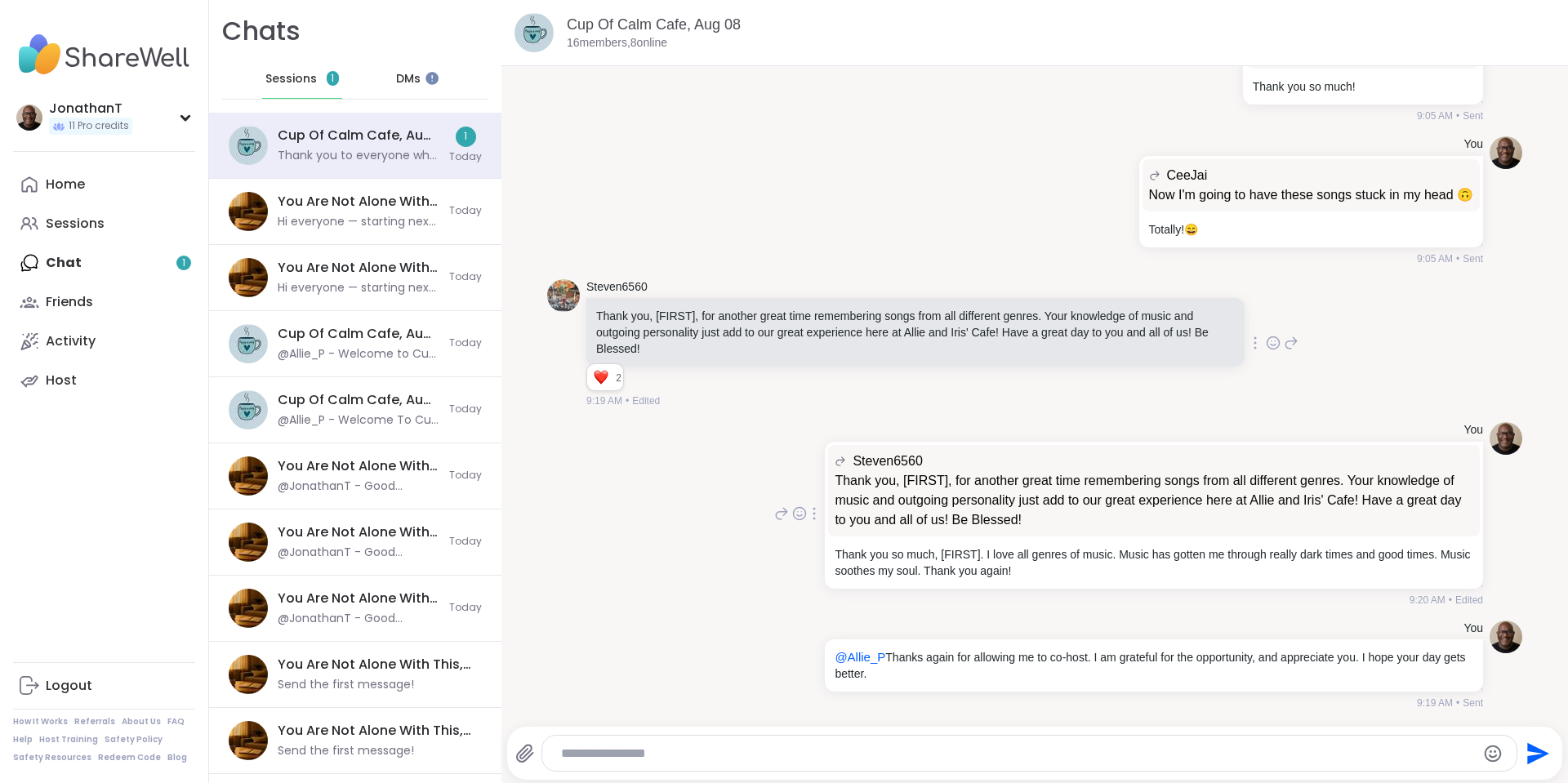 scroll, scrollTop: 5474, scrollLeft: 0, axis: vertical 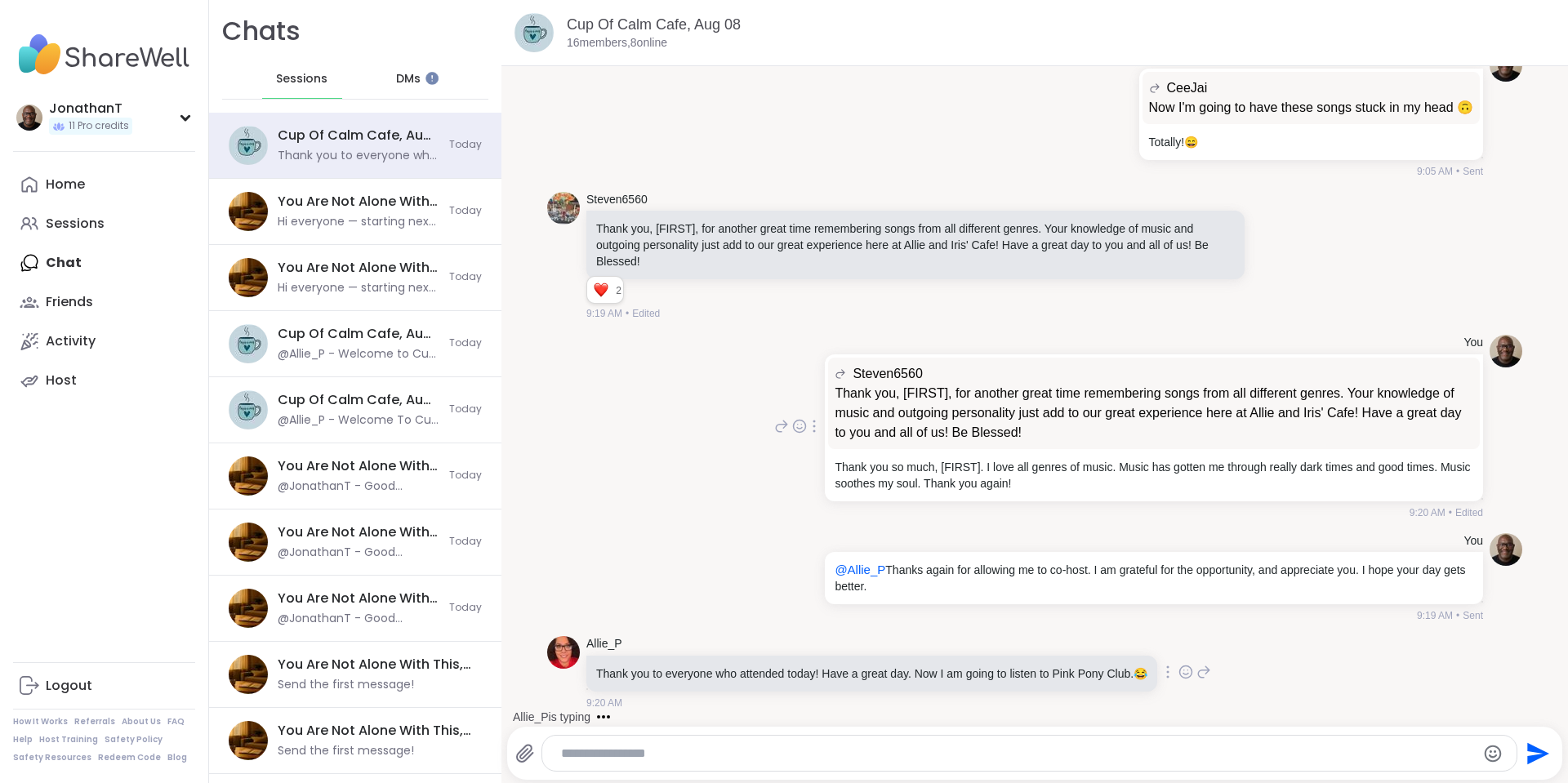 click 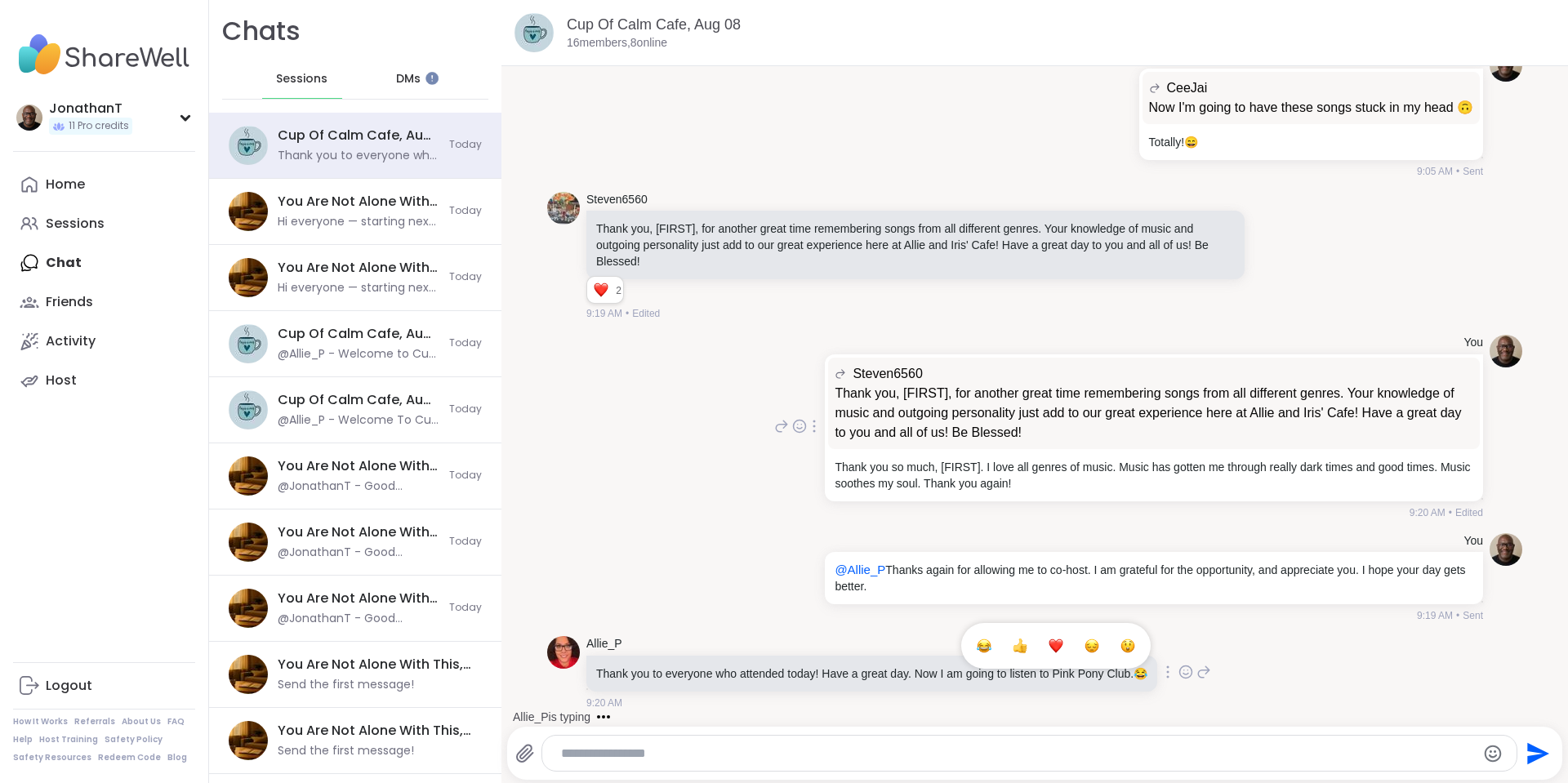 click at bounding box center (984, 646) 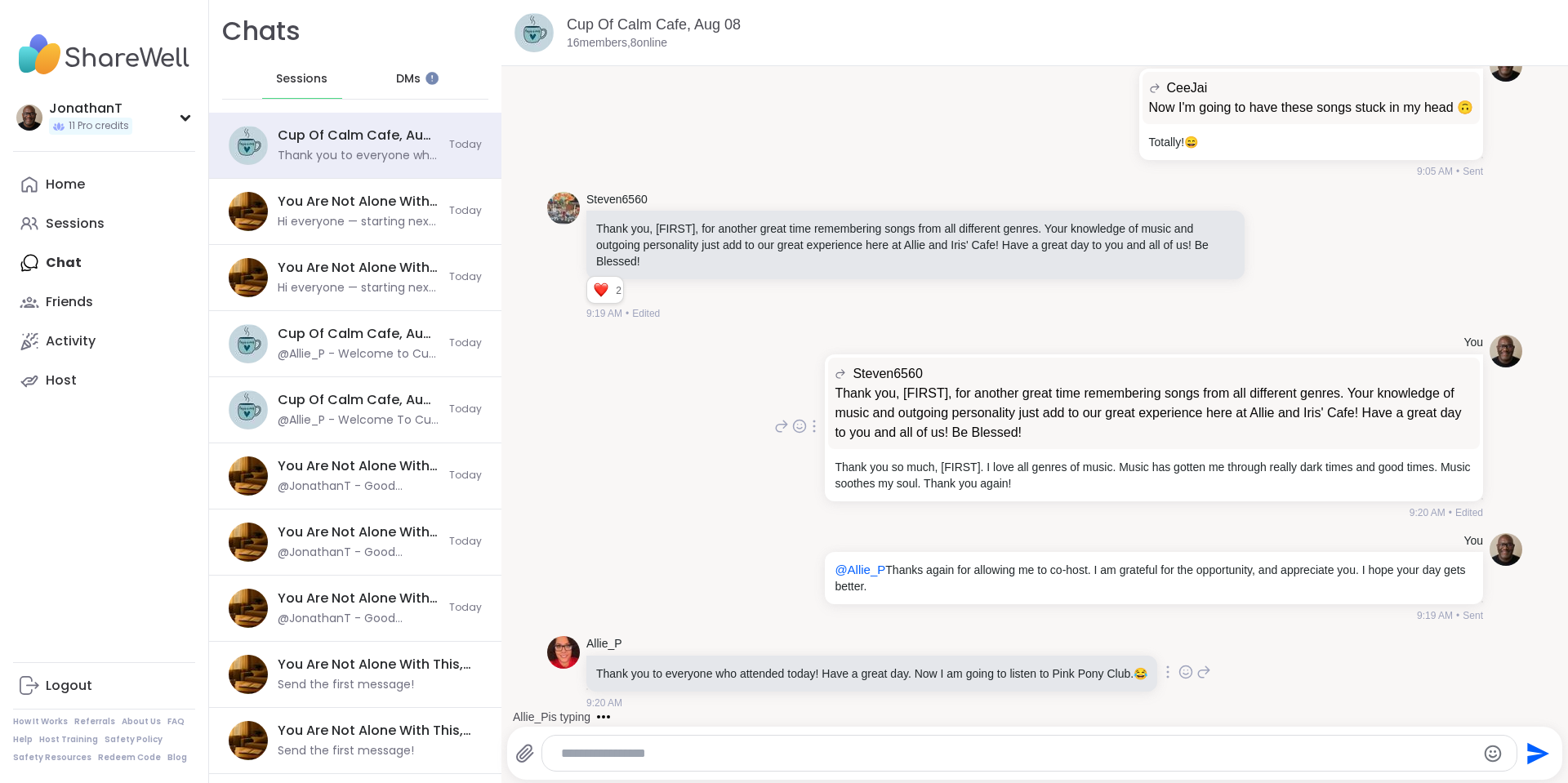 scroll, scrollTop: 5497, scrollLeft: 0, axis: vertical 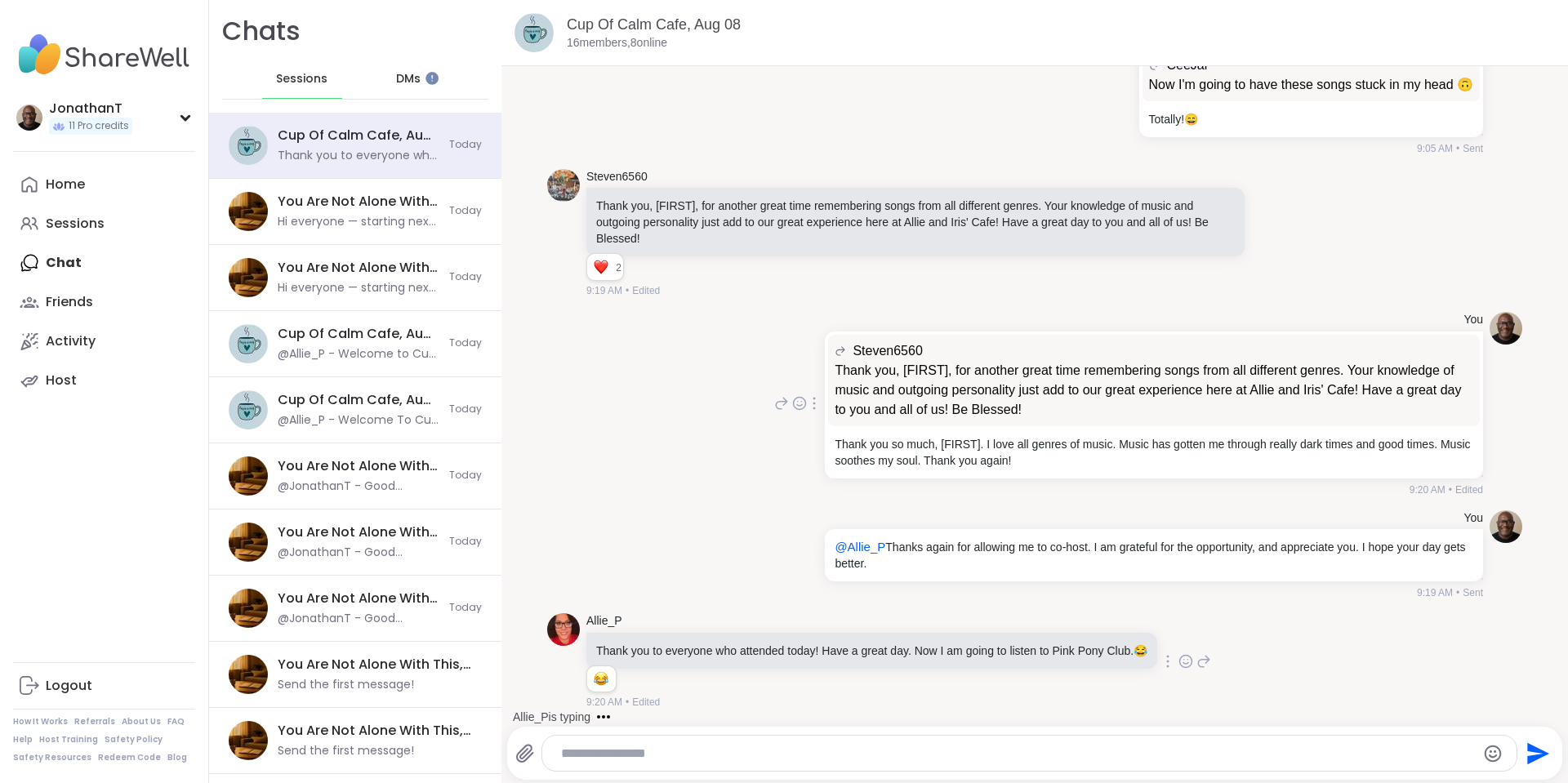 click at bounding box center (1015, 754) 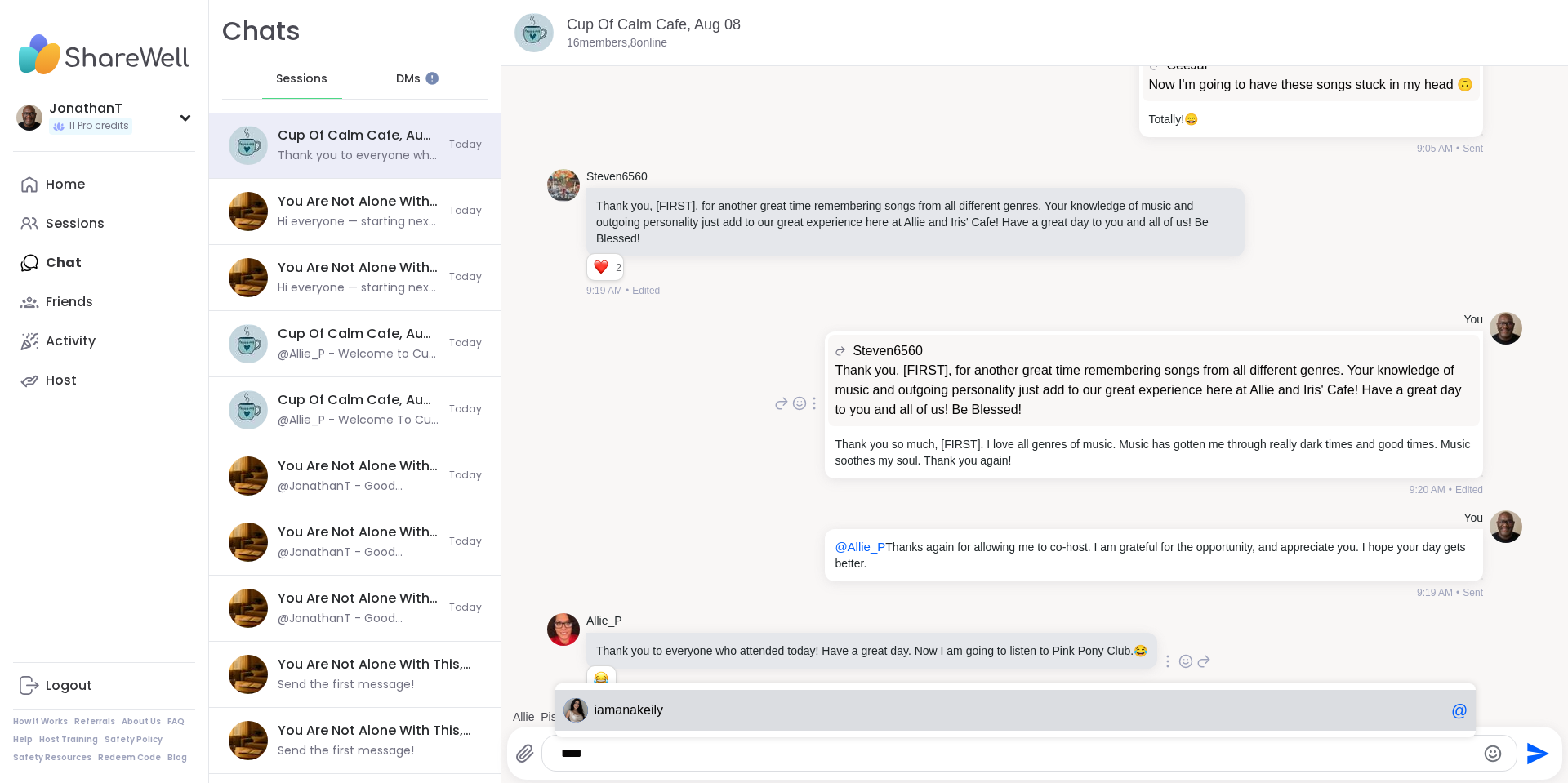 click on "anakeily" at bounding box center [639, 710] 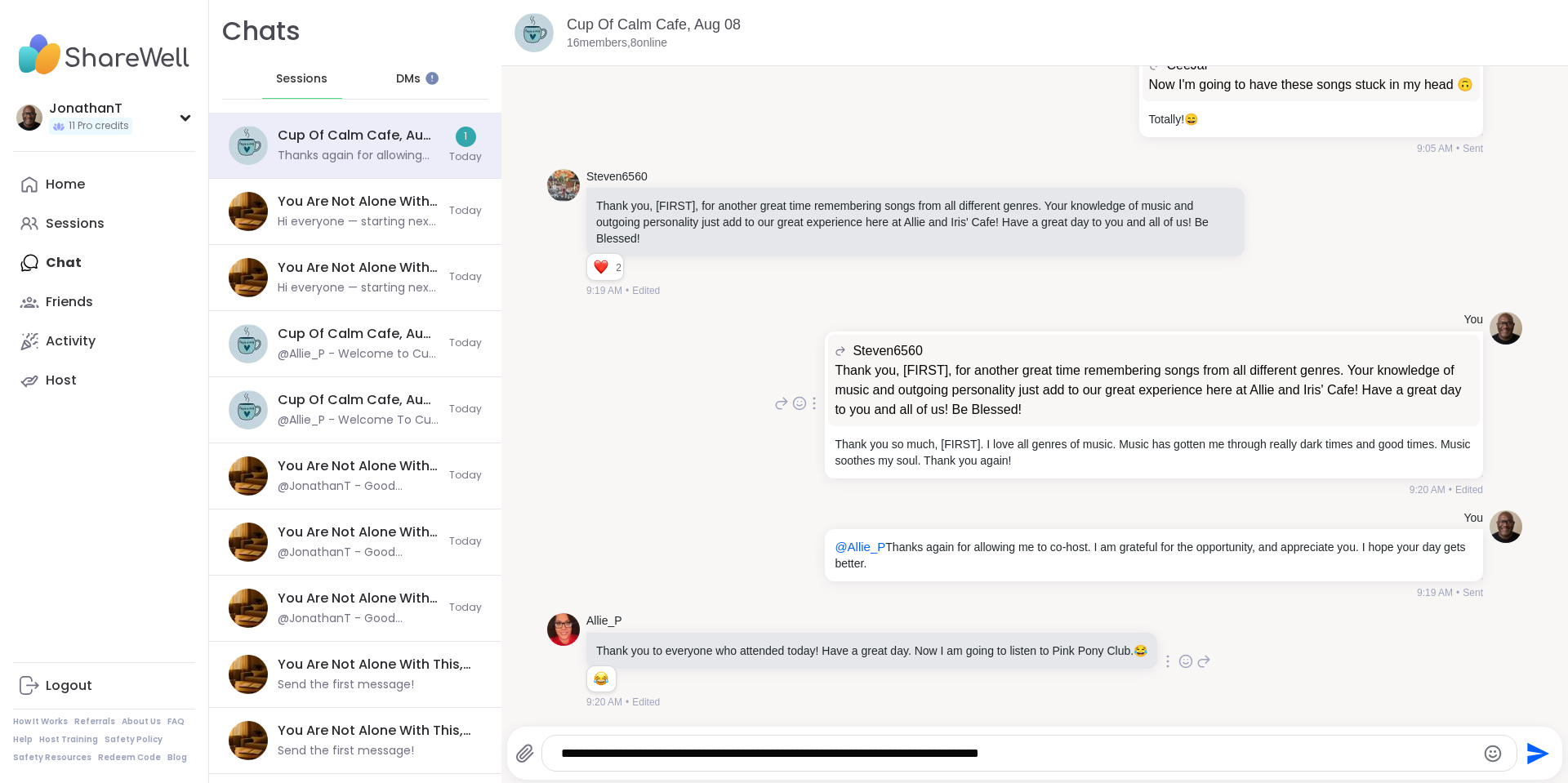 scroll, scrollTop: 5659, scrollLeft: 0, axis: vertical 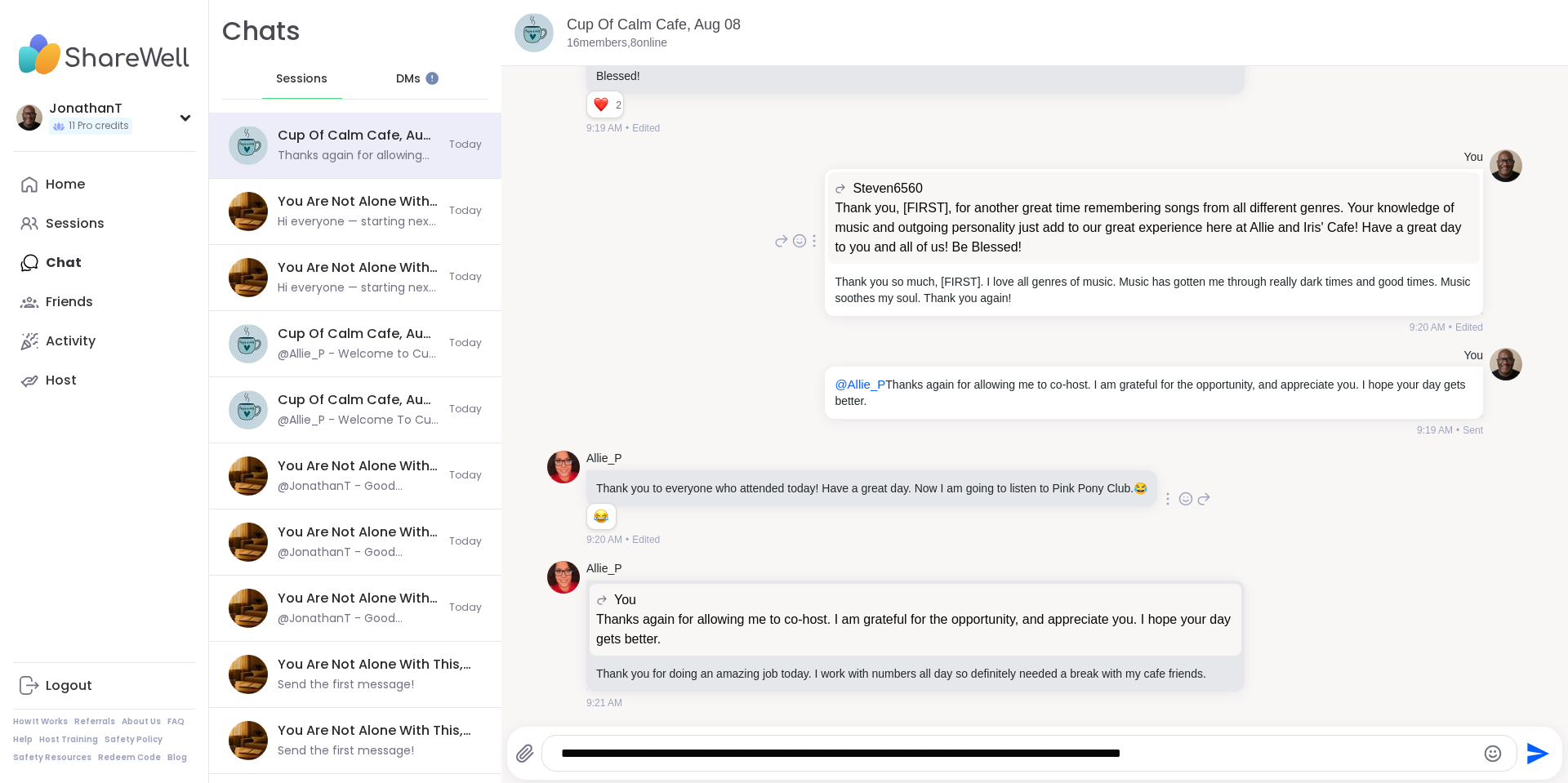 drag, startPoint x: 1169, startPoint y: 759, endPoint x: 1097, endPoint y: 765, distance: 72.24957 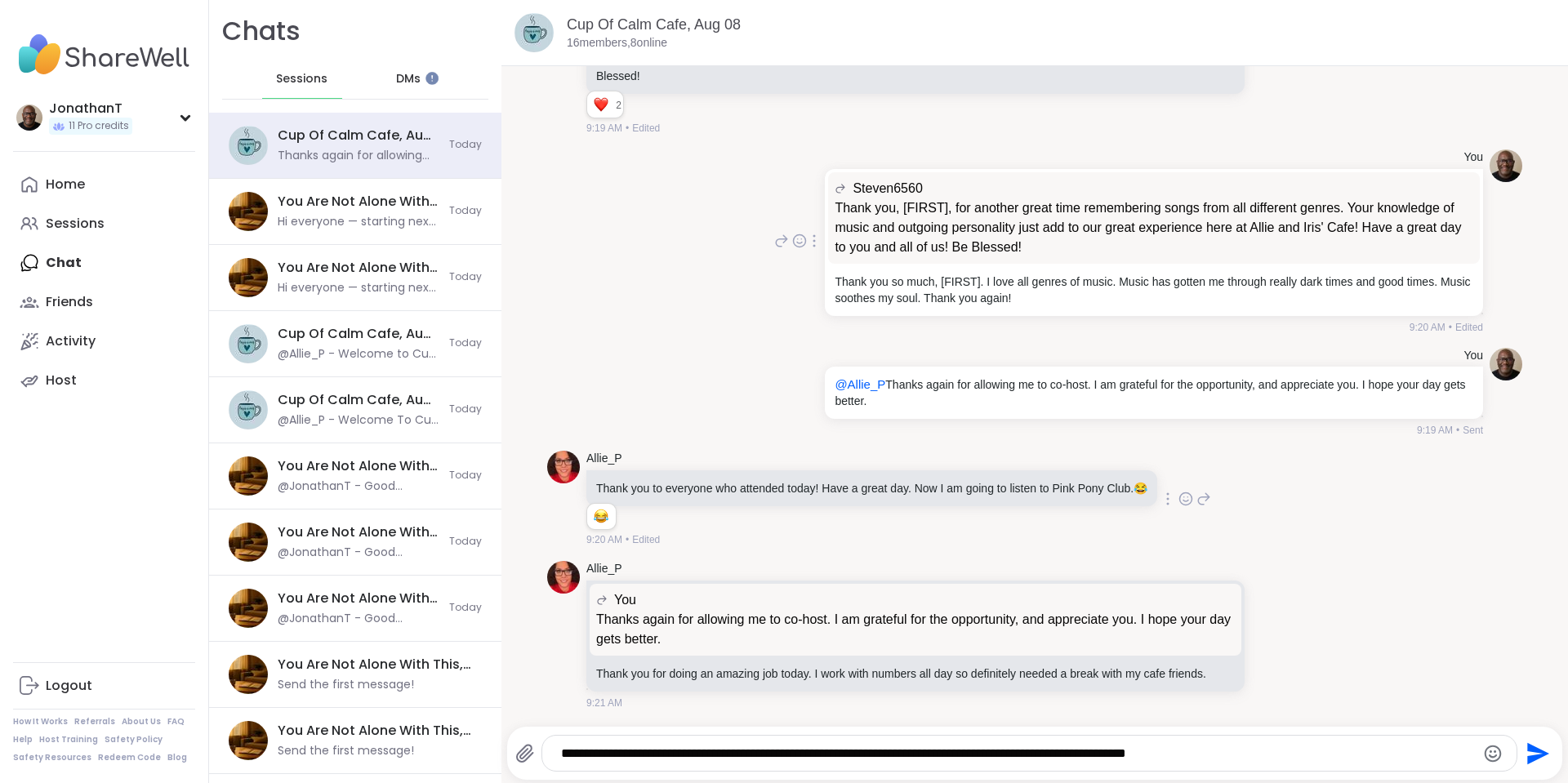 type on "**********" 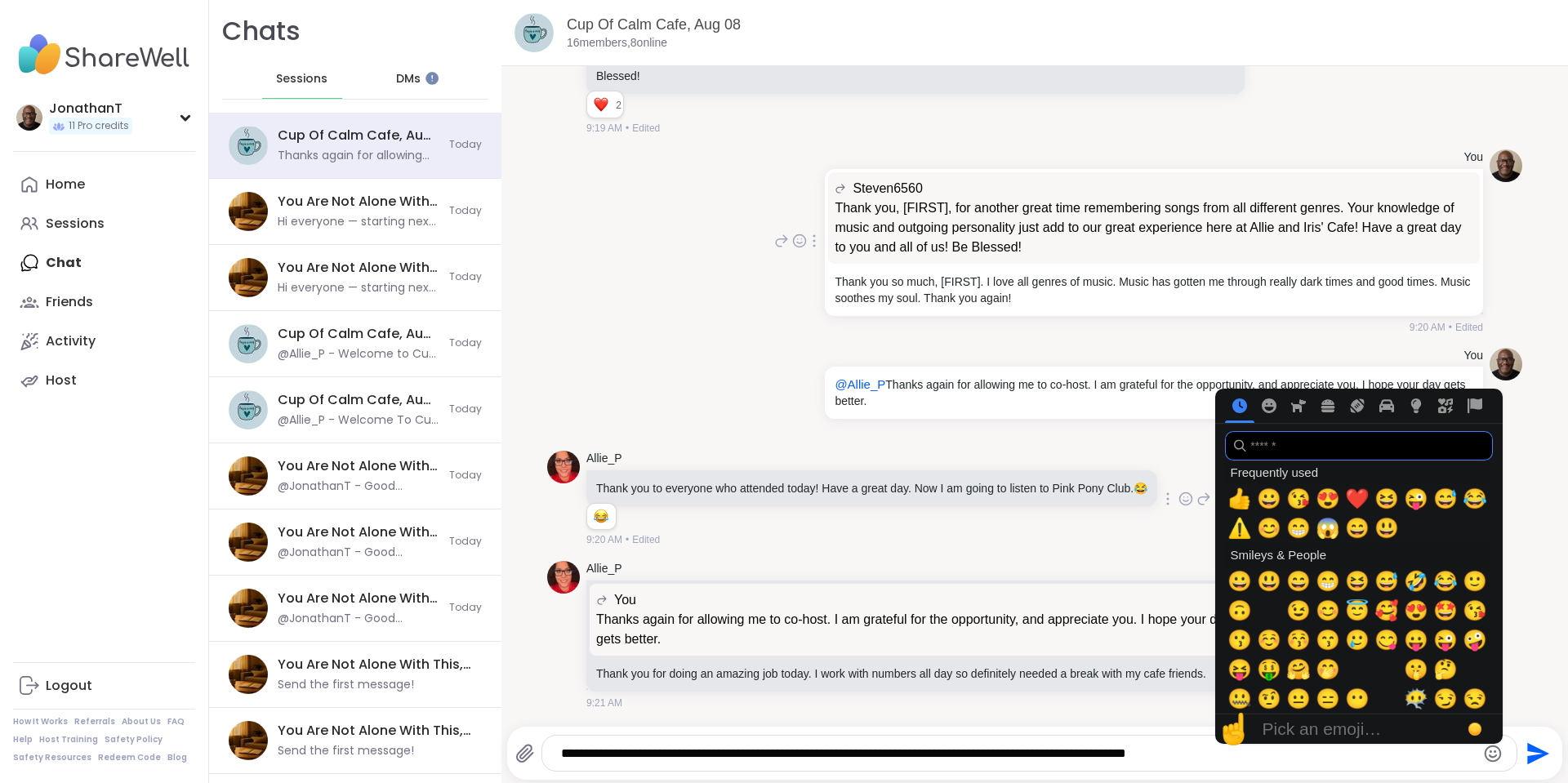 click at bounding box center [1359, 446] 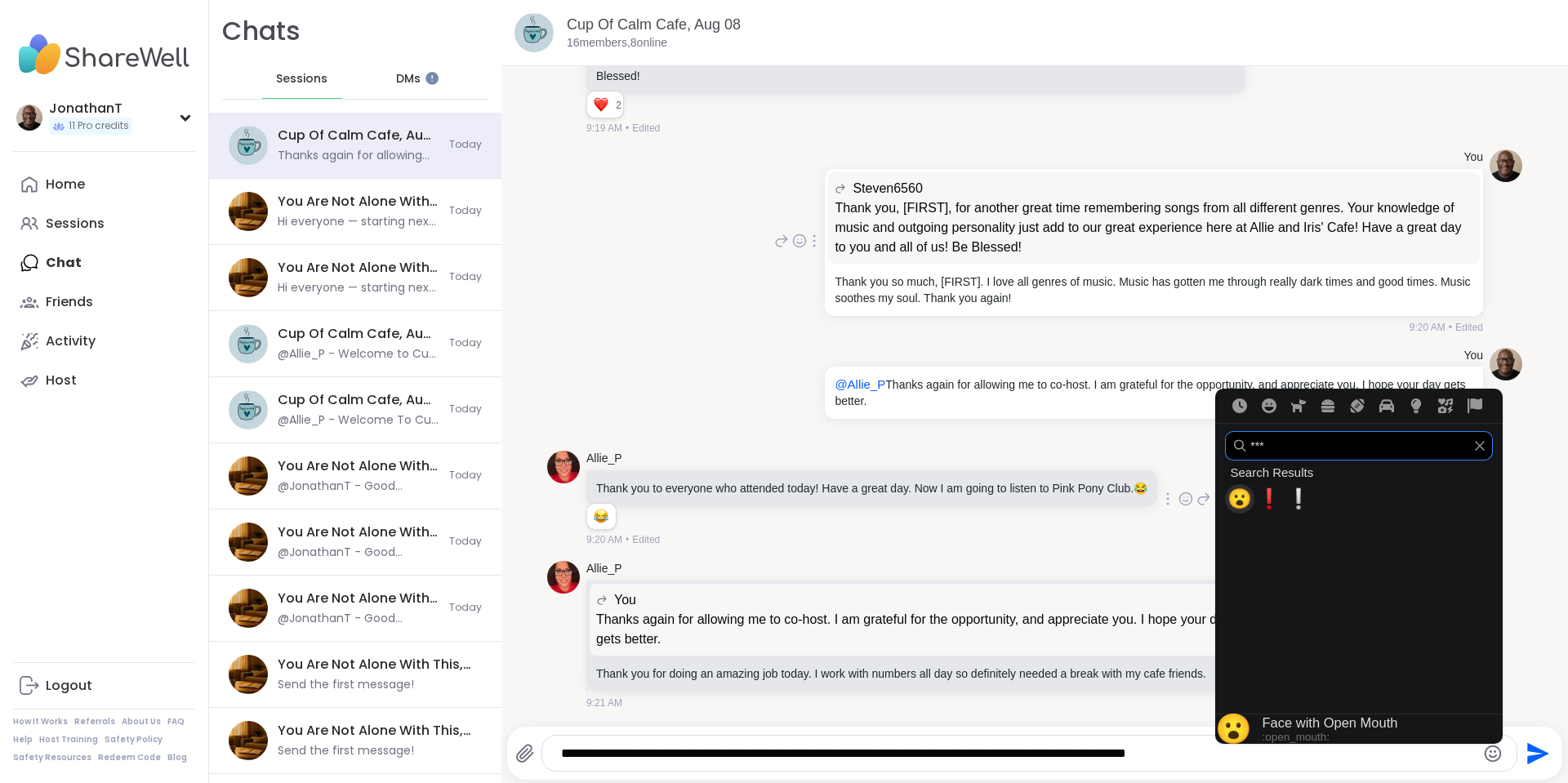 type on "***" 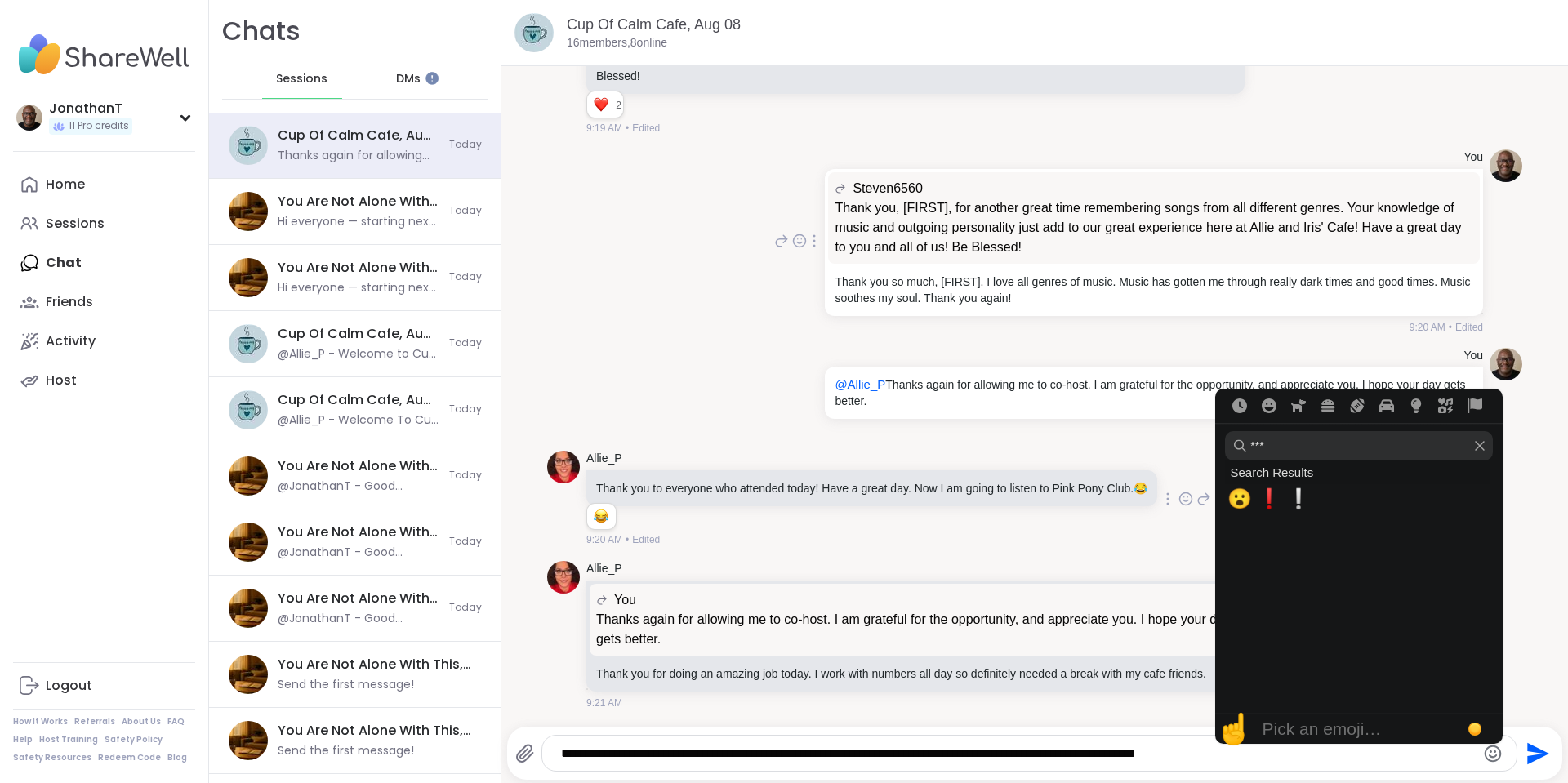 click on "**********" at bounding box center (1015, 754) 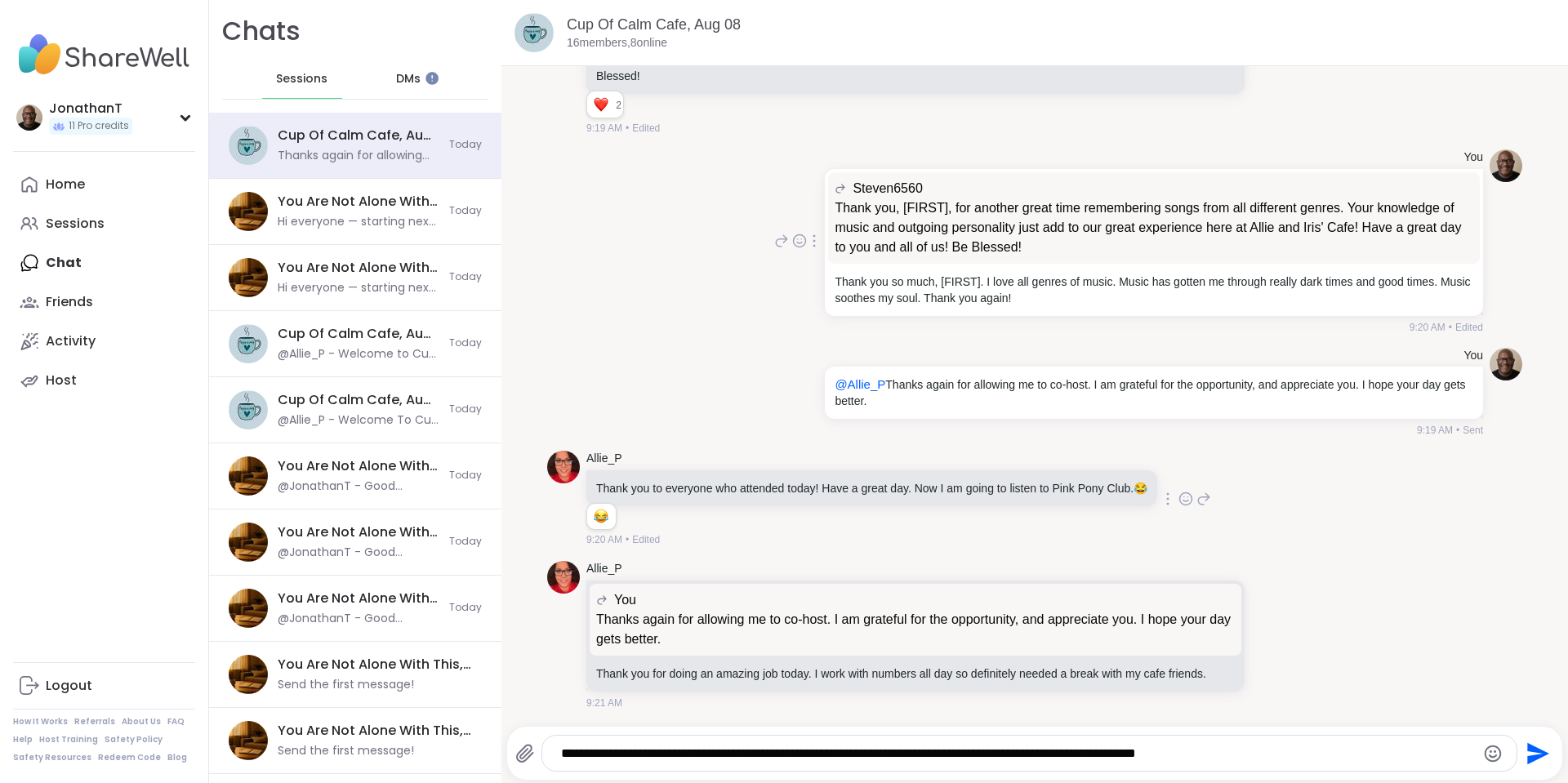 click on "**********" at bounding box center [1015, 754] 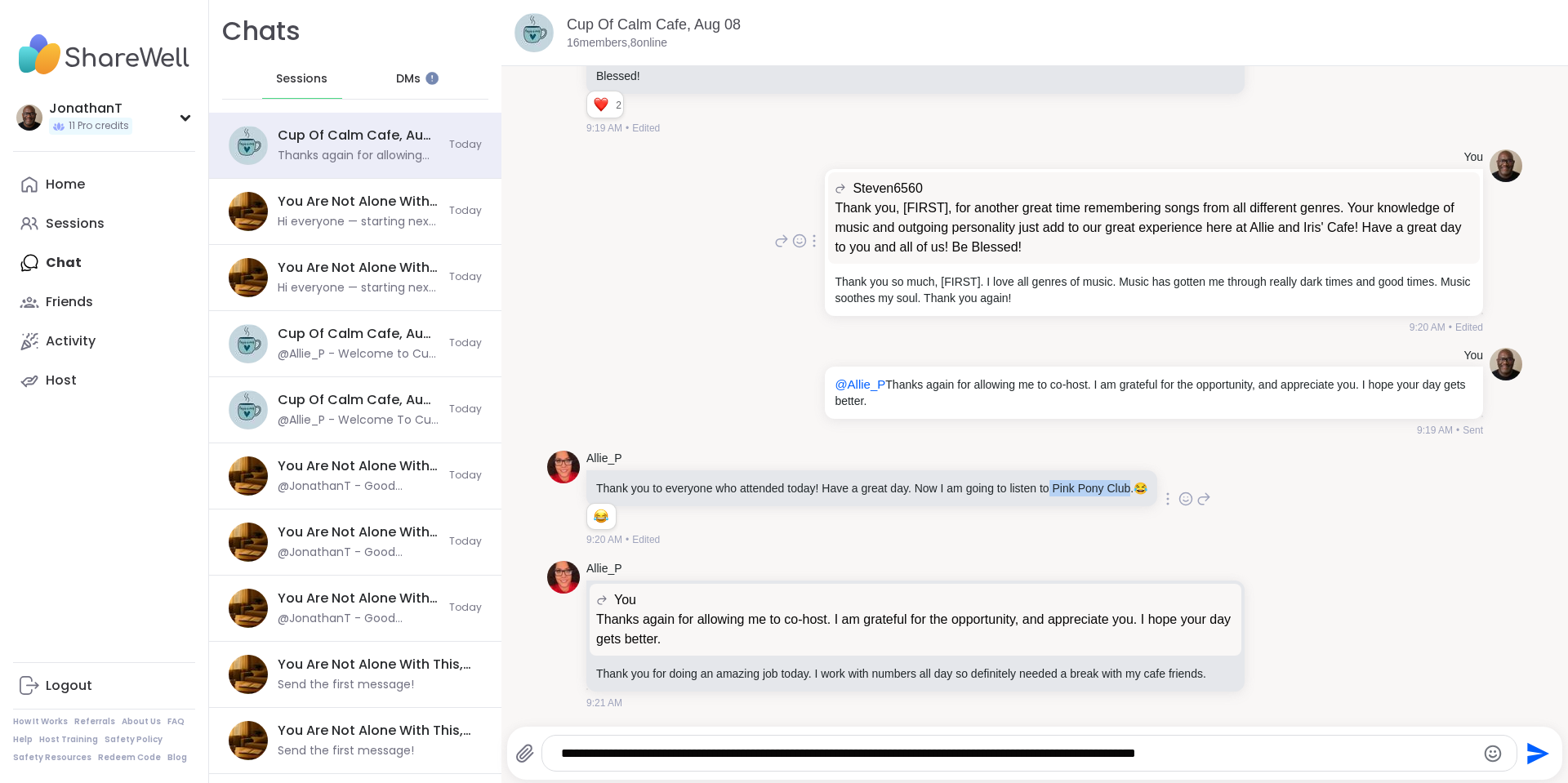drag, startPoint x: 1129, startPoint y: 487, endPoint x: 1053, endPoint y: 483, distance: 76.10519 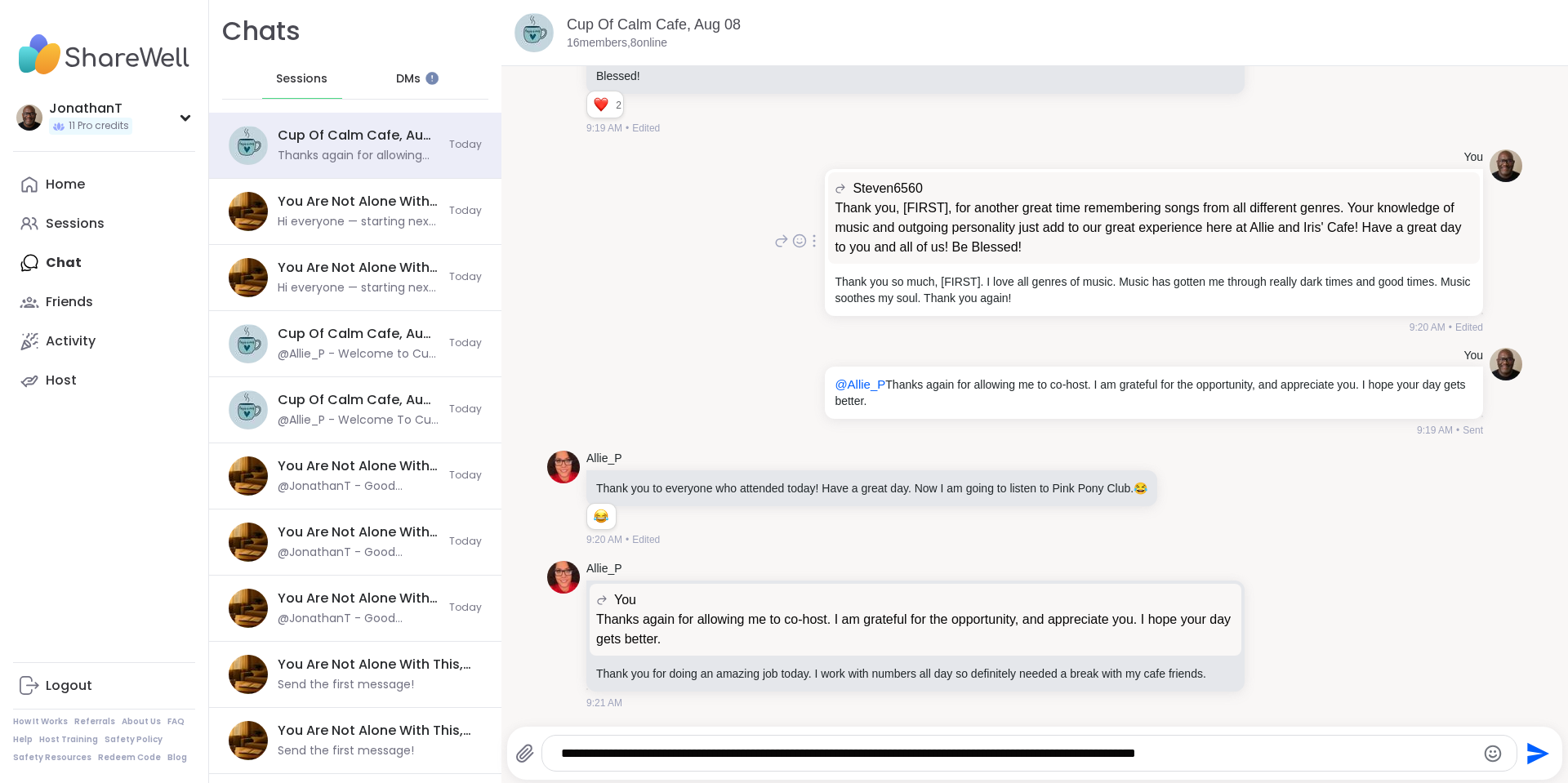 drag, startPoint x: 1077, startPoint y: 754, endPoint x: 1132, endPoint y: 756, distance: 55.03635 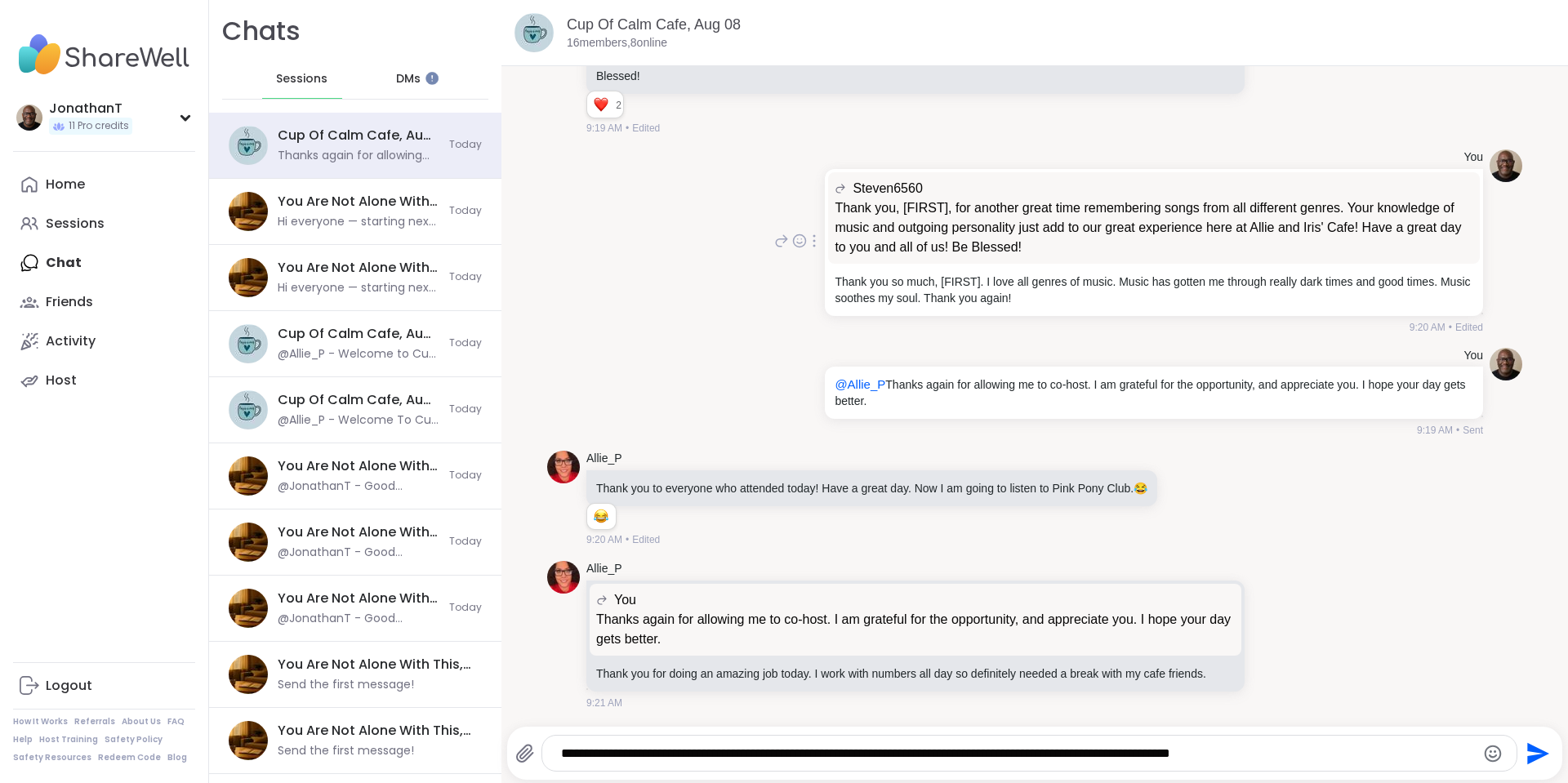 click on "**********" at bounding box center [1015, 754] 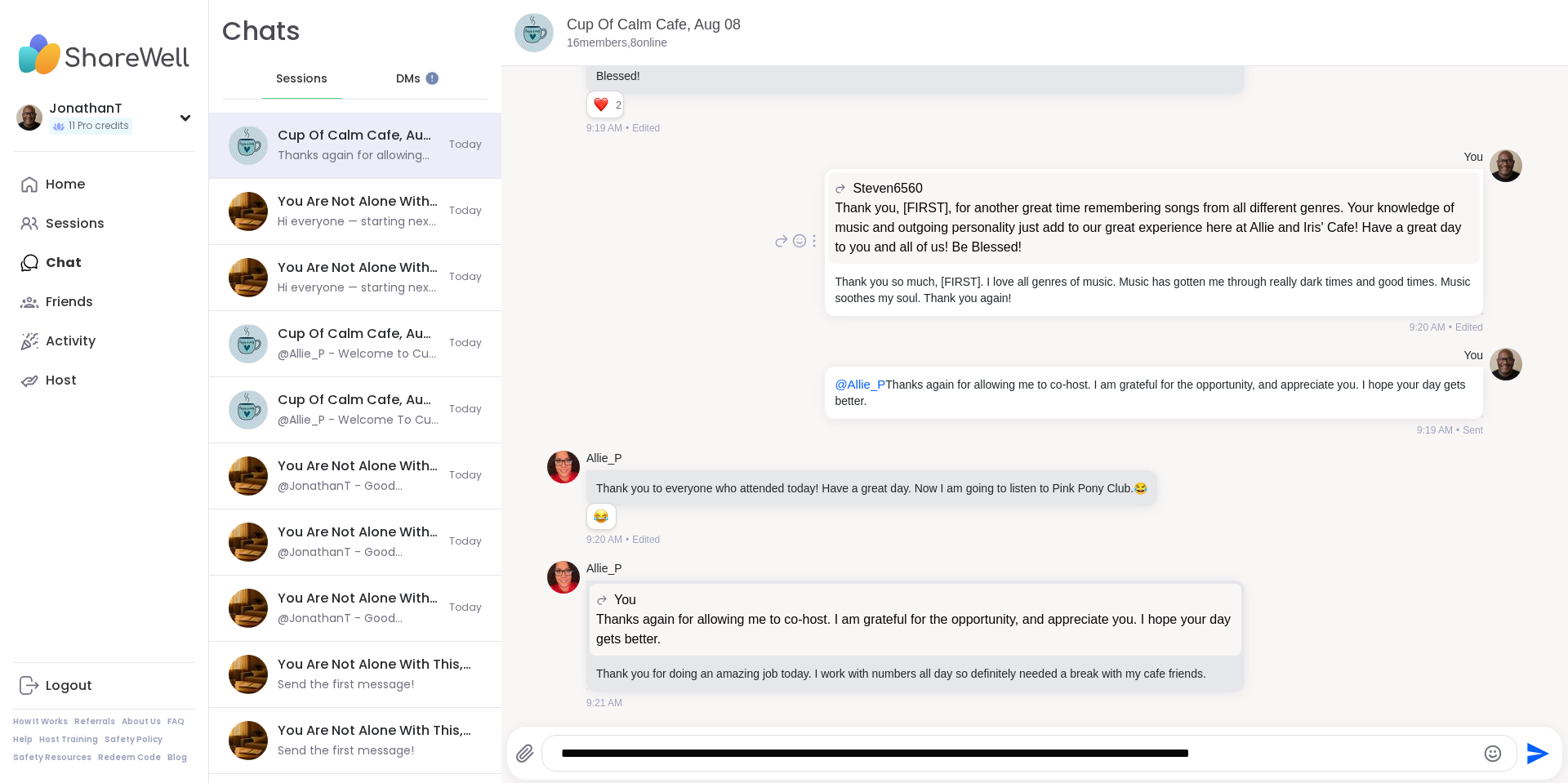 click on "**********" at bounding box center [1015, 754] 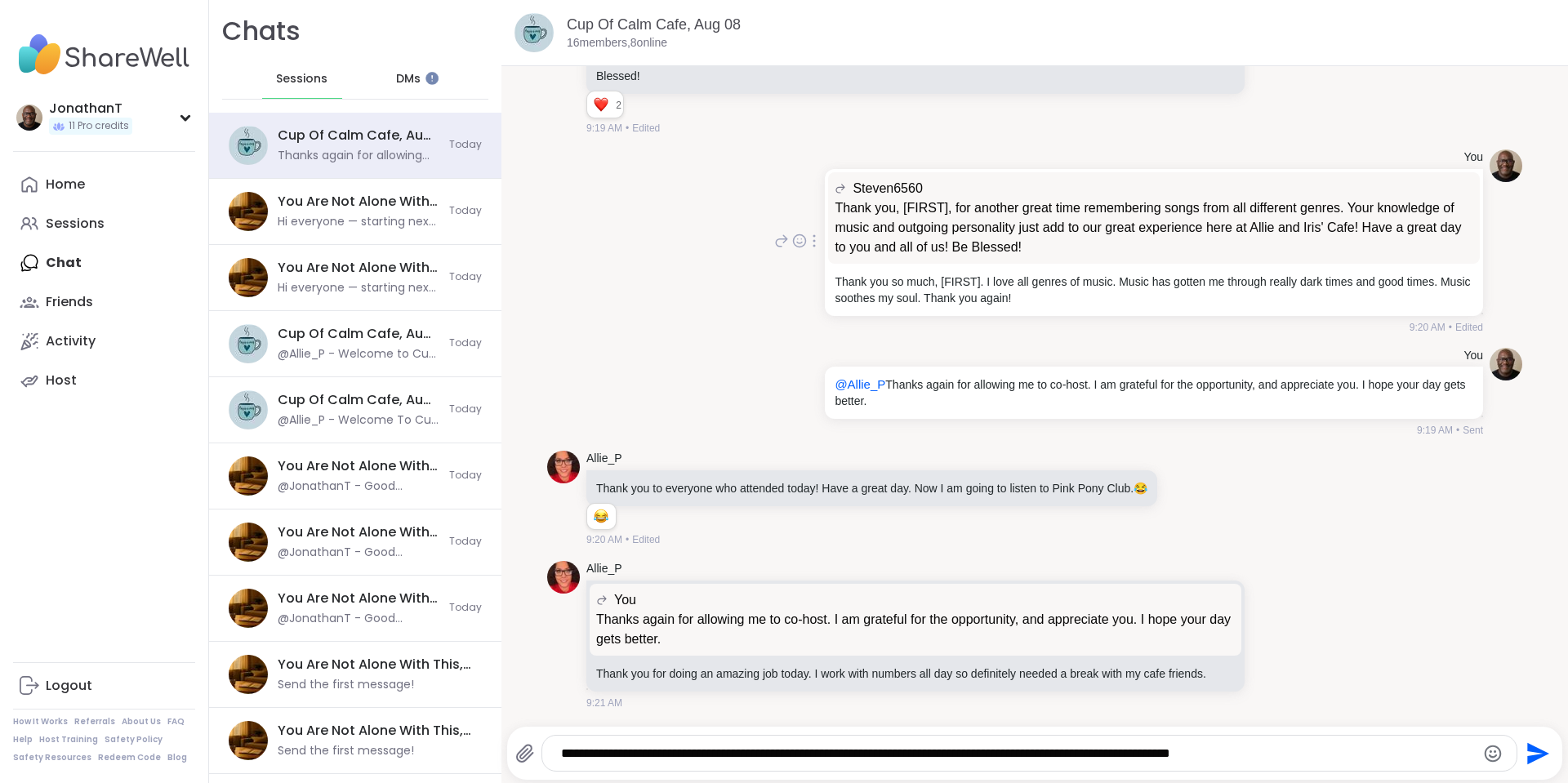 click on "**********" at bounding box center (1015, 754) 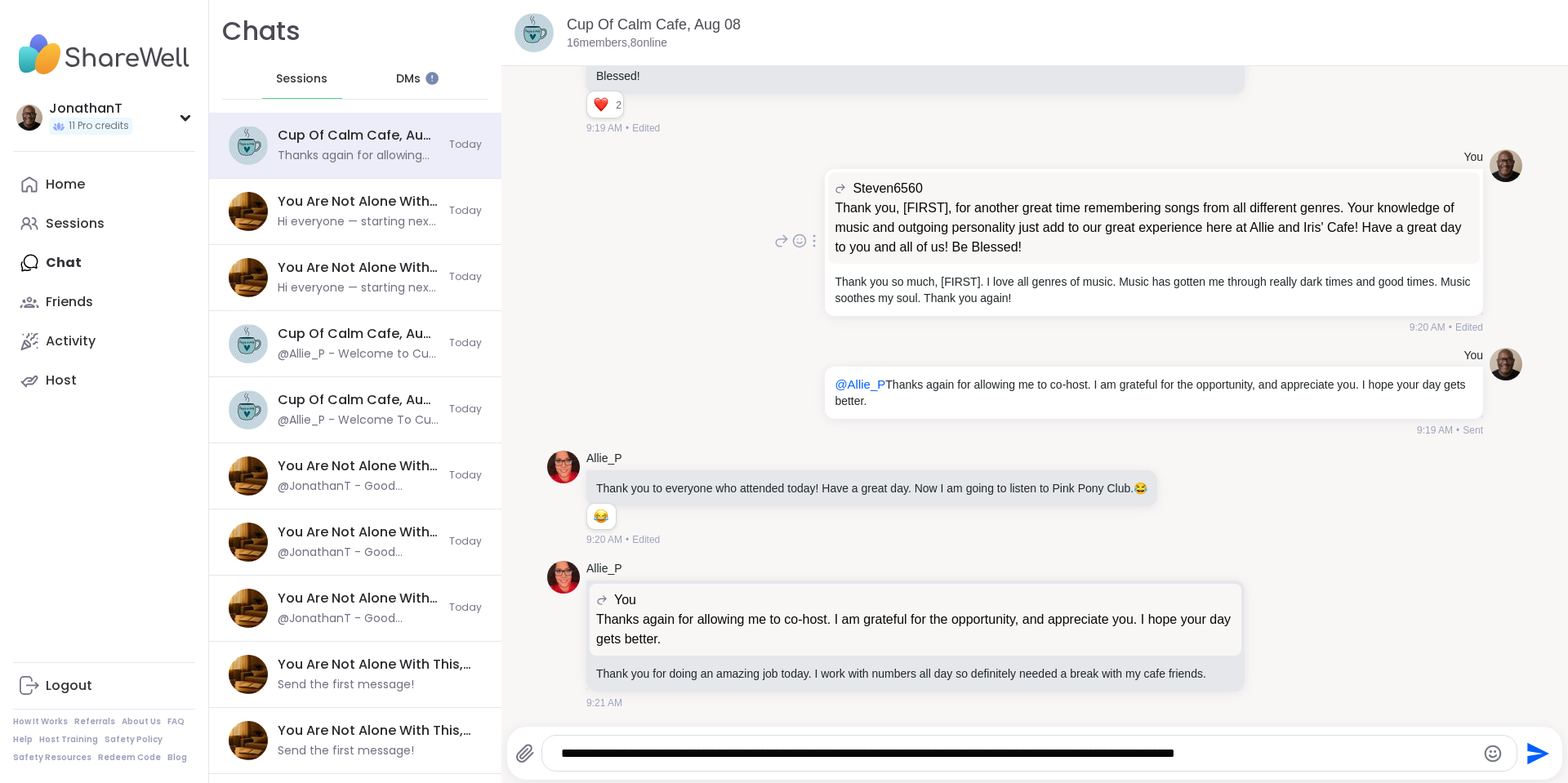 click on "**********" at bounding box center (1015, 754) 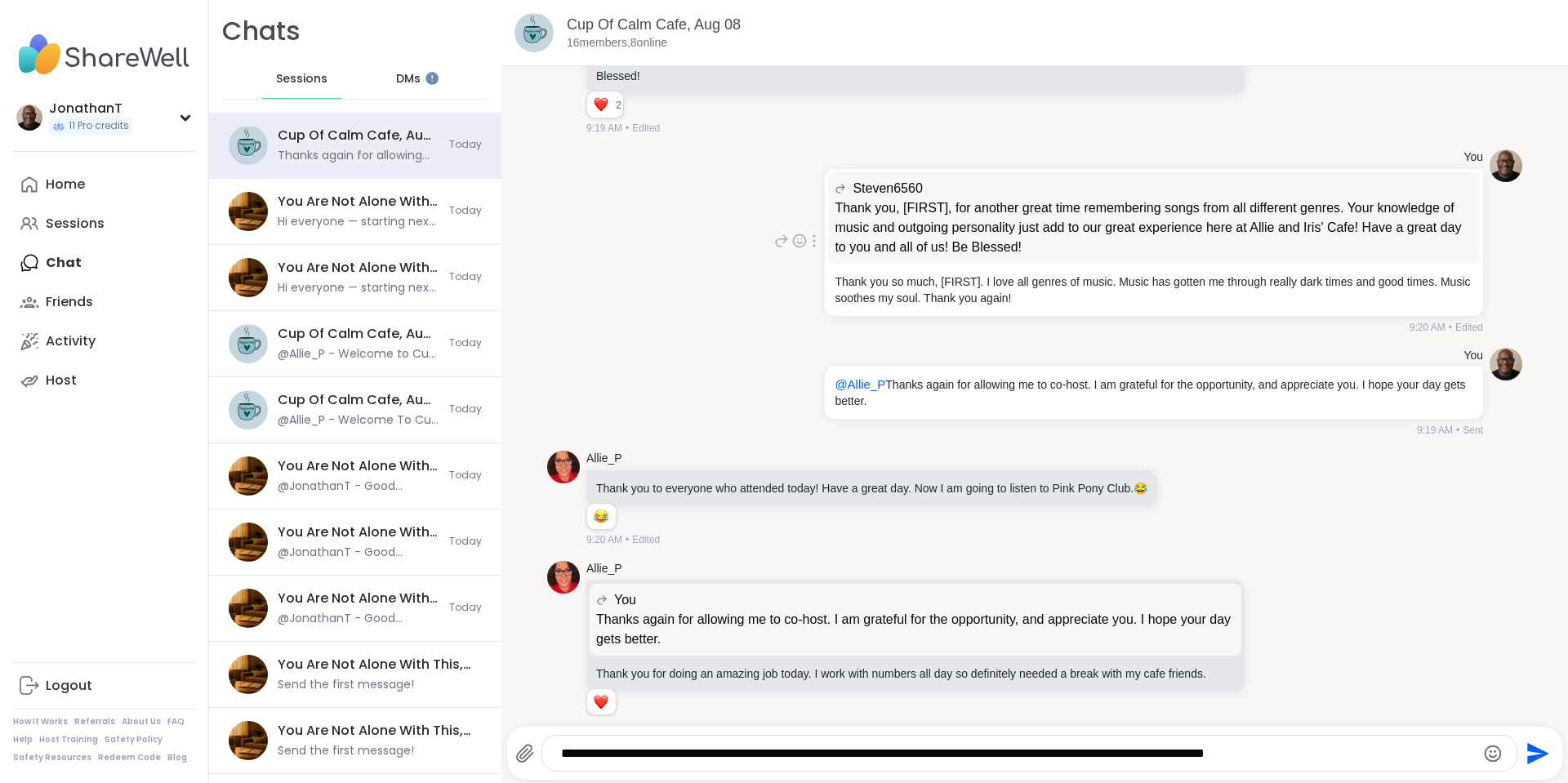 scroll, scrollTop: 5682, scrollLeft: 0, axis: vertical 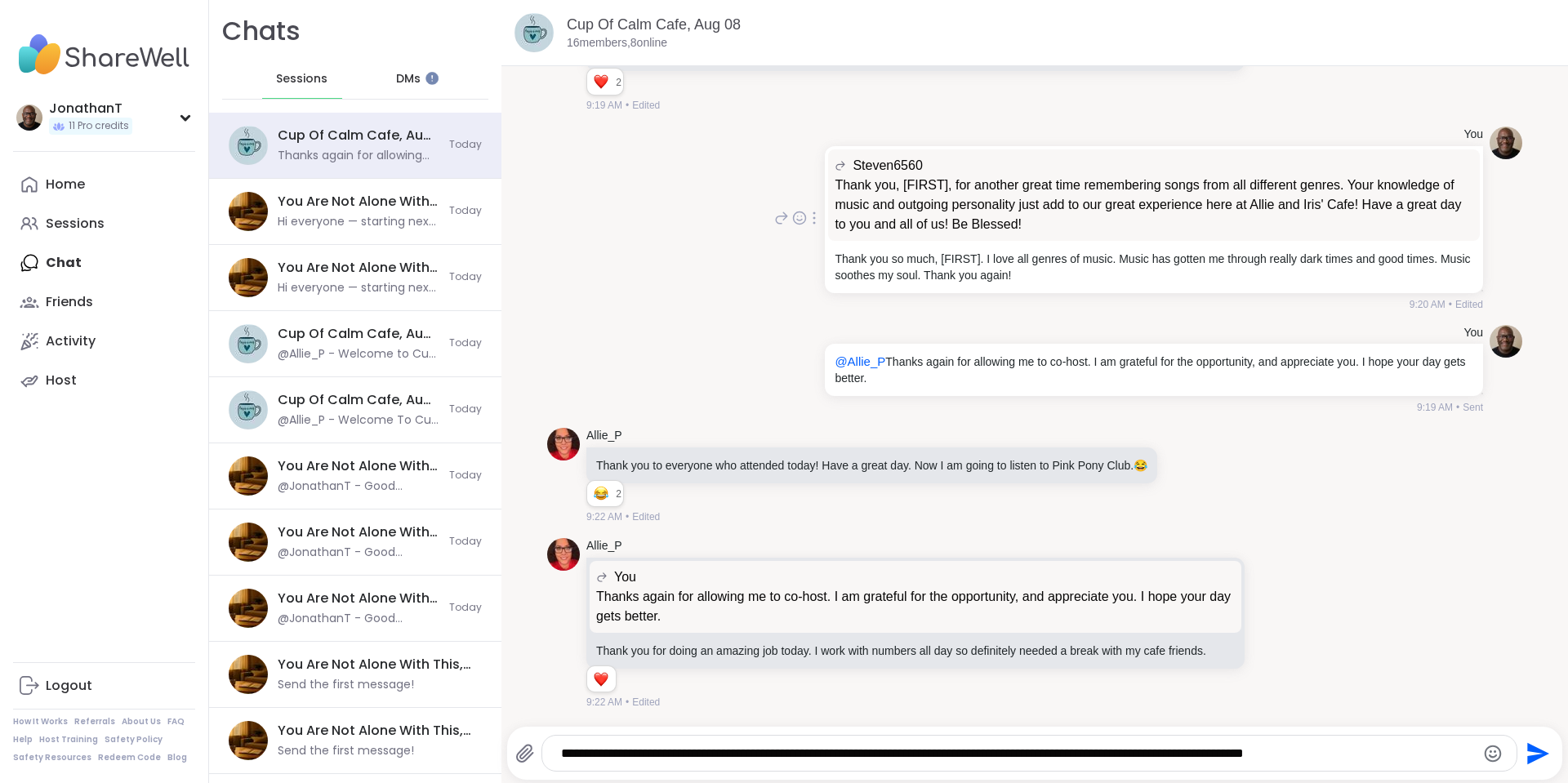 click on "**********" at bounding box center [1015, 754] 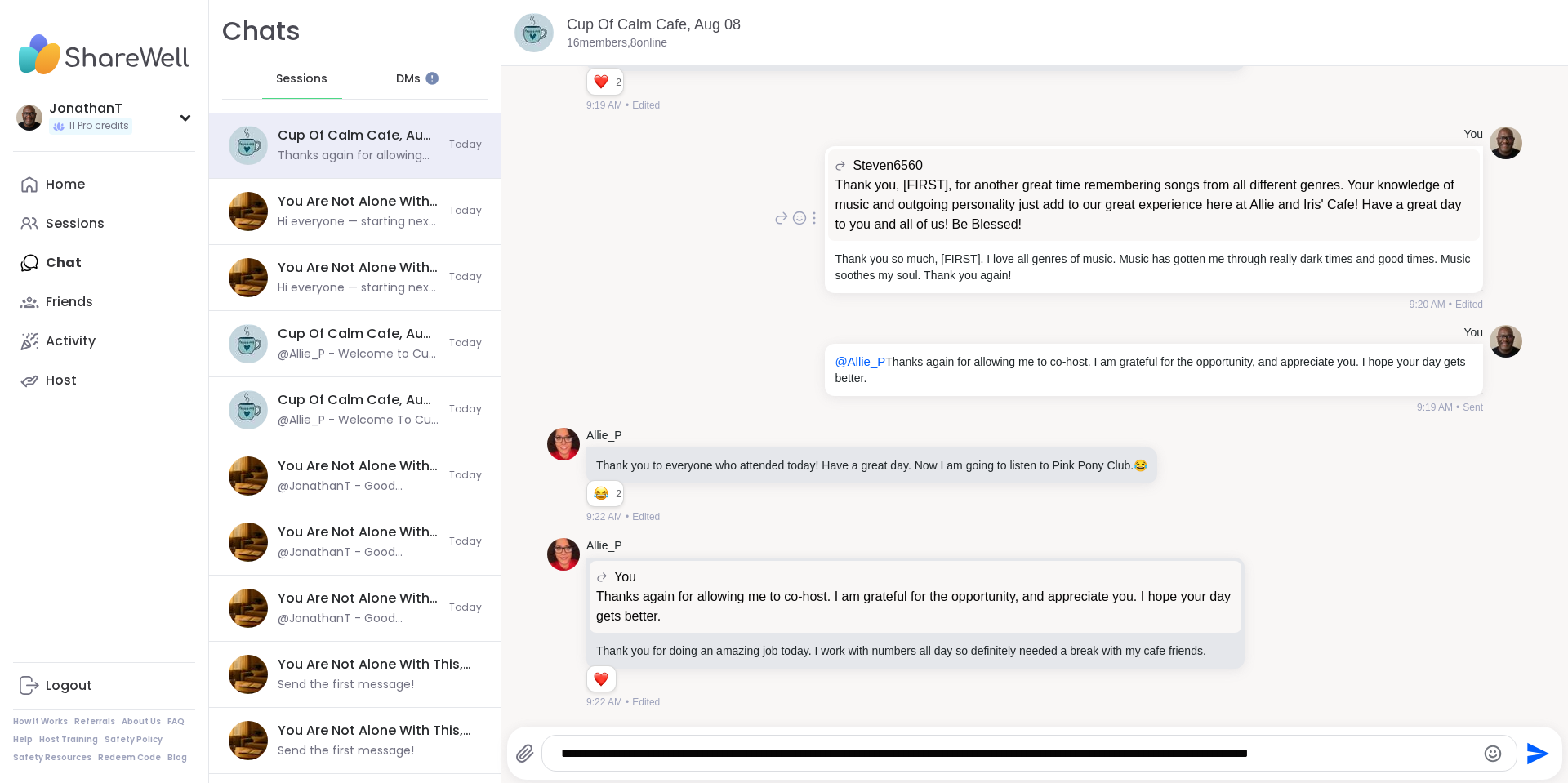 type on "**********" 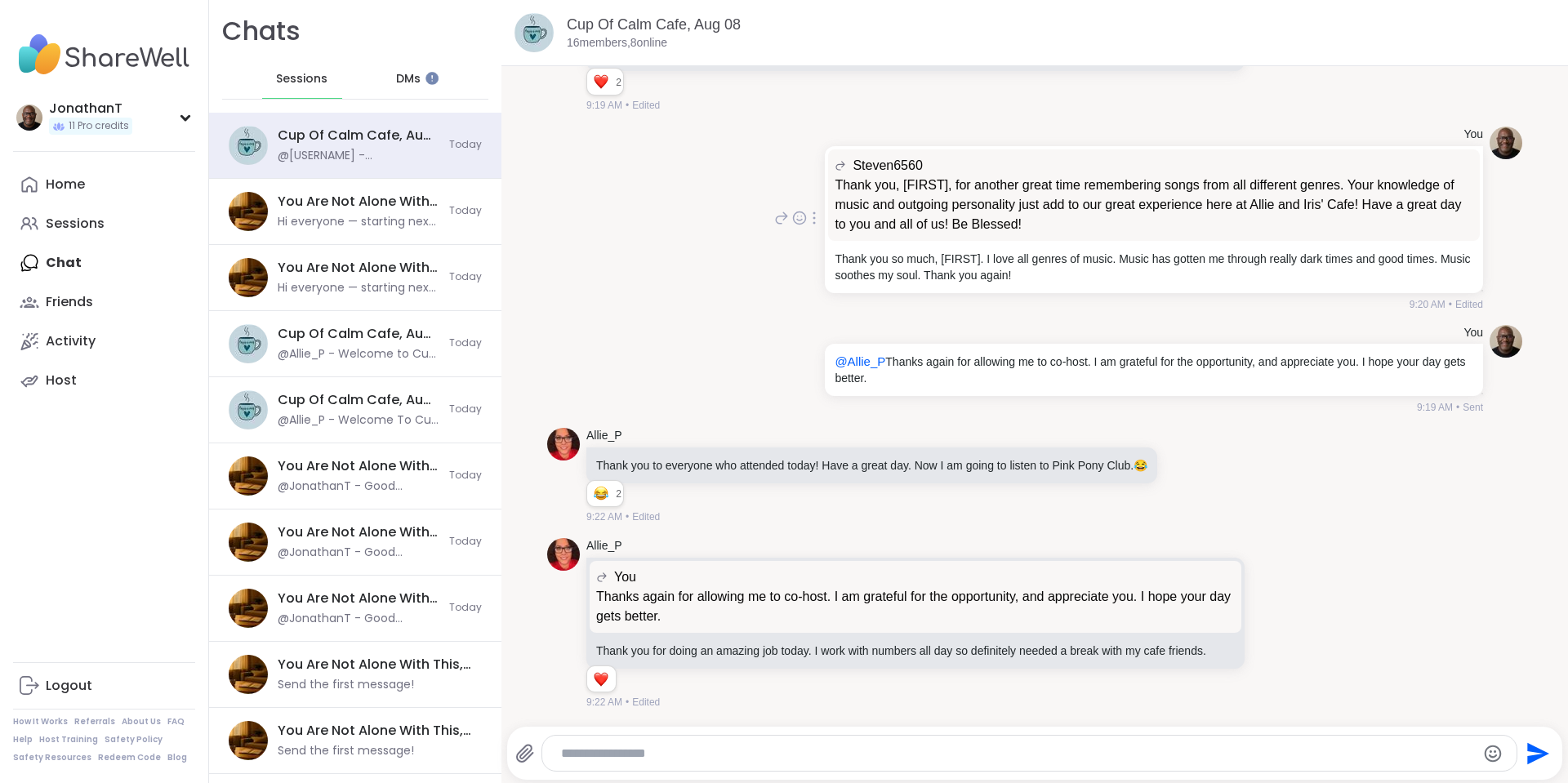 scroll, scrollTop: 5786, scrollLeft: 0, axis: vertical 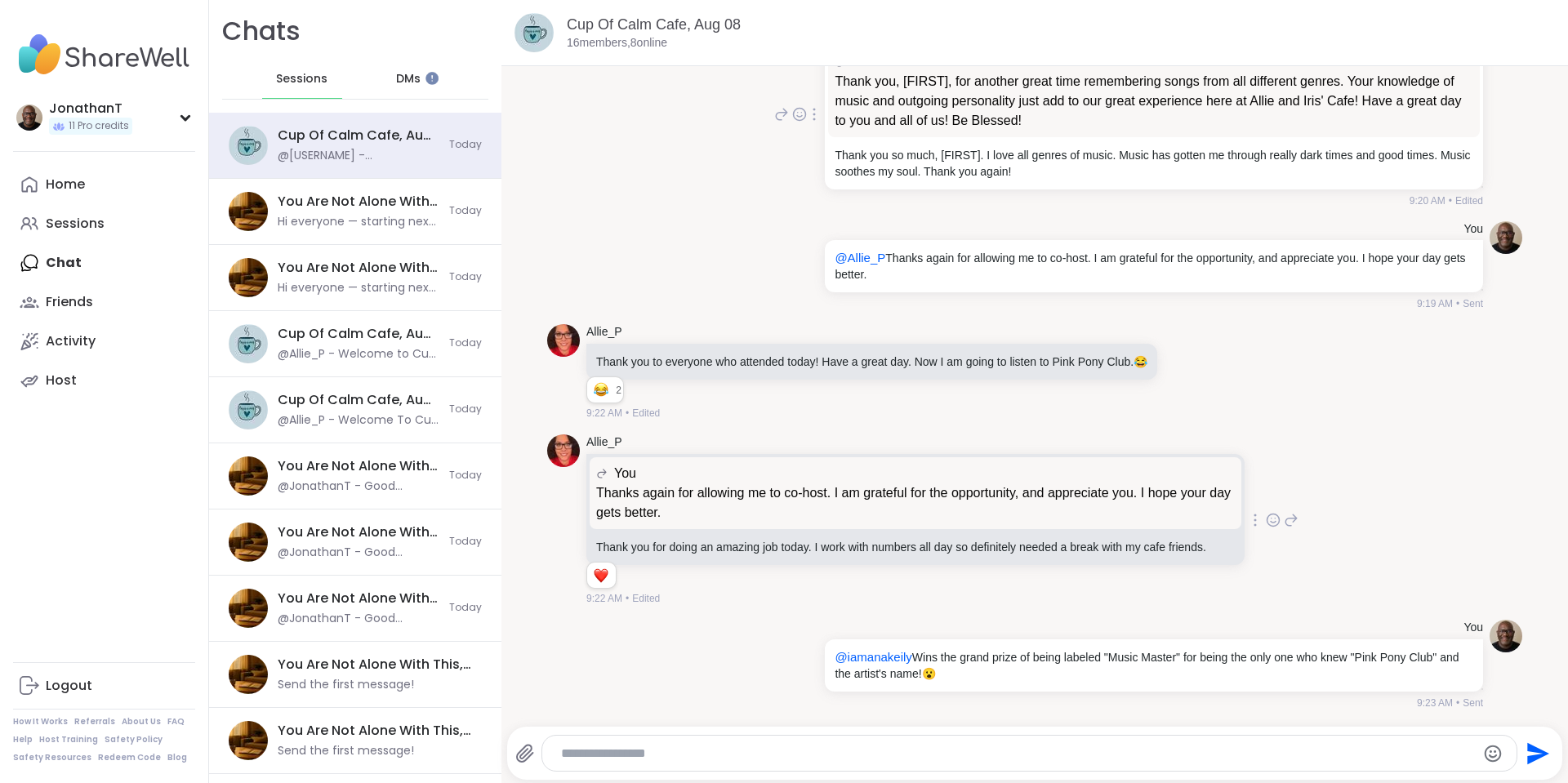 click 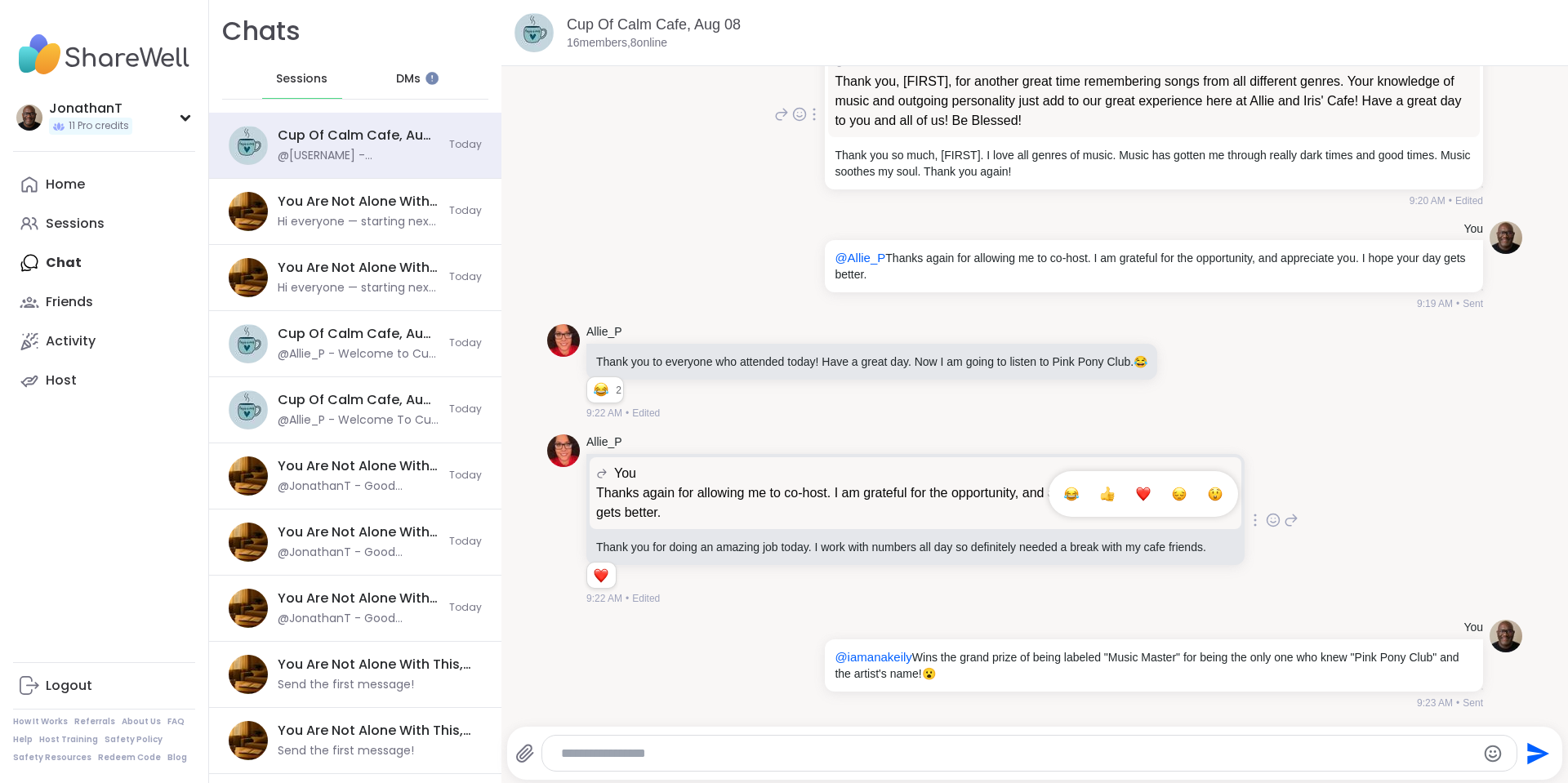 click at bounding box center [1143, 494] 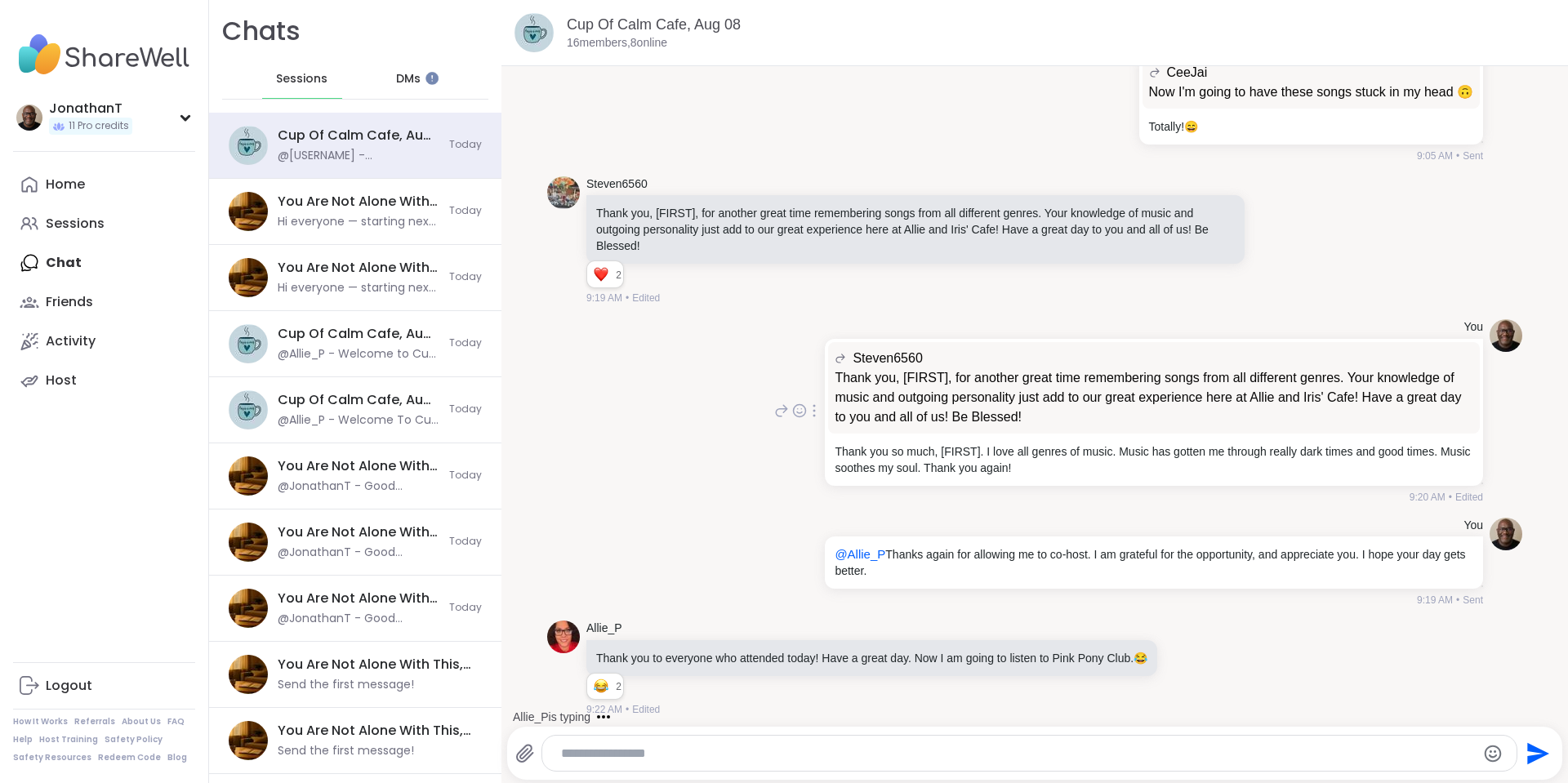 scroll, scrollTop: 5490, scrollLeft: 0, axis: vertical 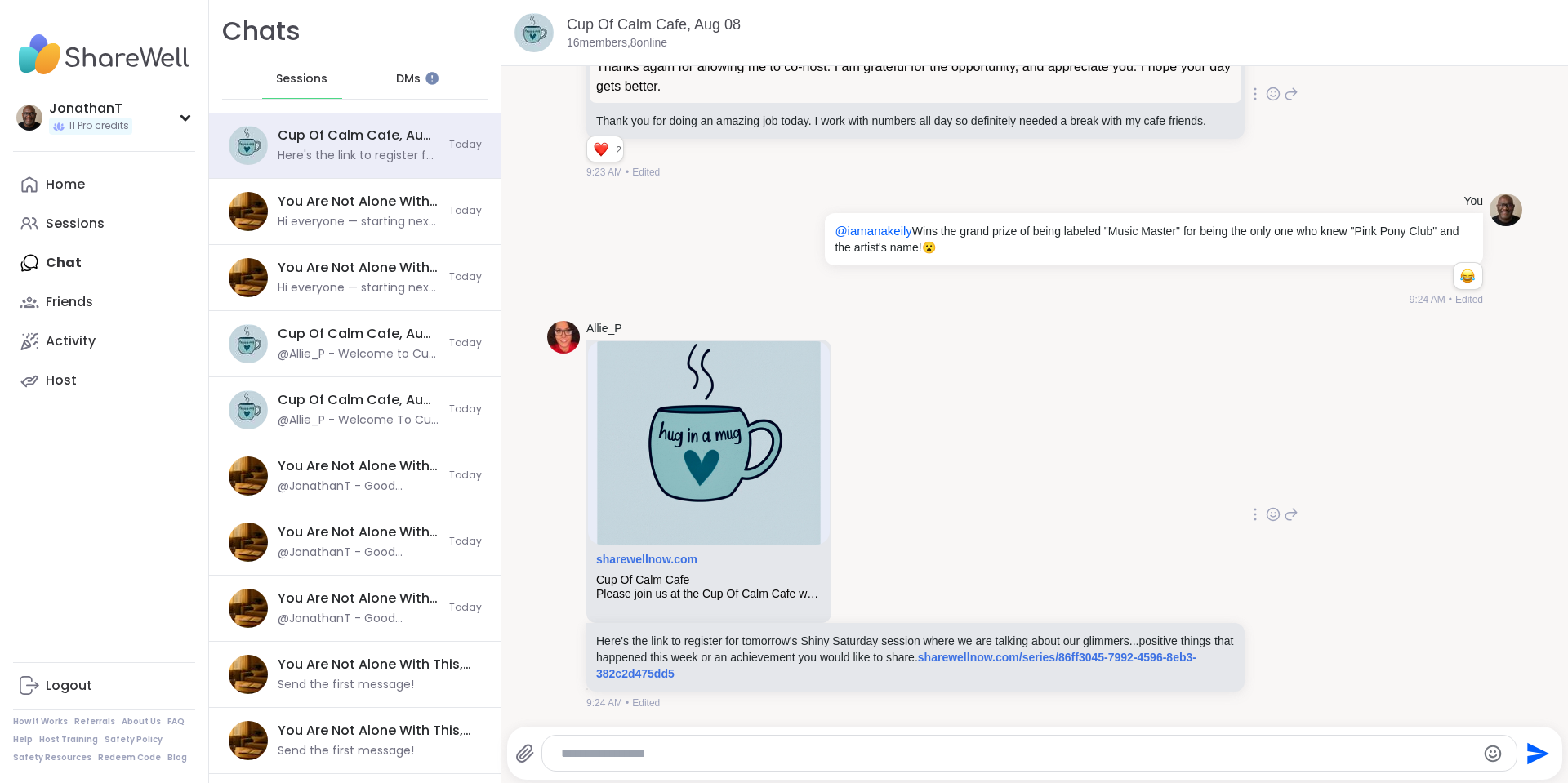 click 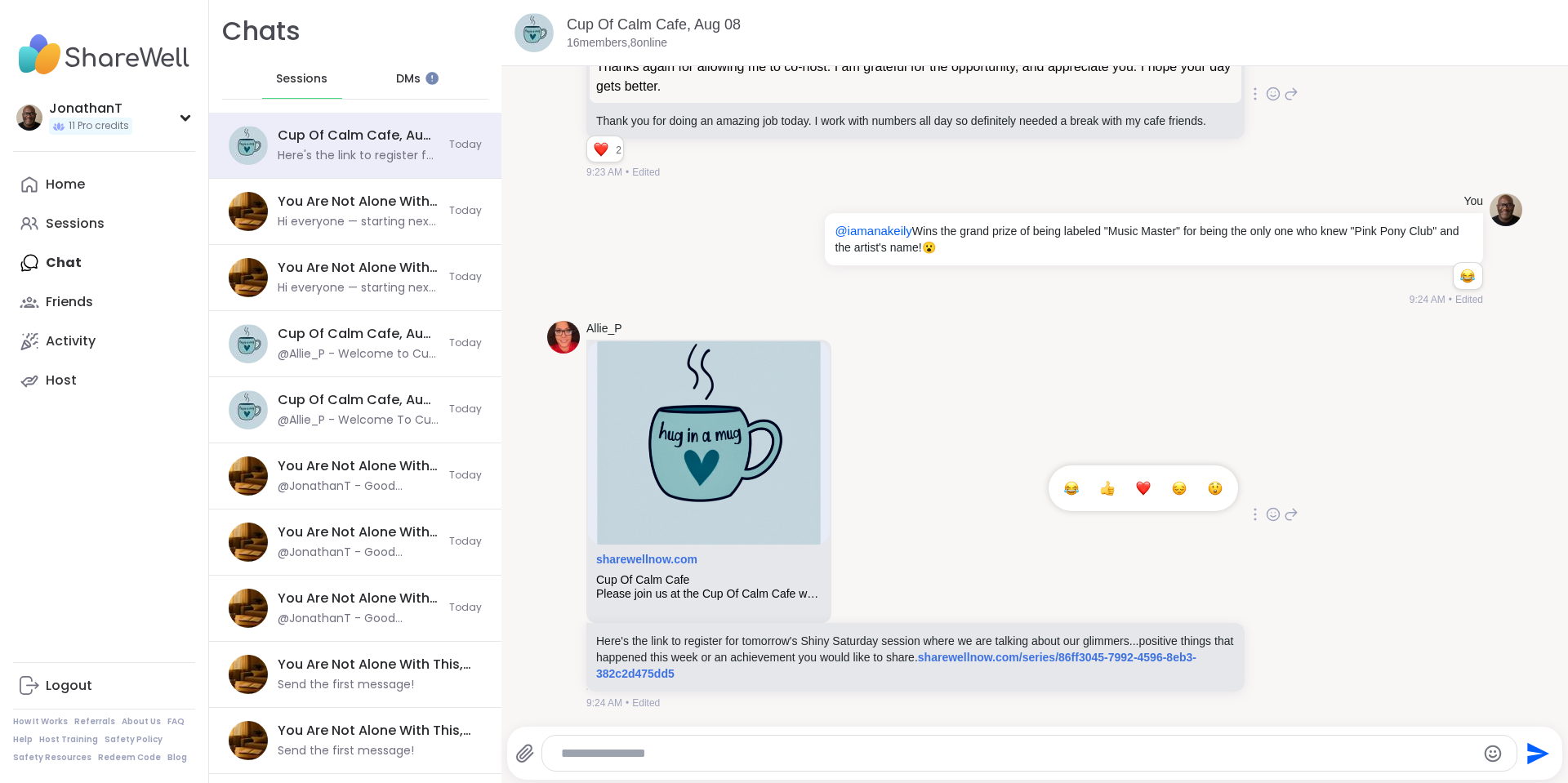 click at bounding box center (1107, 488) 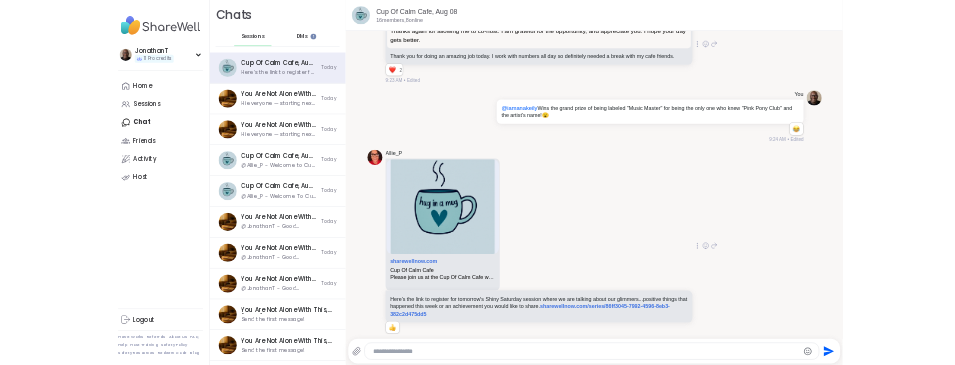 scroll, scrollTop: 7636, scrollLeft: 0, axis: vertical 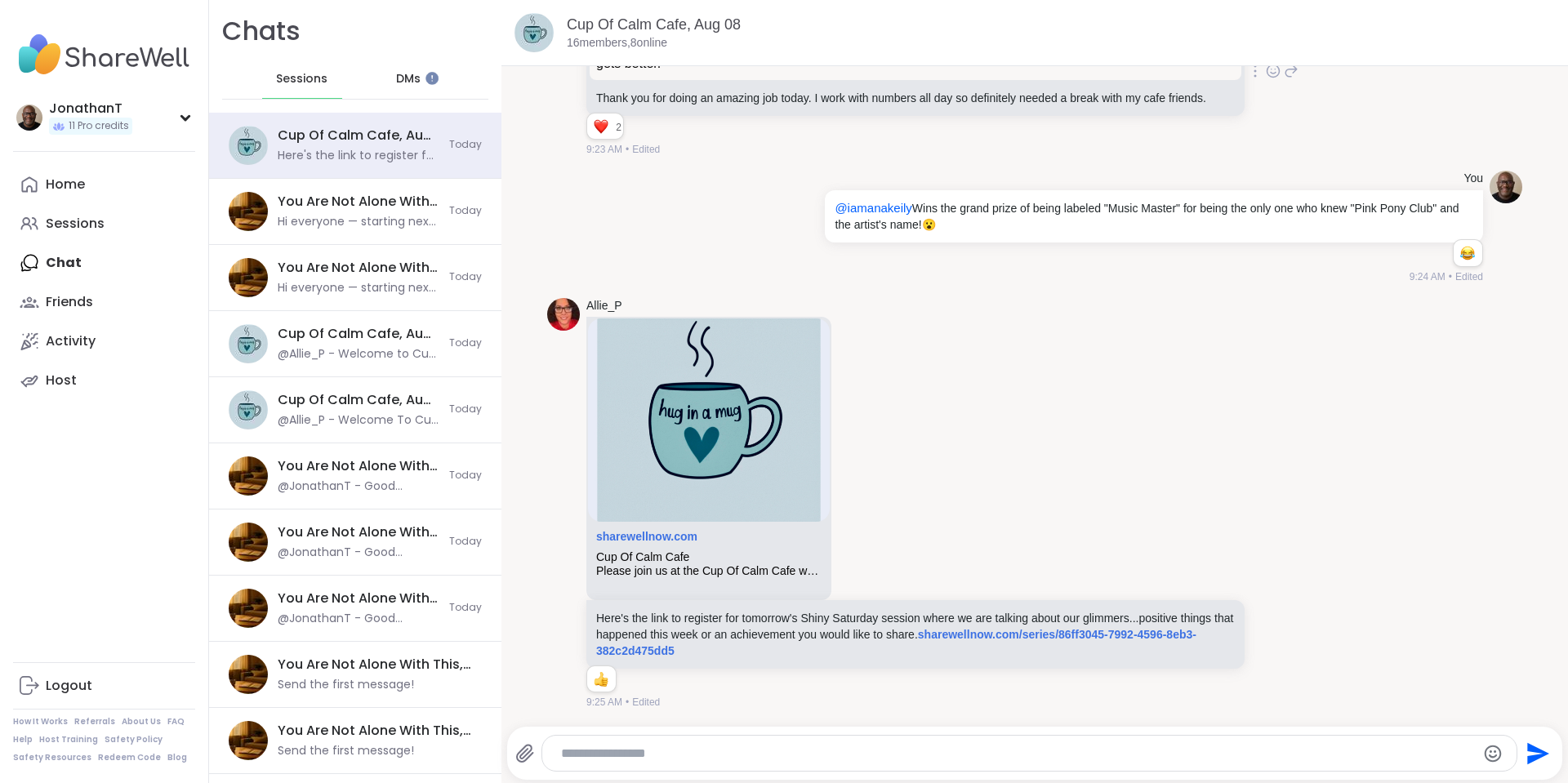 click on "DMs" at bounding box center [408, 79] 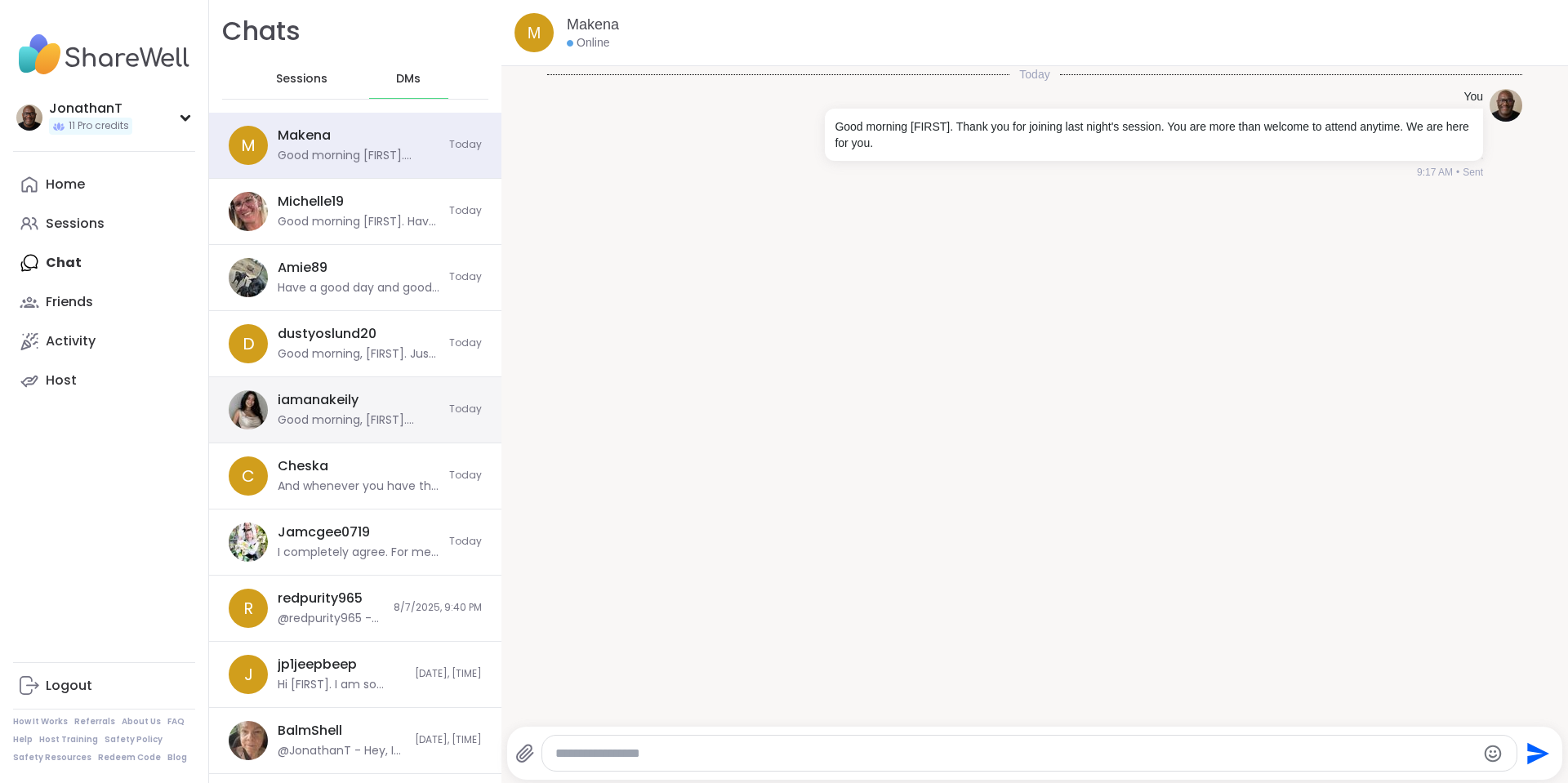 click on "iamanakeily @JonathanT - Good morning, Ana. Thank for sending a friend a request. Also, thank you for joining Allie's session today. How did you feel about it? Most importantly, how are you feeling today?" at bounding box center (359, 410) 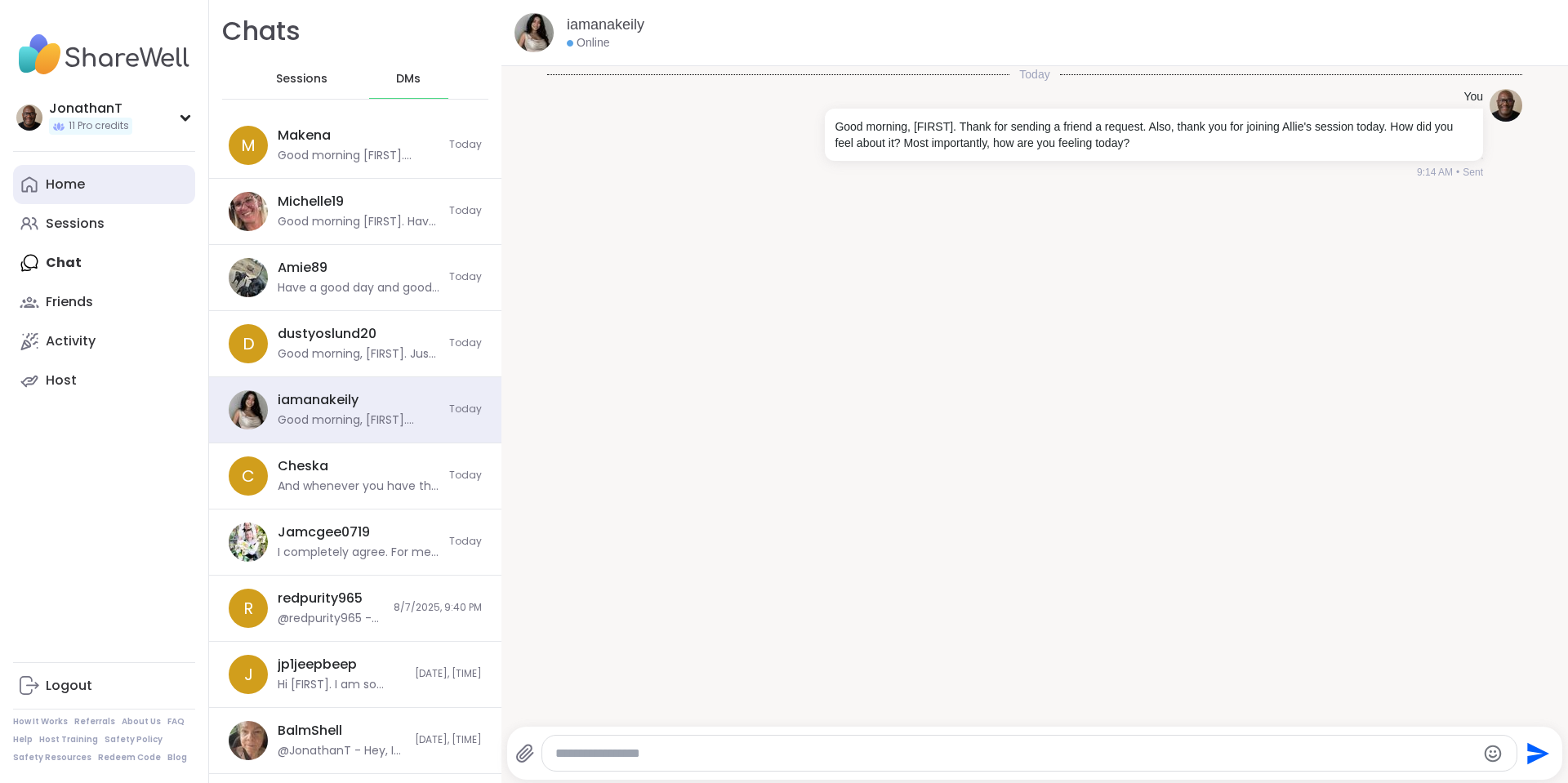 click on "Home" at bounding box center (65, 185) 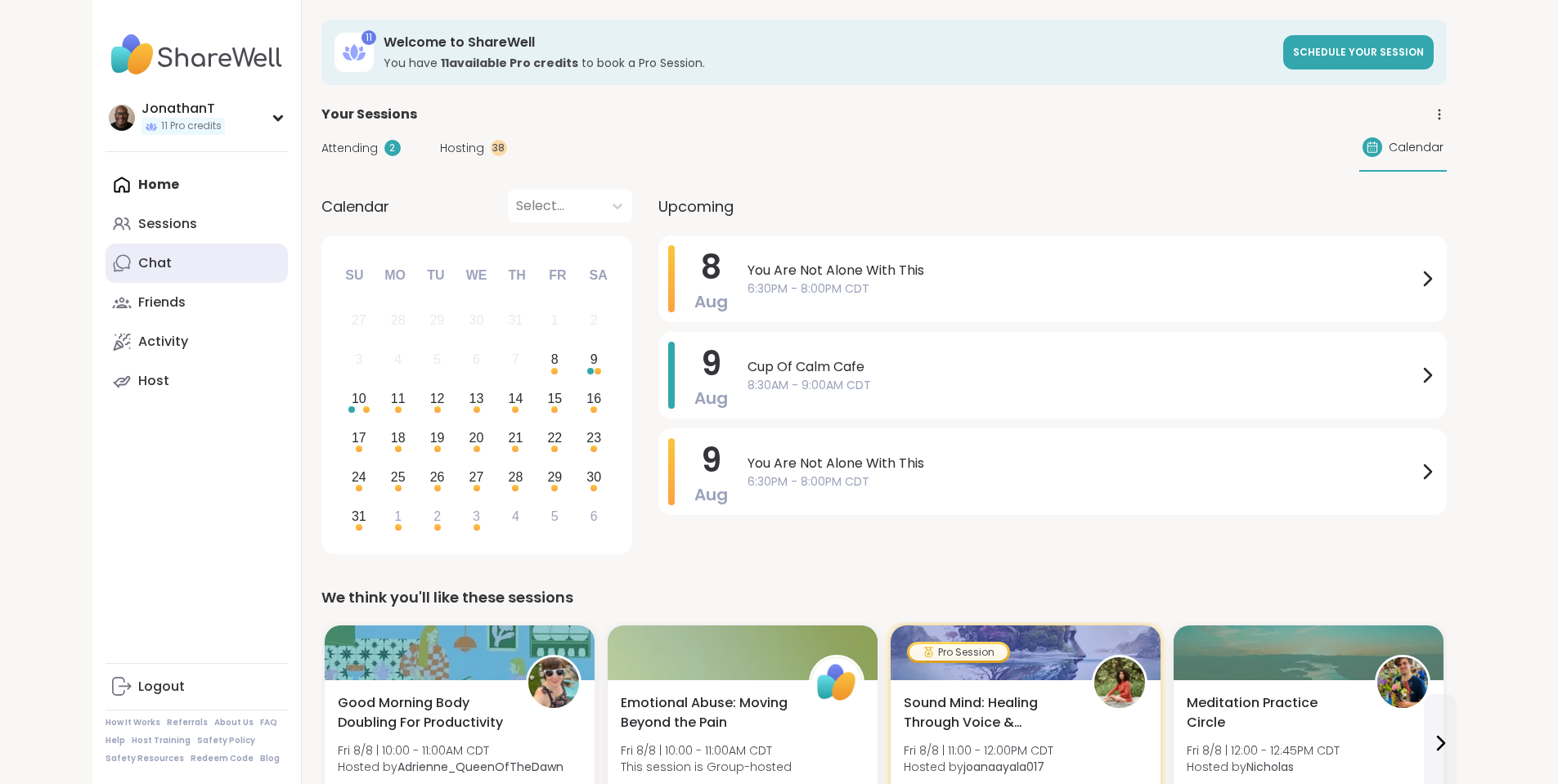 click on "Chat" at bounding box center [155, 263] 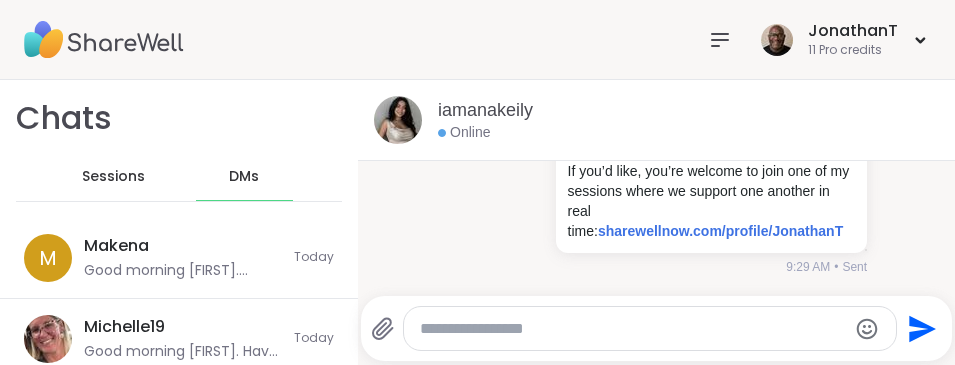 scroll, scrollTop: 817, scrollLeft: 0, axis: vertical 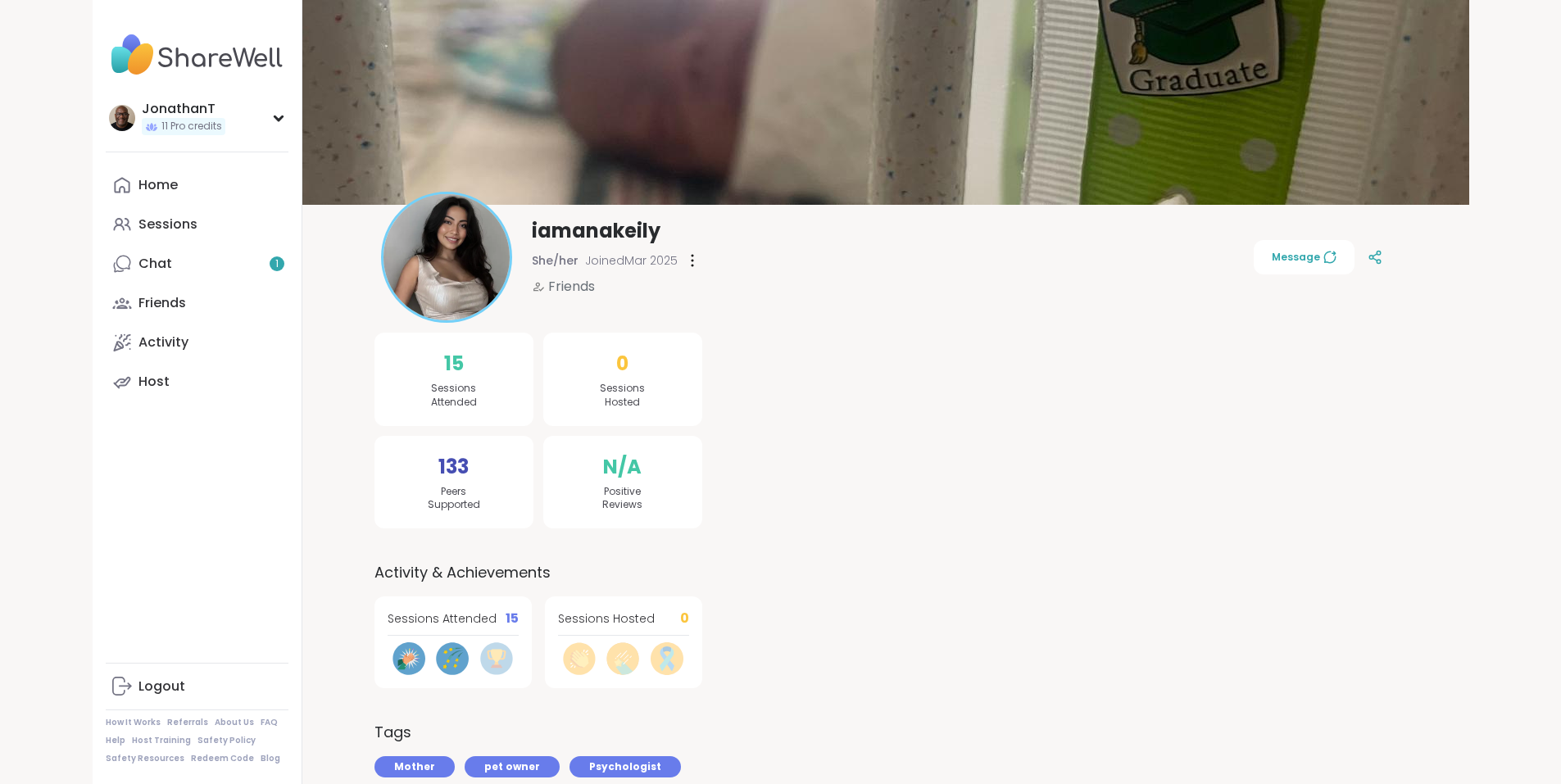 drag, startPoint x: 1560, startPoint y: 304, endPoint x: 1562, endPoint y: 345, distance: 41.048752 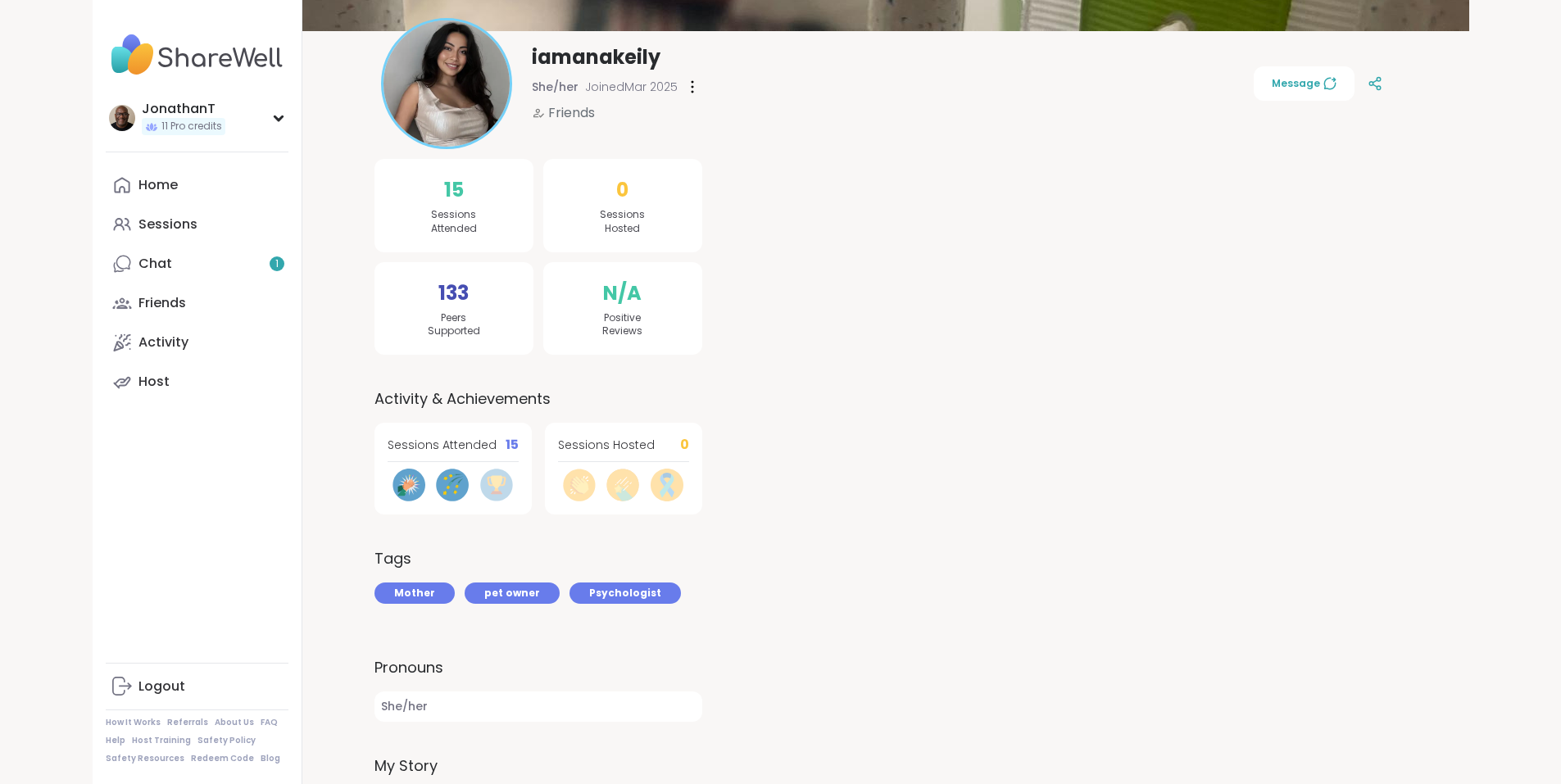 scroll, scrollTop: 456, scrollLeft: 0, axis: vertical 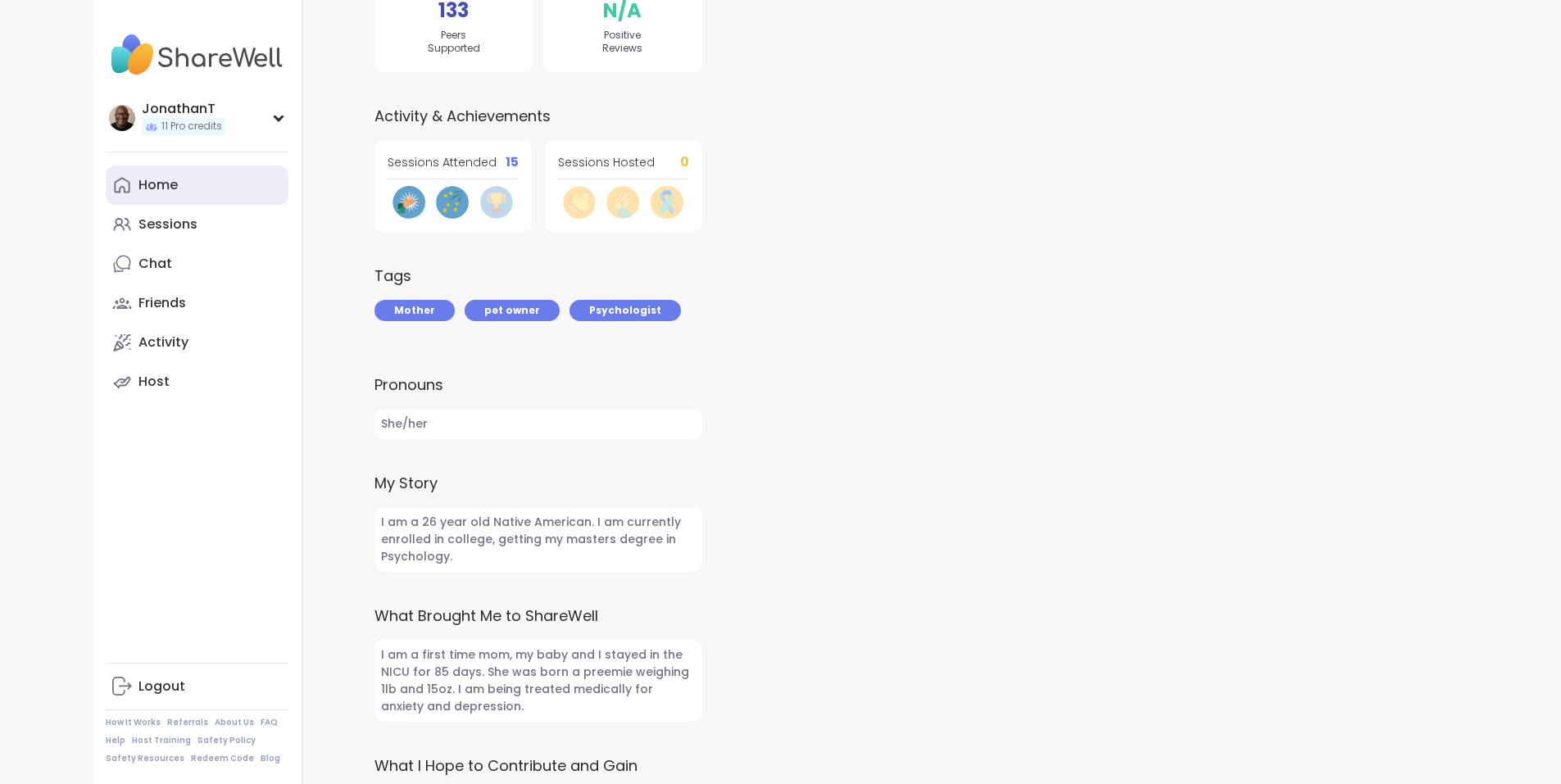 click on "Home" at bounding box center (158, 185) 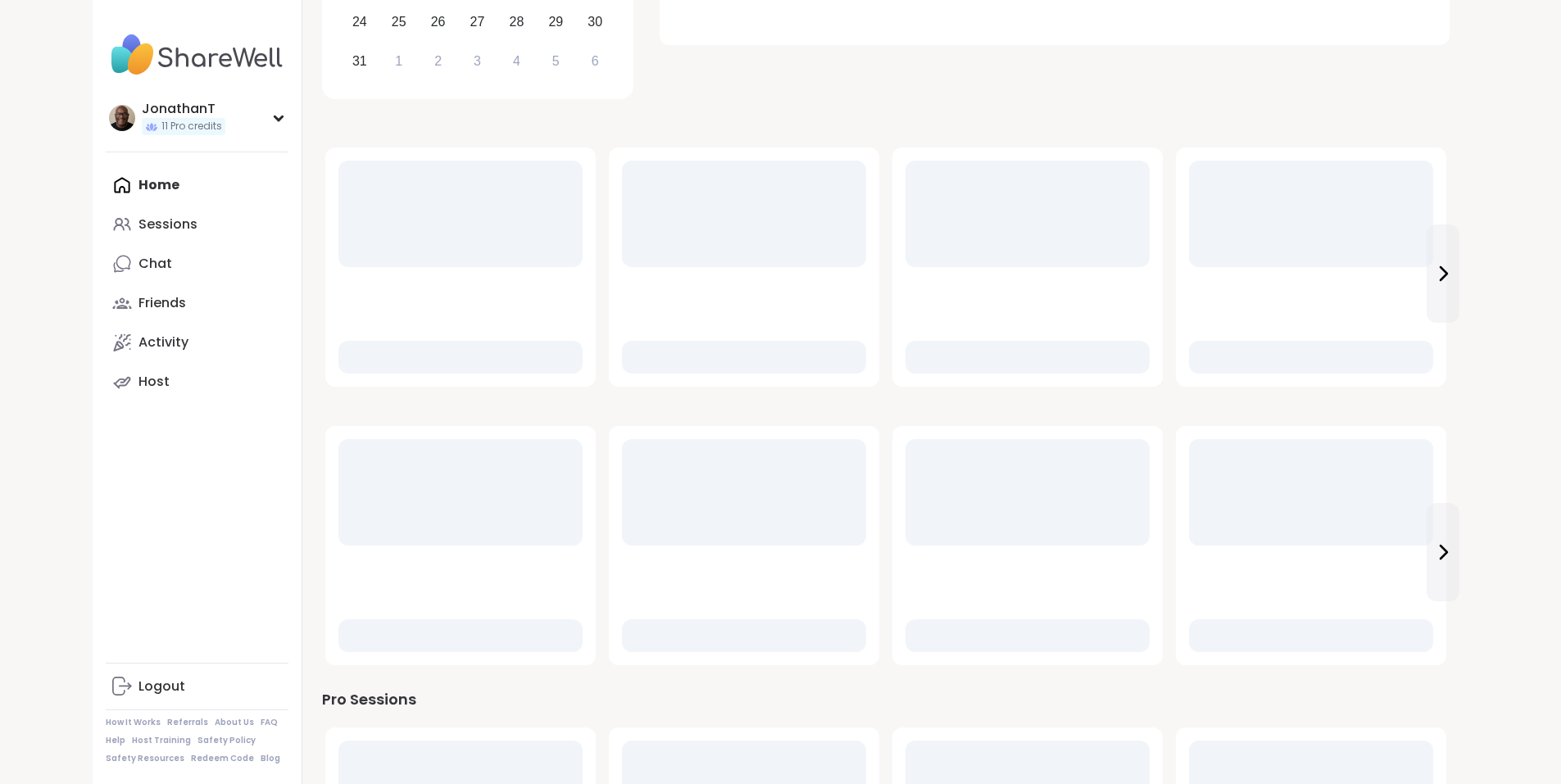 scroll, scrollTop: 0, scrollLeft: 0, axis: both 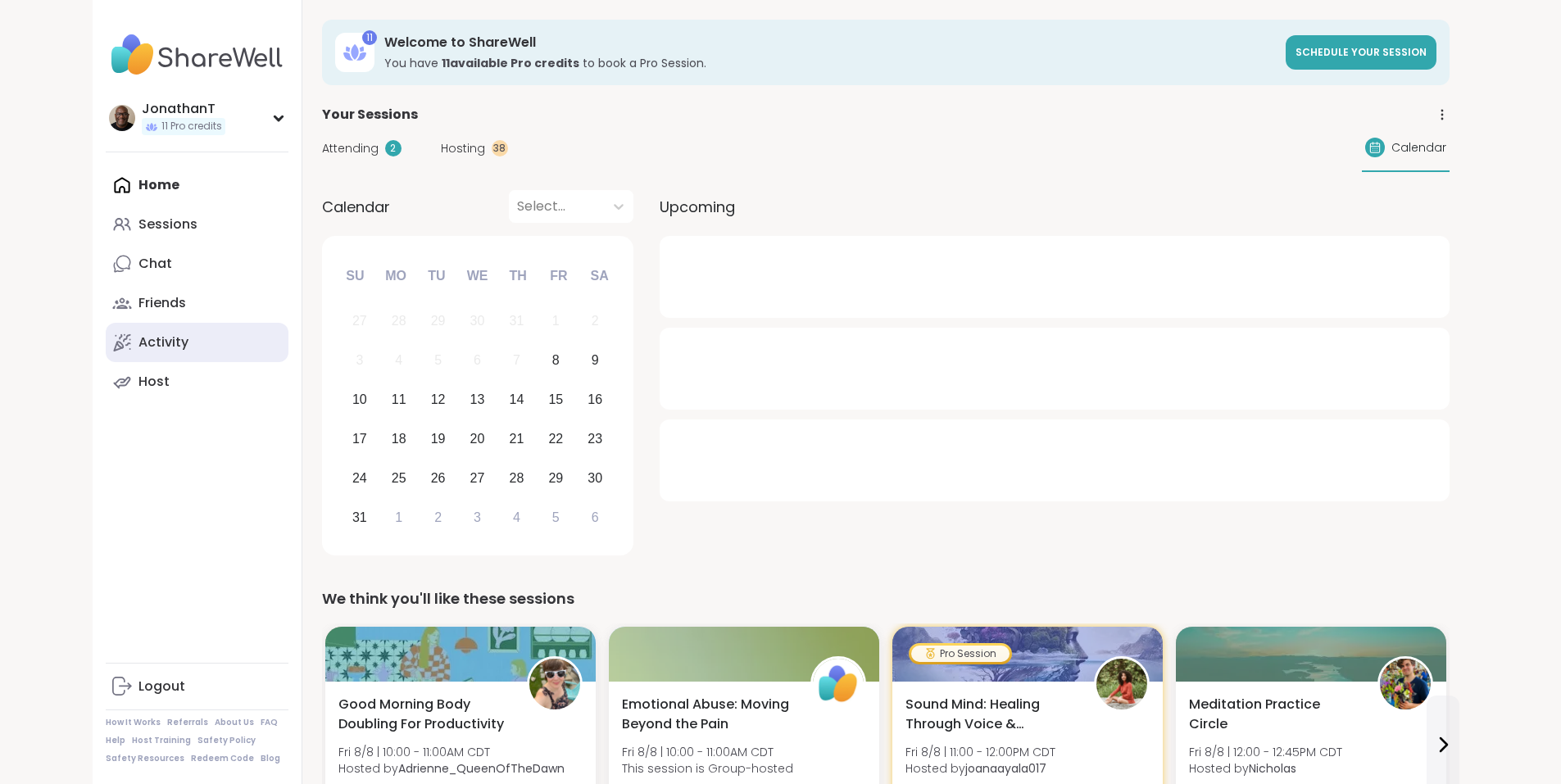 click on "Activity" at bounding box center (163, 342) 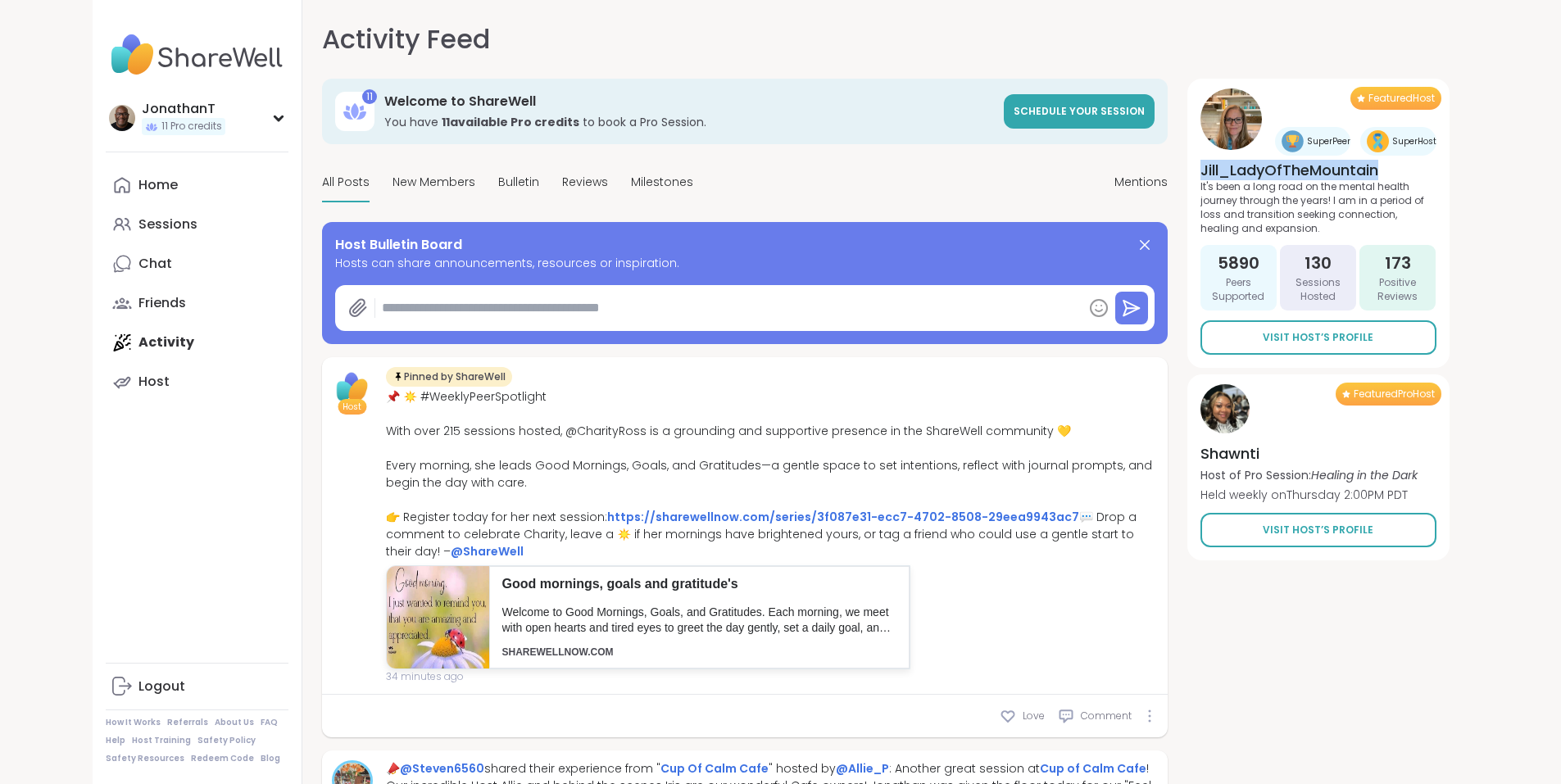 drag, startPoint x: 1559, startPoint y: 139, endPoint x: 1558, endPoint y: 177, distance: 38.013156 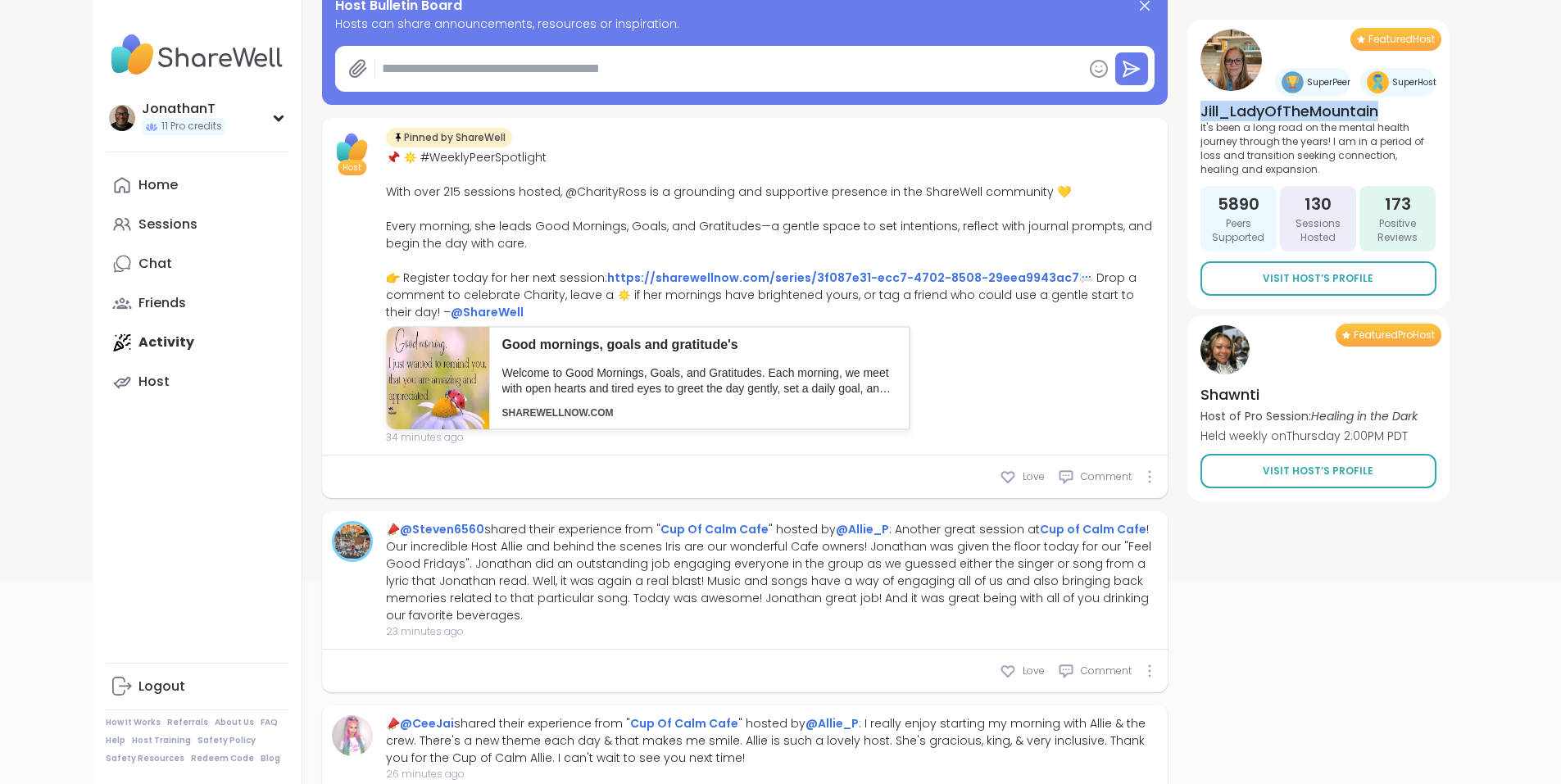 scroll, scrollTop: 264, scrollLeft: 0, axis: vertical 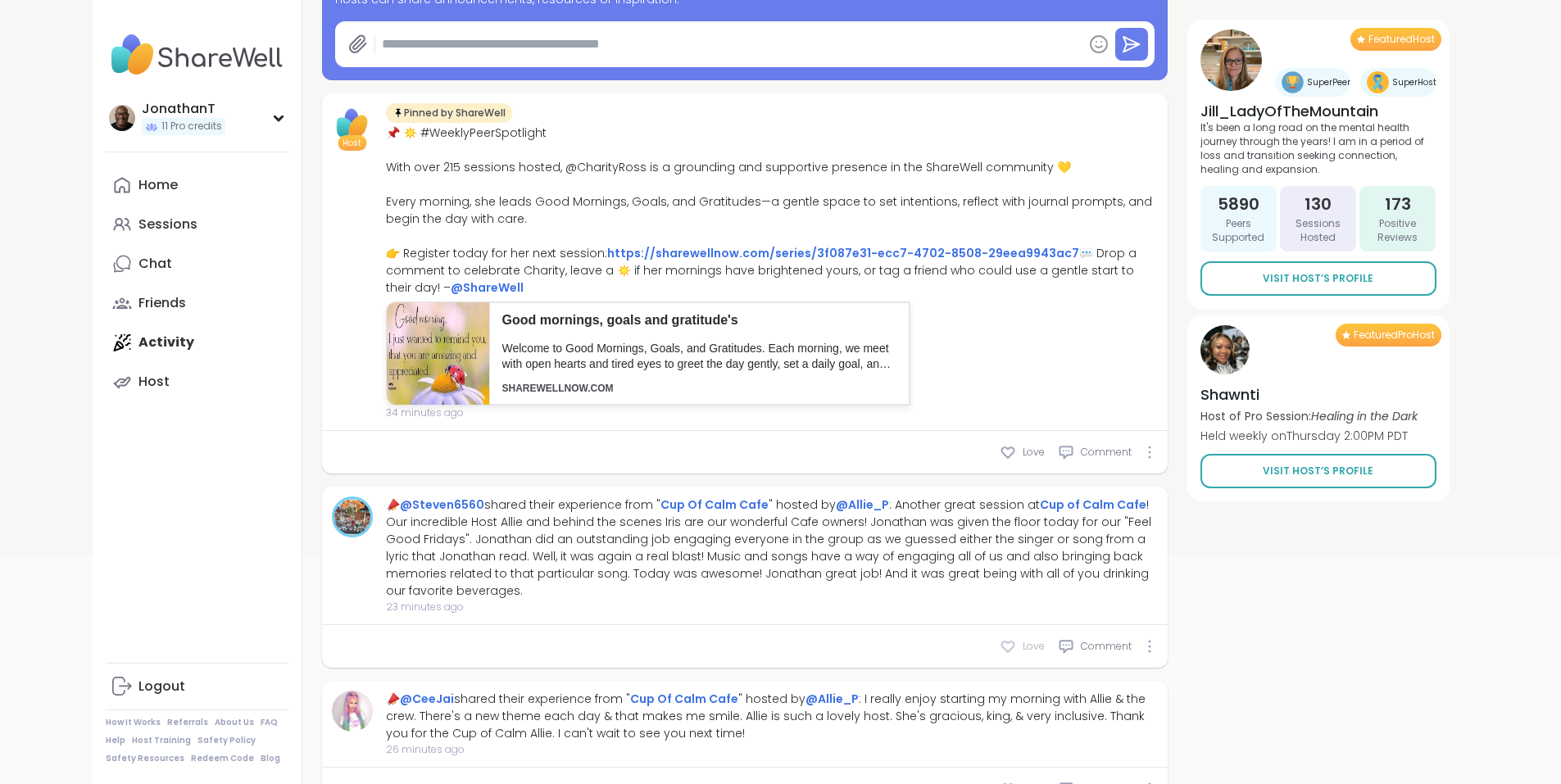click 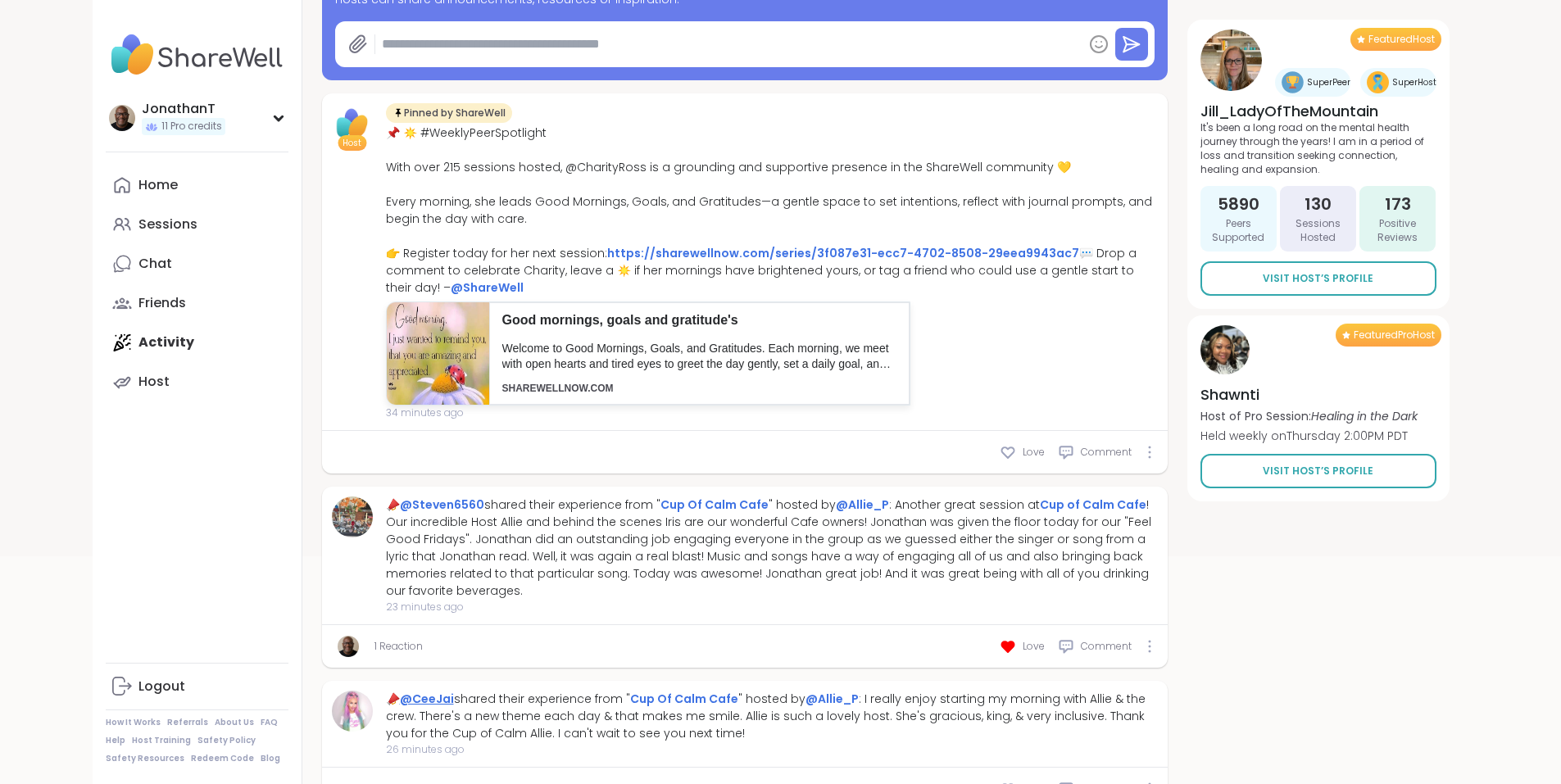 click on "@CeeJai" at bounding box center [427, 699] 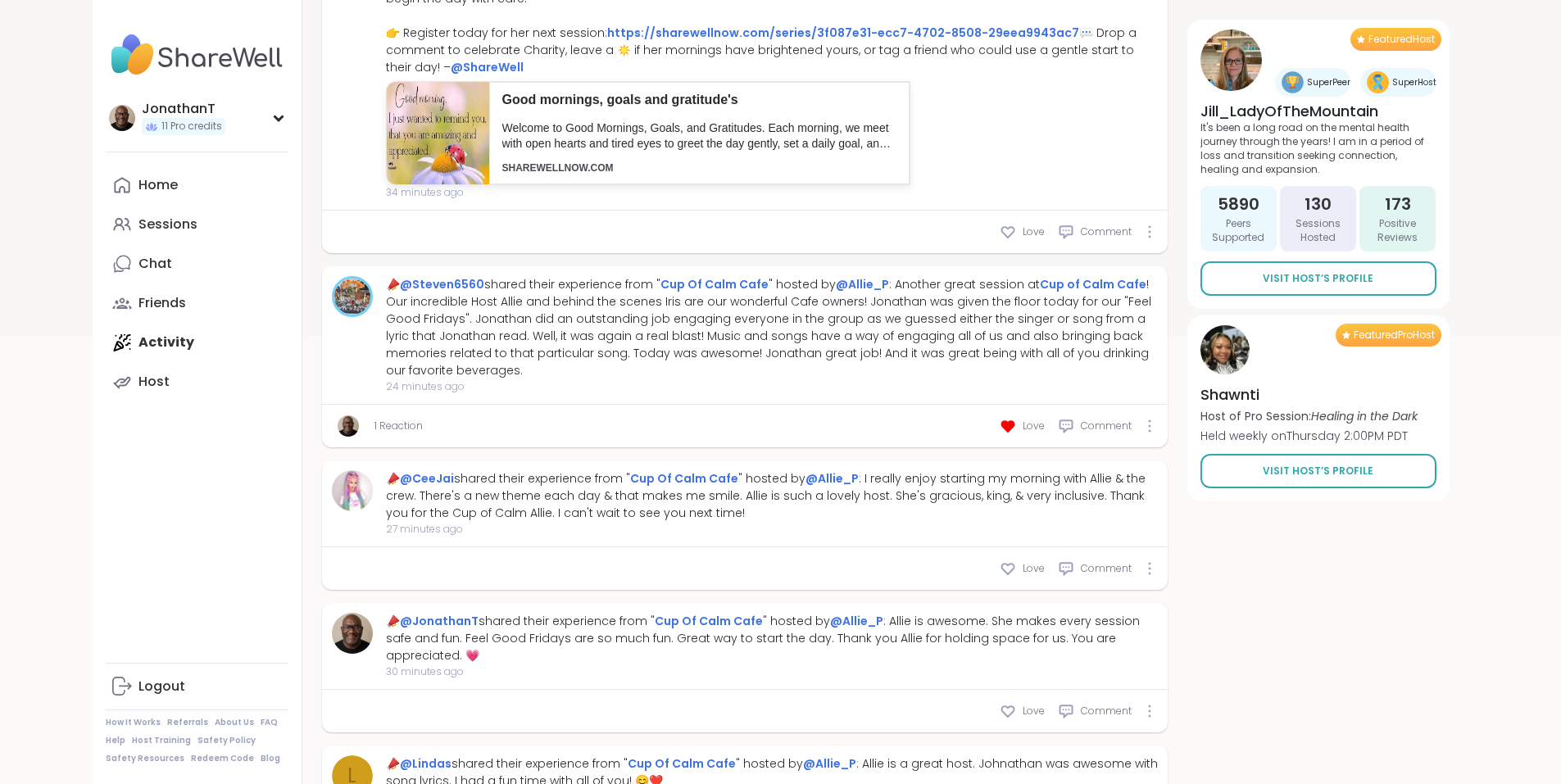 scroll, scrollTop: 491, scrollLeft: 0, axis: vertical 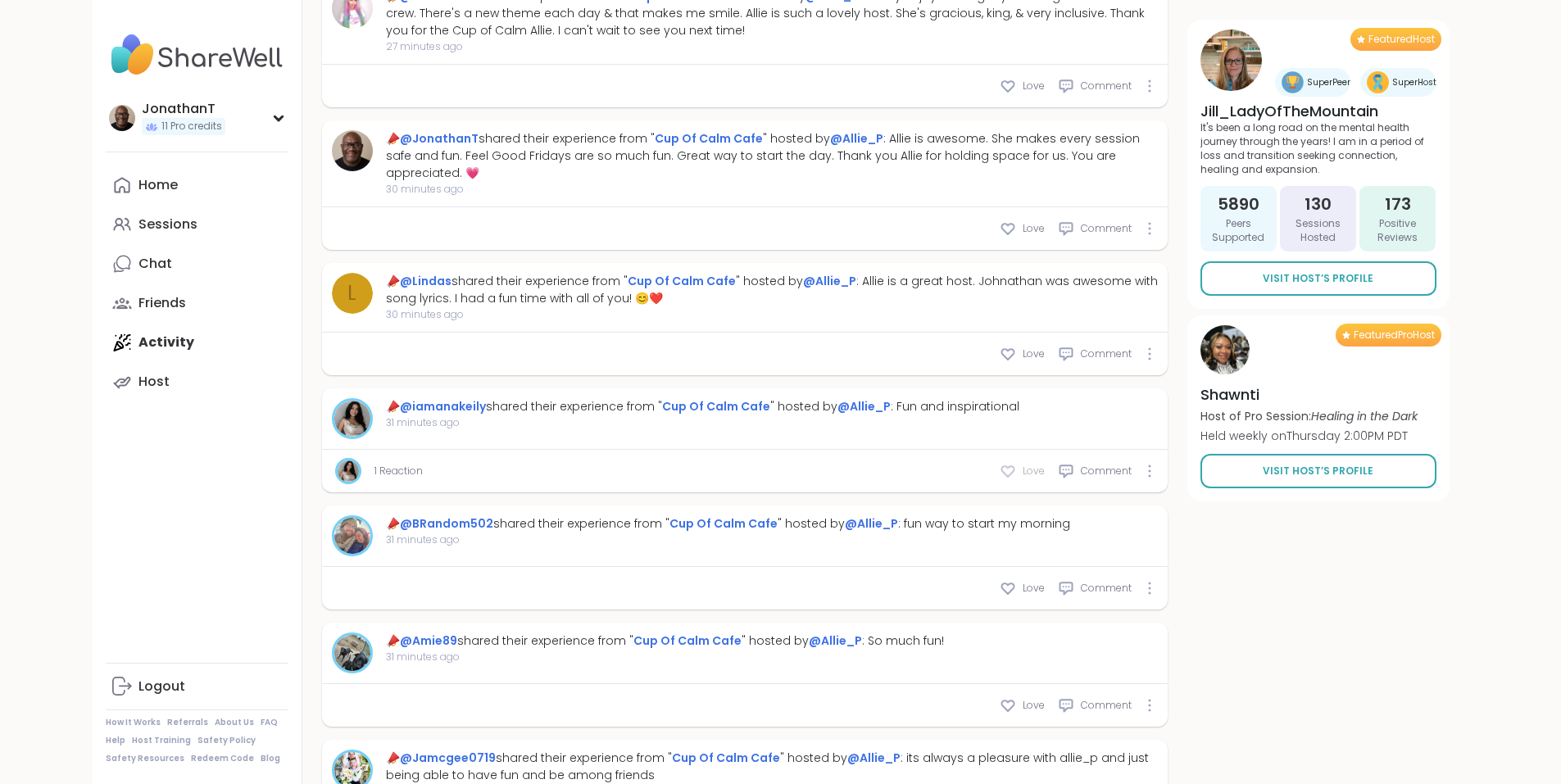 click 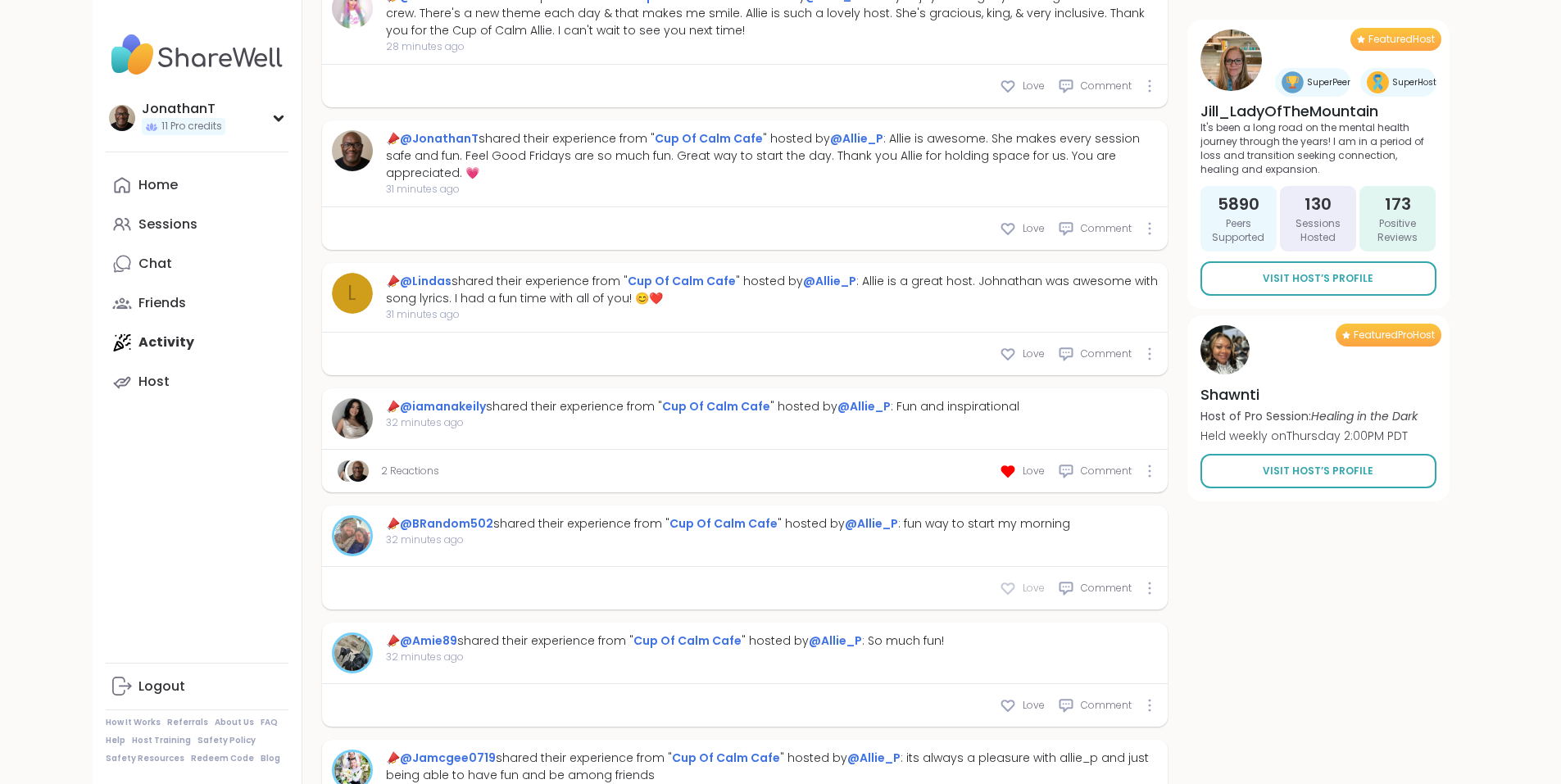 click 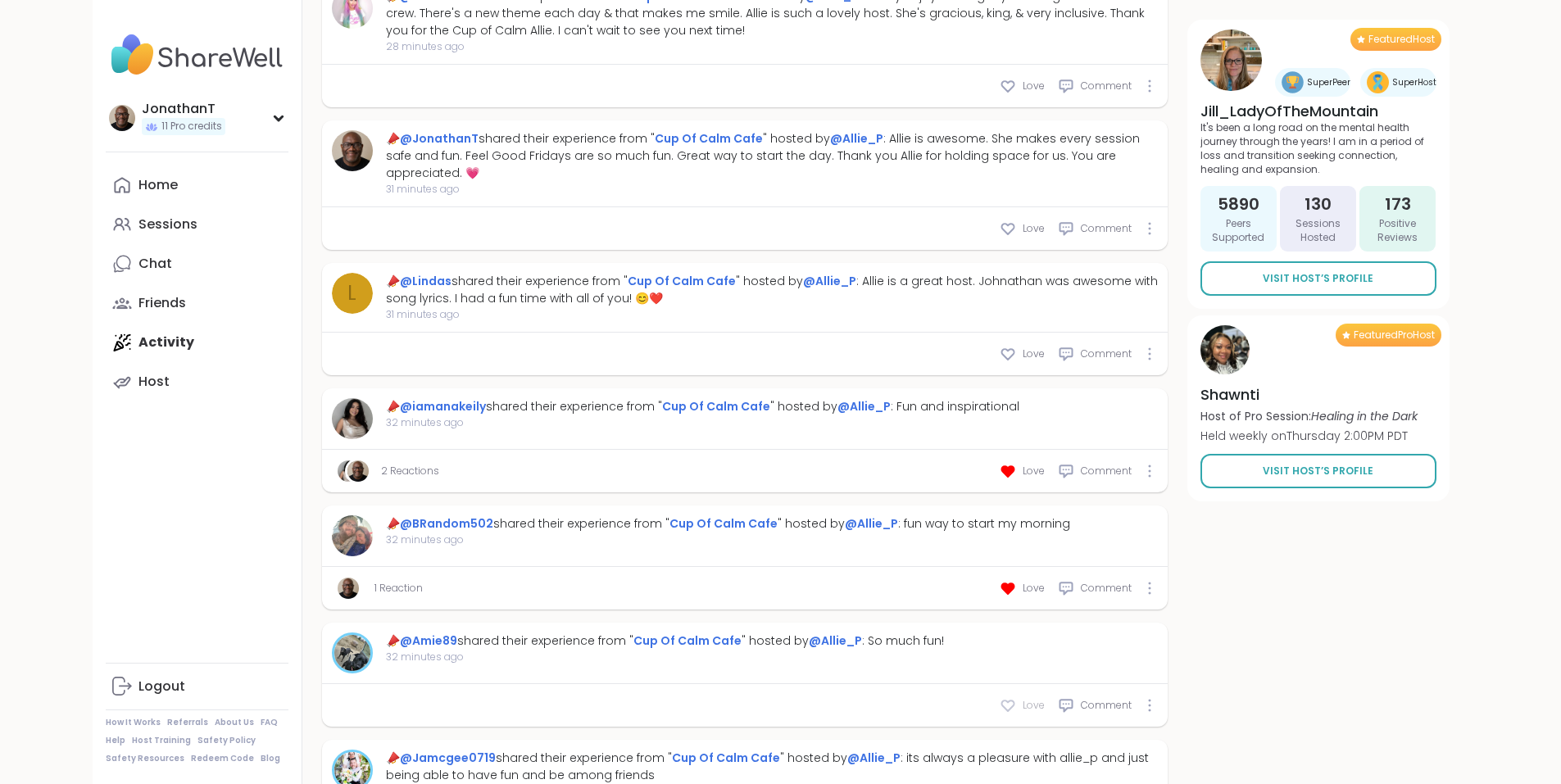 click 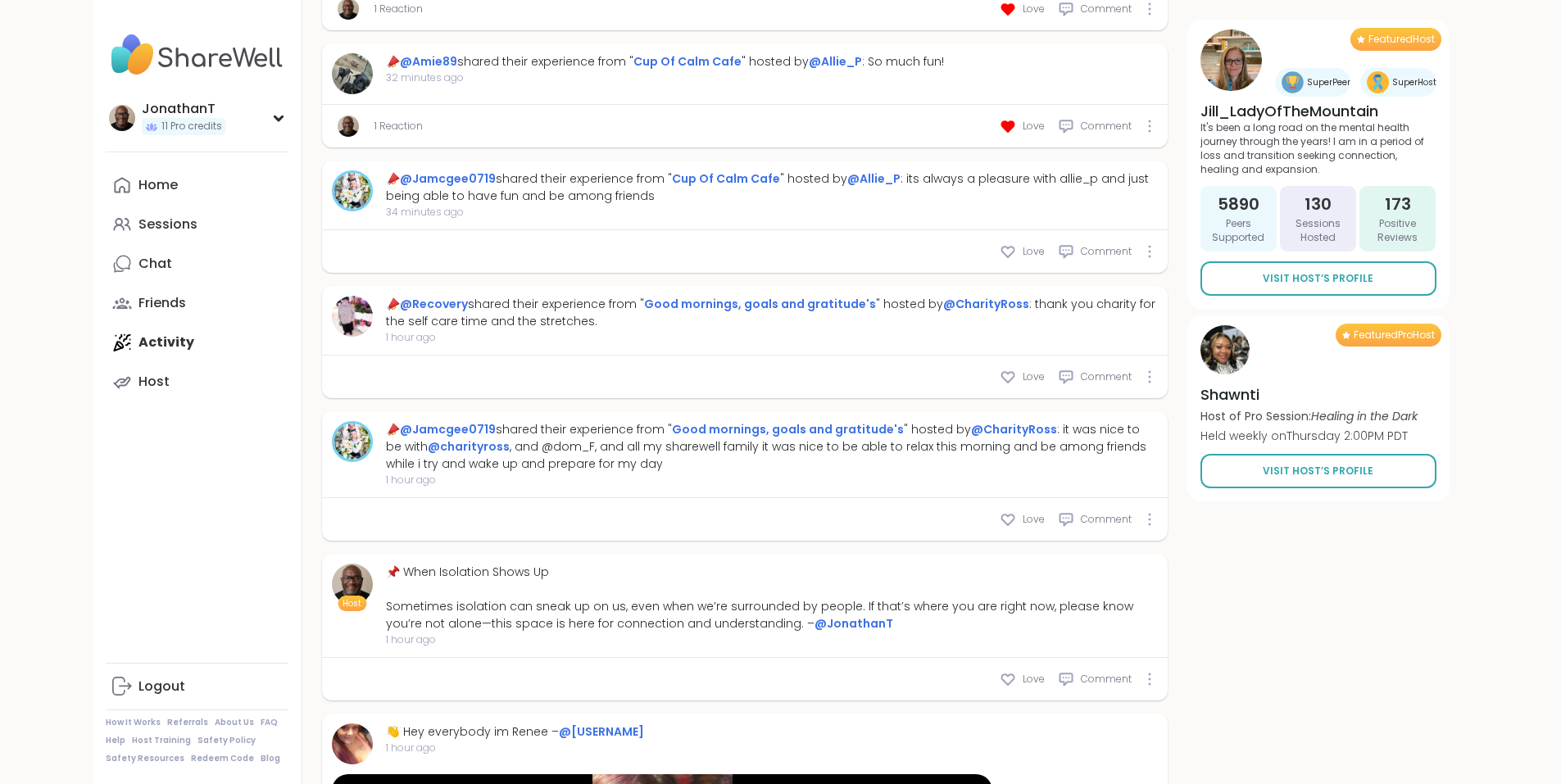 scroll, scrollTop: 1554, scrollLeft: 0, axis: vertical 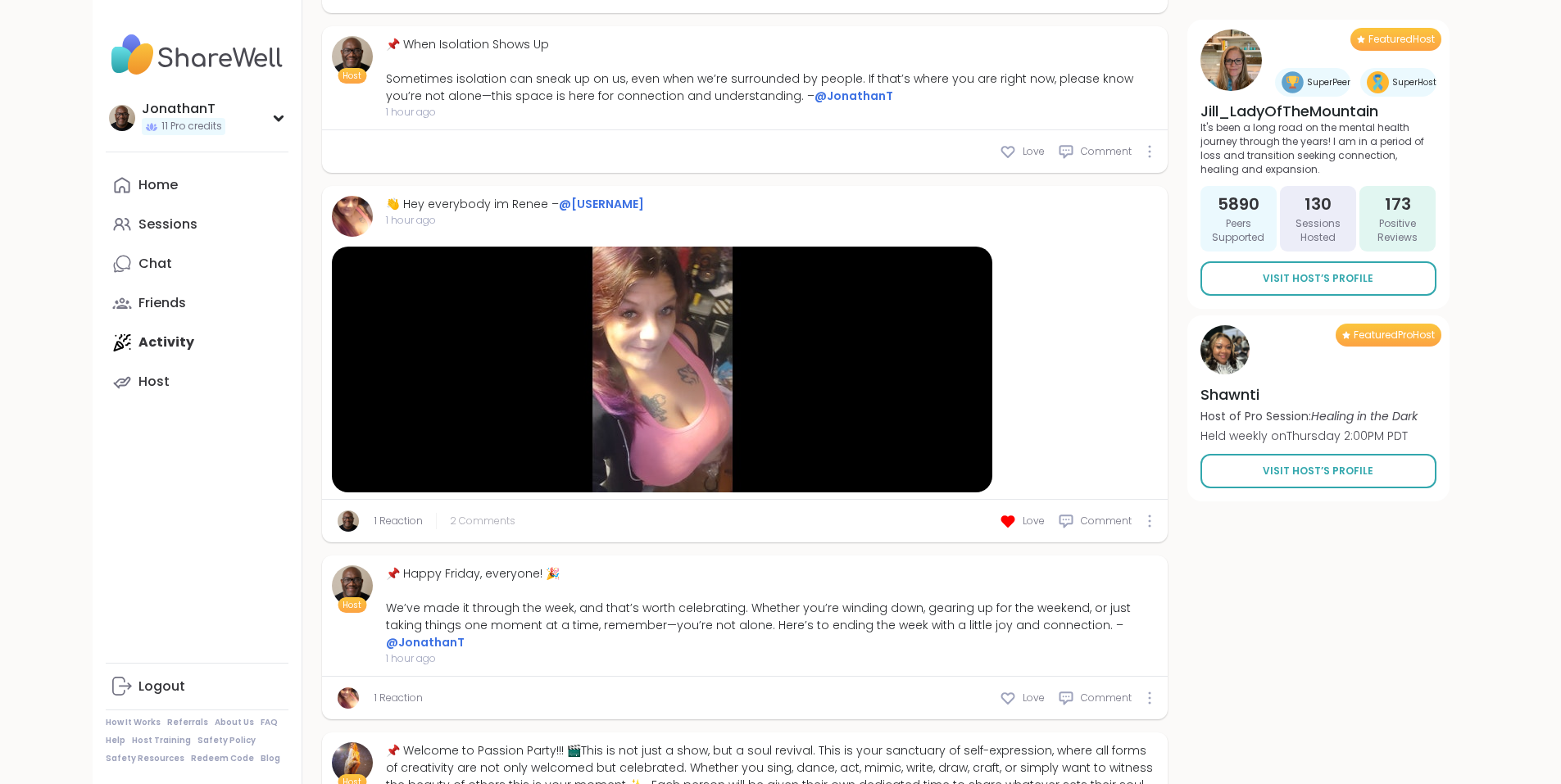 click on "2   Comments" at bounding box center (483, 521) 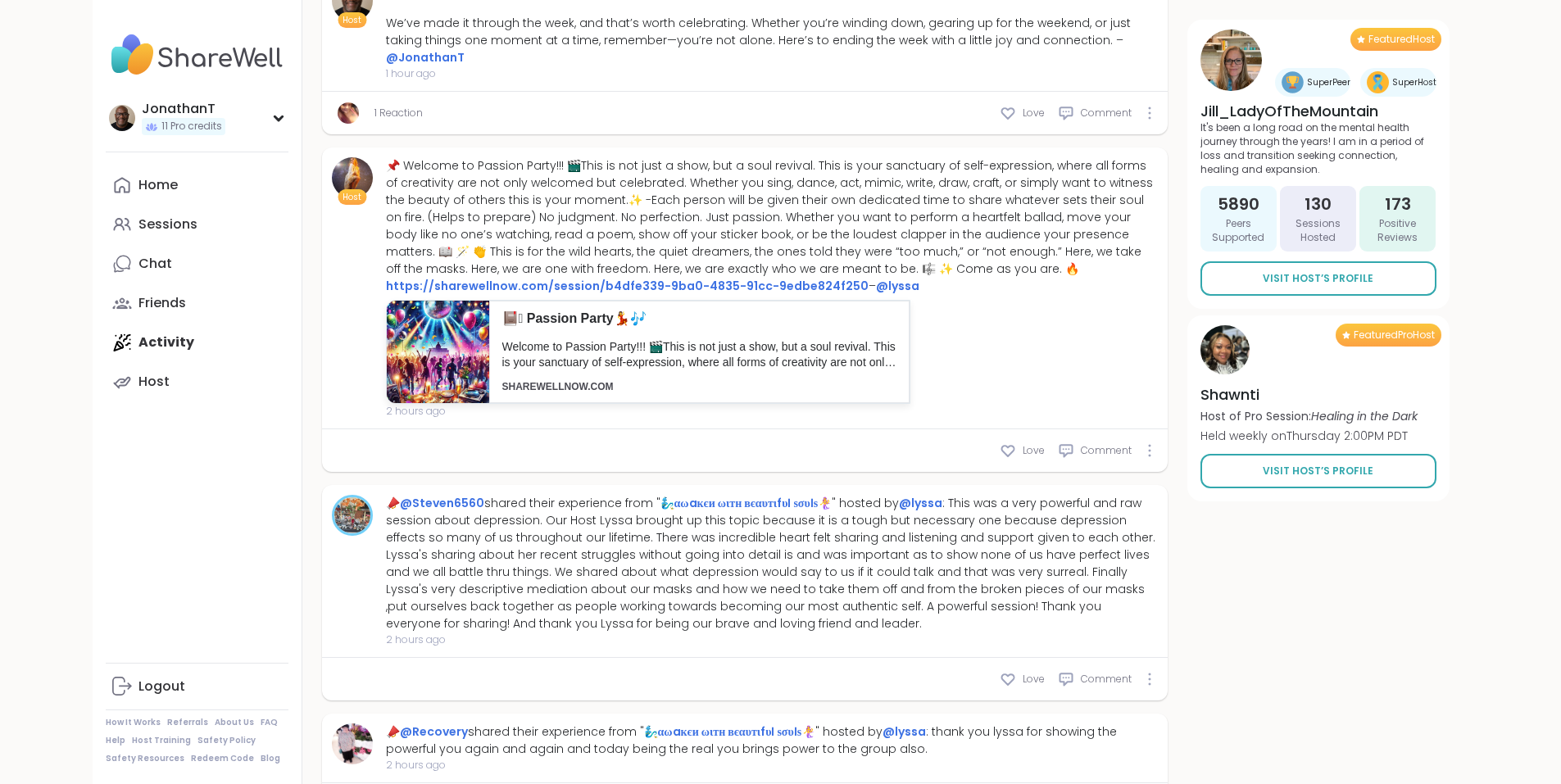 scroll, scrollTop: 2941, scrollLeft: 0, axis: vertical 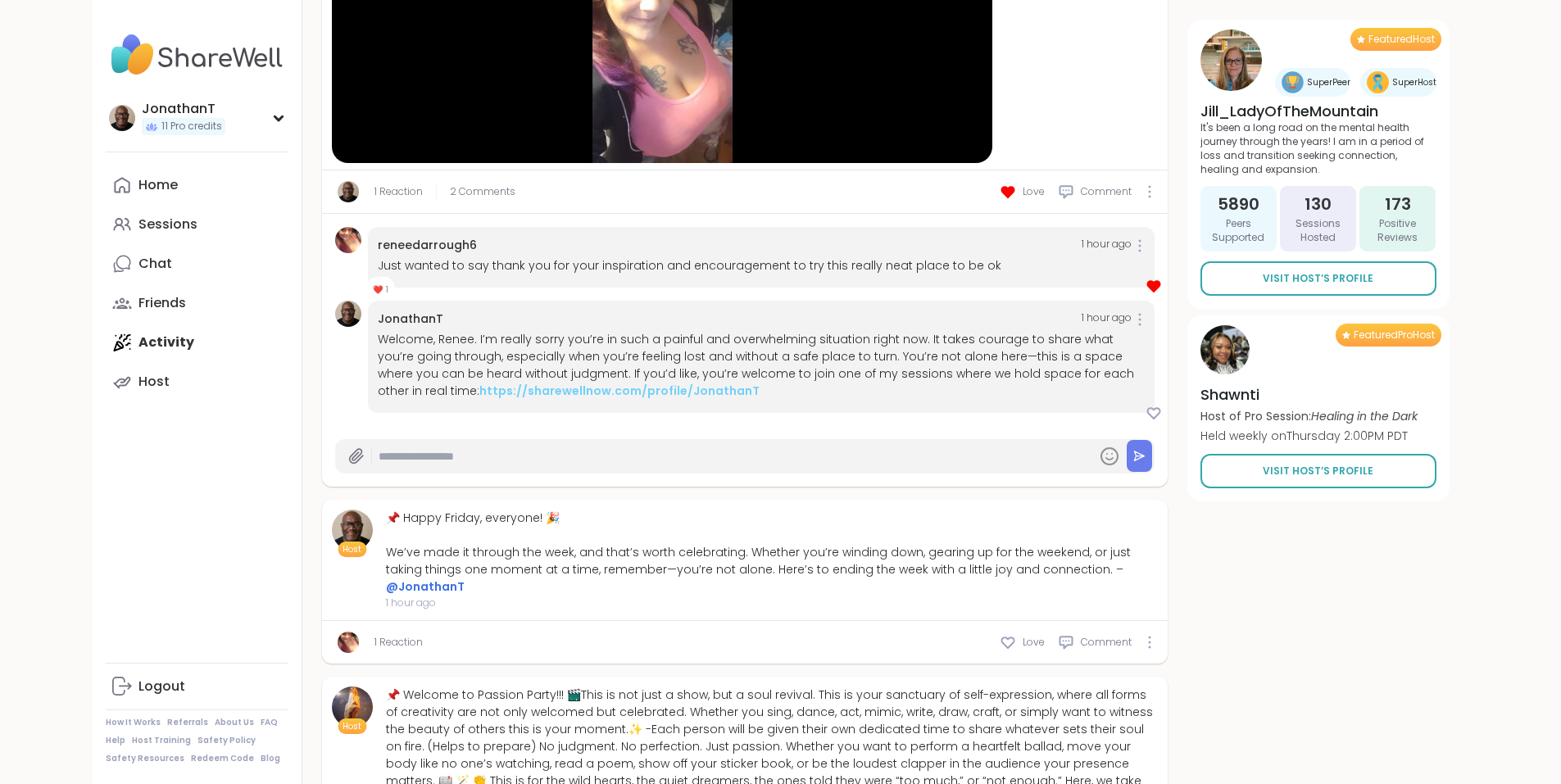 click on "reneedarrough6" at bounding box center [427, 245] 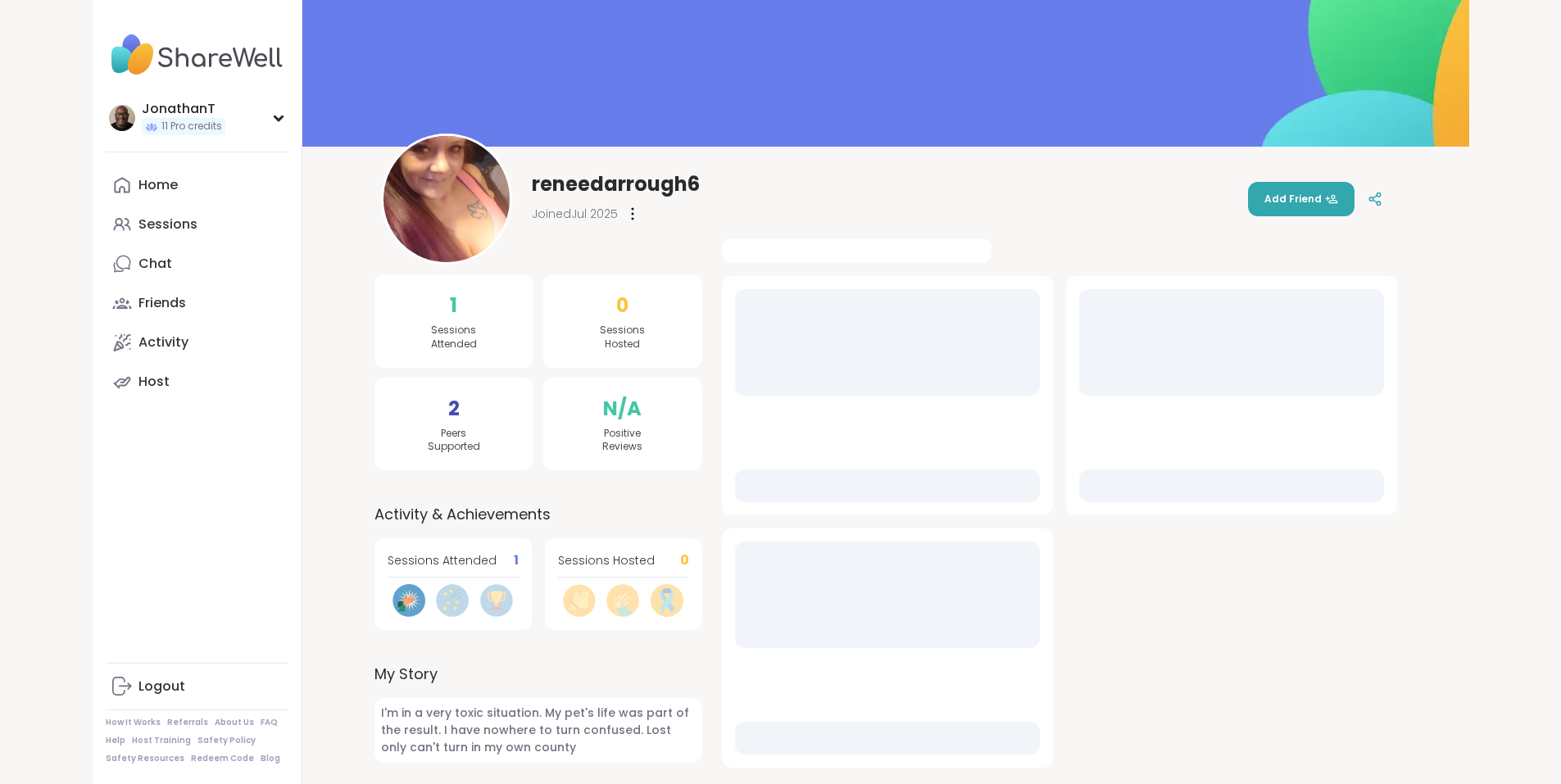 scroll, scrollTop: 0, scrollLeft: 0, axis: both 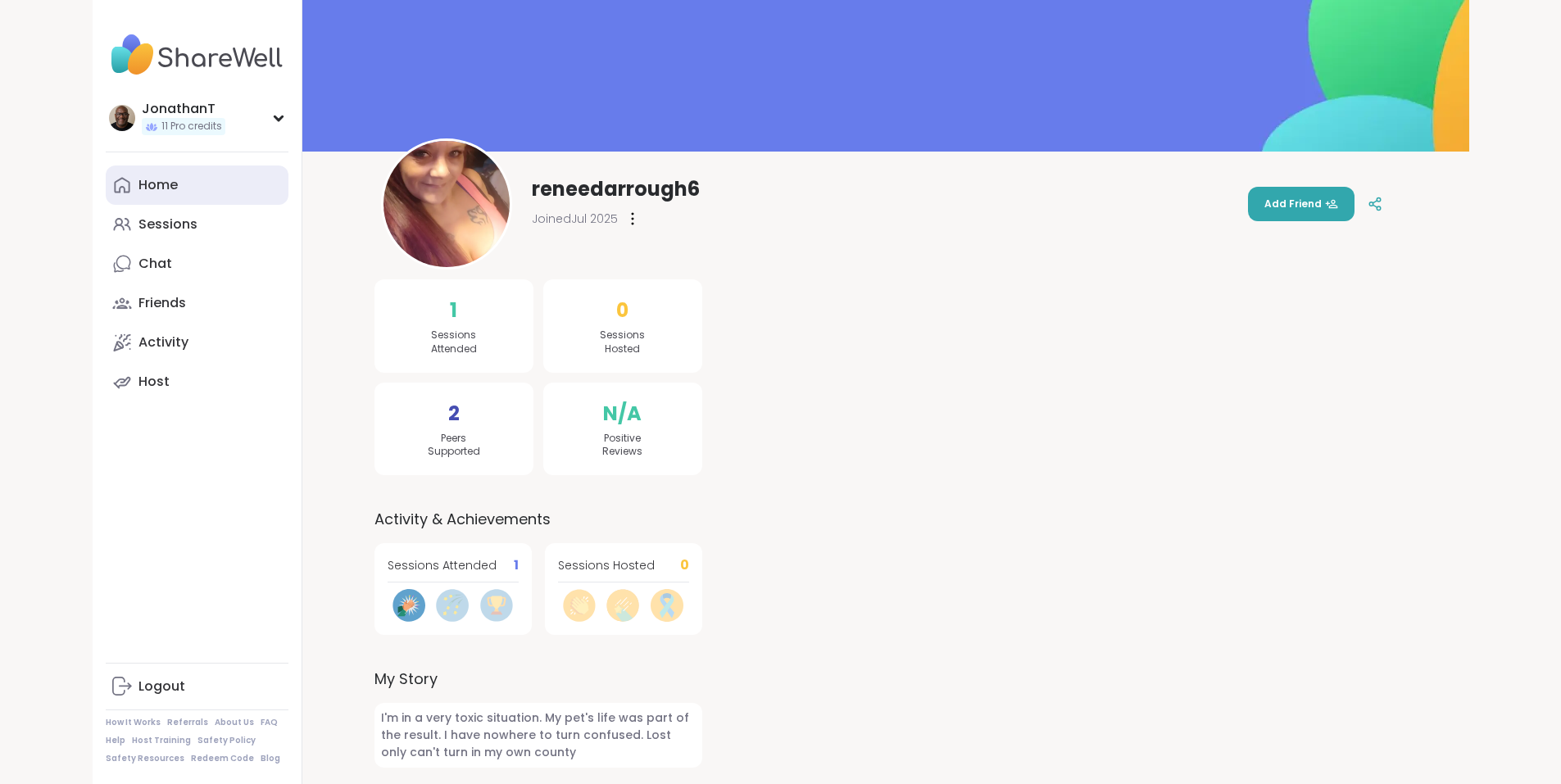click on "Home" at bounding box center (158, 185) 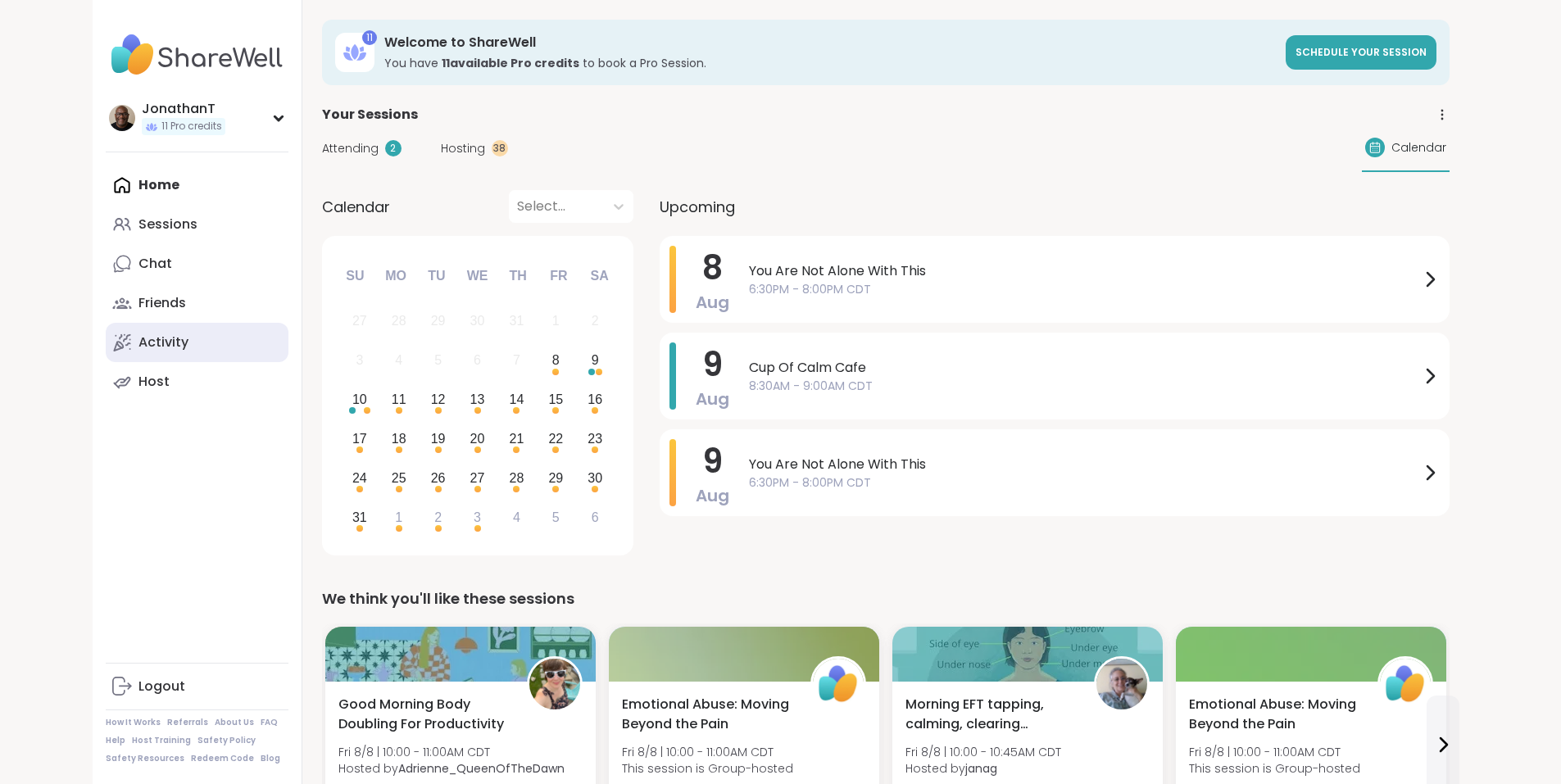click on "Activity" at bounding box center (163, 342) 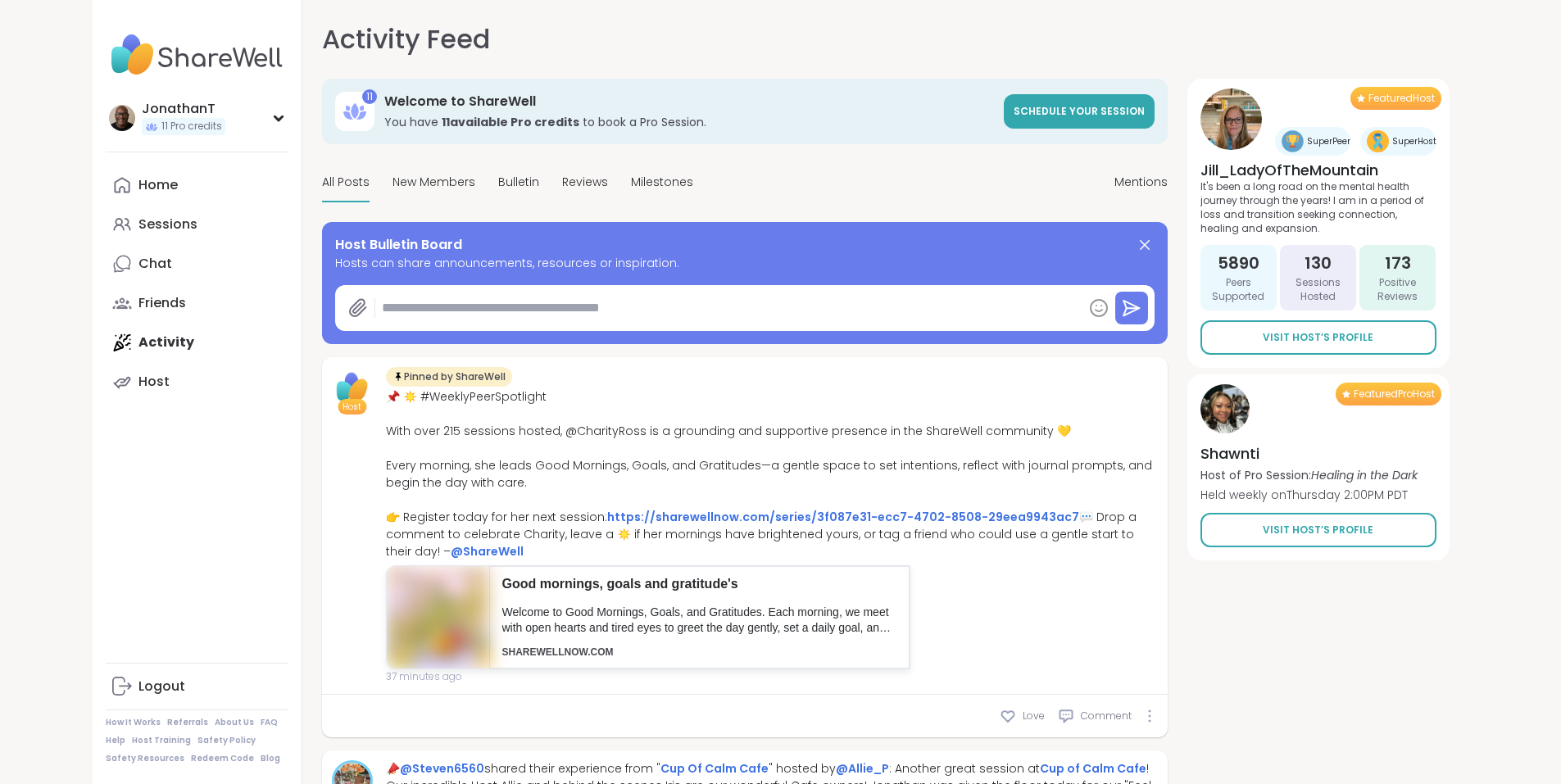 type on "*" 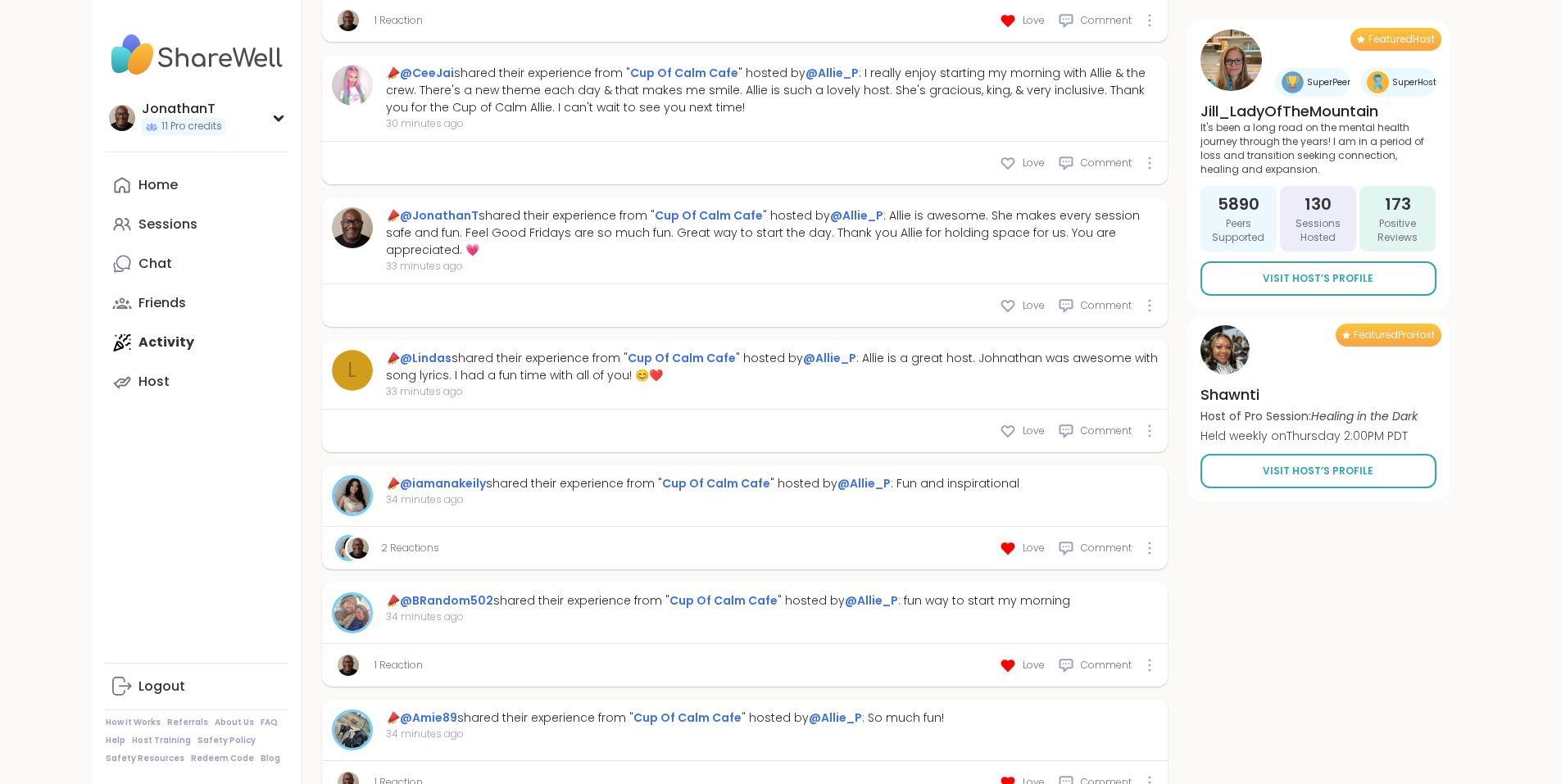 scroll, scrollTop: 921, scrollLeft: 0, axis: vertical 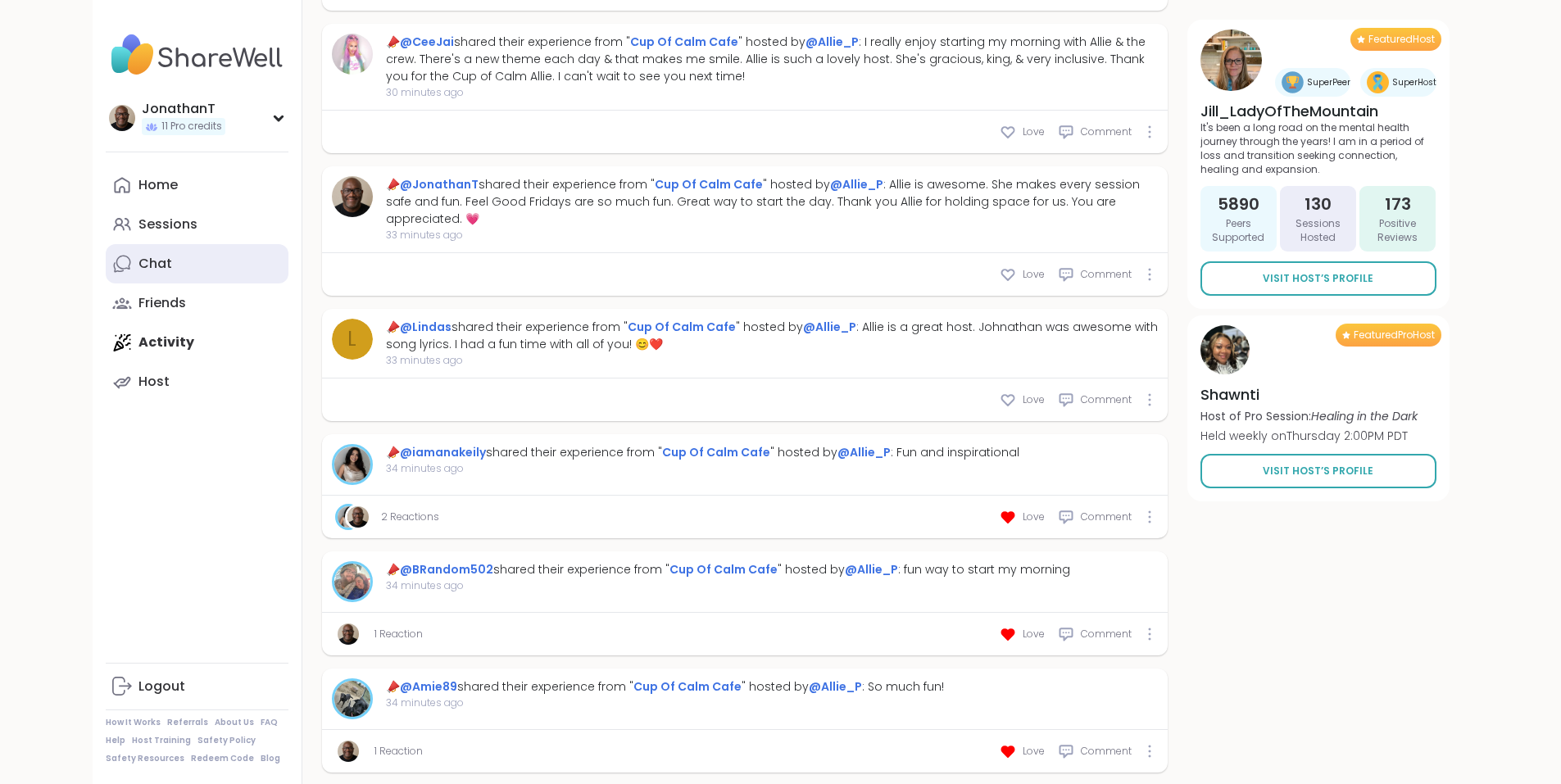 click on "Chat" at bounding box center [155, 264] 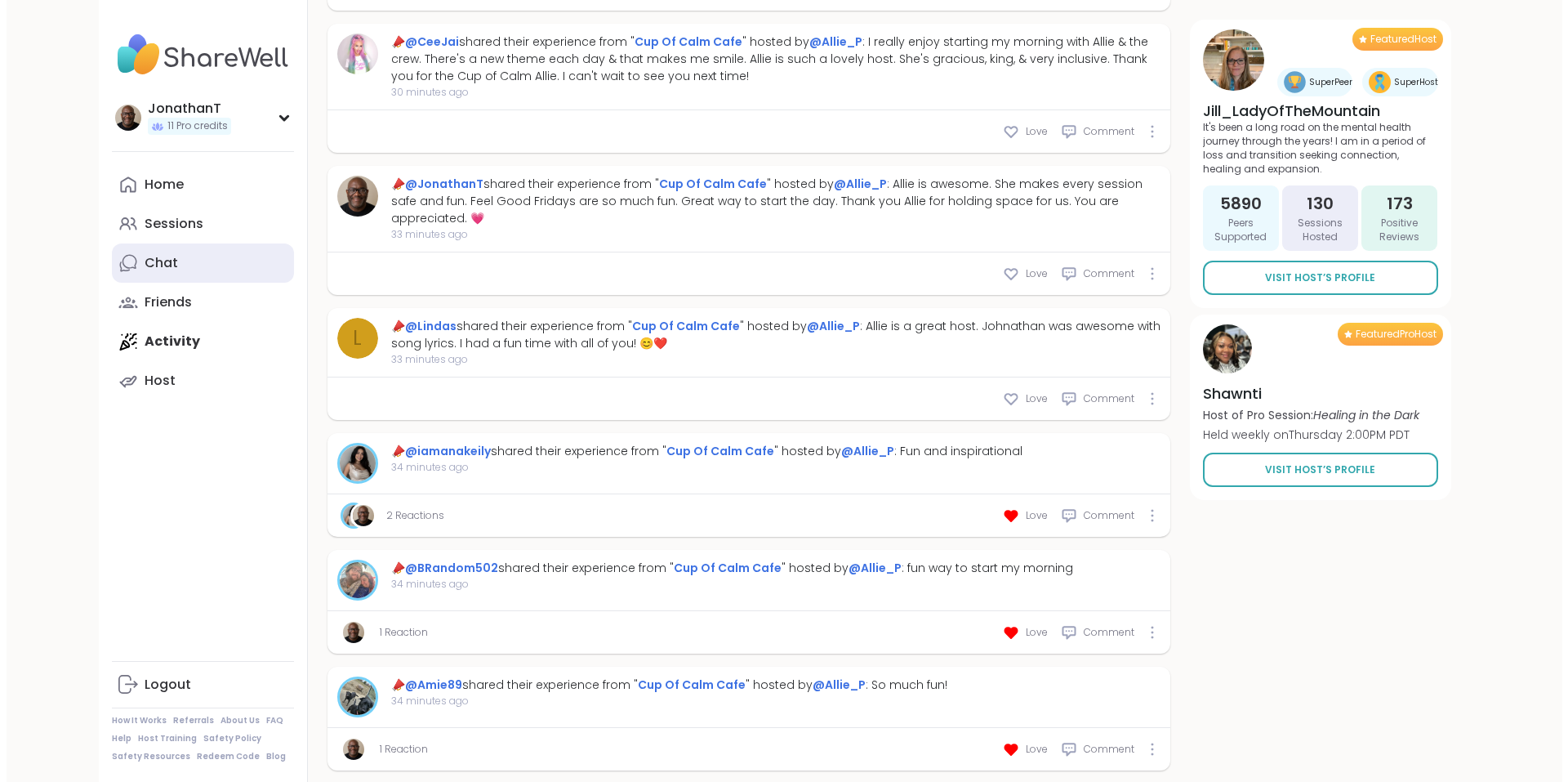scroll, scrollTop: 0, scrollLeft: 0, axis: both 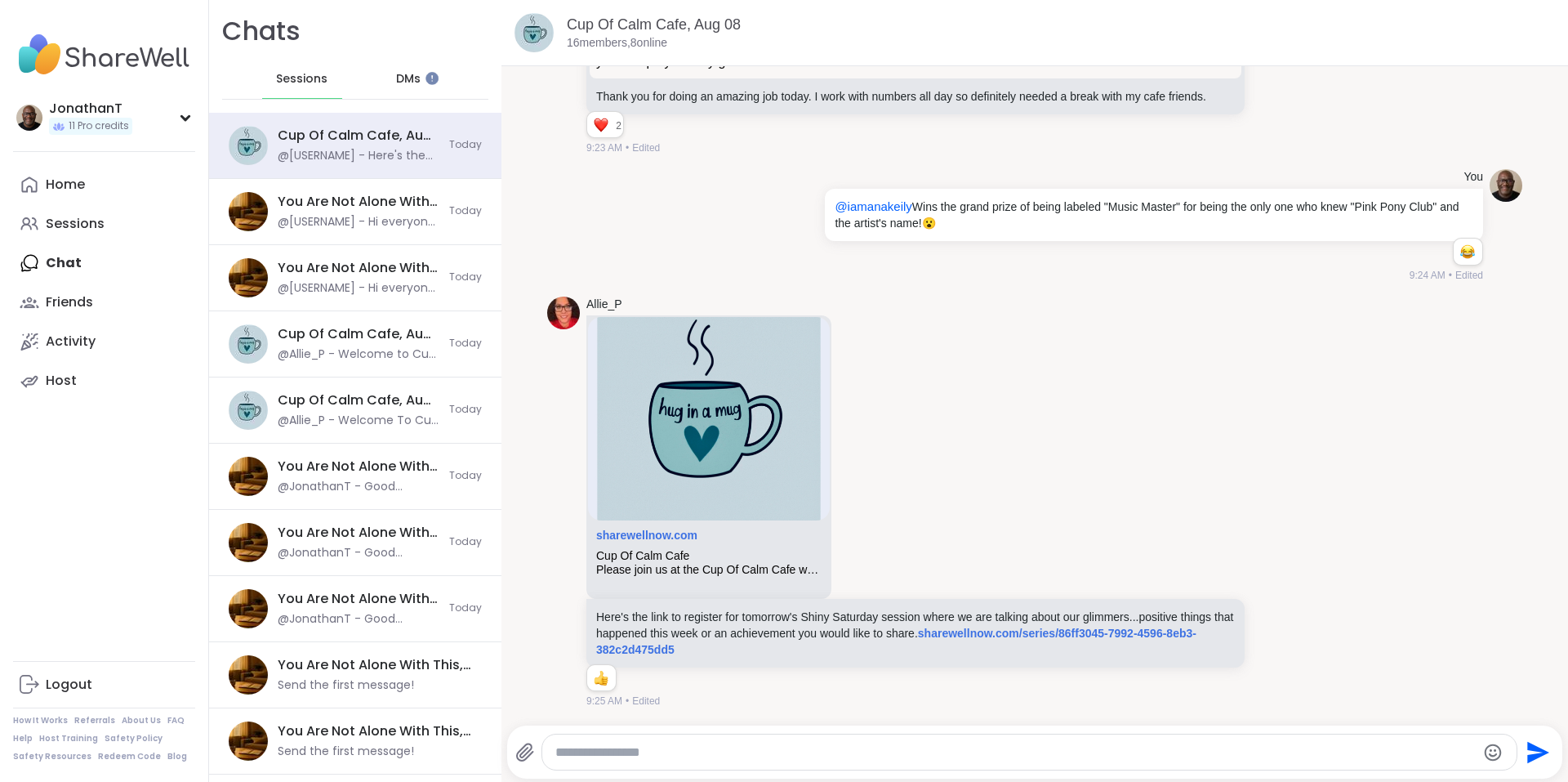click on "DMs" at bounding box center (408, 79) 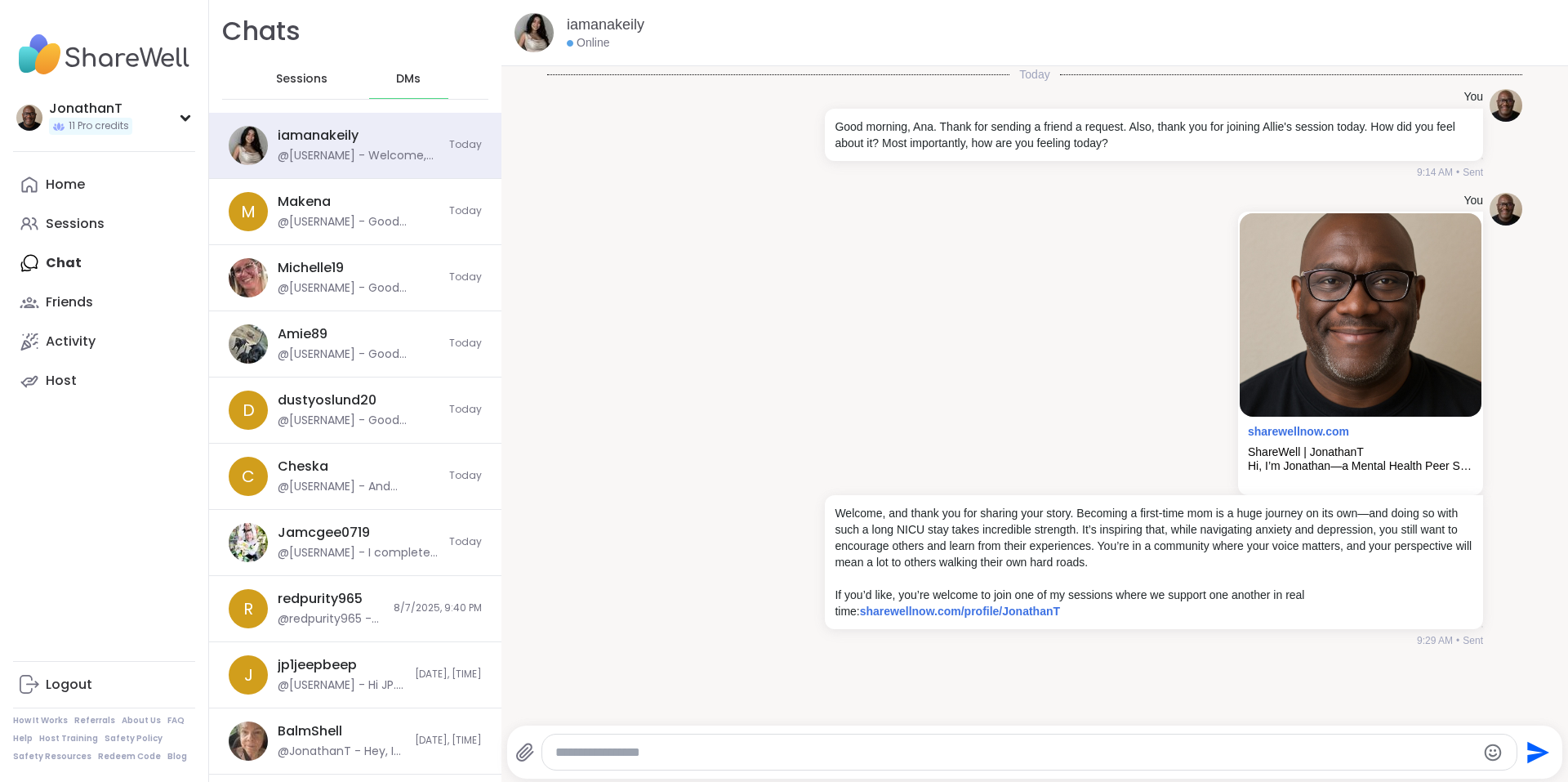click on "Home Sessions Chat Friends Activity Host" at bounding box center [104, 283] 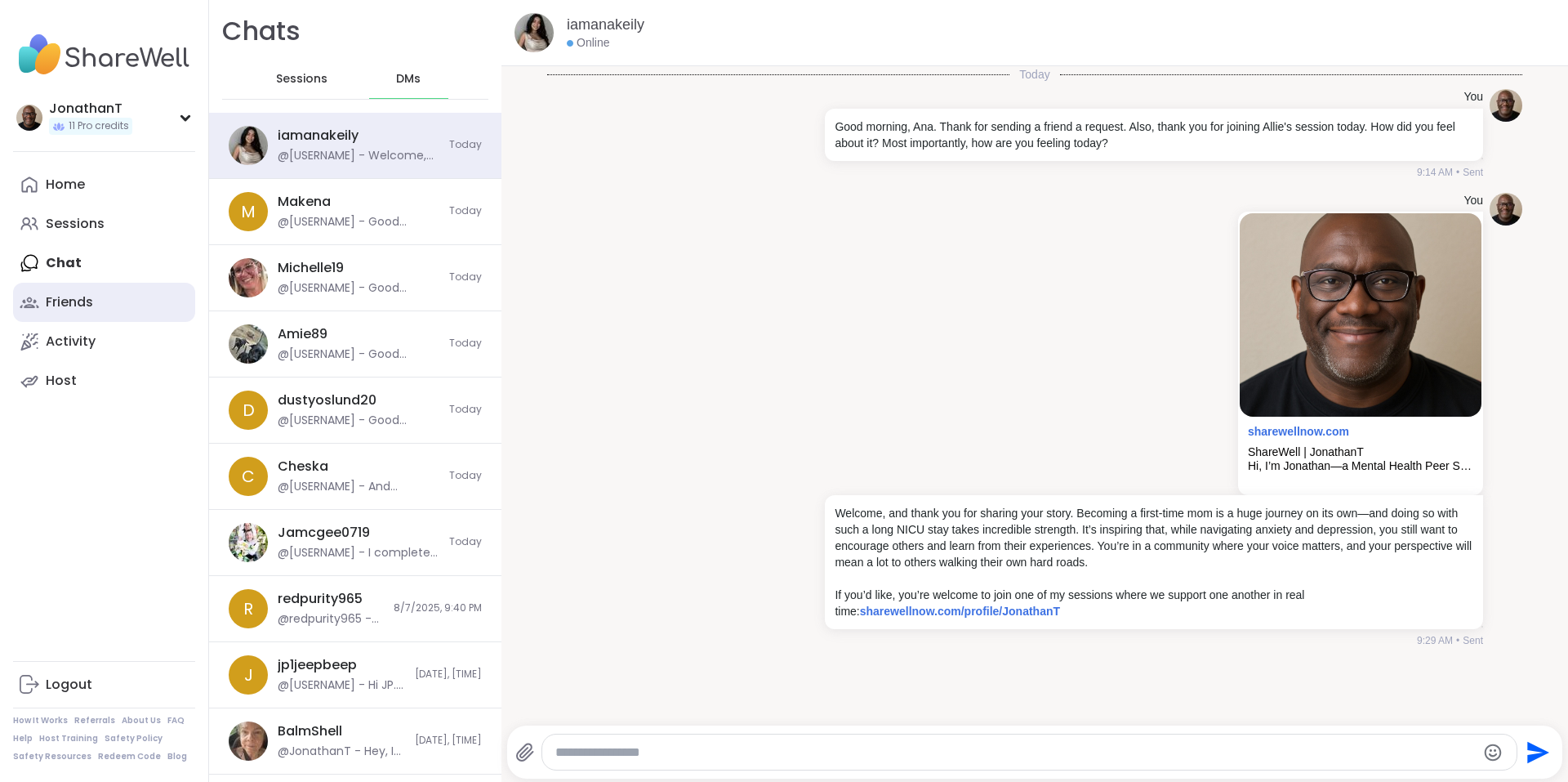 click on "Friends" at bounding box center [69, 302] 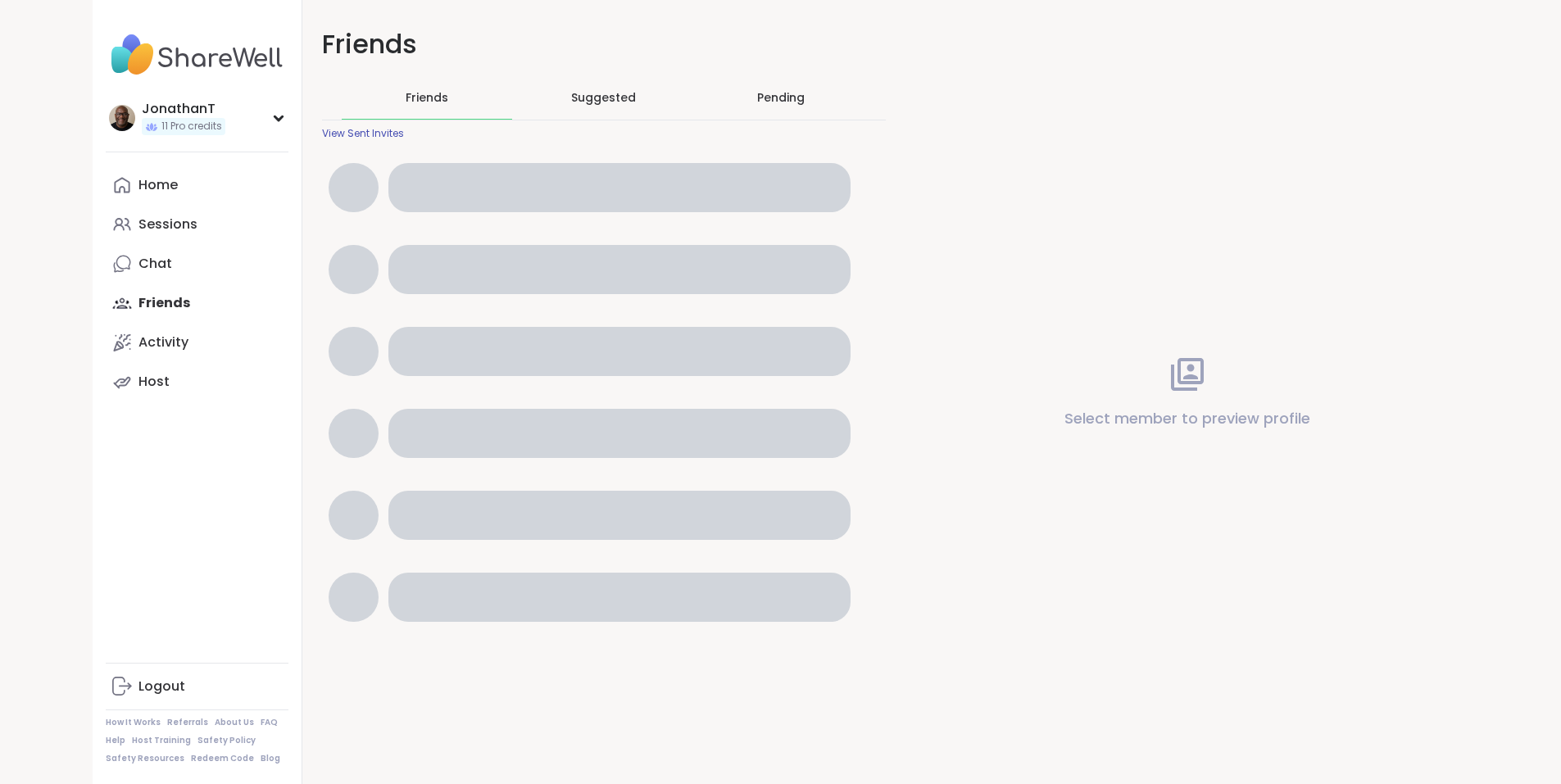 scroll, scrollTop: 0, scrollLeft: 0, axis: both 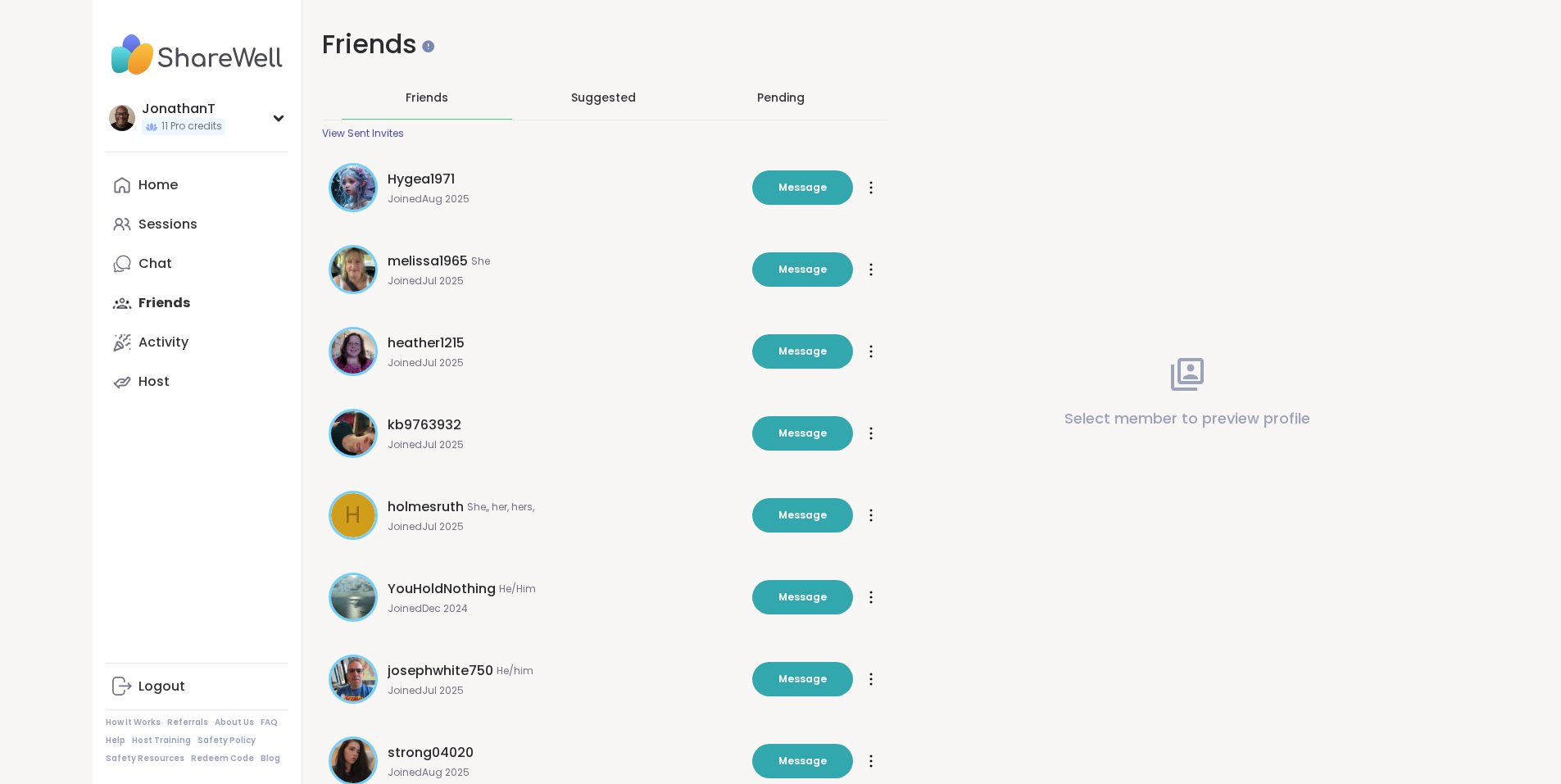 click on "heather1215" at bounding box center (426, 343) 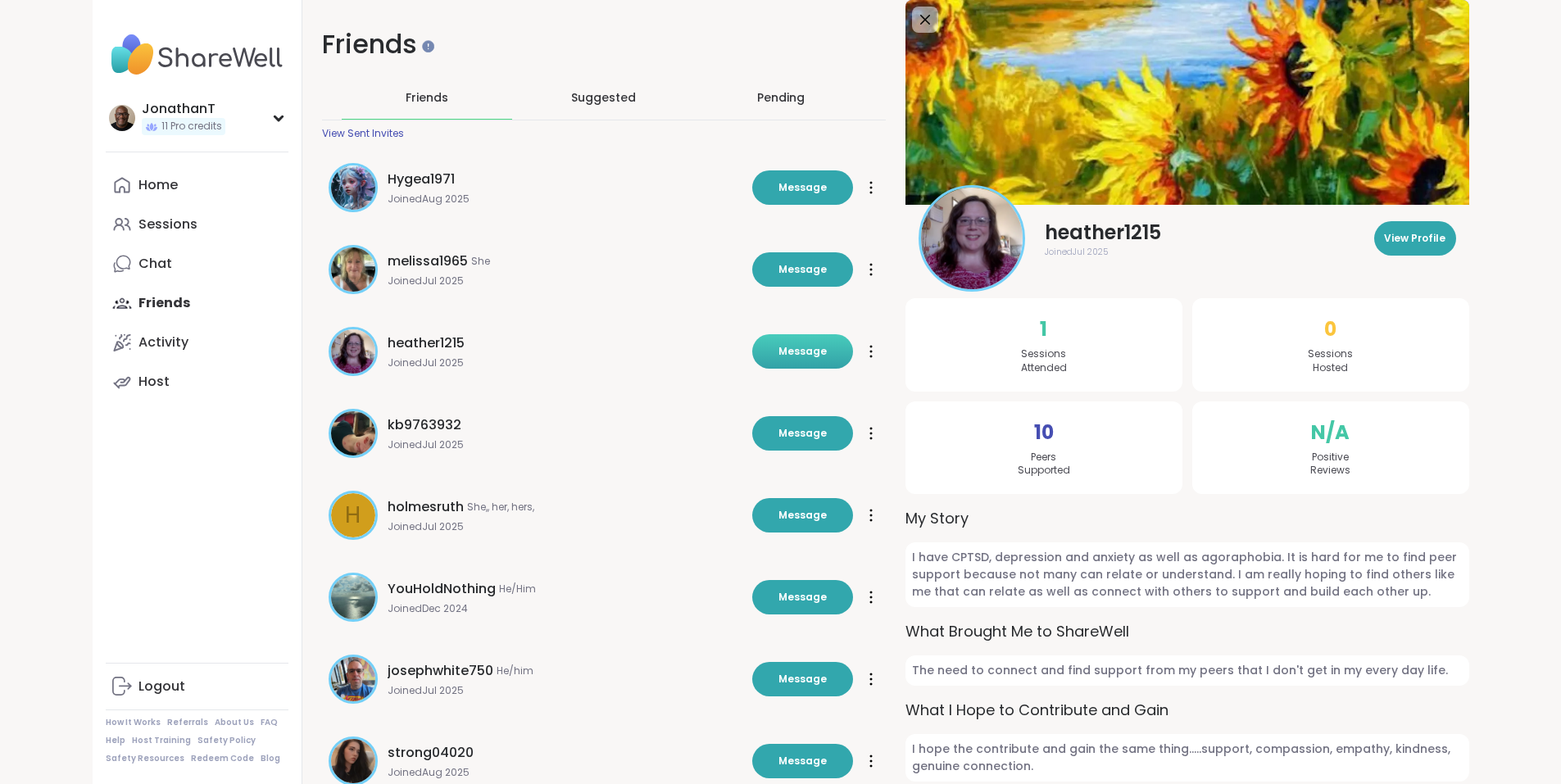click on "Message" at bounding box center (802, 351) 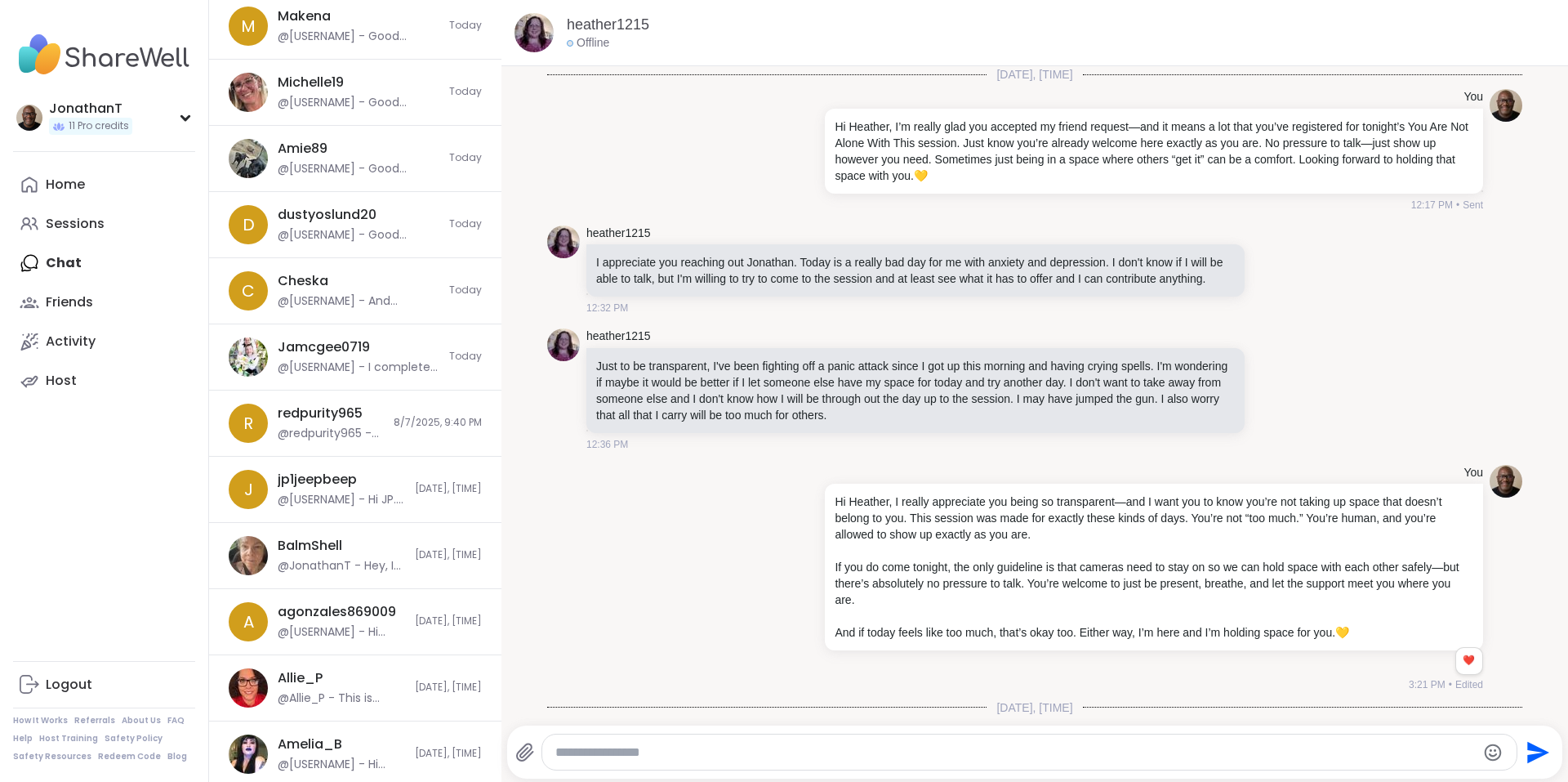 scroll, scrollTop: 374, scrollLeft: 0, axis: vertical 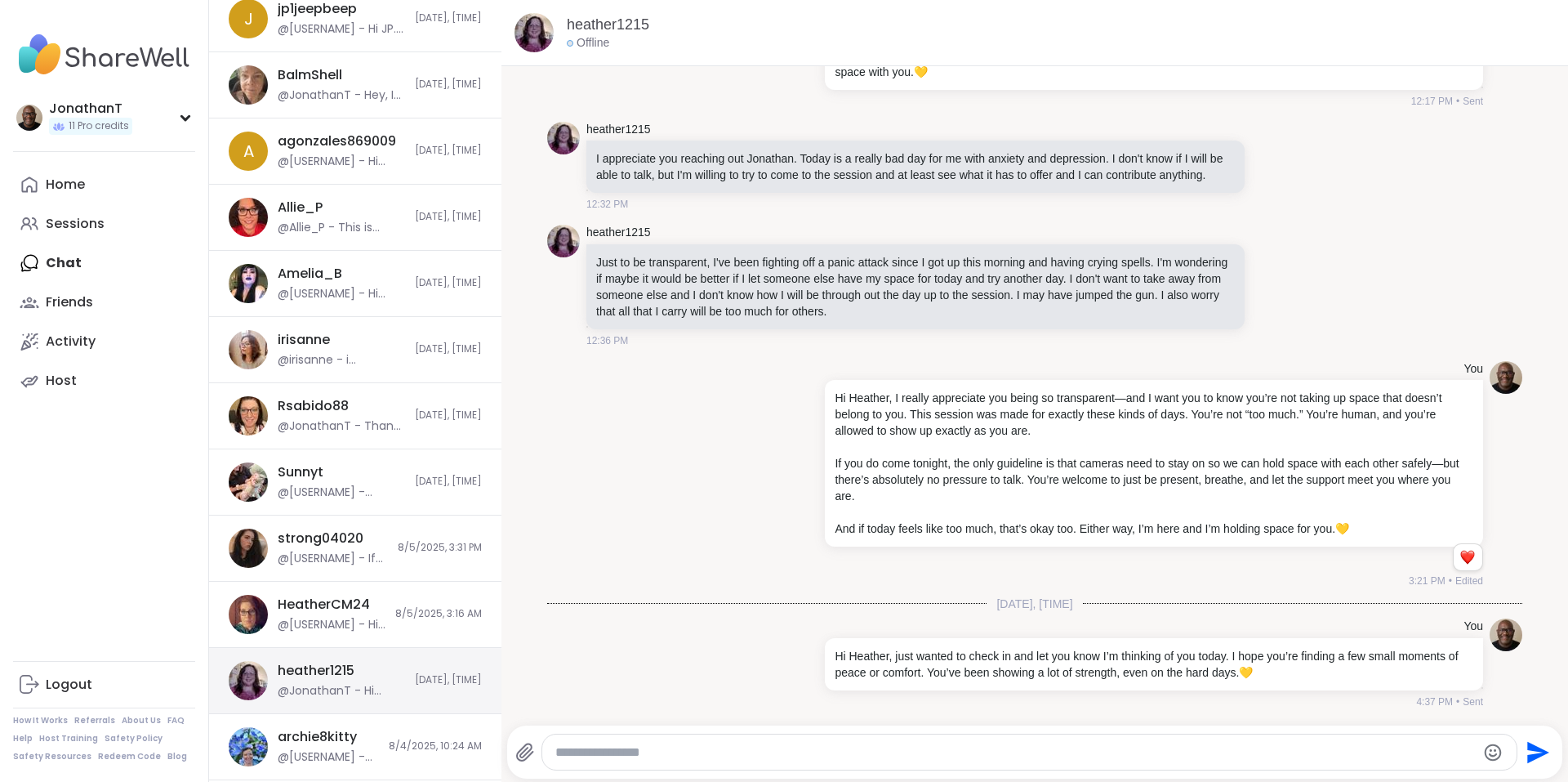 click on "heather1215 @JonathanT - Hi Heather, just wanted to check in and let you know I’m thinking of you today. I hope you’re finding a few small moments of peace or comfort. You’ve been showing a lot of strength, even on the hard days. 💛 8/4/2025, 4:37 PM" at bounding box center (355, 681) 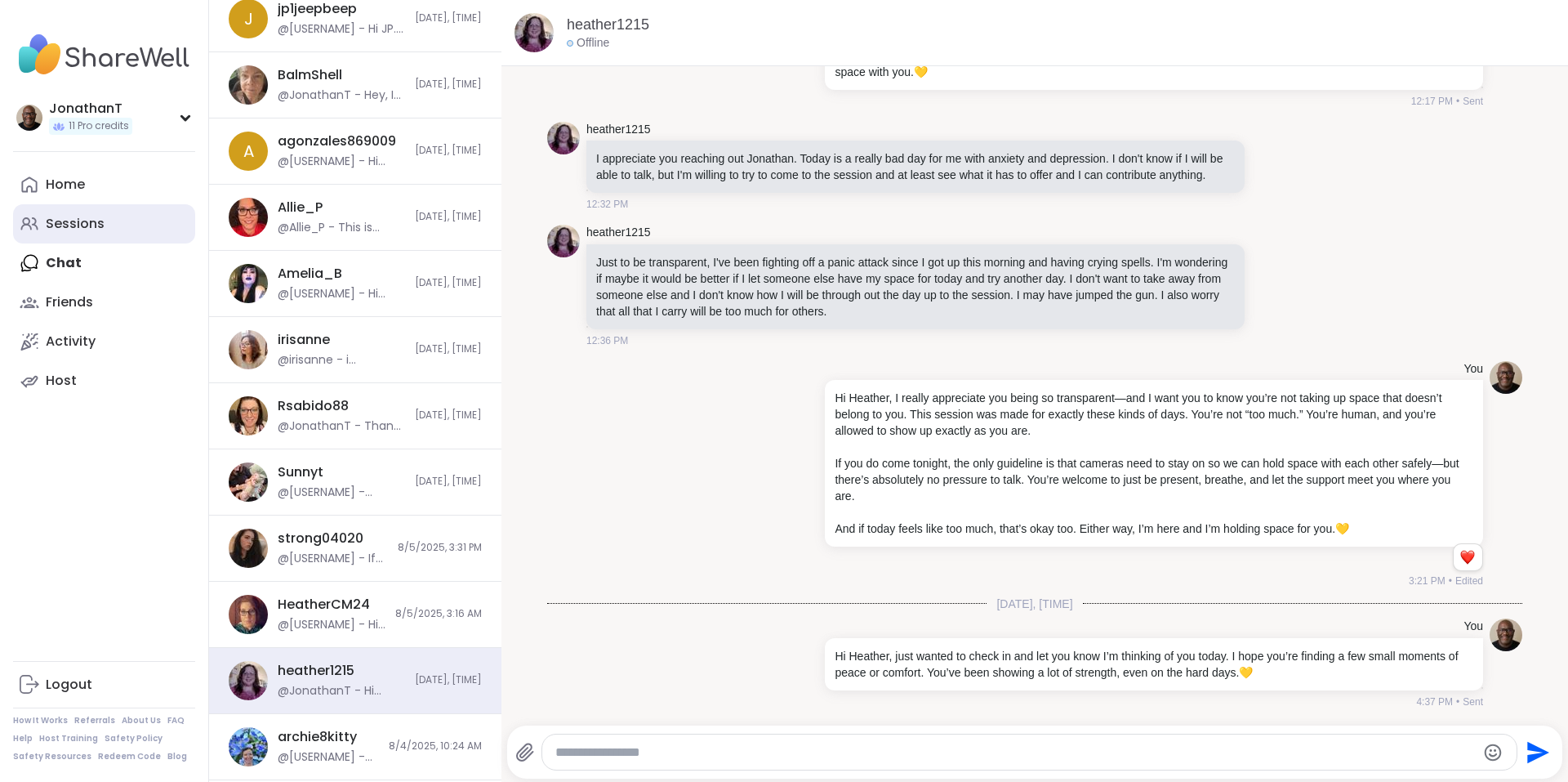click on "Sessions" at bounding box center (75, 224) 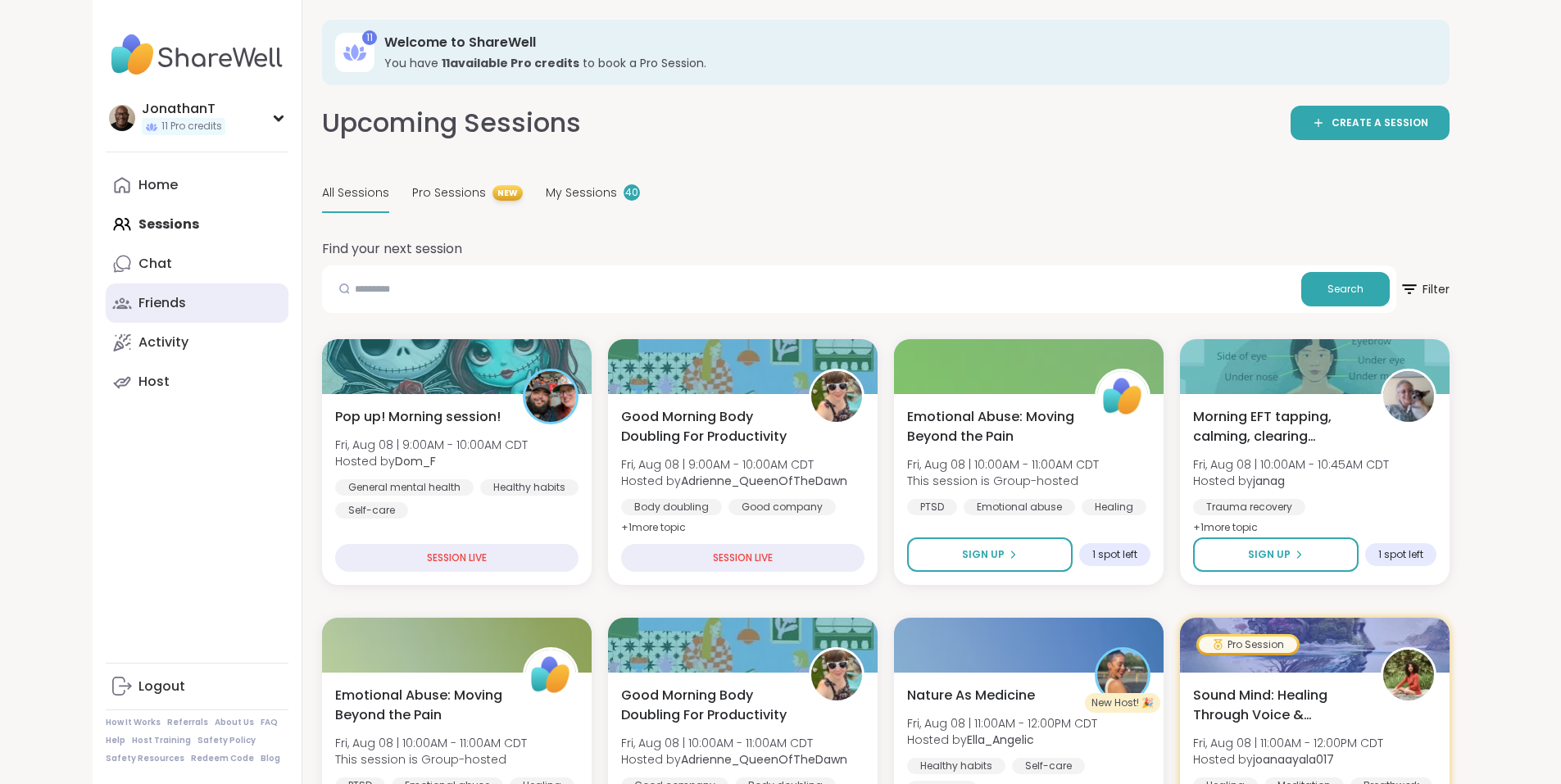 click on "Friends" at bounding box center (162, 303) 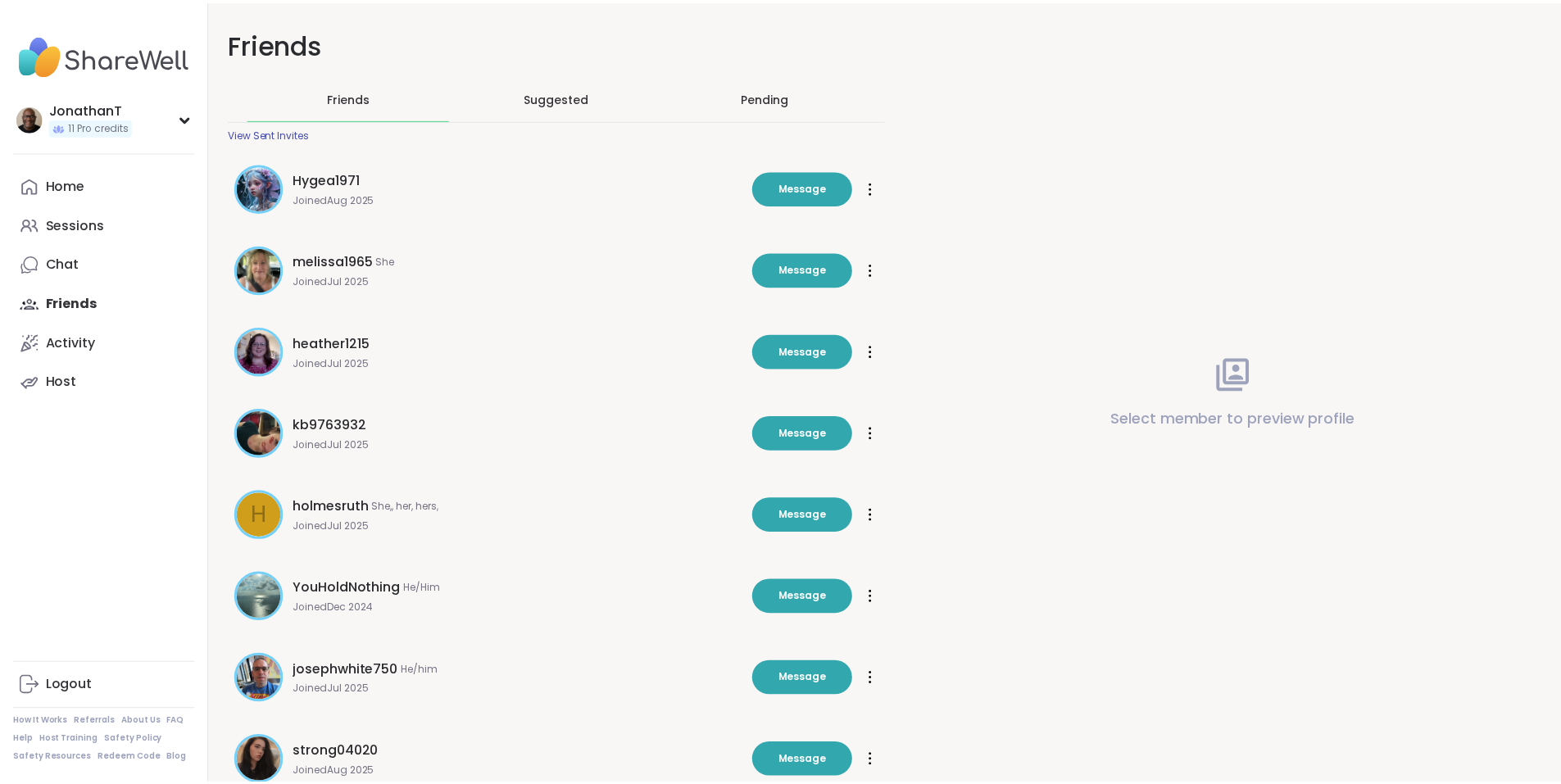 scroll, scrollTop: 0, scrollLeft: 0, axis: both 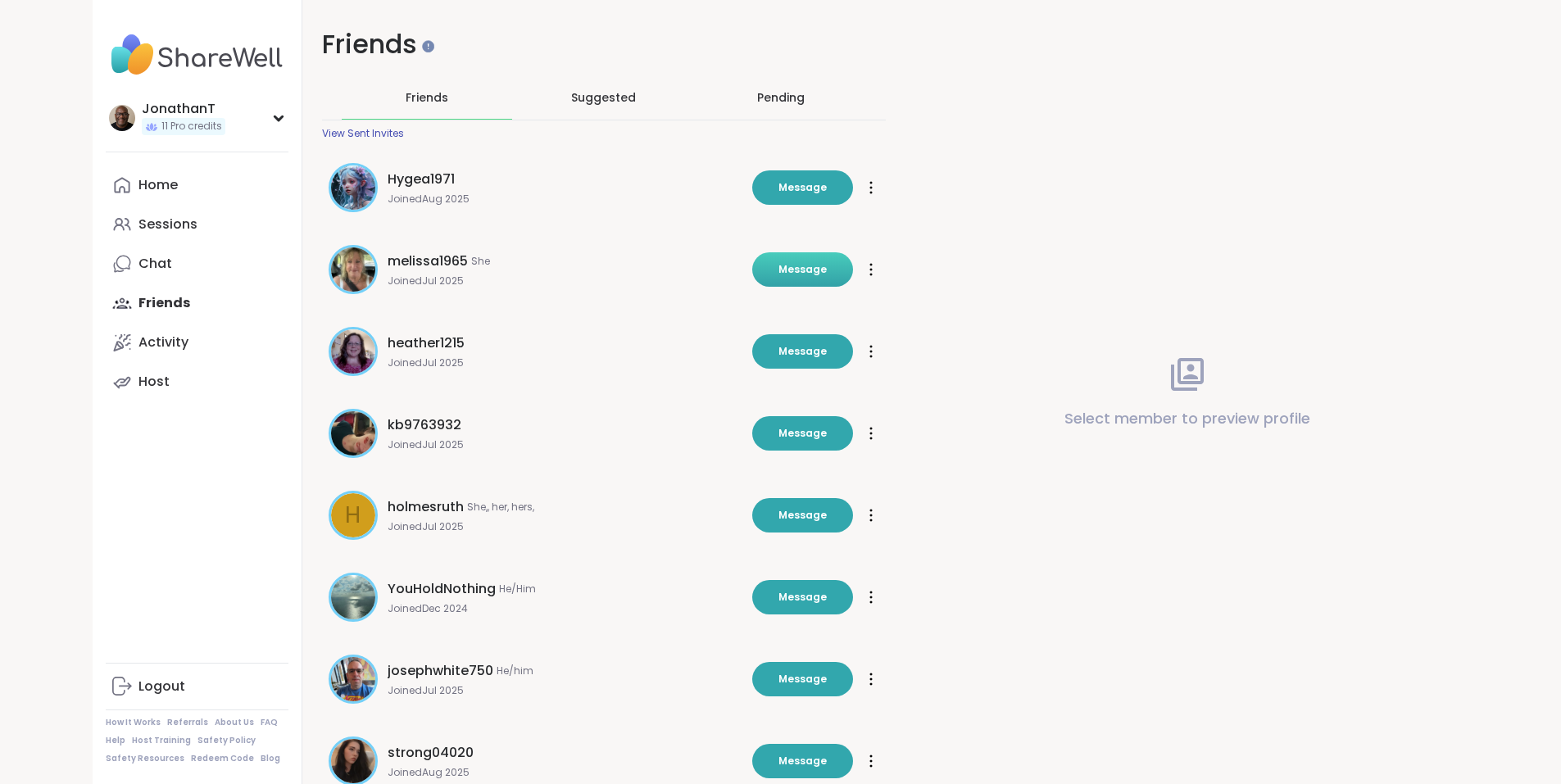 click on "Message" at bounding box center (802, 270) 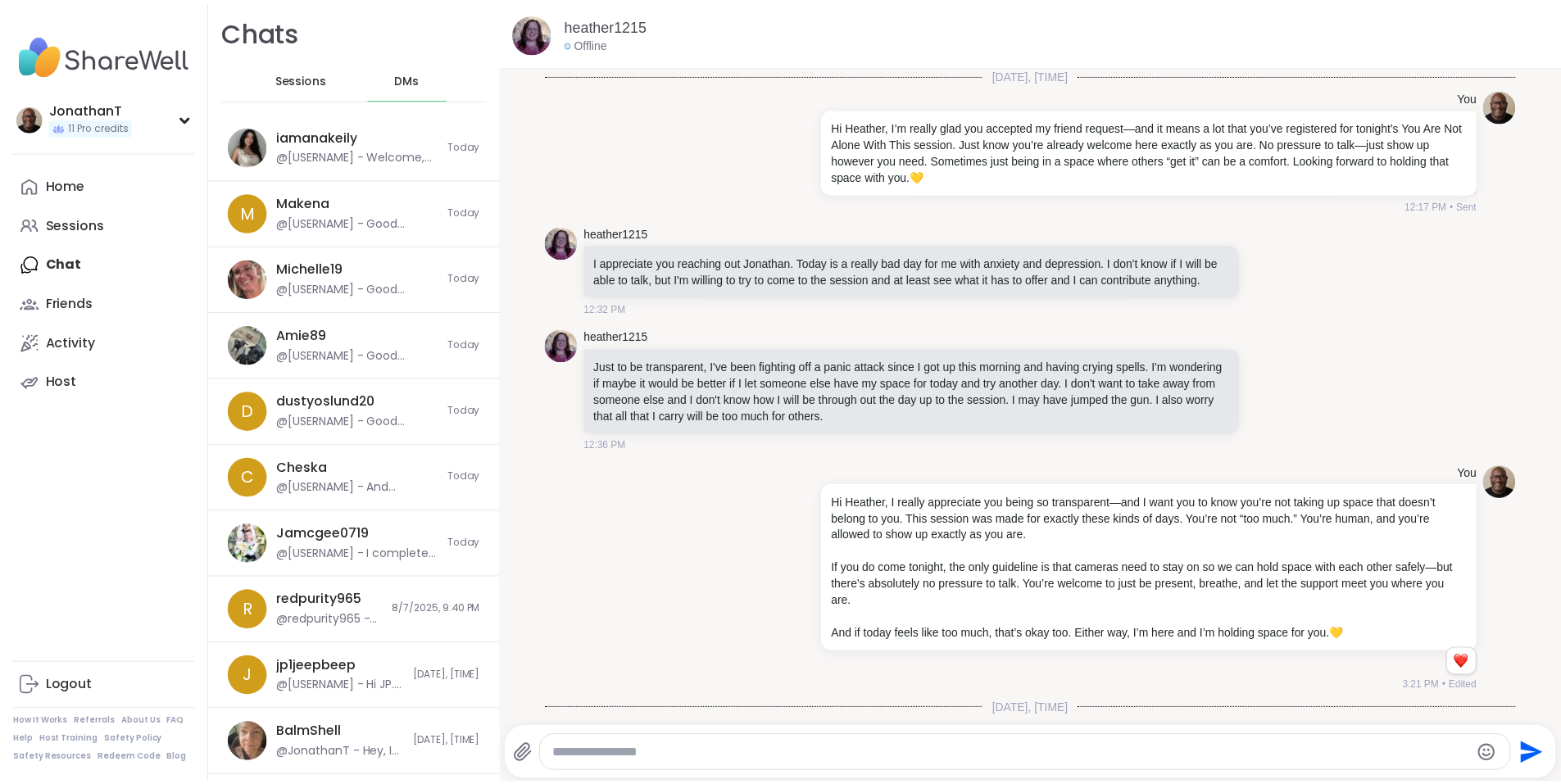scroll, scrollTop: 120, scrollLeft: 0, axis: vertical 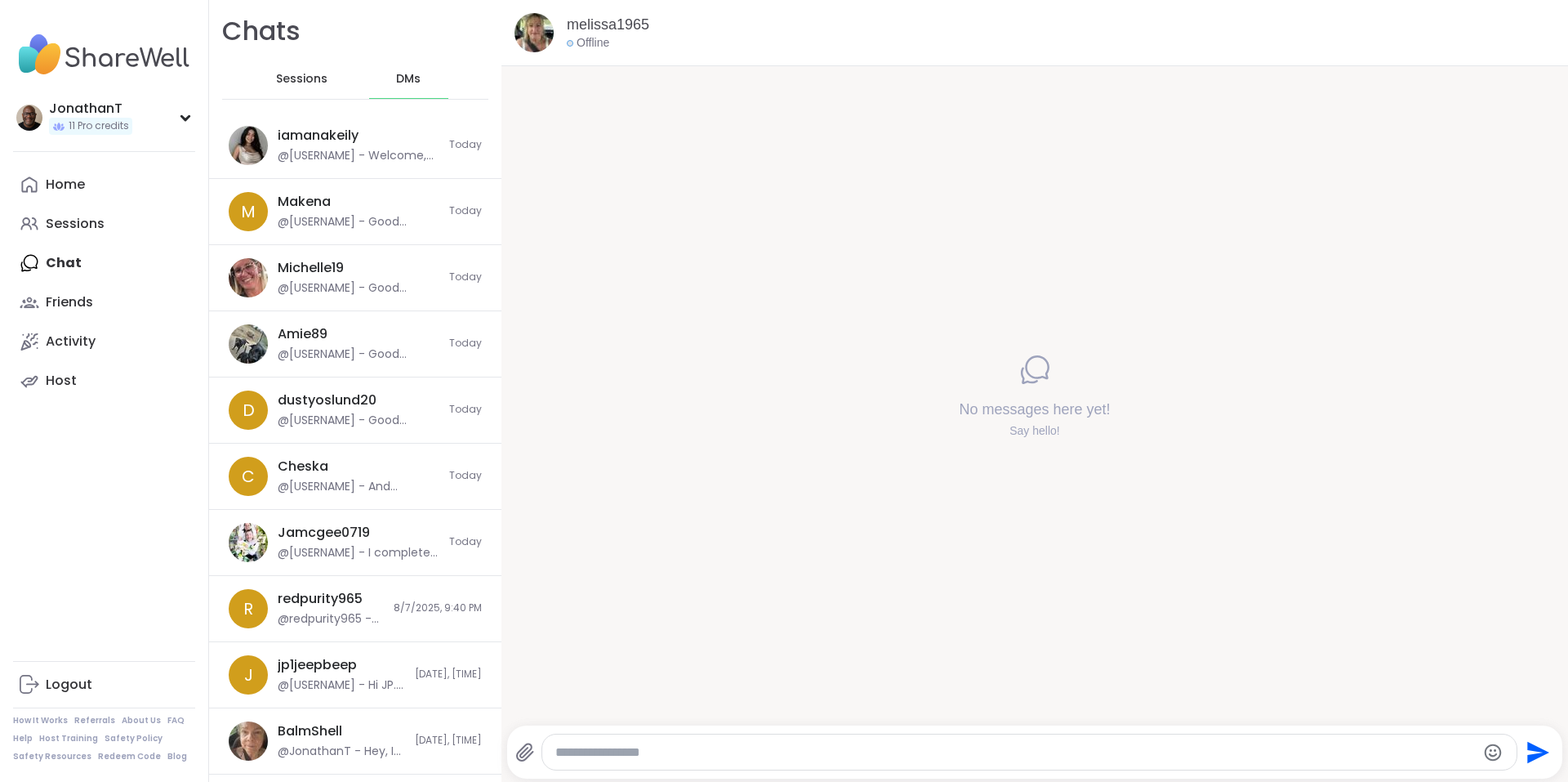 click at bounding box center [1016, 753] 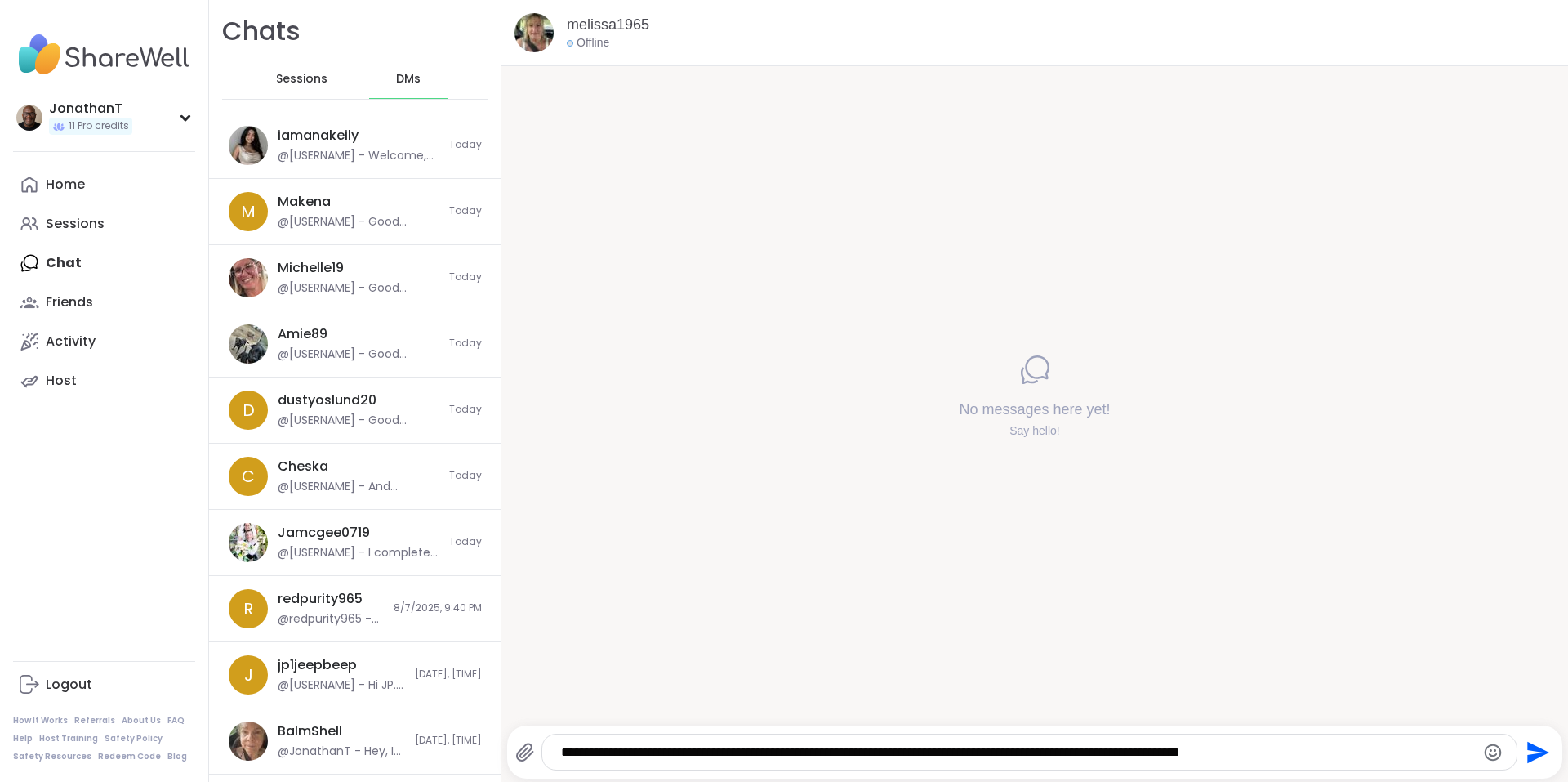 type on "**********" 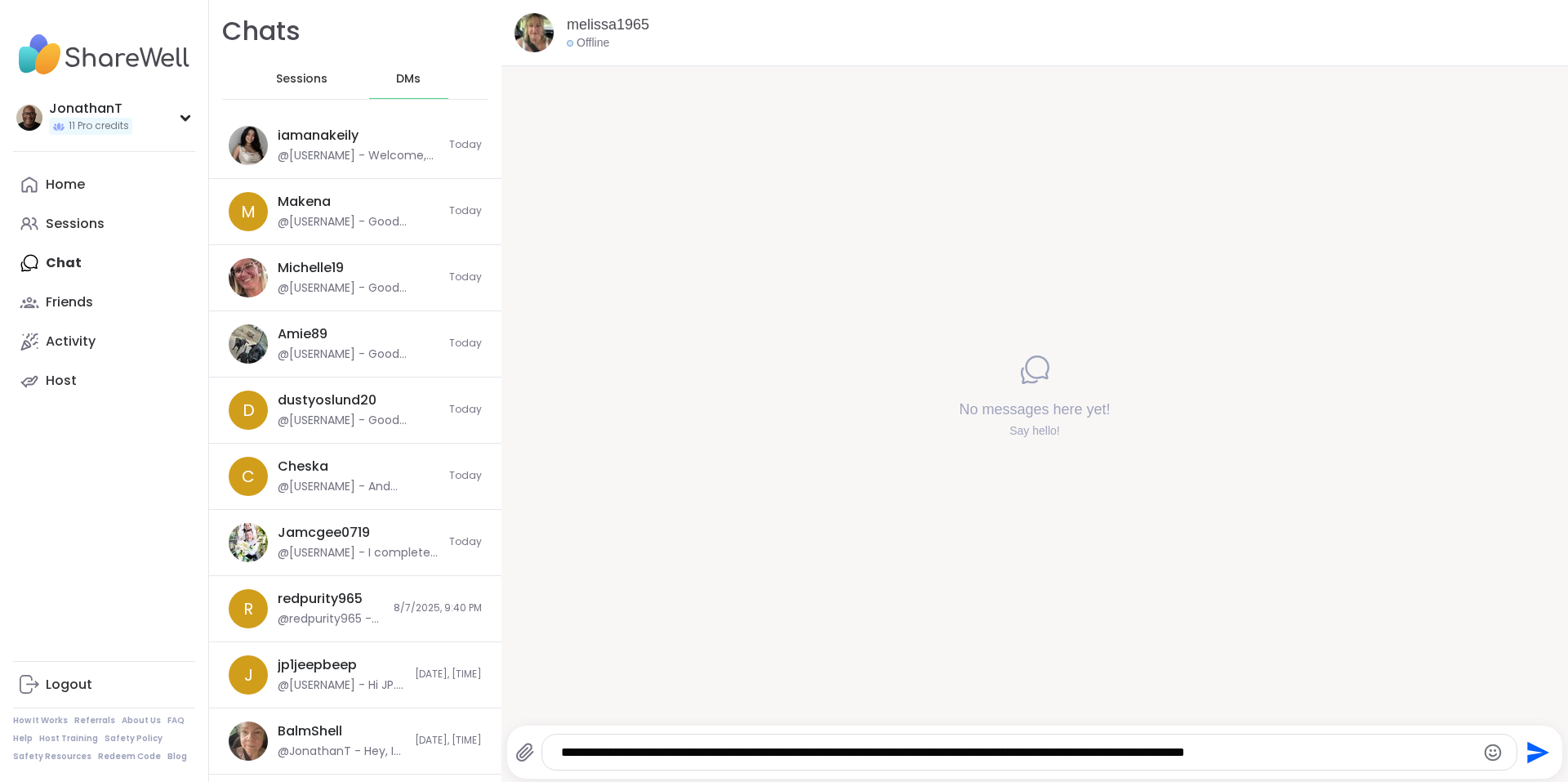 type 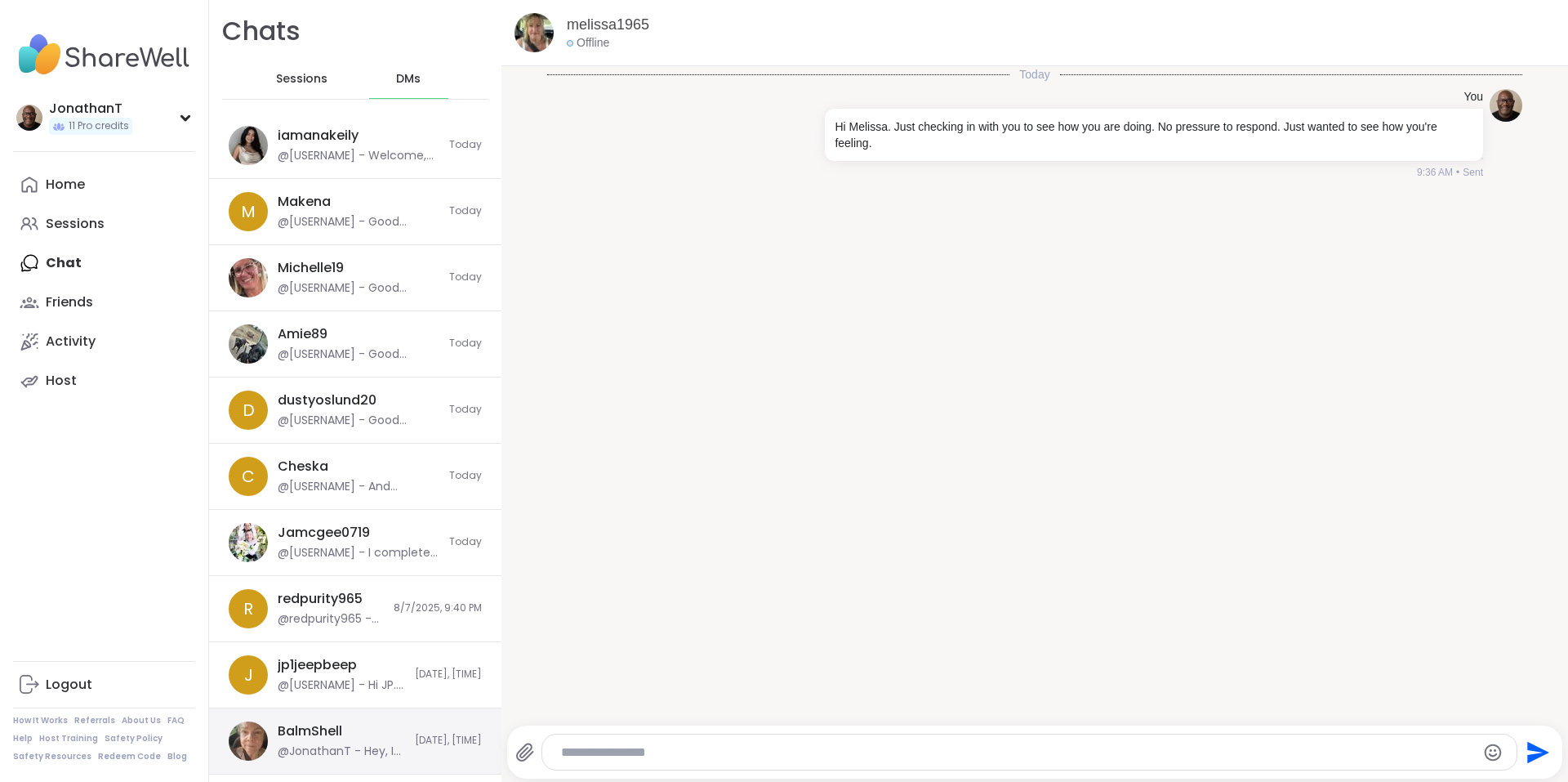 click on "BalmShell @JonathanT - Hey, I just wanted to say how meaningful your share was. Three days out of that kind of darkness is no small thing — I see the strength in that. I hope you’re giving yourself credit for the shift. And if things ever feel heavy again, I hope you’ll remember this moment. I’m really glad you’re here." at bounding box center [341, 741] 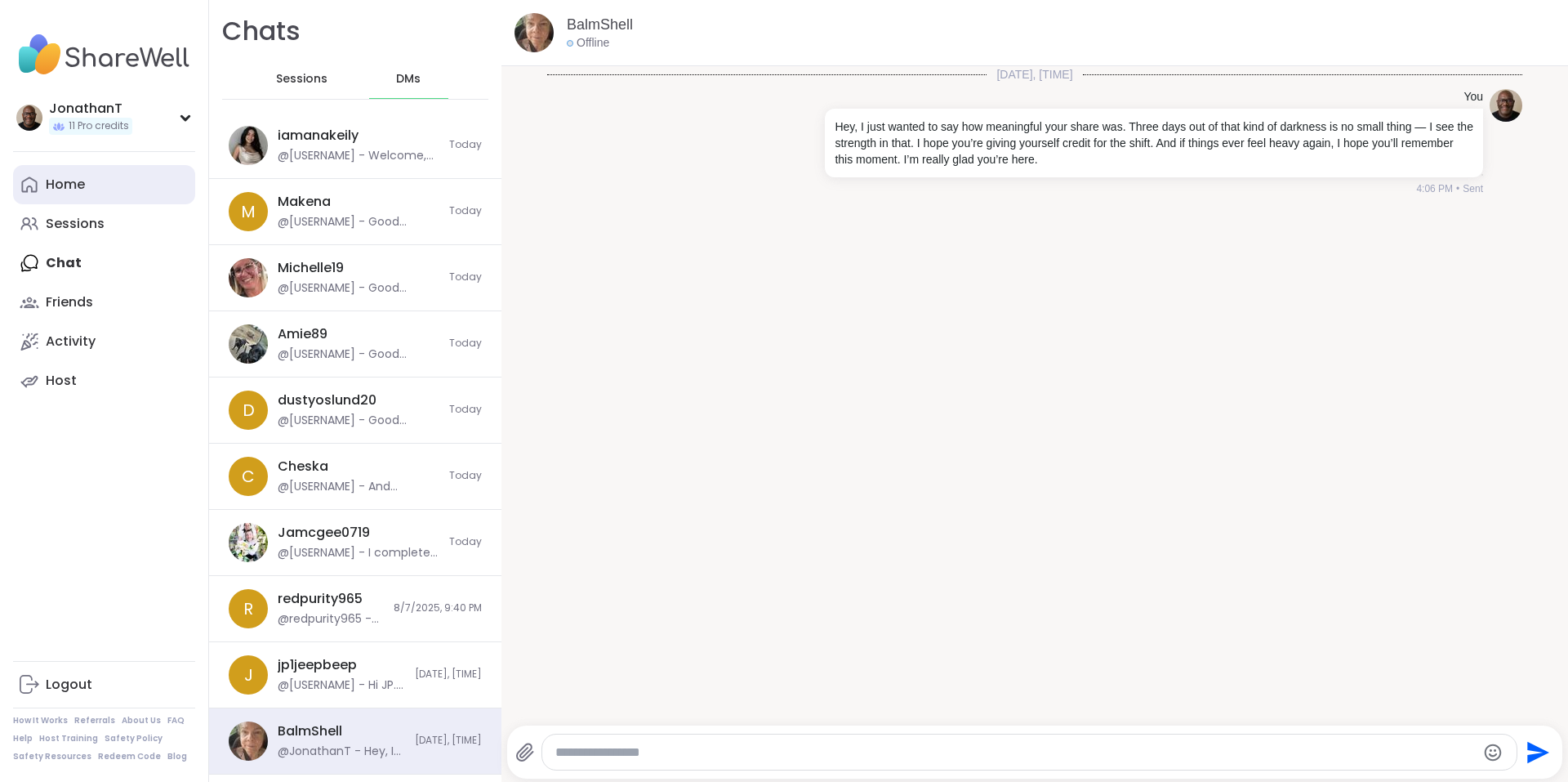 click on "Home" at bounding box center [104, 185] 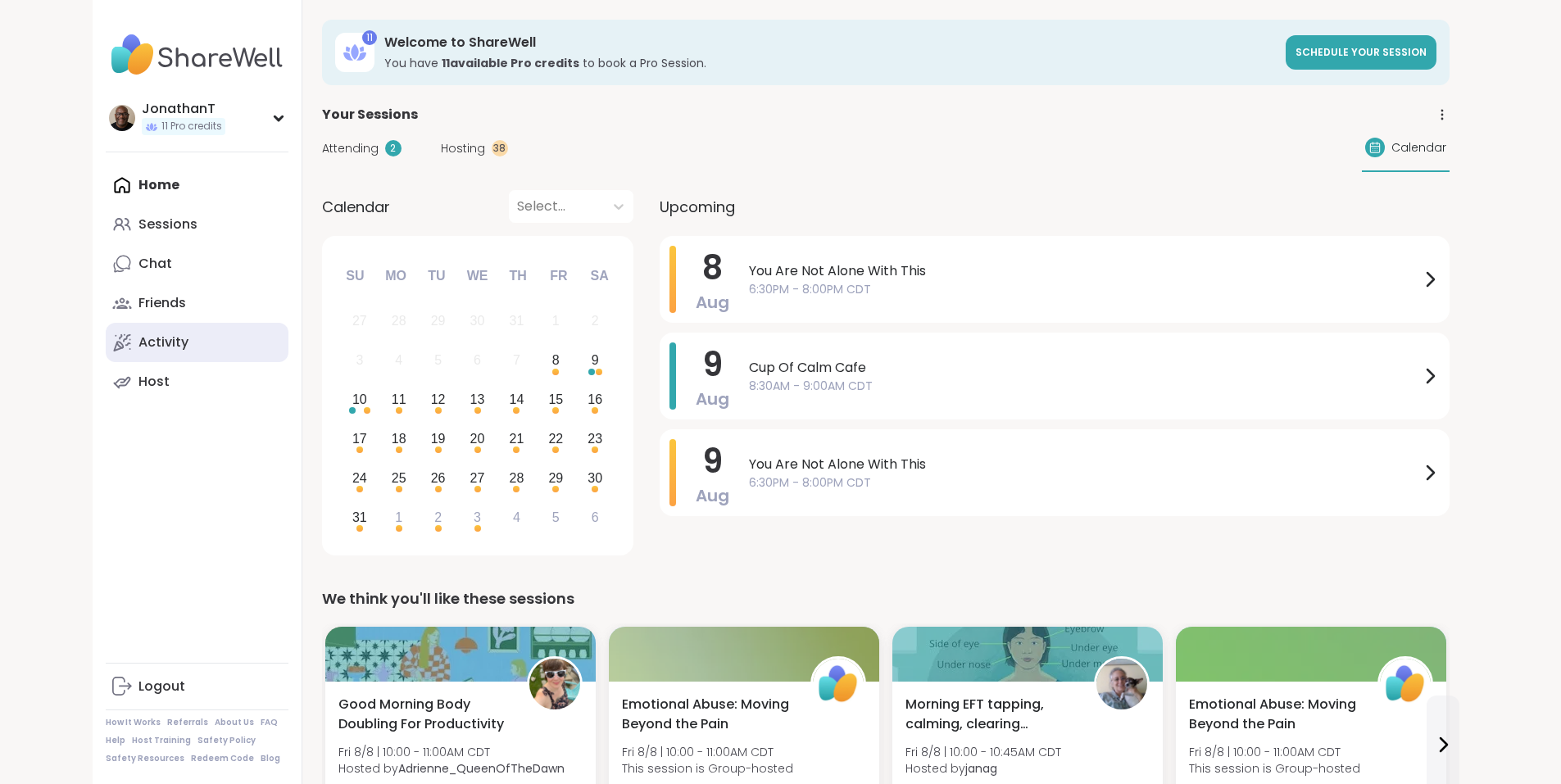 click on "Activity" at bounding box center (197, 342) 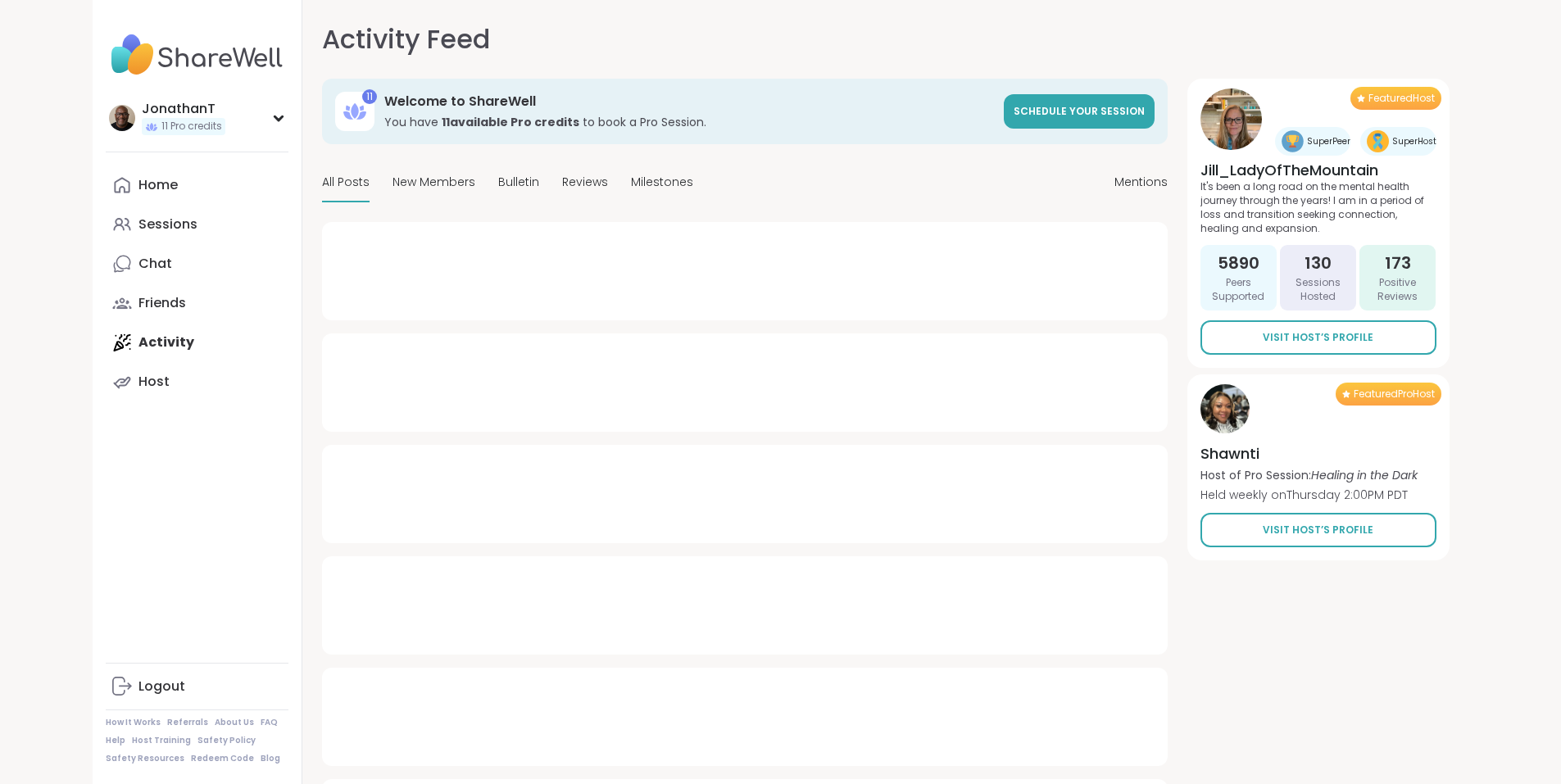 type on "*" 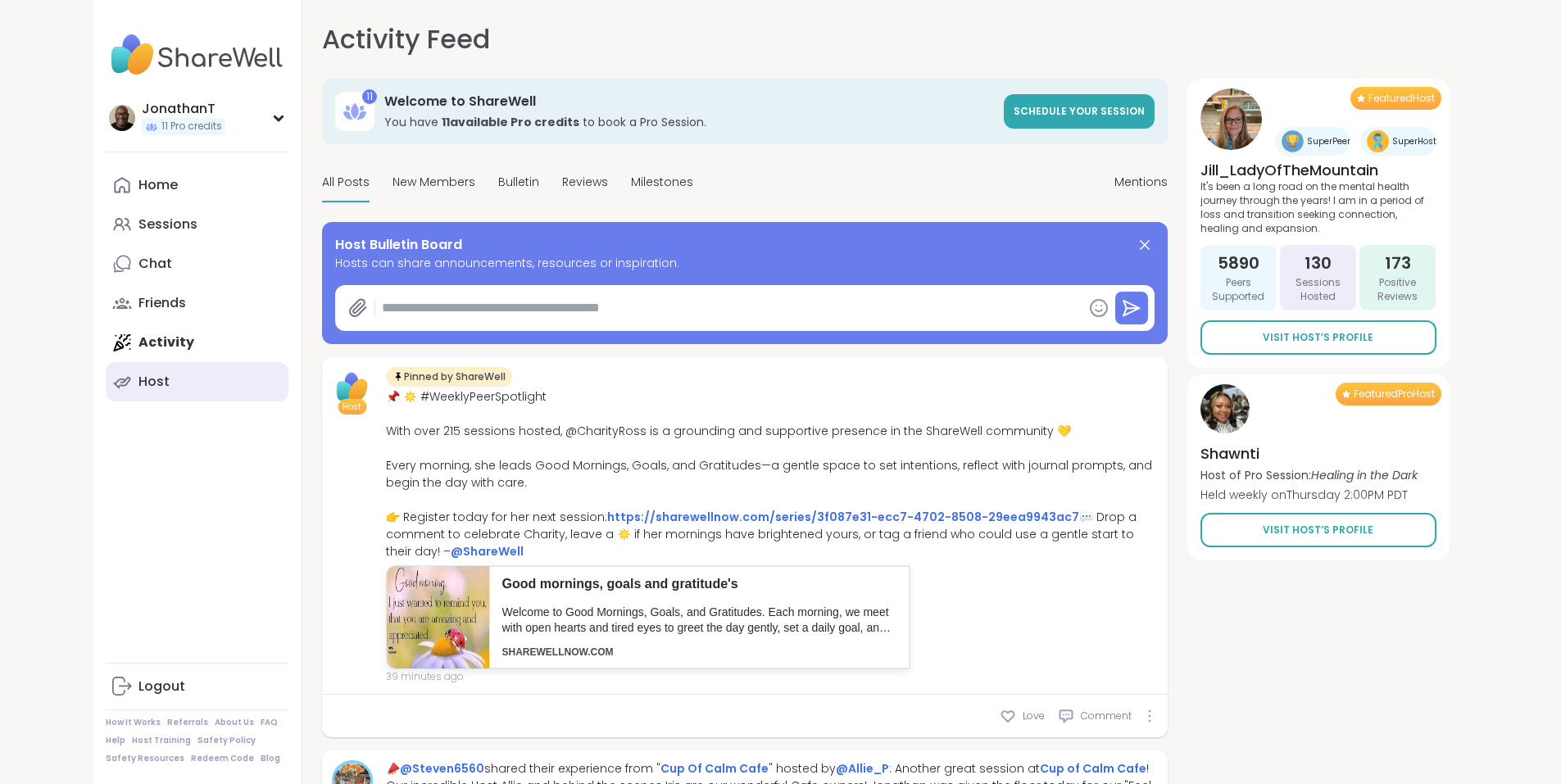click on "Host" at bounding box center [154, 382] 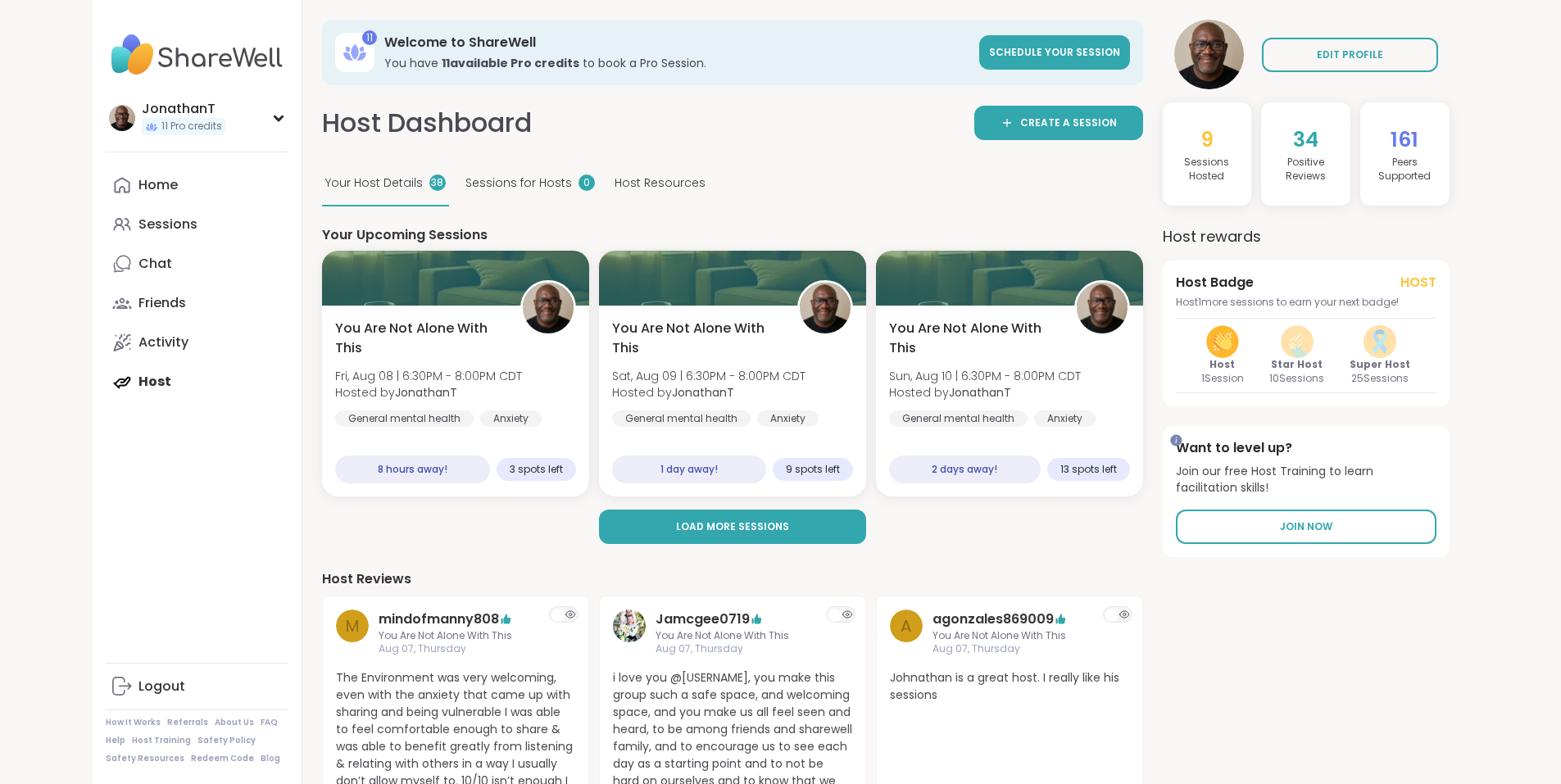 scroll, scrollTop: 0, scrollLeft: 0, axis: both 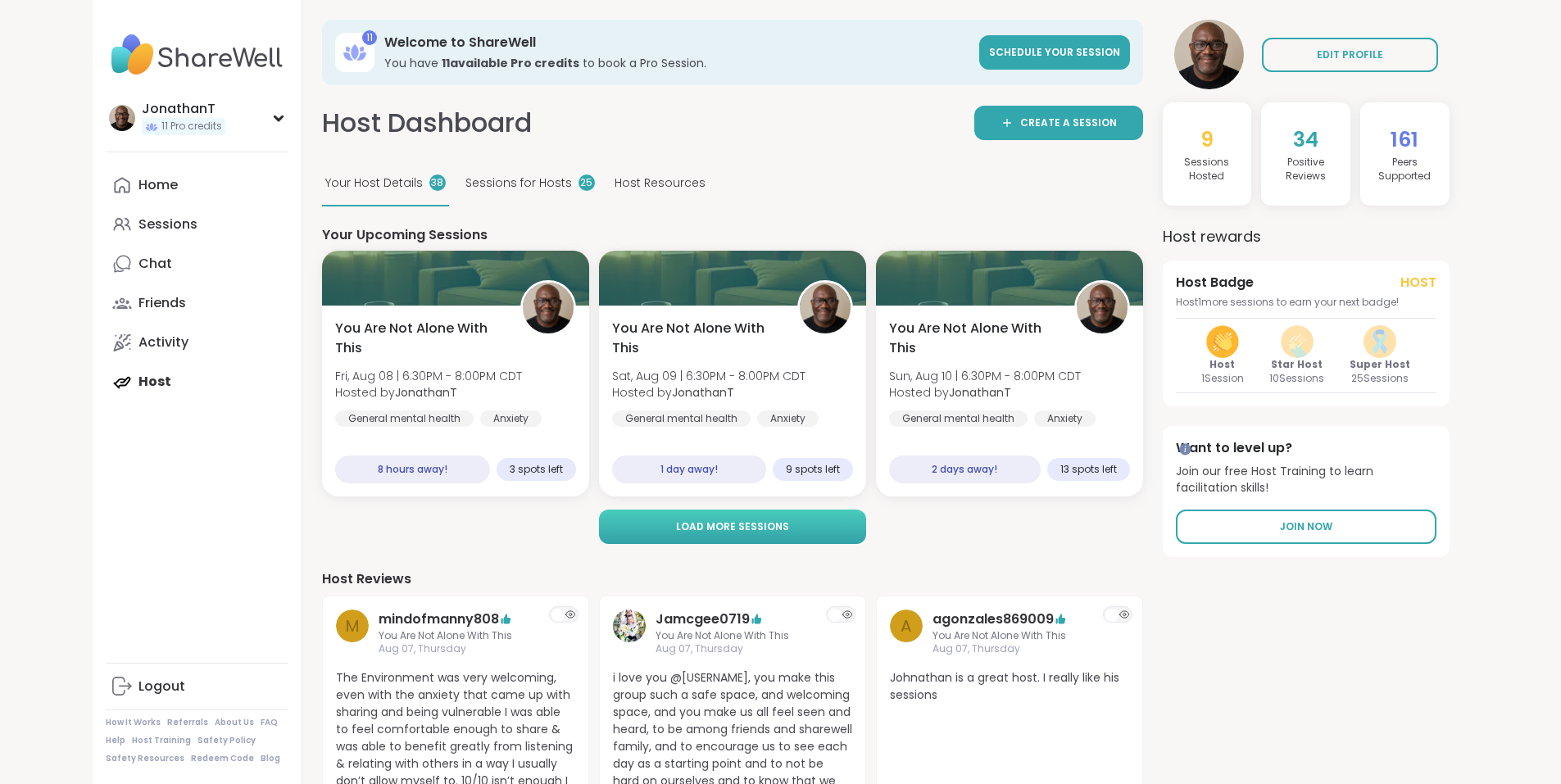click on "Load more sessions" at bounding box center [733, 527] 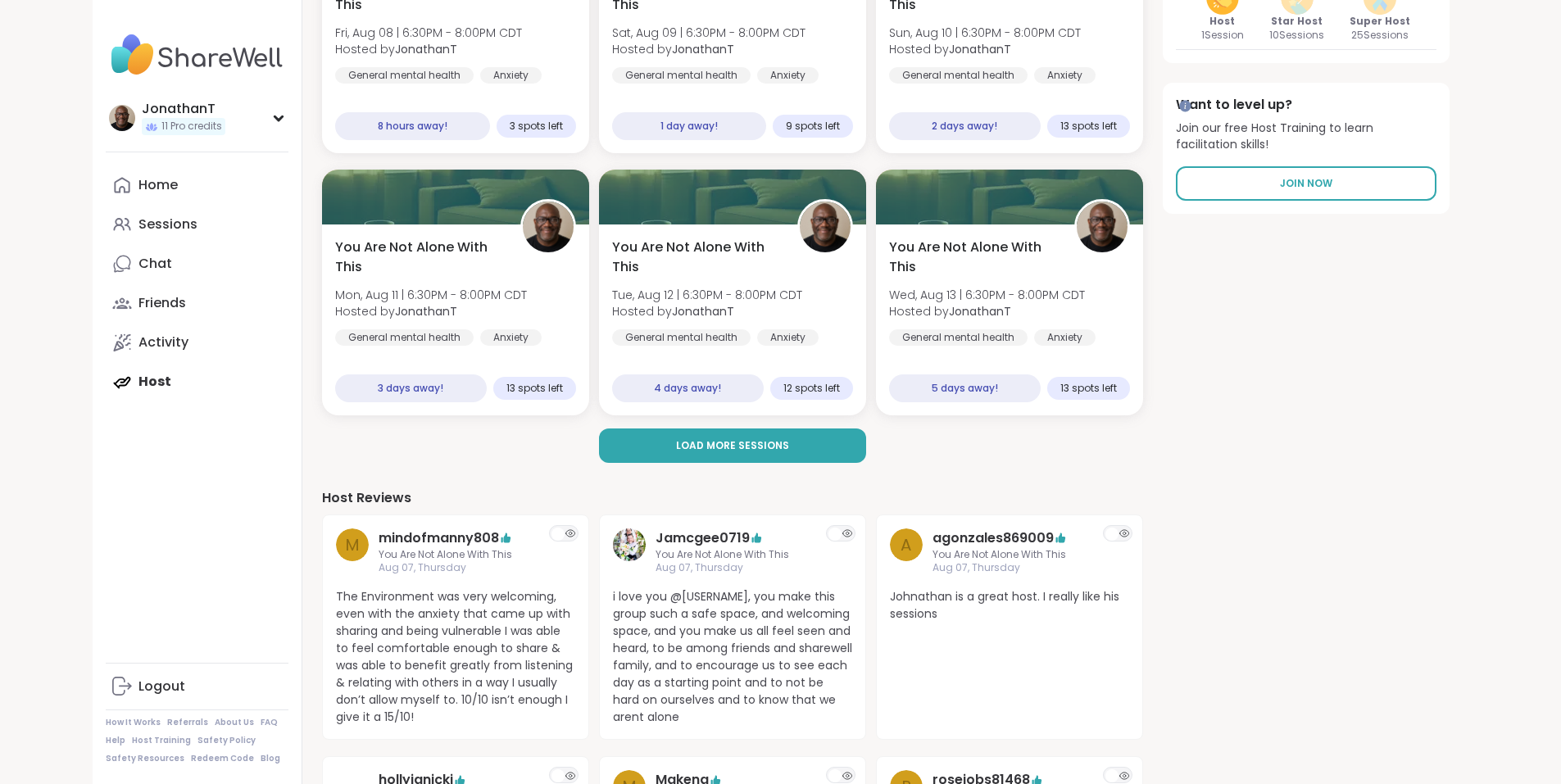 scroll, scrollTop: 8, scrollLeft: 0, axis: vertical 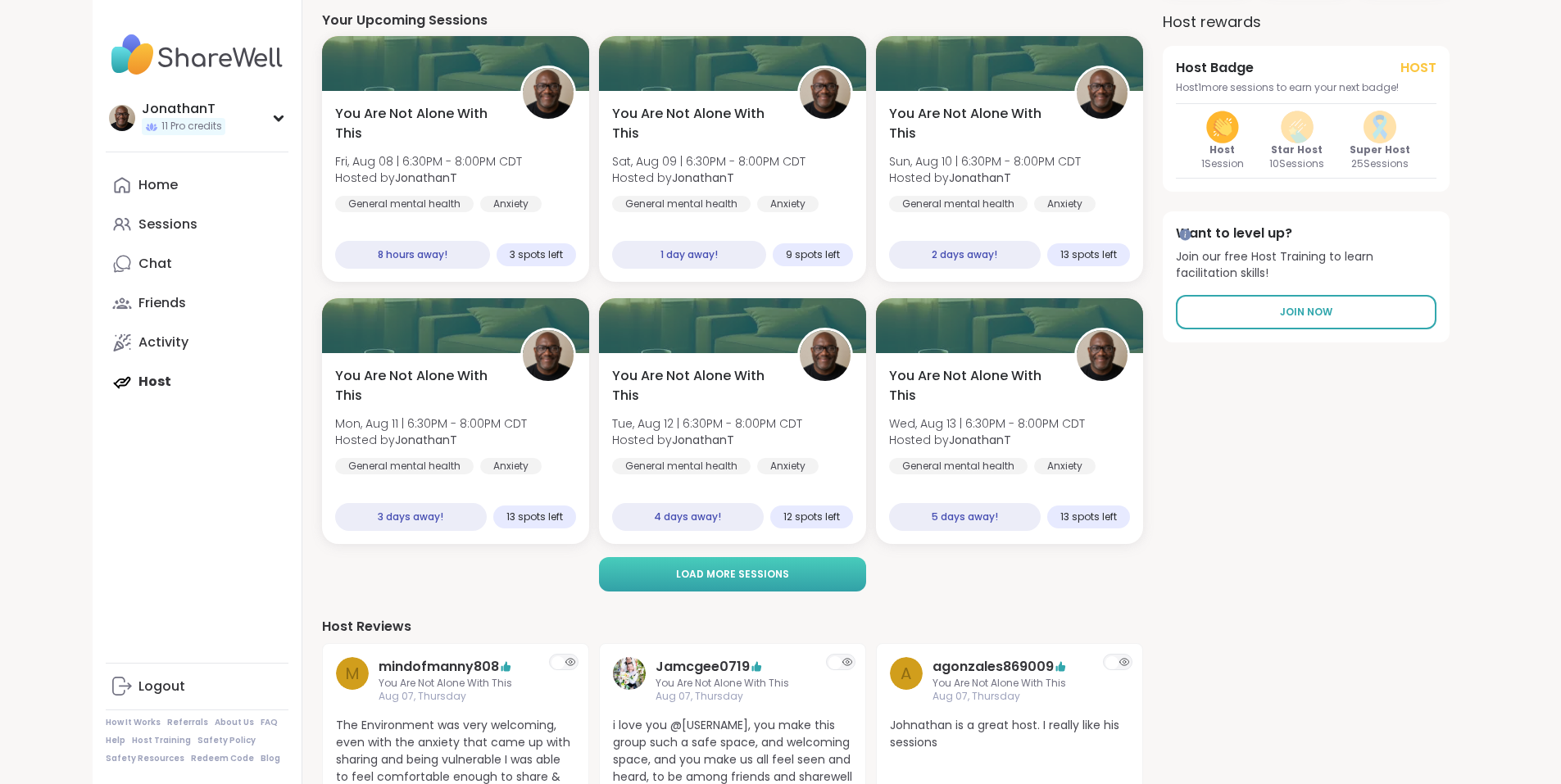 click on "Load more sessions" at bounding box center [733, 574] 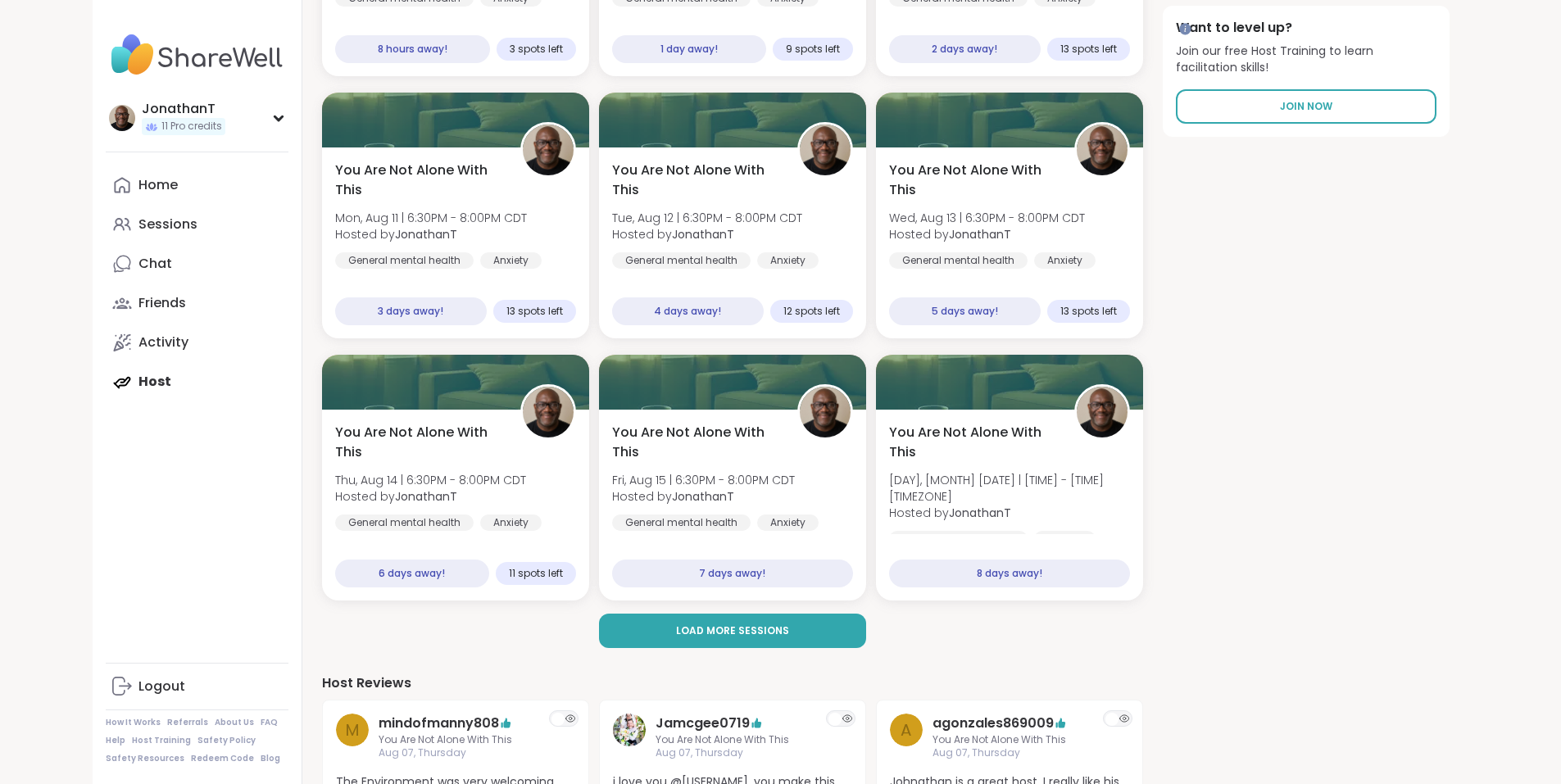 scroll, scrollTop: 435, scrollLeft: 0, axis: vertical 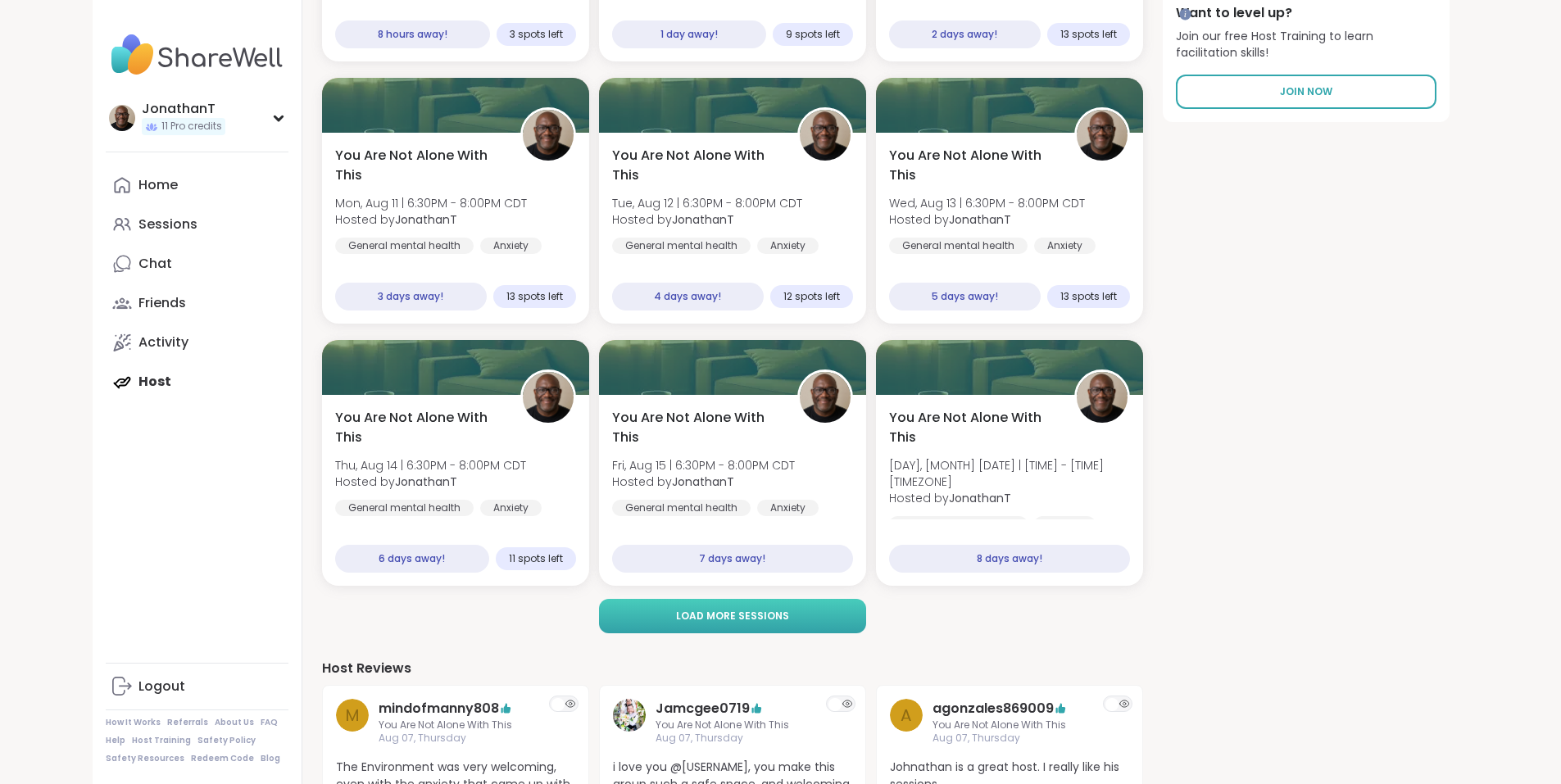 click on "Load more sessions" at bounding box center [733, 616] 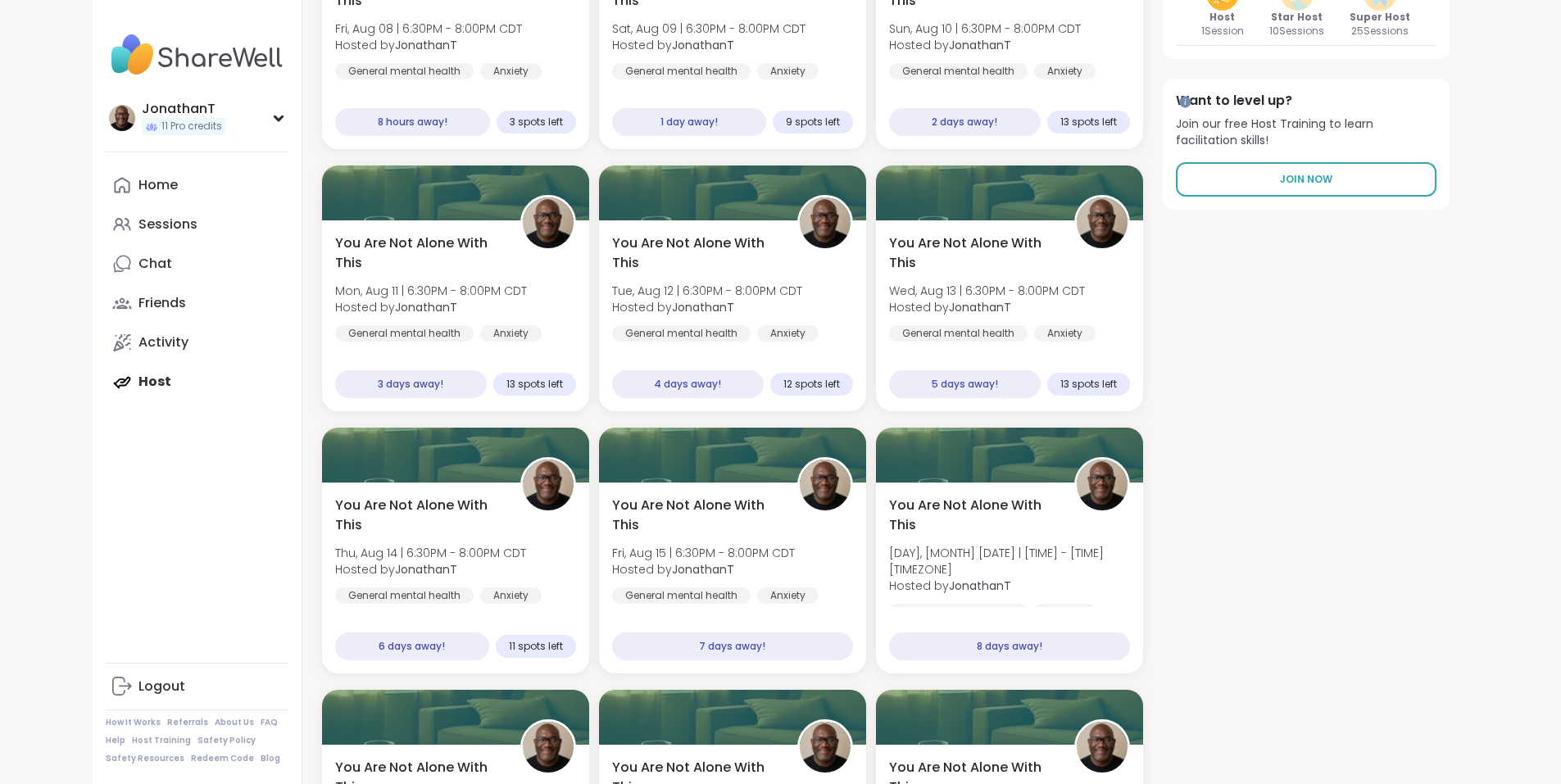 scroll, scrollTop: 315, scrollLeft: 0, axis: vertical 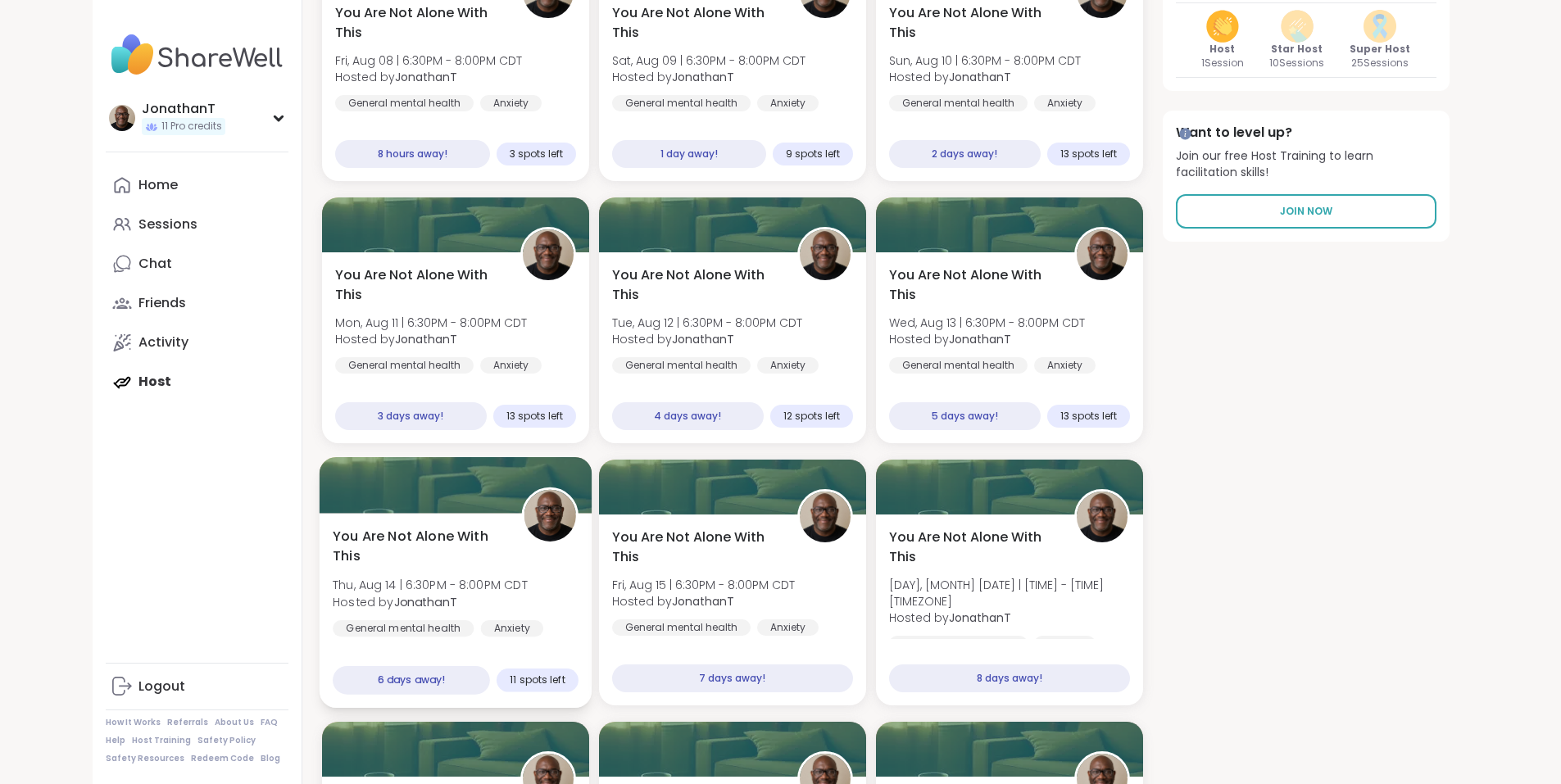 click on "You Are Not Alone With This Thu, Aug 14 | 6:30PM - 8:00PM CDT Hosted by  JonathanT General mental health Anxiety Depression" at bounding box center (456, 593) 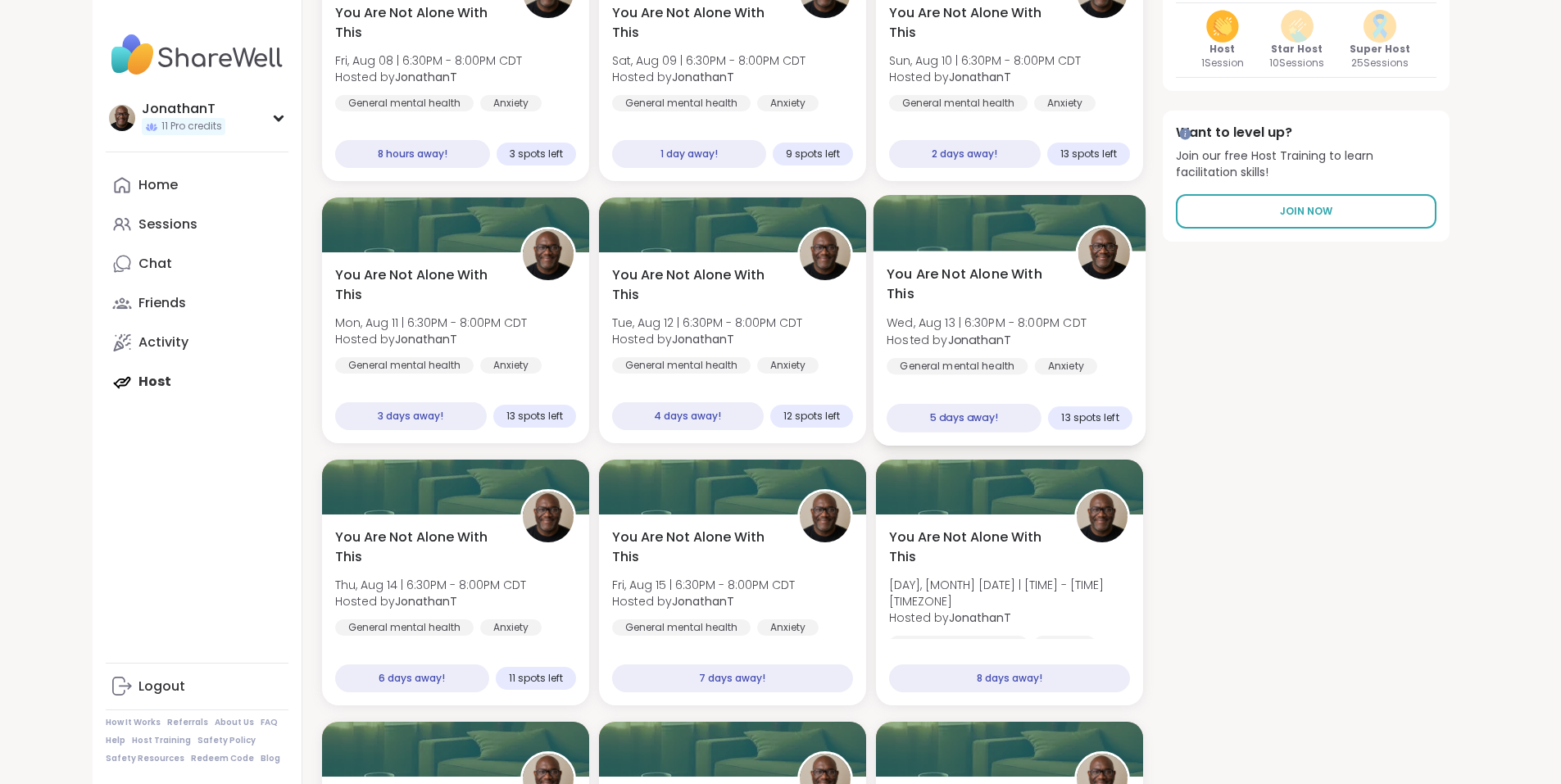 click on "You Are Not Alone With This Wed, Aug 13 | 6:30PM - 8:00PM CDT Hosted by  JonathanT General mental health Anxiety Depression 5 days away! 13 spots left" at bounding box center [1009, 349] 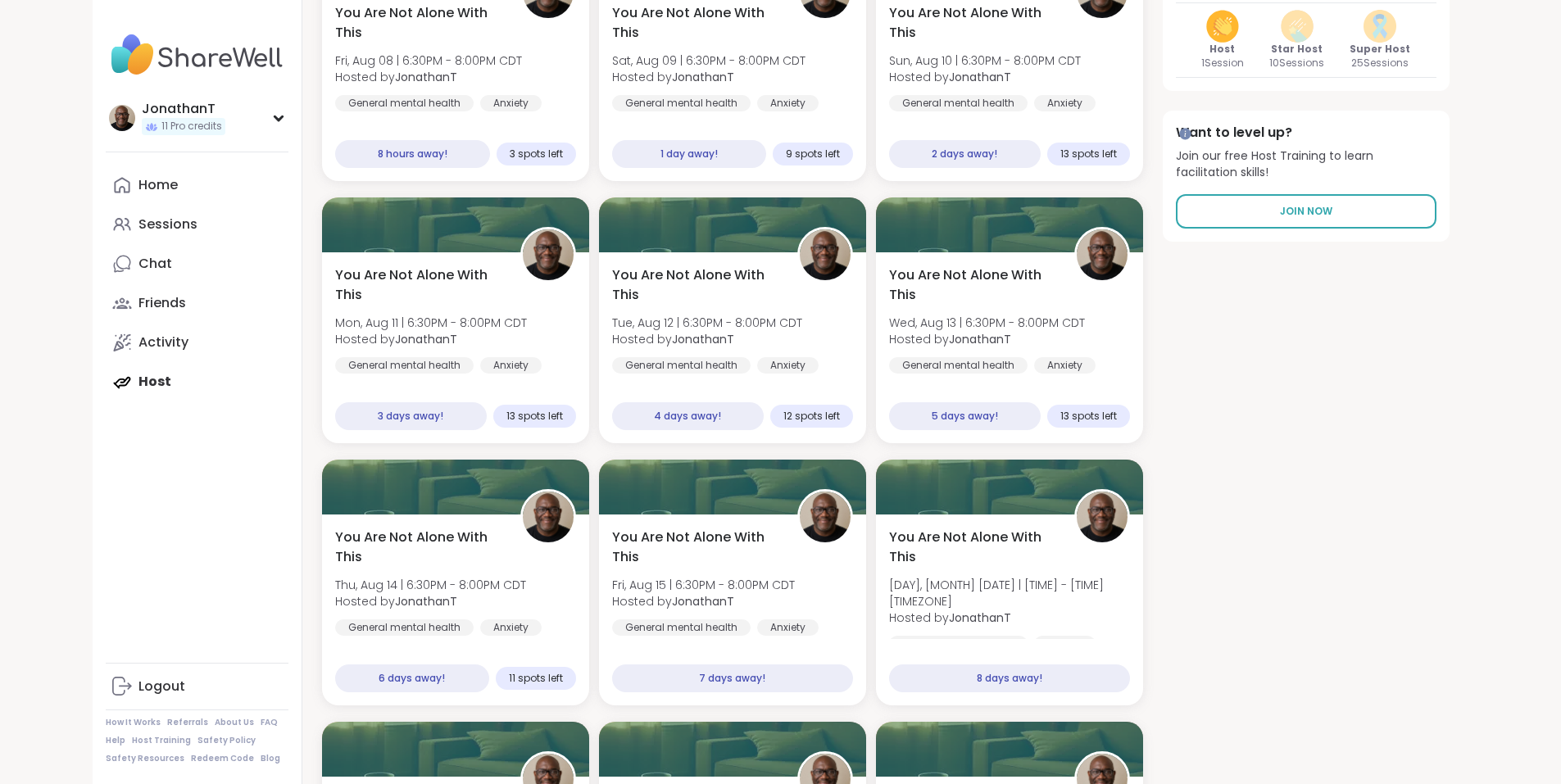 click at bounding box center [1297, 26] 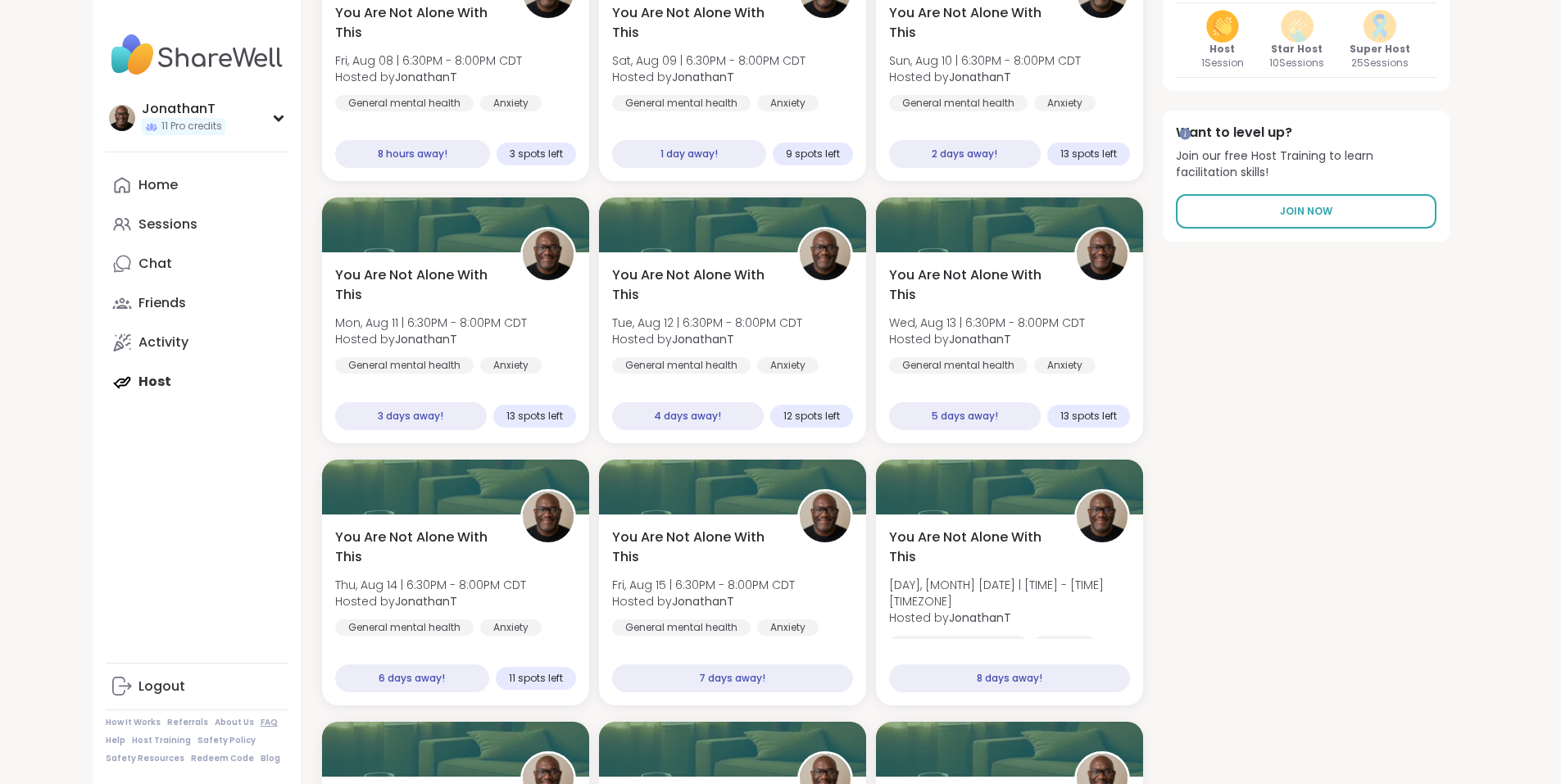click on "FAQ" at bounding box center (269, 723) 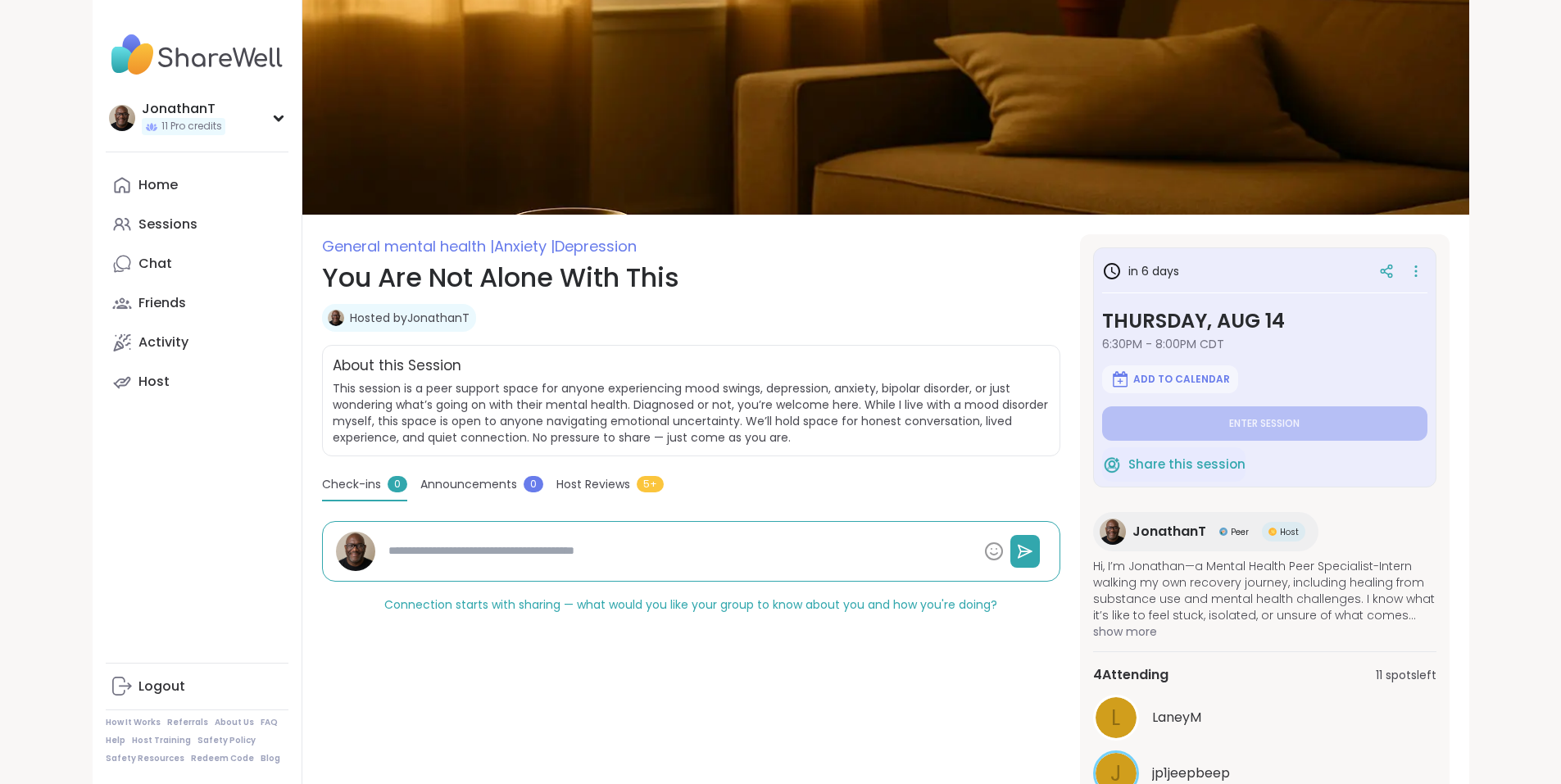 scroll, scrollTop: 0, scrollLeft: 0, axis: both 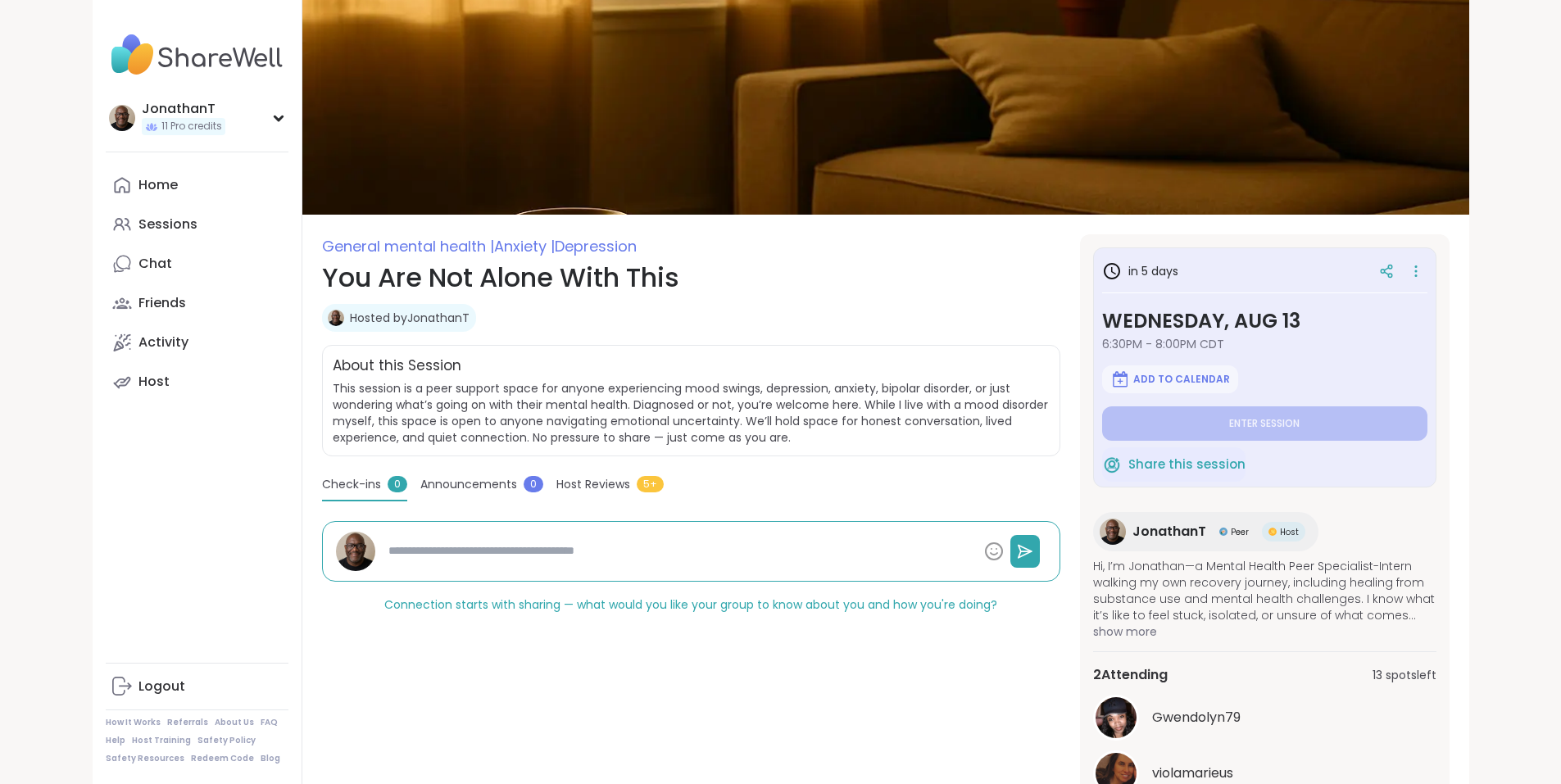 type on "*" 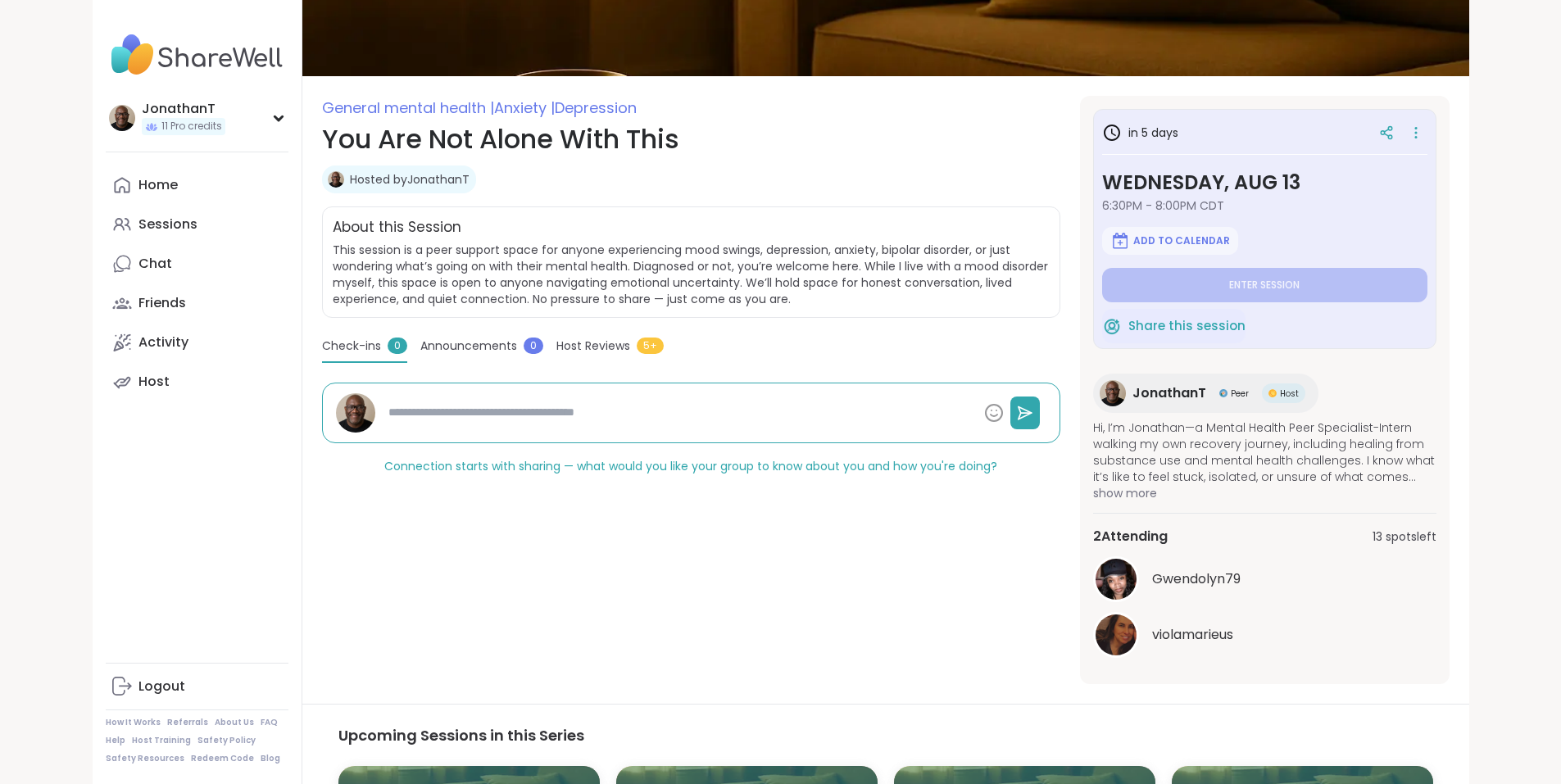 scroll, scrollTop: 0, scrollLeft: 0, axis: both 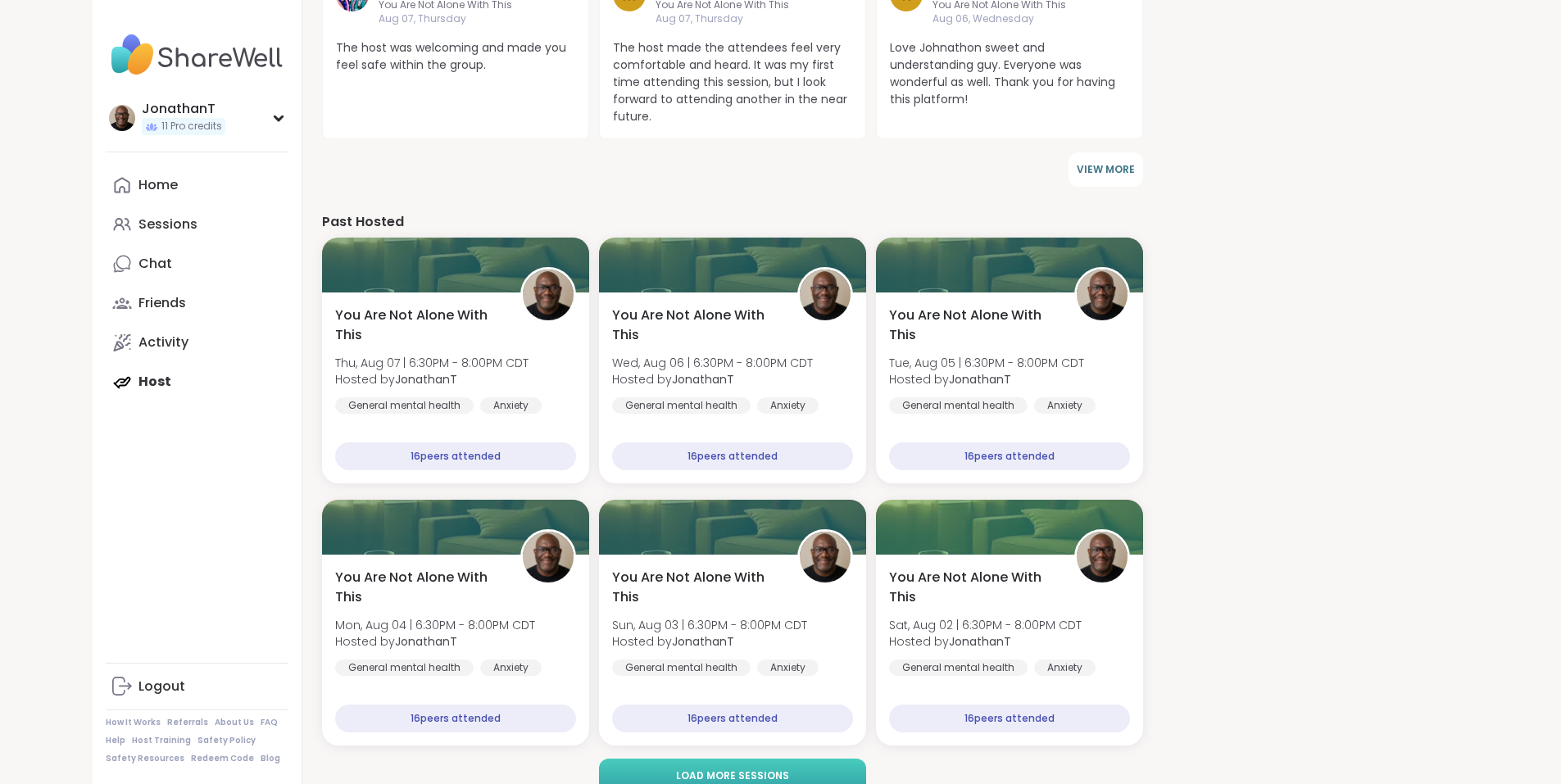 click on "Load more sessions" at bounding box center [733, 776] 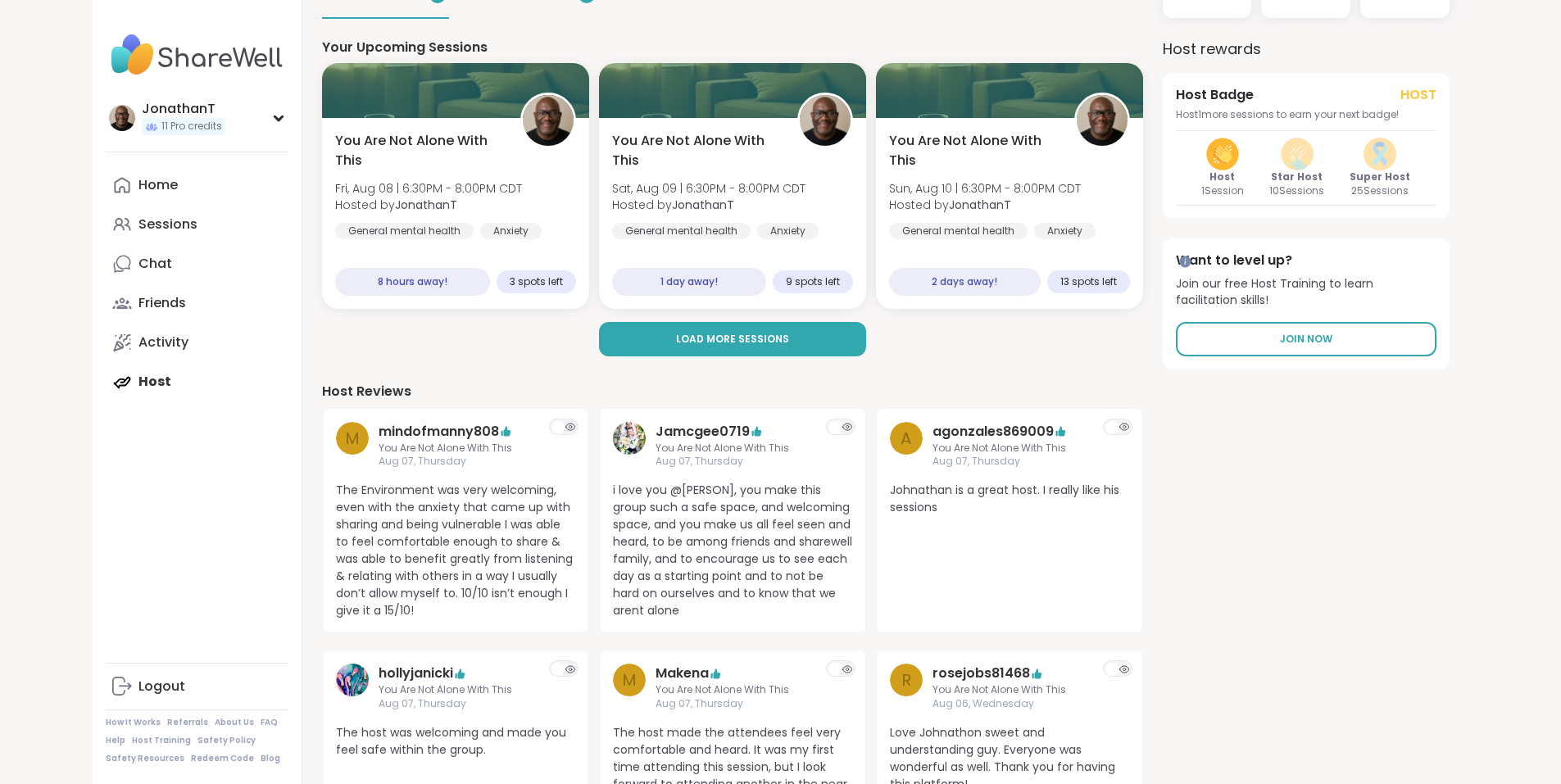 scroll, scrollTop: 0, scrollLeft: 0, axis: both 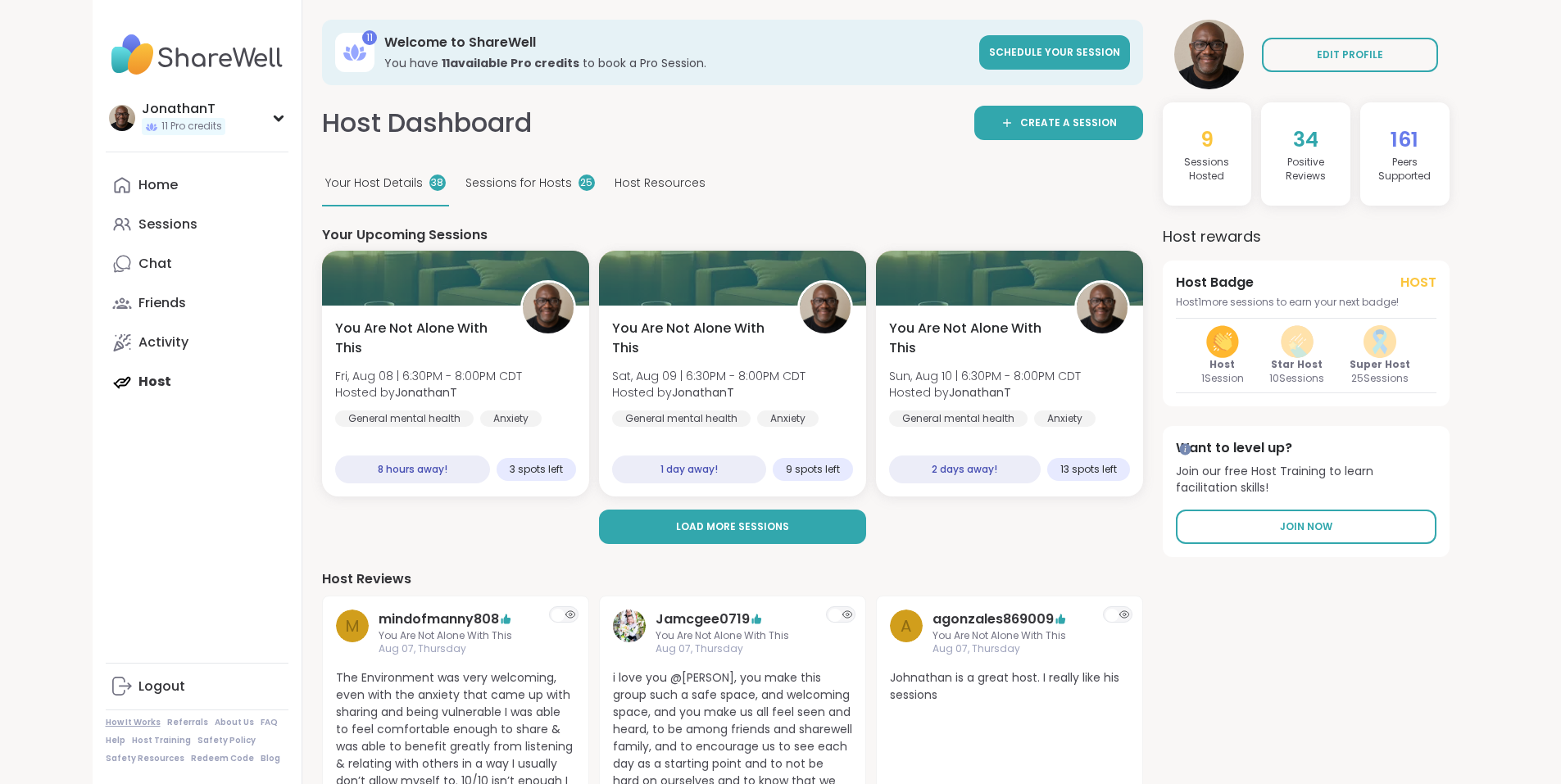 click on "How It Works" at bounding box center [133, 723] 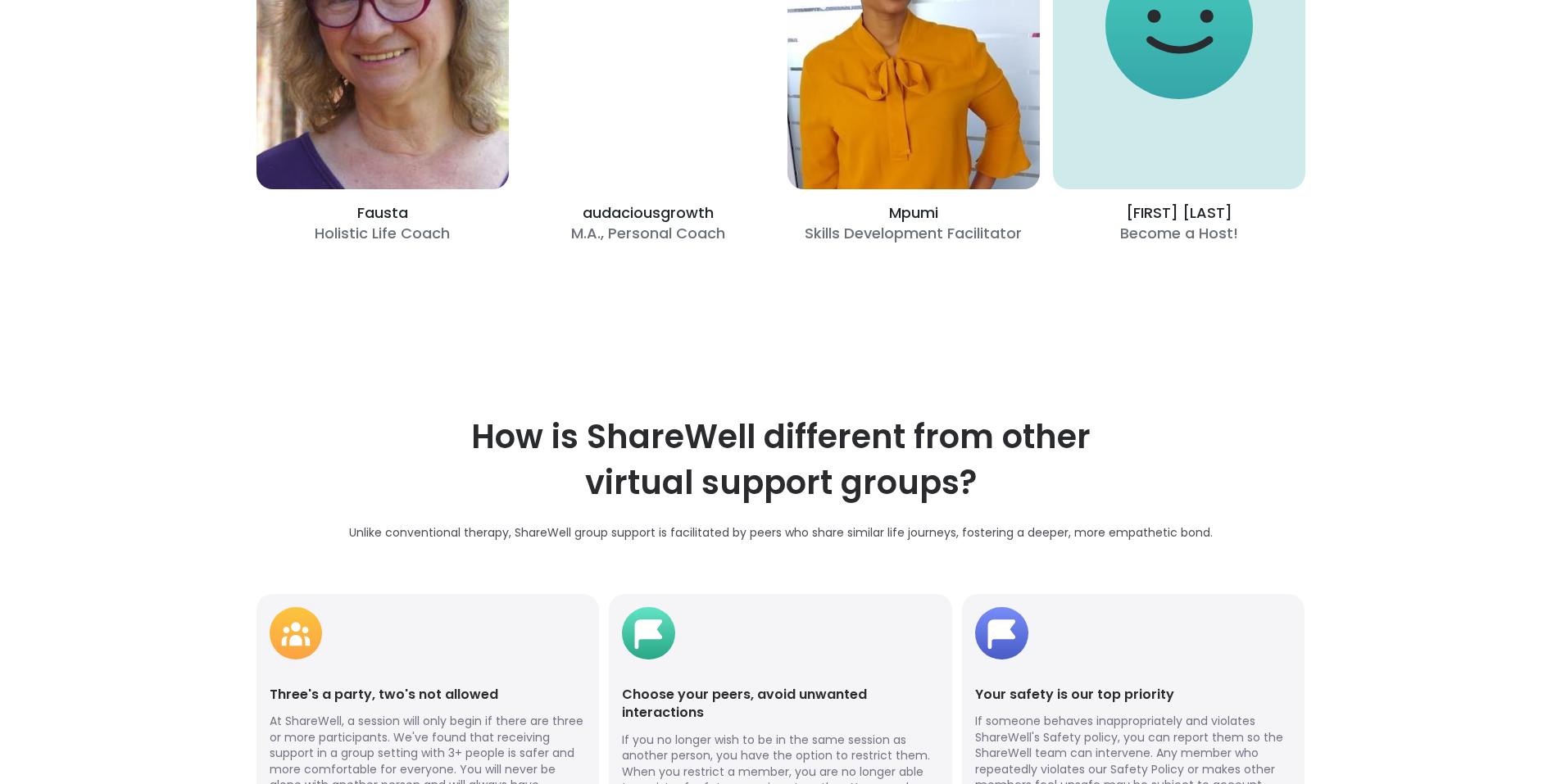 scroll, scrollTop: 3104, scrollLeft: 0, axis: vertical 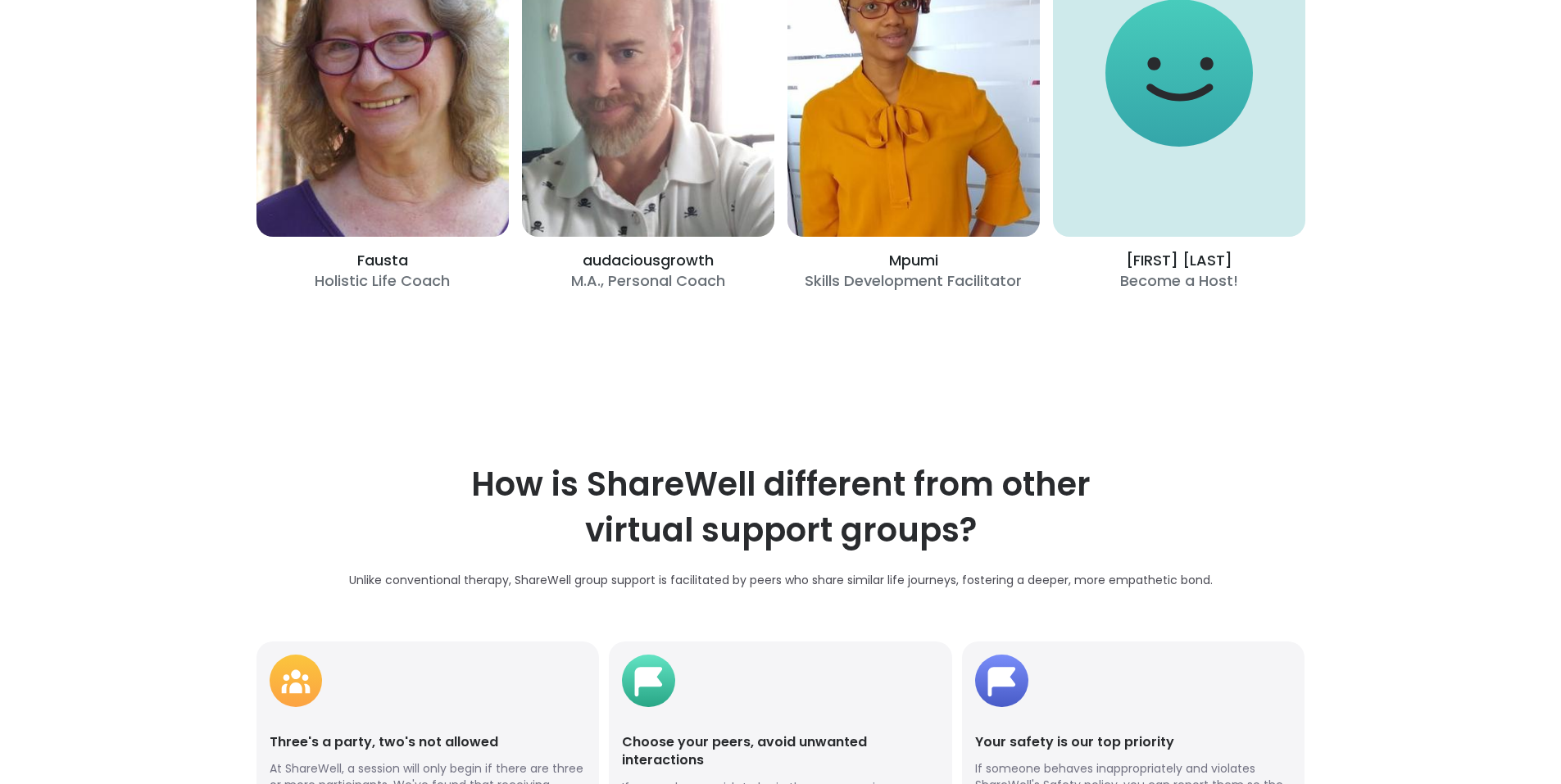 click on "Learn About Host Training" at bounding box center (1183, -179) 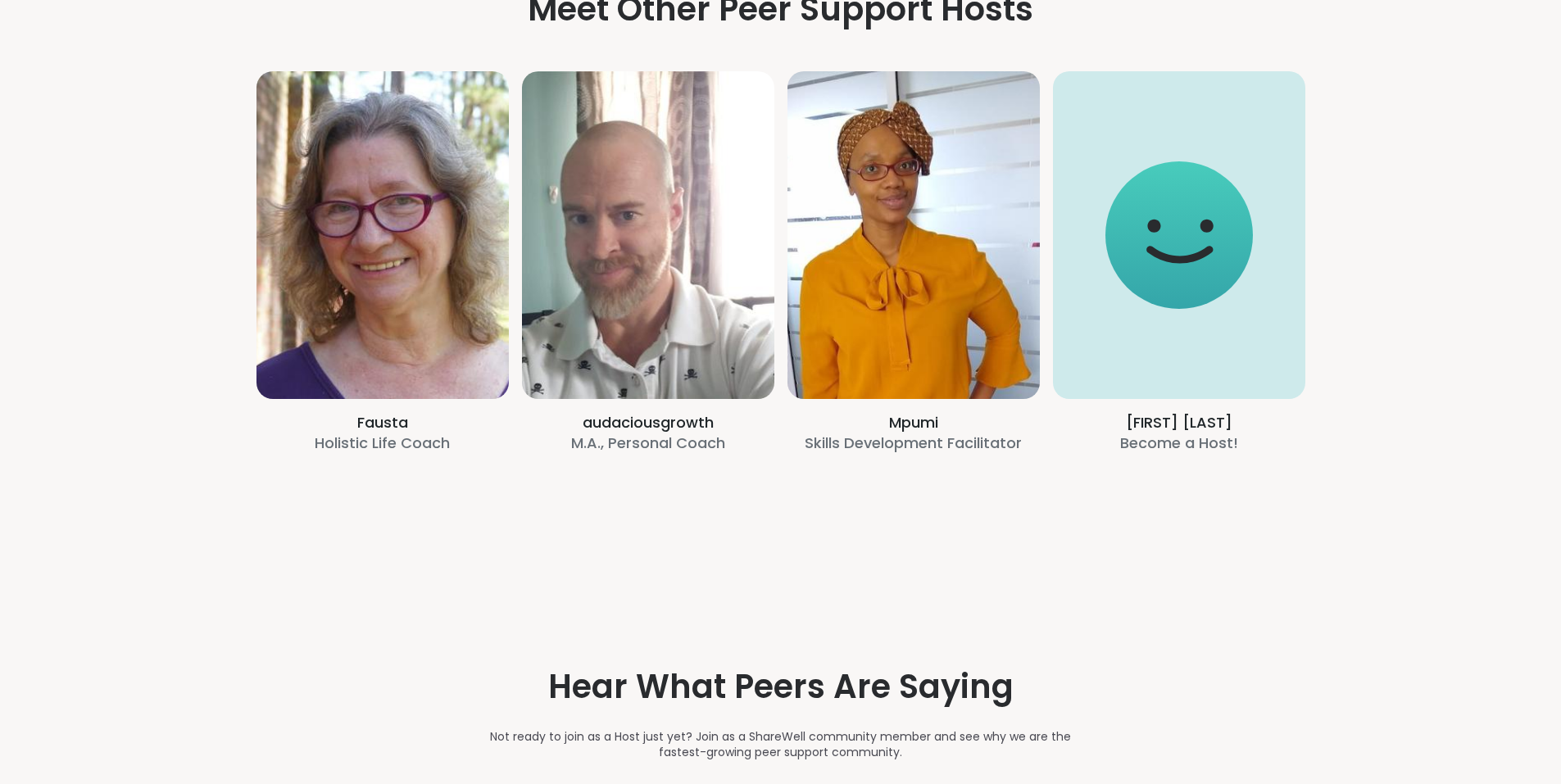 scroll, scrollTop: 0, scrollLeft: 0, axis: both 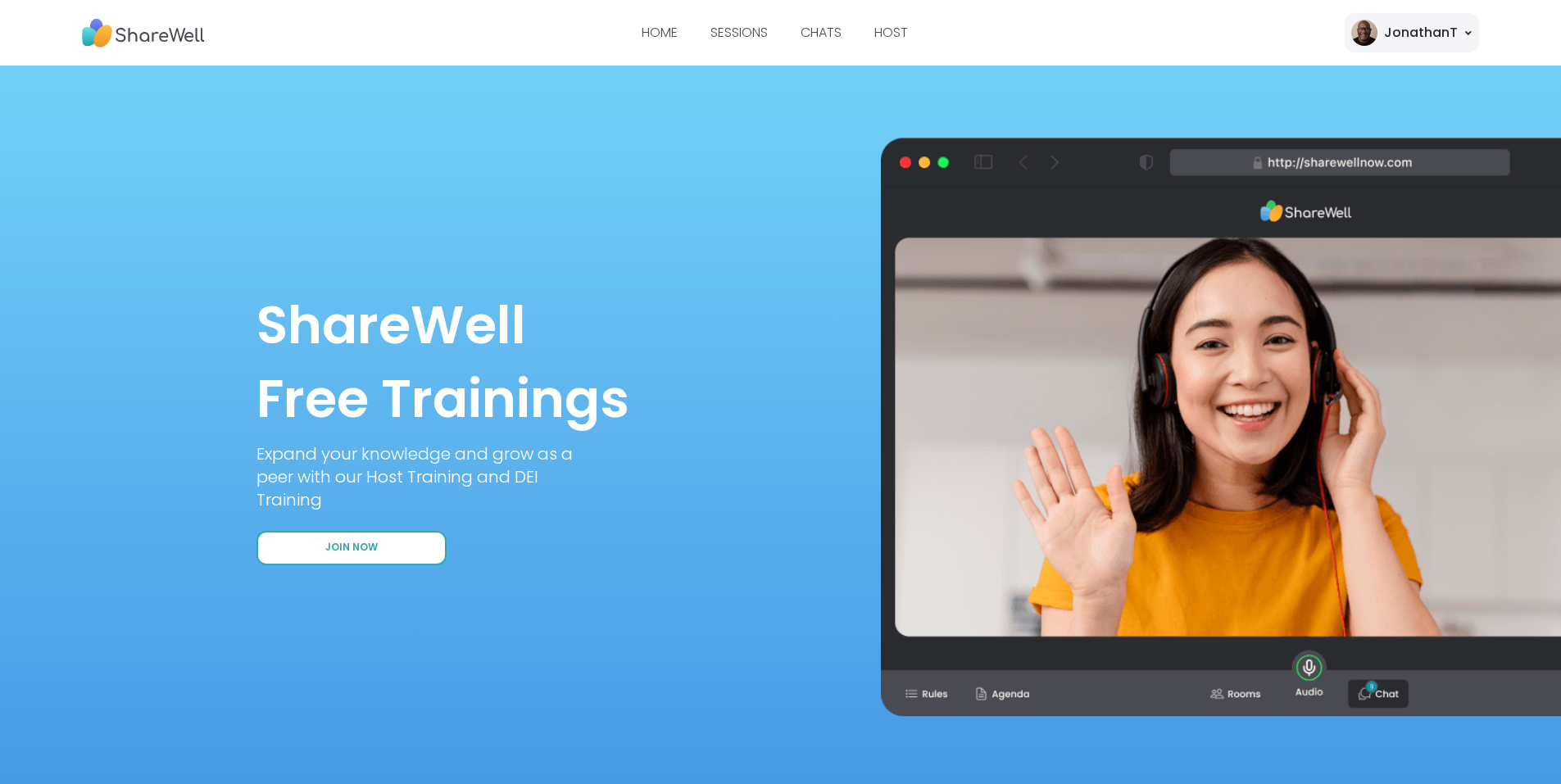 click on "Join Now" at bounding box center (352, 548) 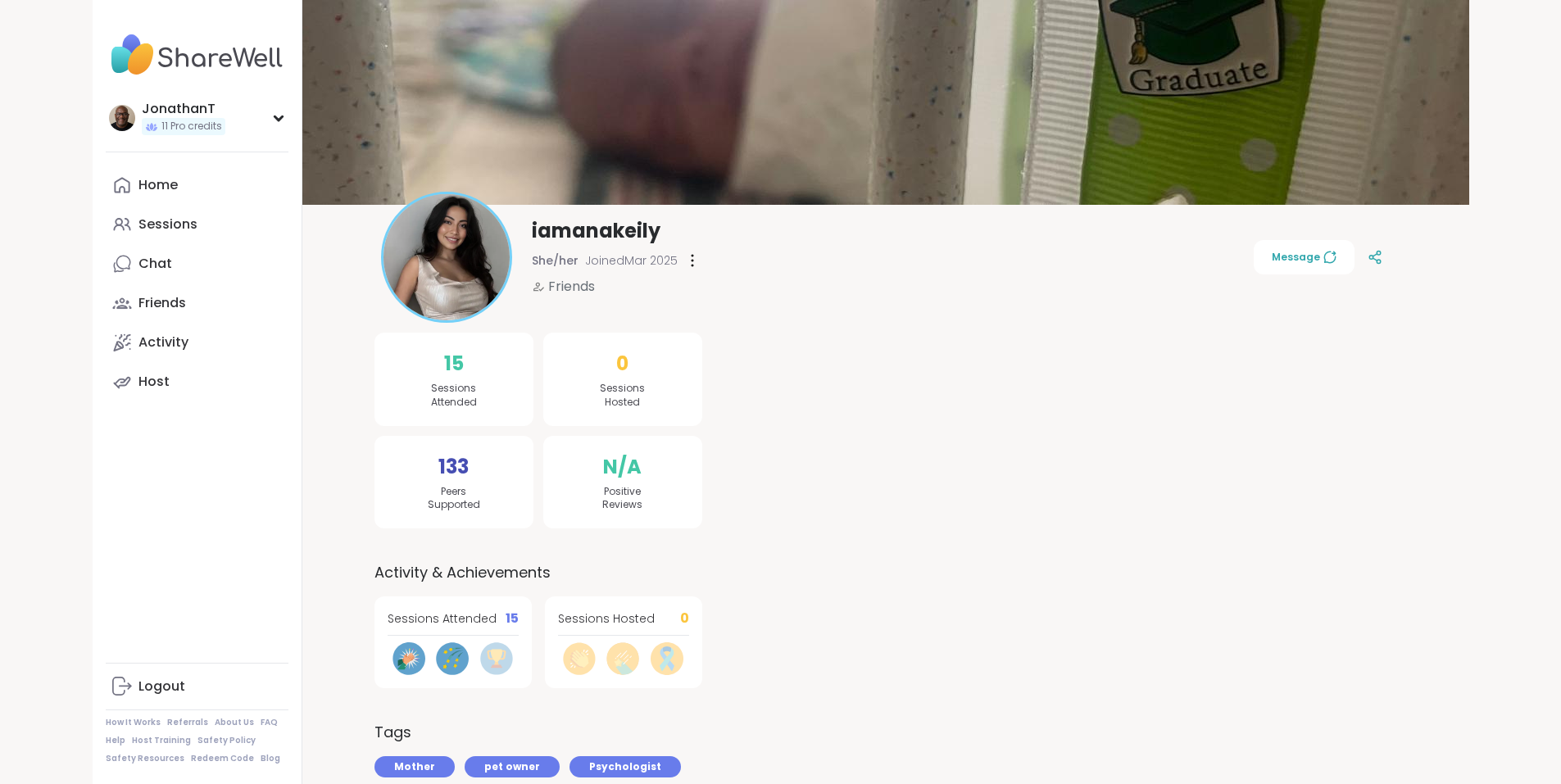 scroll, scrollTop: 0, scrollLeft: 0, axis: both 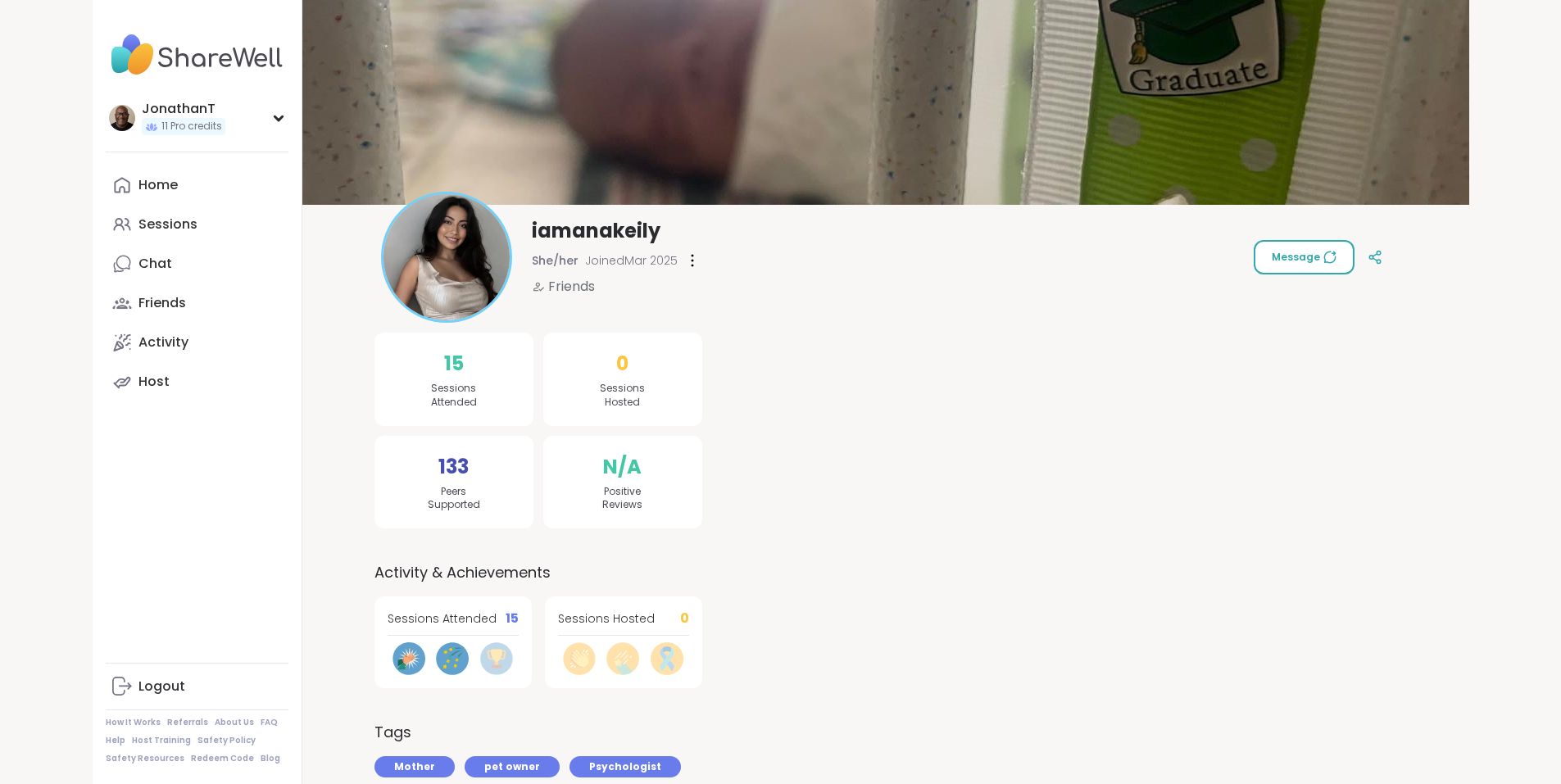 click on "Message" at bounding box center [1304, 257] 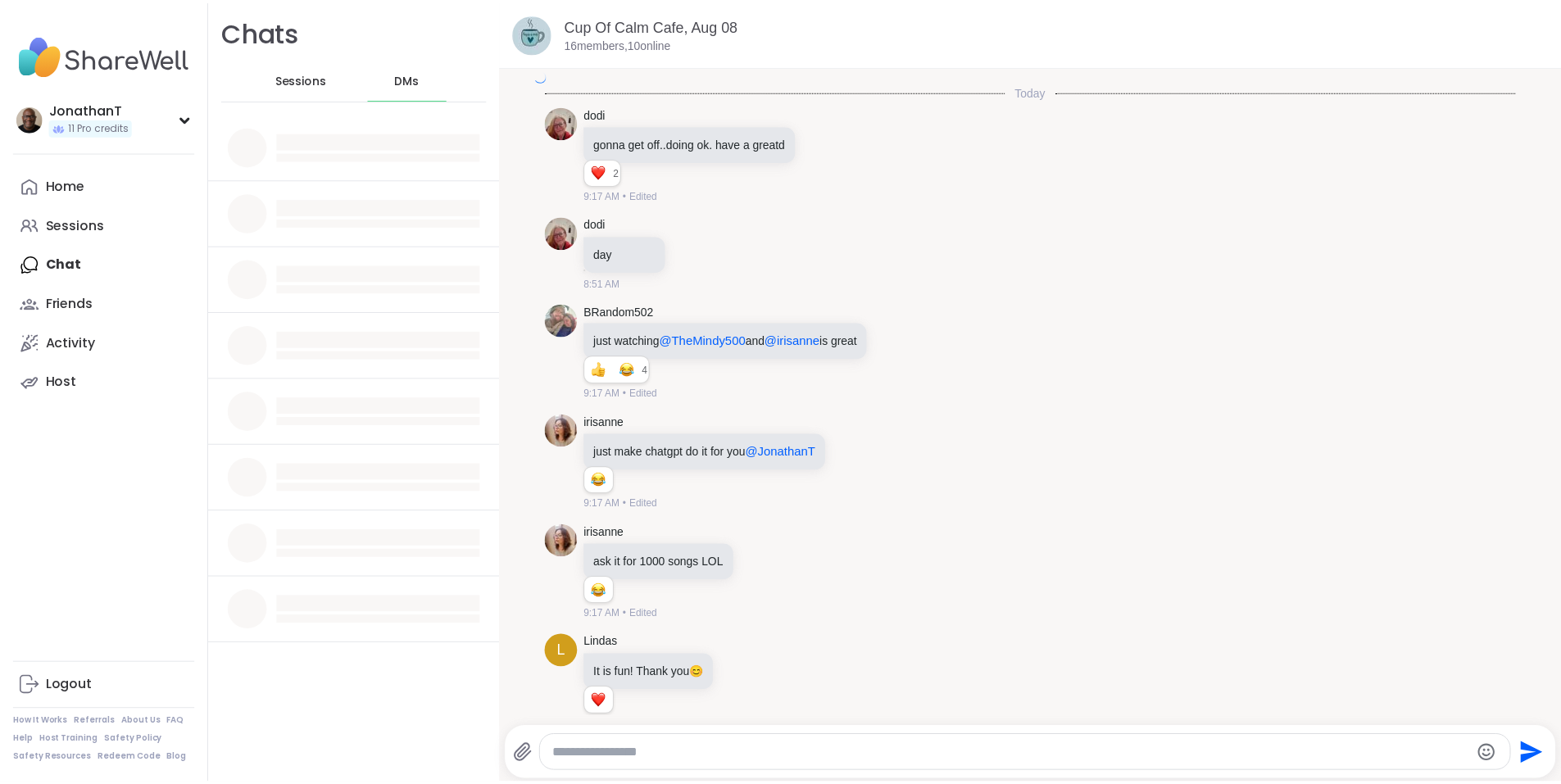 scroll, scrollTop: 6257, scrollLeft: 0, axis: vertical 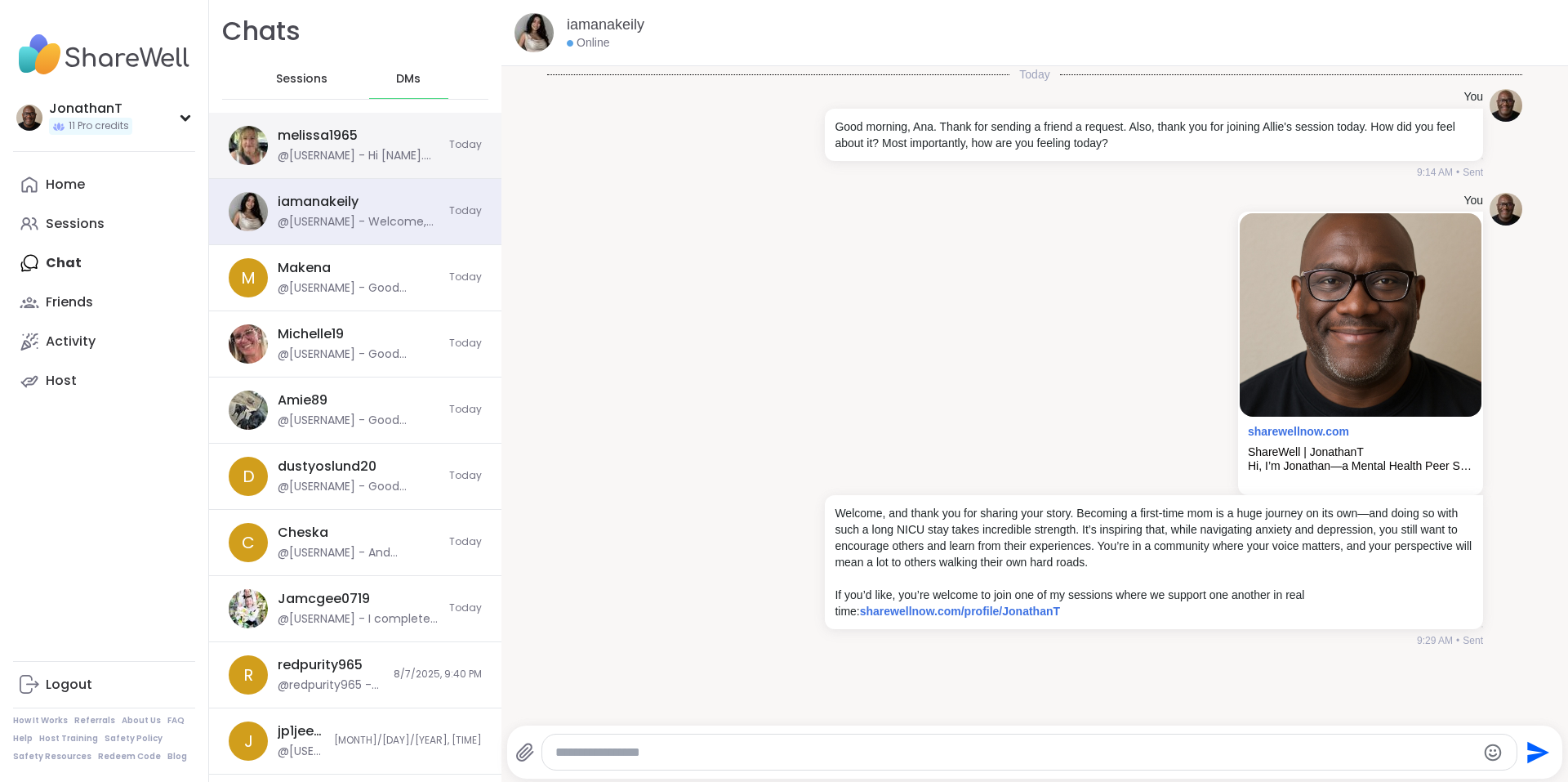 click on "melissa1965" at bounding box center [318, 136] 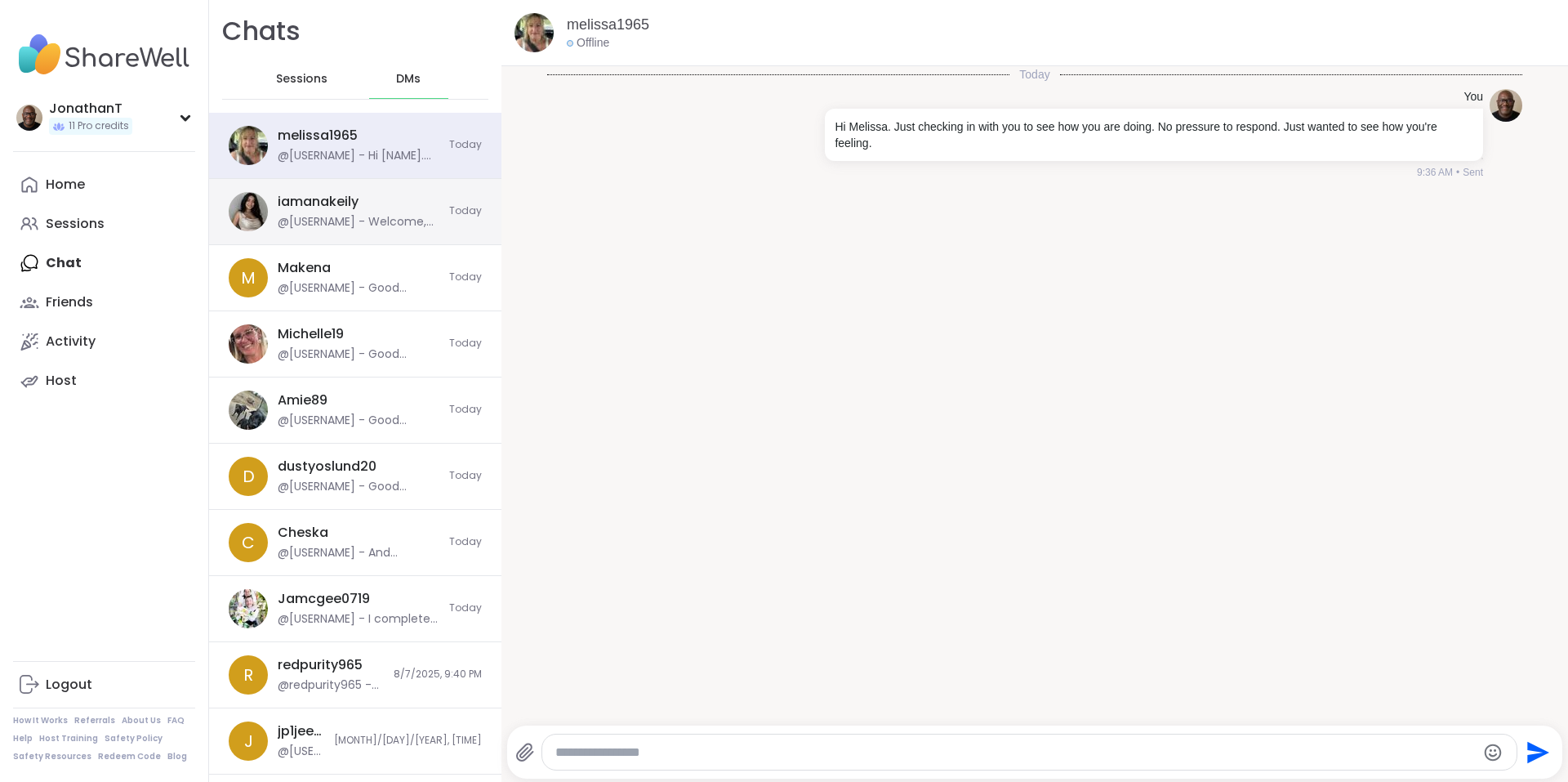 click on "iamanakeily" at bounding box center (318, 202) 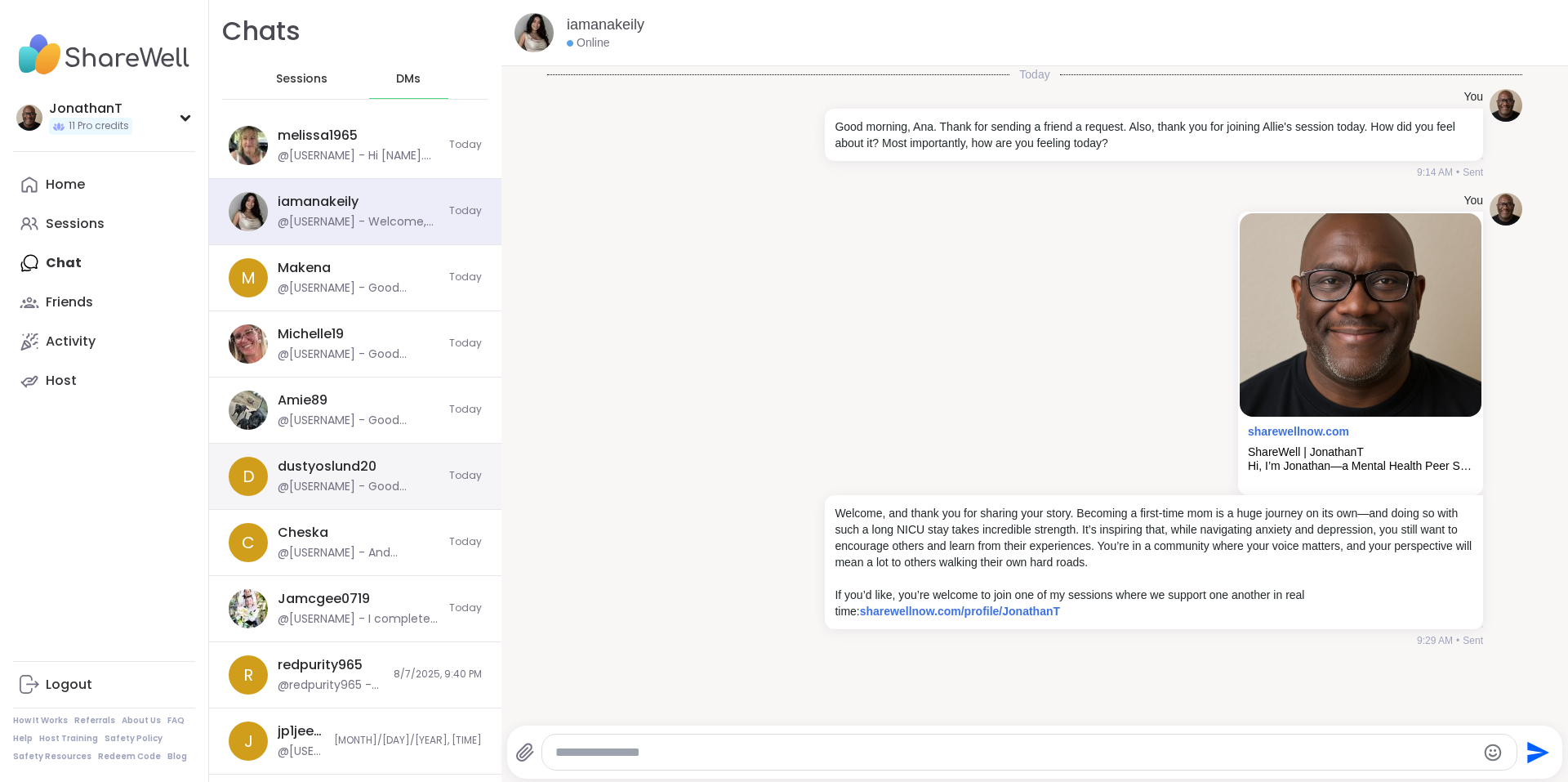 click on "@[USERNAME] - Good morning, [NAME]. Just checking in. Have a great day and weekend. Take care." at bounding box center [359, 487] 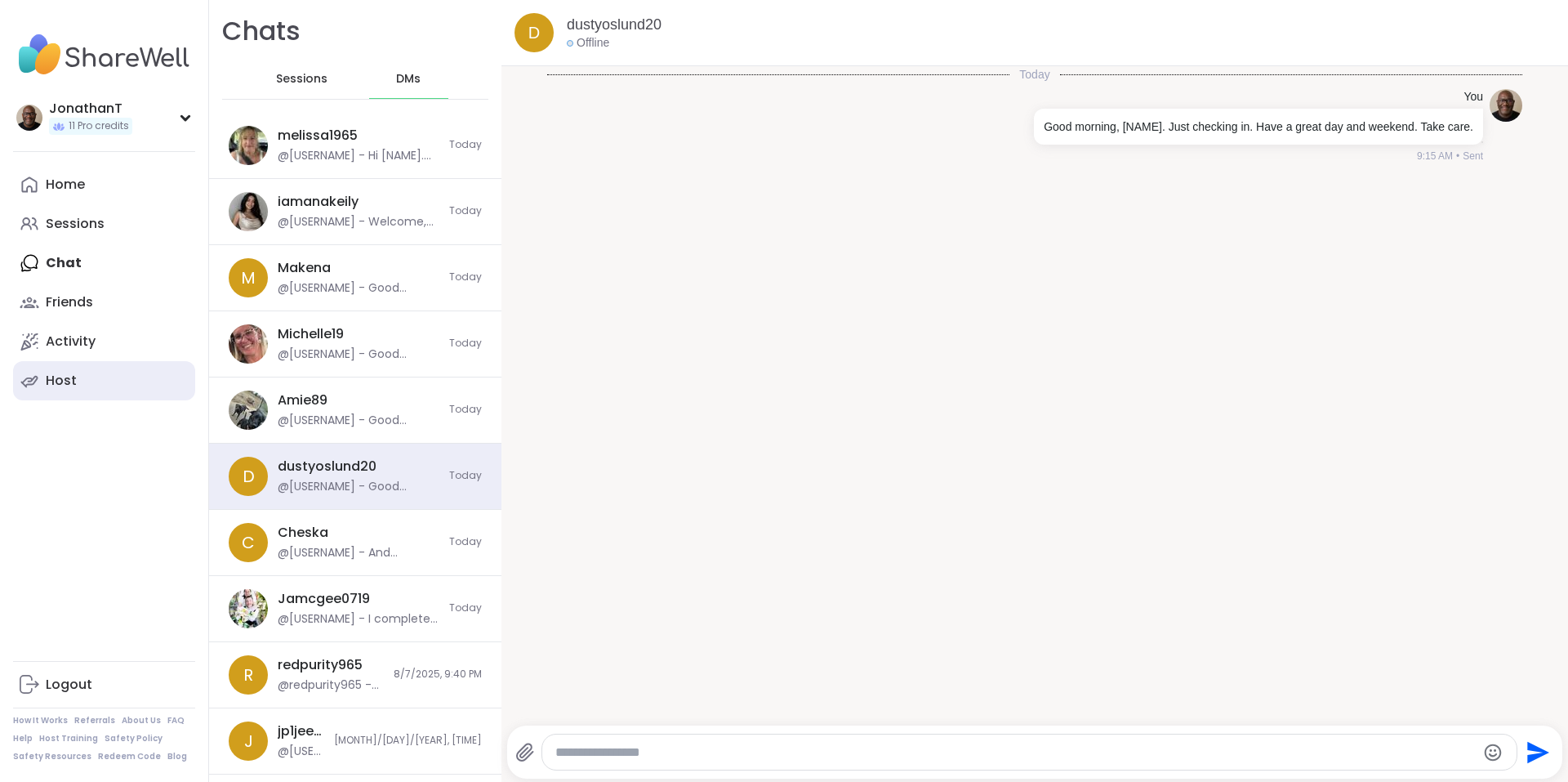 click on "Host" at bounding box center [61, 381] 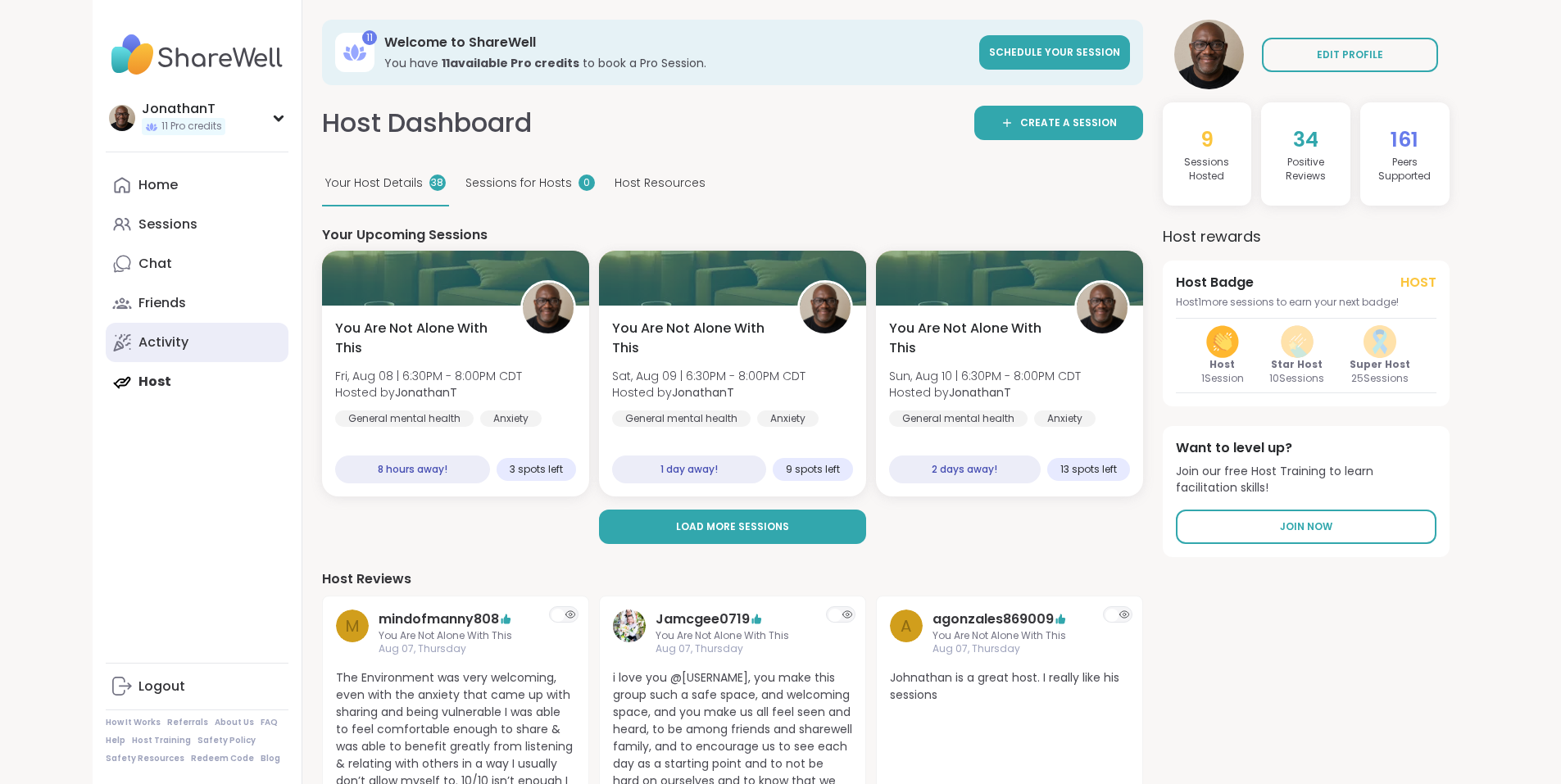 click on "Activity" at bounding box center (163, 342) 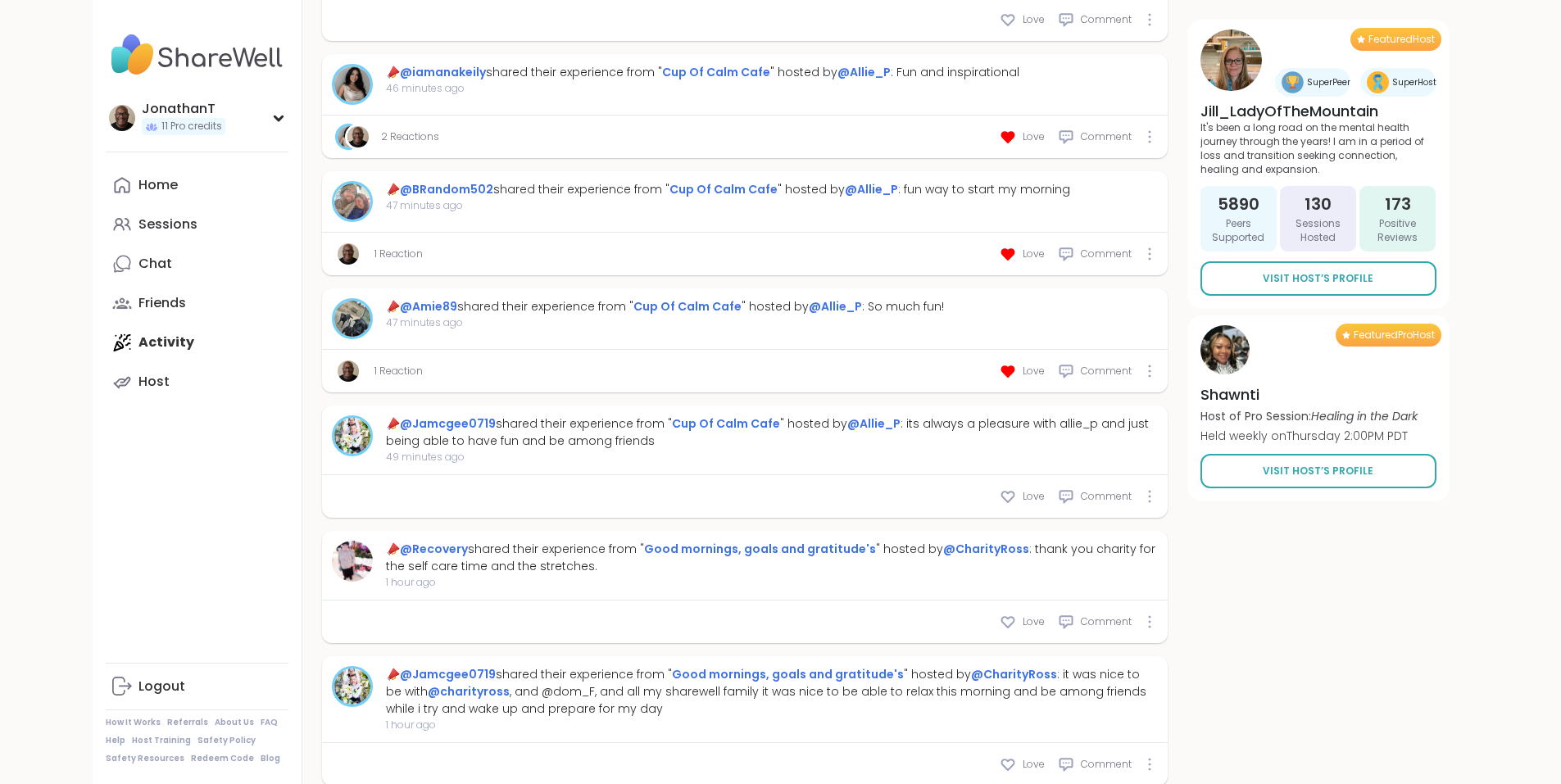 scroll, scrollTop: 1434, scrollLeft: 0, axis: vertical 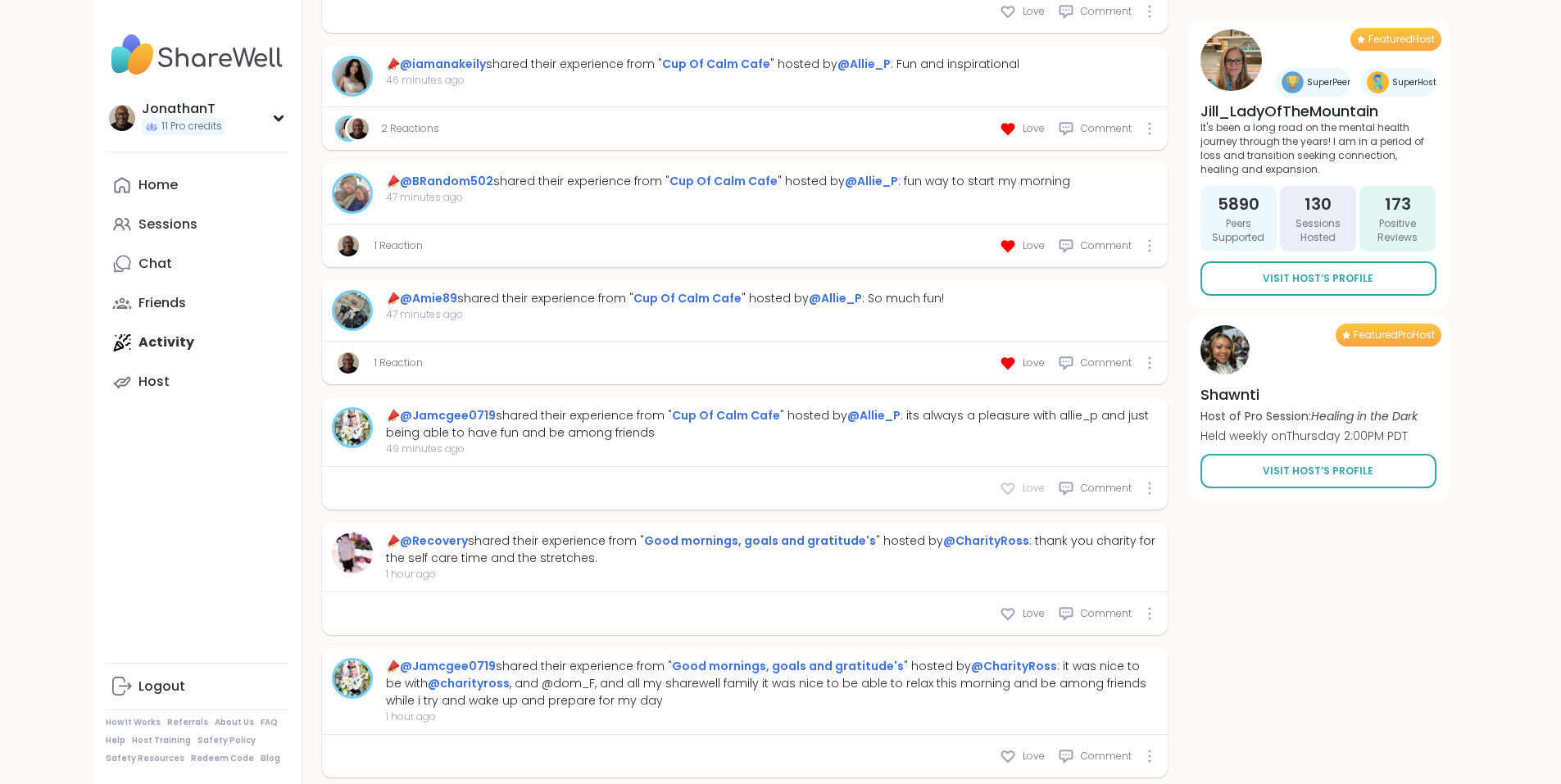 click 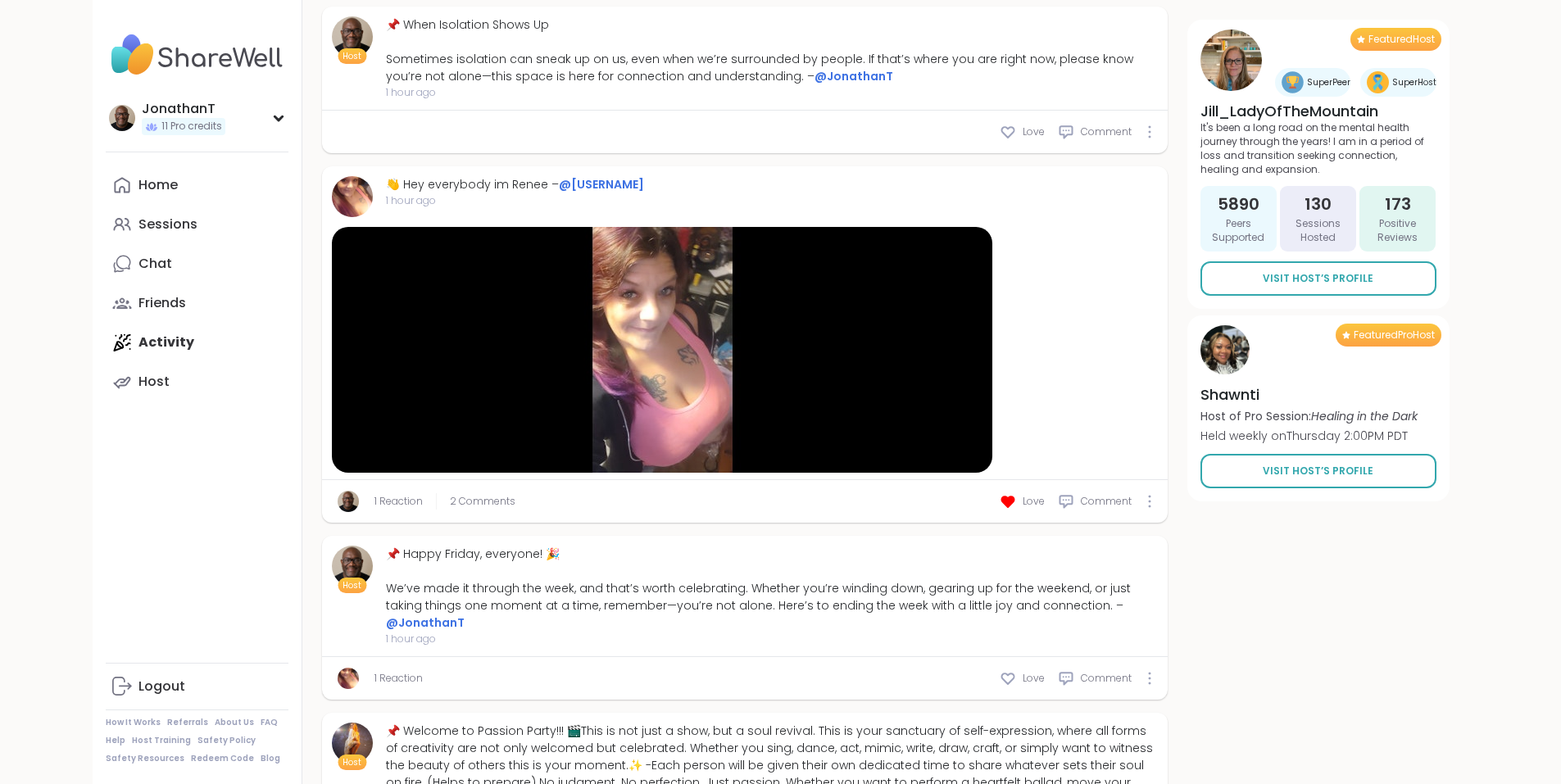 scroll, scrollTop: 2181, scrollLeft: 0, axis: vertical 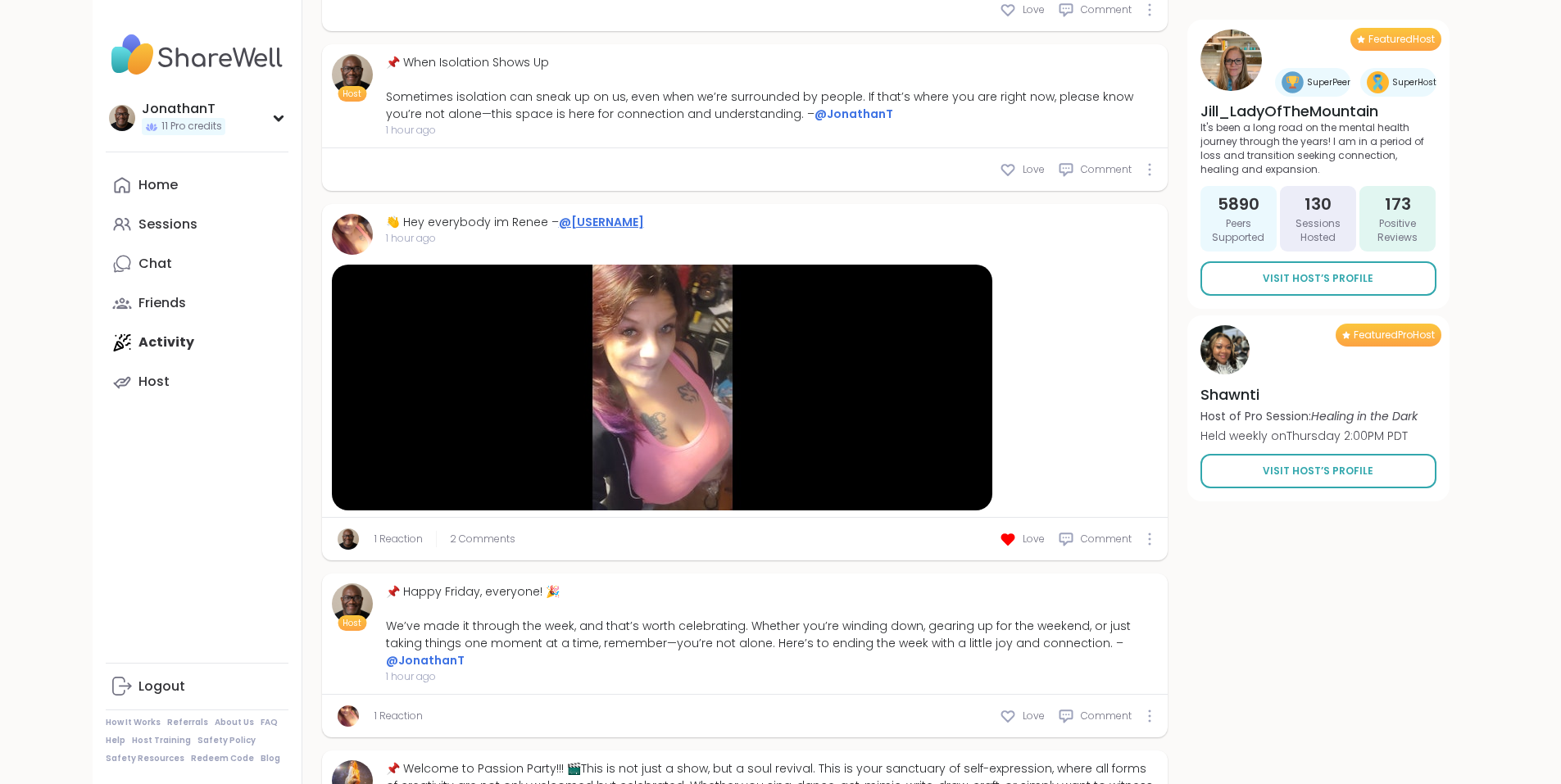 click on "@[USERNAME]" at bounding box center (601, 222) 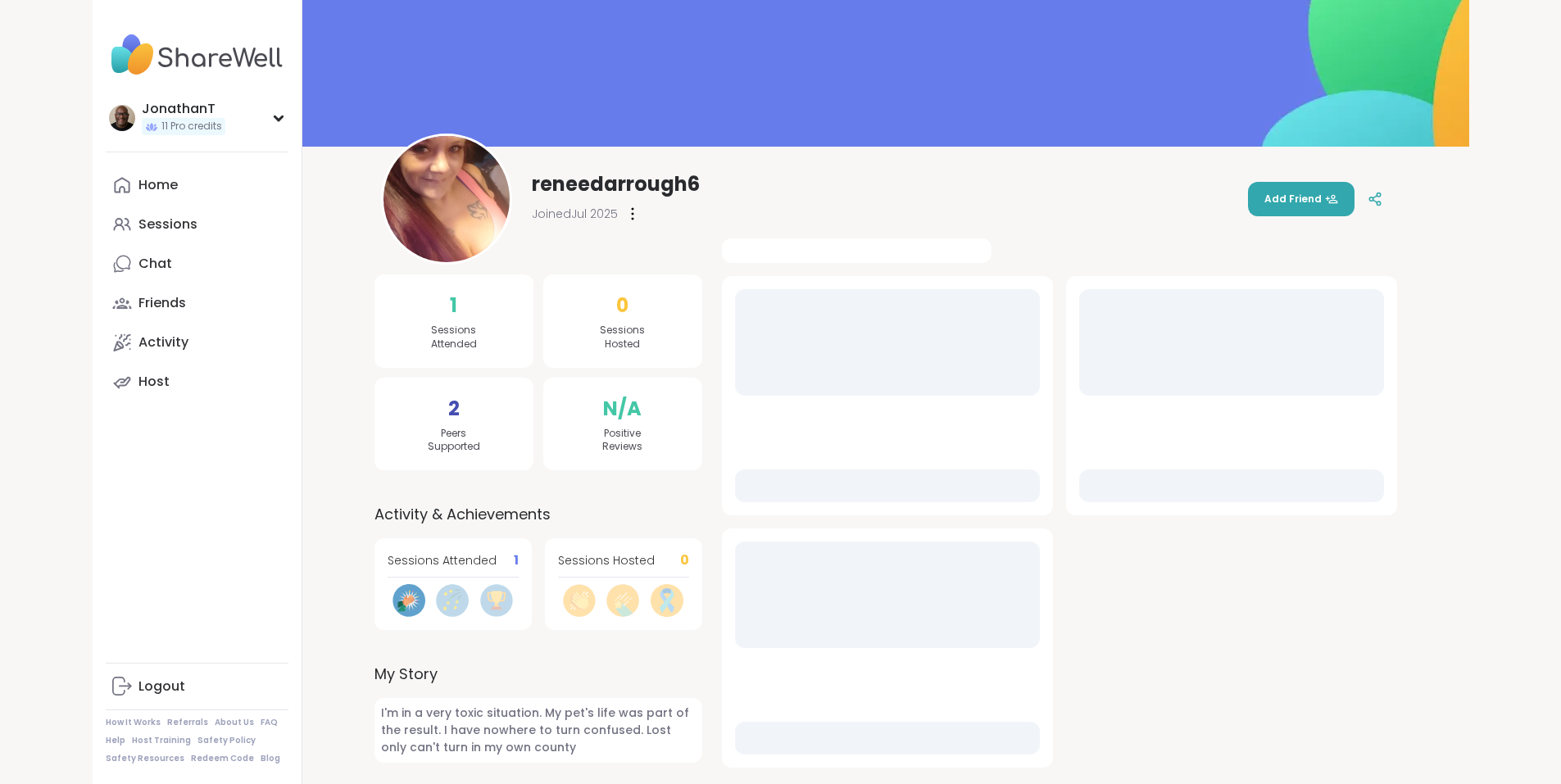 scroll, scrollTop: 0, scrollLeft: 0, axis: both 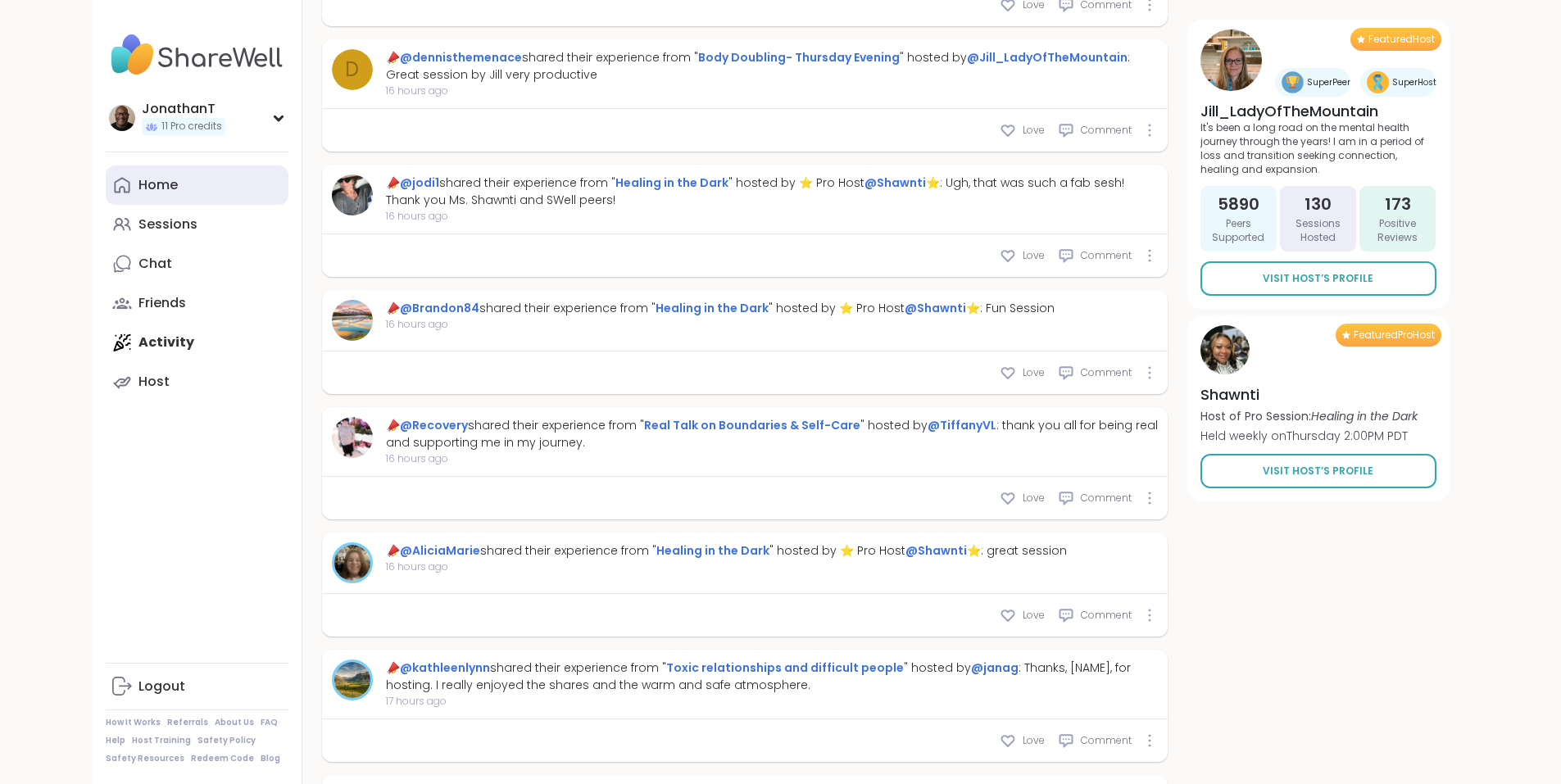 click on "Home" at bounding box center (158, 185) 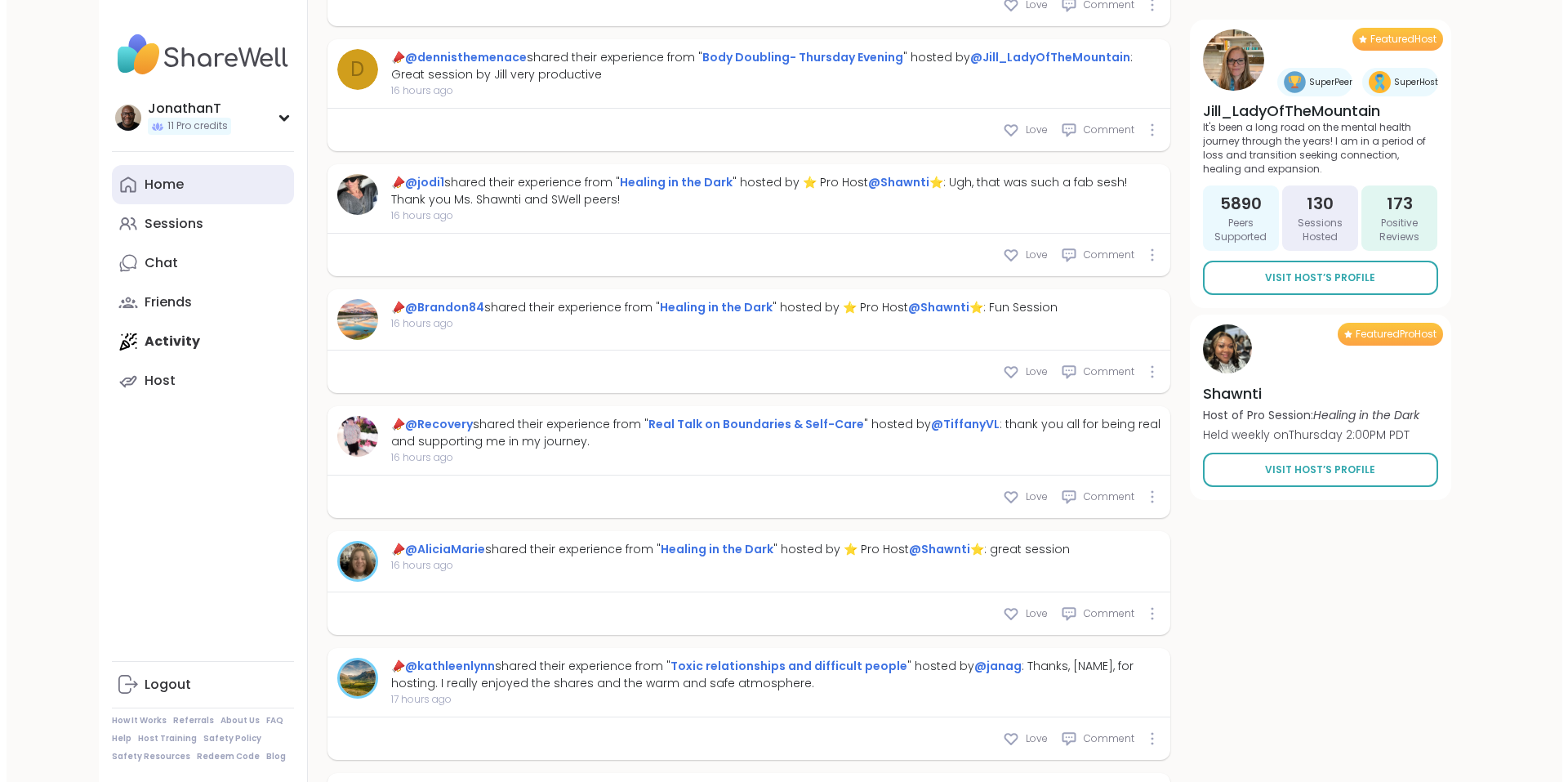 scroll, scrollTop: 0, scrollLeft: 0, axis: both 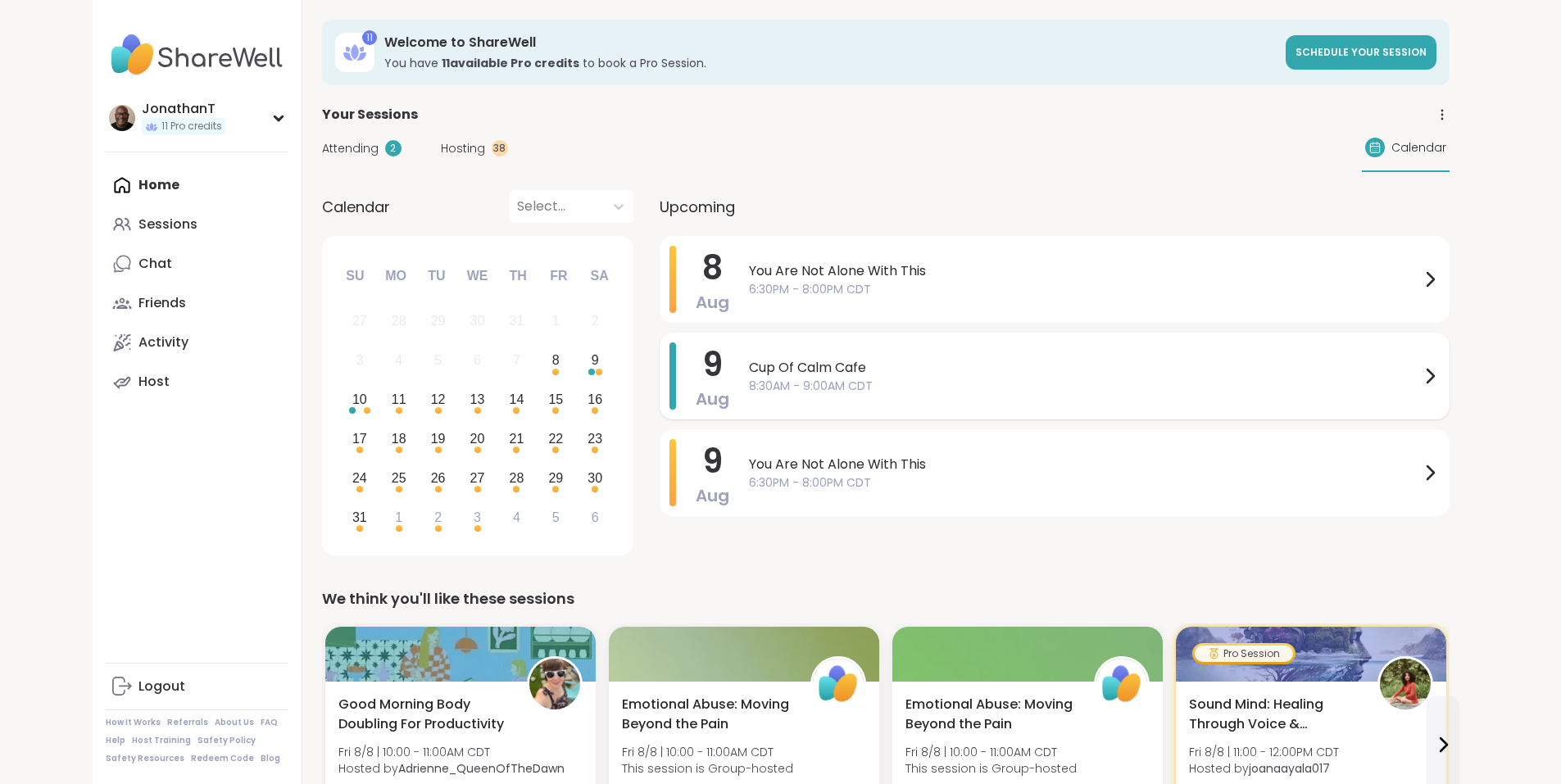 click on "Cup Of Calm Cafe" at bounding box center [1084, 368] 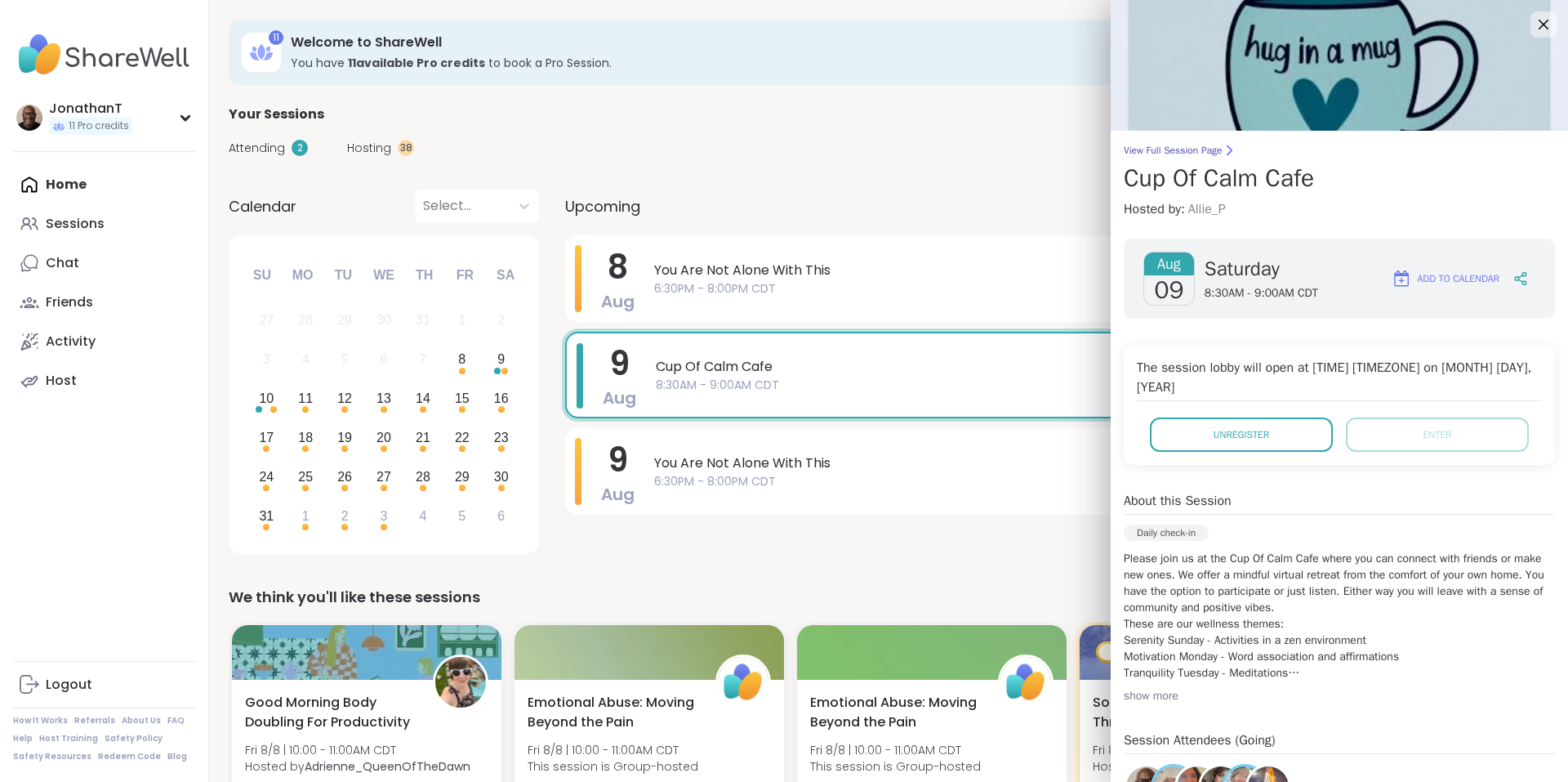click on "Allie_P" at bounding box center (1207, 209) 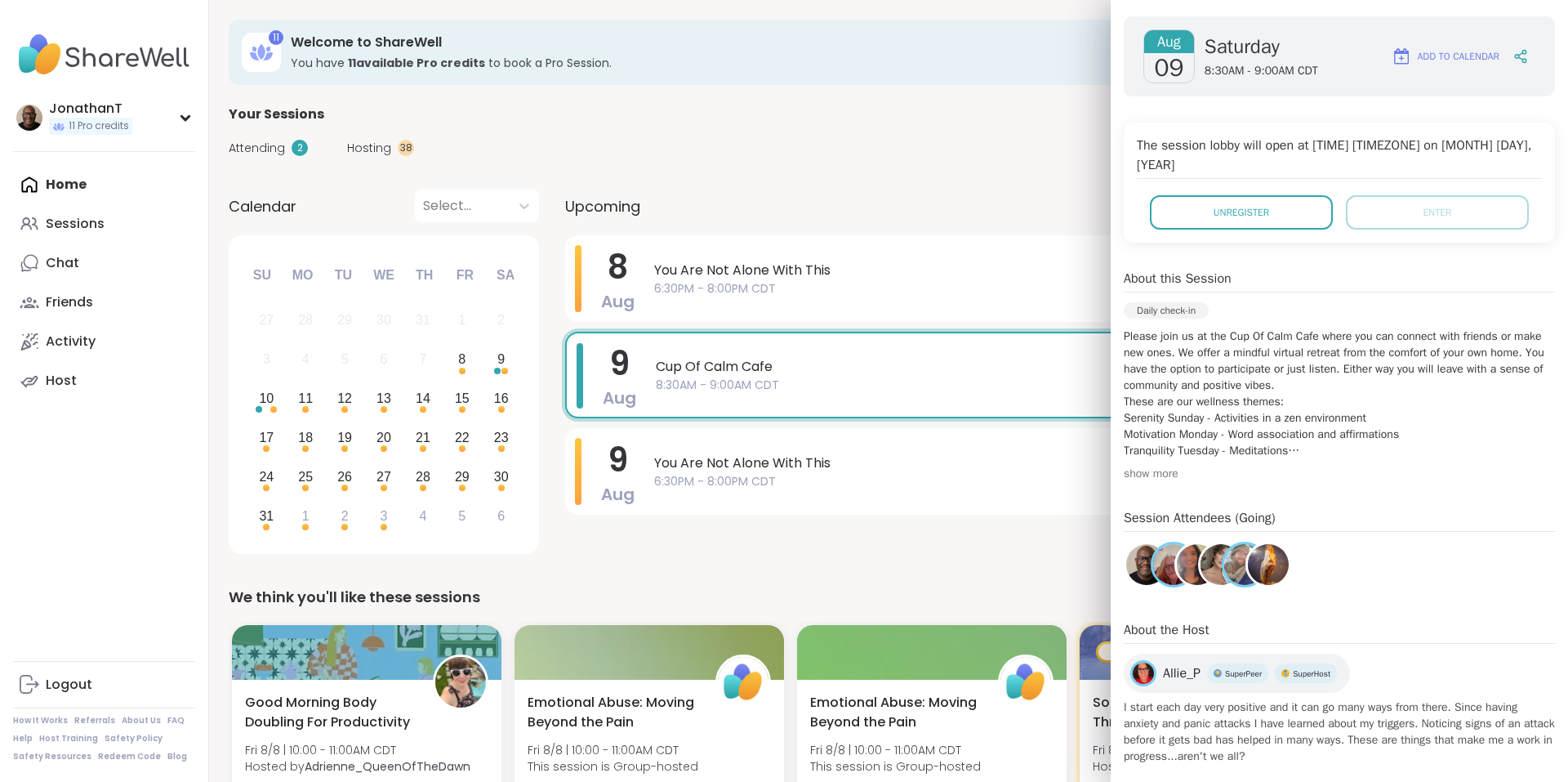 scroll, scrollTop: 225, scrollLeft: 0, axis: vertical 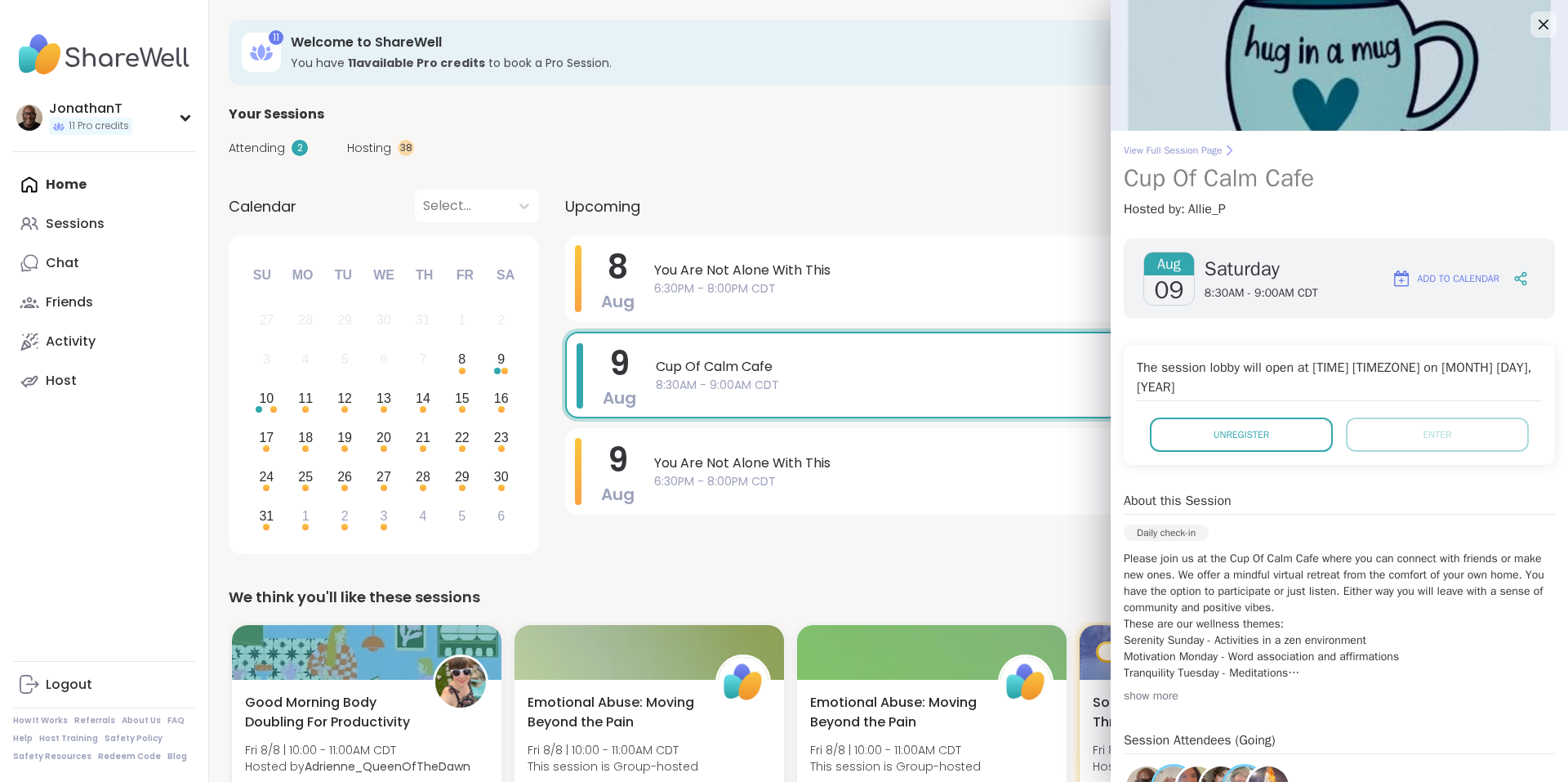 click on "View Full Session Page" at bounding box center [1339, 150] 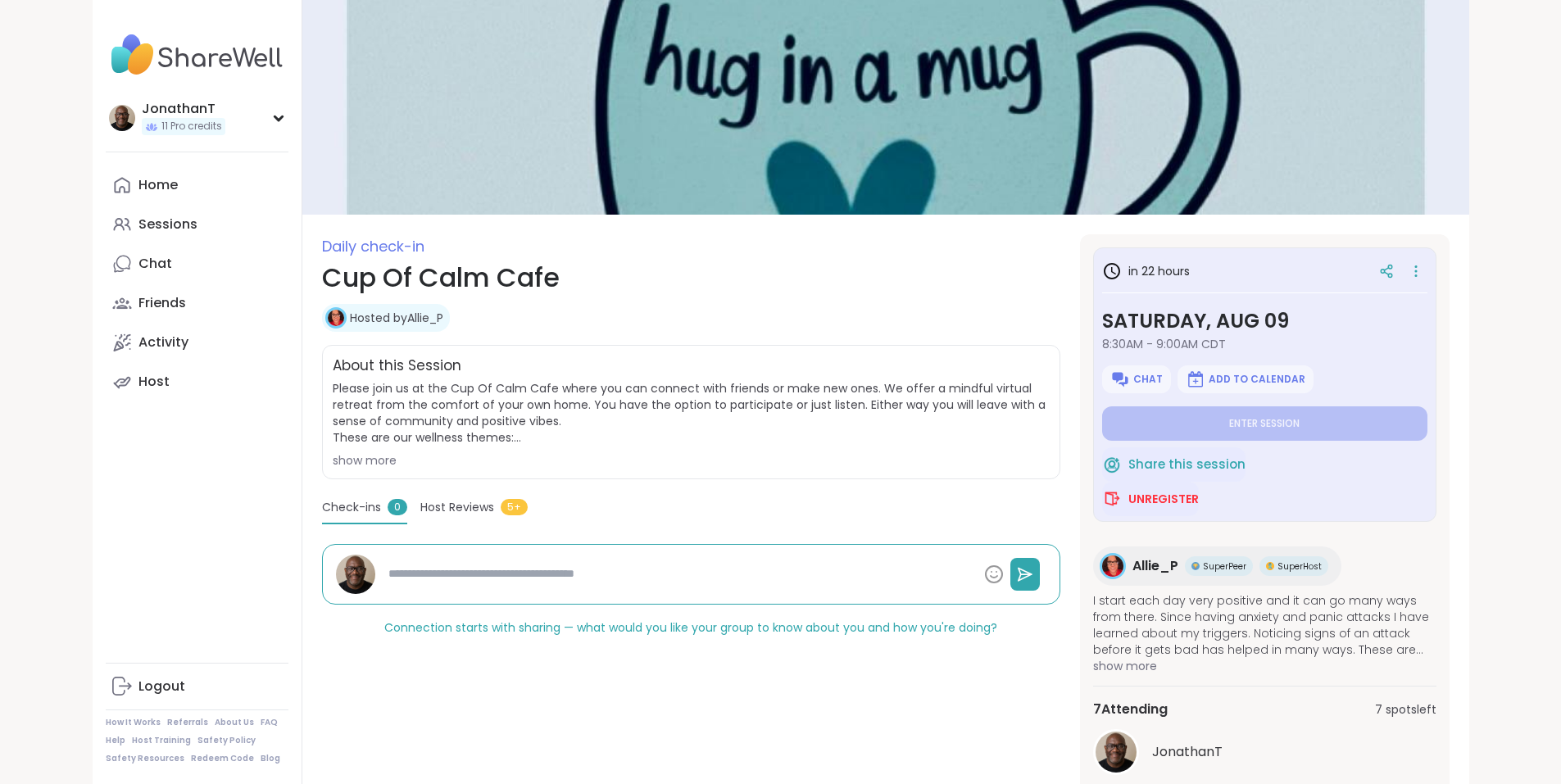 click on "Hosted by  Allie_P" at bounding box center [397, 318] 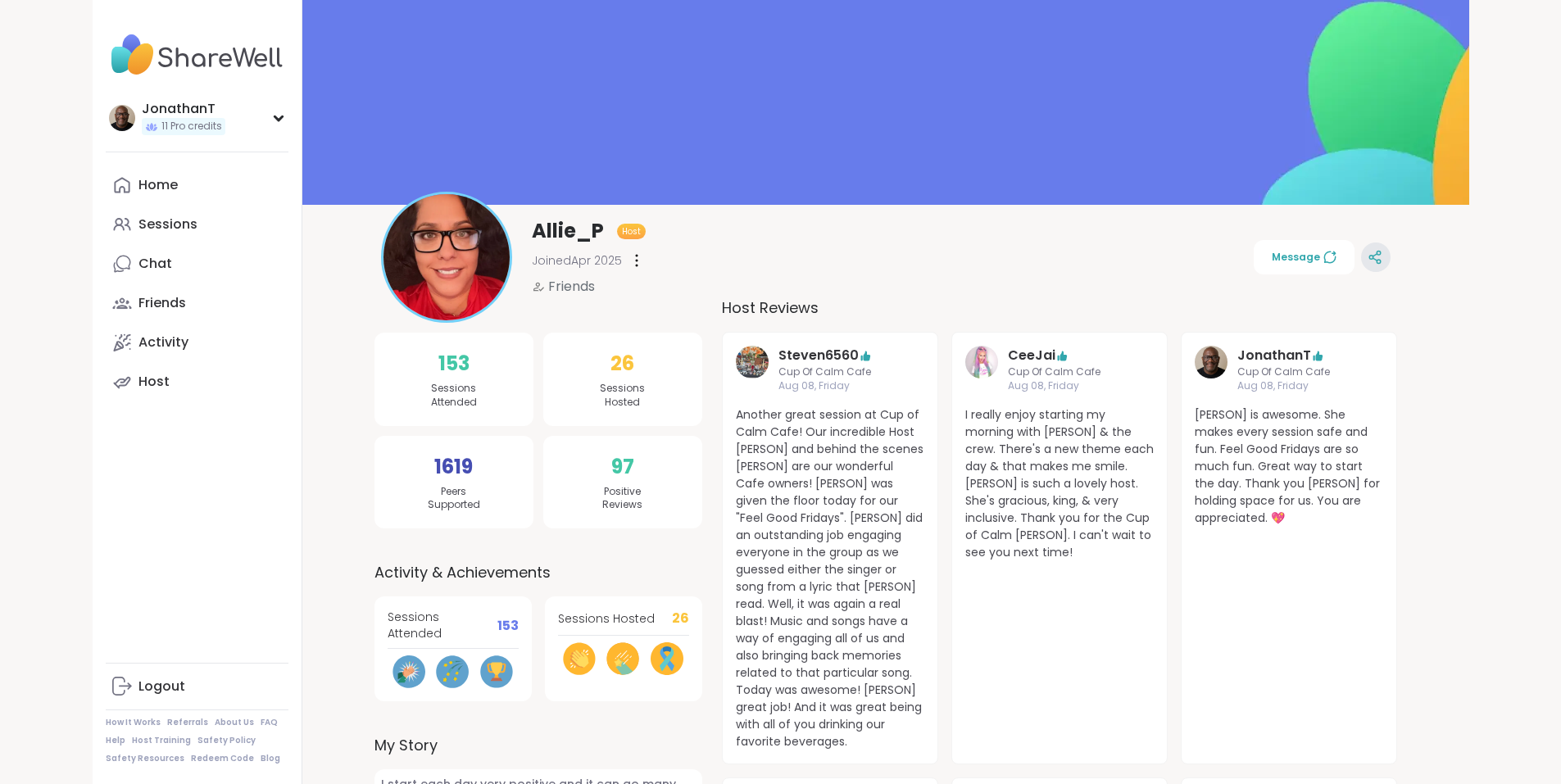 scroll, scrollTop: 0, scrollLeft: 0, axis: both 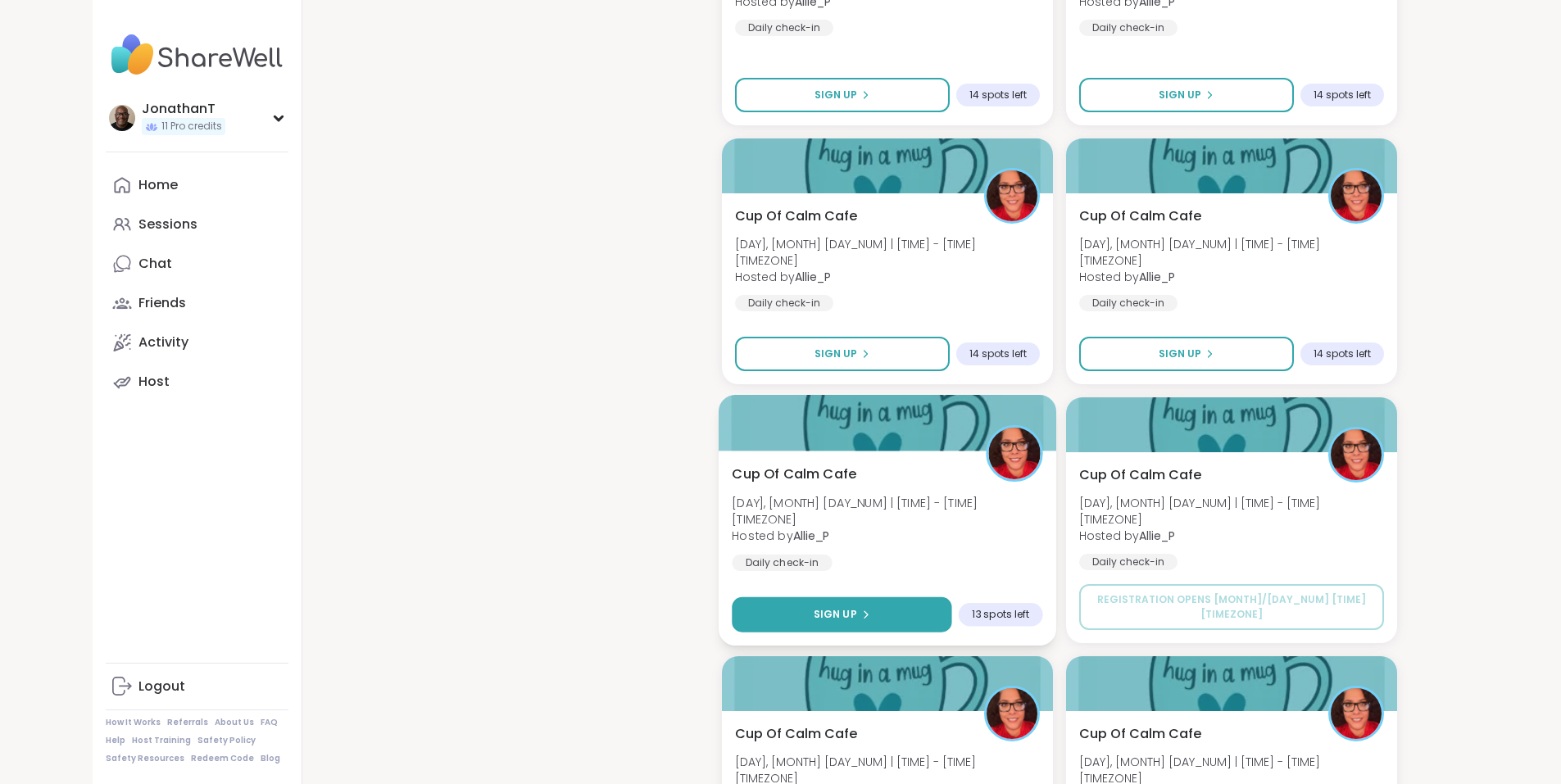 click on "Sign Up" at bounding box center [834, 614] 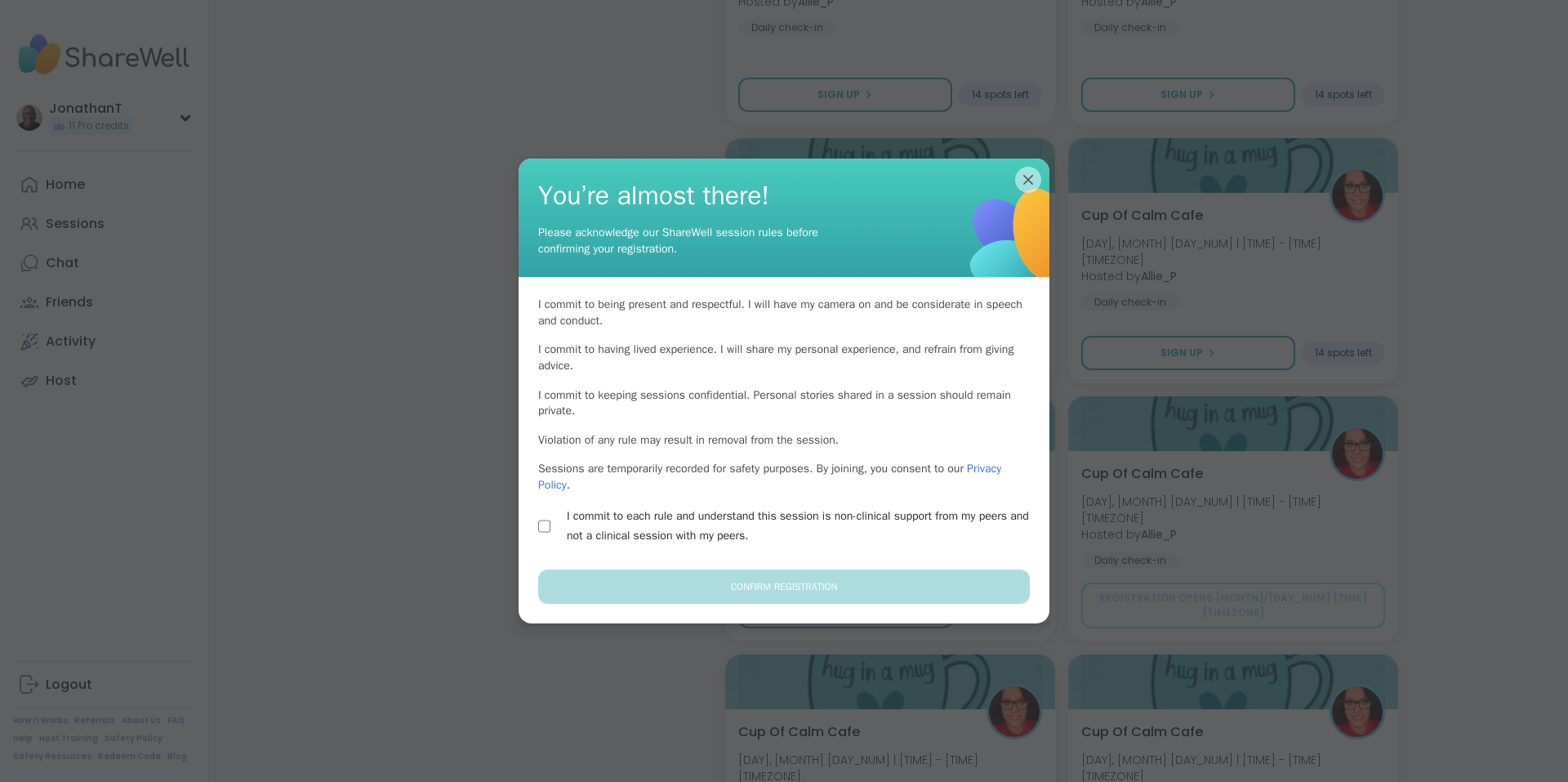 click on "I commit to each rule and understand this session is non-clinical support from my peers and not a clinical session with my peers." at bounding box center [803, 526] 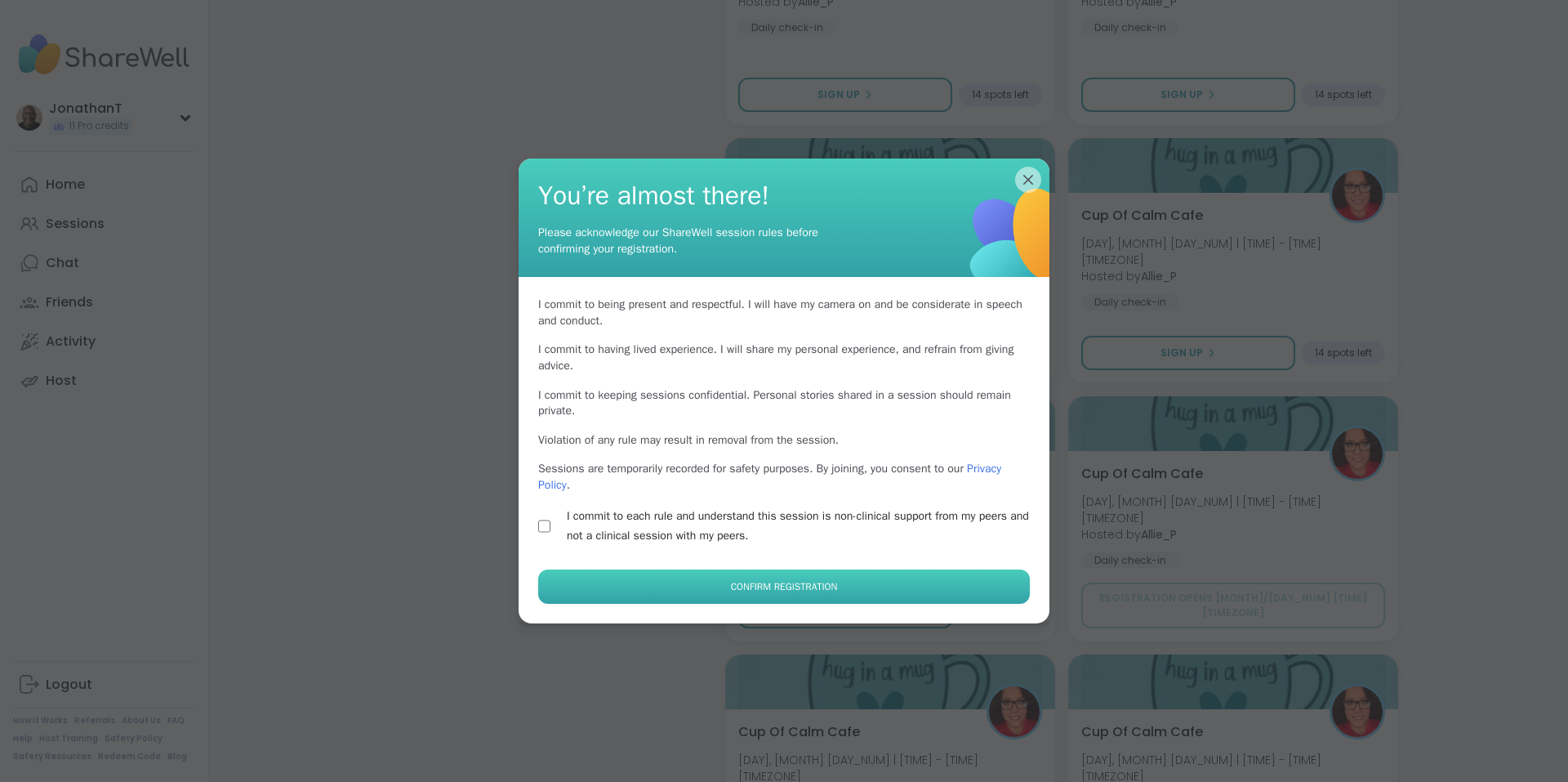 click on "Confirm Registration" at bounding box center [784, 587] 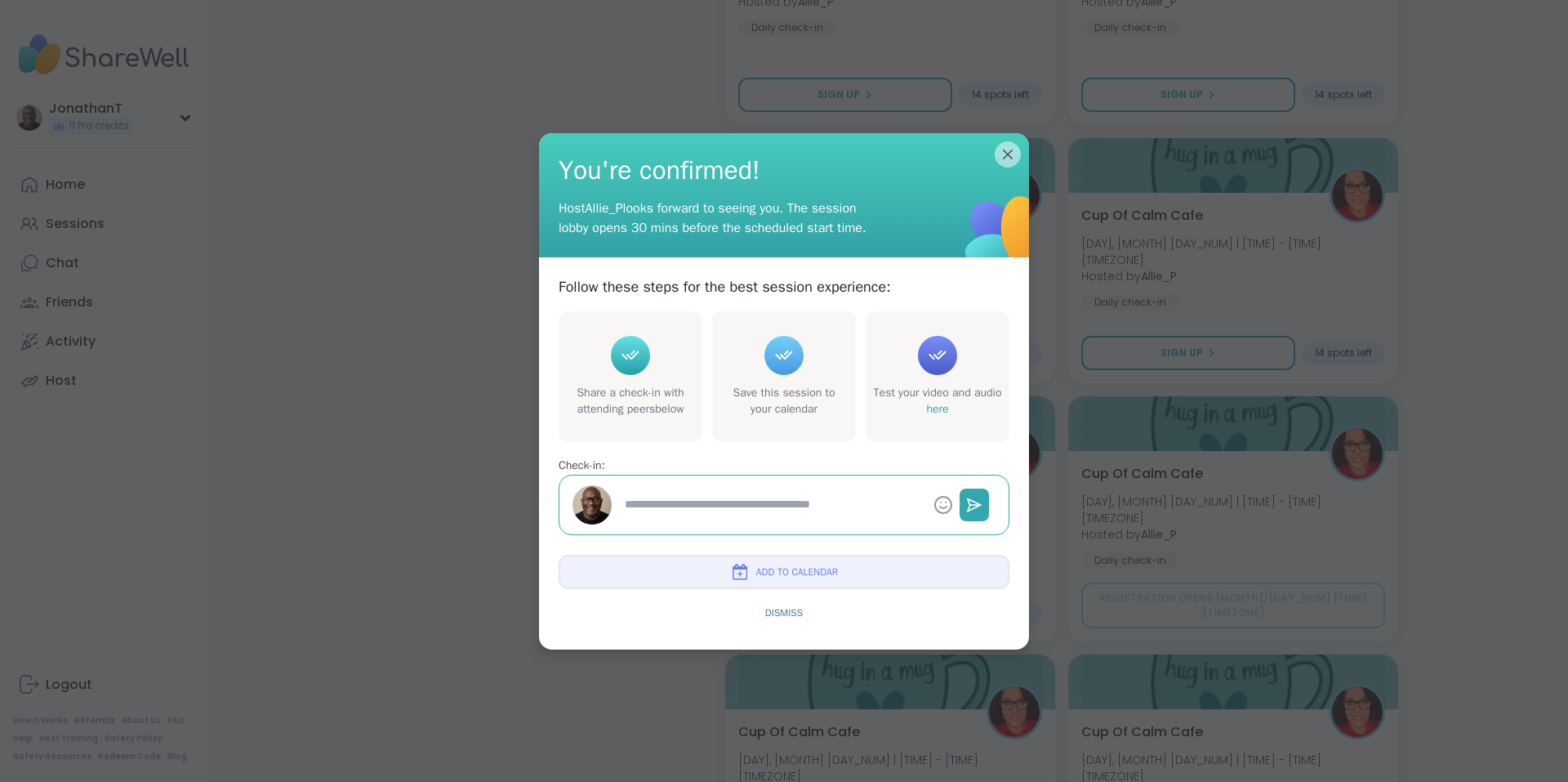 click on "Add to Calendar" at bounding box center (797, 572) 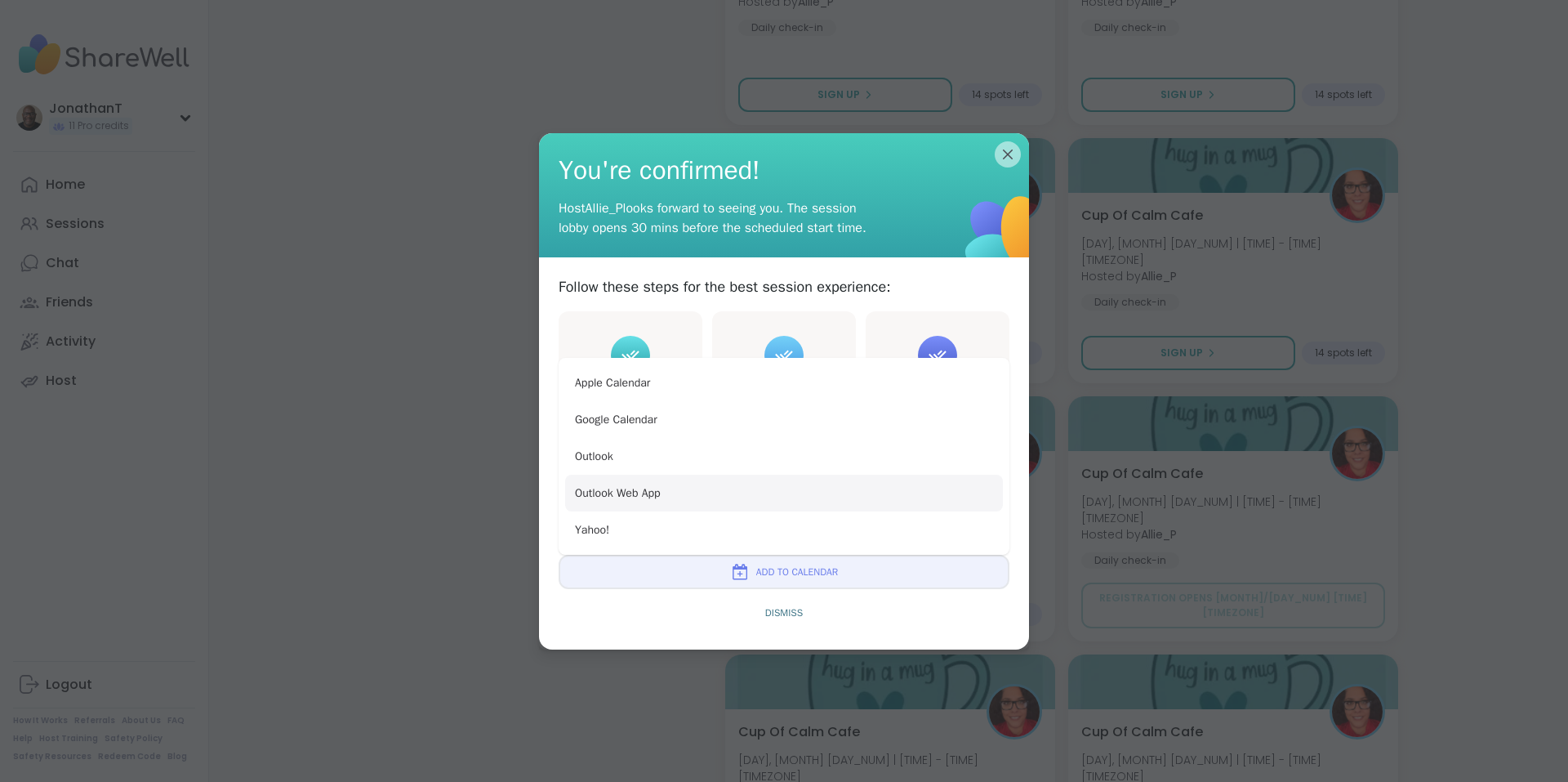 click on "Outlook Web App" at bounding box center (784, 493) 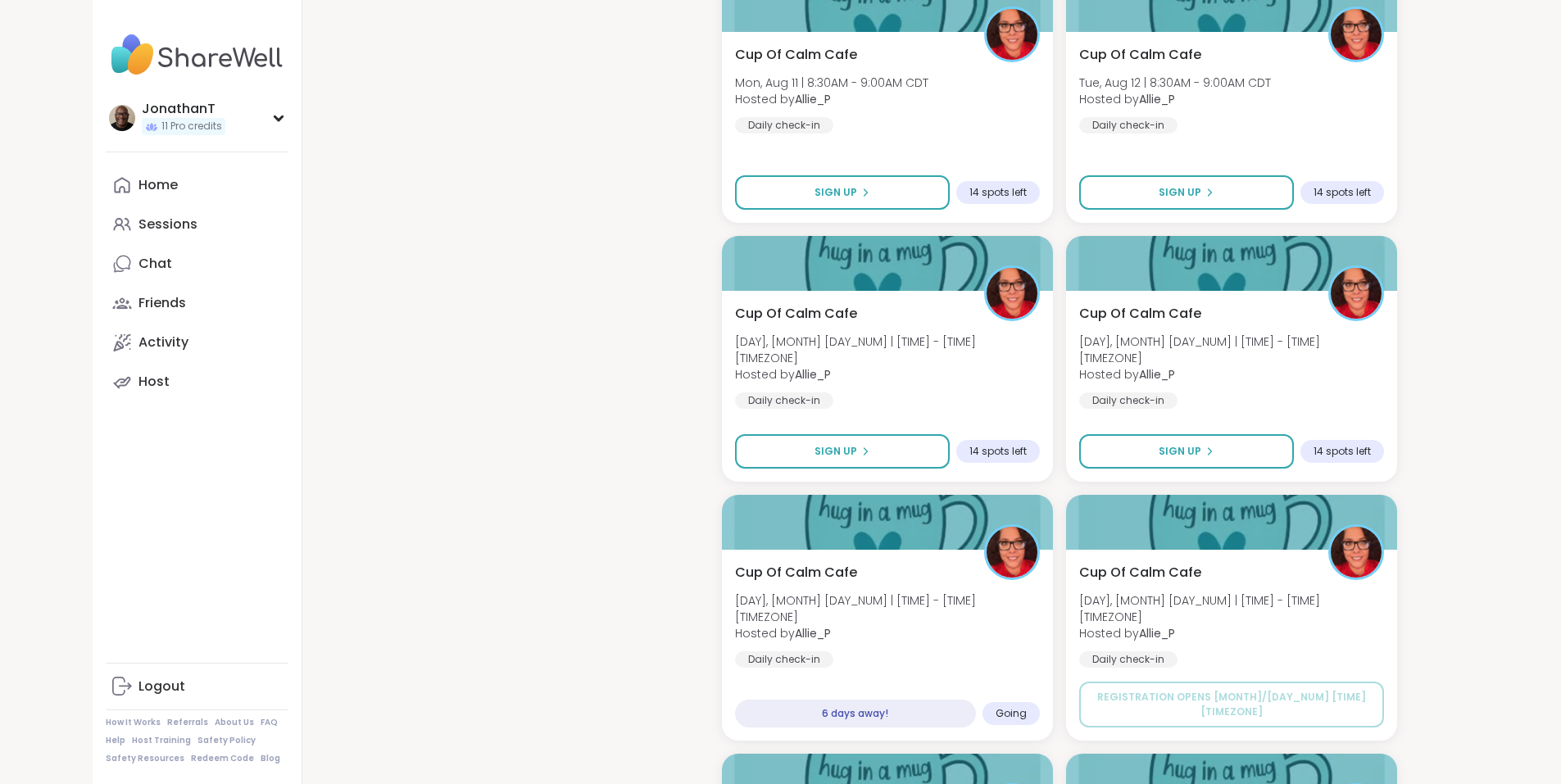 scroll, scrollTop: 1266, scrollLeft: 0, axis: vertical 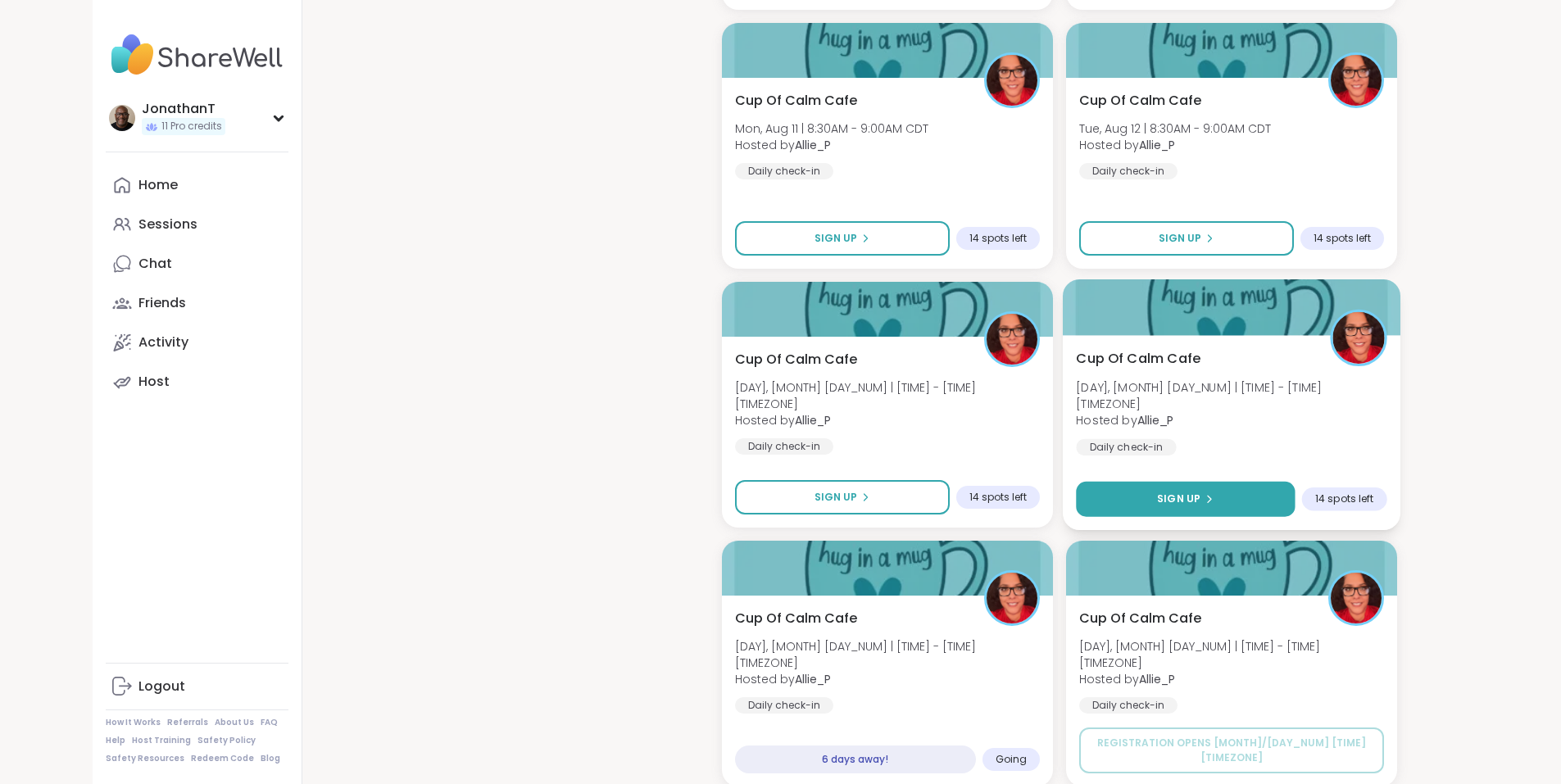 click on "Sign Up" at bounding box center [1185, 499] 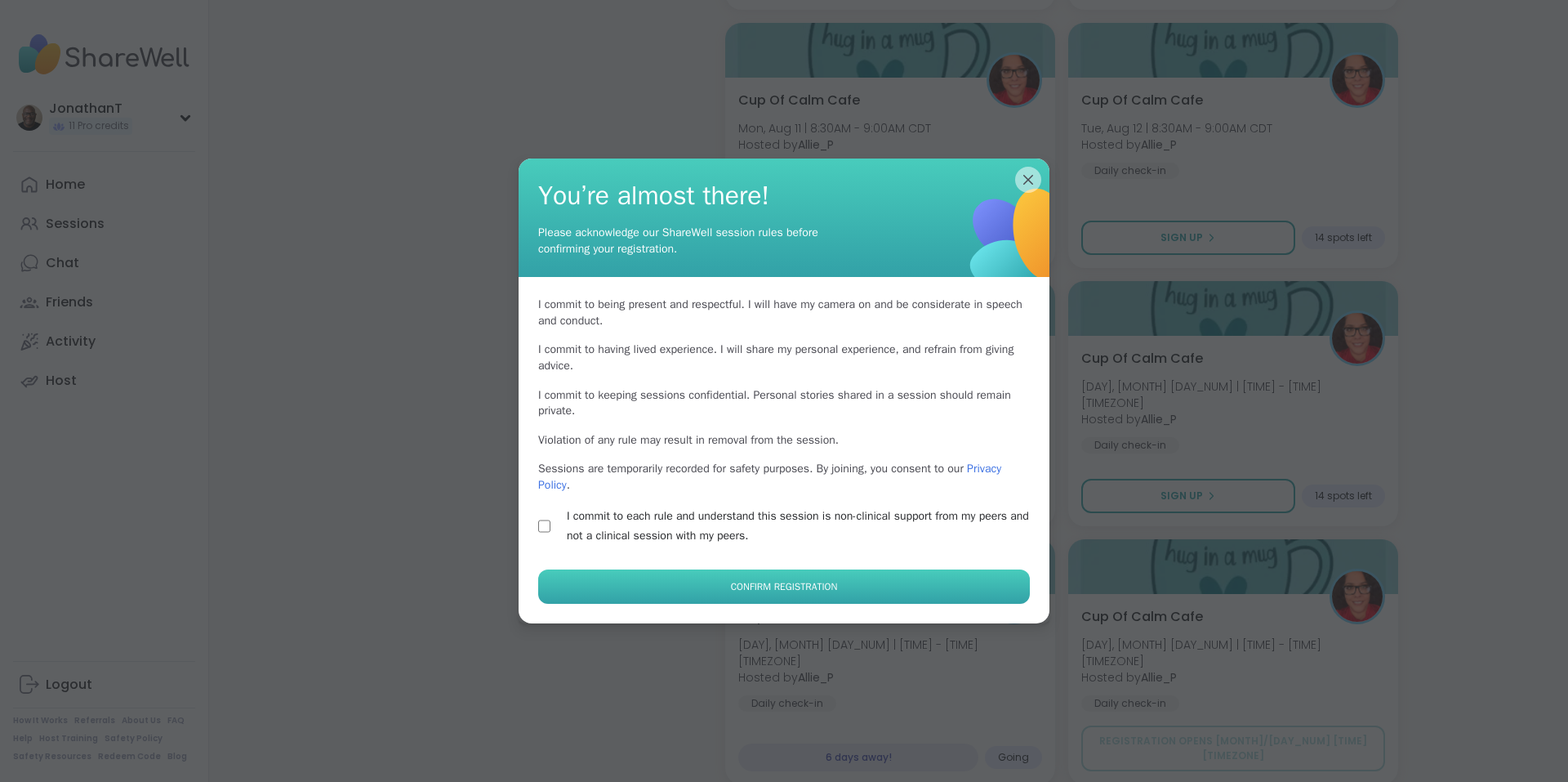 click on "Confirm Registration" at bounding box center [784, 587] 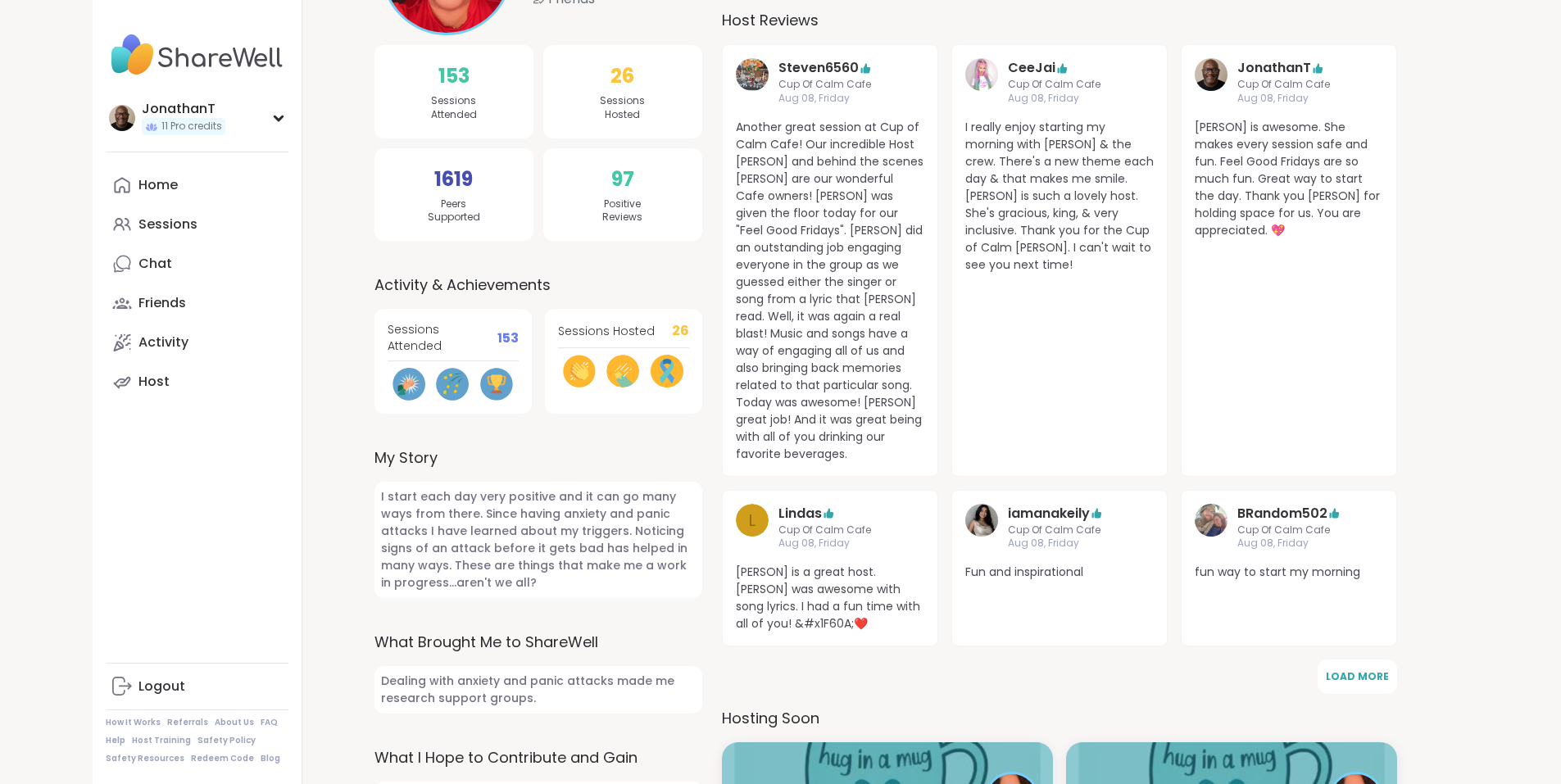 scroll, scrollTop: 0, scrollLeft: 0, axis: both 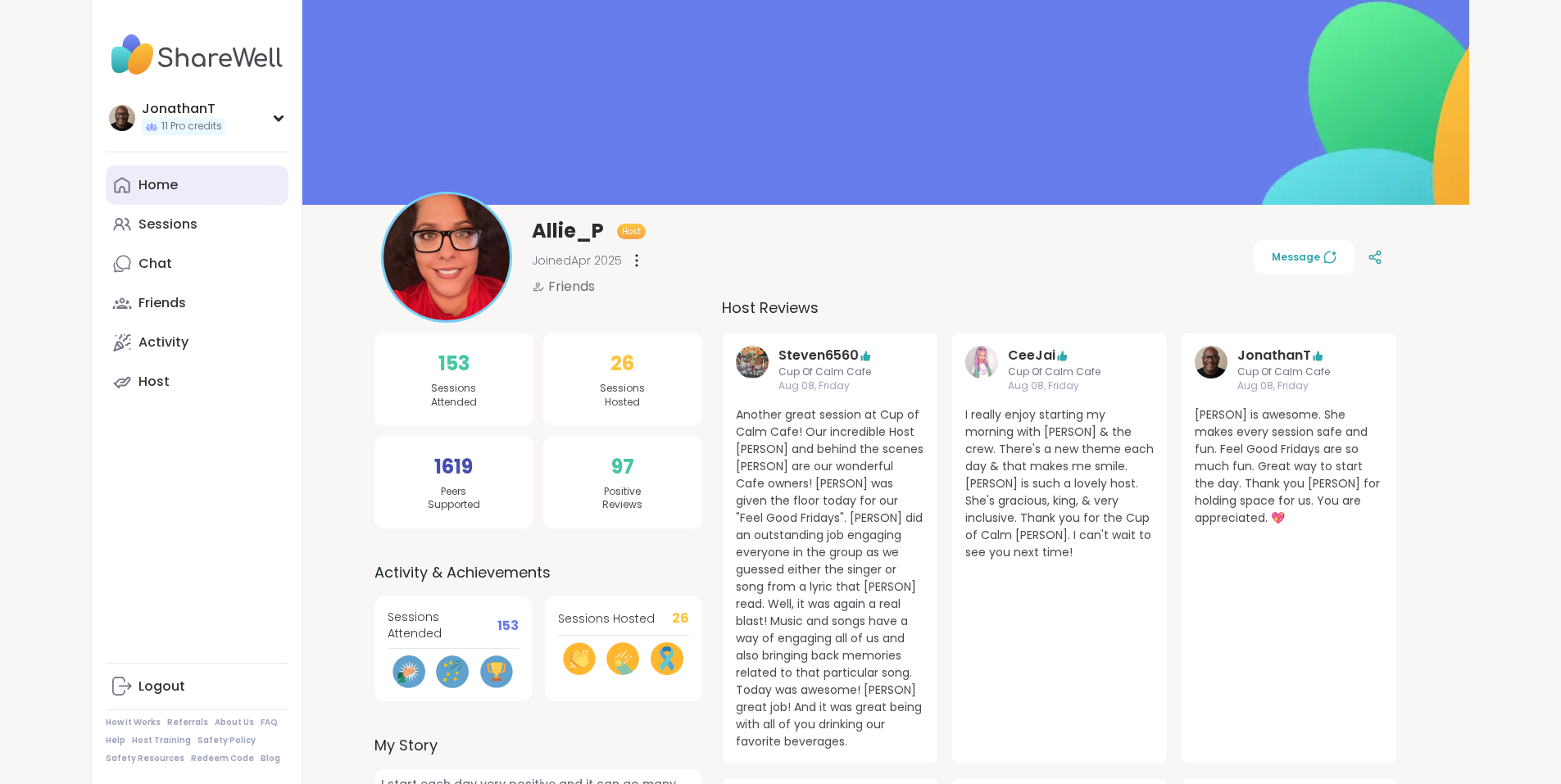 click on "Home" at bounding box center (158, 185) 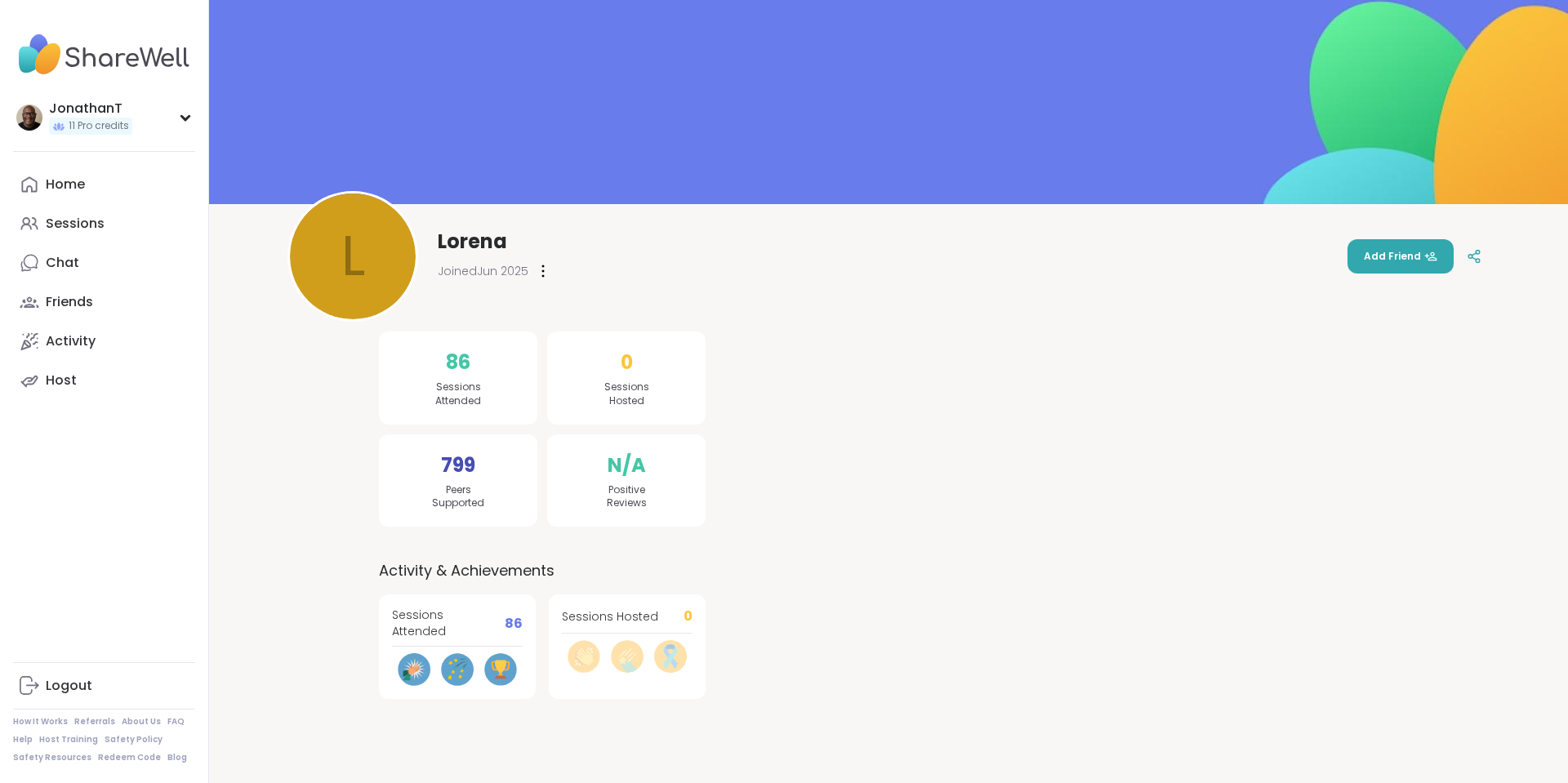 scroll, scrollTop: 0, scrollLeft: 0, axis: both 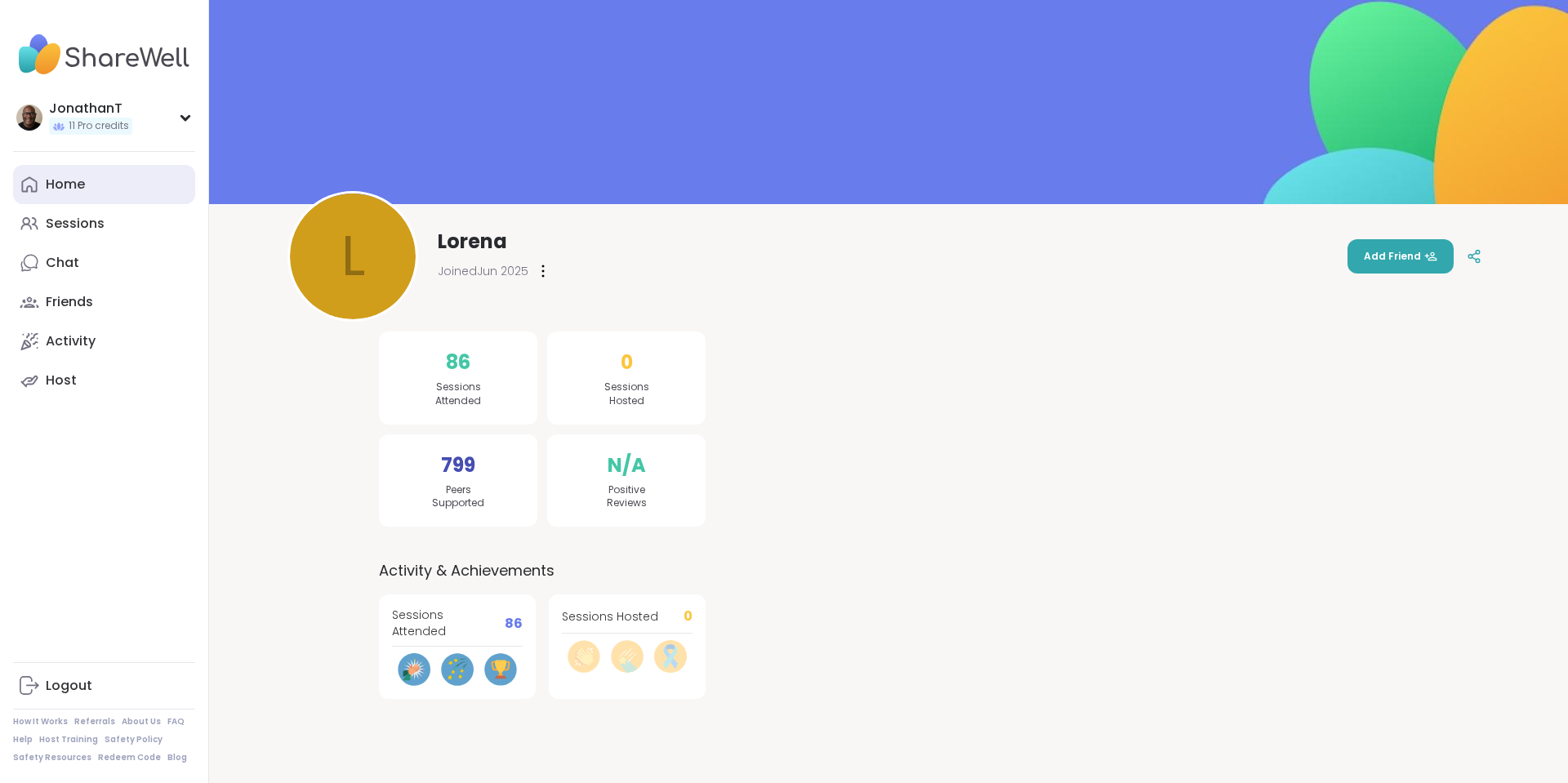 click on "Home" at bounding box center (65, 185) 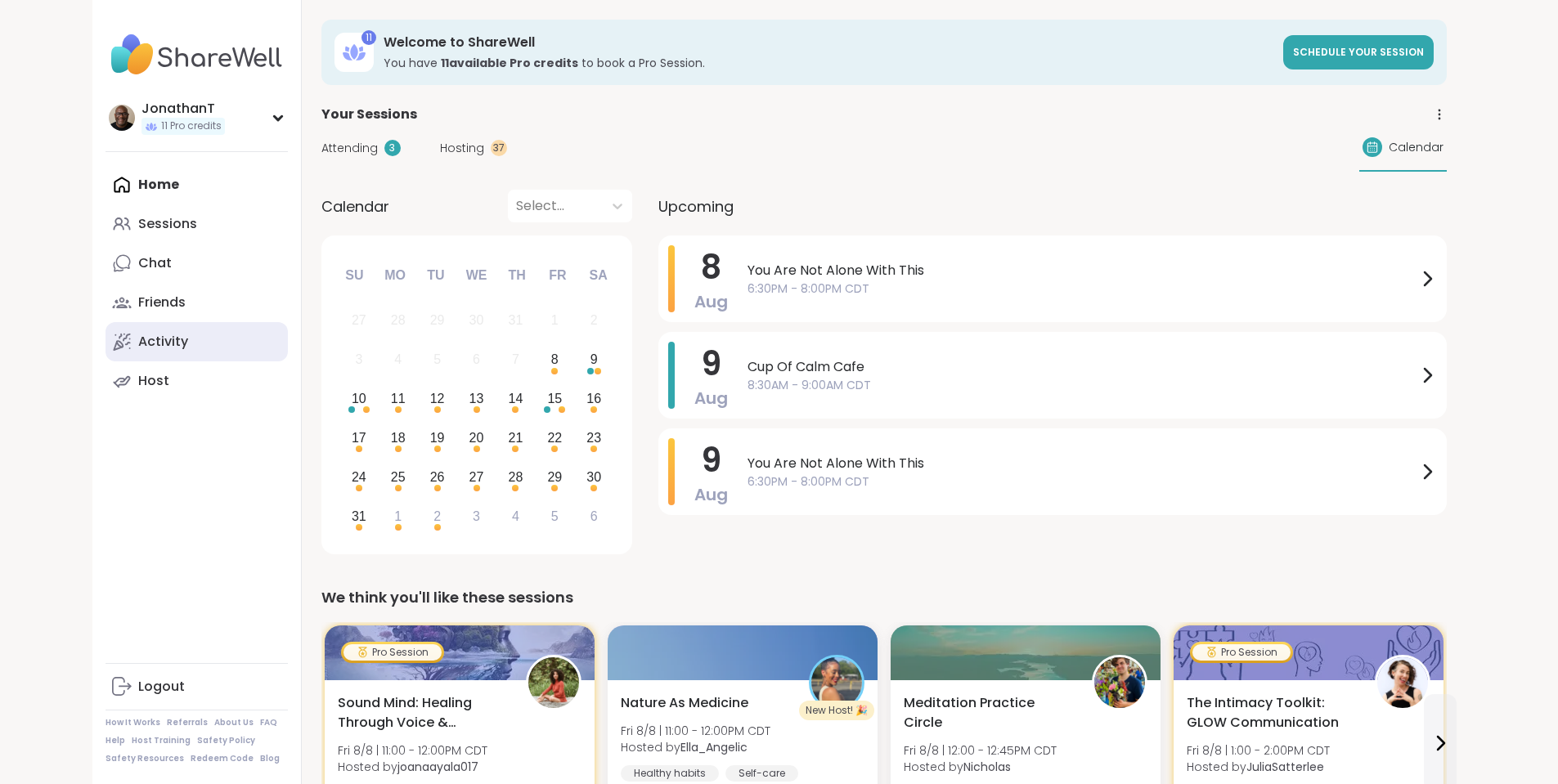 click on "Activity" at bounding box center [163, 342] 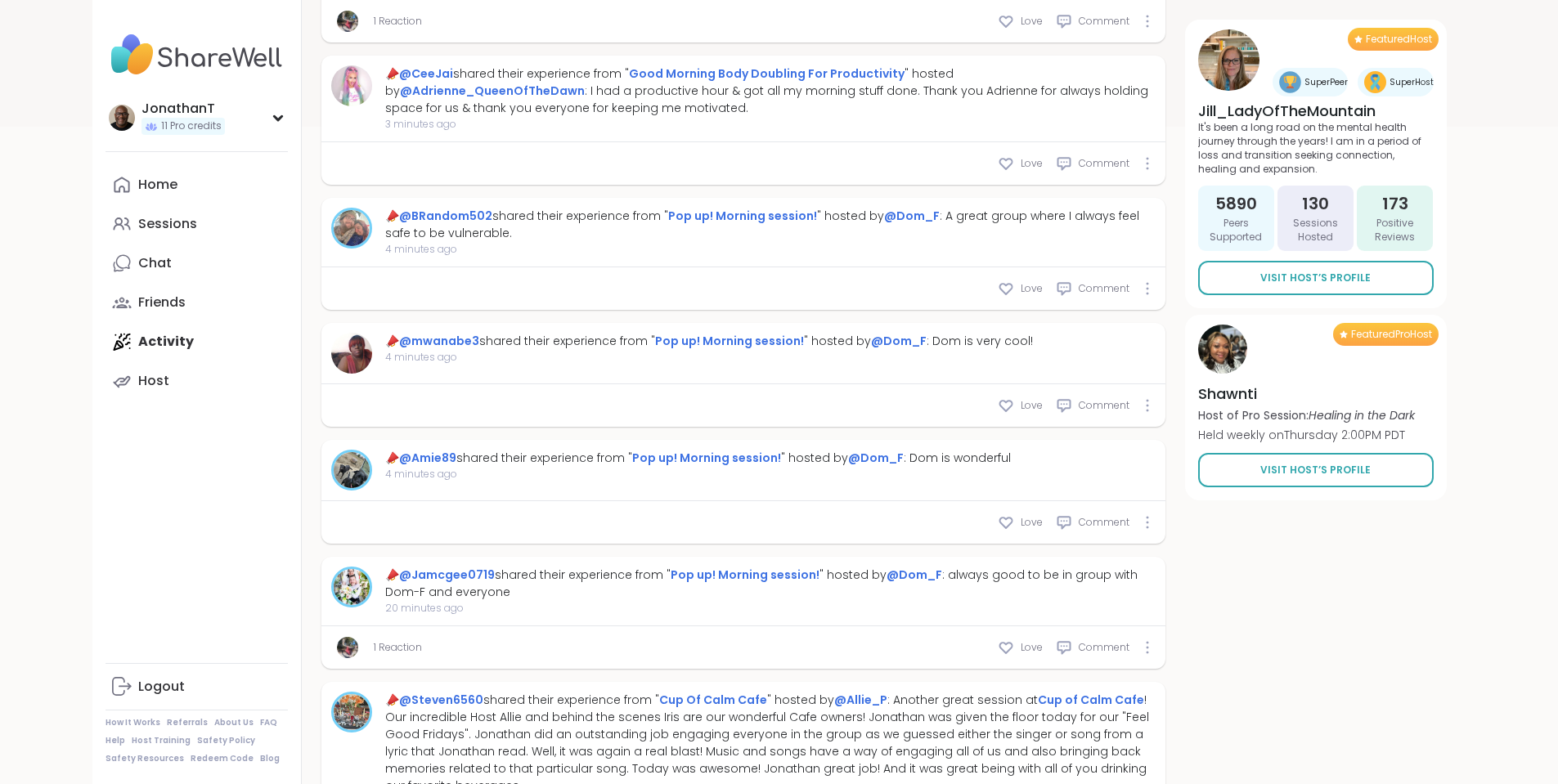scroll, scrollTop: 695, scrollLeft: 0, axis: vertical 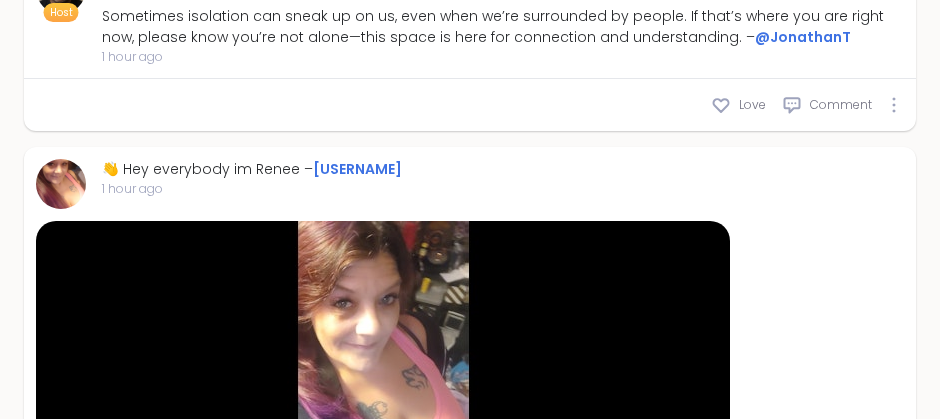 type on "*" 